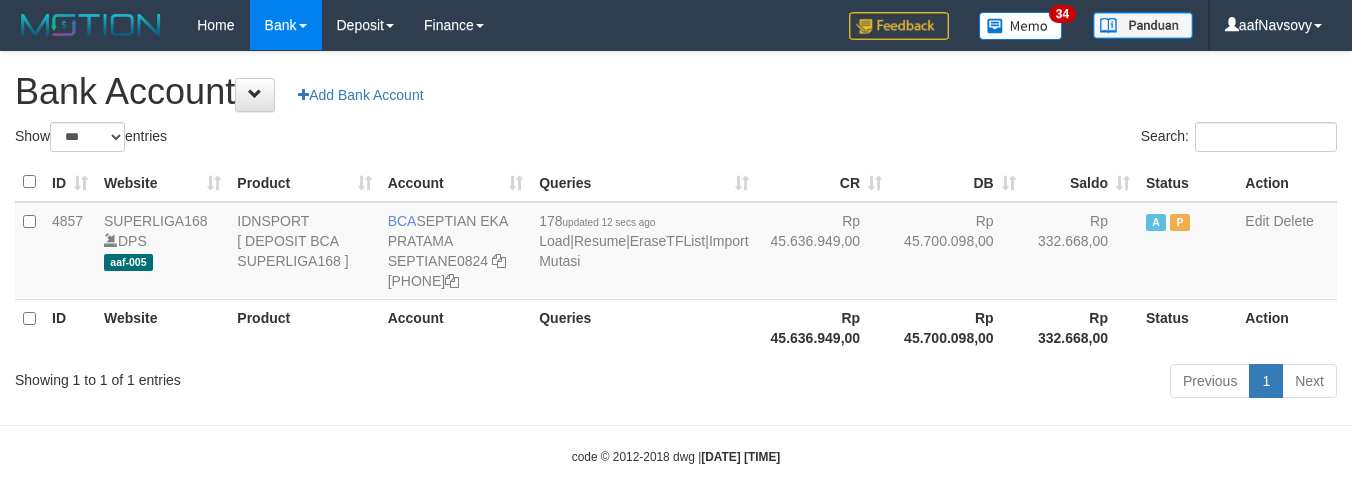 select on "***" 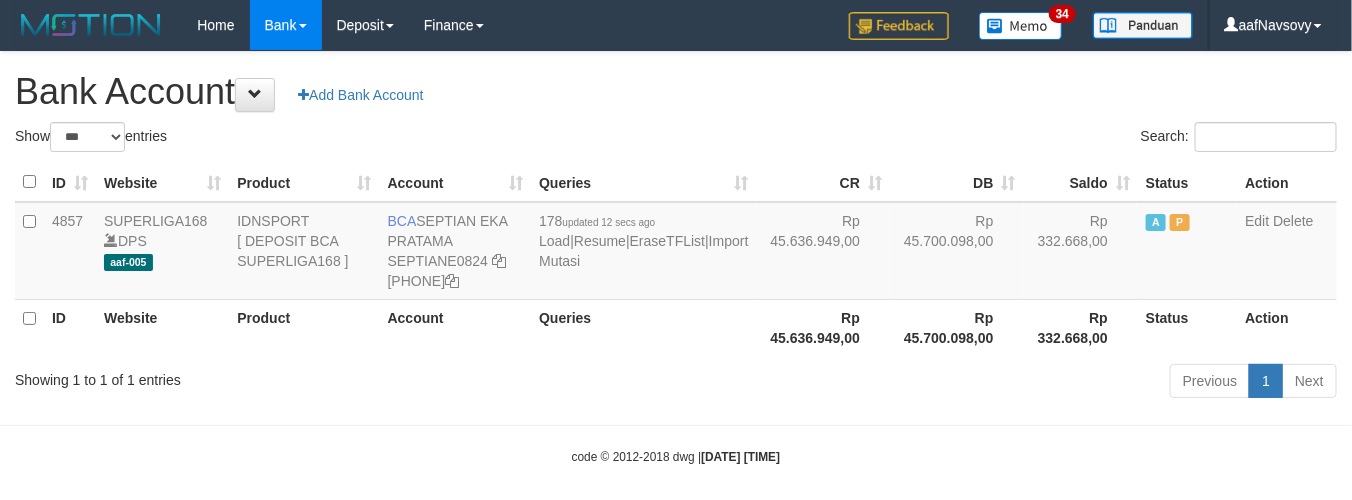 click on "Showing 1 to 1 of 1 entries" at bounding box center [281, 376] 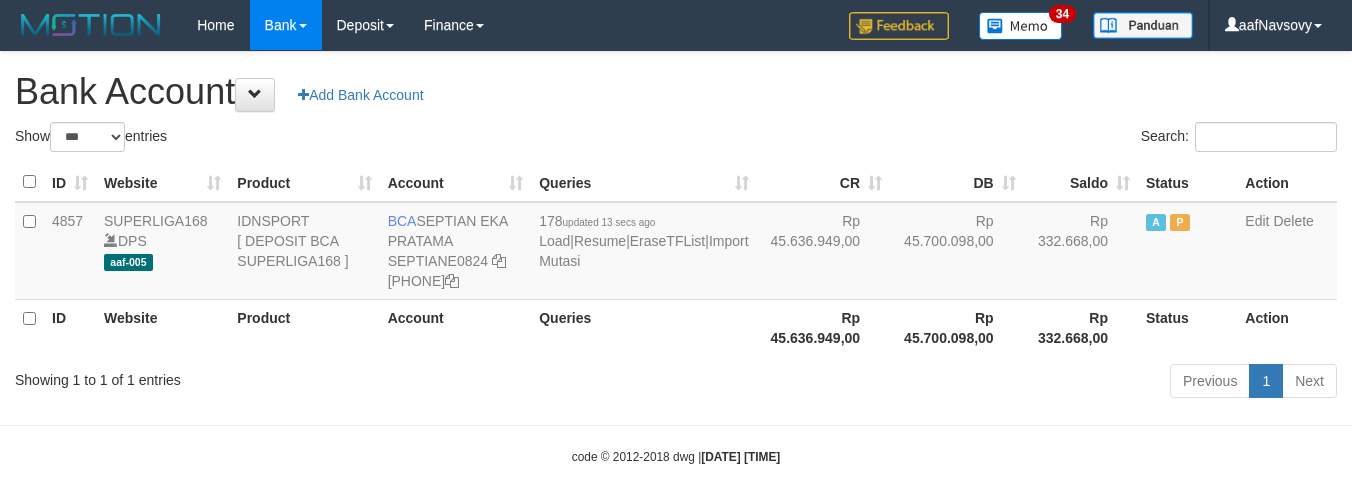 select on "***" 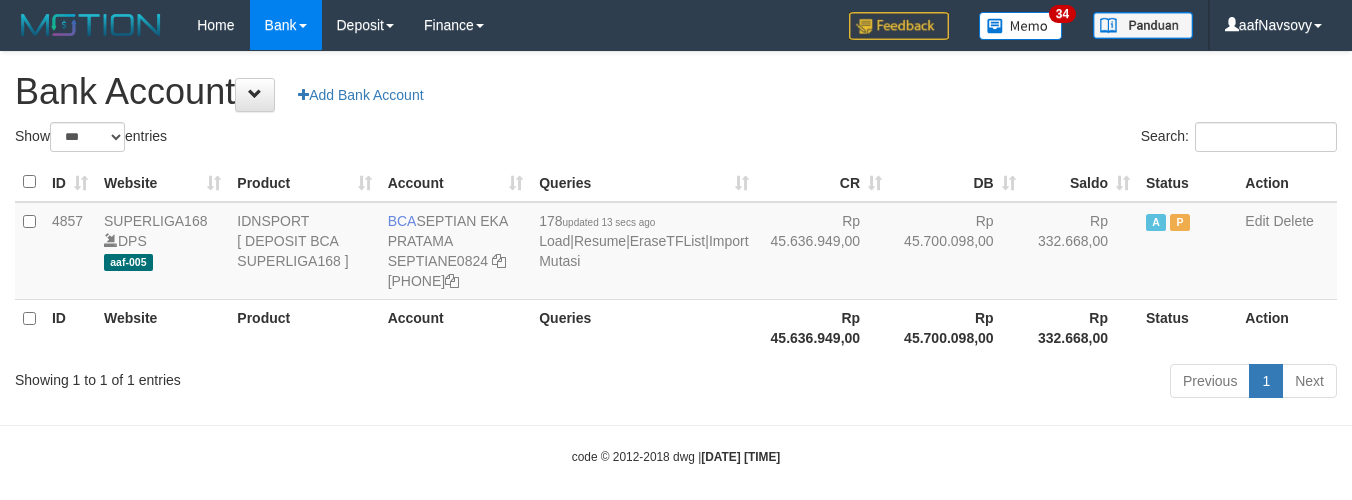 scroll, scrollTop: 0, scrollLeft: 0, axis: both 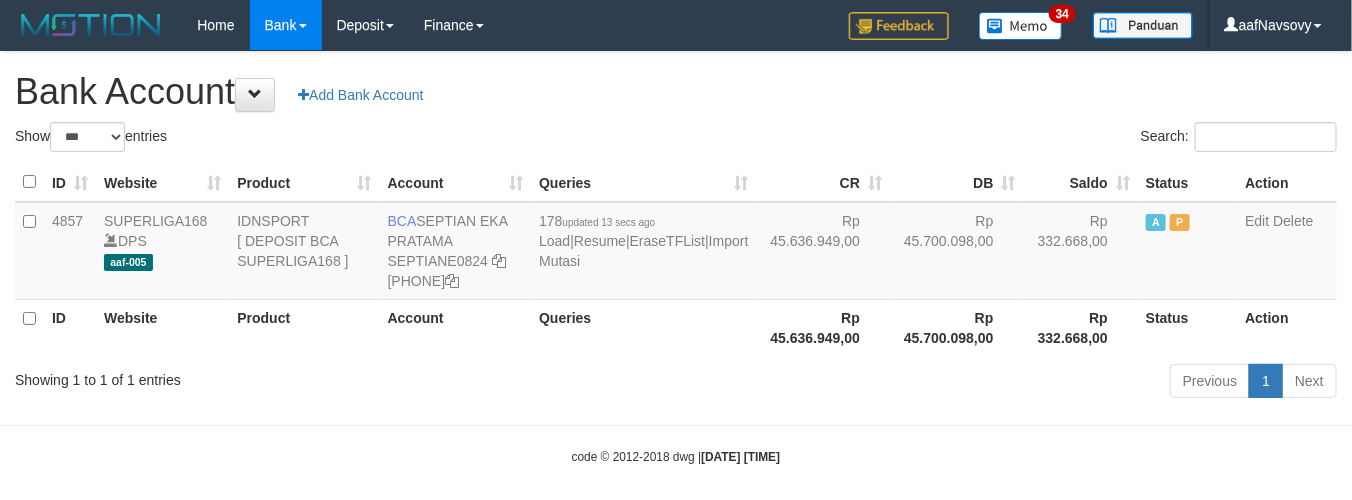 click on "Showing 1 to 1 of 1 entries" at bounding box center [281, 376] 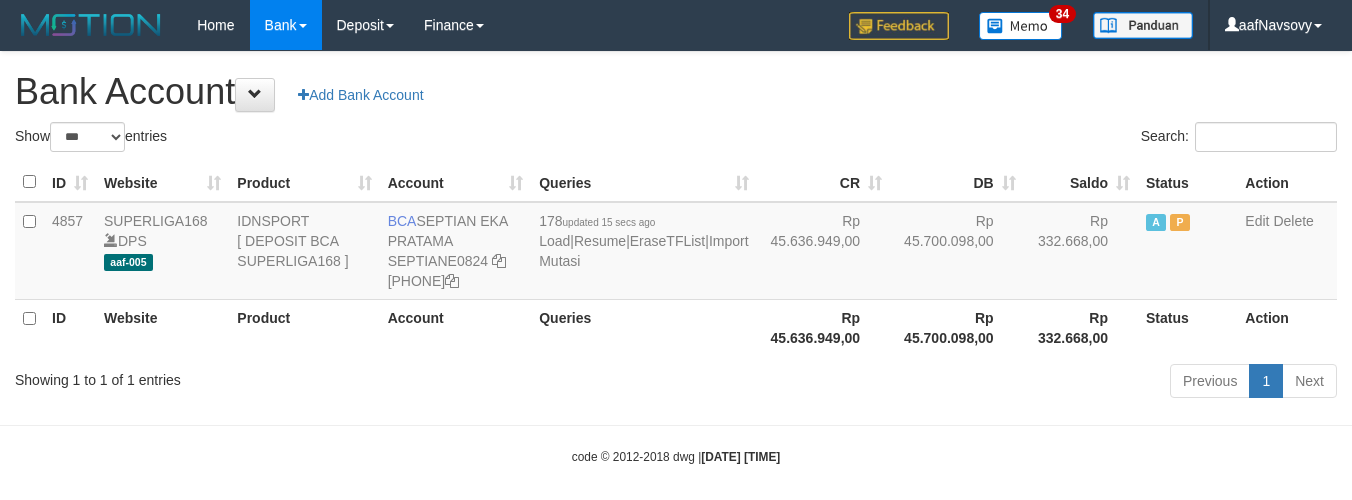 select on "***" 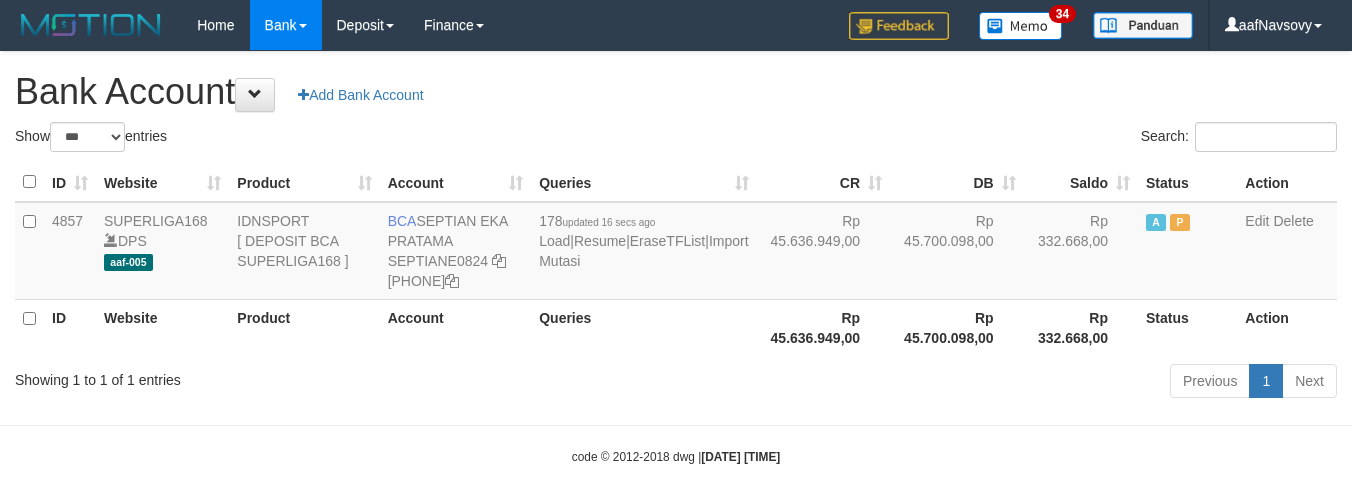 select on "***" 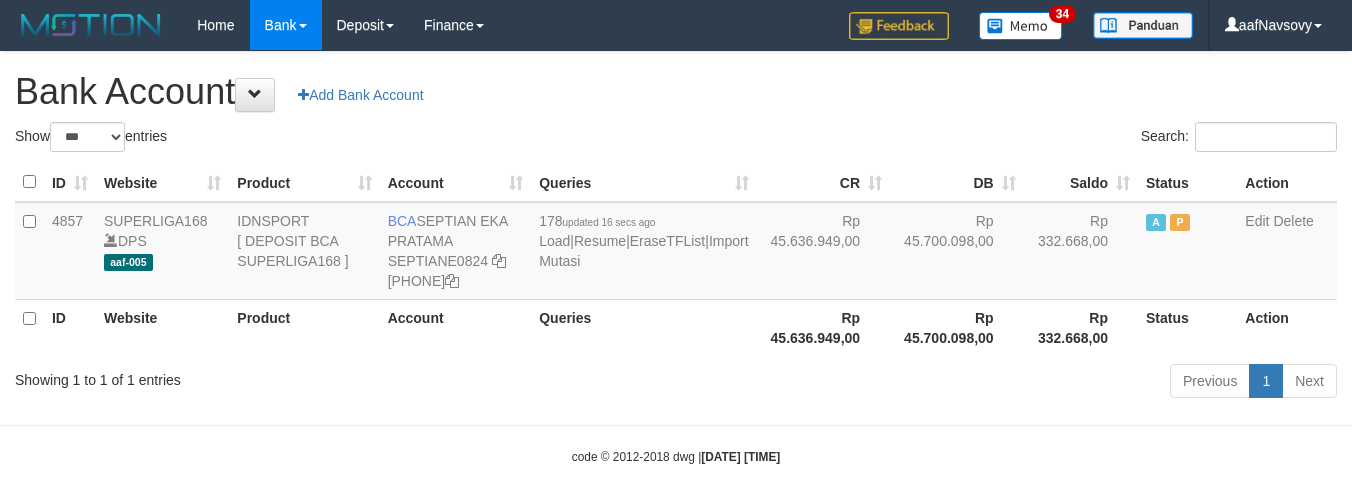 scroll, scrollTop: 0, scrollLeft: 0, axis: both 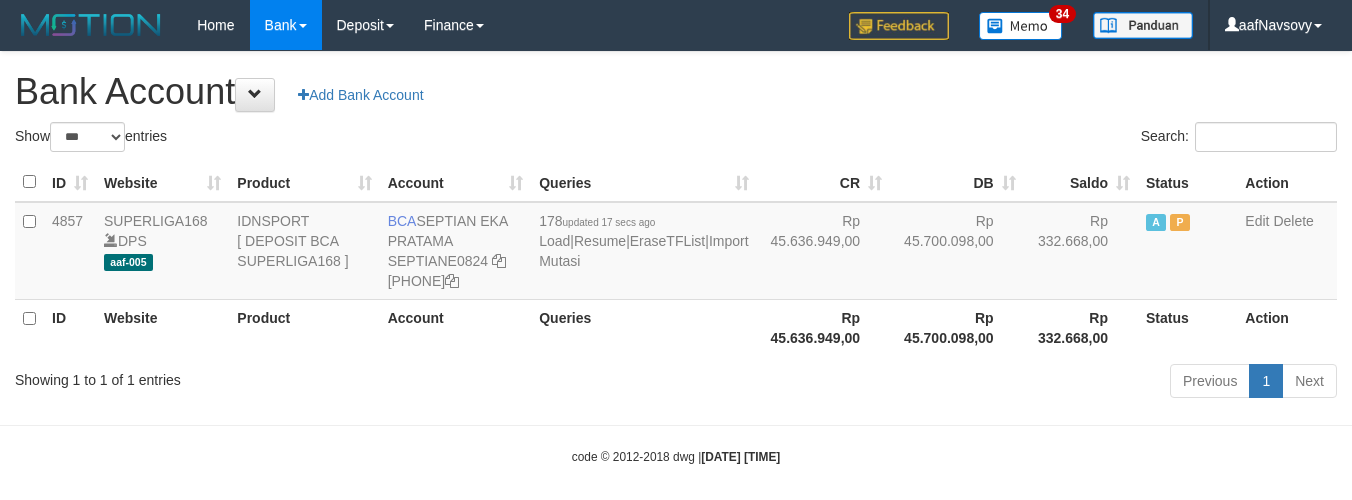 select on "***" 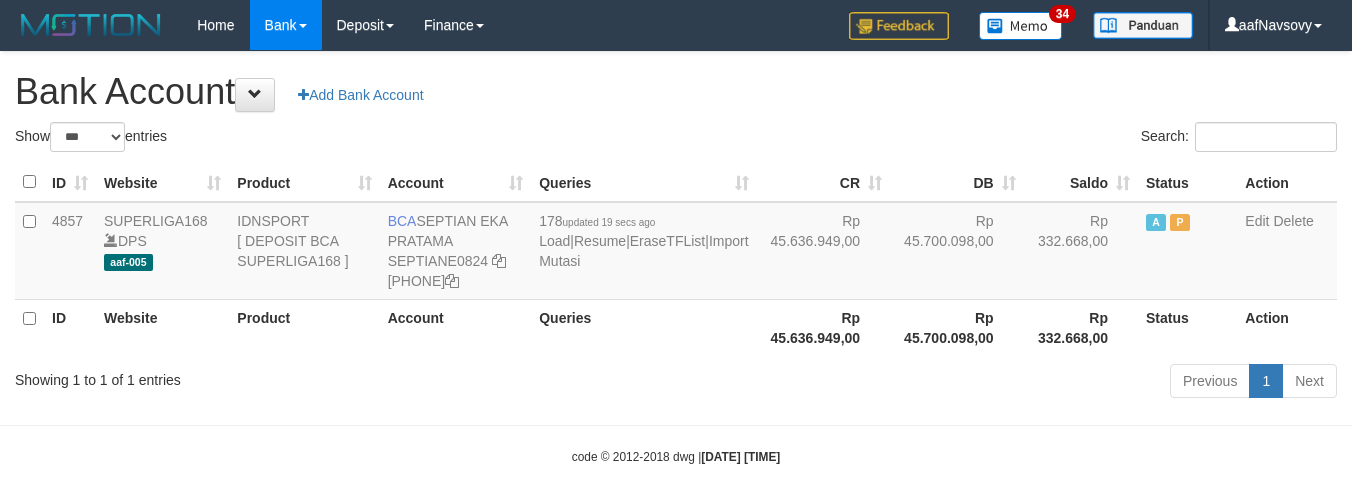 select on "***" 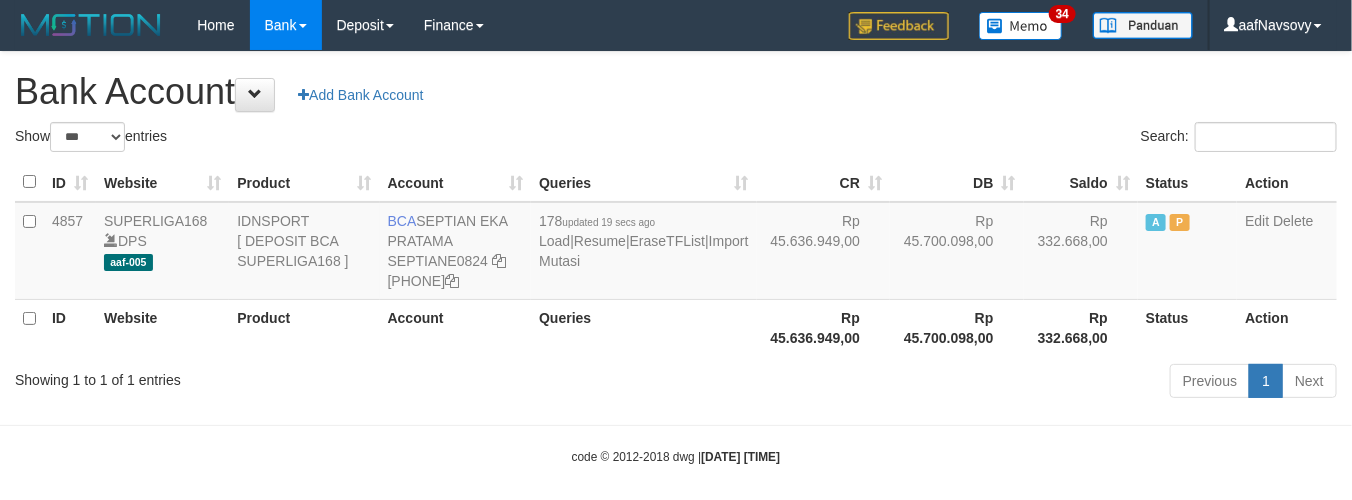 click on "Showing 1 to 1 of 1 entries" at bounding box center (281, 376) 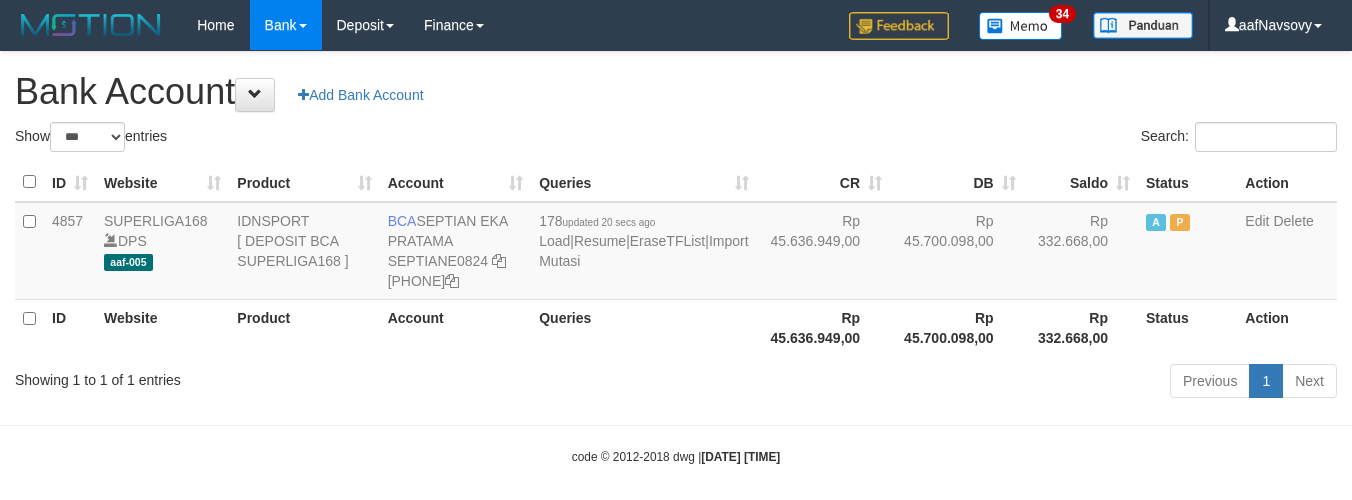 select on "***" 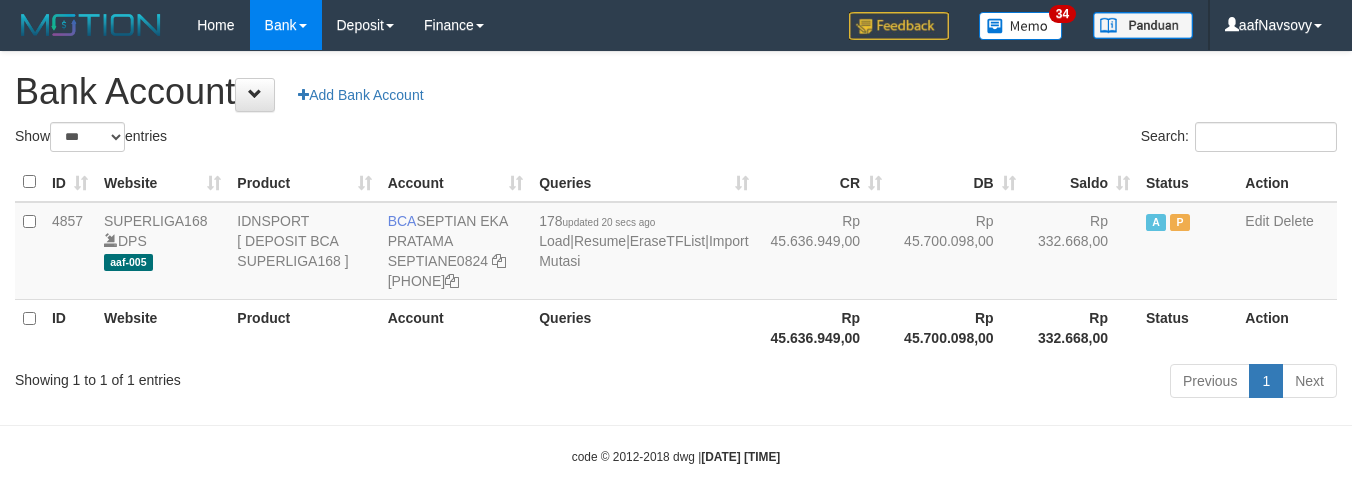 scroll, scrollTop: 0, scrollLeft: 0, axis: both 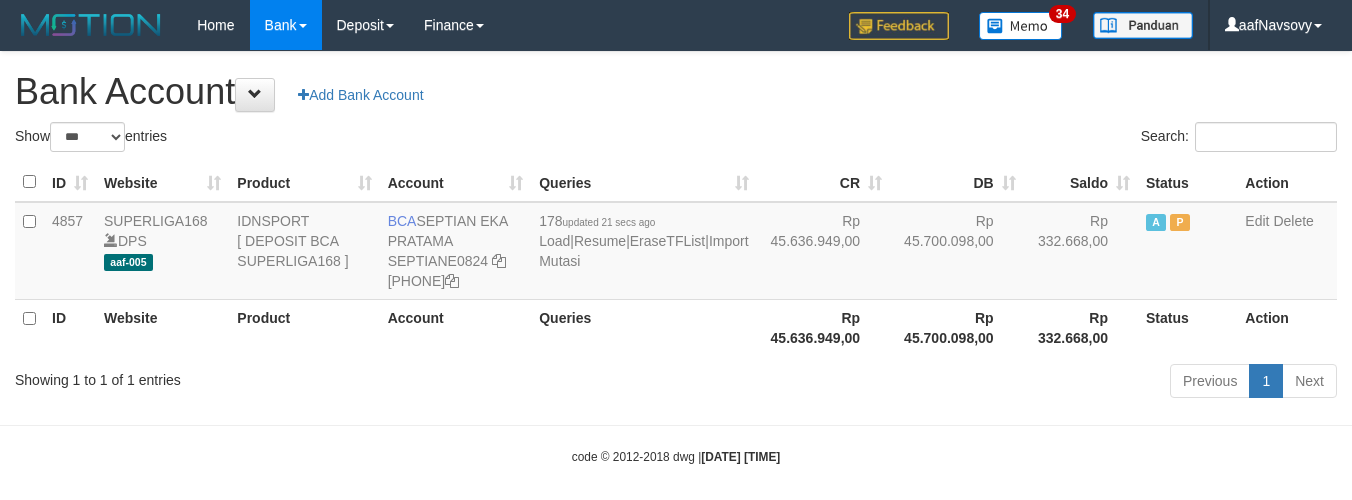 select on "***" 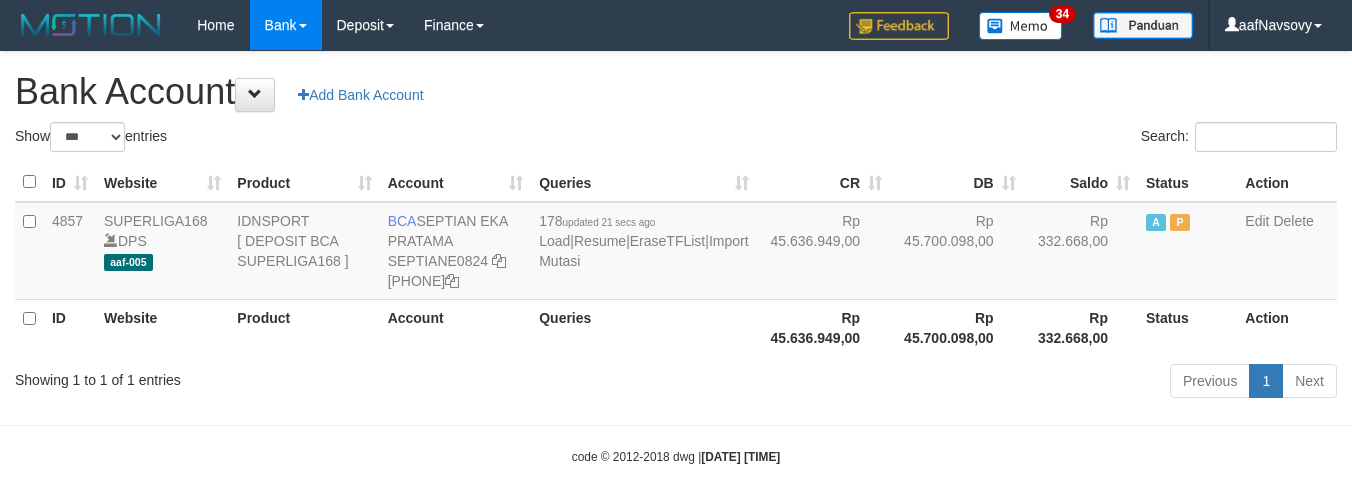 scroll, scrollTop: 0, scrollLeft: 0, axis: both 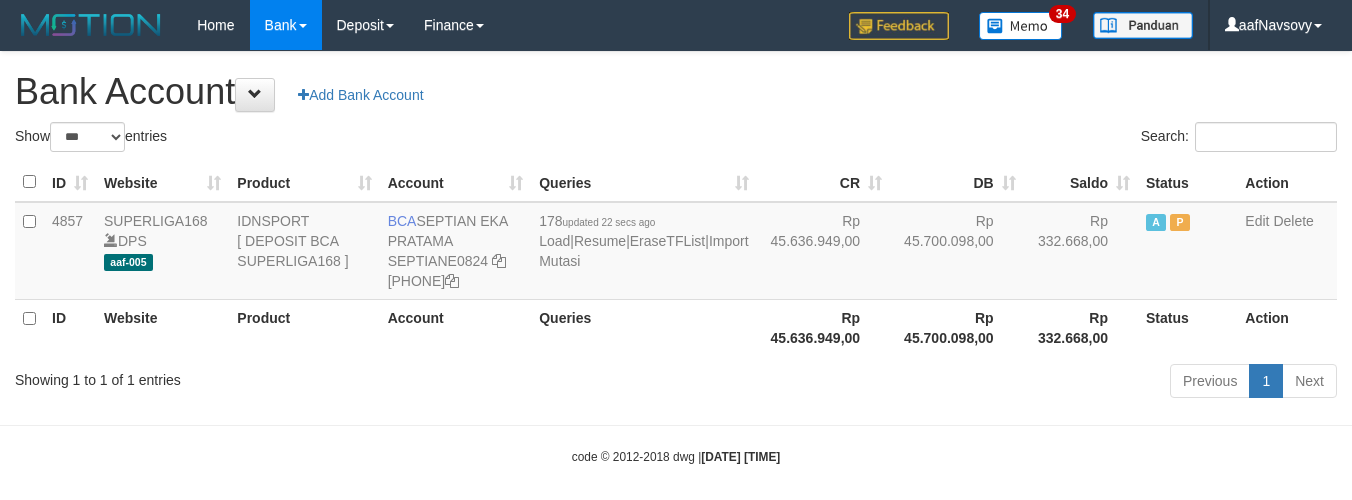 select on "***" 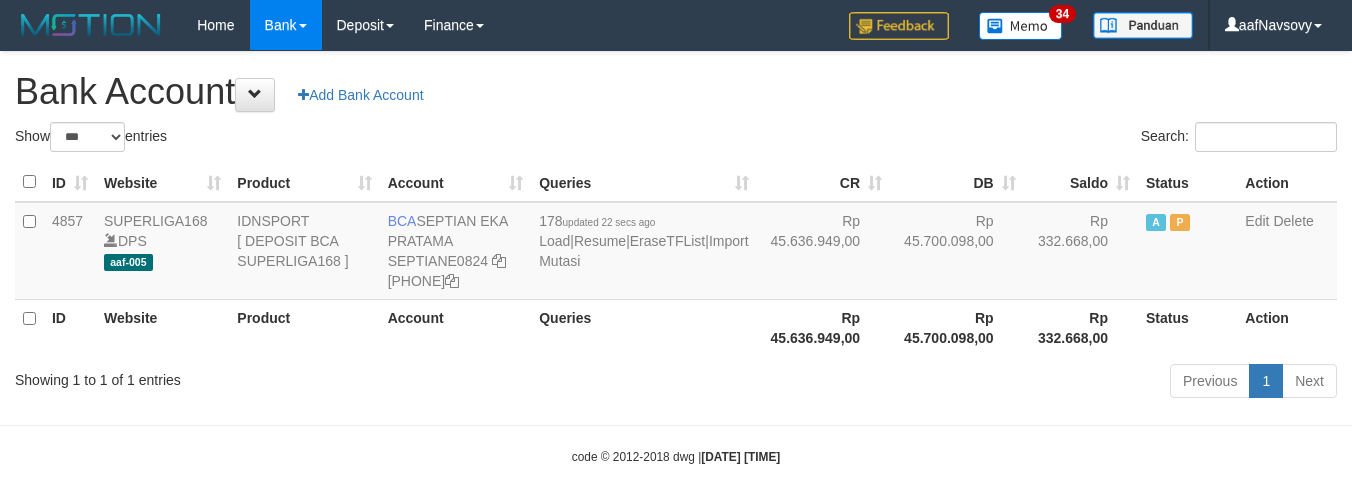 scroll, scrollTop: 0, scrollLeft: 0, axis: both 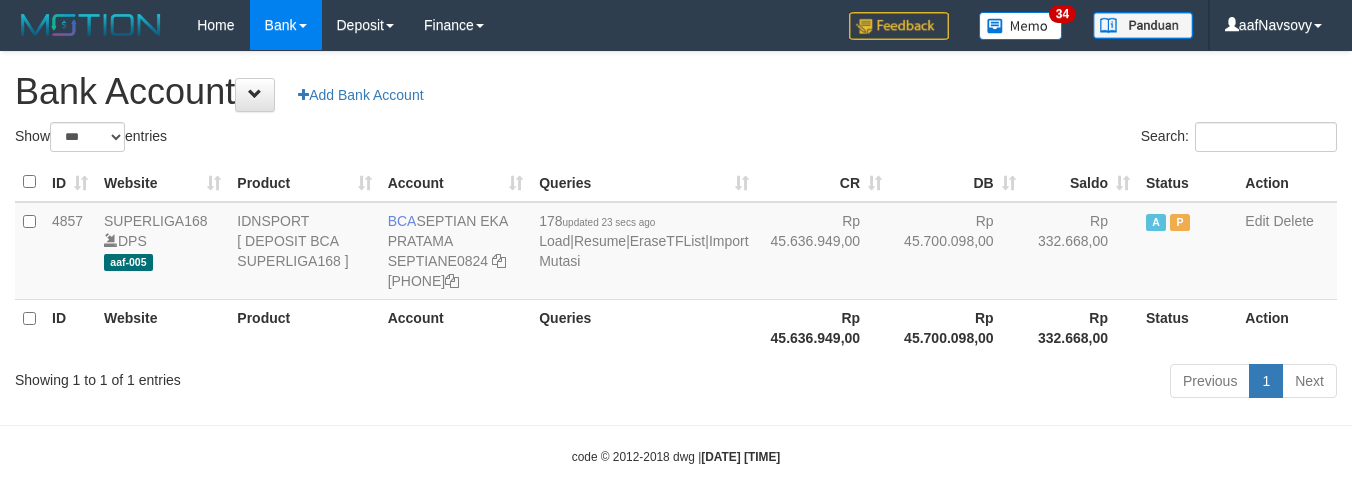 select on "***" 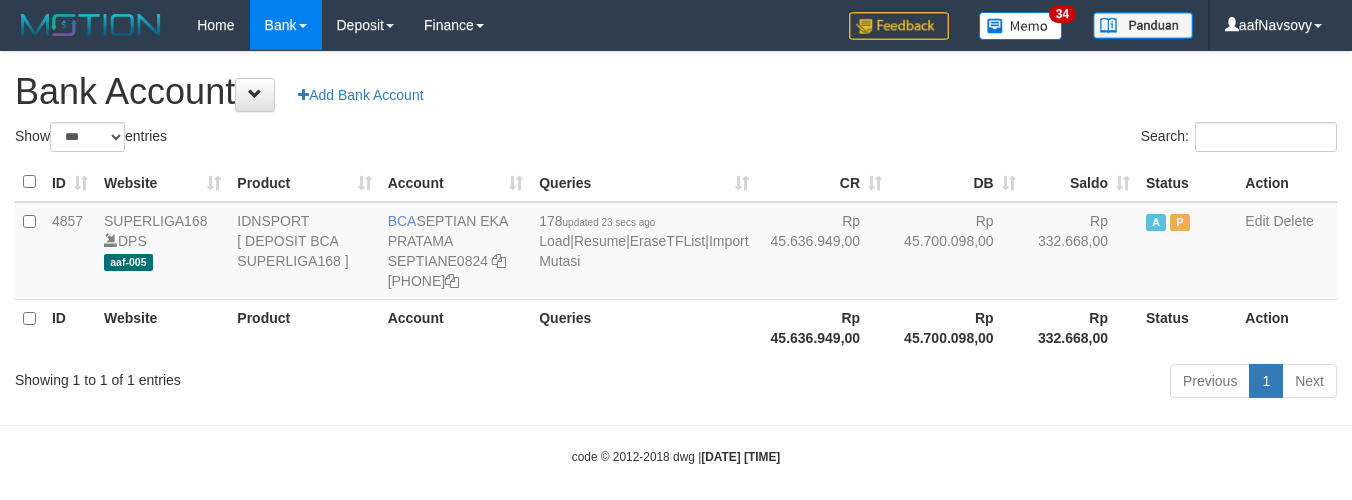 scroll, scrollTop: 0, scrollLeft: 0, axis: both 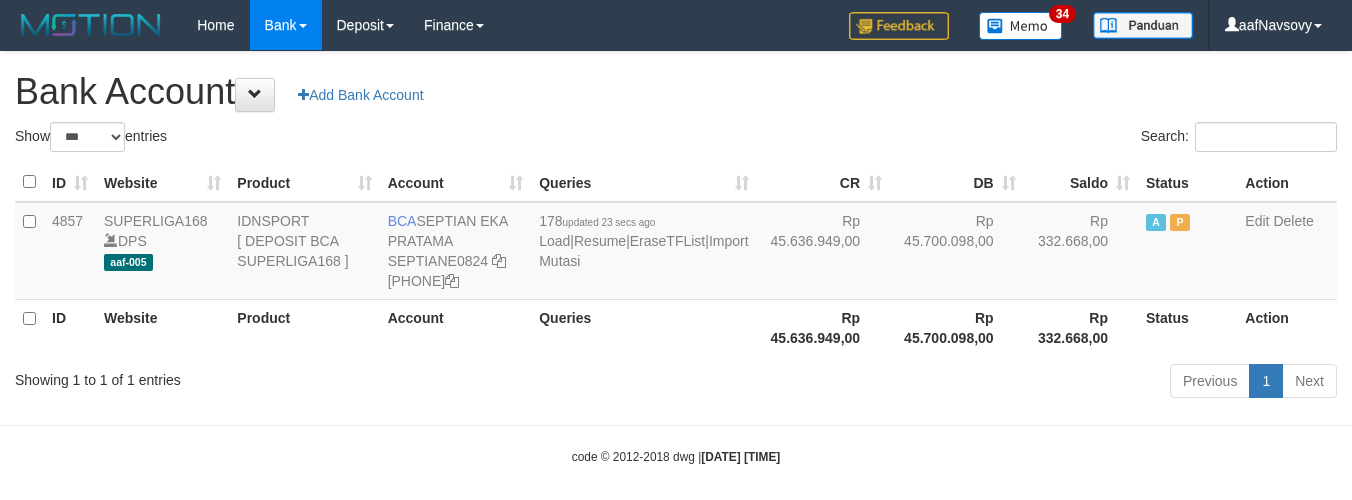 select on "***" 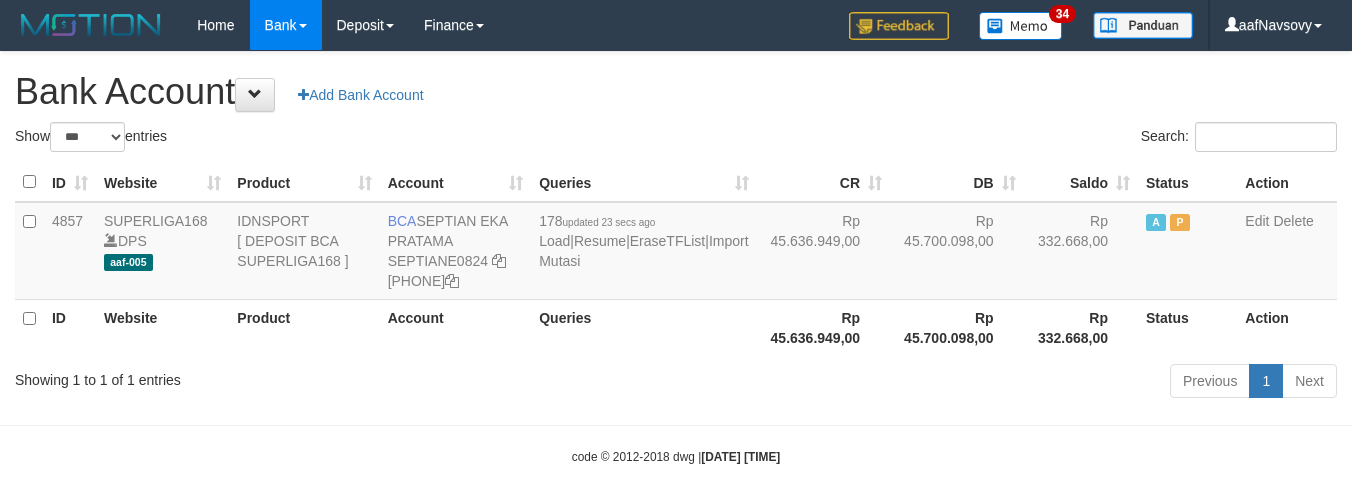 scroll, scrollTop: 0, scrollLeft: 0, axis: both 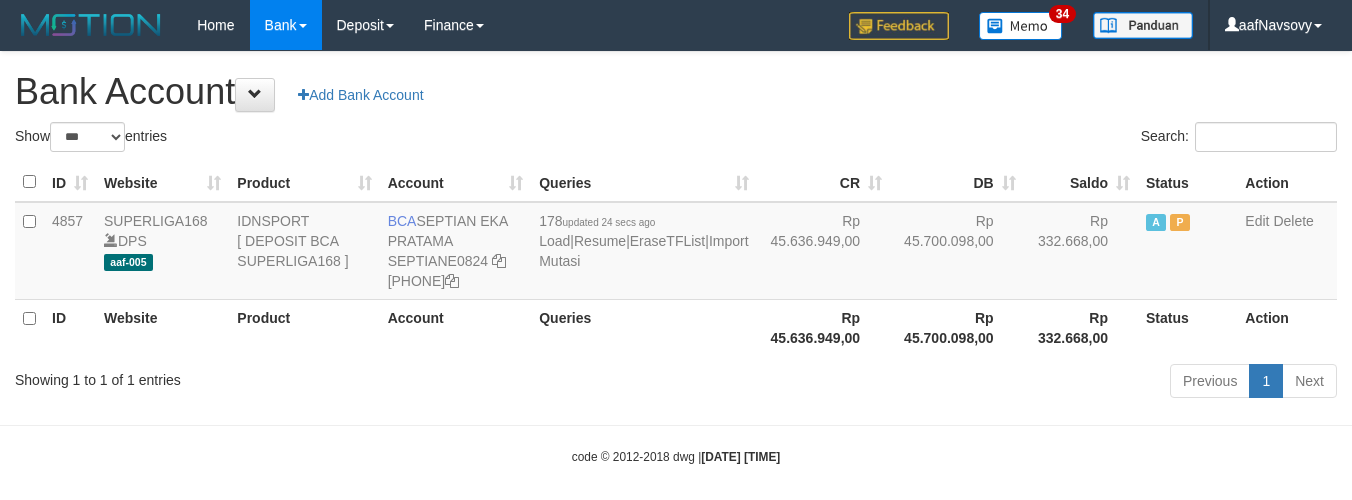 select on "***" 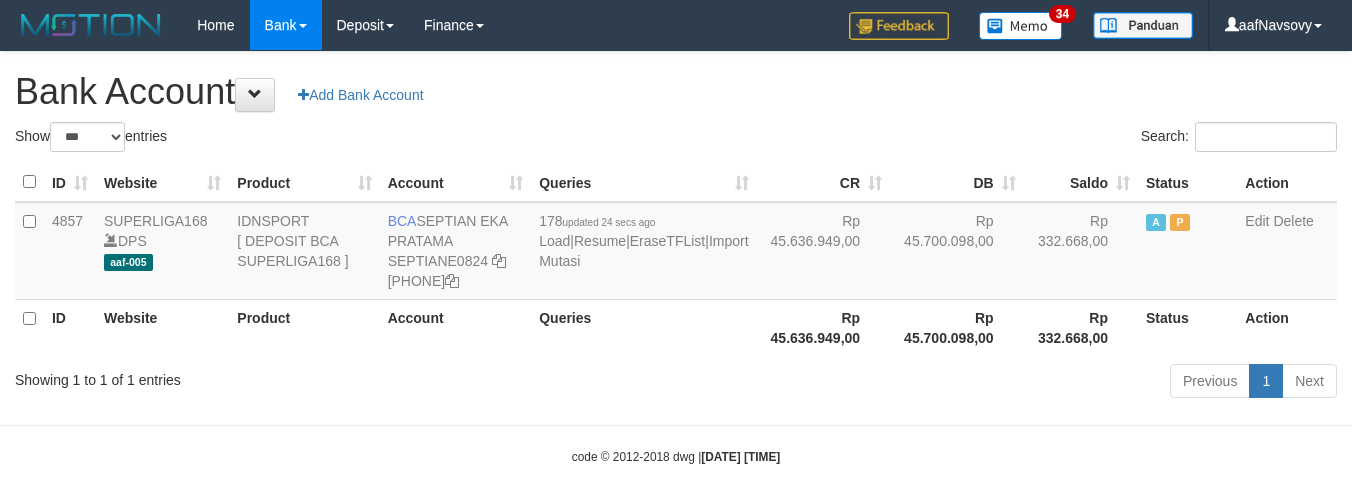 scroll, scrollTop: 0, scrollLeft: 0, axis: both 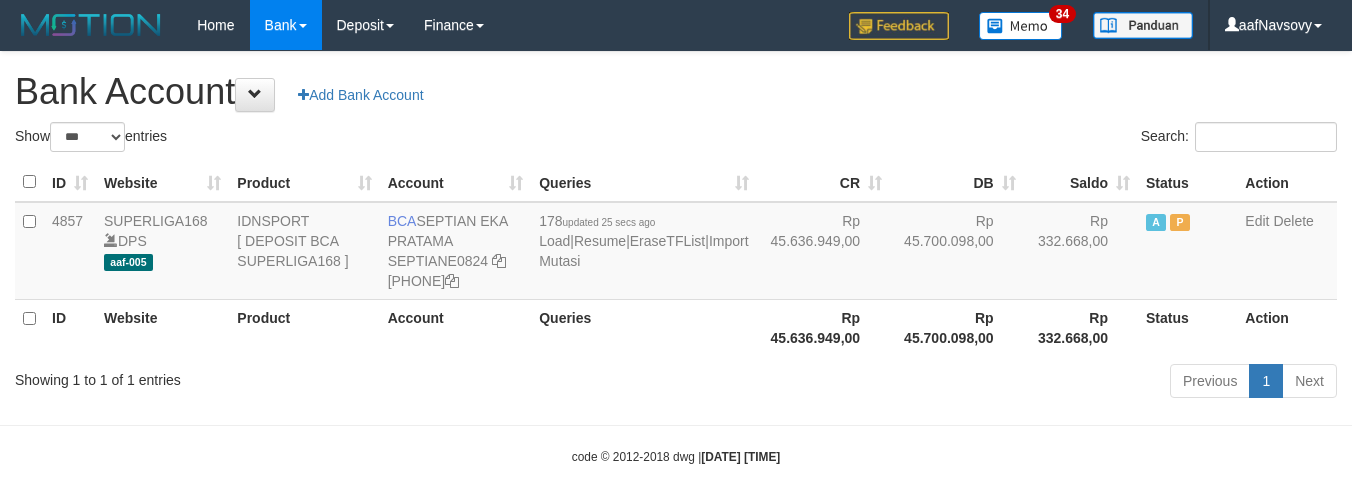 select on "***" 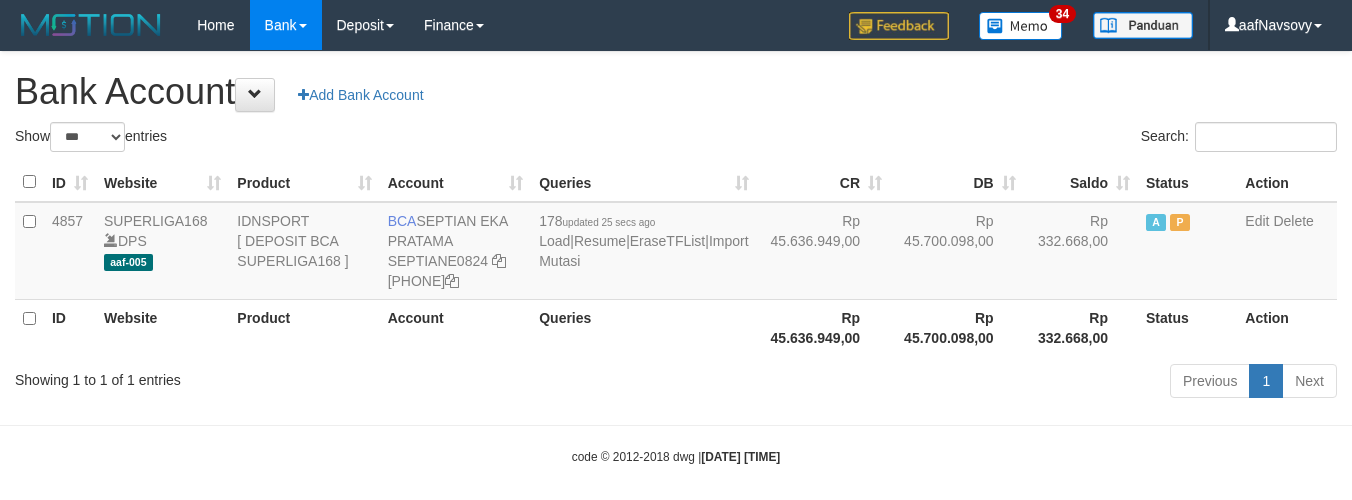 scroll, scrollTop: 0, scrollLeft: 0, axis: both 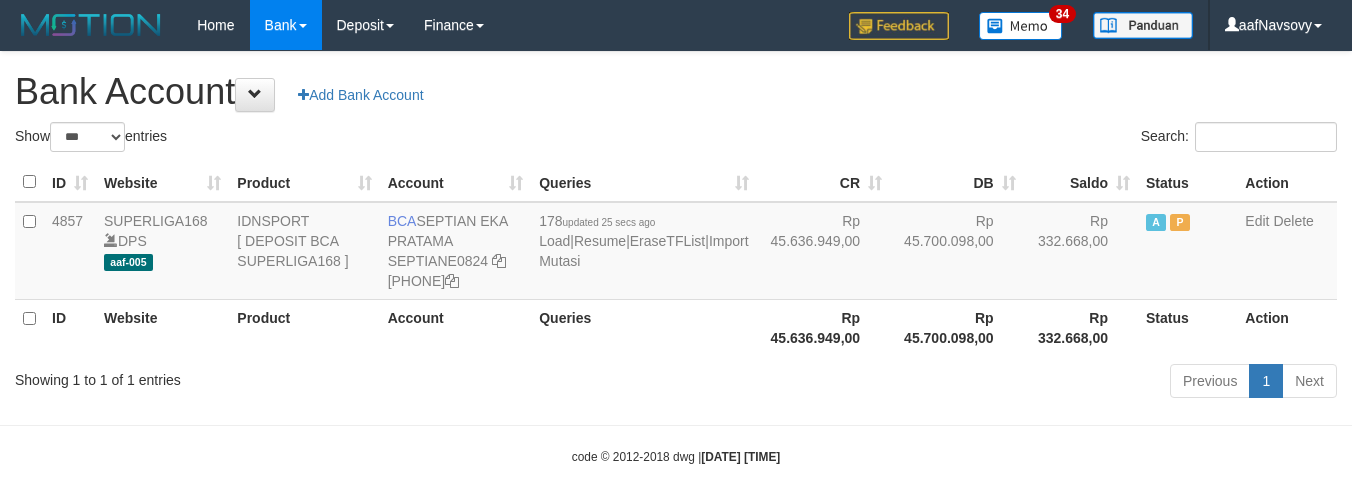 select on "***" 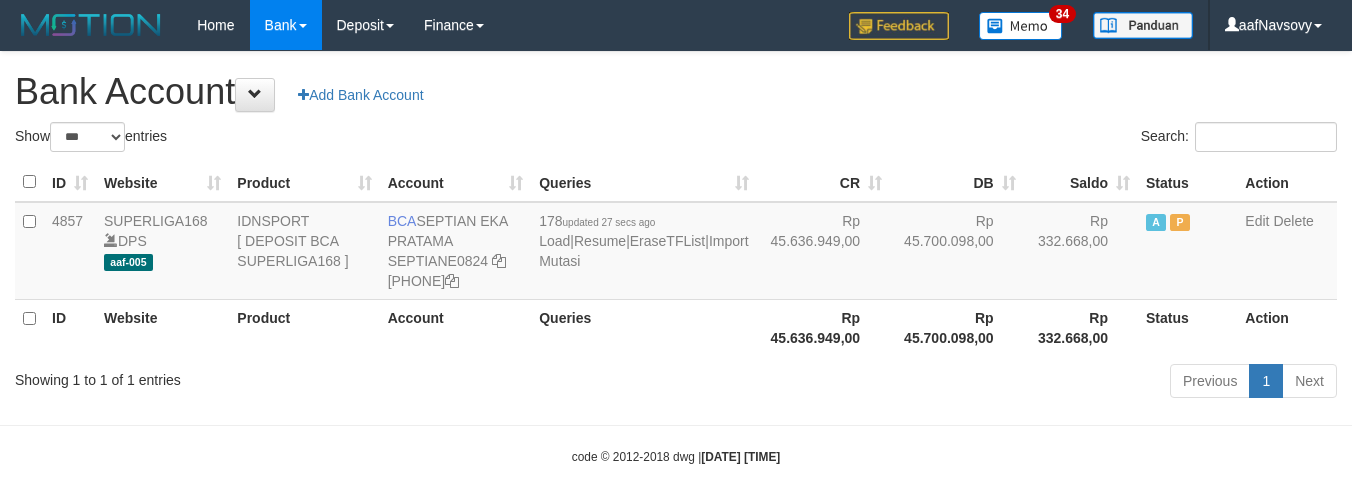 select on "***" 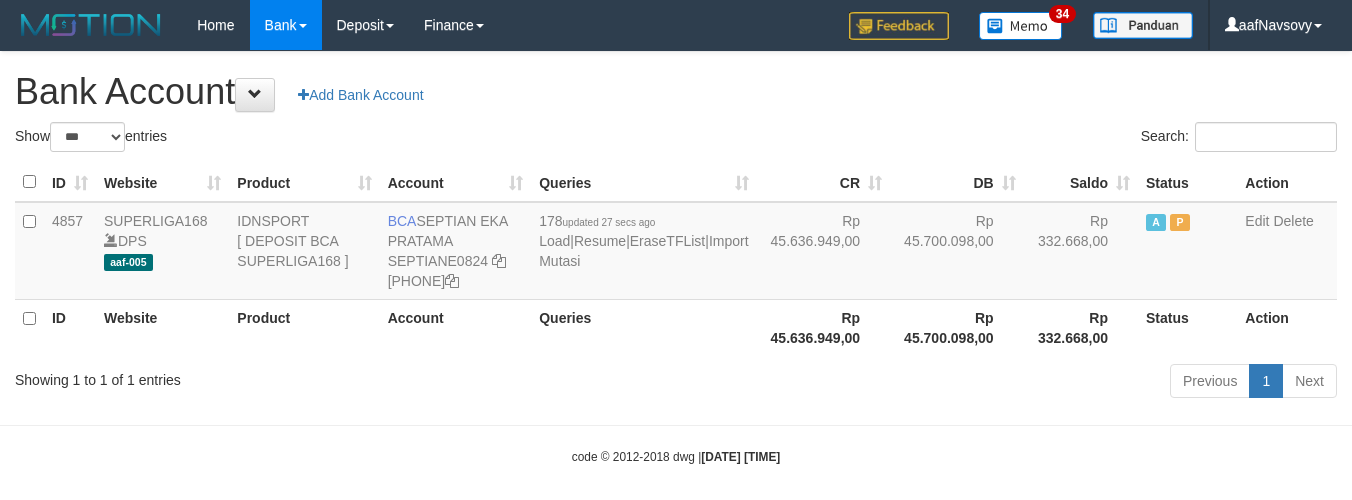 scroll, scrollTop: 0, scrollLeft: 0, axis: both 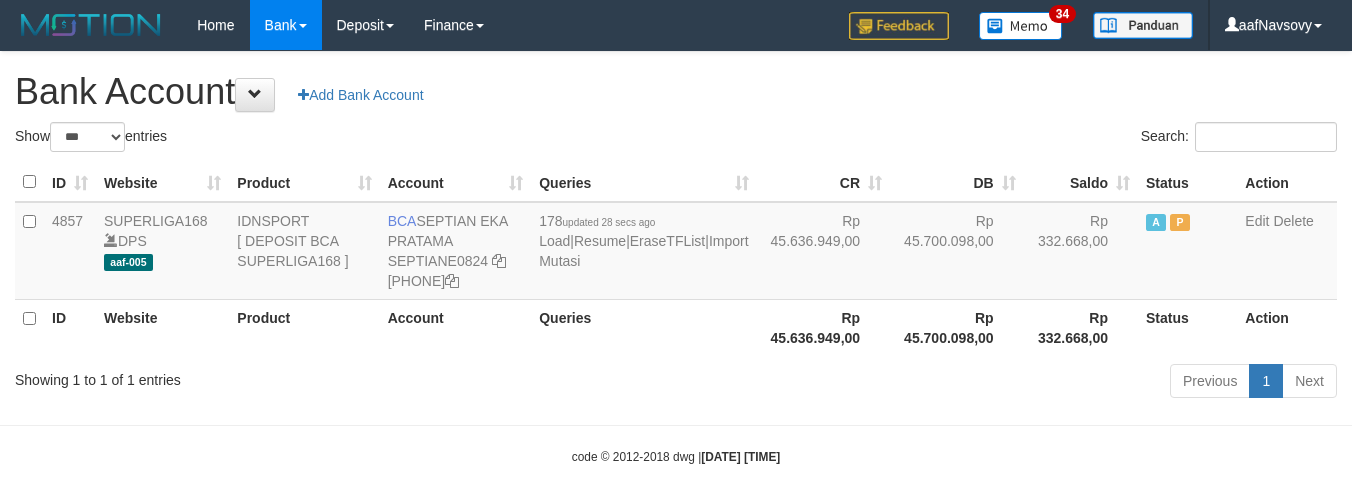 select on "***" 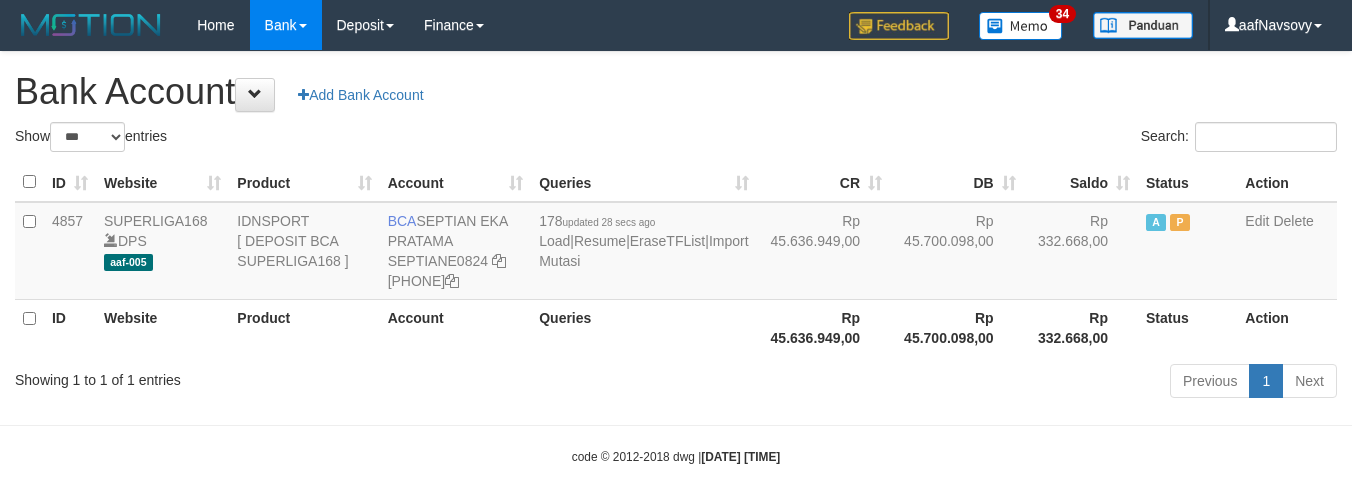 scroll, scrollTop: 0, scrollLeft: 0, axis: both 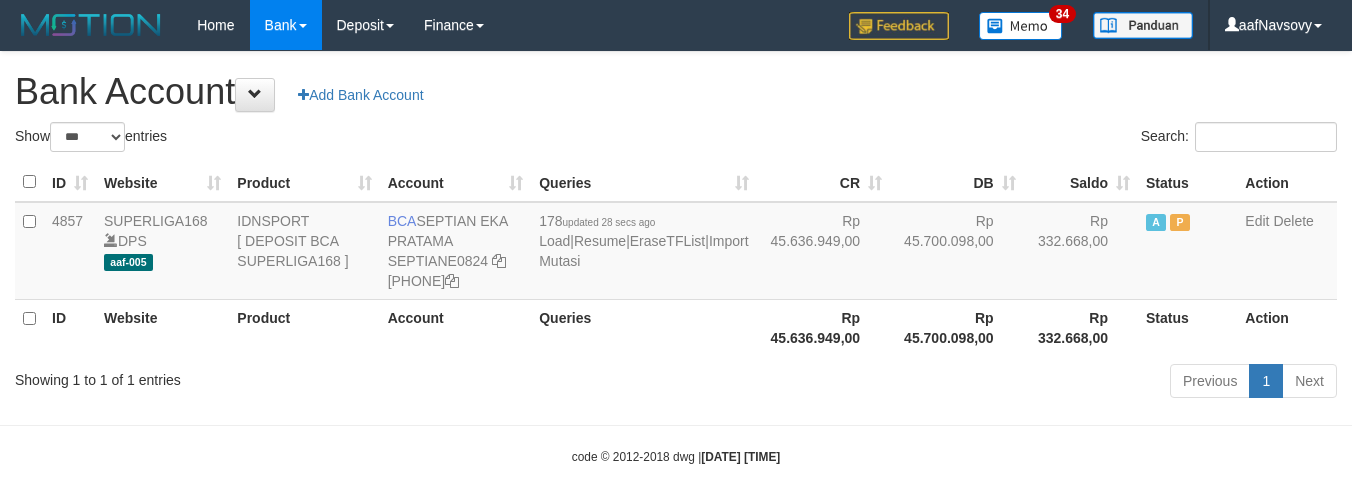 select on "***" 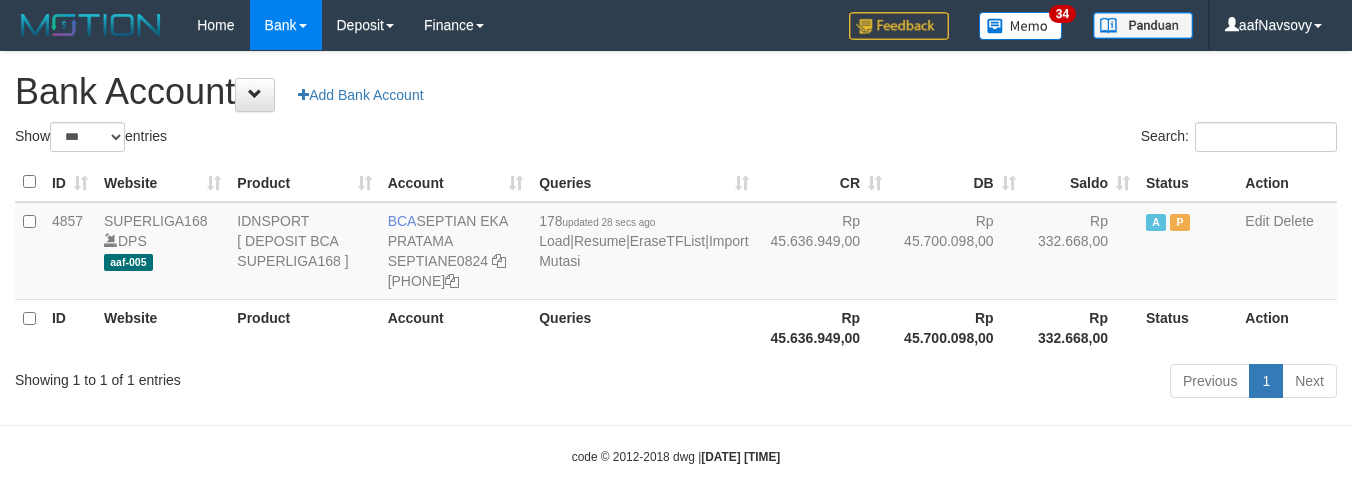 scroll, scrollTop: 0, scrollLeft: 0, axis: both 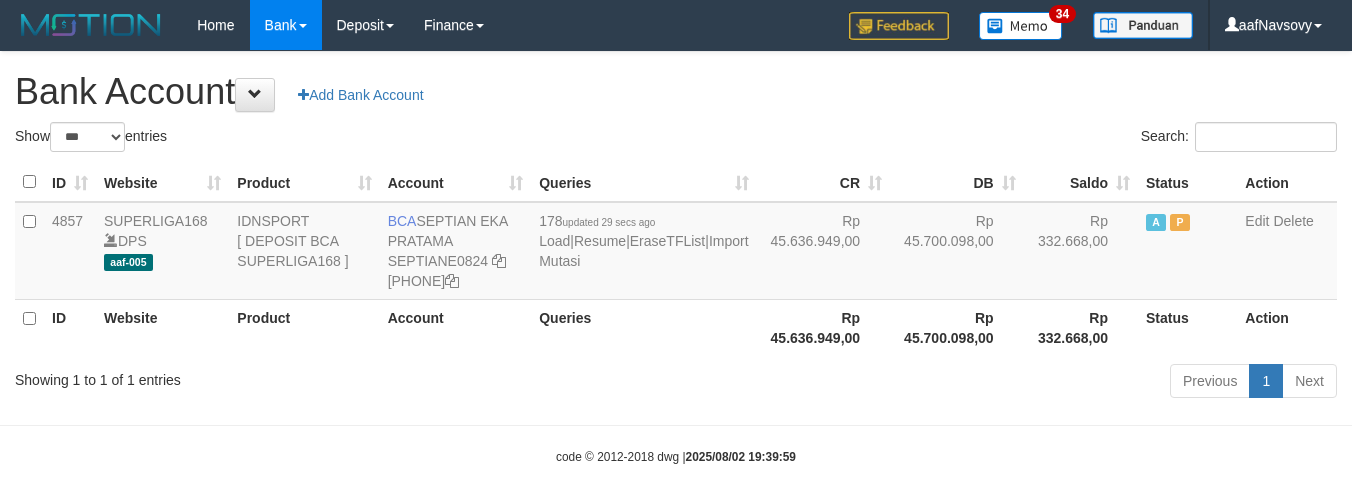 select on "***" 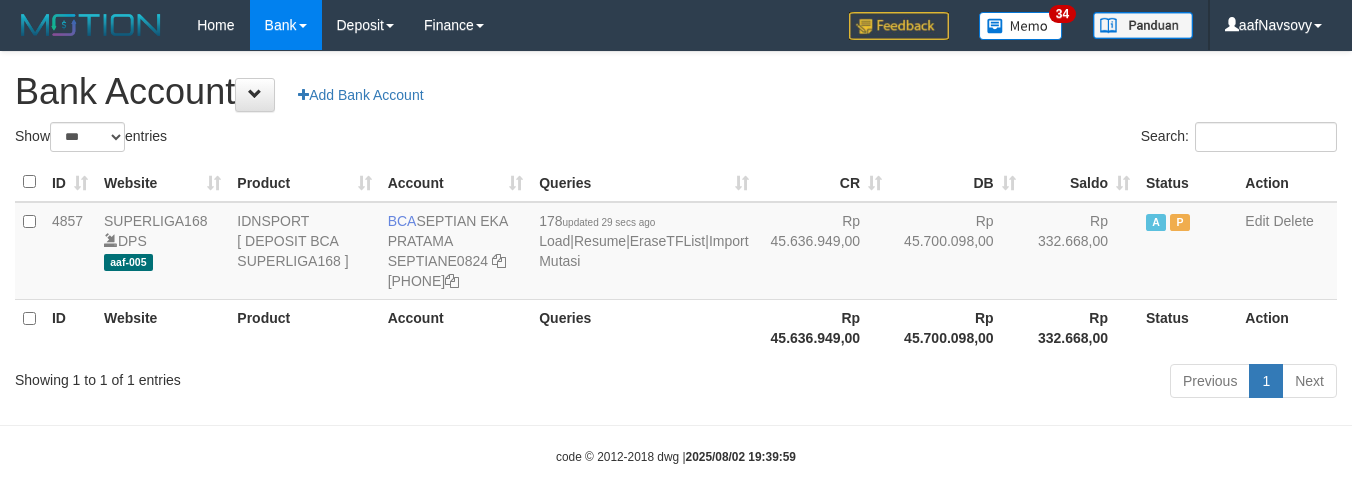 scroll, scrollTop: 0, scrollLeft: 0, axis: both 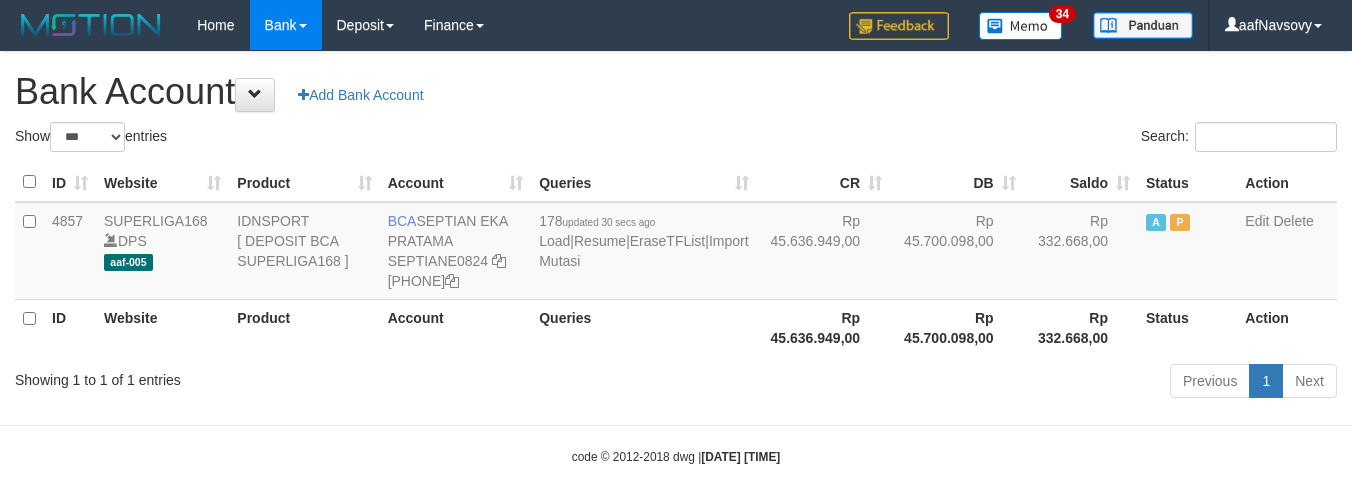 select on "***" 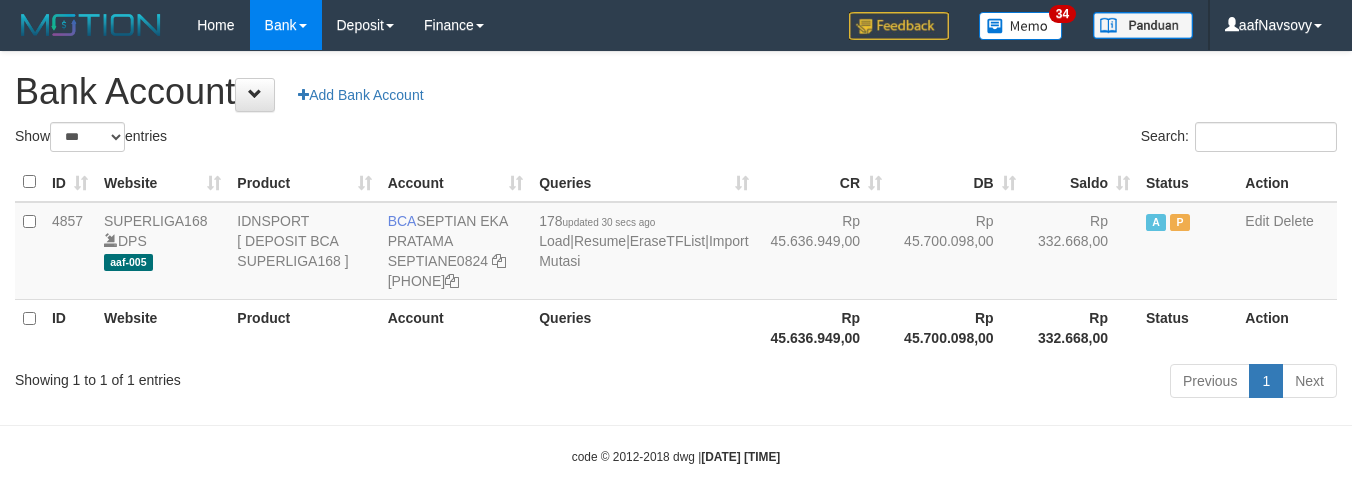 scroll, scrollTop: 0, scrollLeft: 0, axis: both 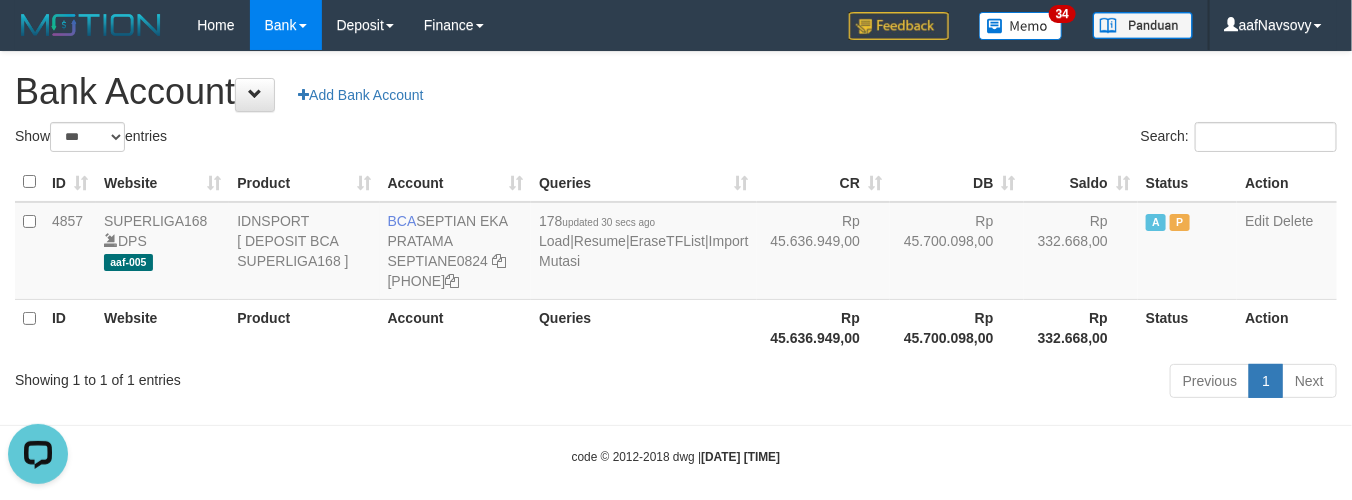 click on "Toggle navigation
Home
Bank
Account List
Load
By Website
Group
[ISPORT]													SUPERLIGA168
By Load Group (DPS)
34" at bounding box center (676, 258) 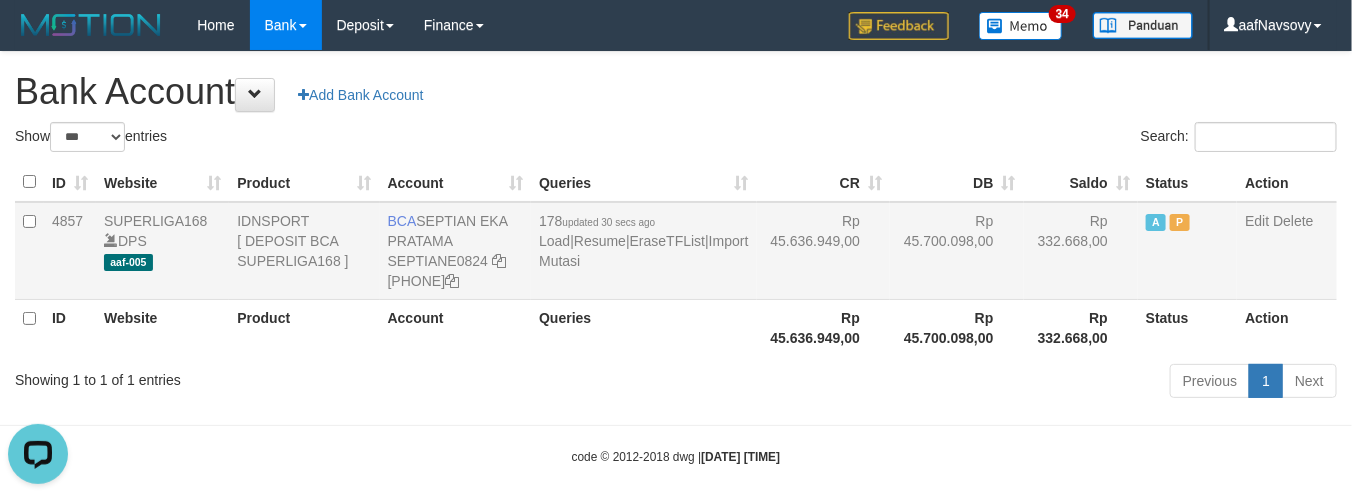 click on "Rp 45.636.949,00" at bounding box center (824, 251) 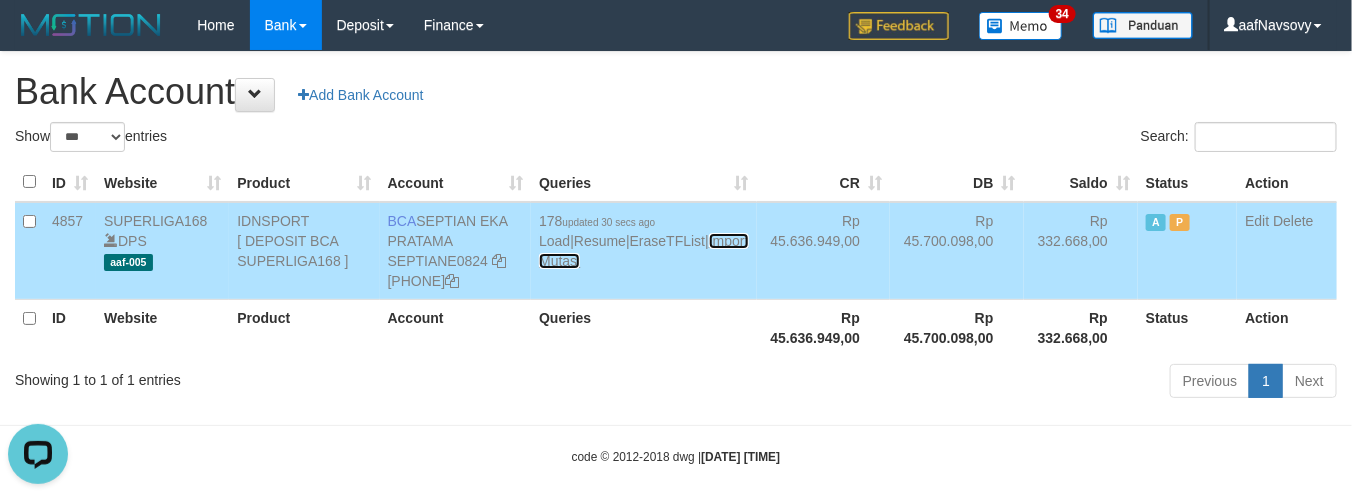 click on "Import Mutasi" at bounding box center (643, 251) 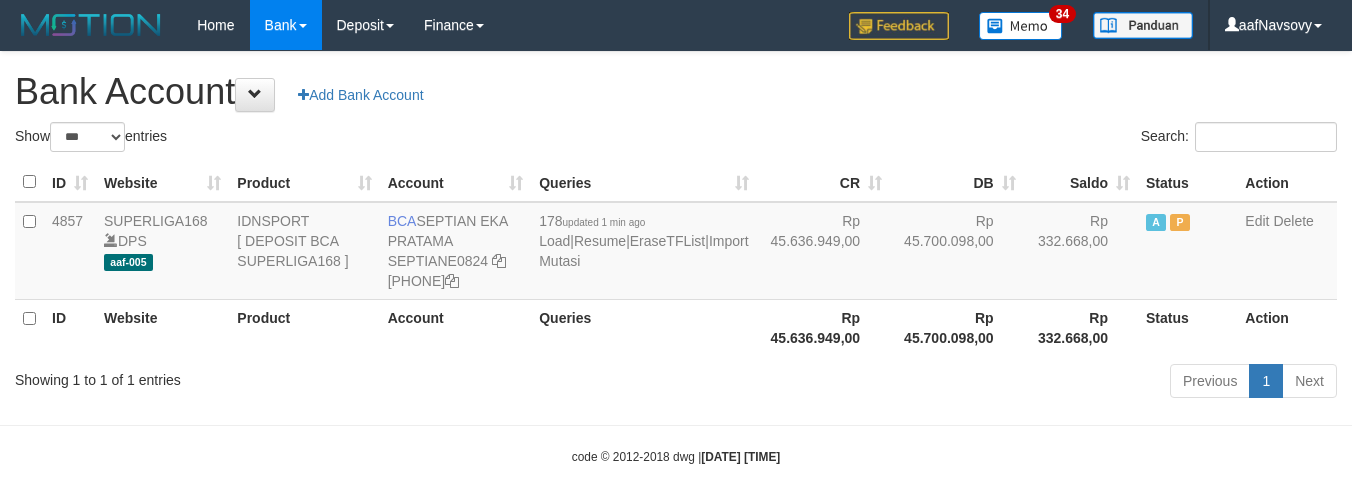 select on "***" 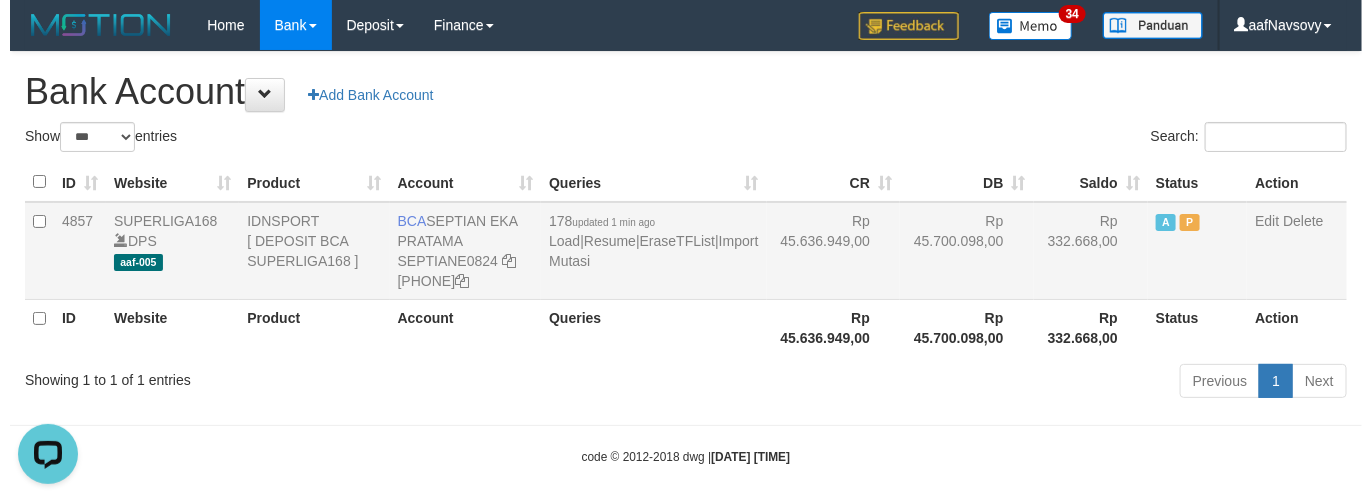 scroll, scrollTop: 0, scrollLeft: 0, axis: both 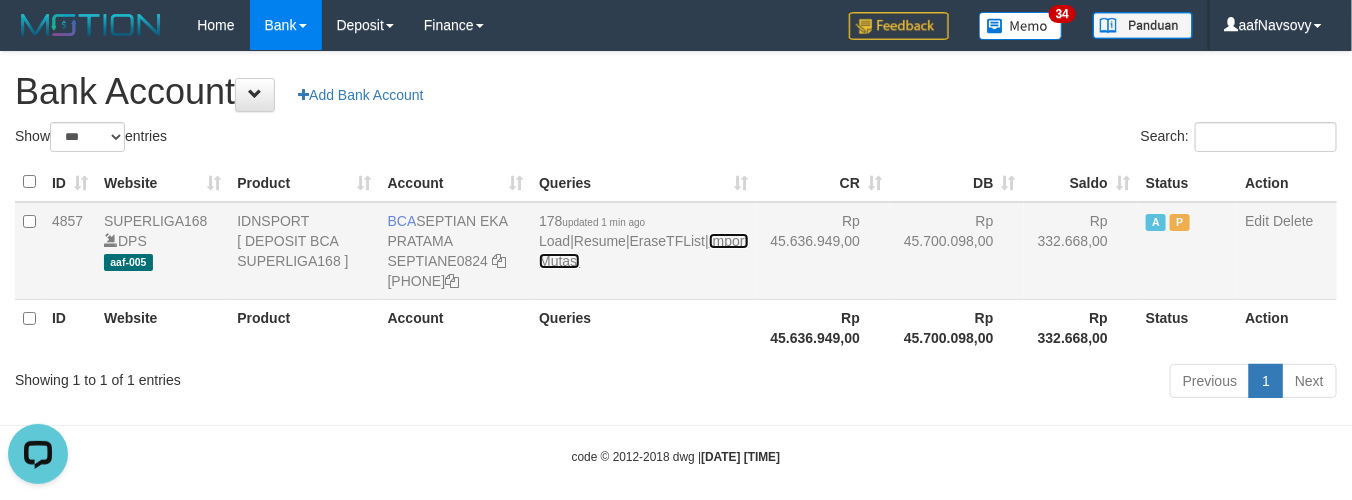 click on "Import Mutasi" at bounding box center (643, 251) 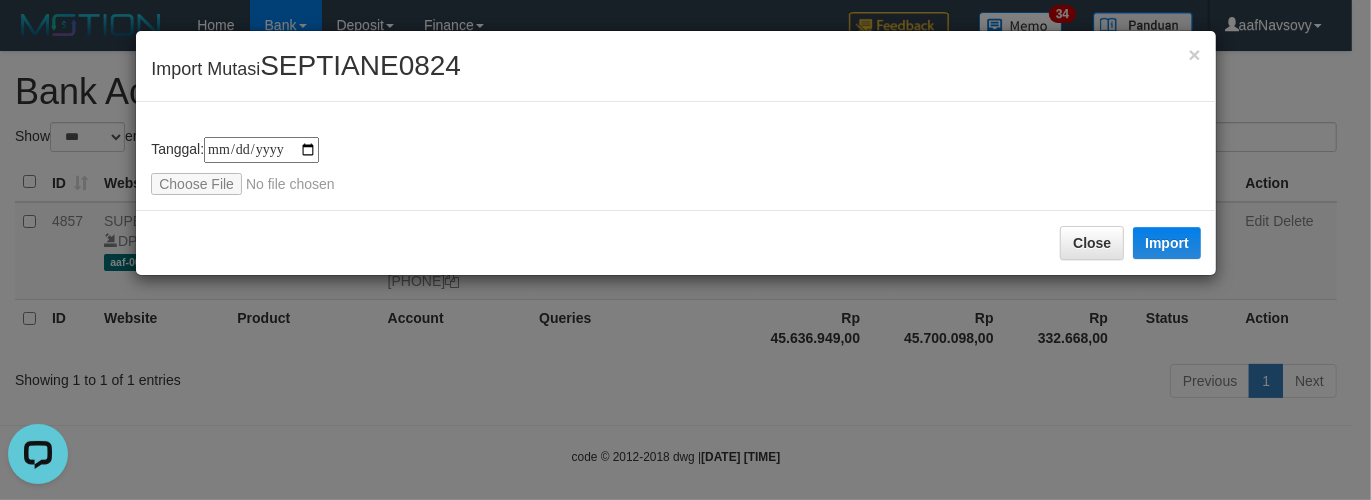 type on "**********" 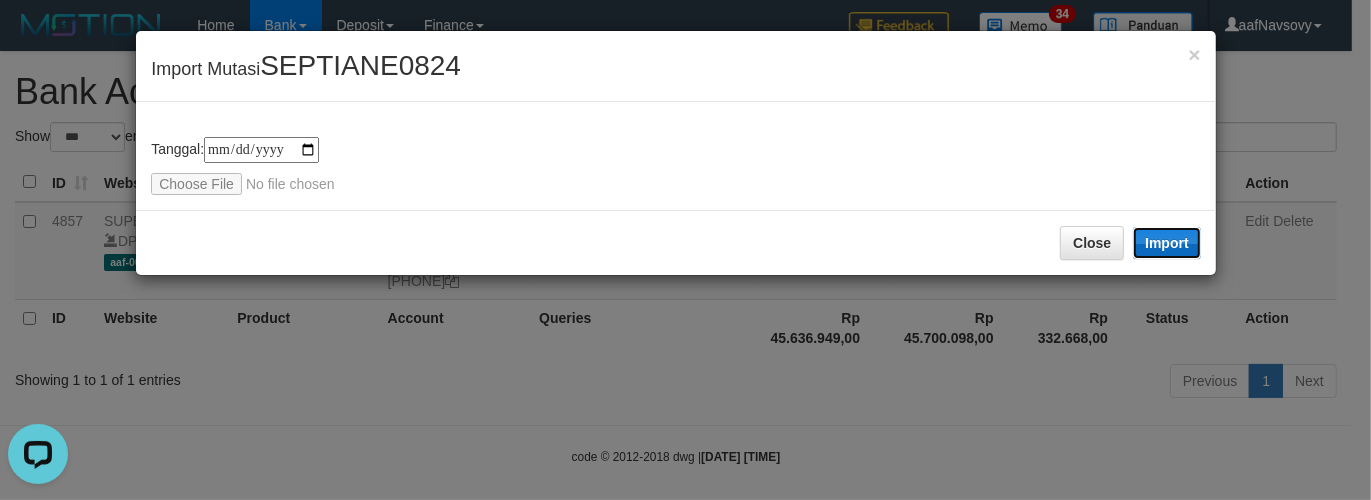 click on "Import" at bounding box center [1167, 243] 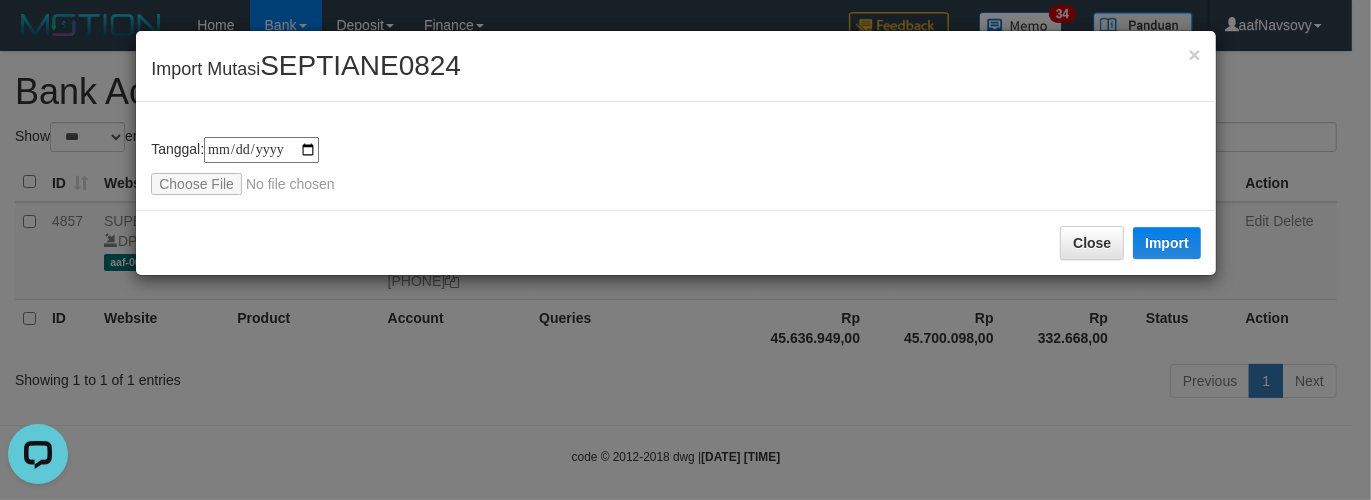 click on "**********" at bounding box center [685, 250] 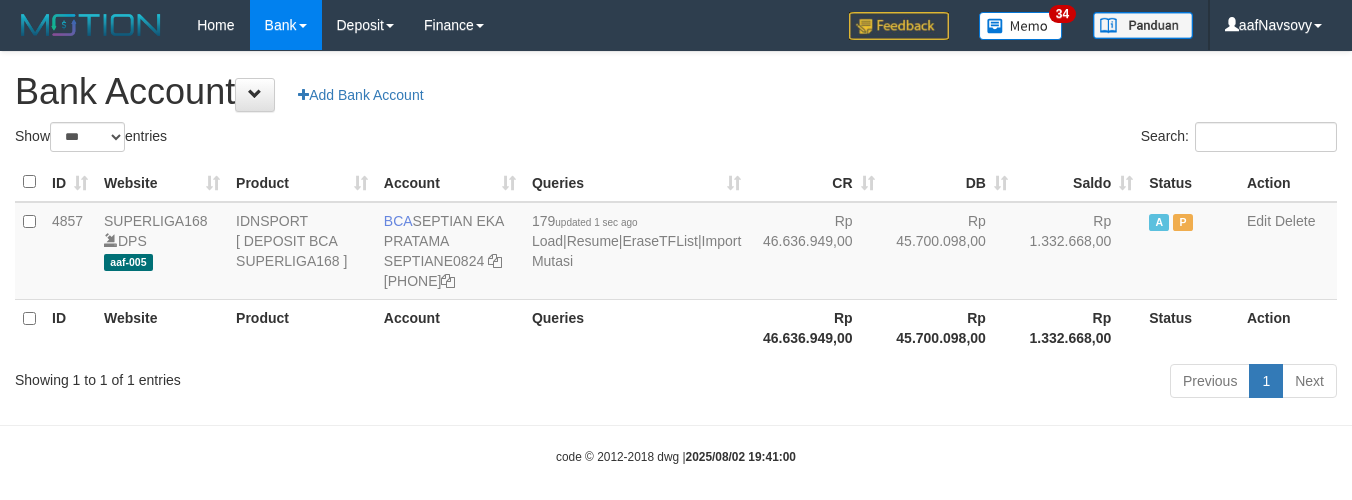 select on "***" 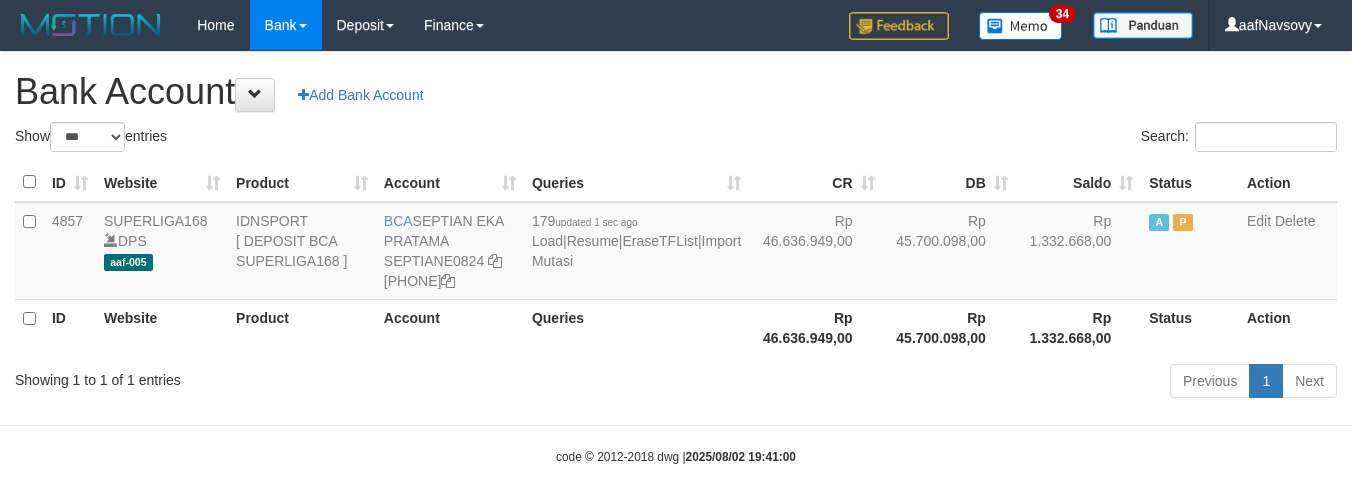 scroll, scrollTop: 0, scrollLeft: 0, axis: both 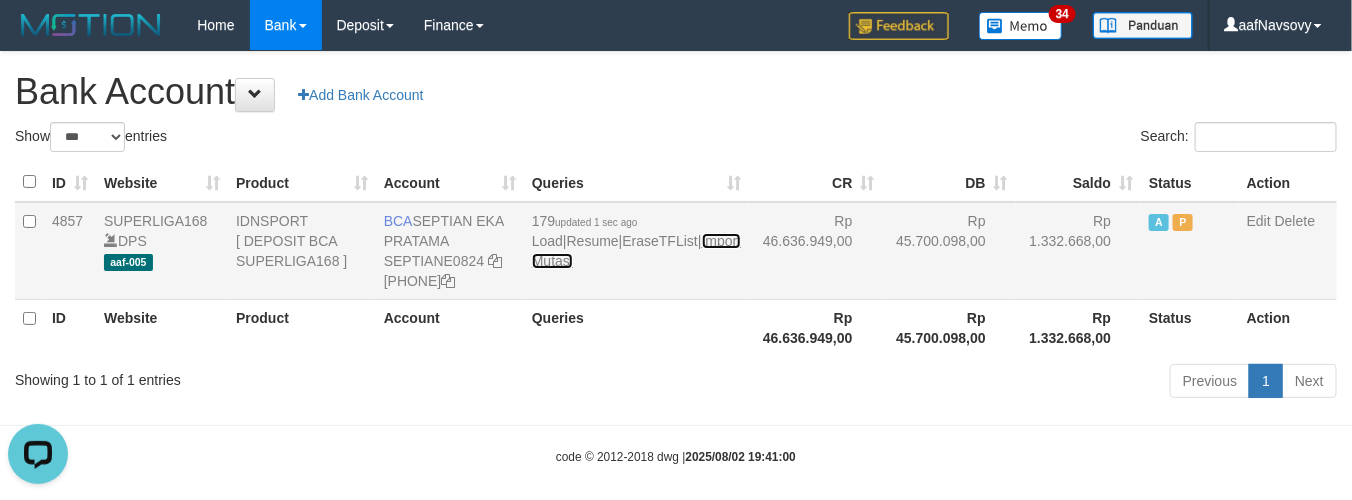 click on "Import Mutasi" at bounding box center [636, 251] 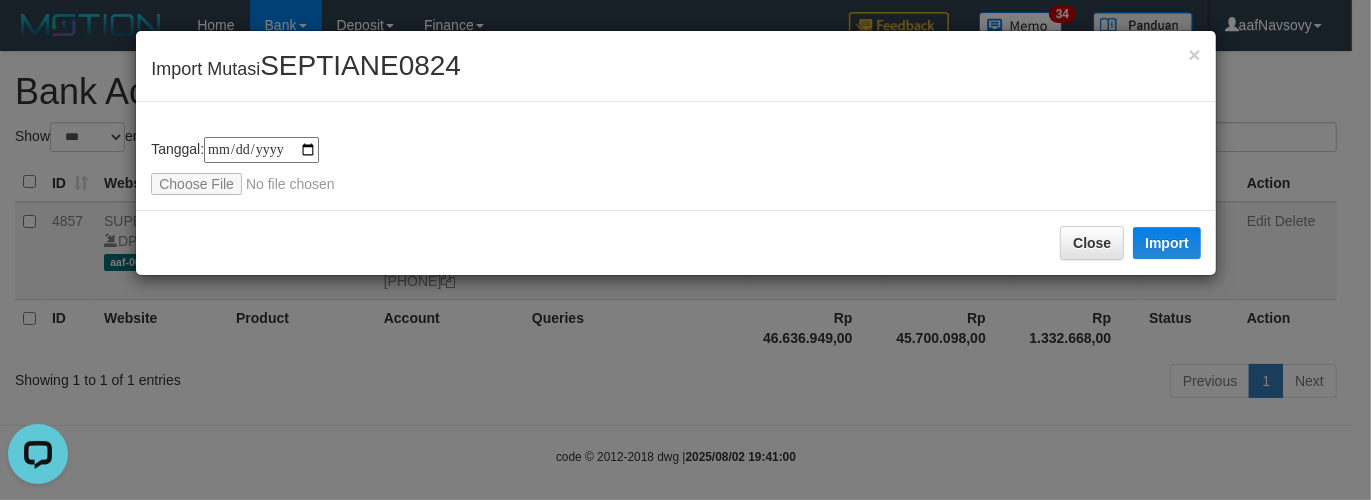 type on "**********" 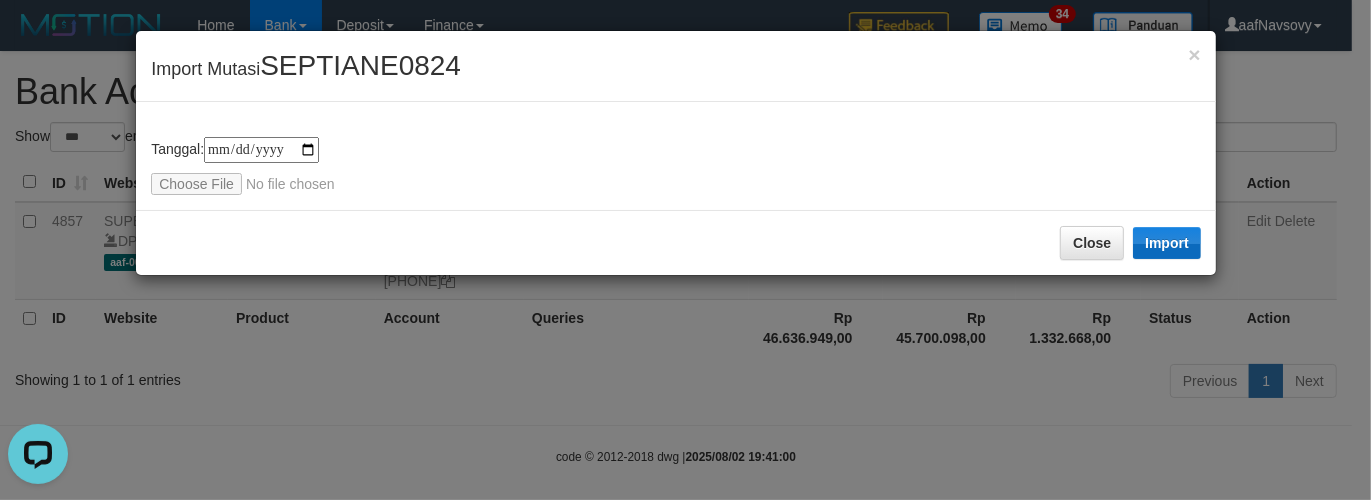drag, startPoint x: 1176, startPoint y: 222, endPoint x: 1172, endPoint y: 233, distance: 11.7046995 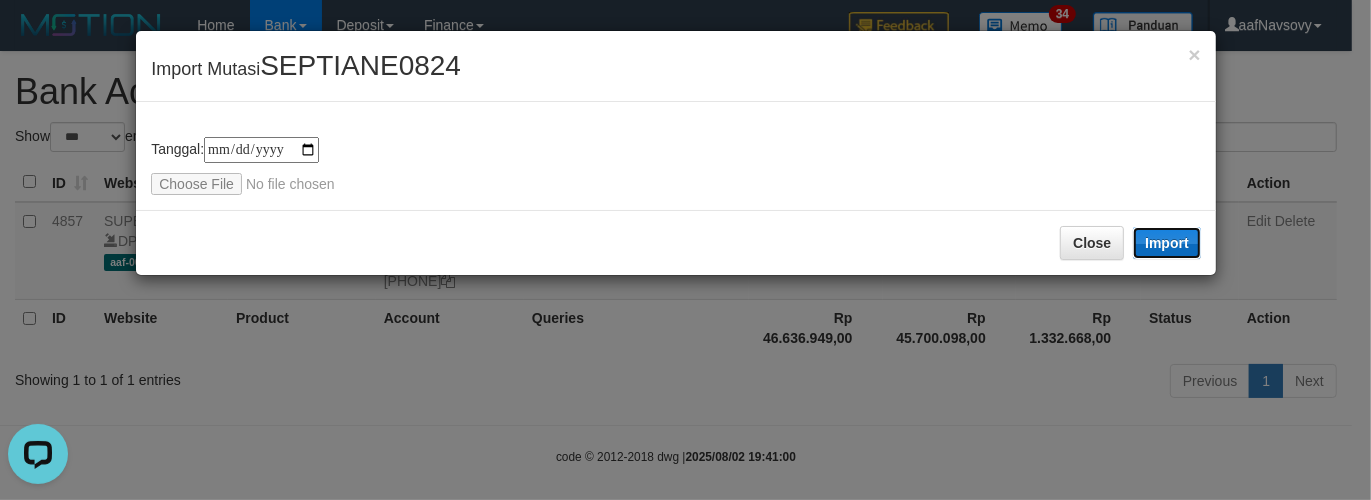 click on "Import" at bounding box center [1167, 243] 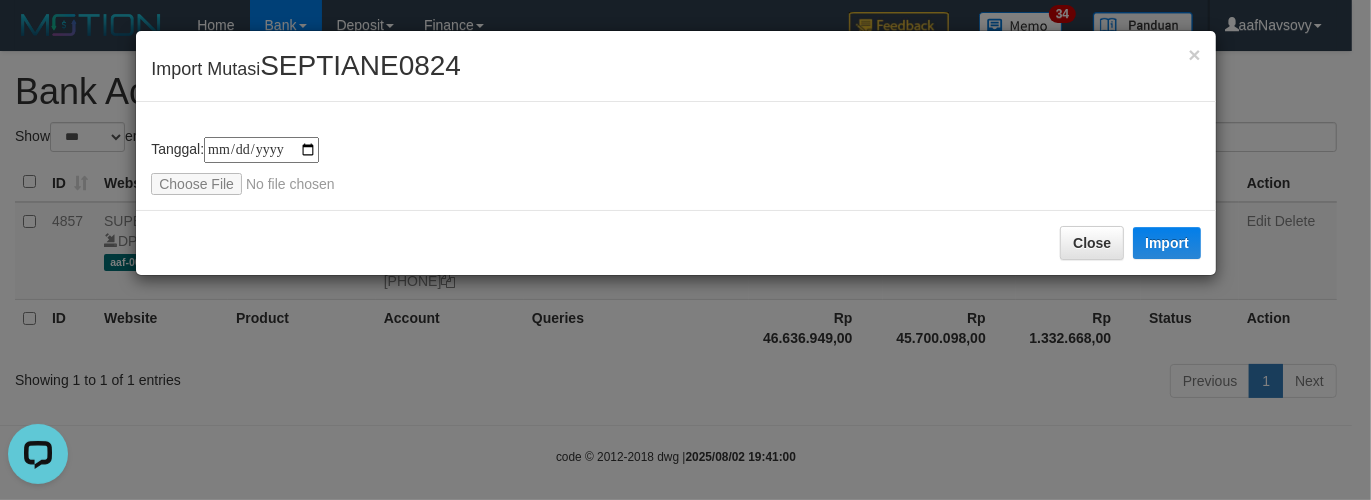 click on "Close
Import" at bounding box center (676, 242) 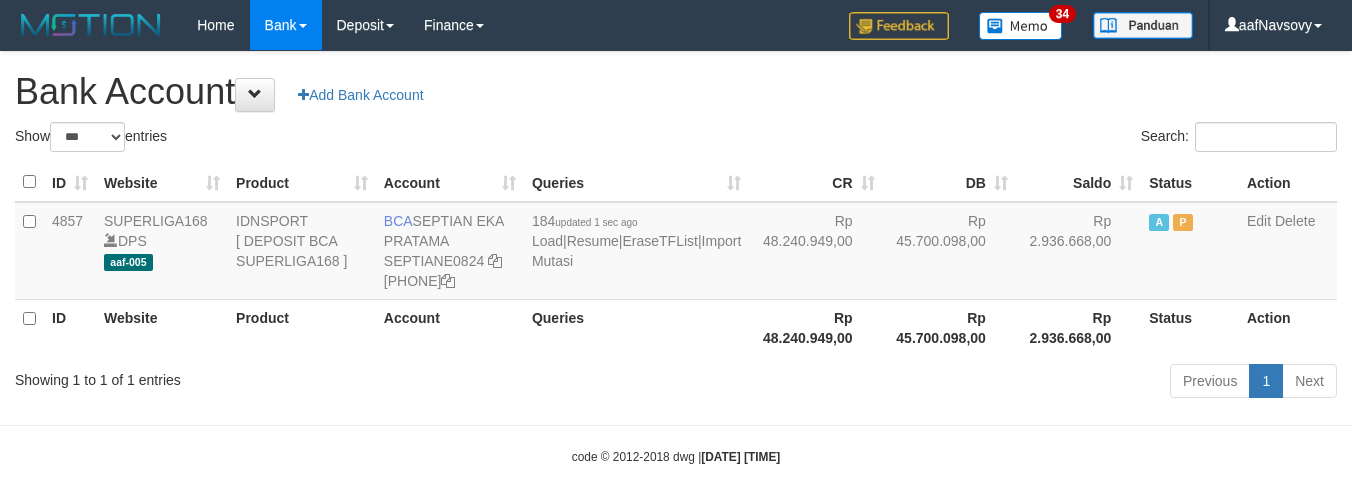 select on "***" 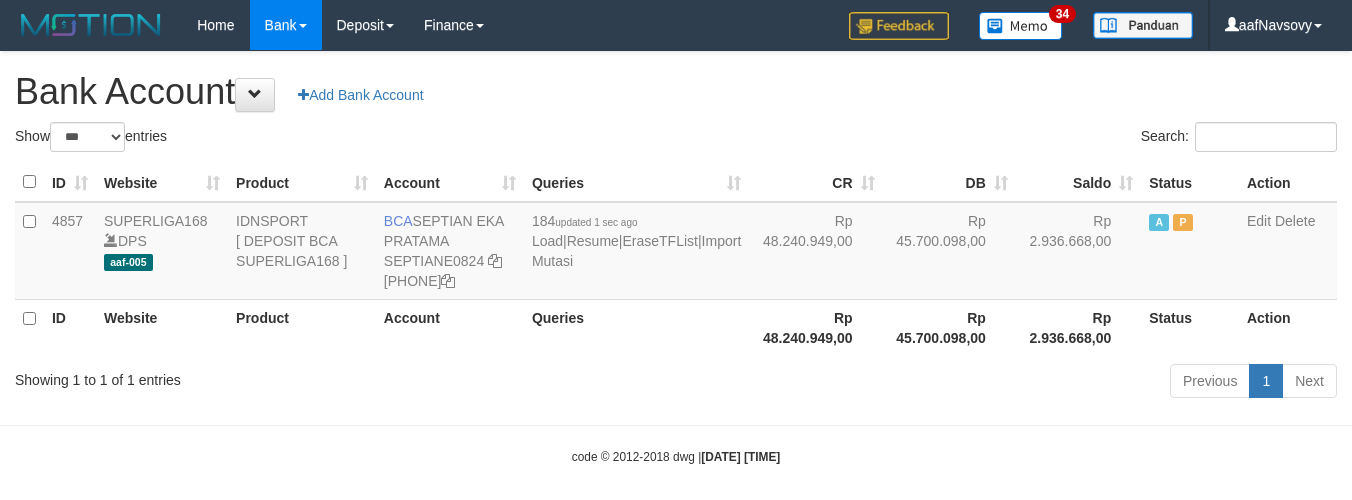 scroll, scrollTop: 0, scrollLeft: 0, axis: both 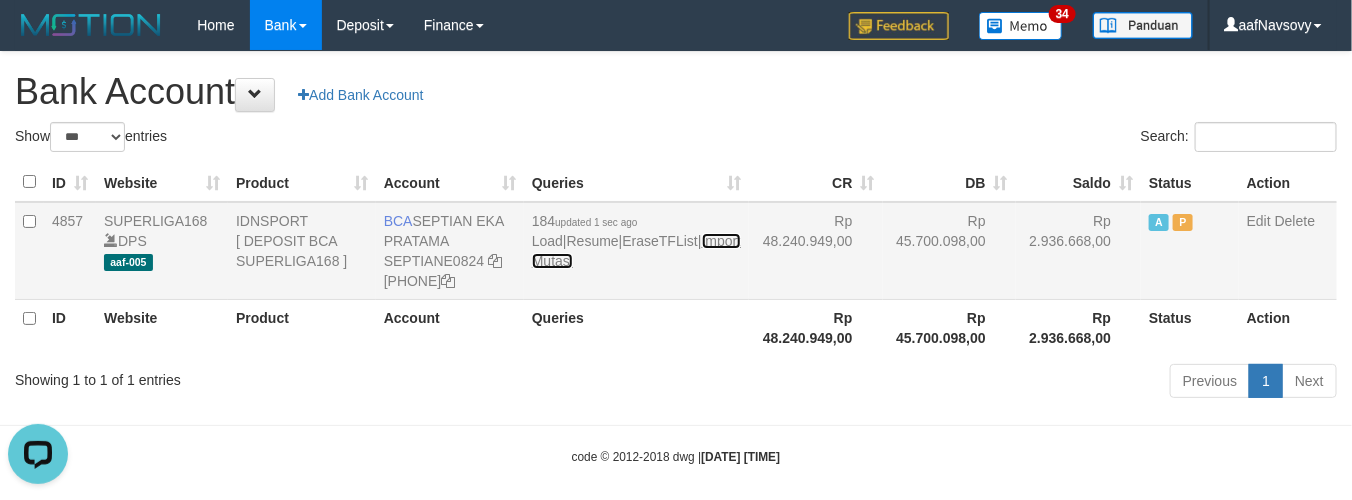 click on "Import Mutasi" at bounding box center (636, 251) 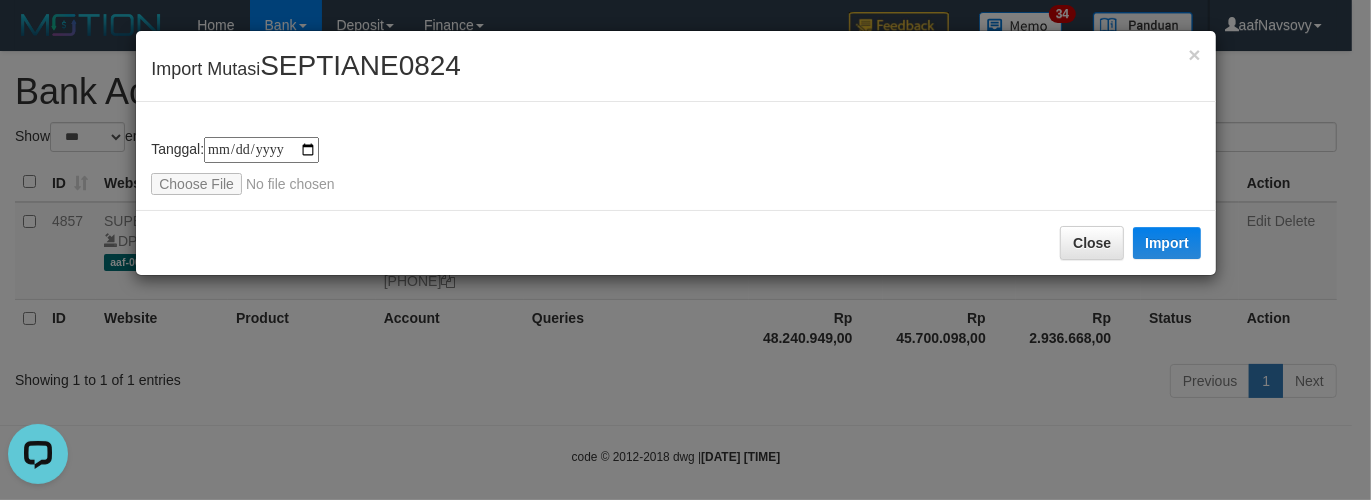 type on "**********" 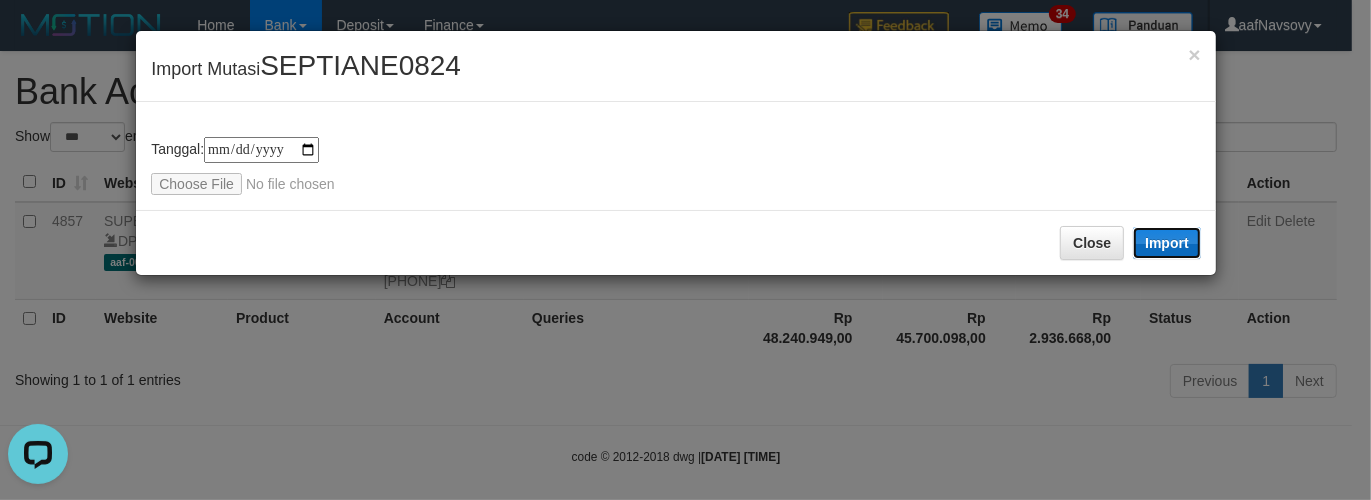 click on "Import" at bounding box center [1167, 243] 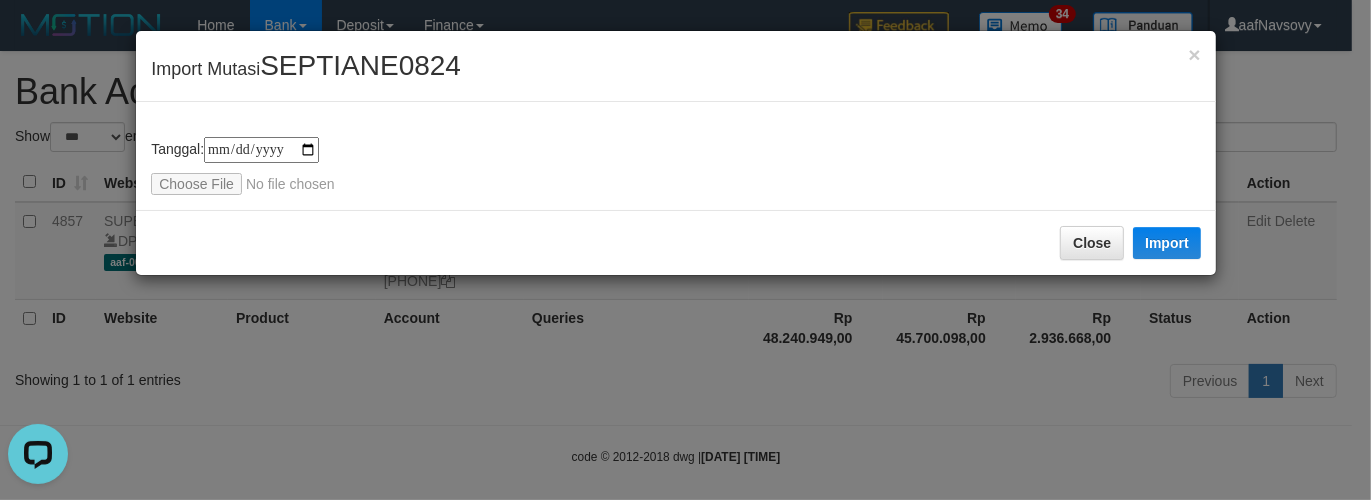 click on "Close
Import" at bounding box center [676, 242] 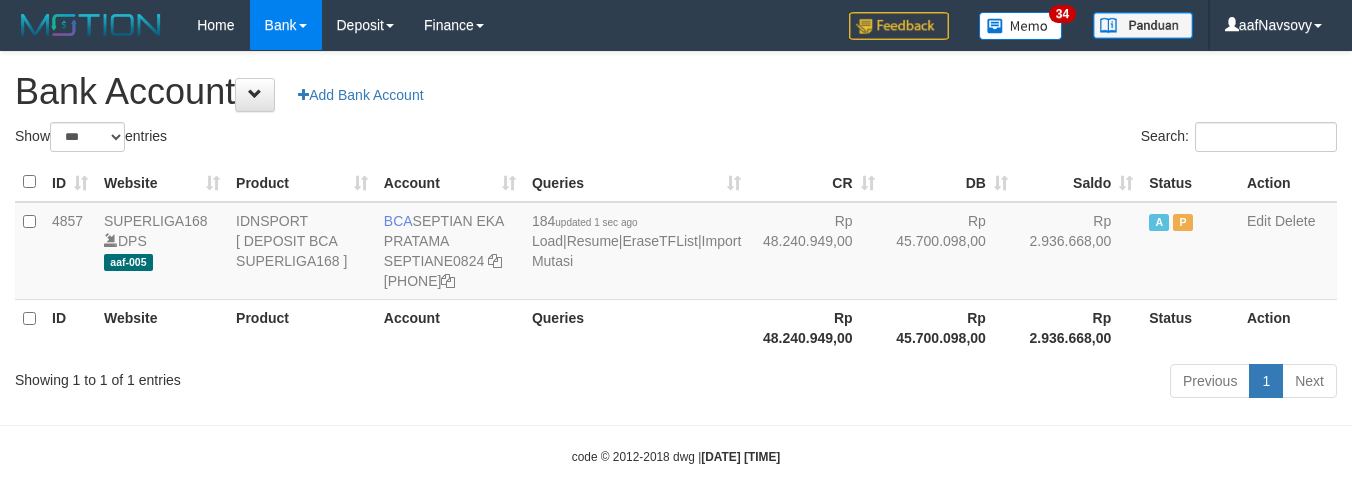 select on "***" 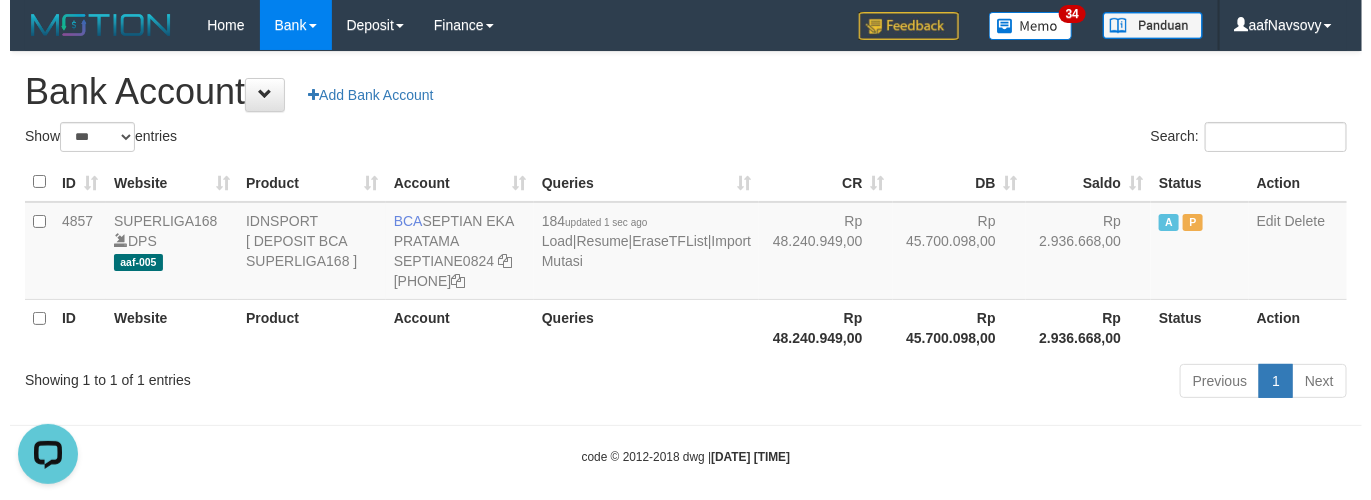 scroll, scrollTop: 0, scrollLeft: 0, axis: both 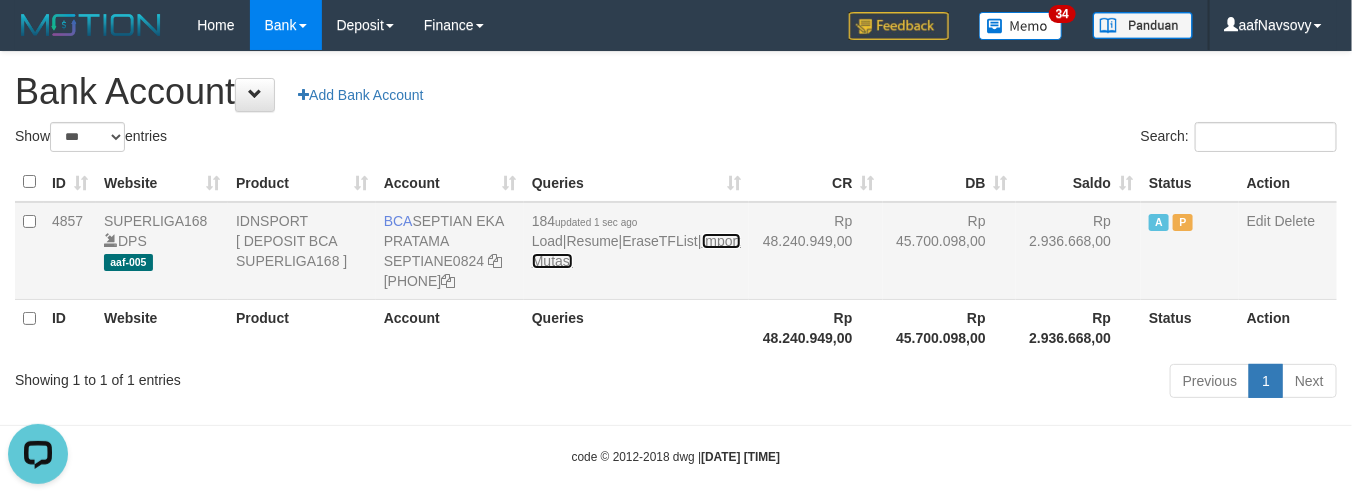 click on "Import Mutasi" at bounding box center [636, 251] 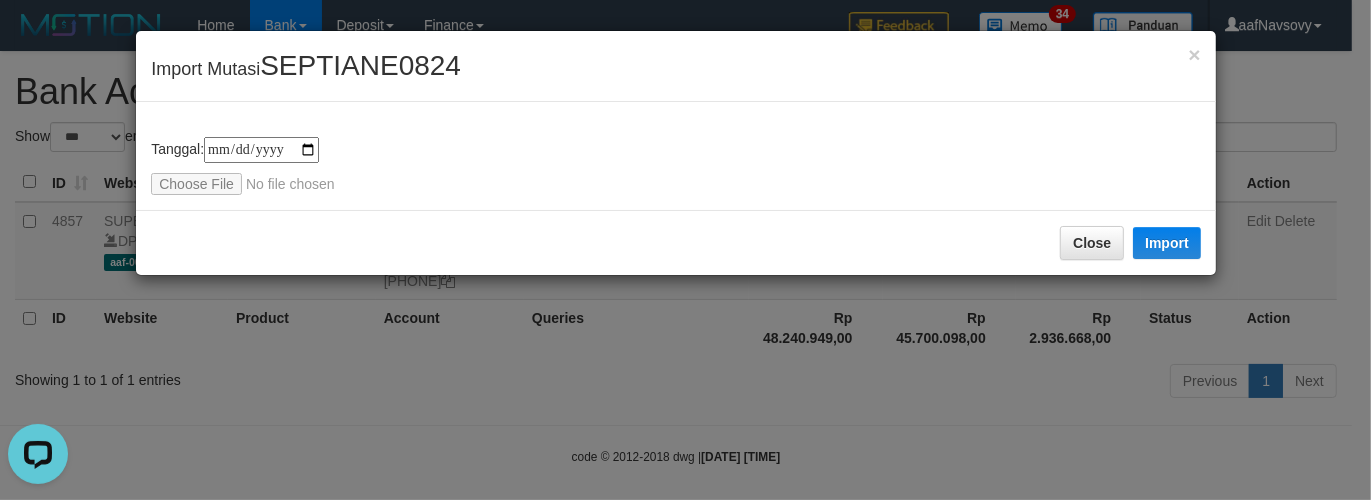 type on "**********" 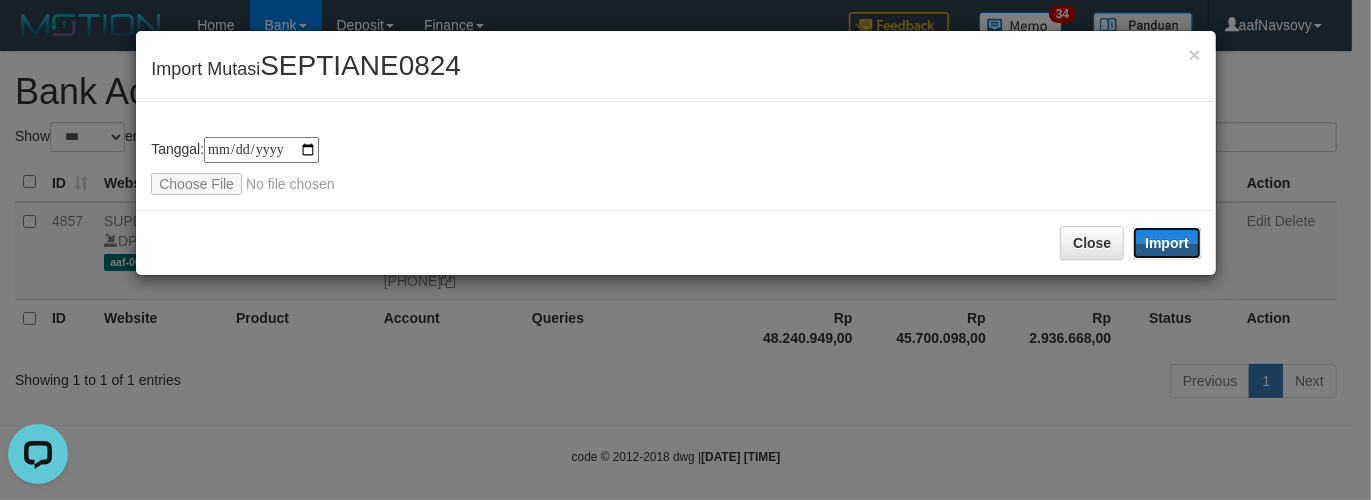 drag, startPoint x: 1166, startPoint y: 247, endPoint x: 365, endPoint y: 358, distance: 808.6544 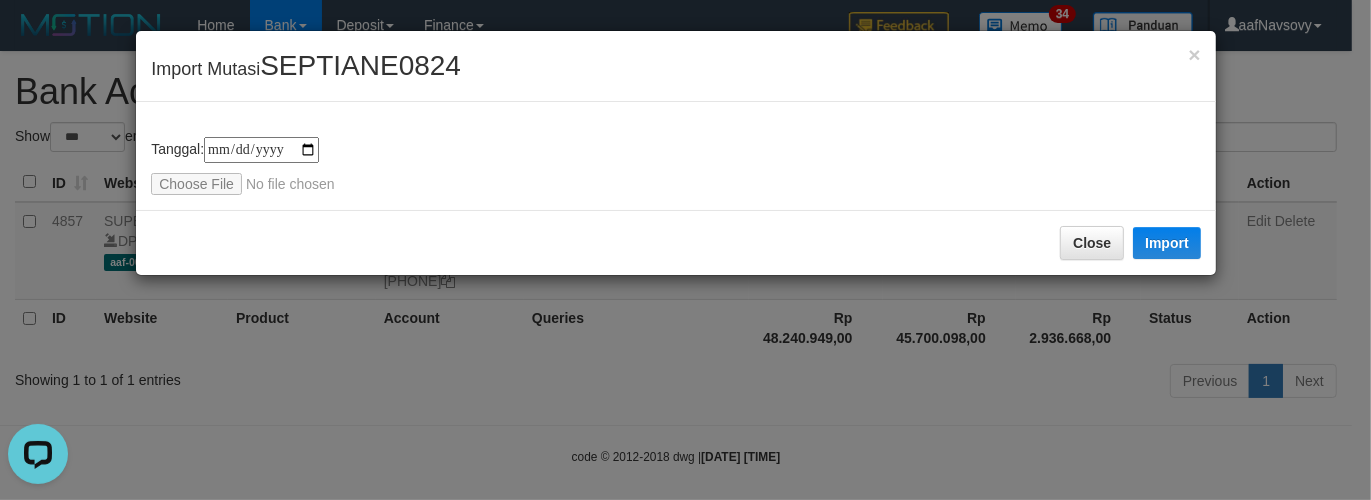 click on "Close
Import" at bounding box center [676, 242] 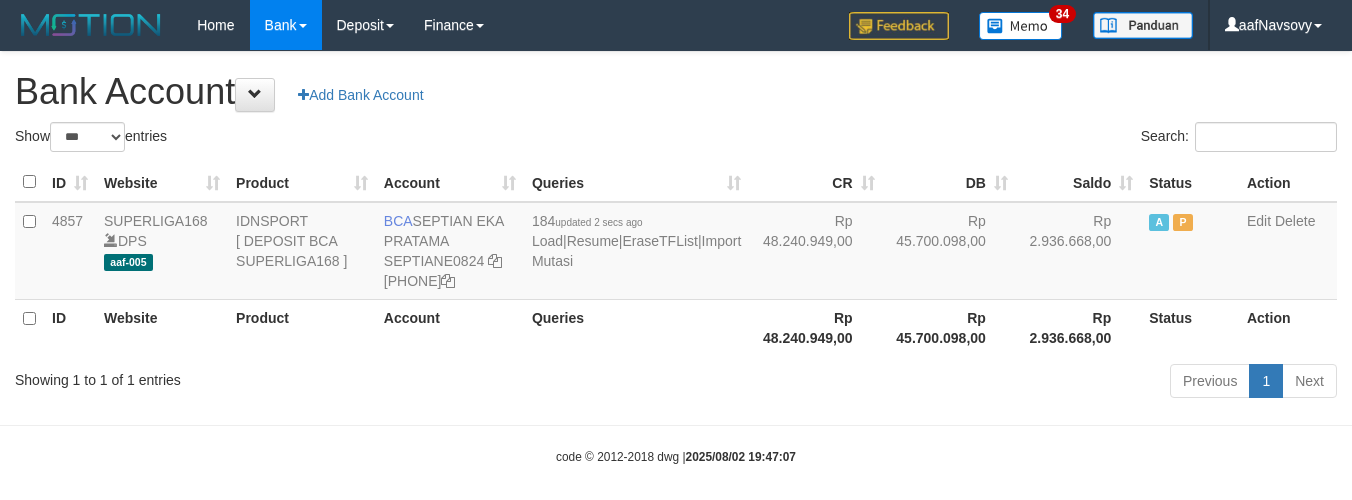 select on "***" 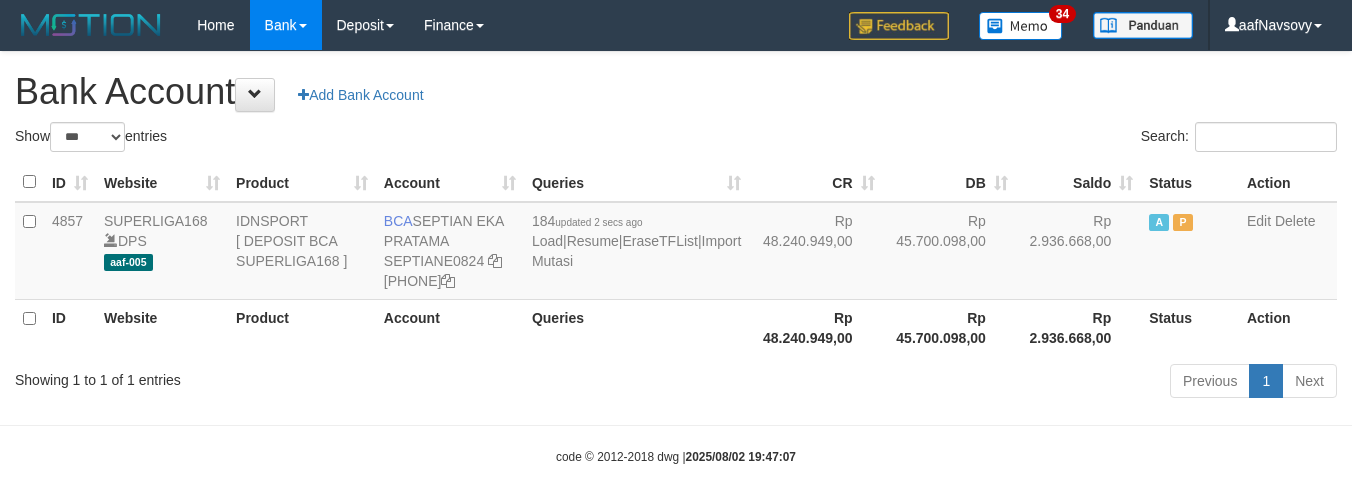 scroll, scrollTop: 0, scrollLeft: 0, axis: both 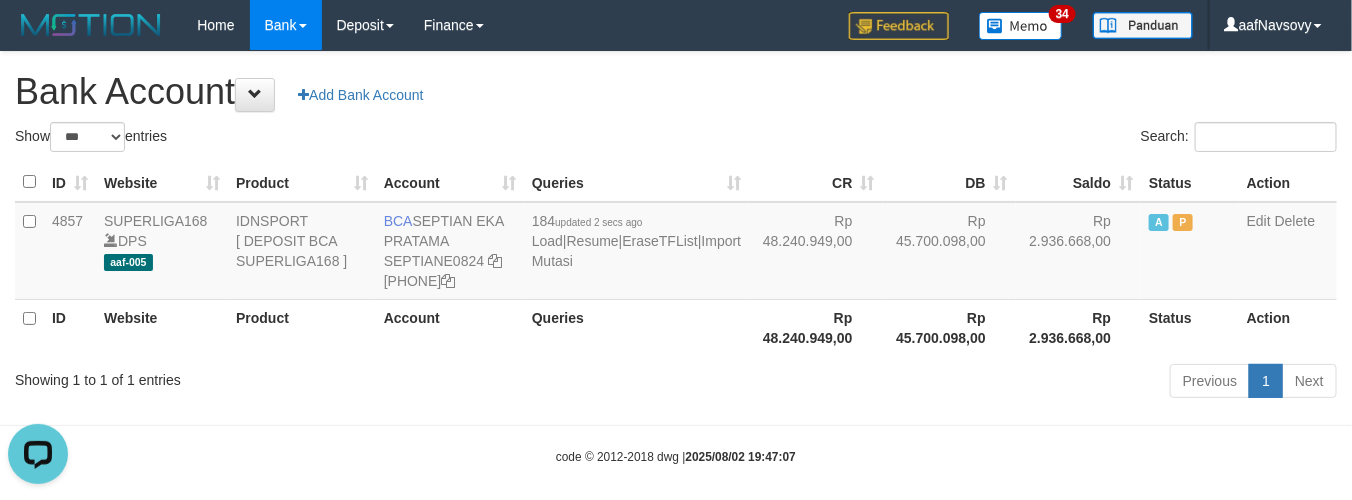 click on "Queries" at bounding box center (636, 327) 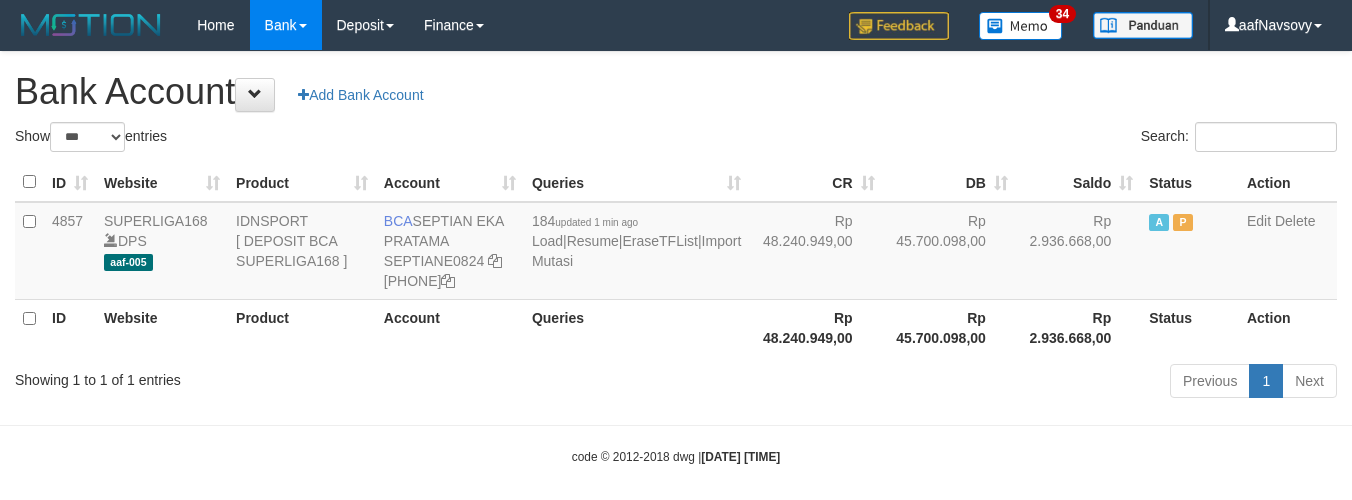 select on "***" 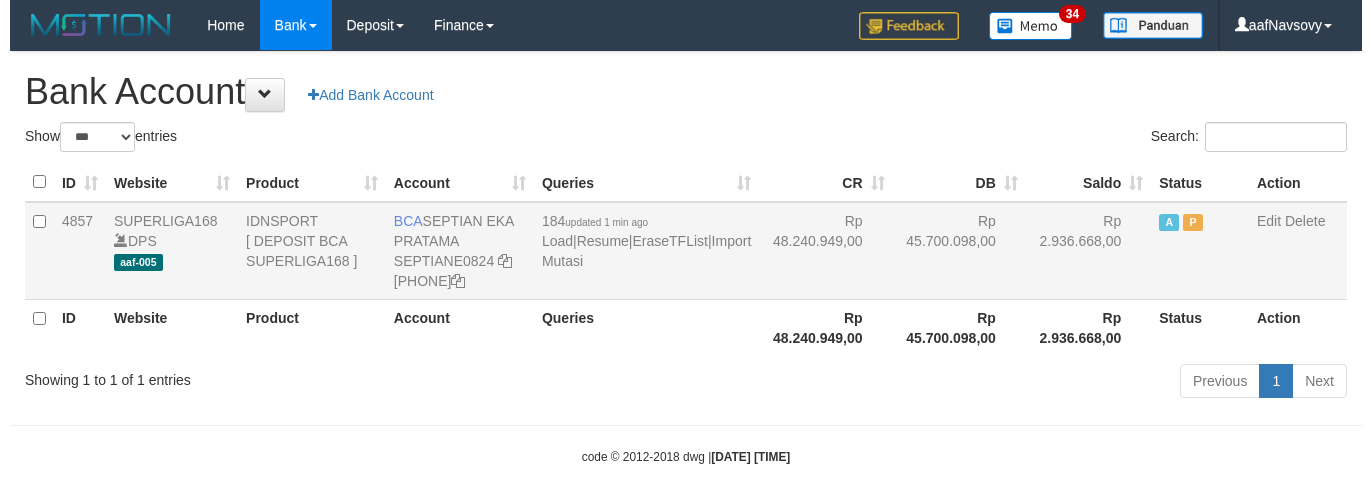 scroll, scrollTop: 0, scrollLeft: 0, axis: both 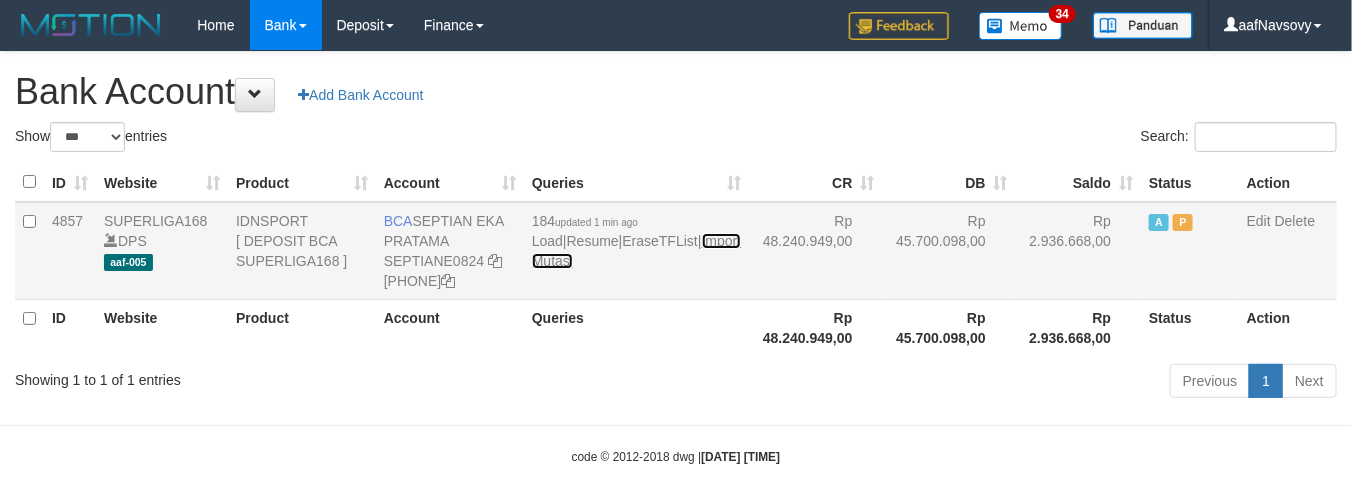 click on "Import Mutasi" at bounding box center [636, 251] 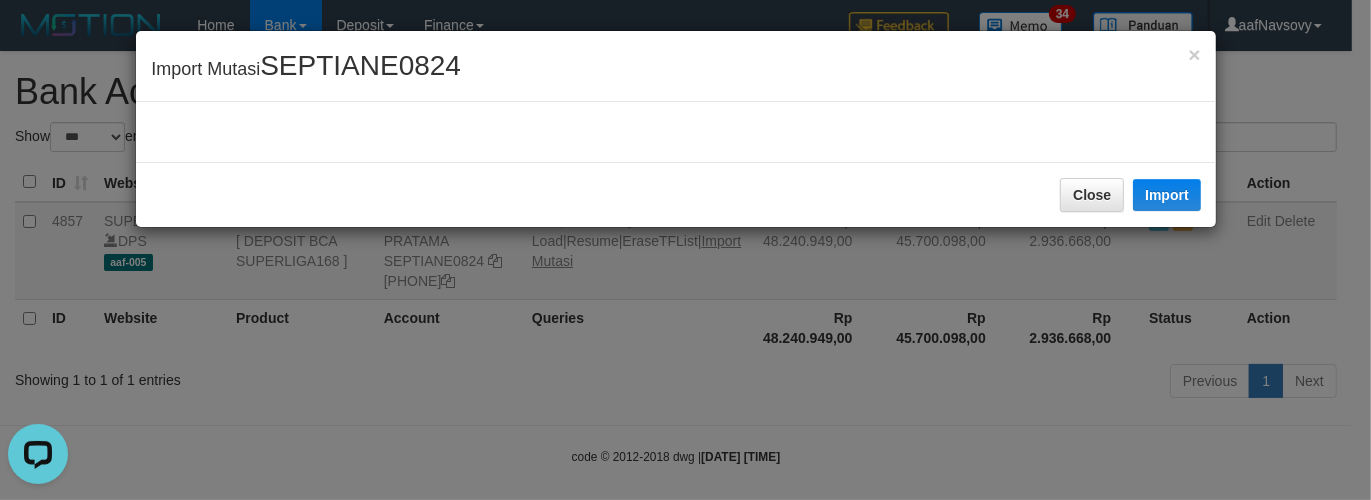 scroll, scrollTop: 0, scrollLeft: 0, axis: both 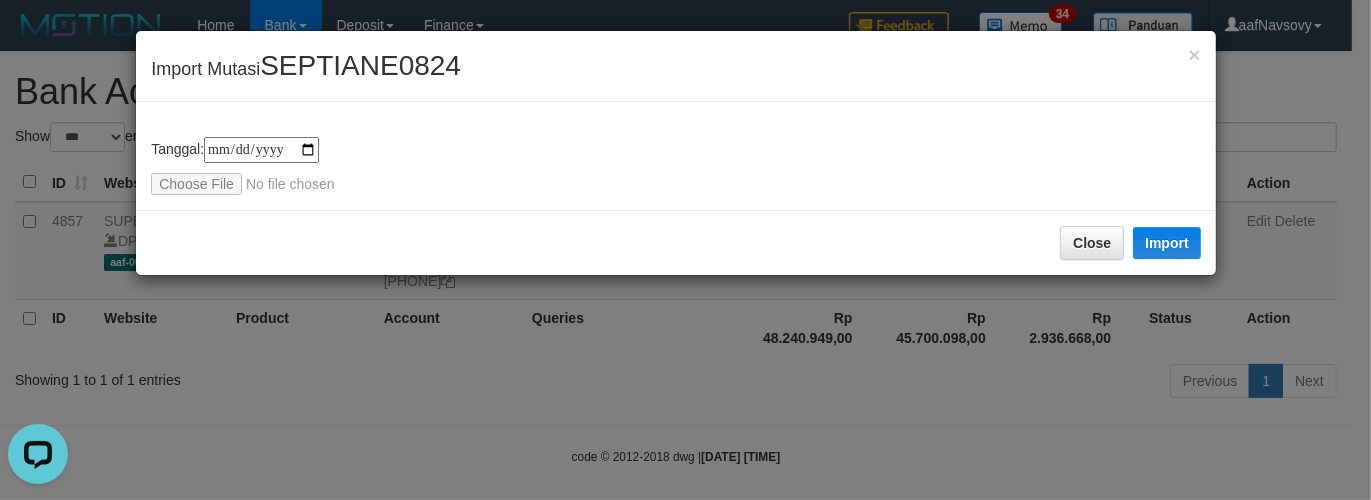 type on "**********" 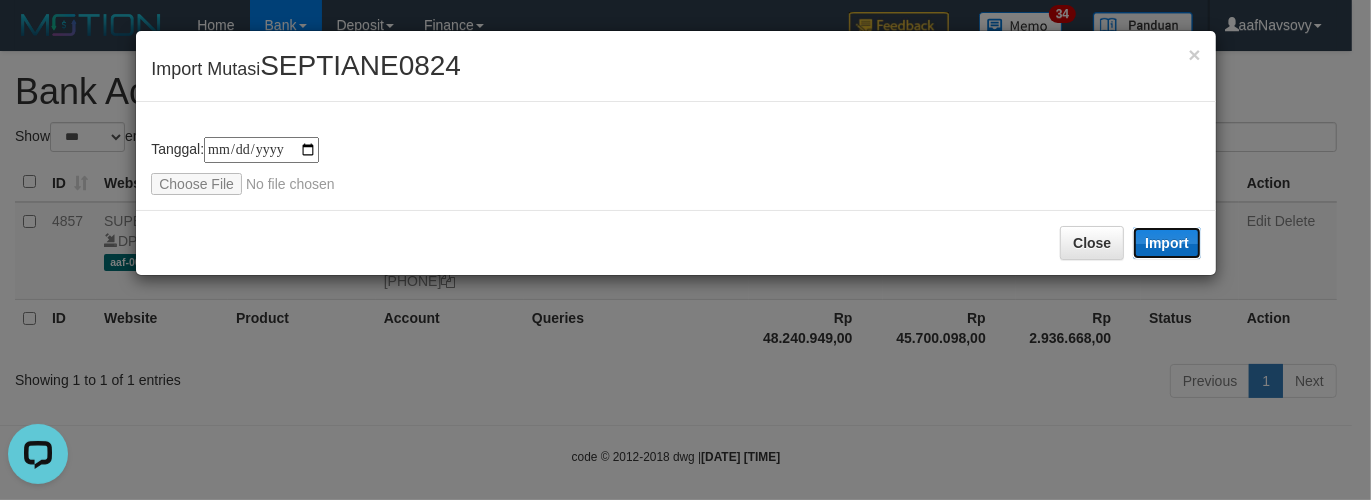 click on "Import" at bounding box center (1167, 243) 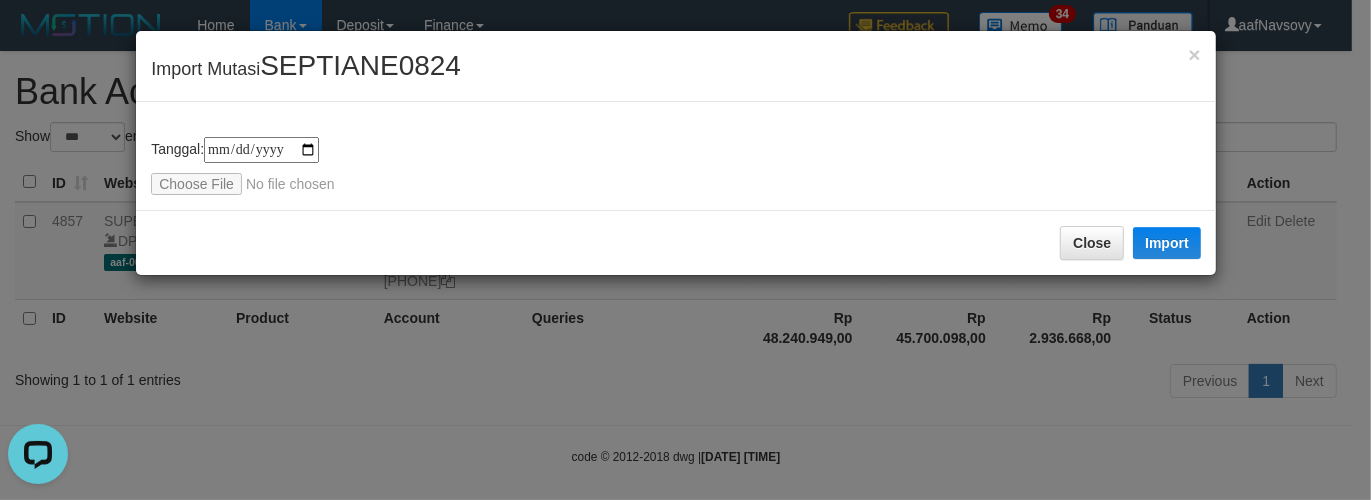 click on "Close
Import" at bounding box center (676, 242) 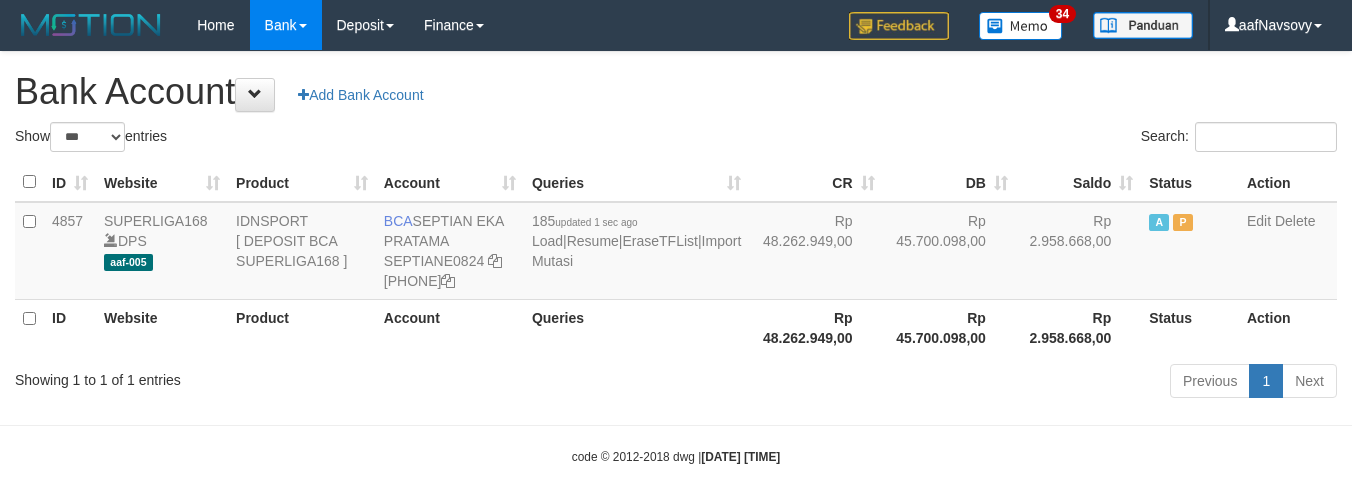 select on "***" 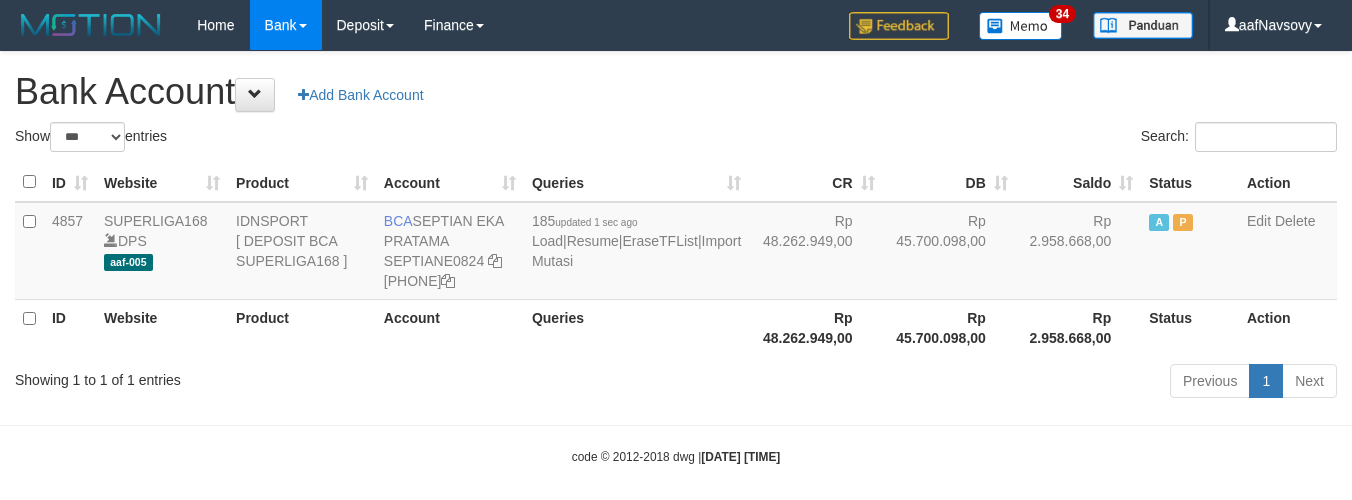 scroll, scrollTop: 0, scrollLeft: 0, axis: both 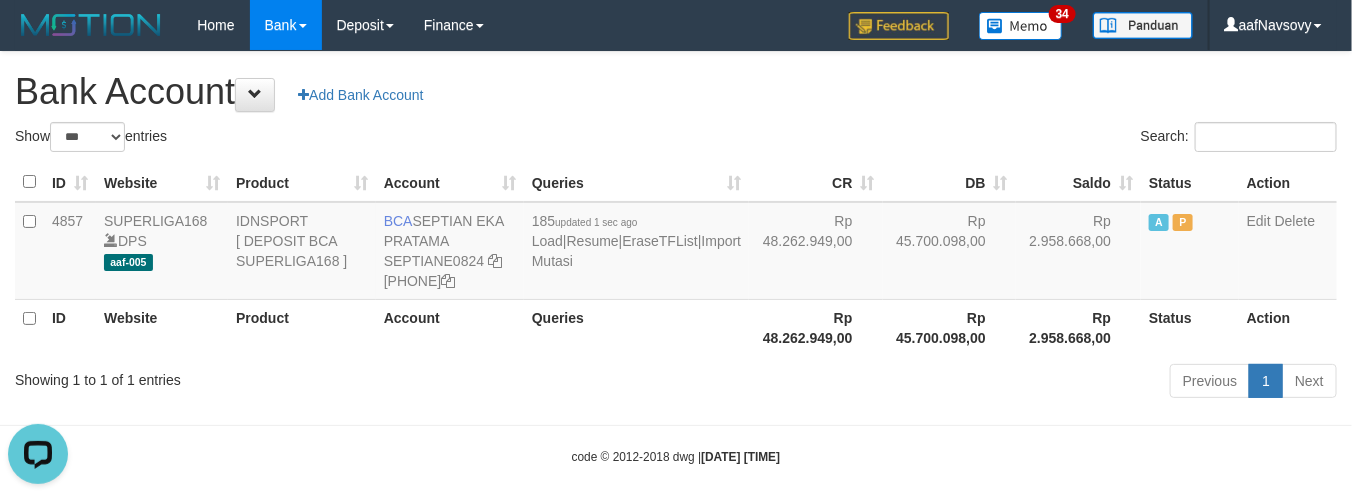 click on "Toggle navigation
Home
Bank
Account List
Load
By Website
Group
[ISPORT]													SUPERLIGA168
By Load Group (DPS)
34" at bounding box center [676, 258] 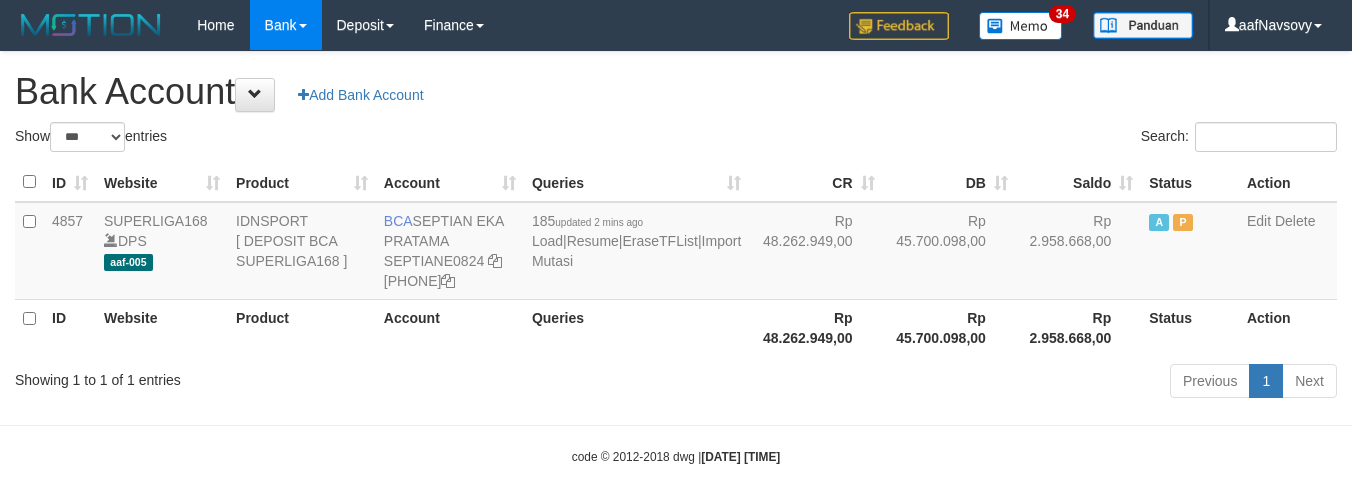 select on "***" 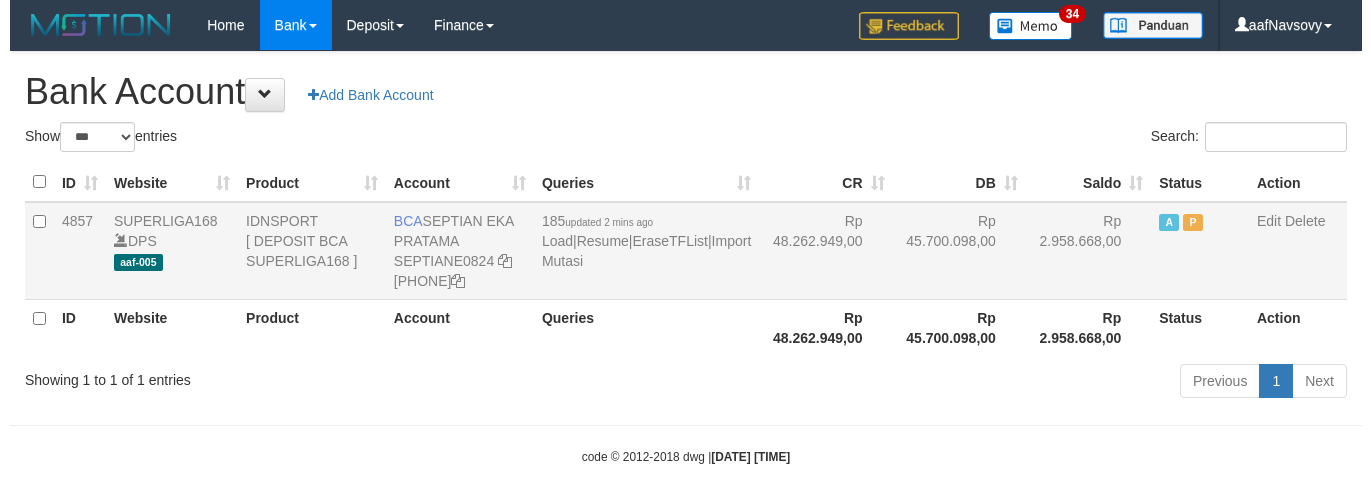 scroll, scrollTop: 0, scrollLeft: 0, axis: both 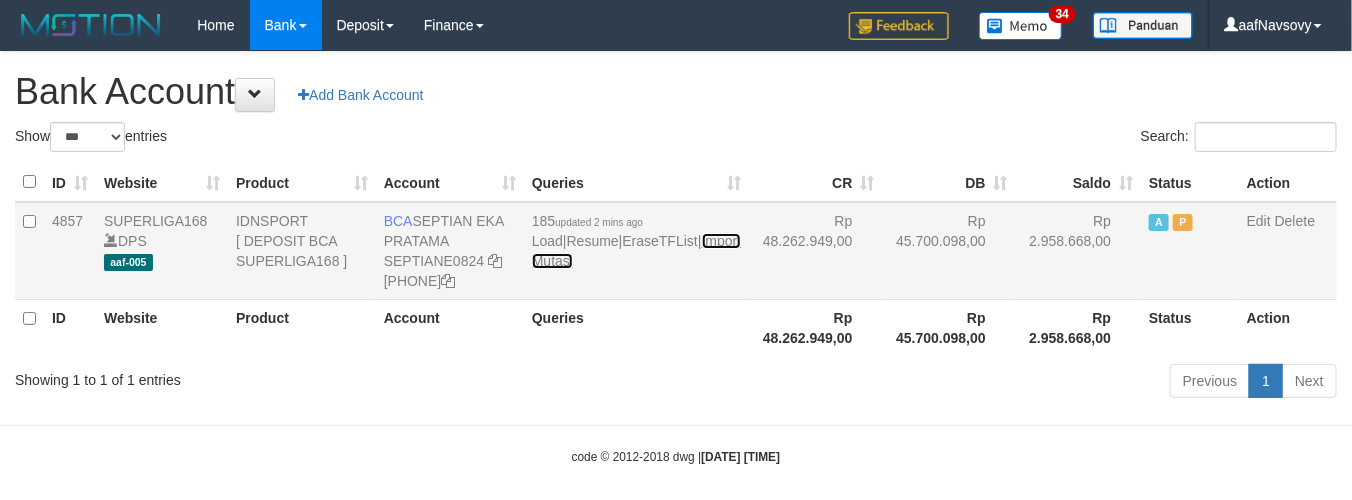 click on "Import Mutasi" at bounding box center (636, 251) 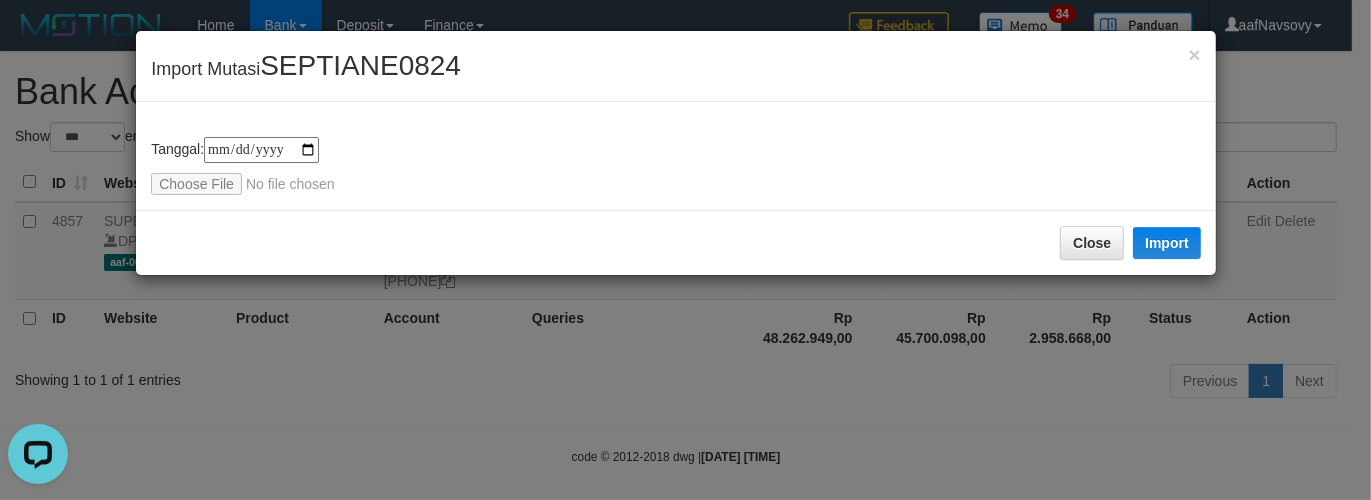 scroll, scrollTop: 0, scrollLeft: 0, axis: both 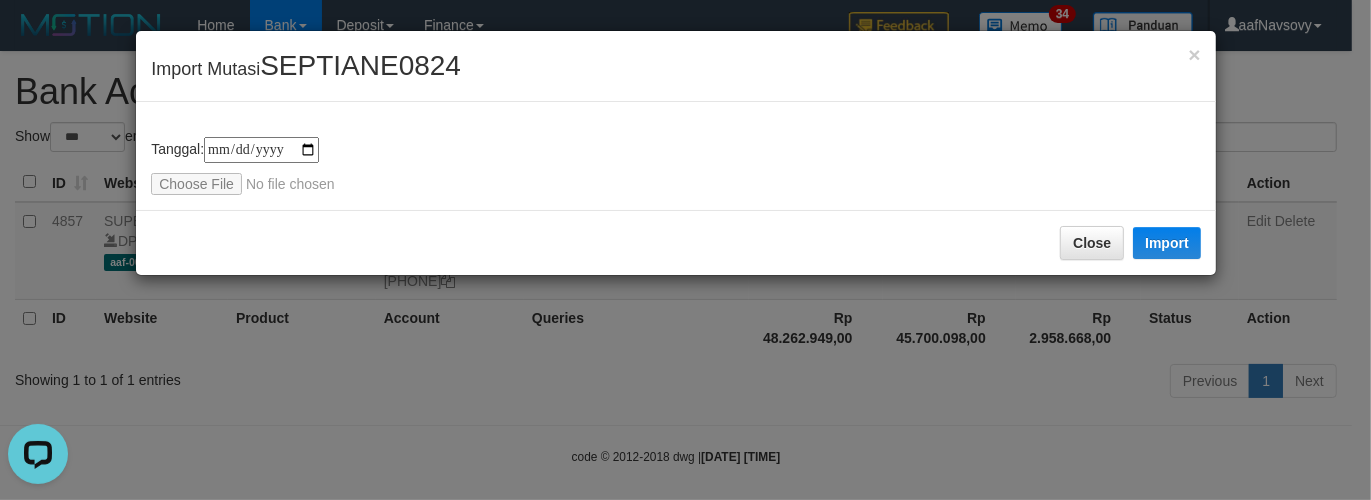 type on "**********" 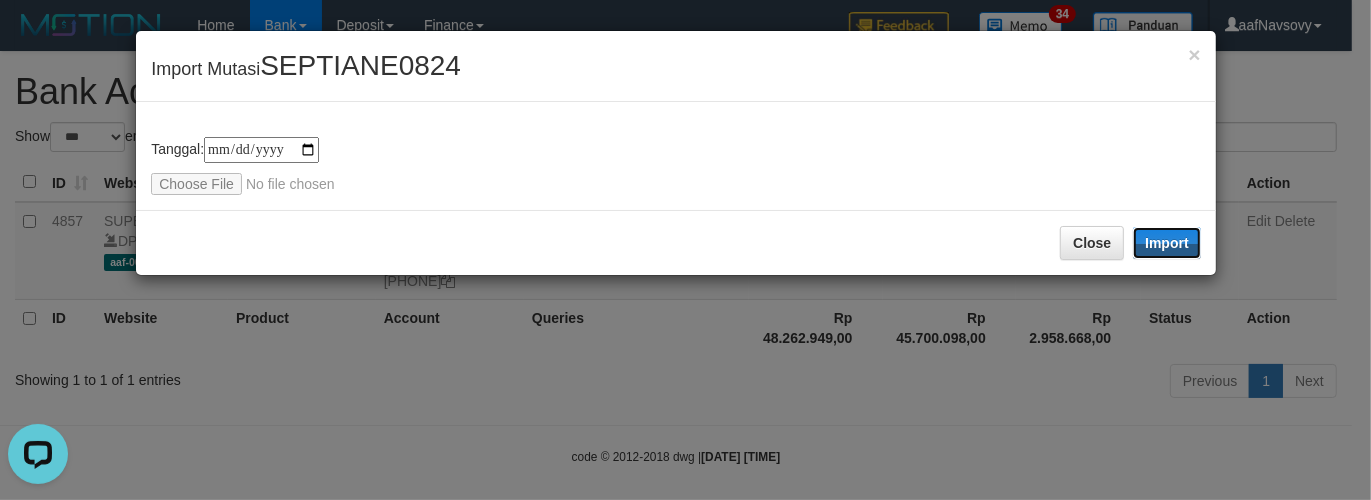 drag, startPoint x: 1177, startPoint y: 245, endPoint x: 578, endPoint y: 498, distance: 650.2384 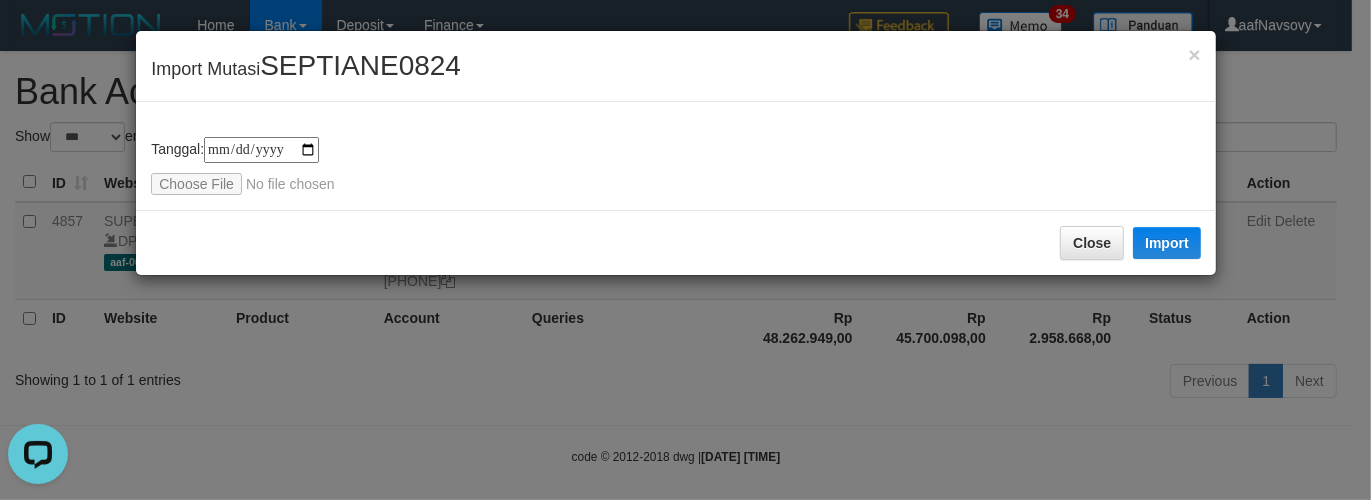 click on "Close
Import" at bounding box center [676, 242] 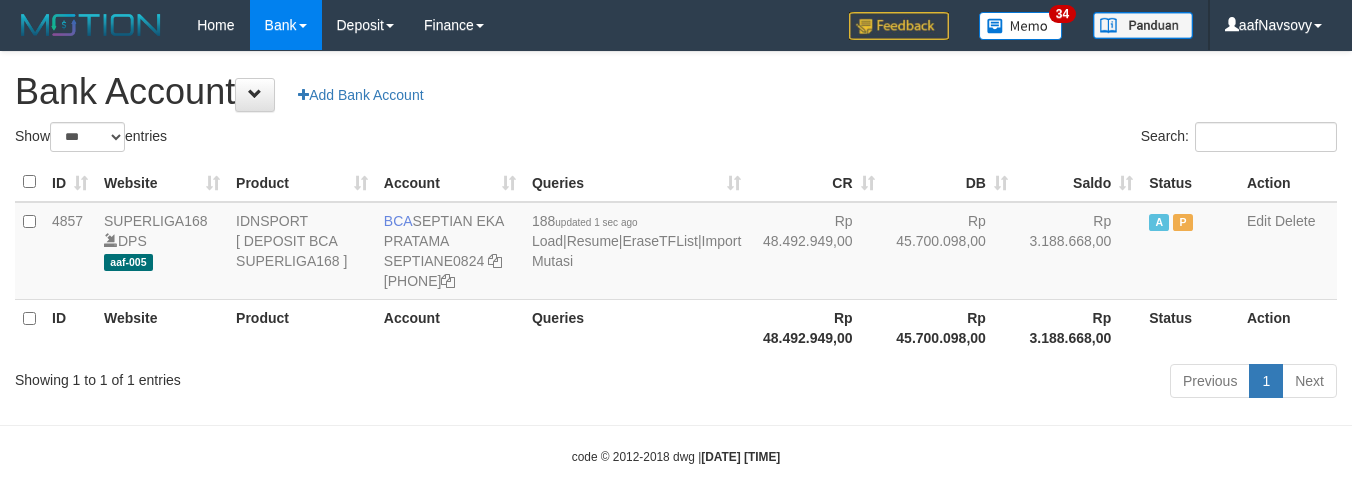 select on "***" 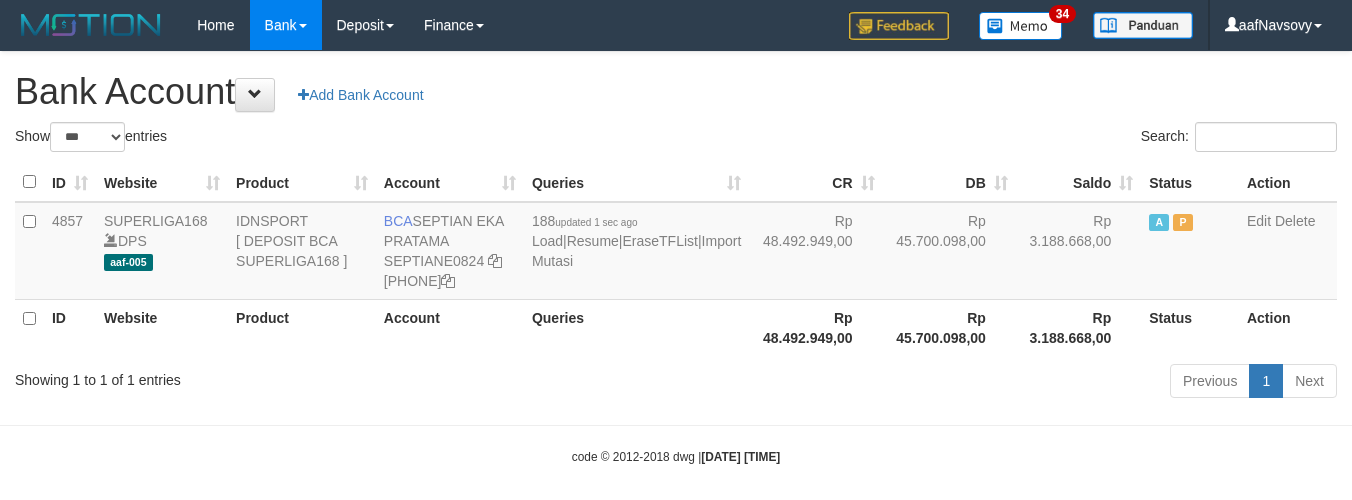 scroll, scrollTop: 0, scrollLeft: 0, axis: both 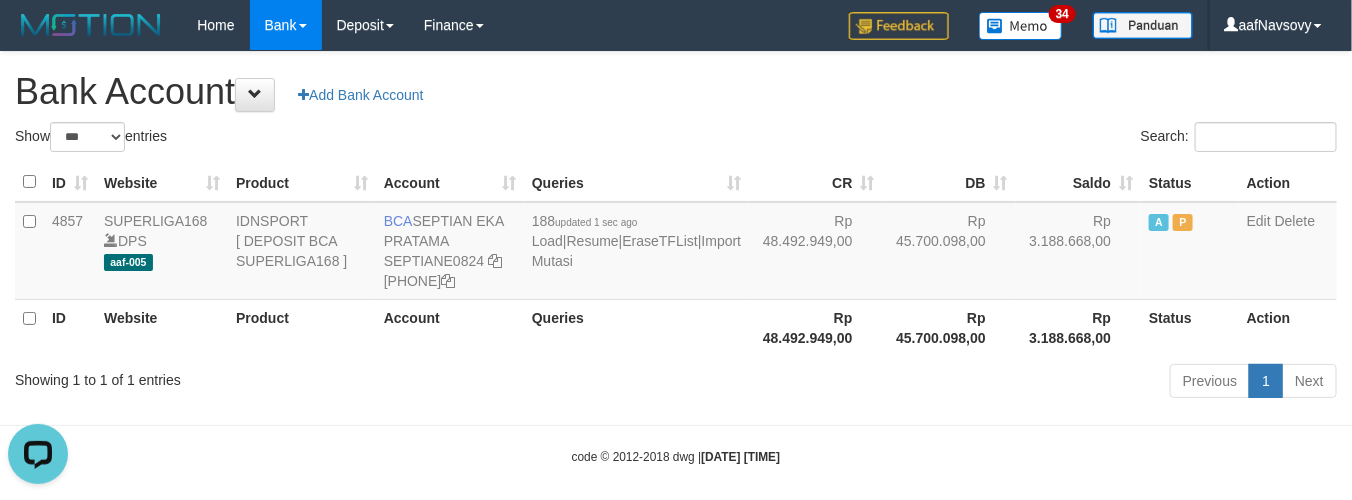 click on "Rp 48.492.949,00" at bounding box center [815, 327] 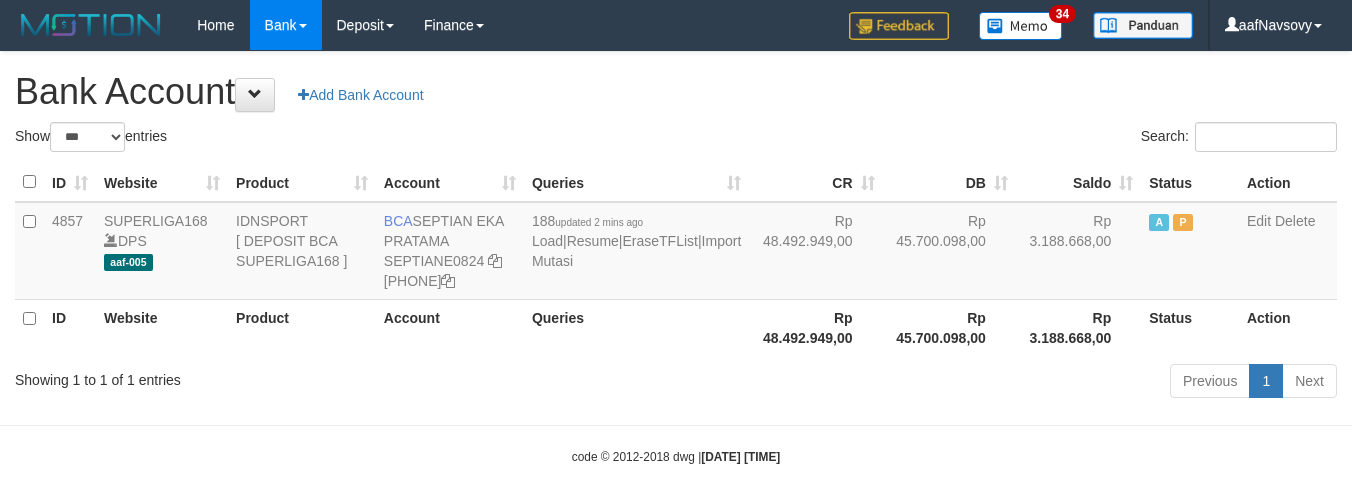 select on "***" 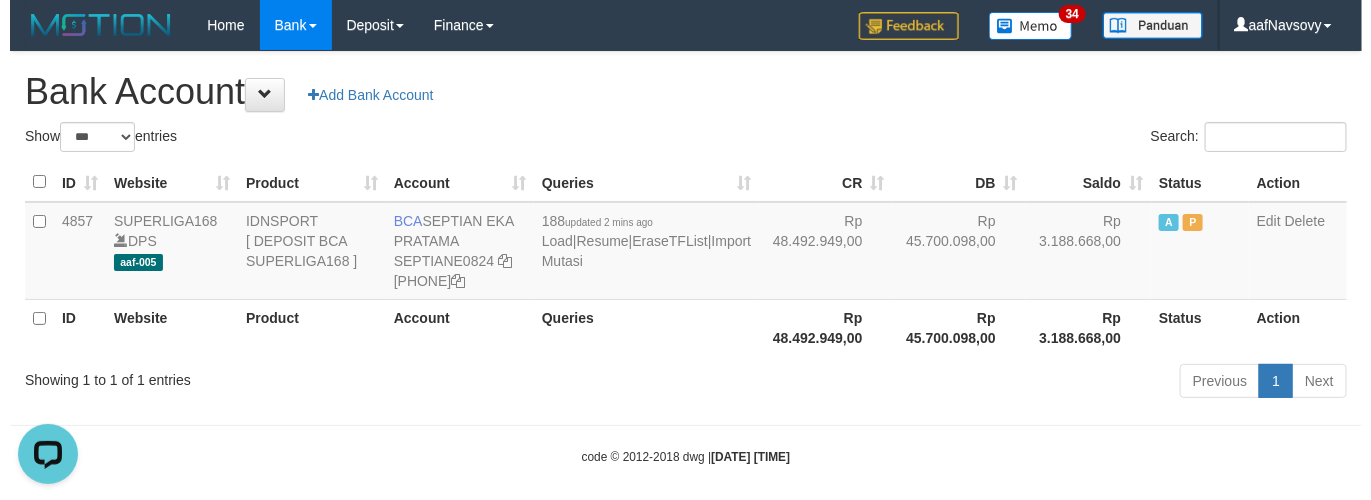 scroll, scrollTop: 0, scrollLeft: 0, axis: both 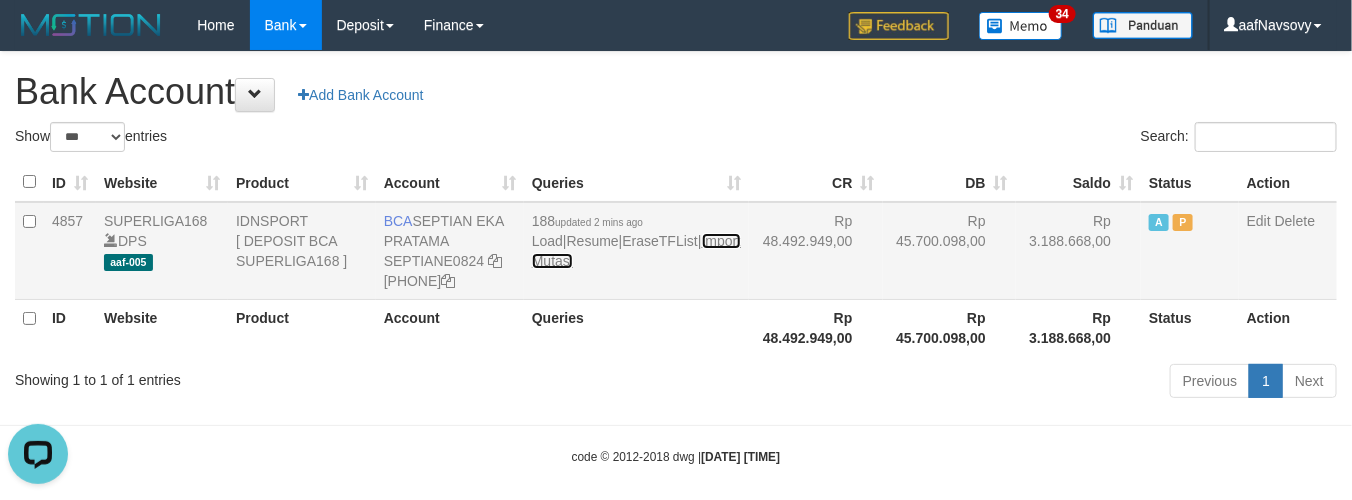 click on "Import Mutasi" at bounding box center [636, 251] 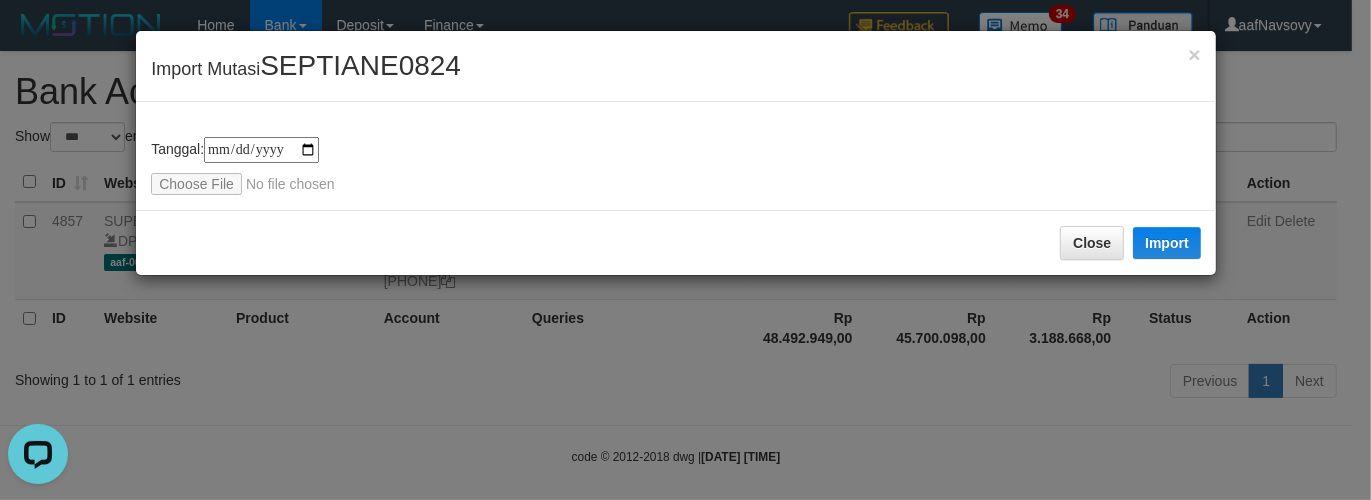 type on "**********" 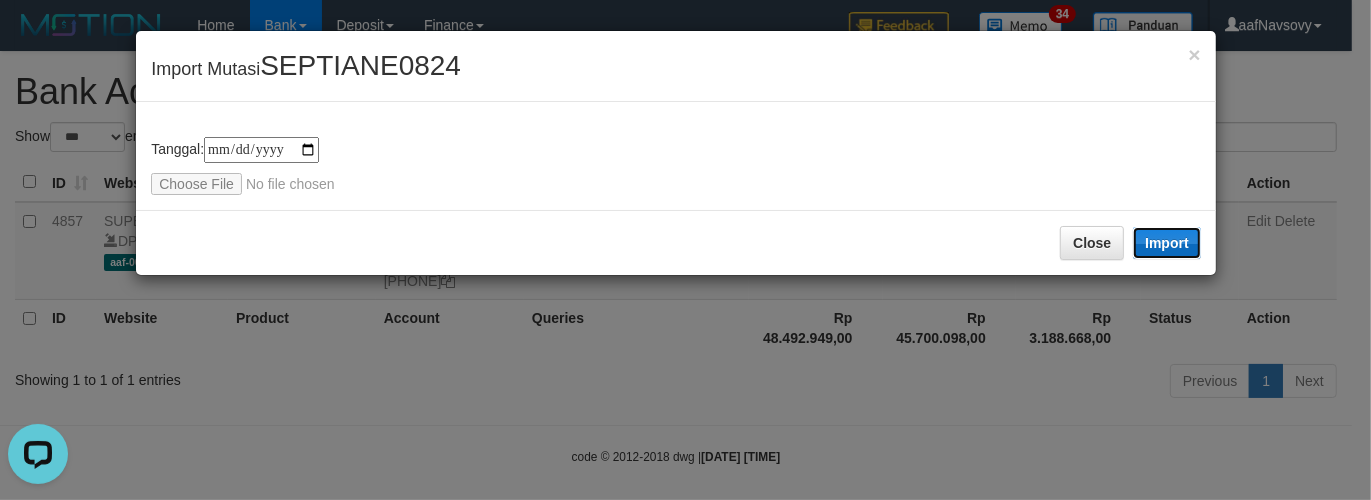 click on "Import" at bounding box center [1167, 243] 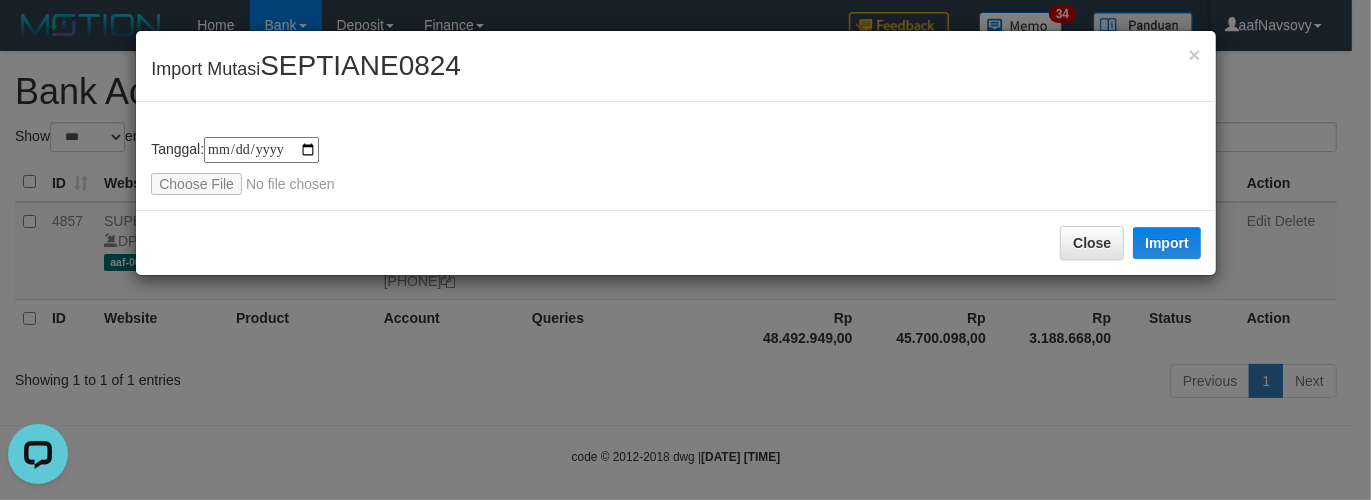 click on "Close
Import" at bounding box center (676, 242) 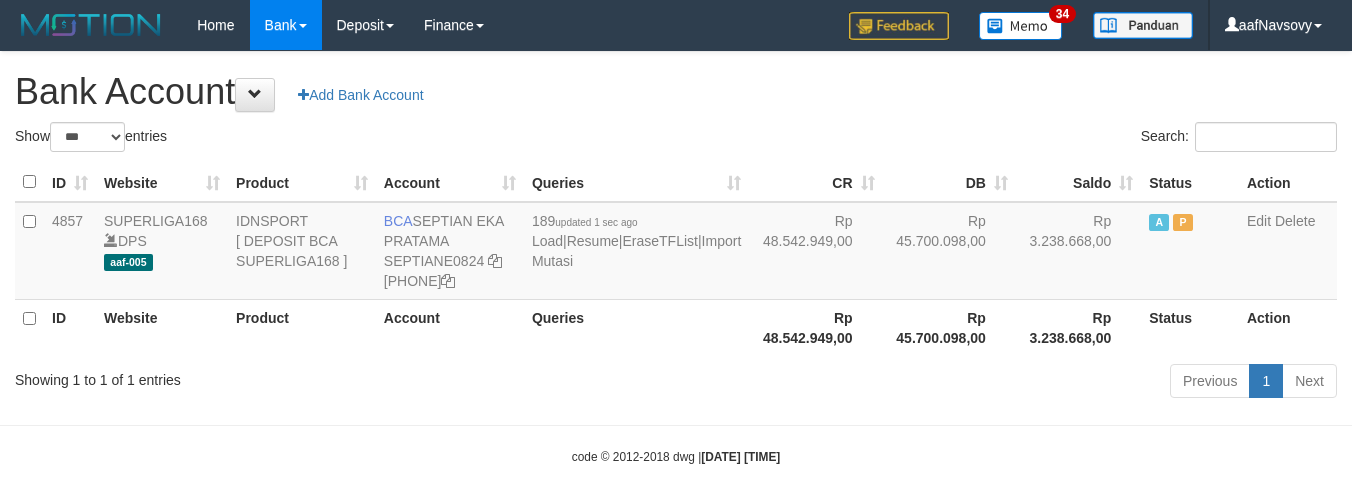 select on "***" 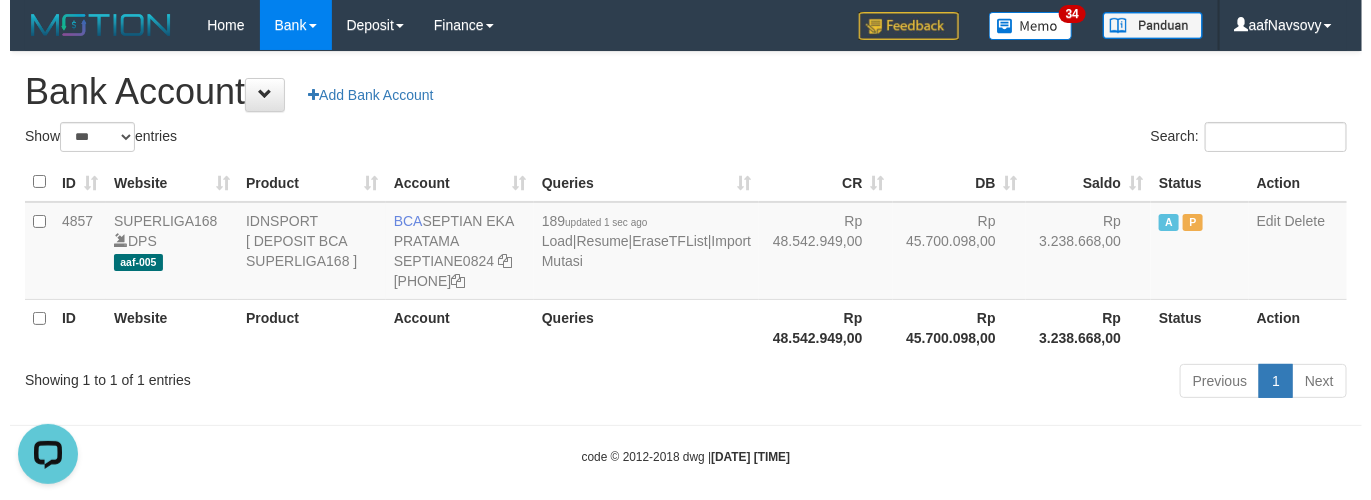 scroll, scrollTop: 0, scrollLeft: 0, axis: both 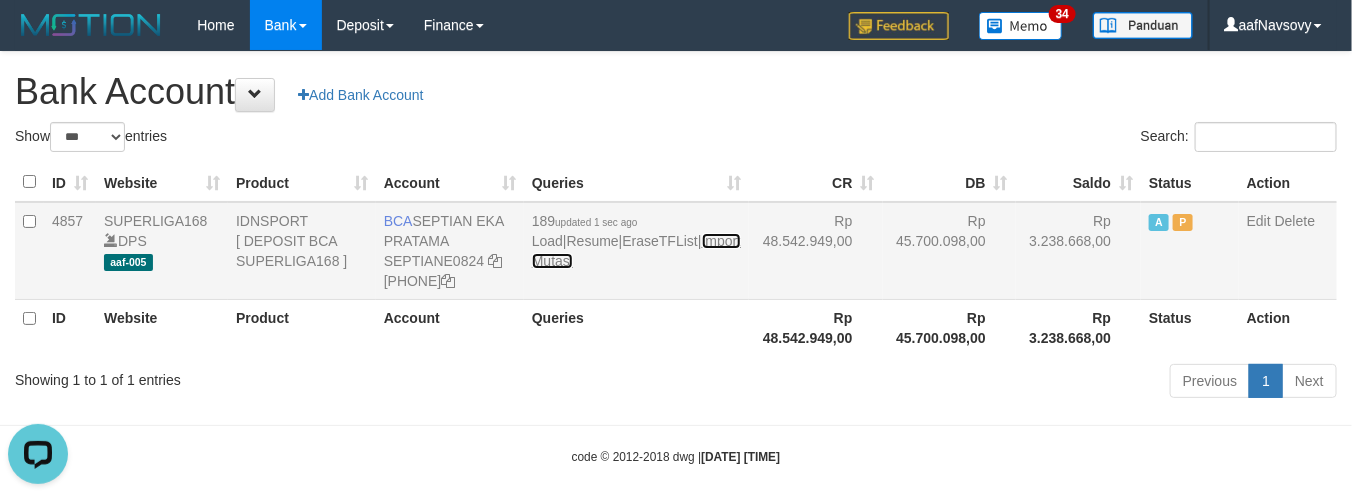 click on "Import Mutasi" at bounding box center (636, 251) 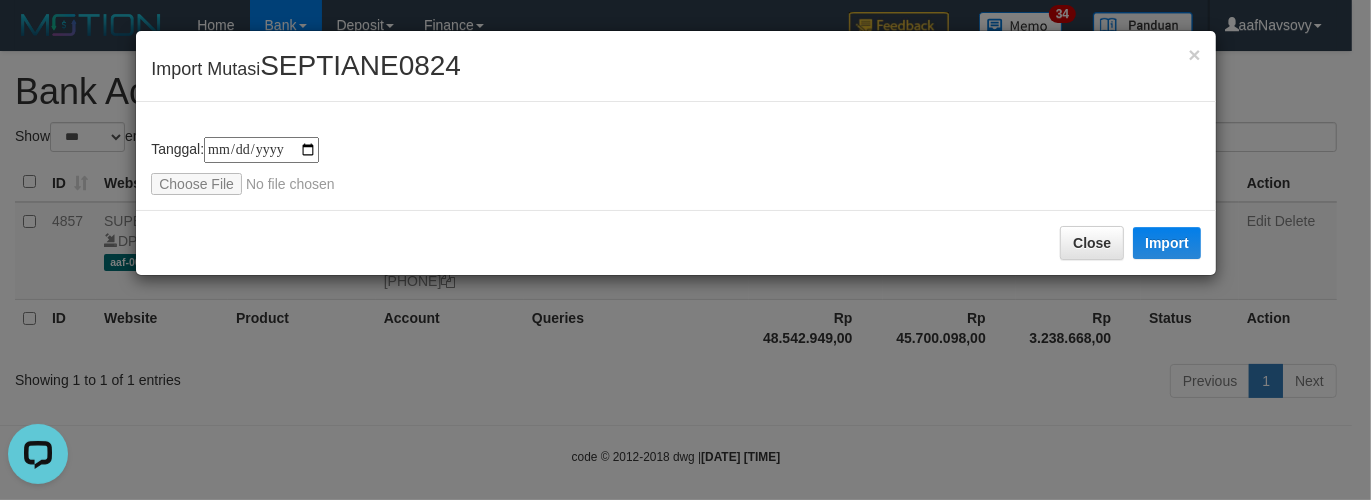 type on "**********" 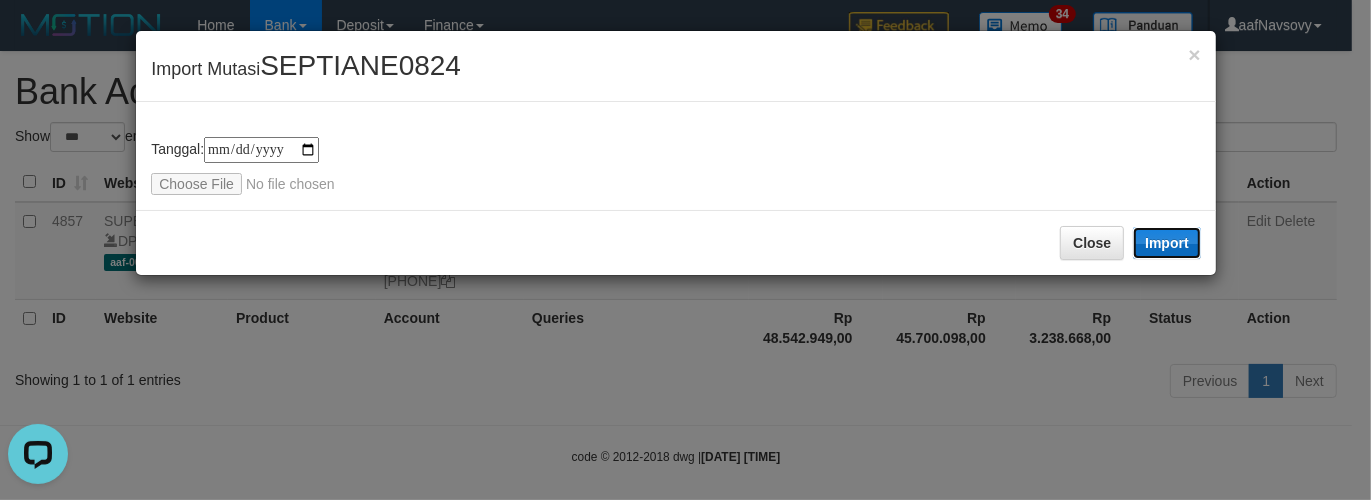 click on "Import" at bounding box center (1167, 243) 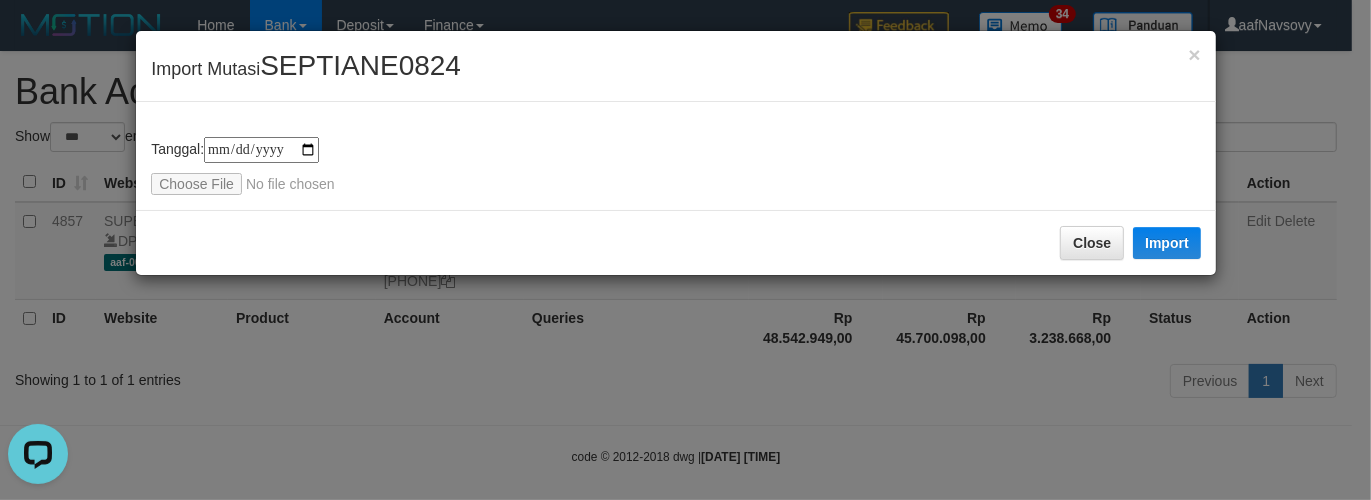 click on "Close
Import" at bounding box center [676, 242] 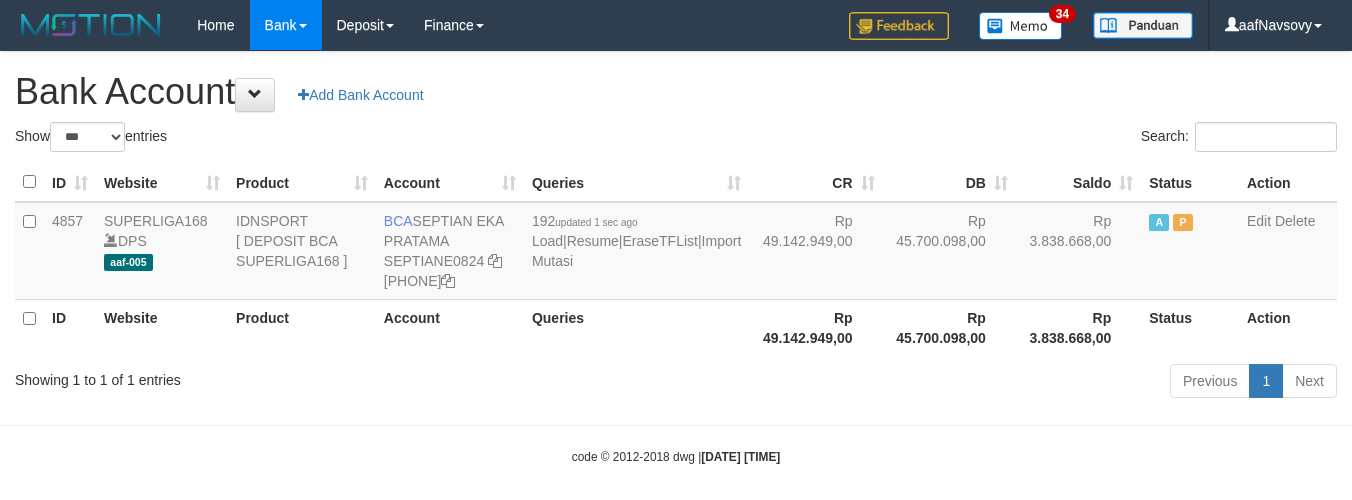 select on "***" 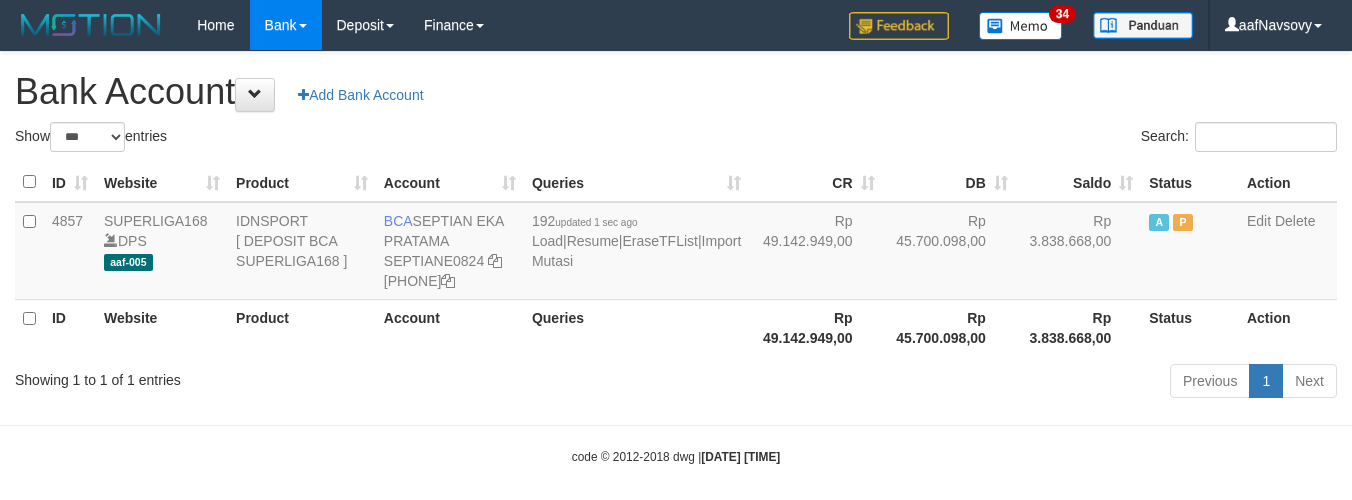 scroll, scrollTop: 0, scrollLeft: 0, axis: both 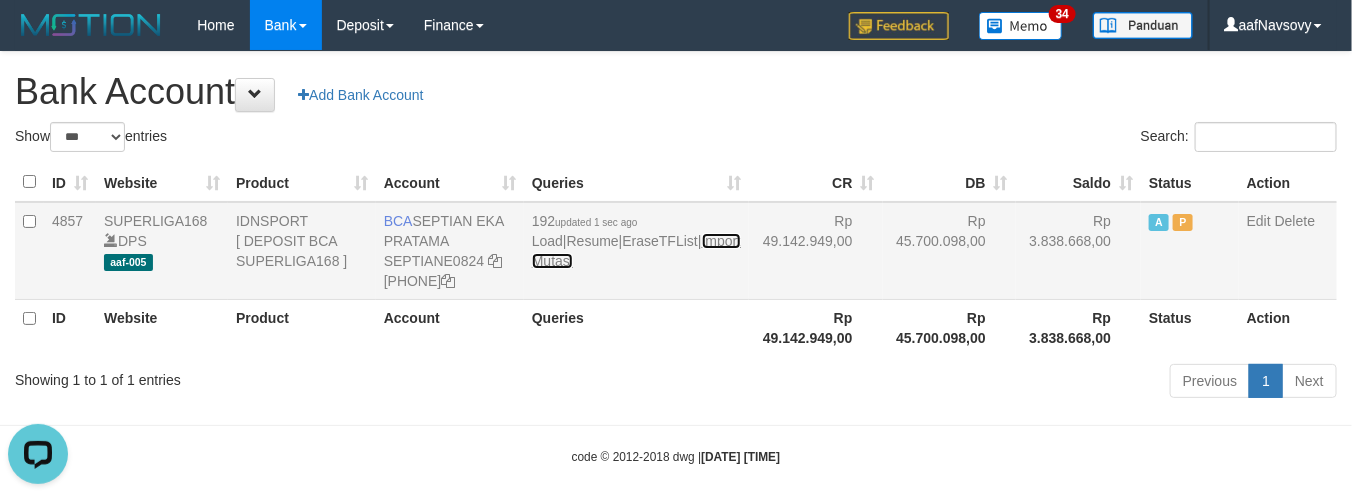 click on "Import Mutasi" at bounding box center [636, 251] 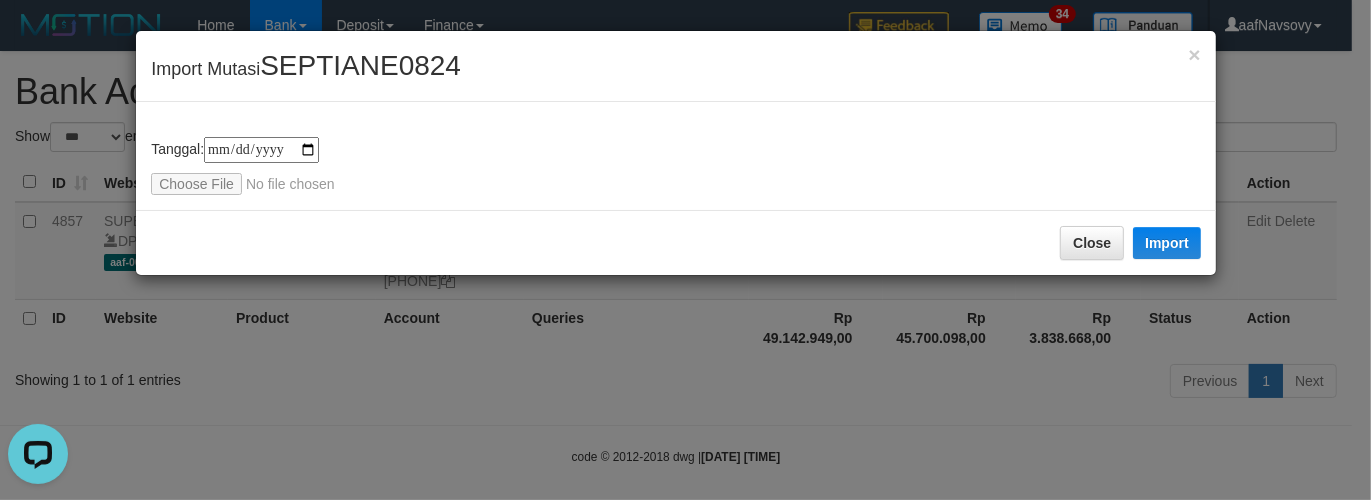 type on "**********" 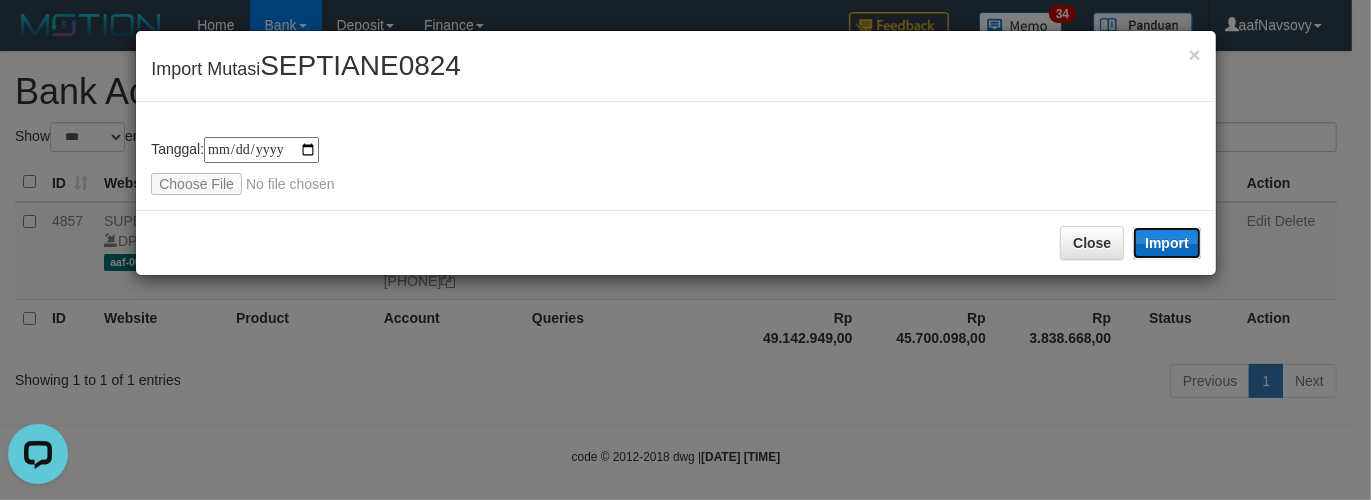 click on "Import" at bounding box center (1167, 243) 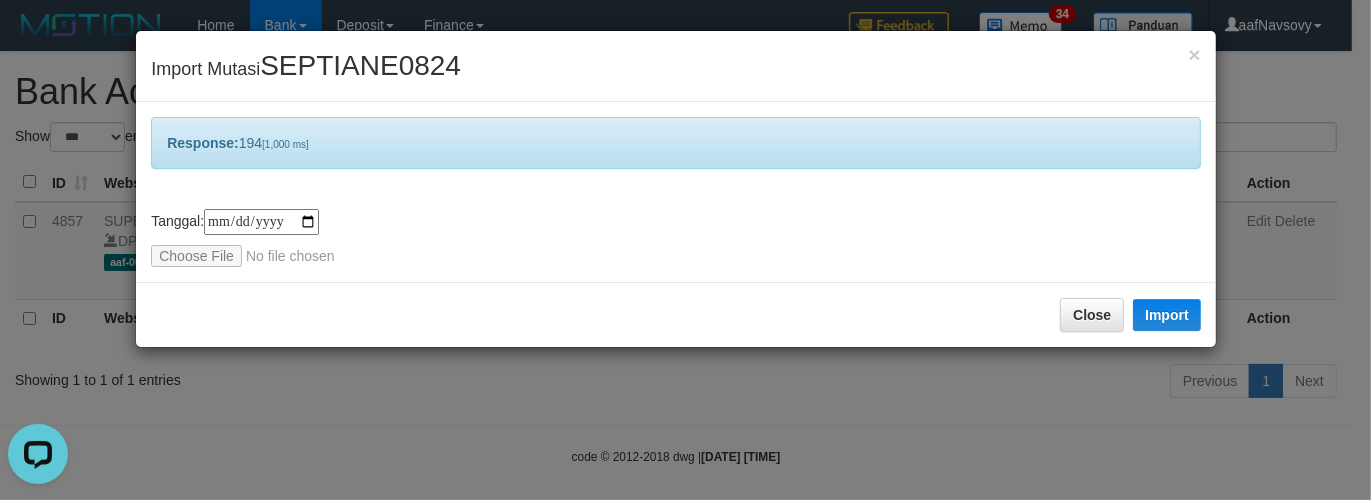 drag, startPoint x: 931, startPoint y: 271, endPoint x: 915, endPoint y: 278, distance: 17.464249 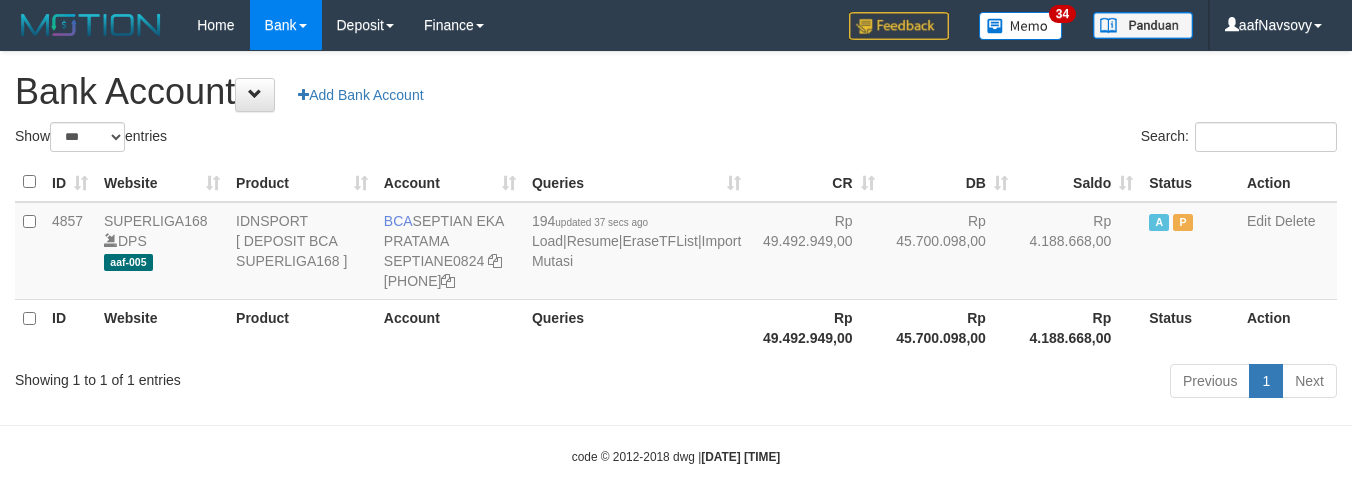 select on "***" 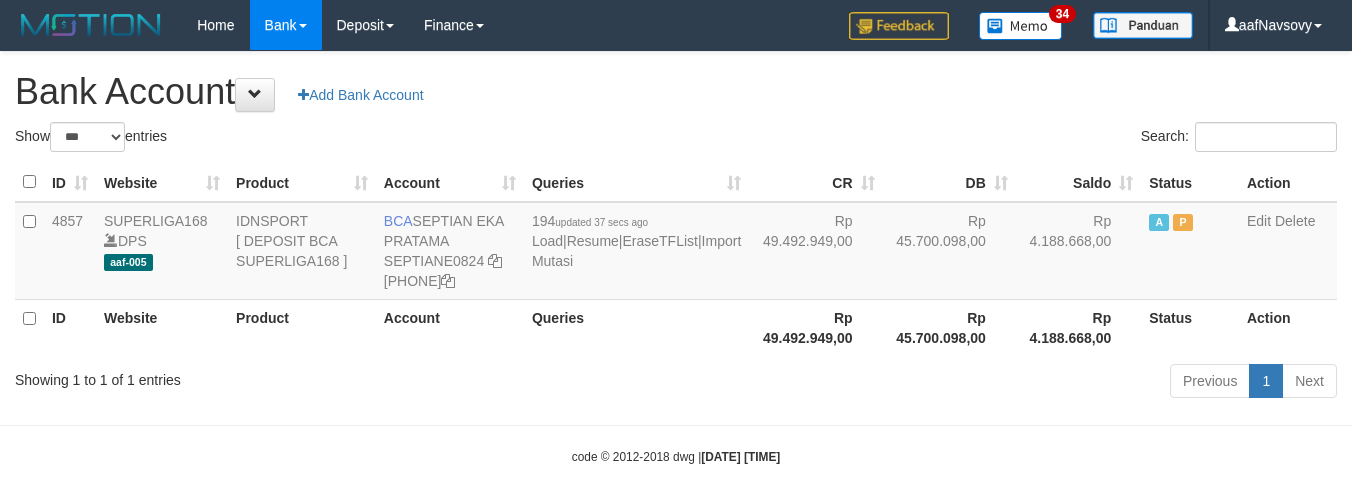 scroll, scrollTop: 0, scrollLeft: 0, axis: both 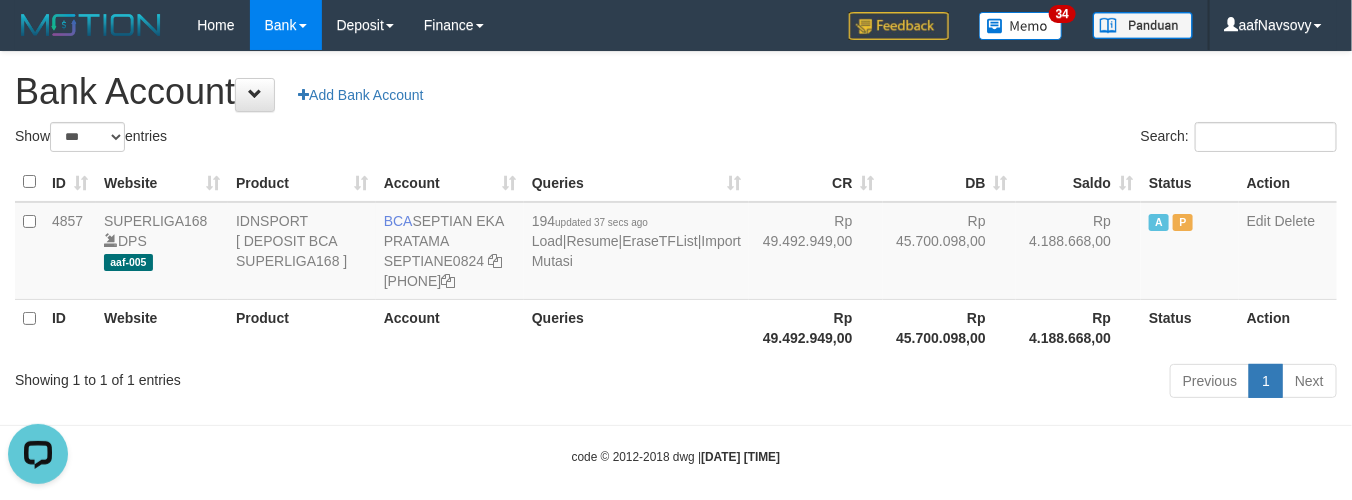 click on "Previous 1 Next" at bounding box center [957, 383] 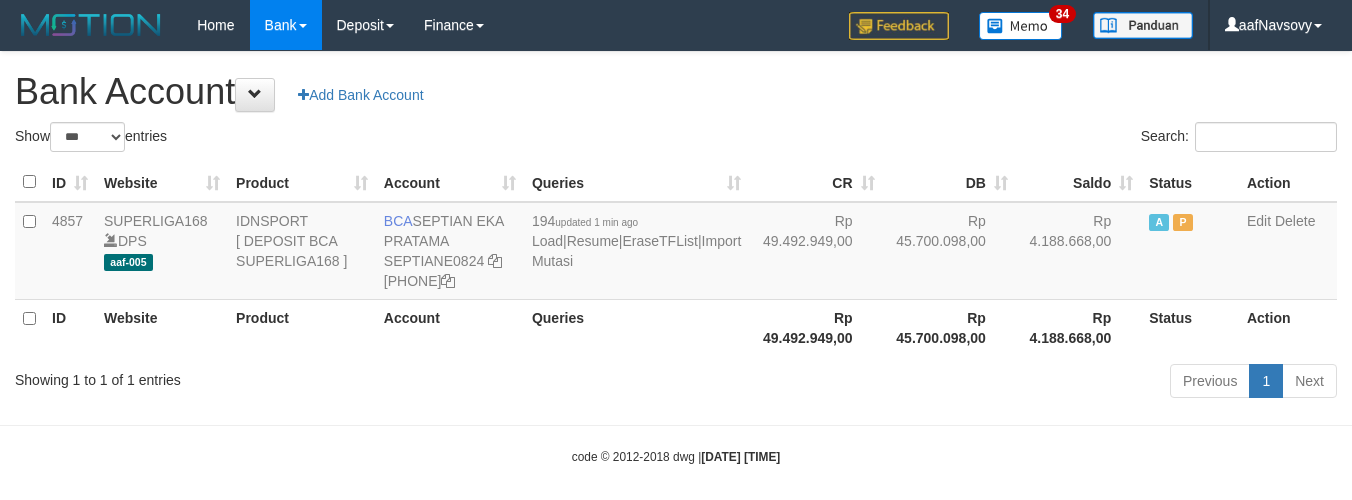 select on "***" 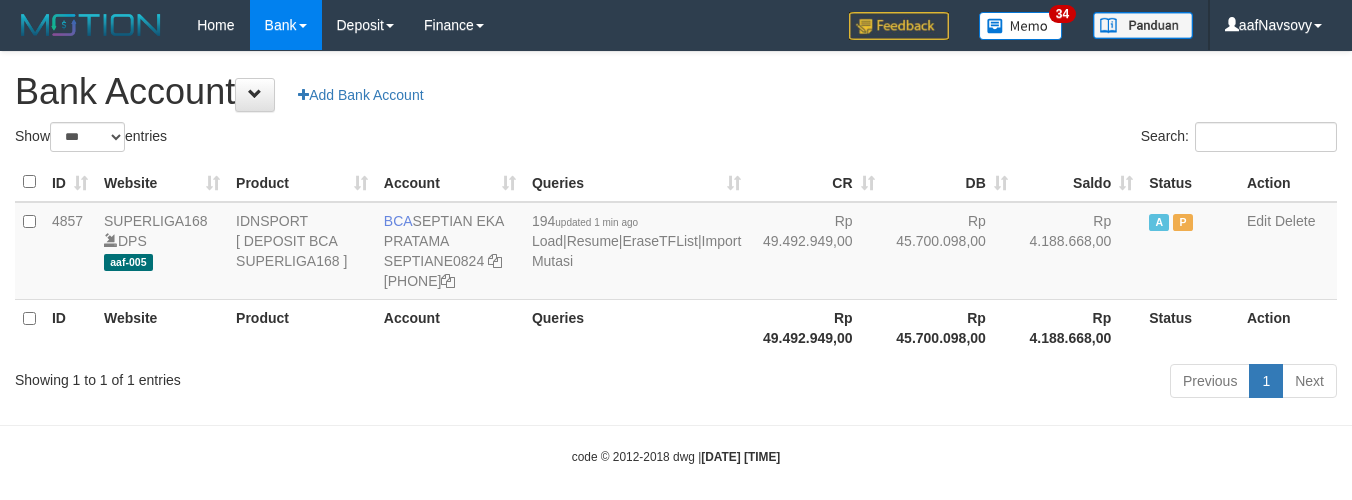 scroll, scrollTop: 0, scrollLeft: 0, axis: both 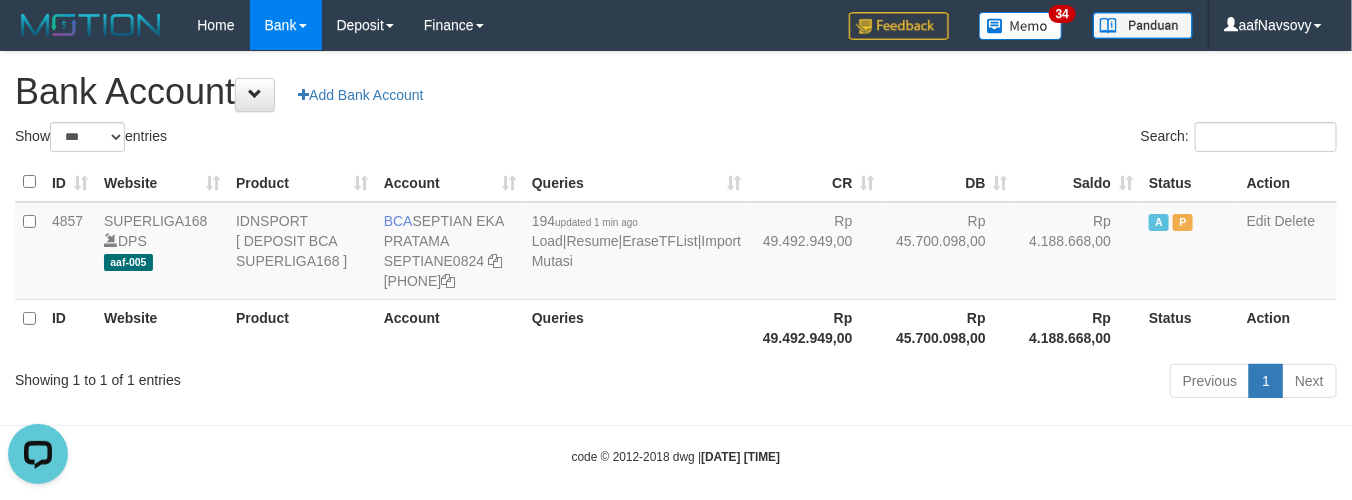 click on "Previous 1 Next" at bounding box center (957, 383) 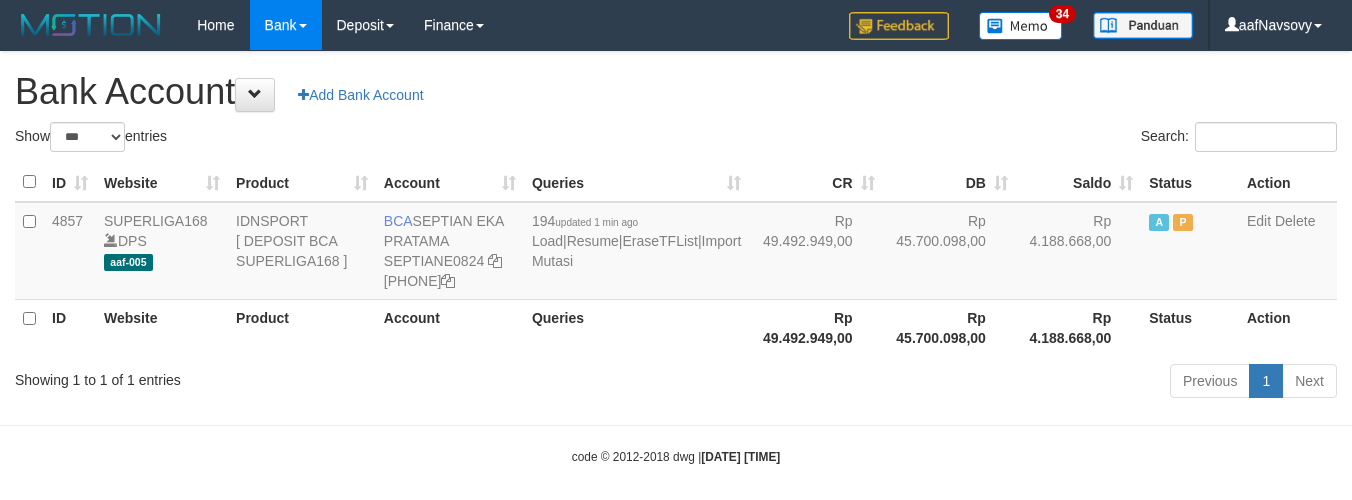 select on "***" 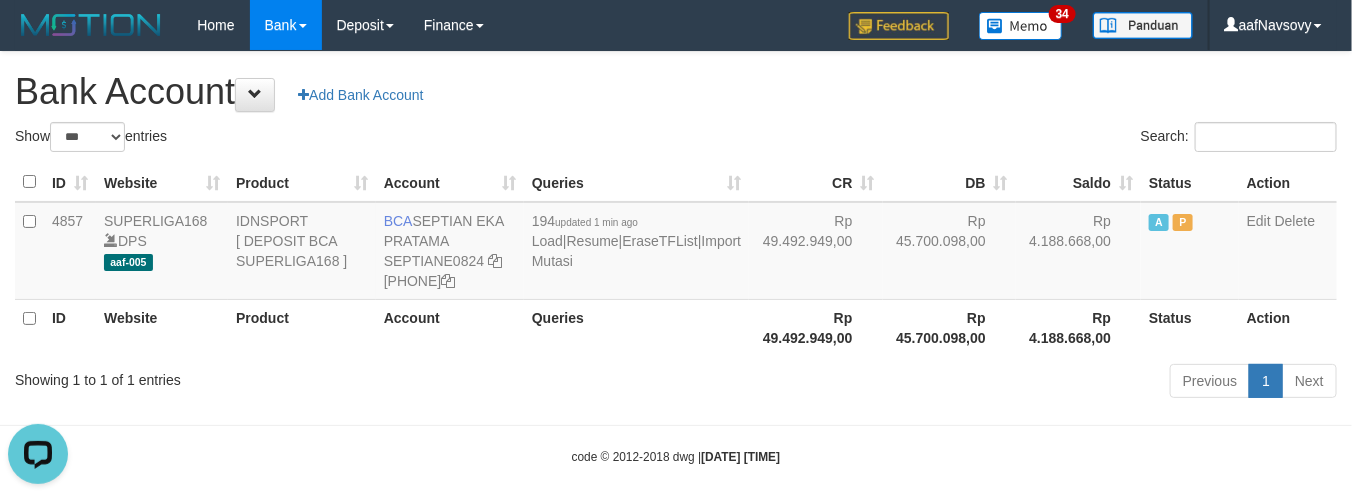 scroll, scrollTop: 0, scrollLeft: 0, axis: both 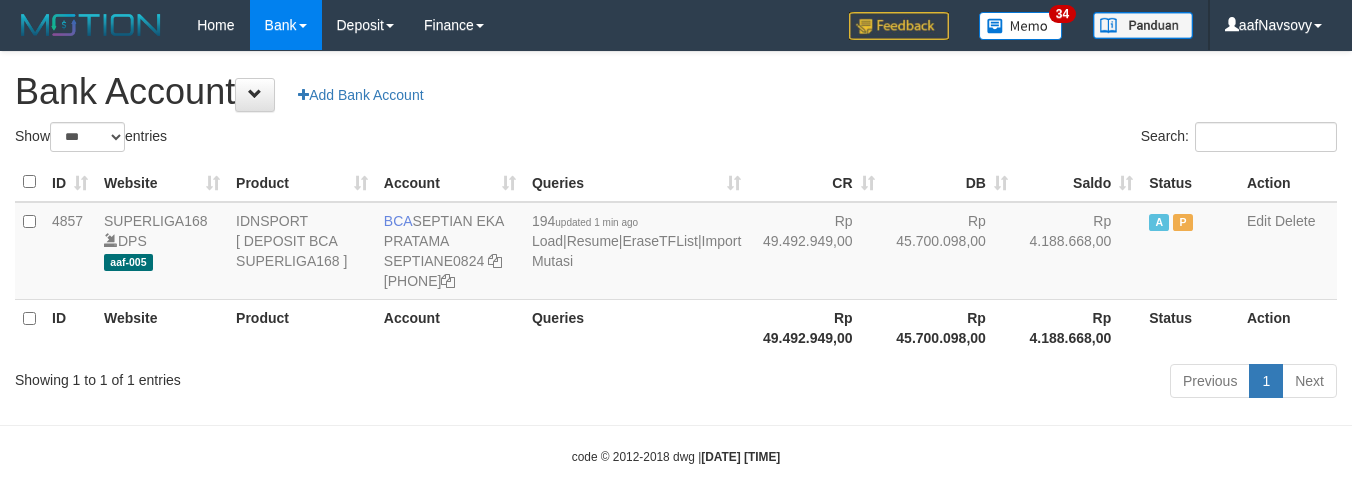 select on "***" 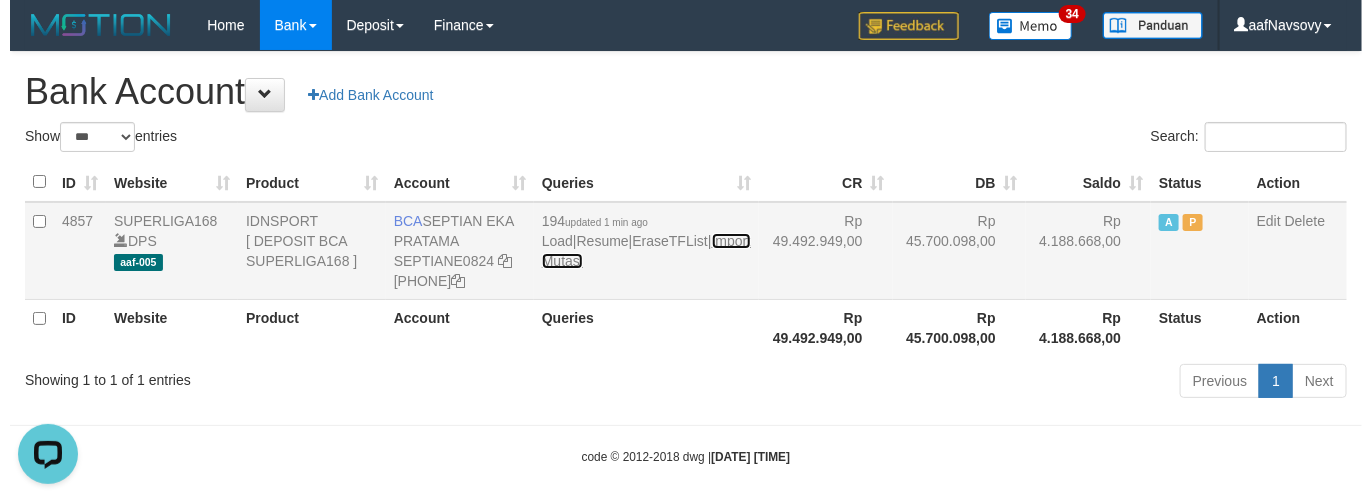 scroll, scrollTop: 0, scrollLeft: 0, axis: both 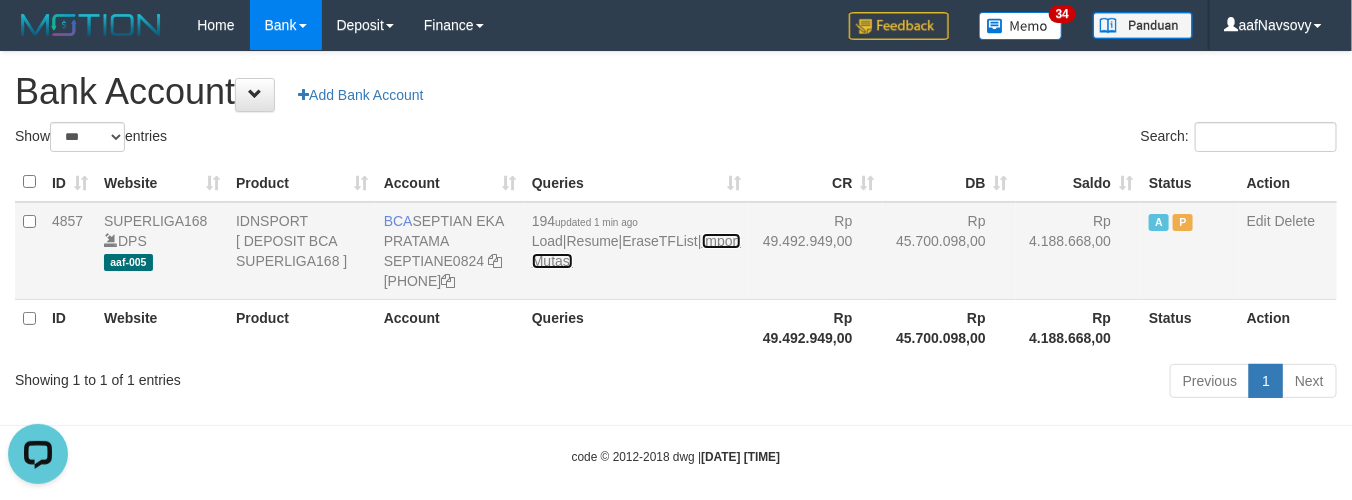 click on "Import Mutasi" at bounding box center (636, 251) 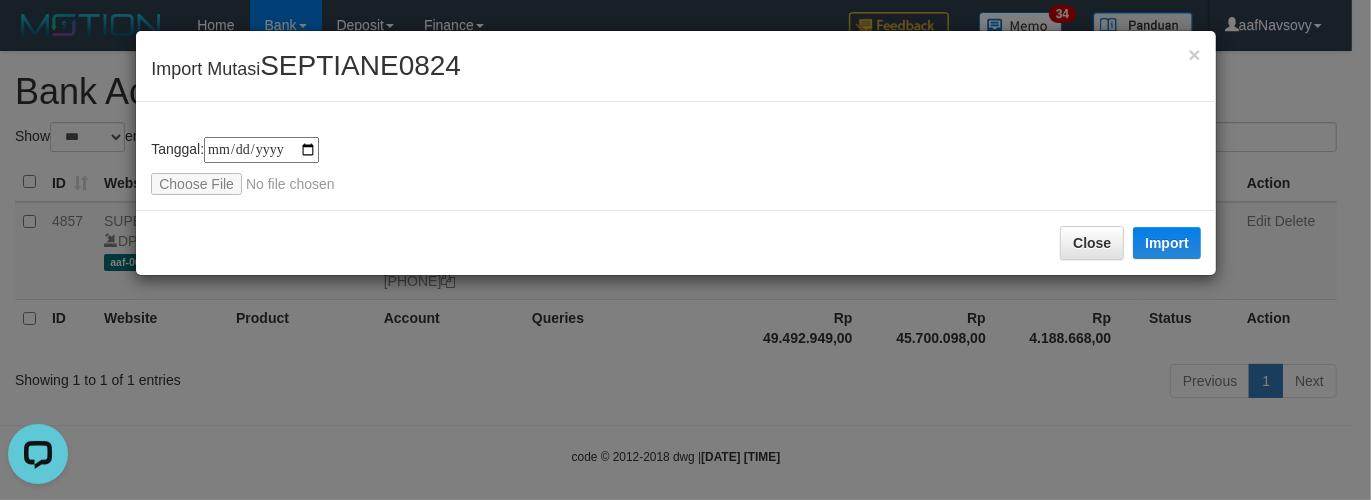 type on "**********" 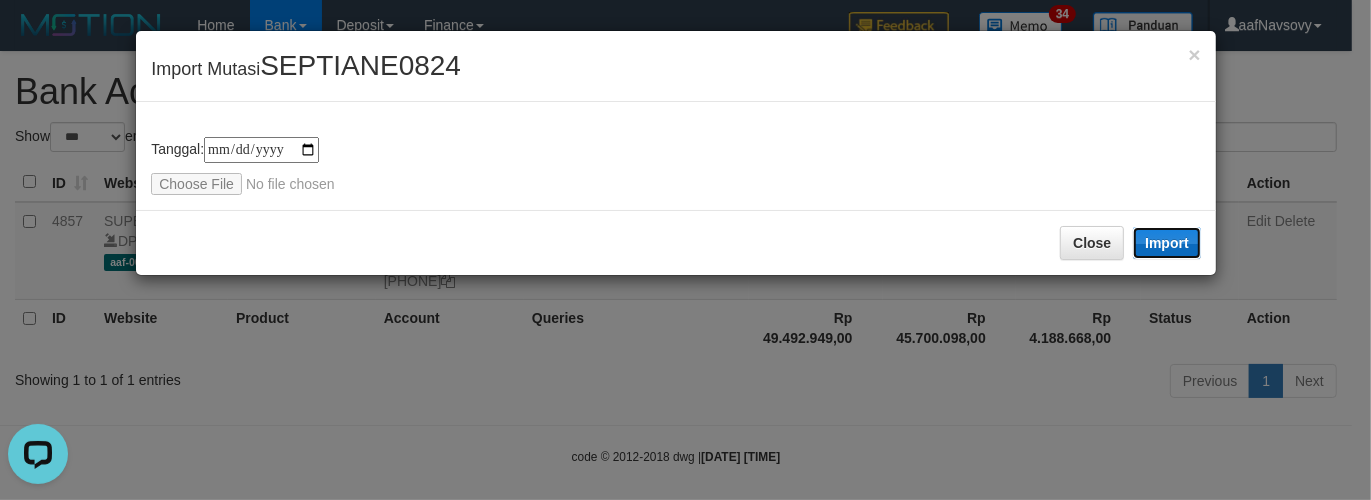 click on "Import" at bounding box center (1167, 243) 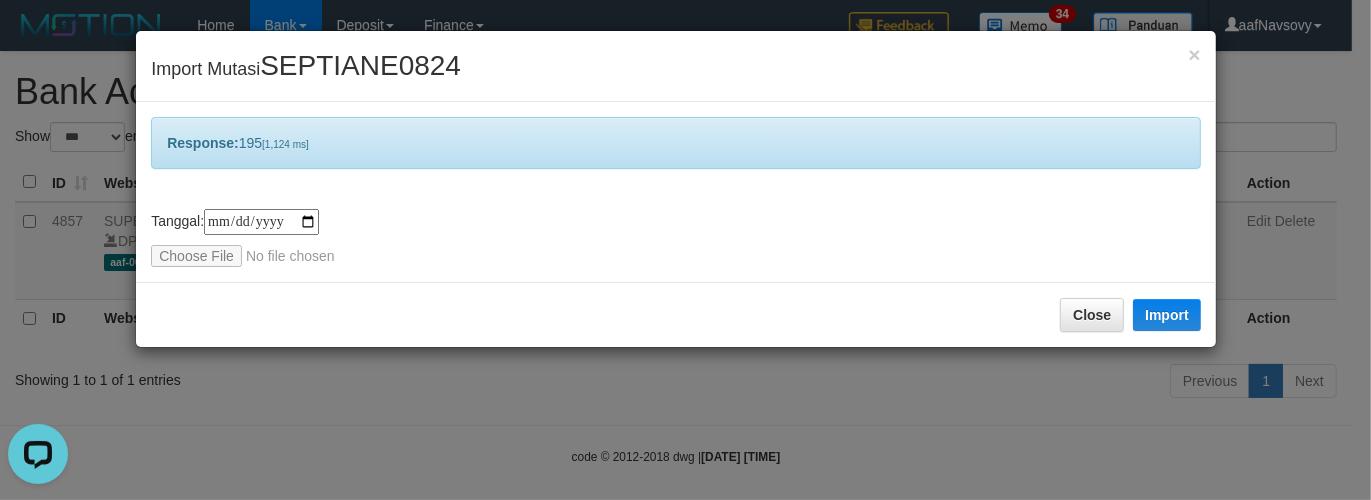 click on "**********" at bounding box center (685, 250) 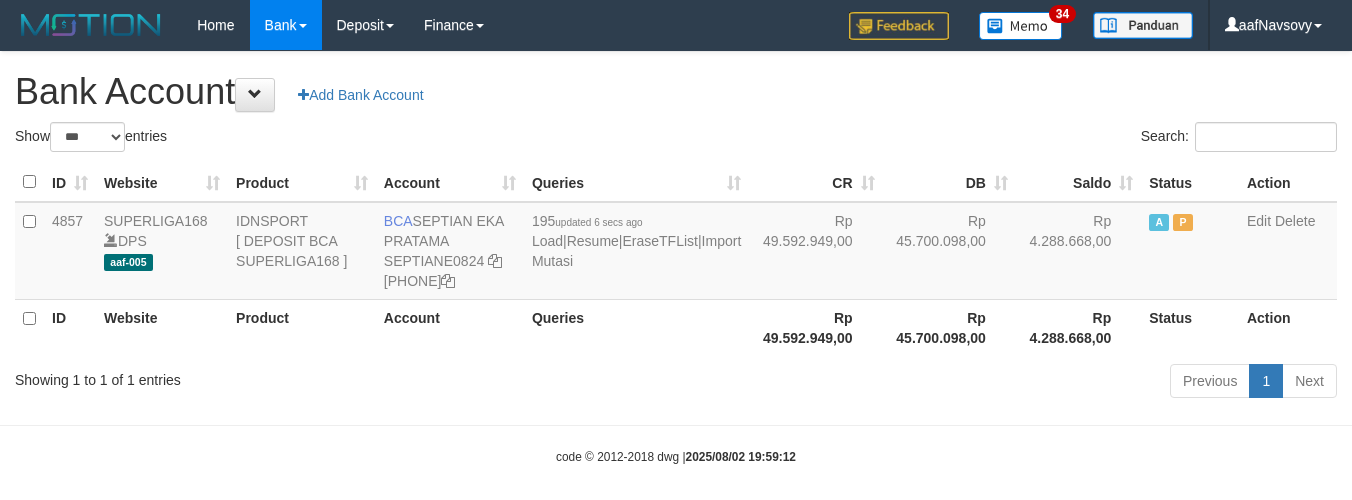 select on "***" 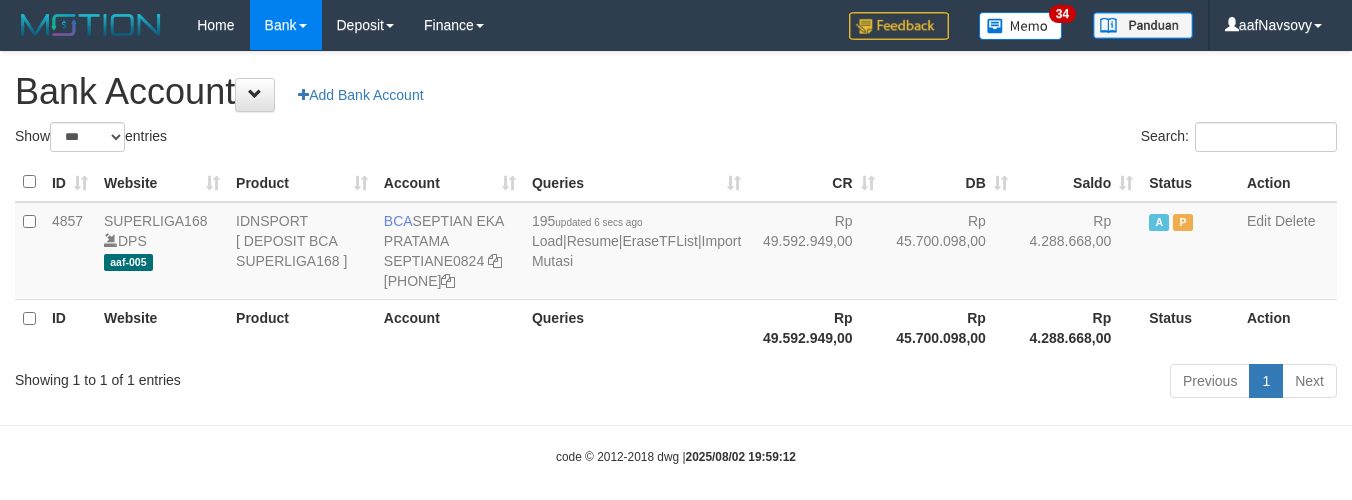 scroll, scrollTop: 0, scrollLeft: 0, axis: both 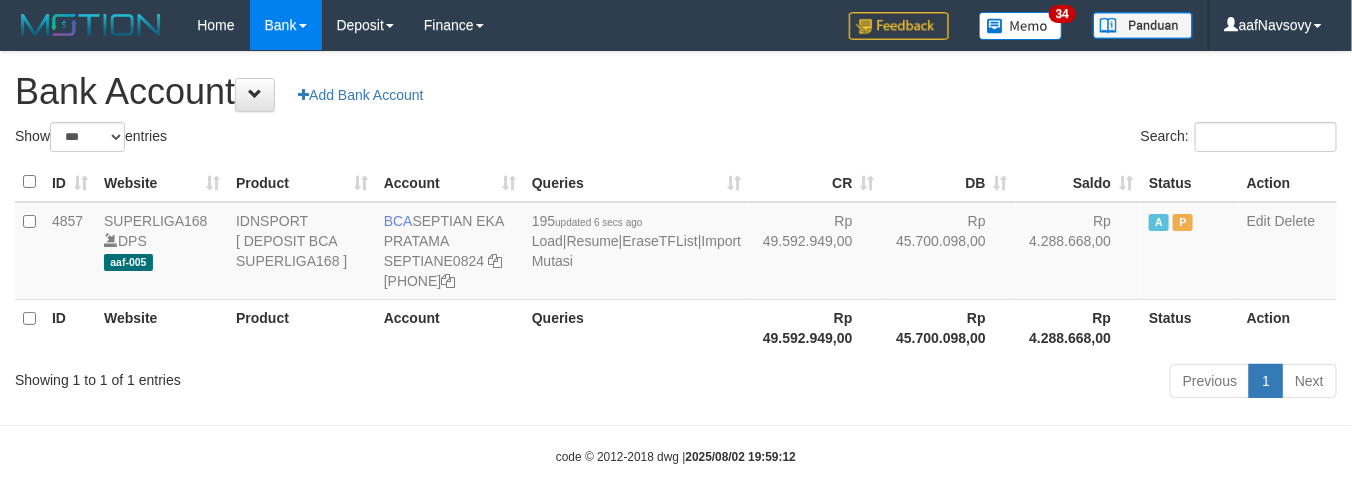 click on "Previous 1 Next" at bounding box center [957, 383] 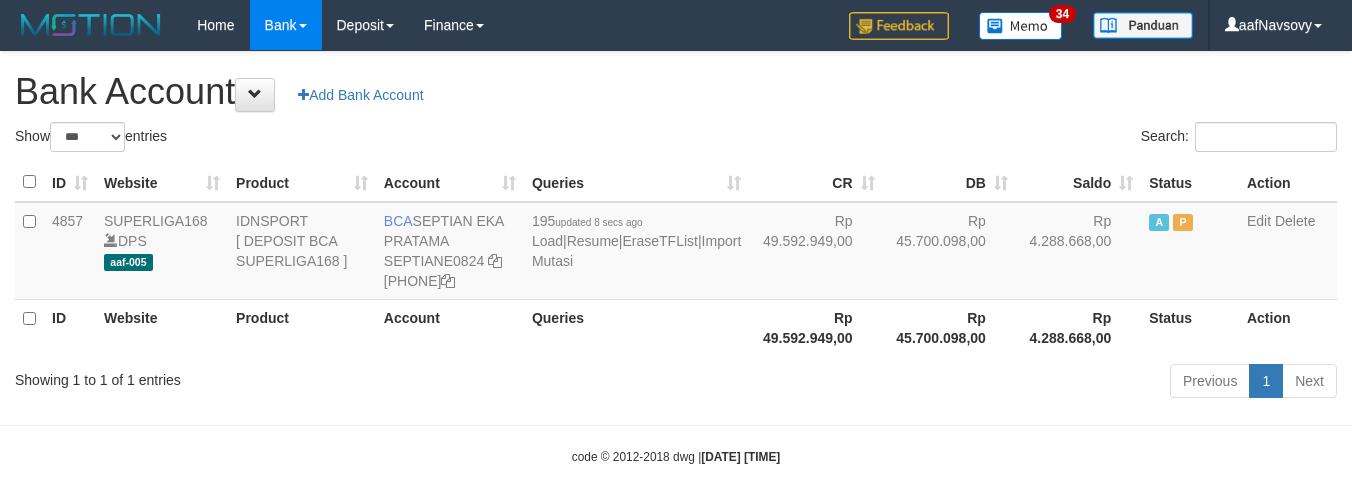 select on "***" 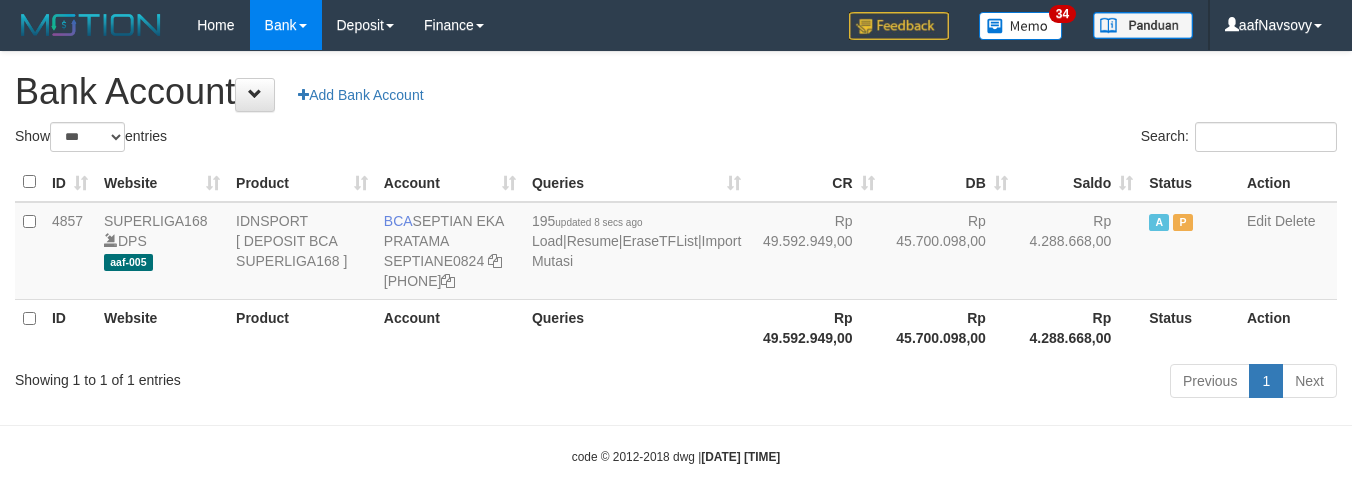 scroll, scrollTop: 0, scrollLeft: 0, axis: both 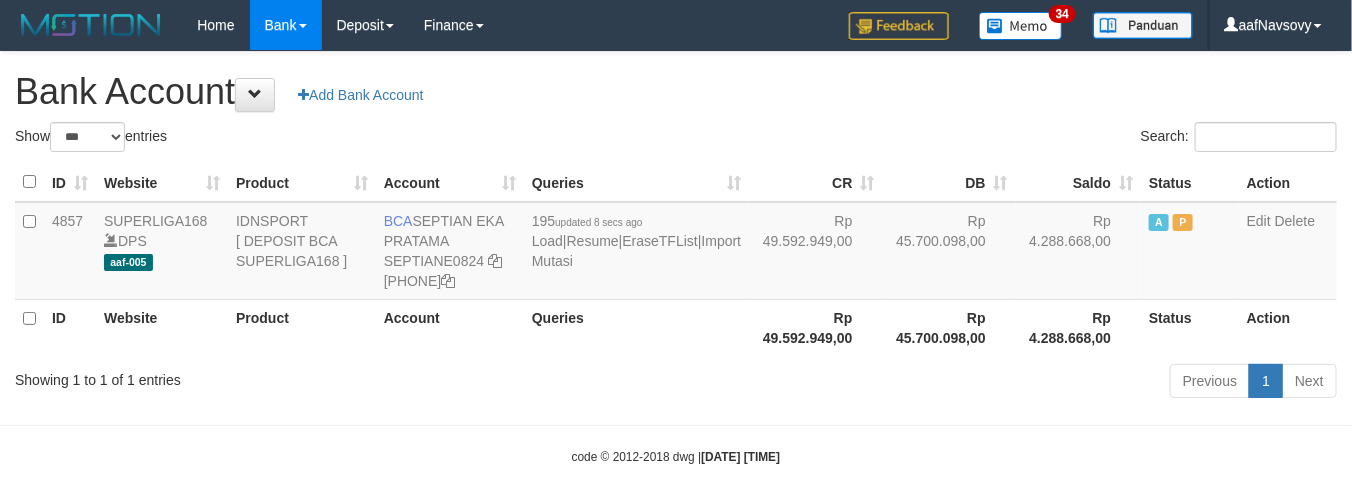 click on "ID Website Product Account Queries CR DB Saldo Status Action
4857
SUPERLIGA168
DPS
aaf-005
IDNSPORT
[ DEPOSIT BCA SUPERLIGA168 ]
BCA
SEPTIAN EKA PRATAMA
SEPTIANE0824
028-041-6517
195  updated 8 secs ago
Load
|
Resume
|
EraseTFList
|
Import Mutasi
Rp 49.592.949,00
Rp 45.700.098,00
Rp 4.288.668,00
A
P
Edit
Delete
ID Website Product Account Queries Rp 49.592.949,00 Rp 45.700.098,00 Status" at bounding box center (676, 259) 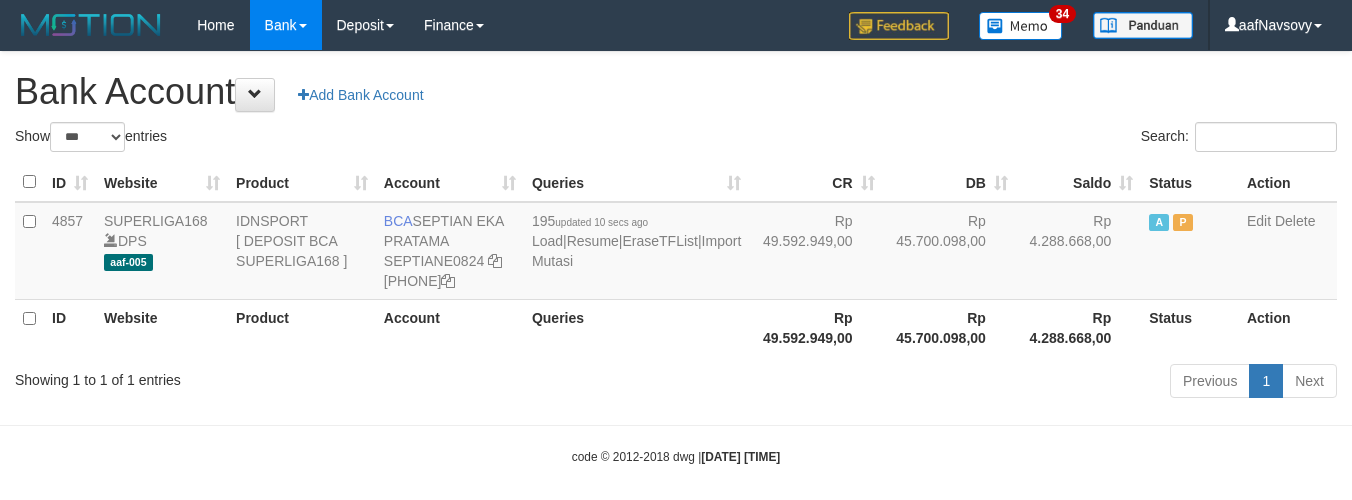 select on "***" 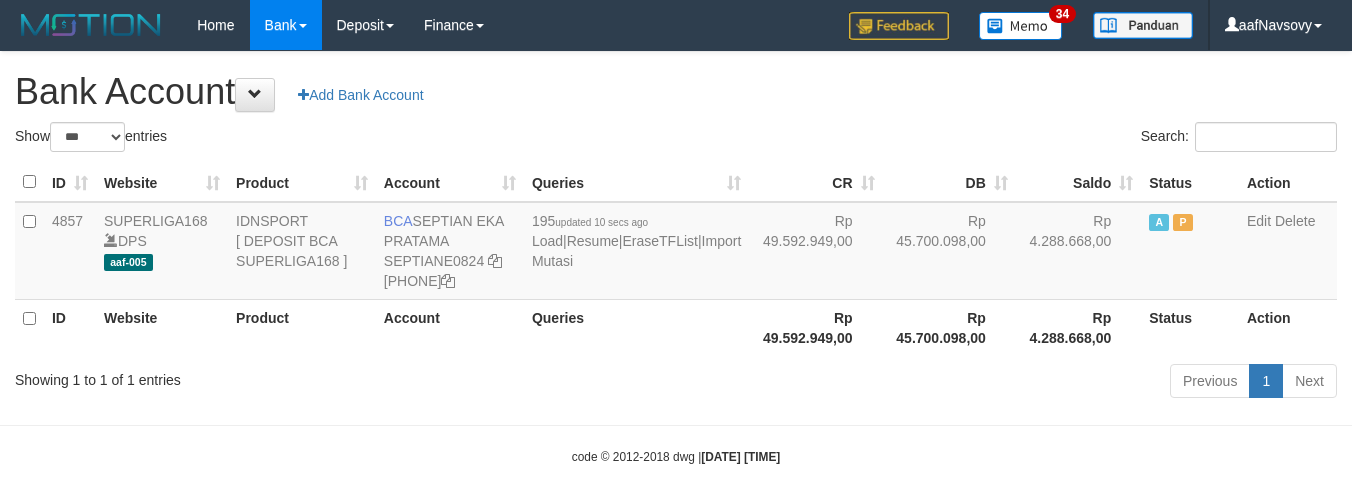 scroll, scrollTop: 0, scrollLeft: 0, axis: both 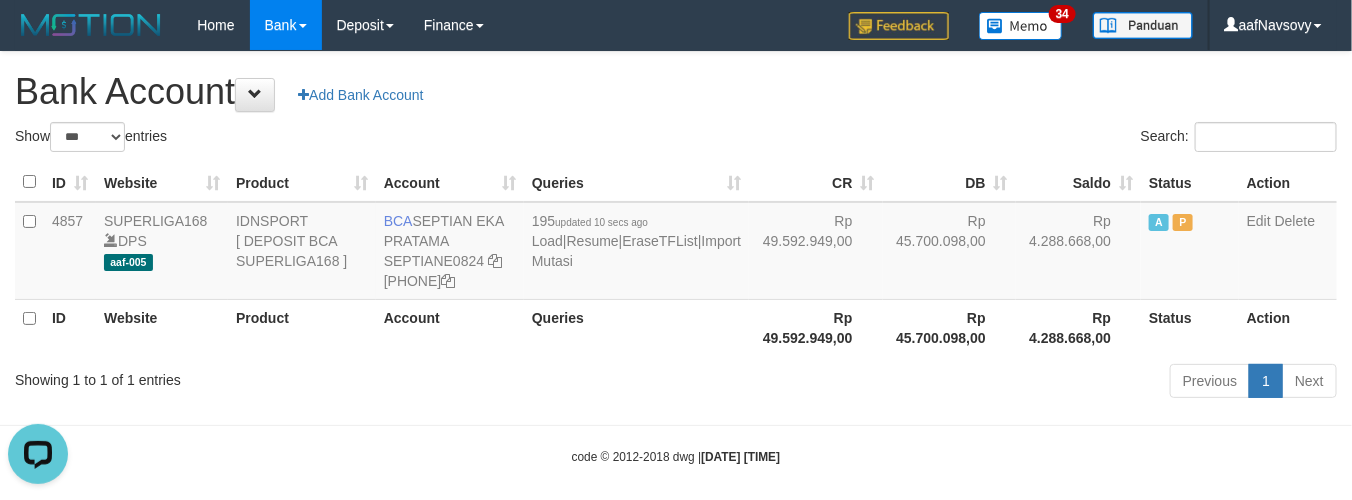 click on "Toggle navigation
Home
Bank
Account List
Load
By Website
Group
[ISPORT]													SUPERLIGA168
By Load Group (DPS)
34" at bounding box center [676, 258] 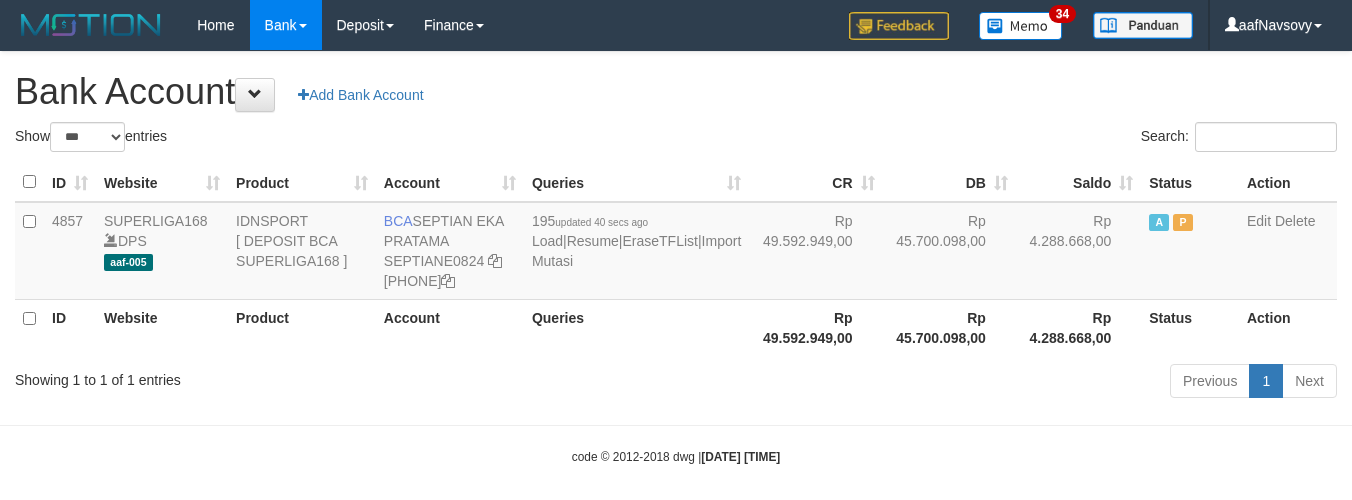 select on "***" 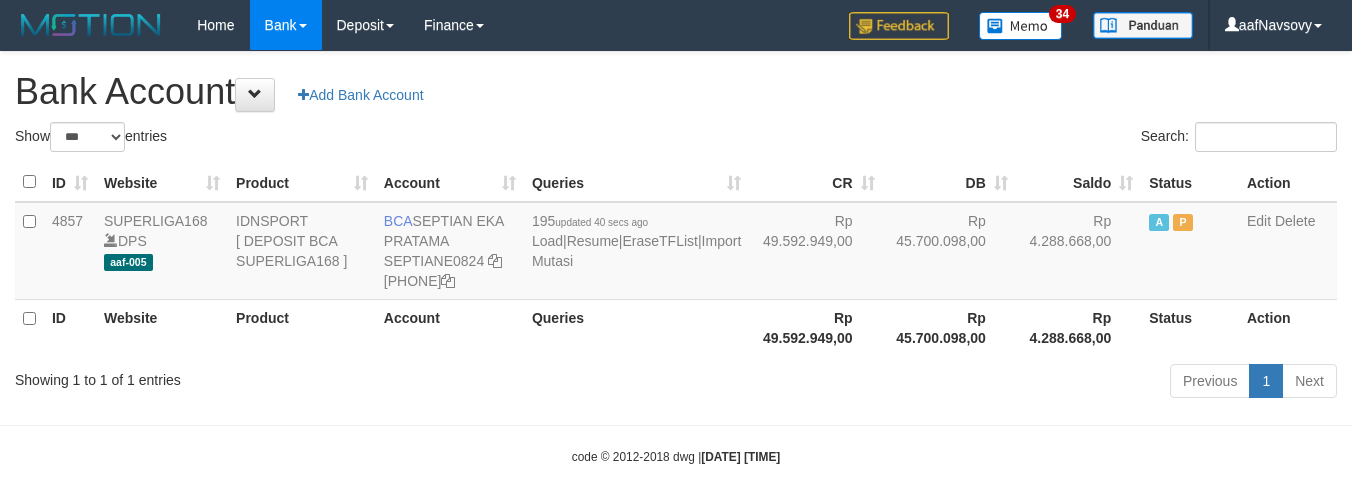 scroll, scrollTop: 0, scrollLeft: 0, axis: both 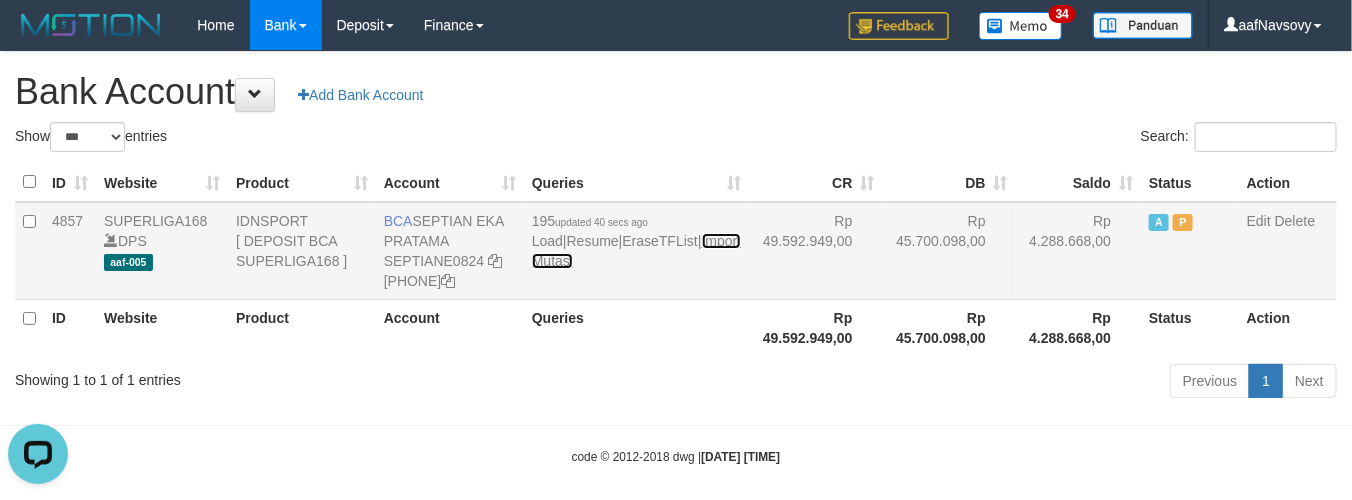 click on "Import Mutasi" at bounding box center [636, 251] 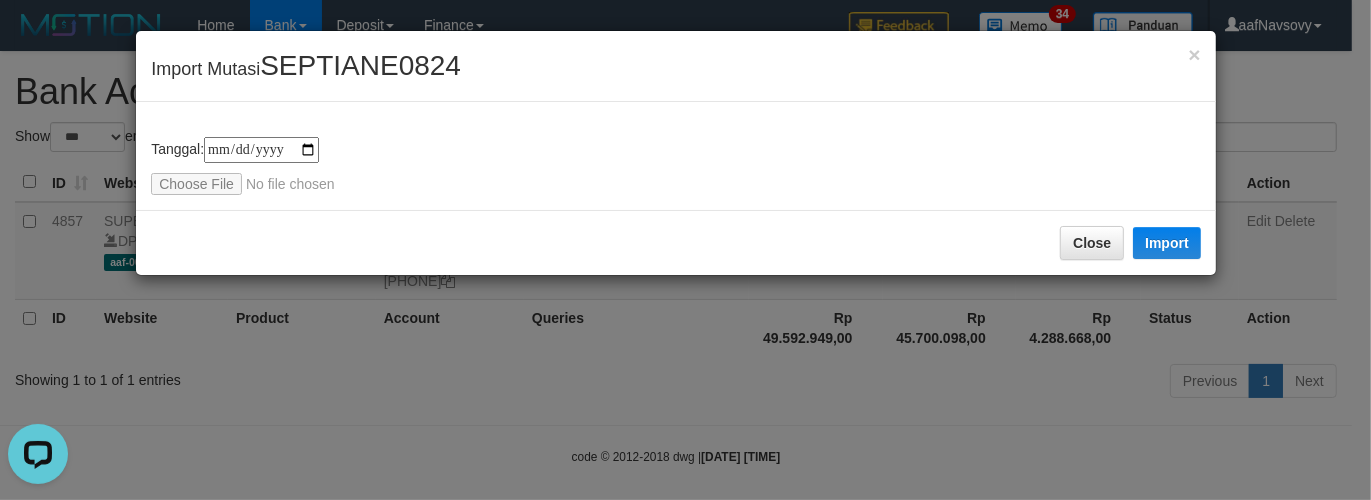 type on "**********" 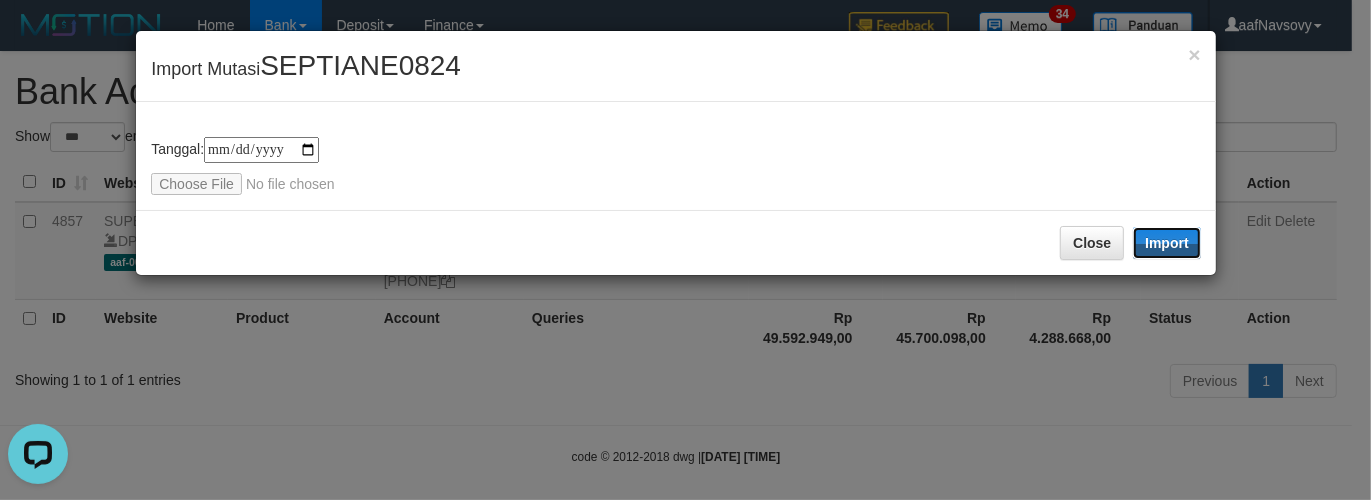 click on "Import" at bounding box center (1167, 243) 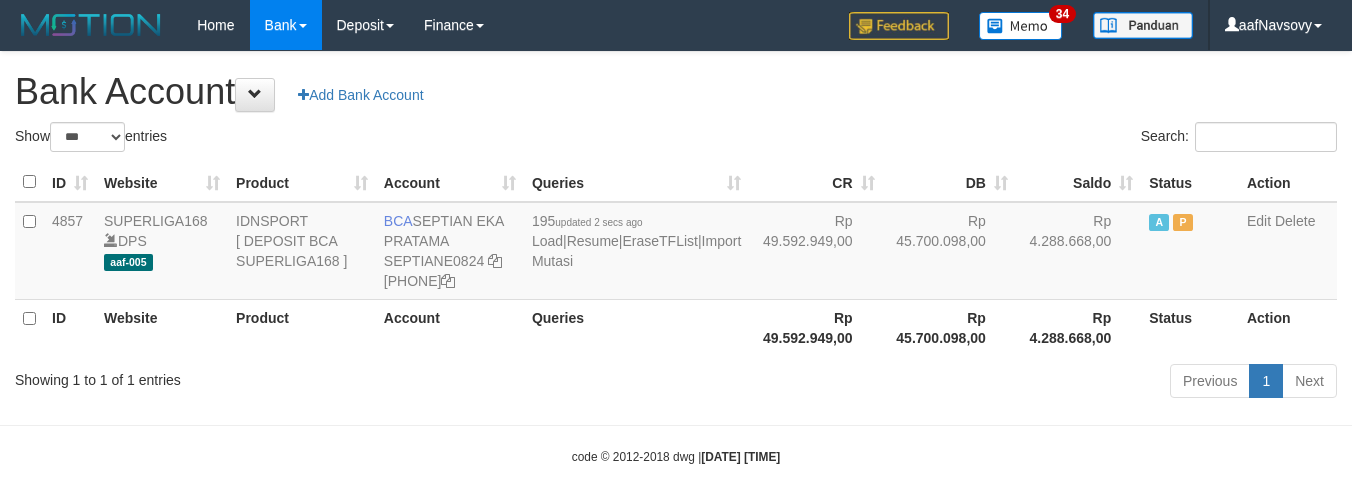 select on "***" 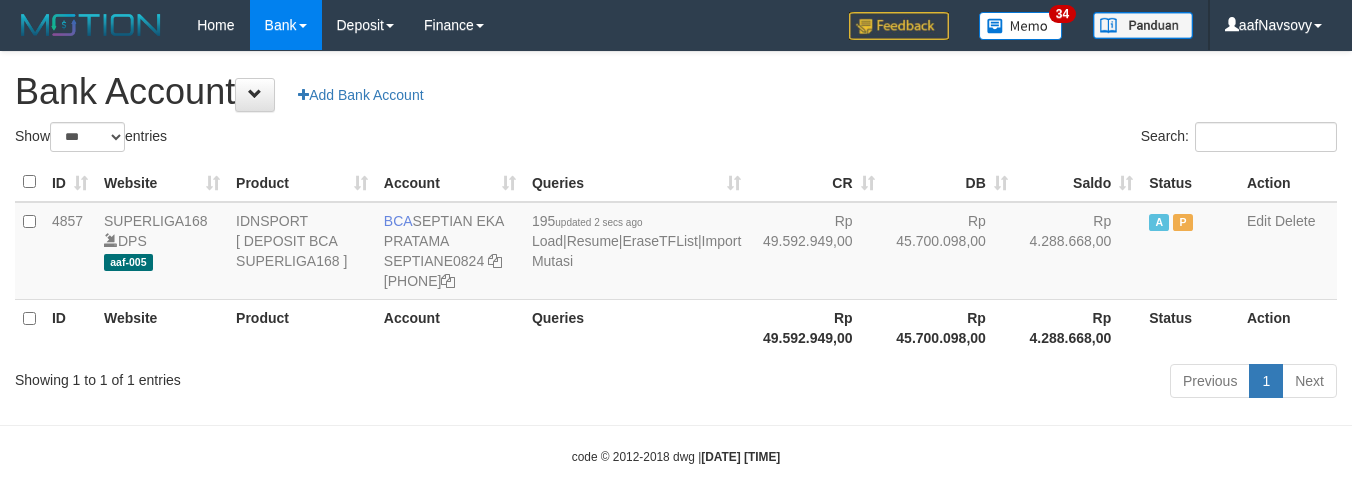 scroll, scrollTop: 0, scrollLeft: 0, axis: both 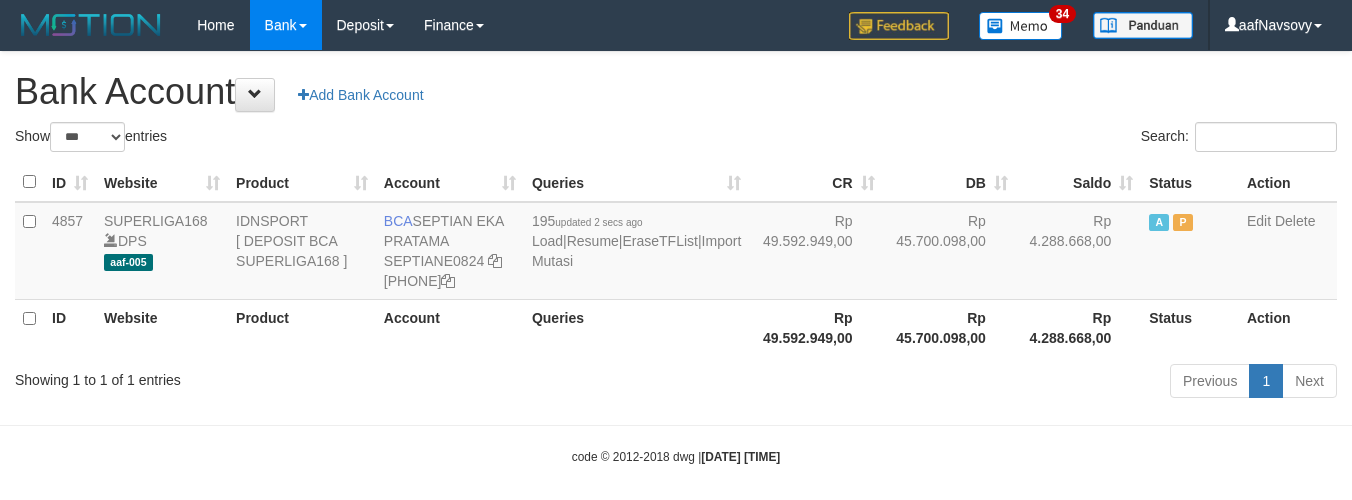 select on "***" 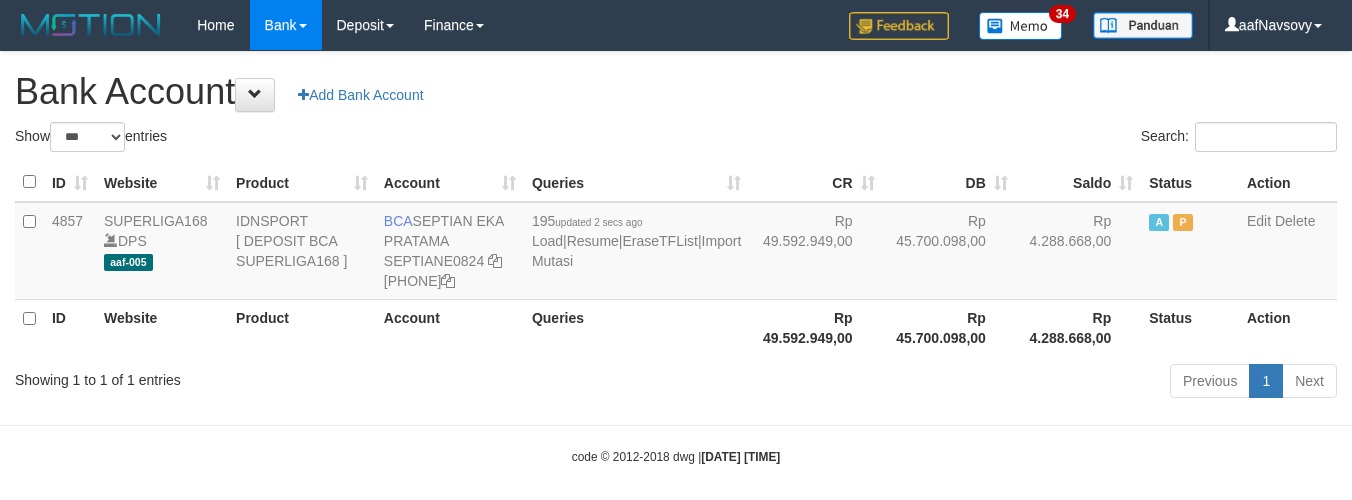 scroll, scrollTop: 0, scrollLeft: 0, axis: both 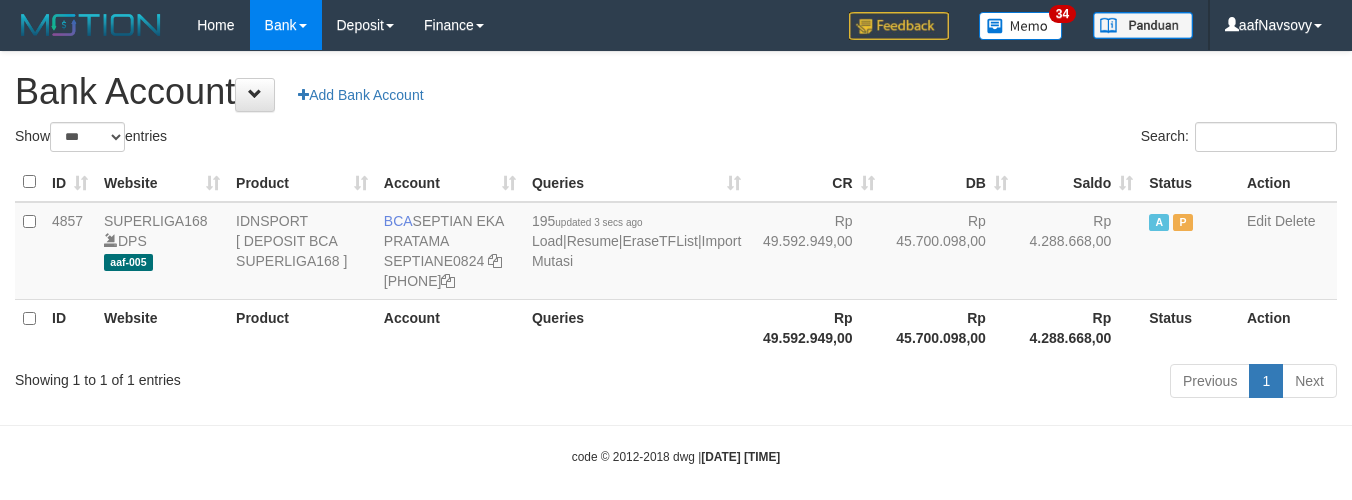 select on "***" 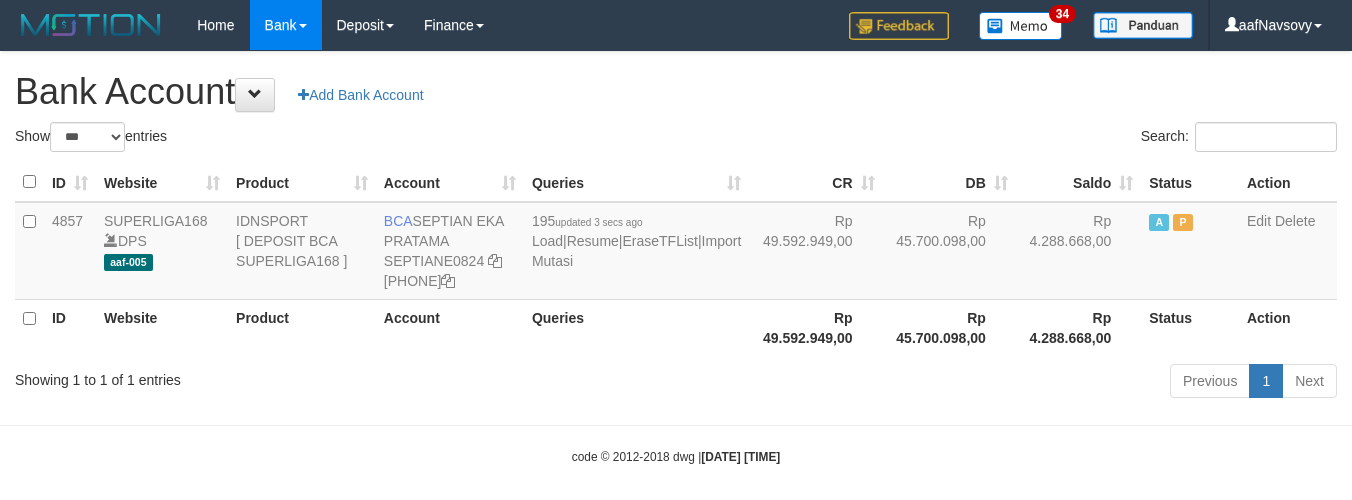 scroll, scrollTop: 0, scrollLeft: 0, axis: both 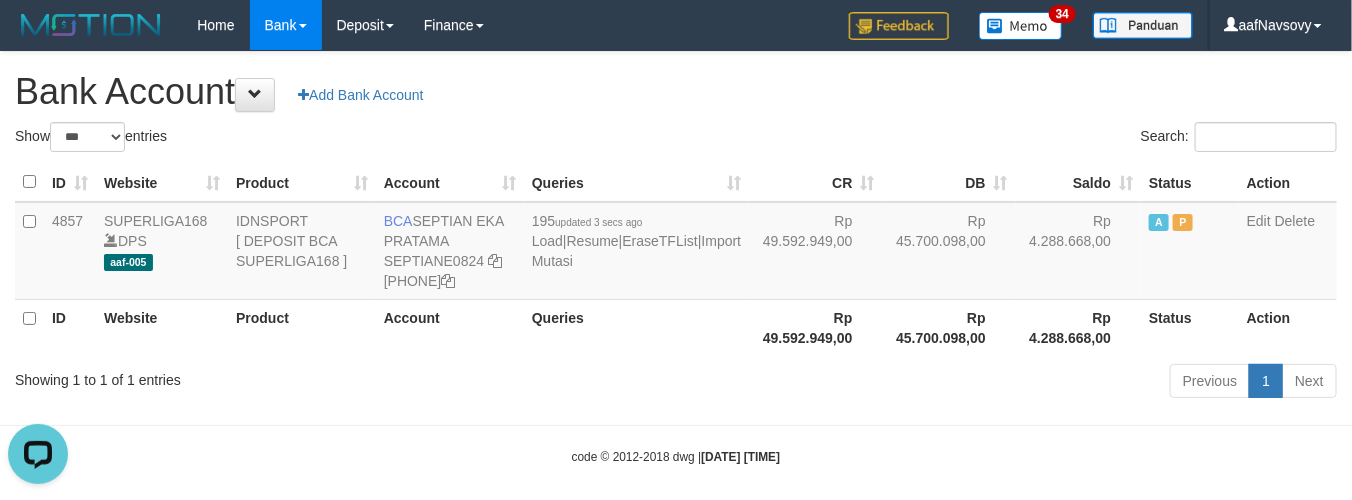 click on "Toggle navigation
Home
Bank
Account List
Load
By Website
Group
[ISPORT]													SUPERLIGA168
By Load Group (DPS)
34" at bounding box center [676, 258] 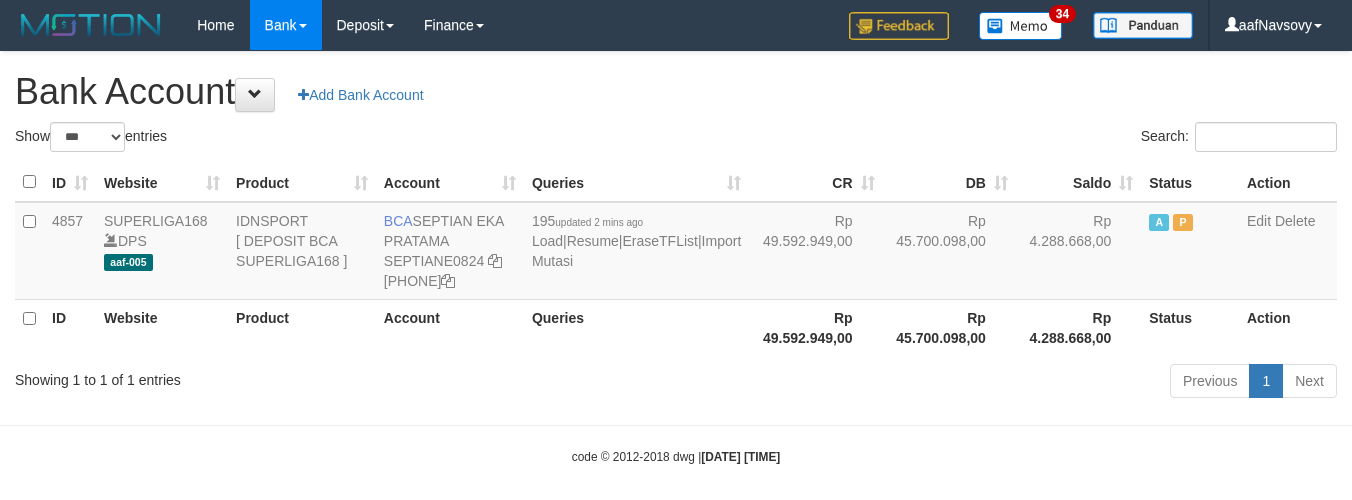select on "***" 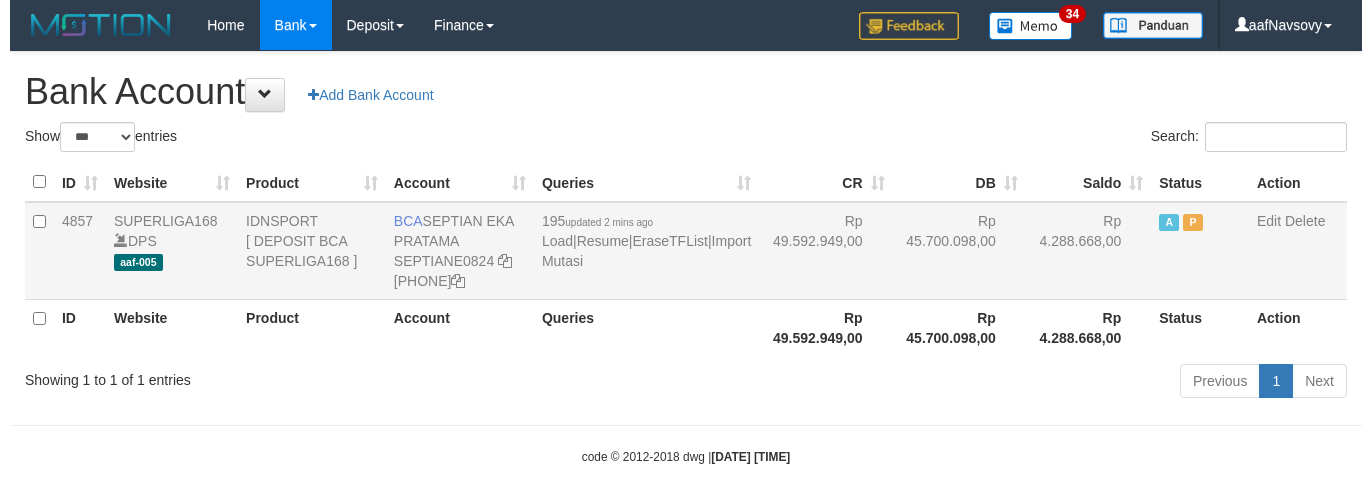 scroll, scrollTop: 0, scrollLeft: 0, axis: both 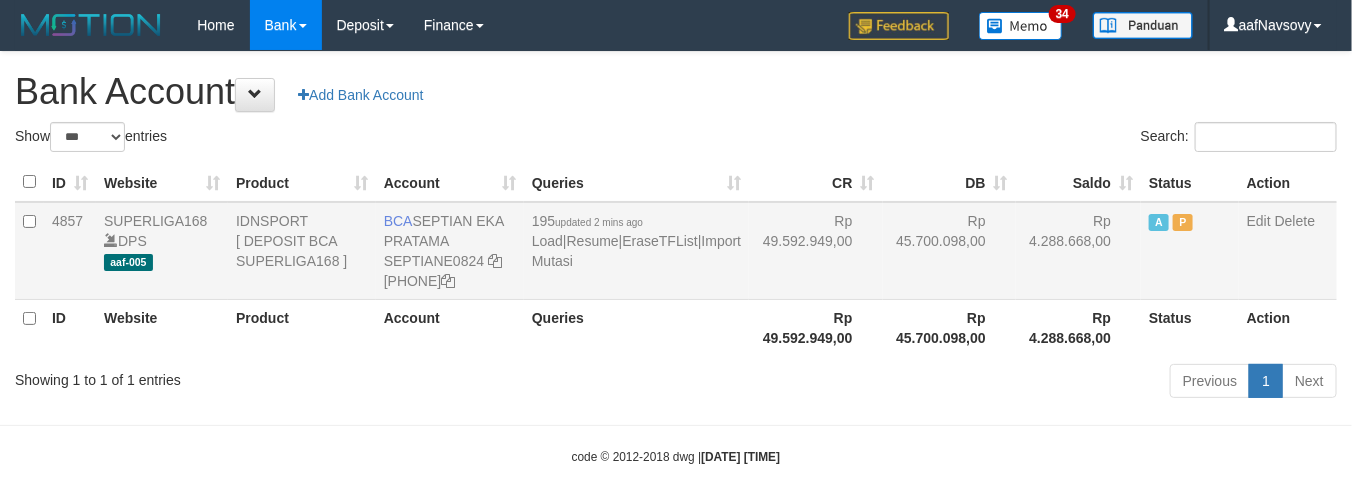 click on "195  updated 2 mins ago
Load
|
Resume
|
EraseTFList
|
Import Mutasi" at bounding box center (636, 251) 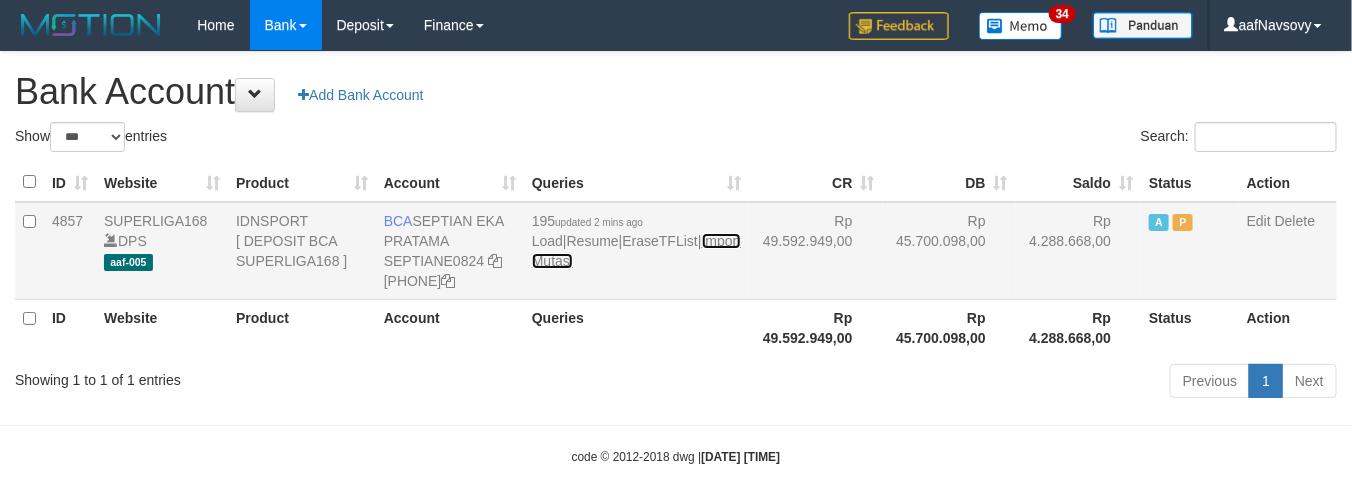 click on "Import Mutasi" at bounding box center [636, 251] 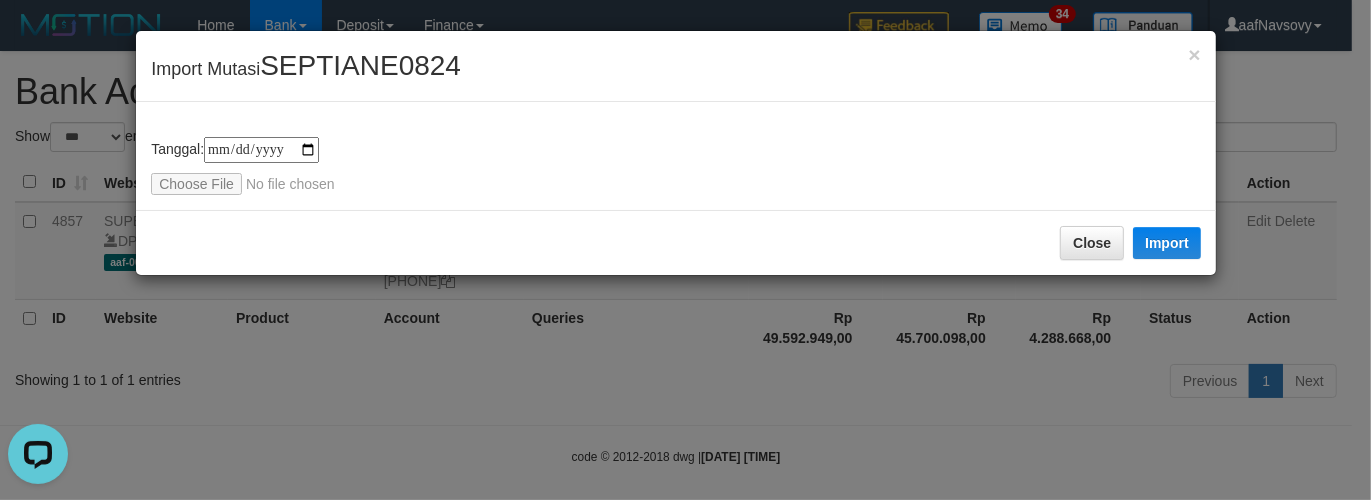 scroll, scrollTop: 0, scrollLeft: 0, axis: both 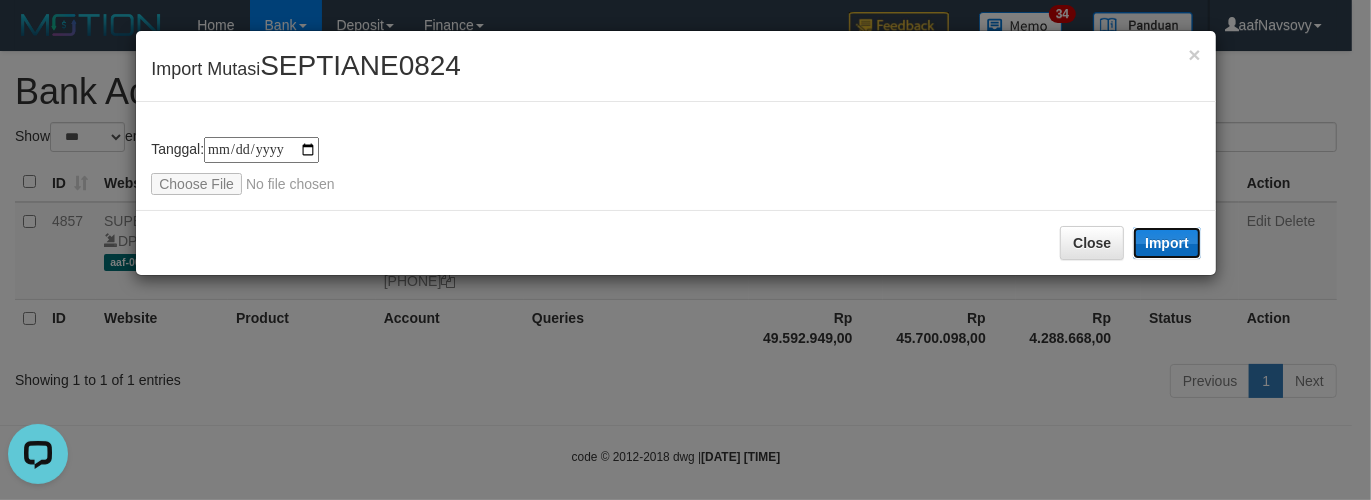 click on "Import" at bounding box center [1167, 243] 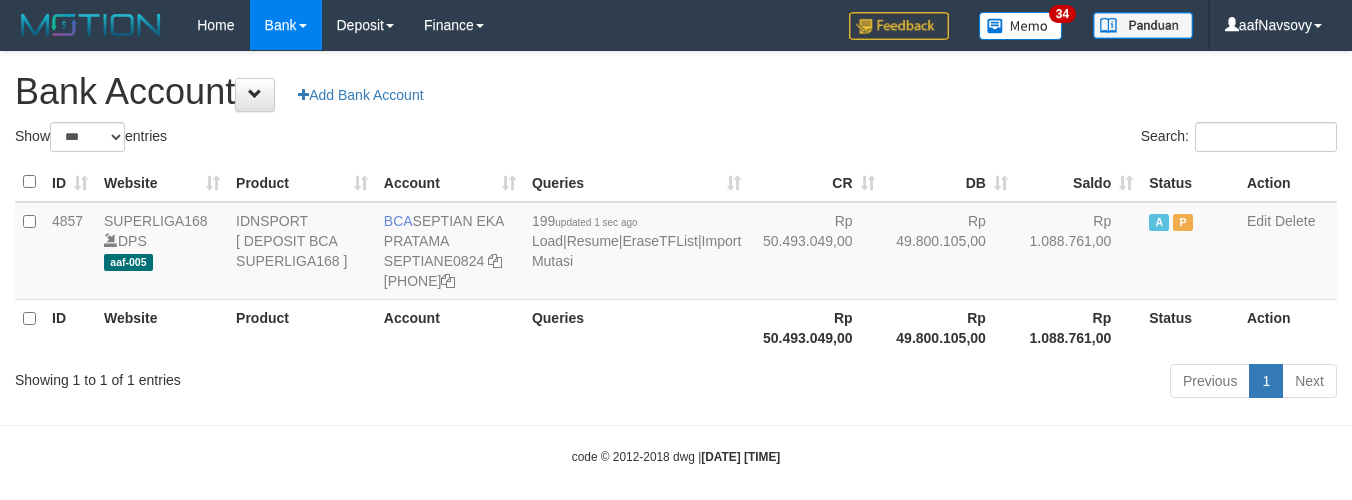 select on "***" 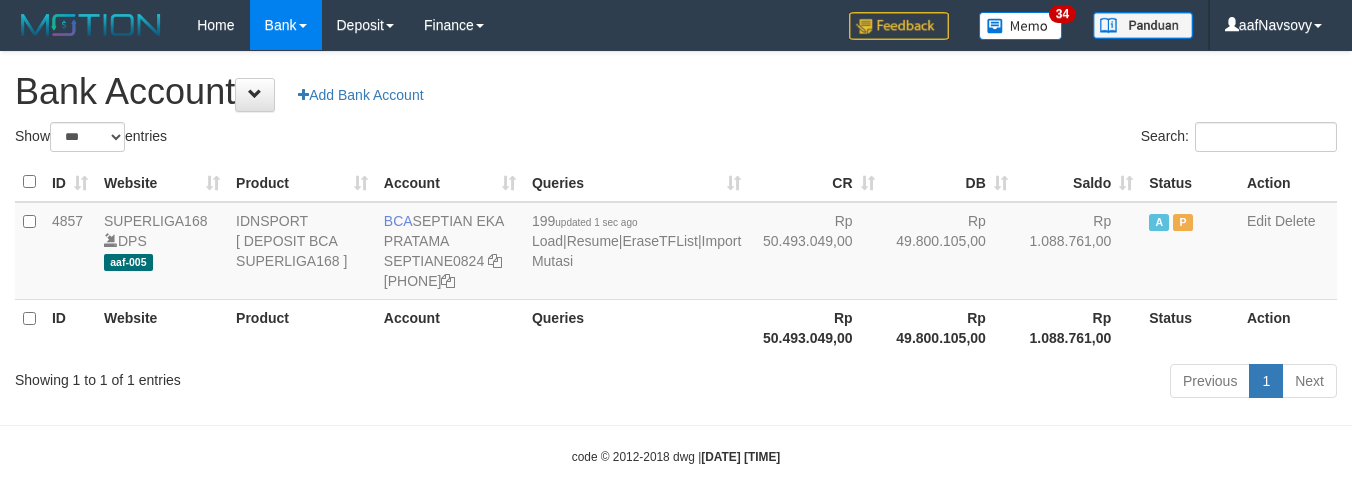 scroll, scrollTop: 0, scrollLeft: 0, axis: both 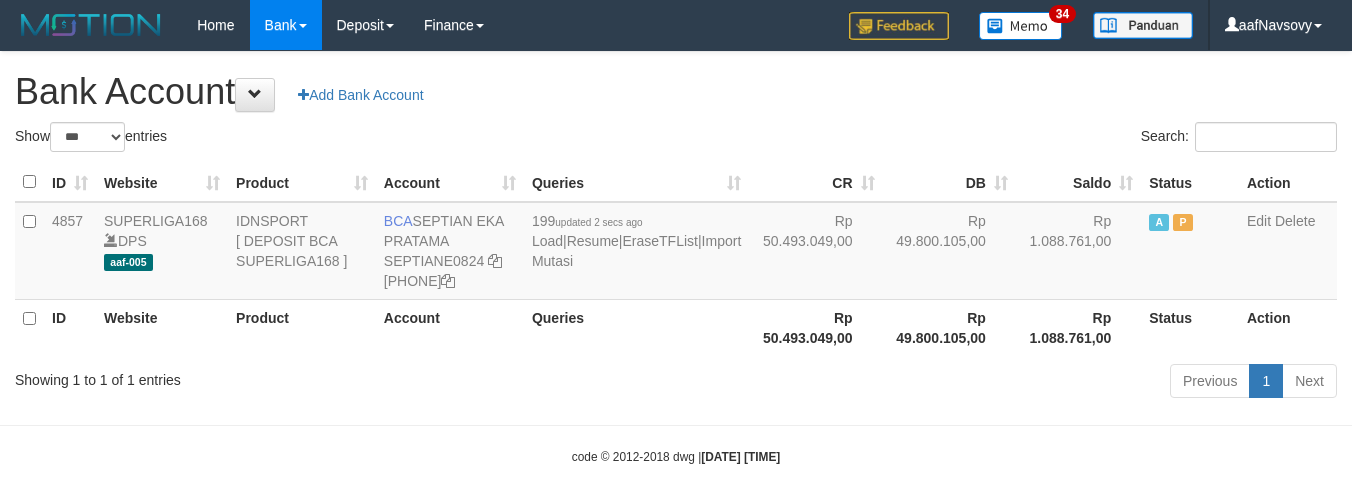 select on "***" 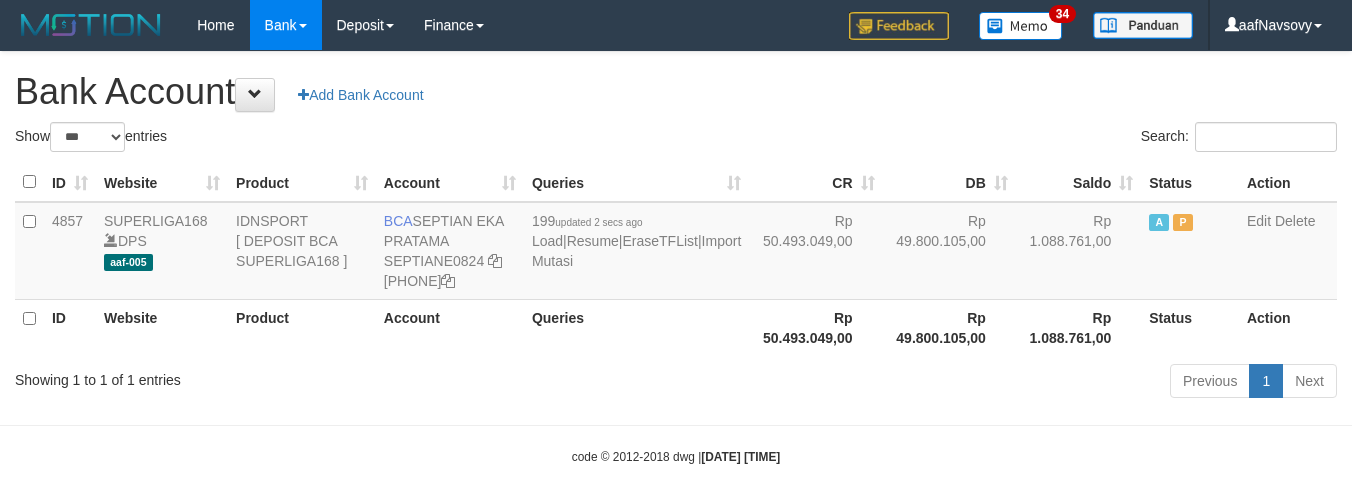 scroll, scrollTop: 0, scrollLeft: 0, axis: both 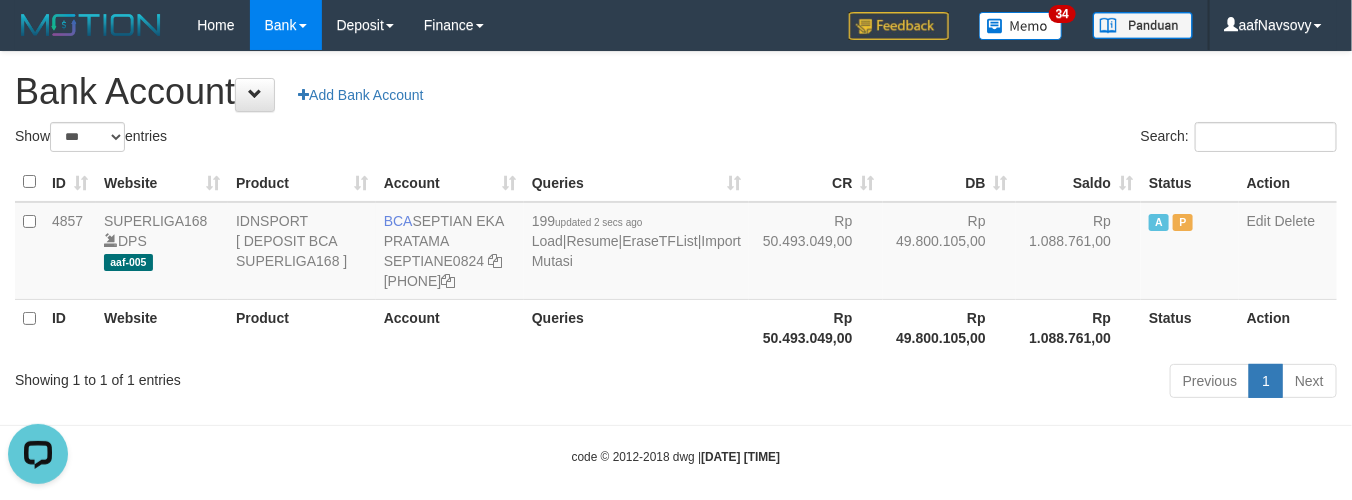 click on "Queries" at bounding box center (636, 327) 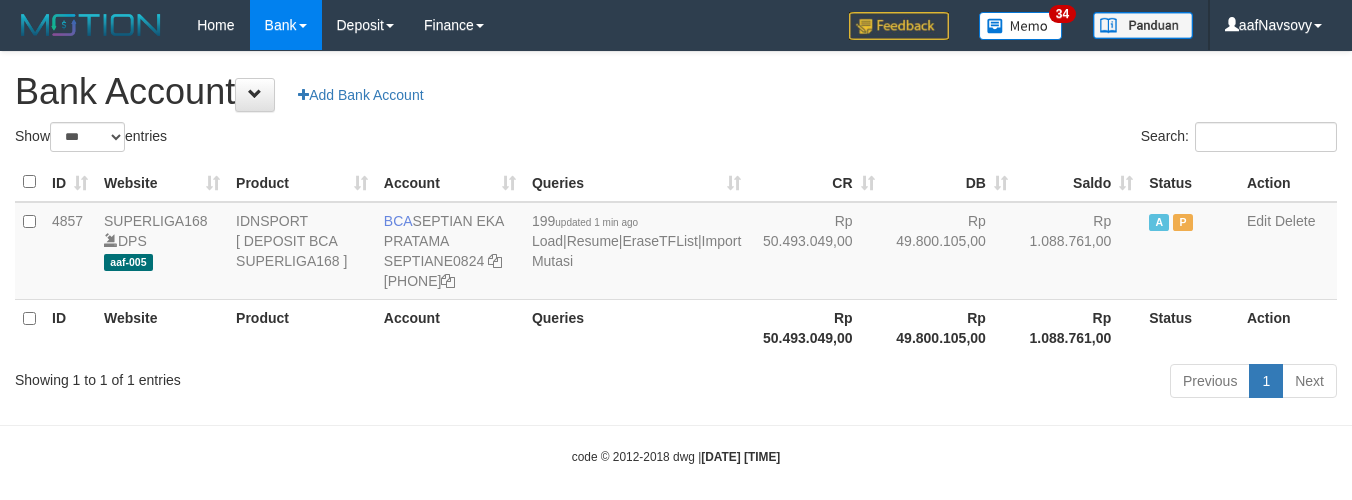 select on "***" 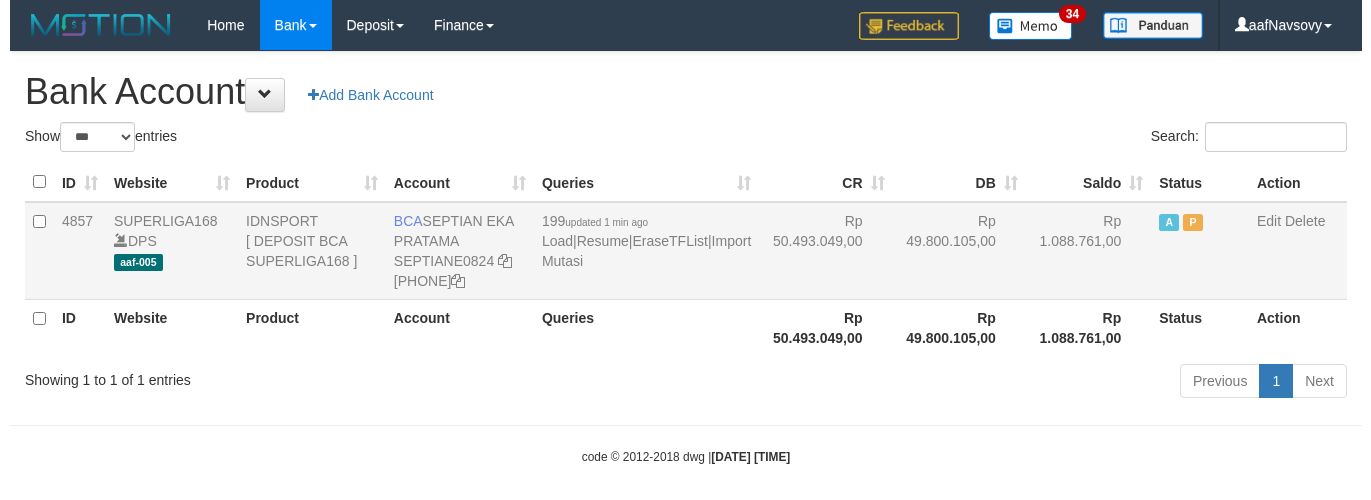 scroll, scrollTop: 0, scrollLeft: 0, axis: both 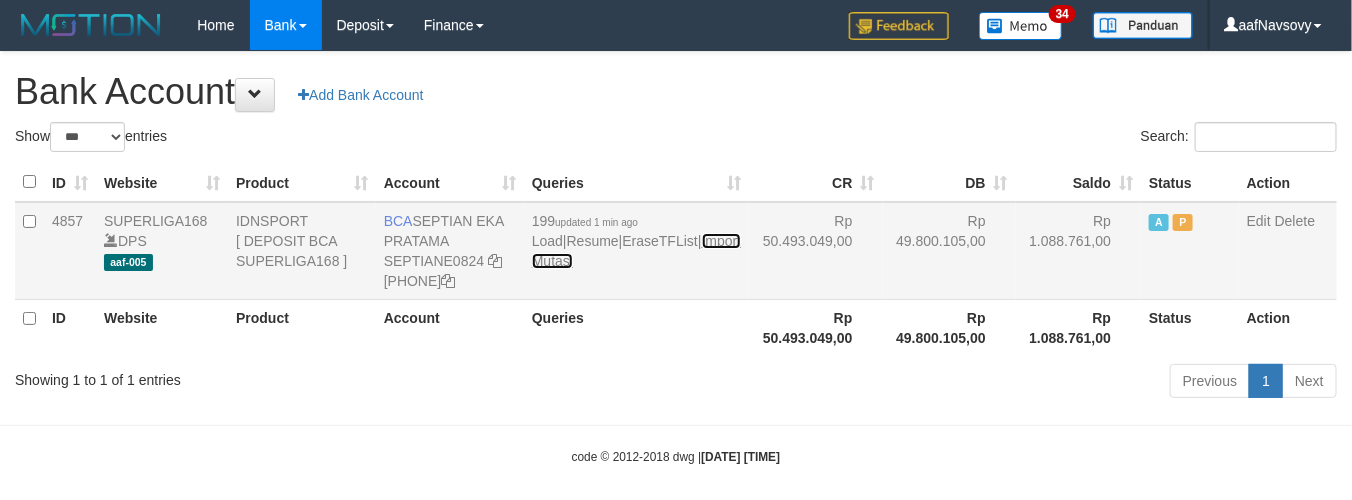 click on "Import Mutasi" at bounding box center [636, 251] 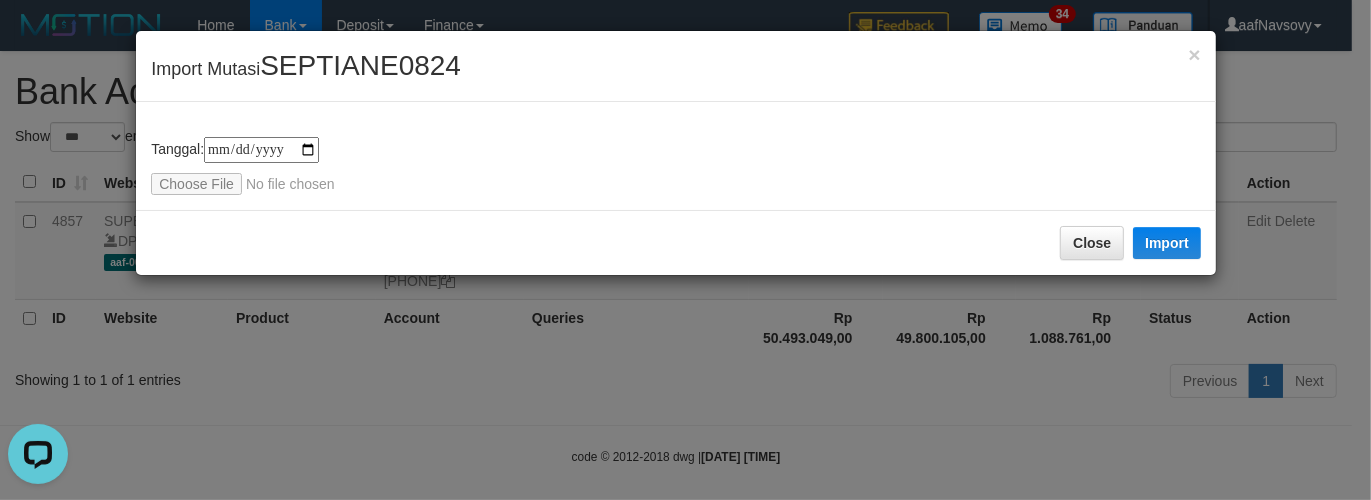 scroll, scrollTop: 0, scrollLeft: 0, axis: both 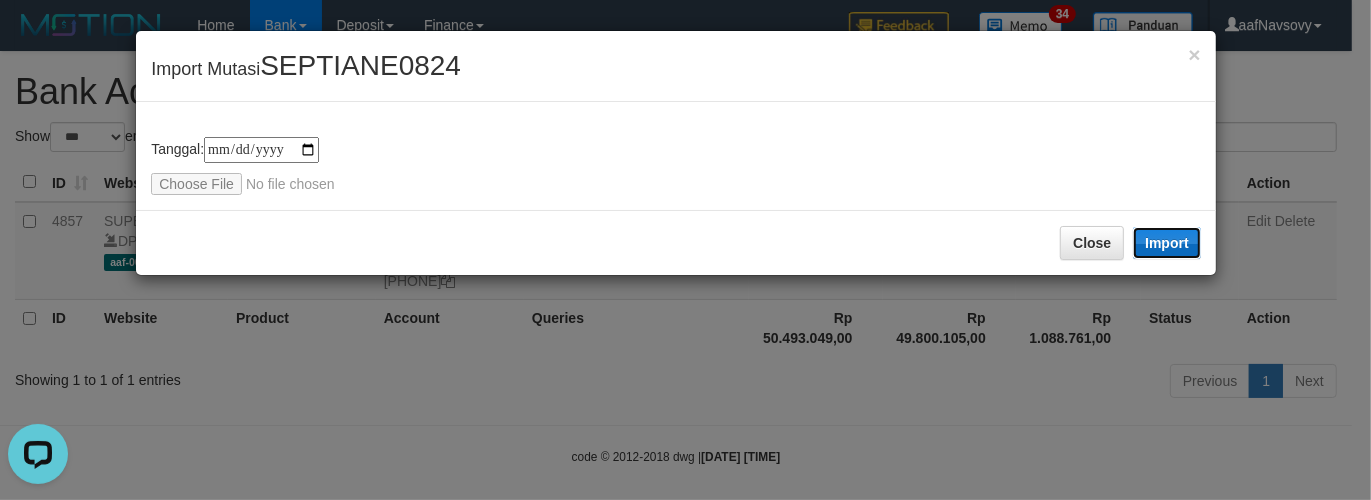 click on "Import" at bounding box center [1167, 243] 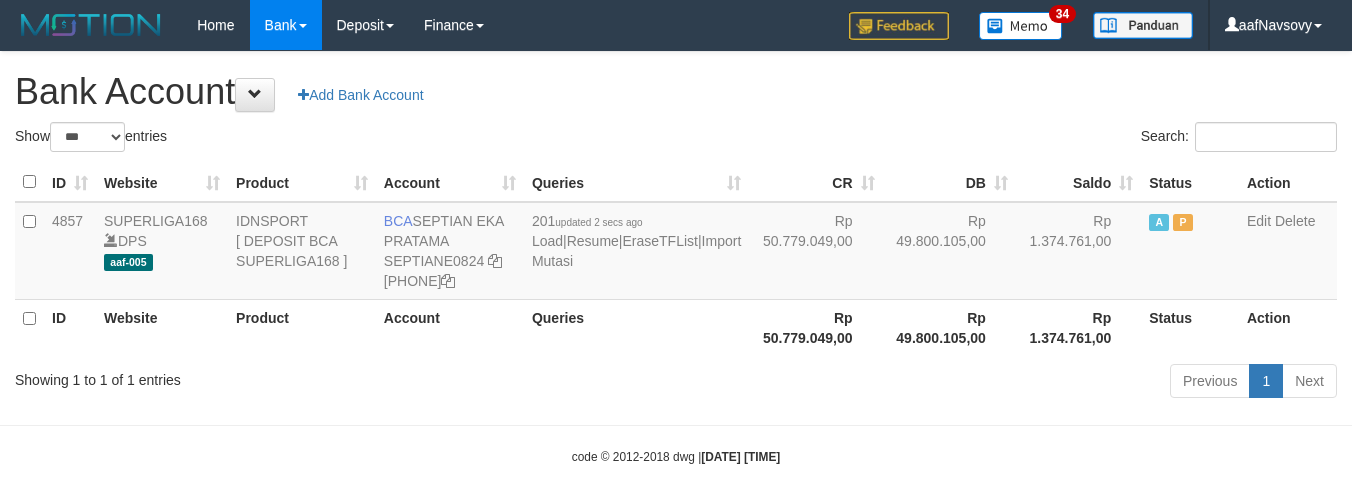select on "***" 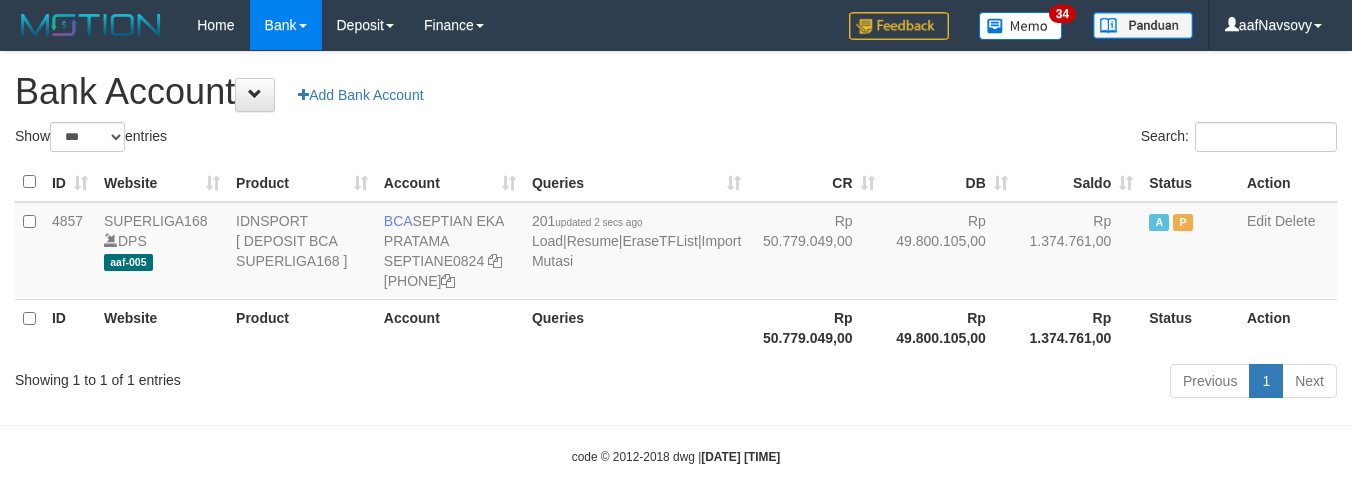 scroll, scrollTop: 0, scrollLeft: 0, axis: both 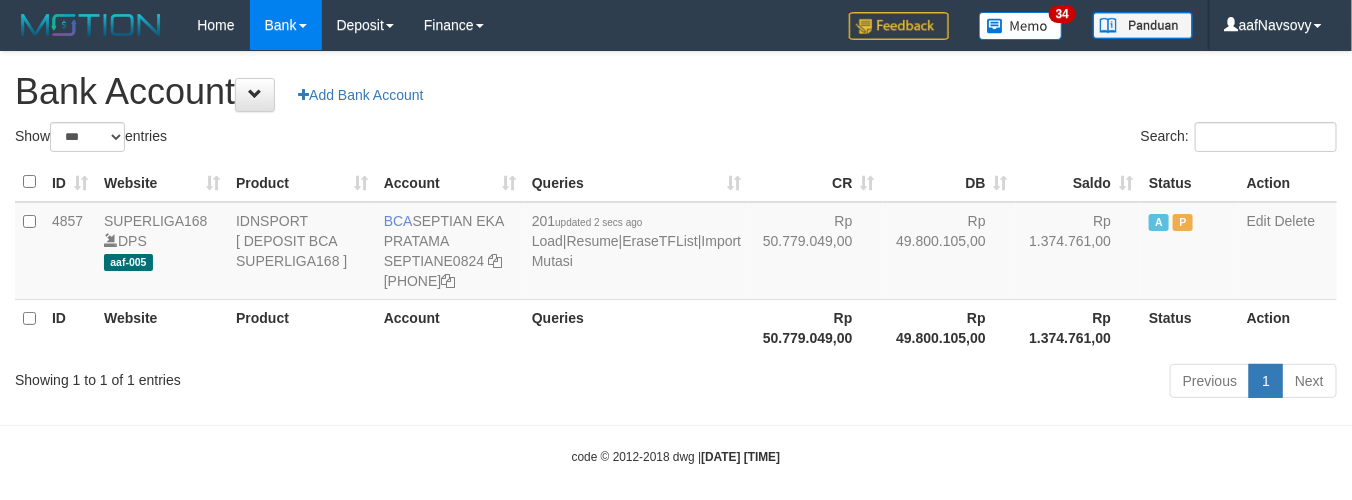 click on "Toggle navigation
Home
Bank
Account List
Load
By Website
Group
[ISPORT]													SUPERLIGA168
By Load Group (DPS)
34" at bounding box center (676, 258) 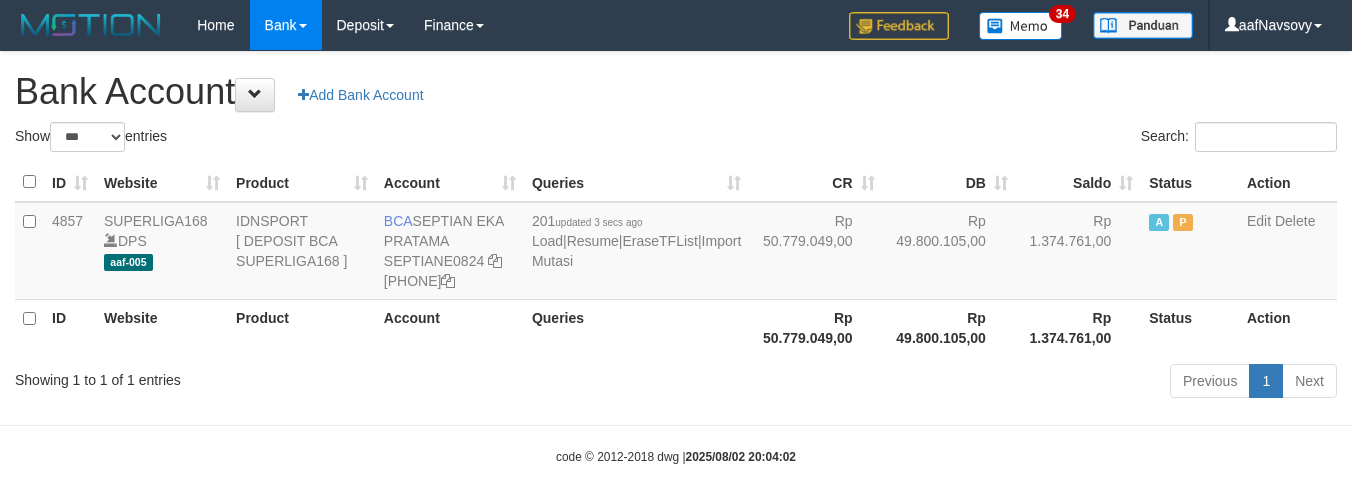 select on "***" 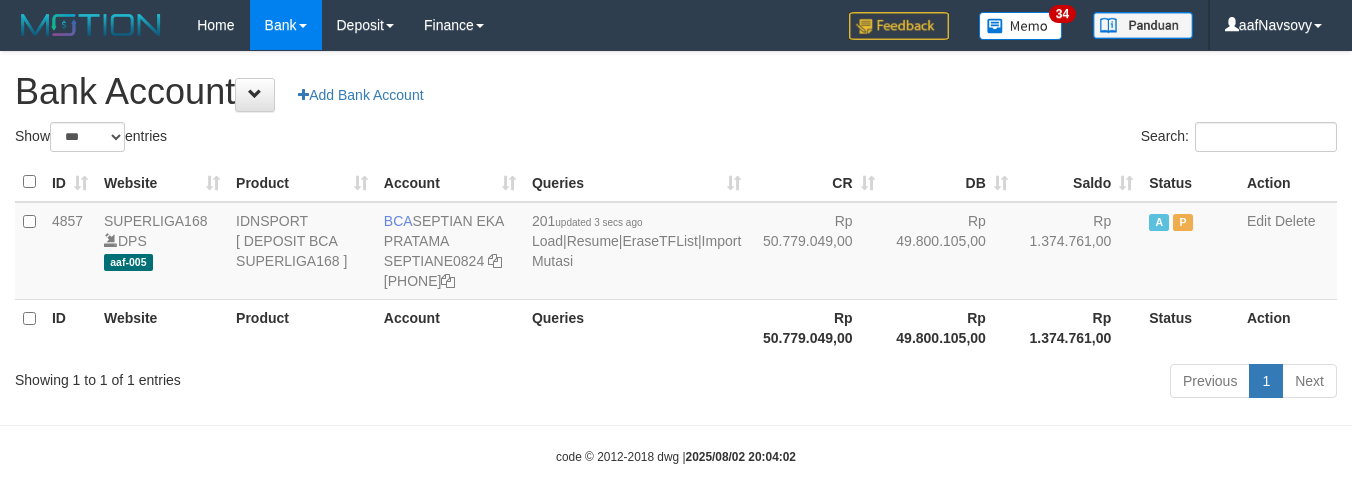 scroll, scrollTop: 0, scrollLeft: 0, axis: both 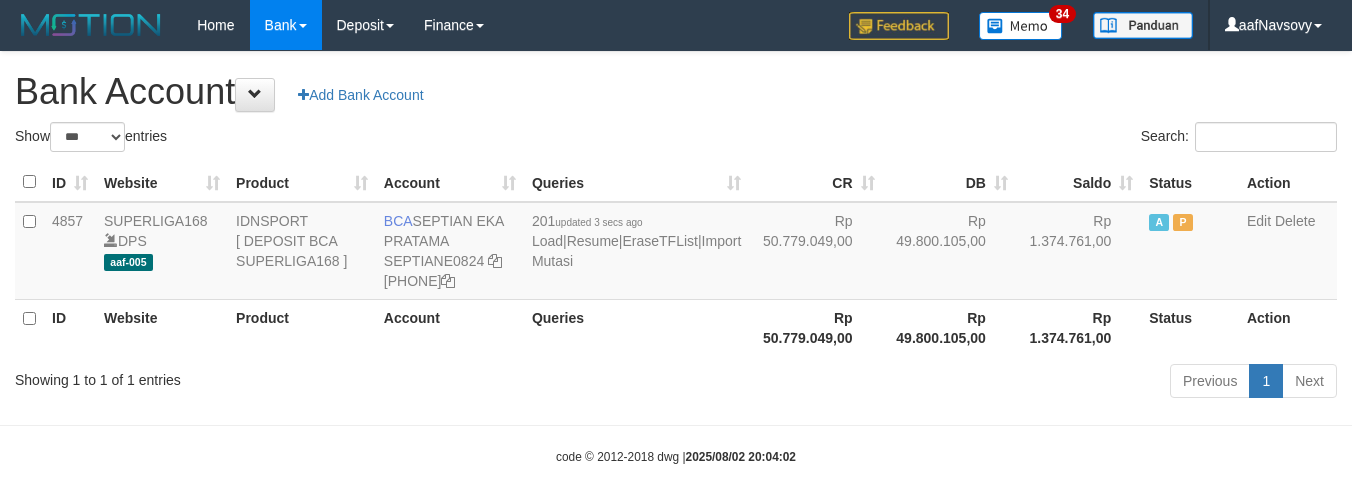 select on "***" 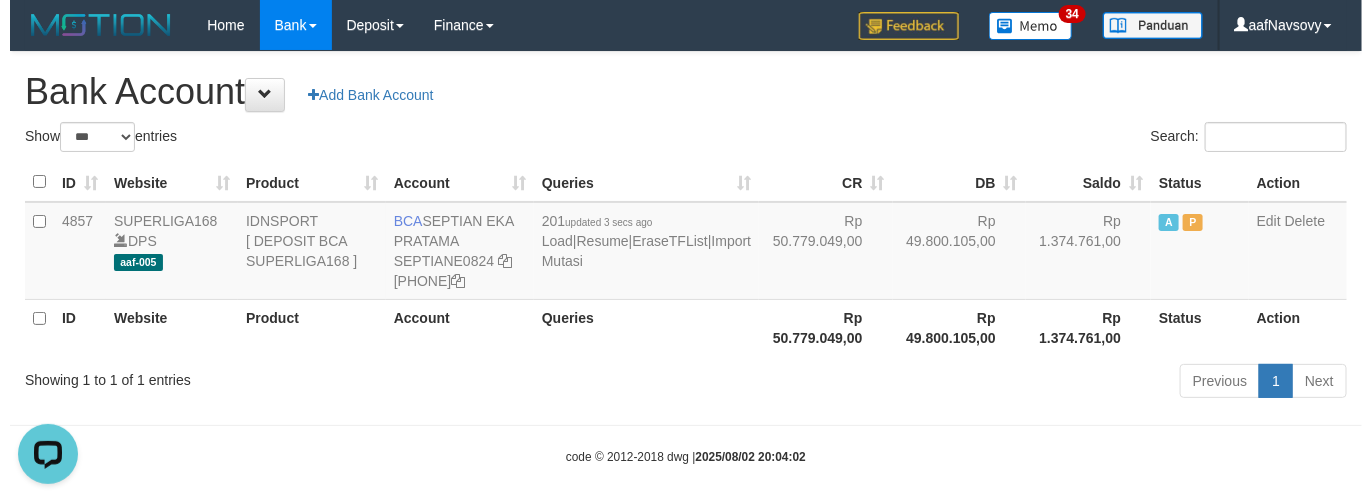 scroll, scrollTop: 0, scrollLeft: 0, axis: both 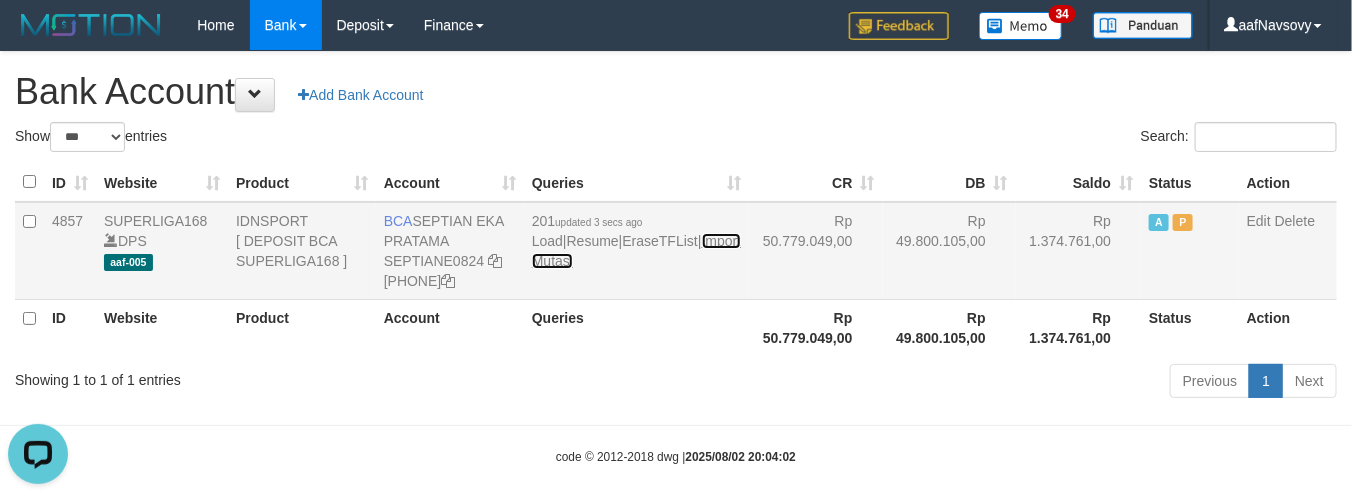 click on "Import Mutasi" at bounding box center [636, 251] 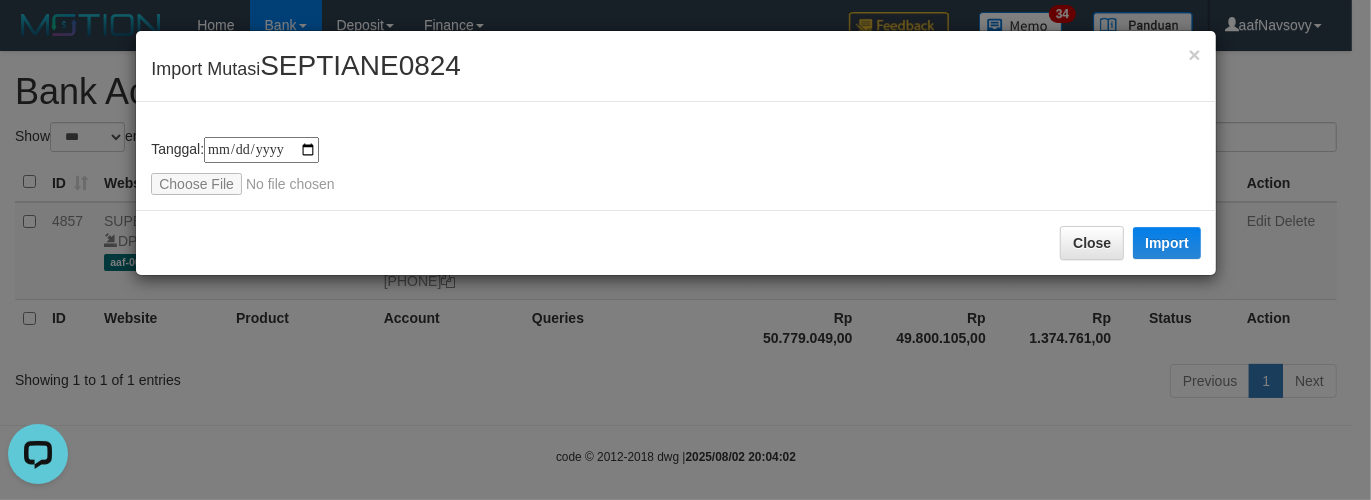 type on "**********" 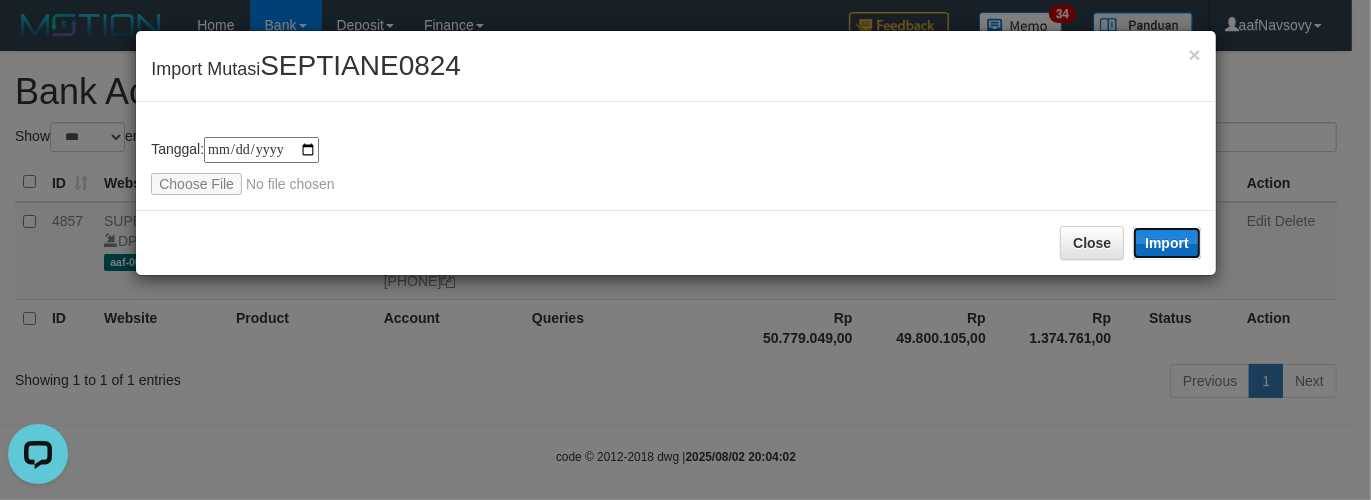 click on "Import" at bounding box center (1167, 243) 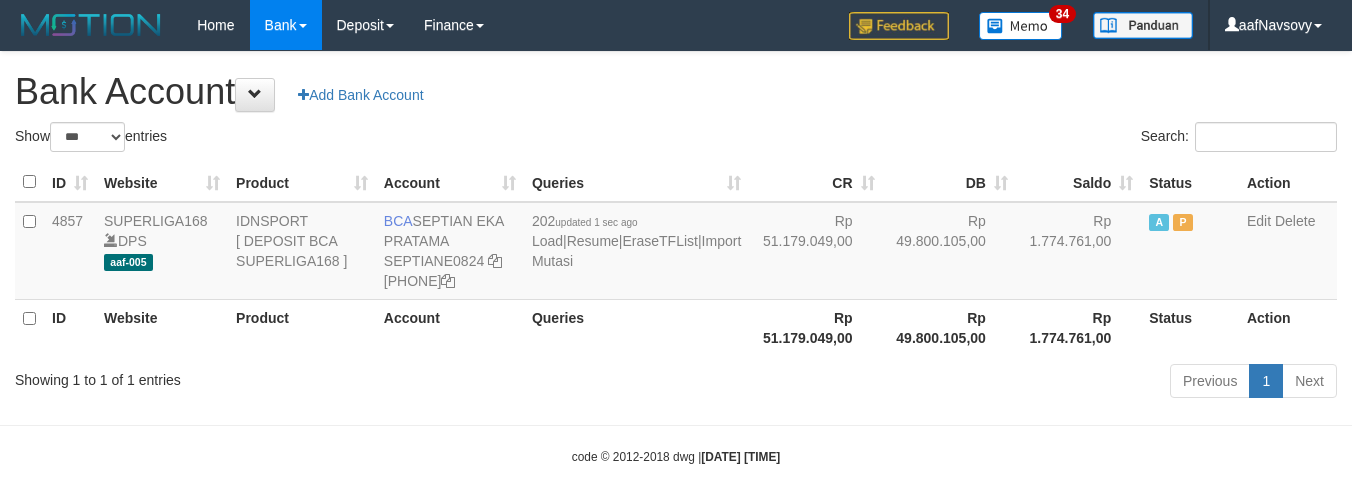 select on "***" 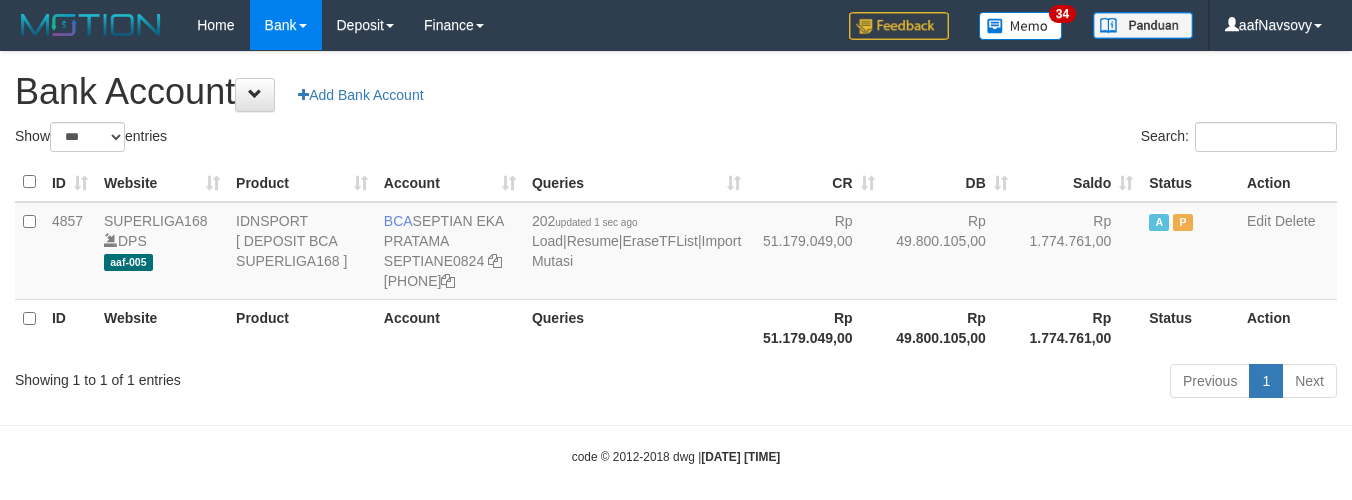 scroll, scrollTop: 0, scrollLeft: 0, axis: both 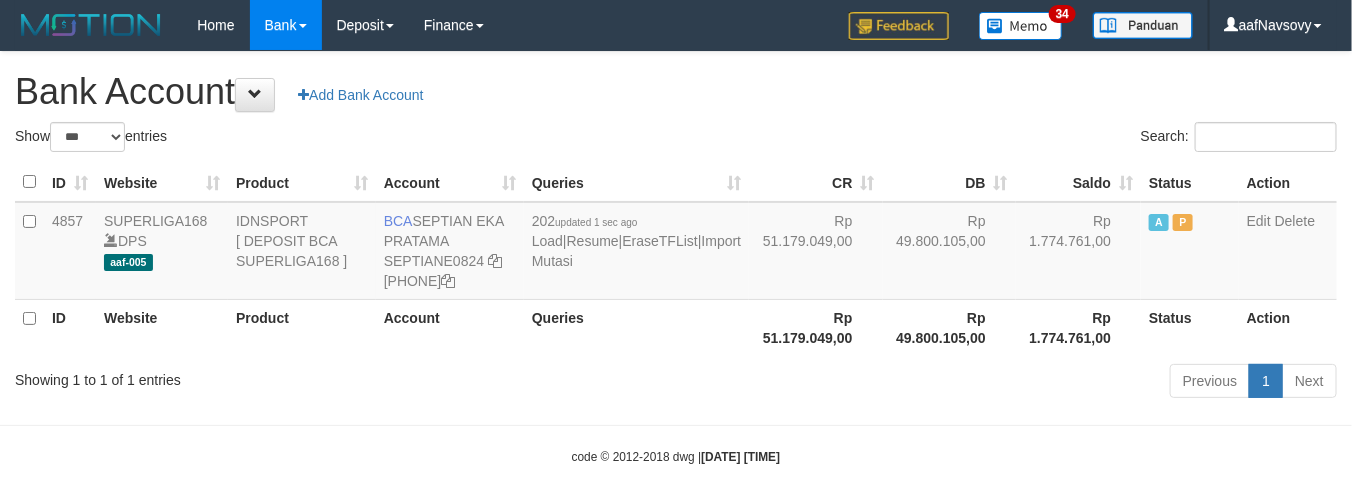 click on "Showing 1 to 1 of 1 entries Previous 1 Next" at bounding box center [676, 383] 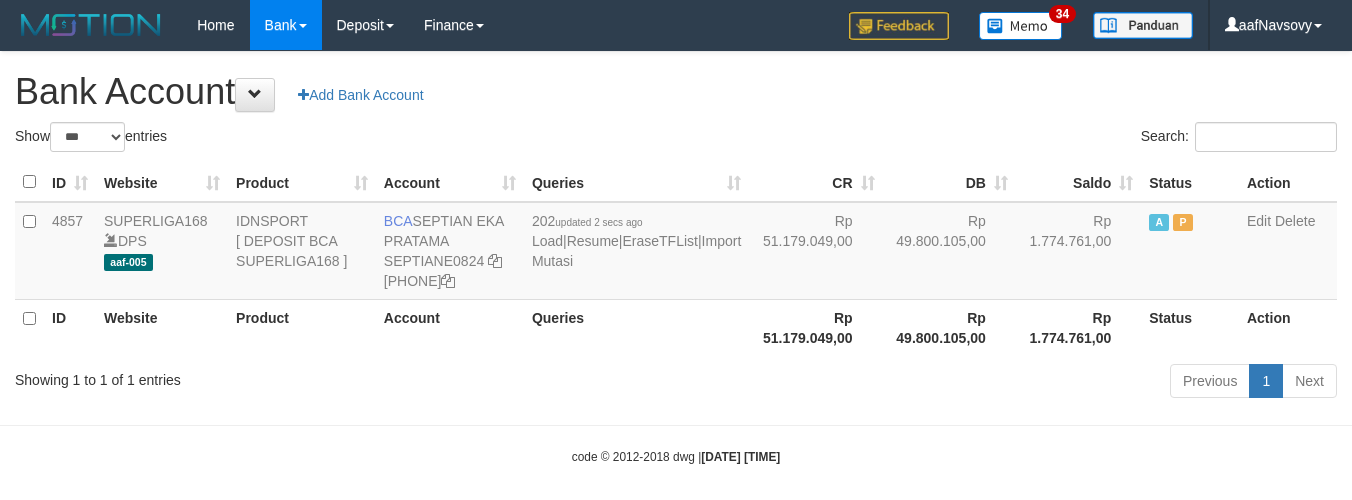 select on "***" 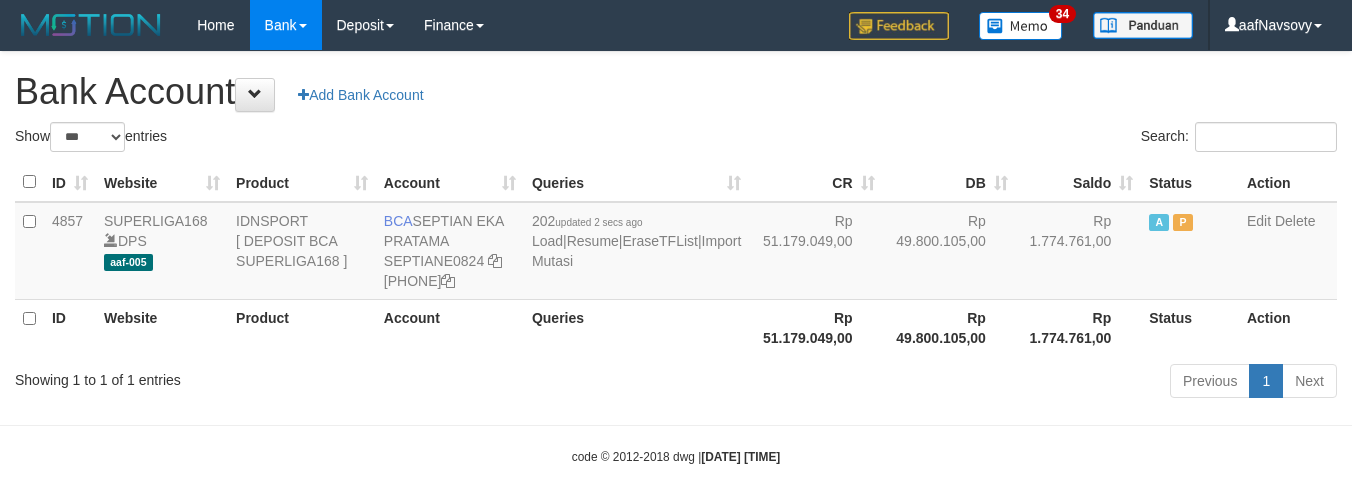 scroll, scrollTop: 0, scrollLeft: 0, axis: both 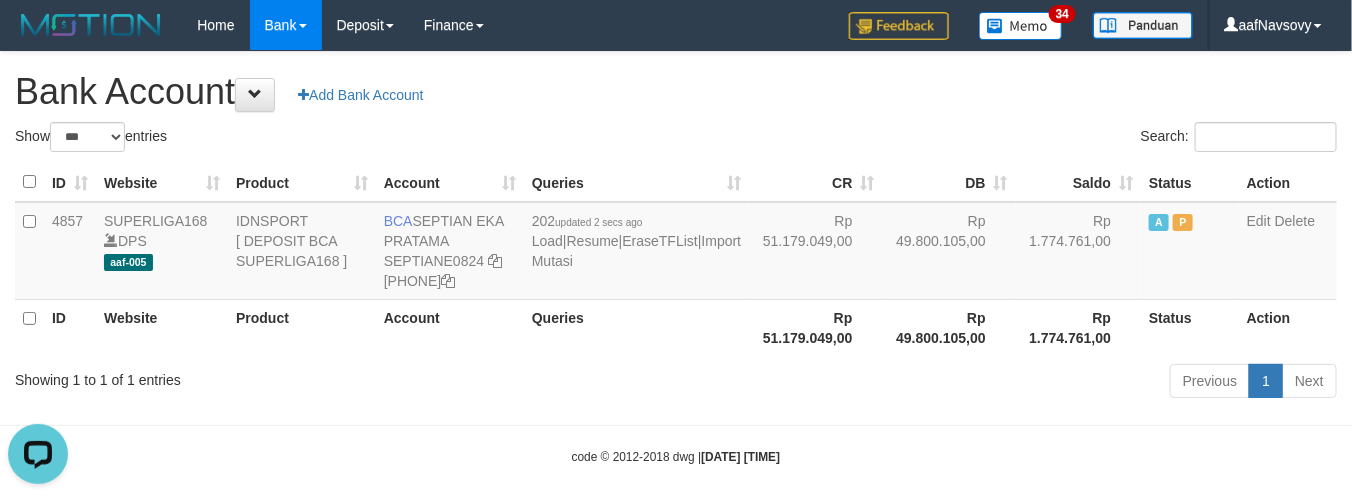 click on "Previous 1 Next" at bounding box center [957, 383] 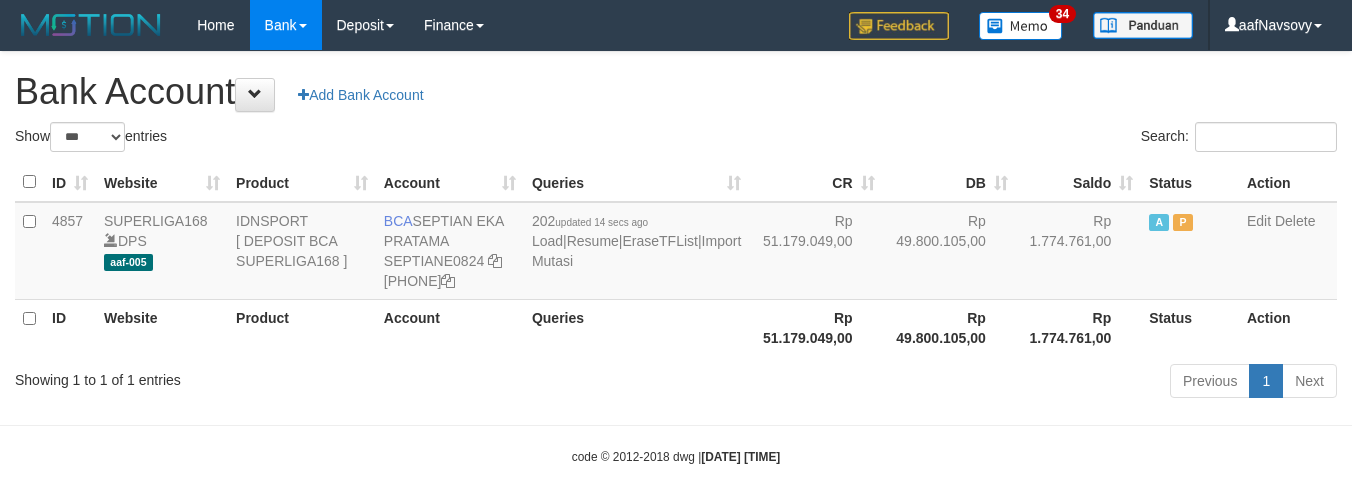 select on "***" 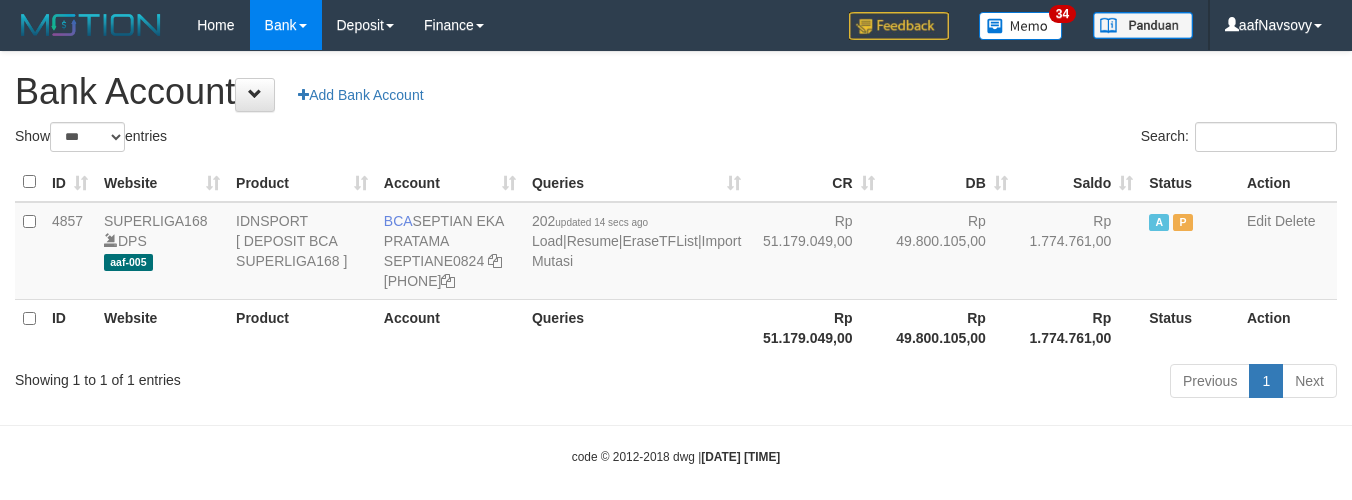 scroll, scrollTop: 0, scrollLeft: 0, axis: both 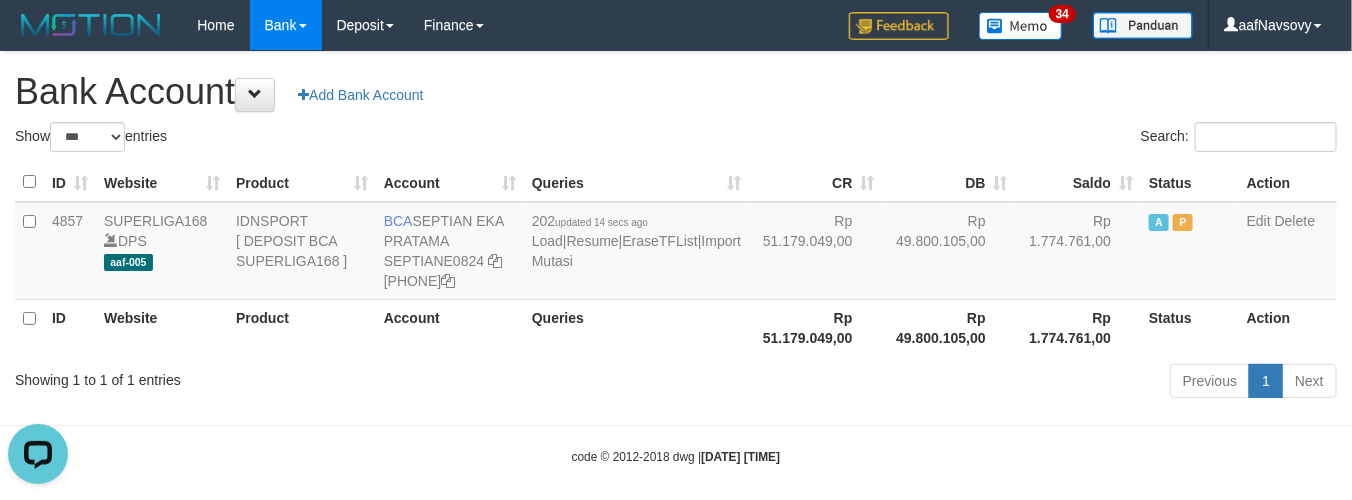 click on "Previous 1 Next" at bounding box center (957, 383) 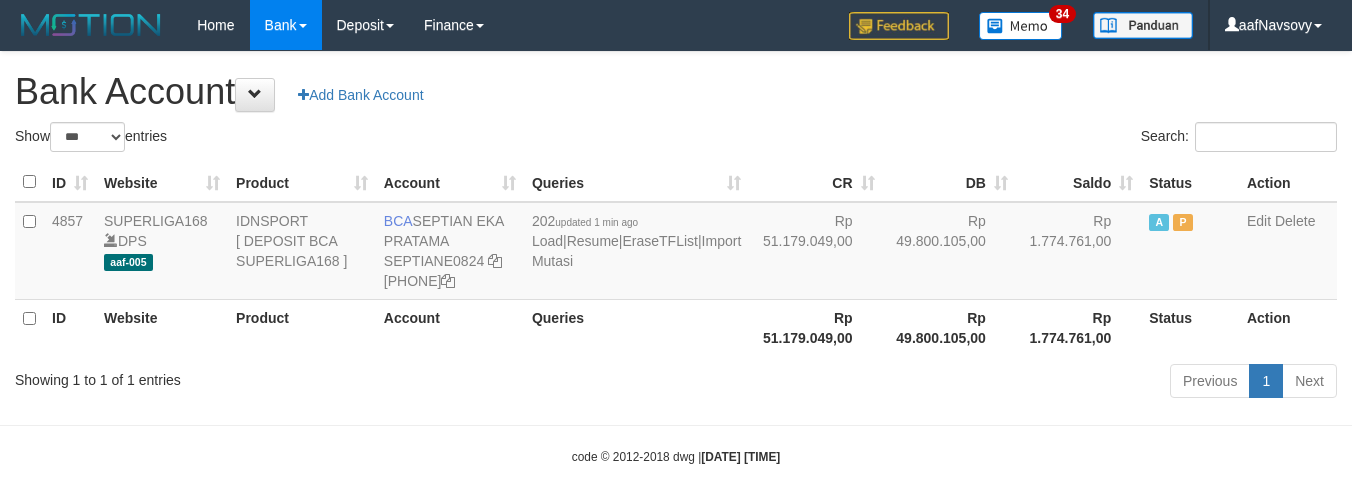 select on "***" 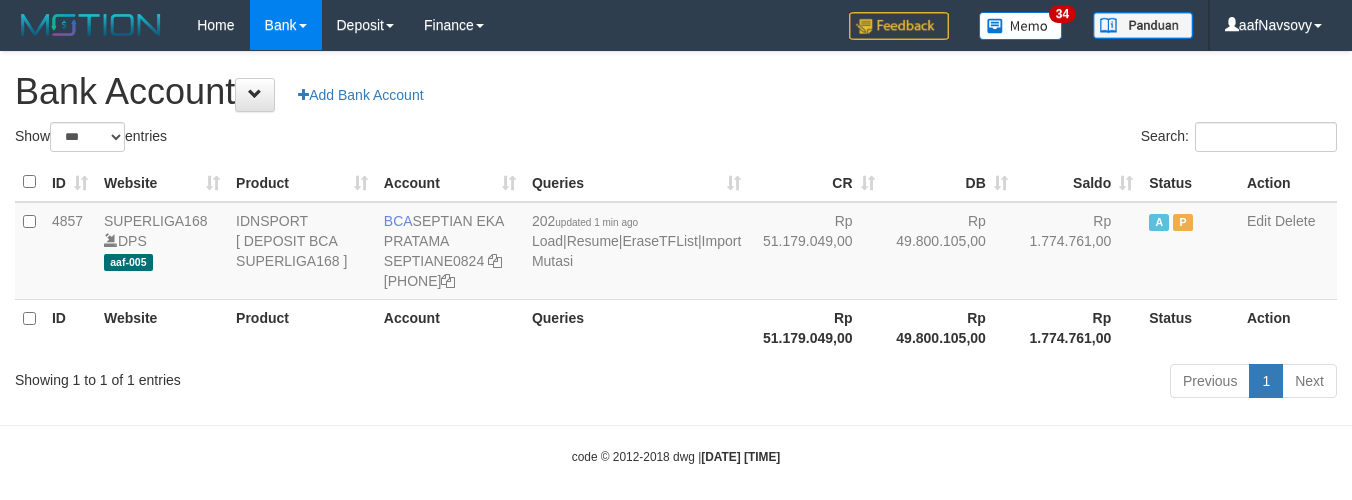 scroll, scrollTop: 0, scrollLeft: 0, axis: both 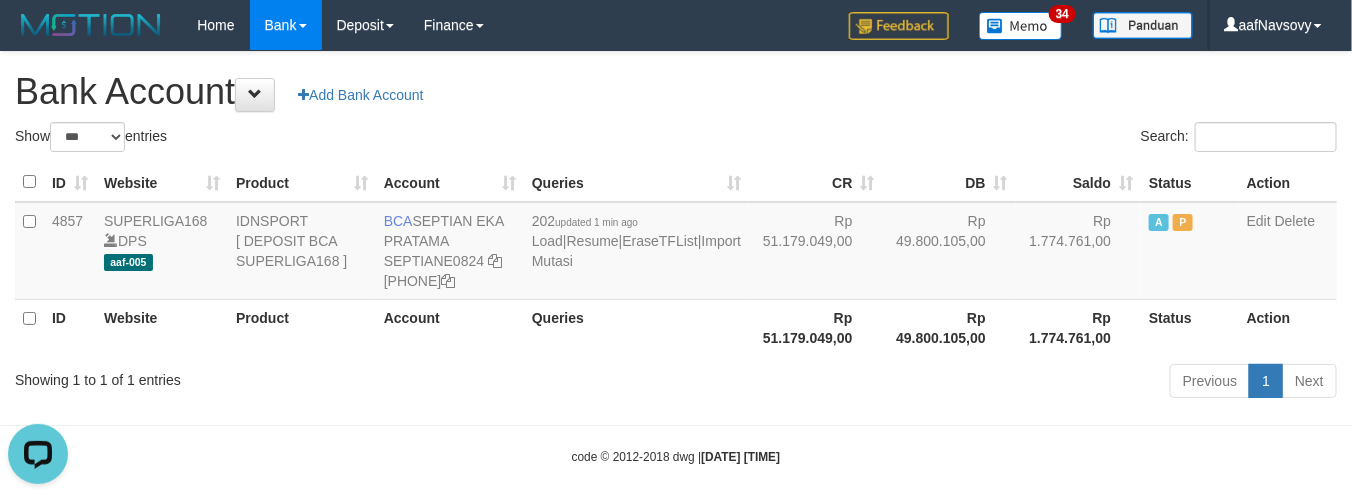 click on "Previous 1 Next" at bounding box center [957, 383] 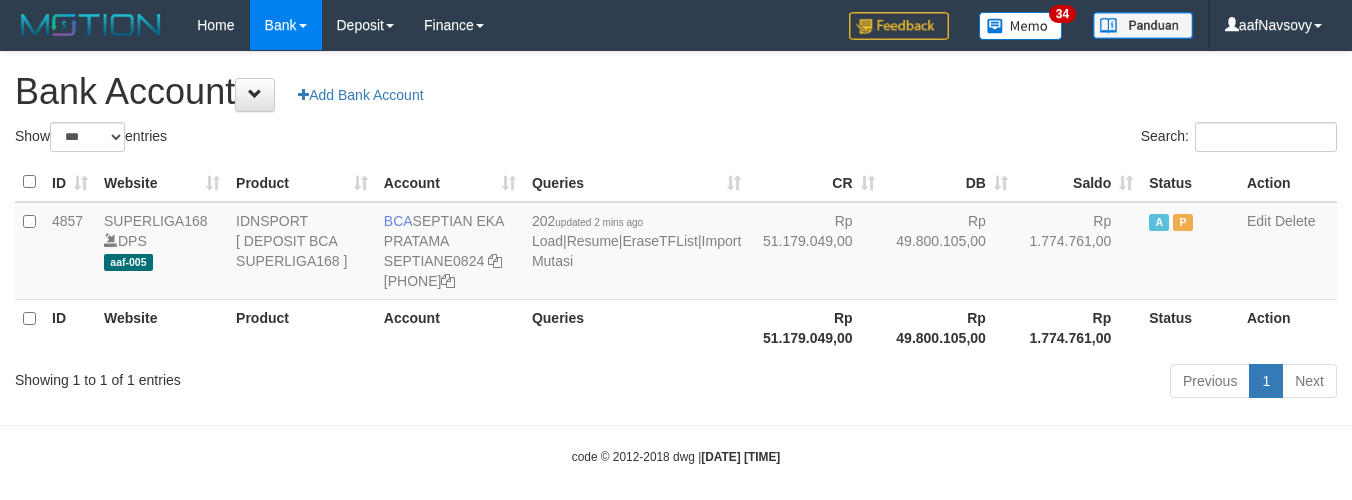 select on "***" 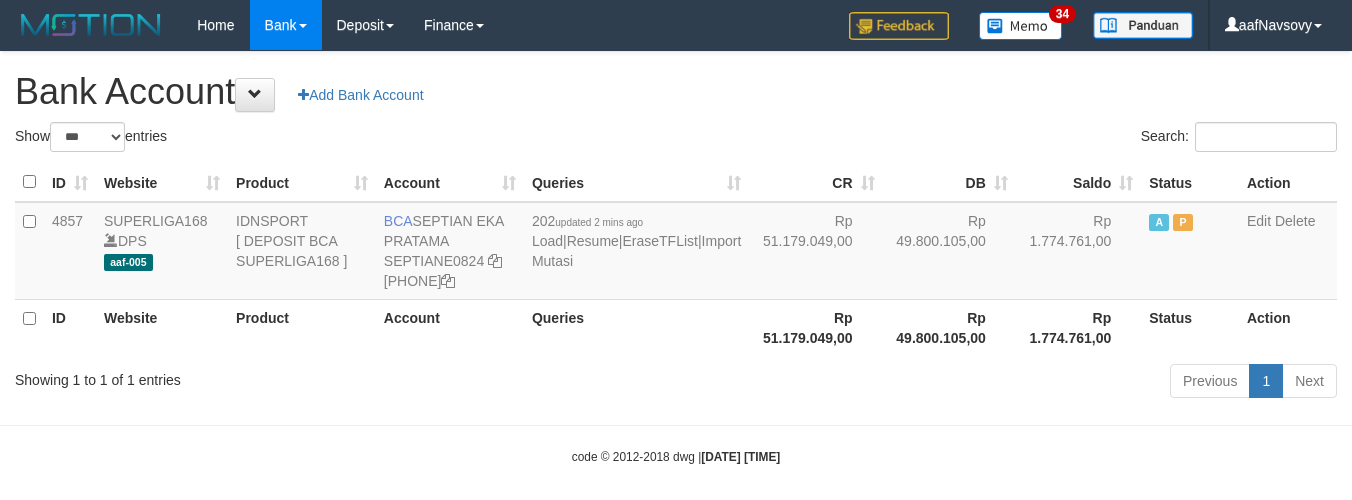 scroll, scrollTop: 0, scrollLeft: 0, axis: both 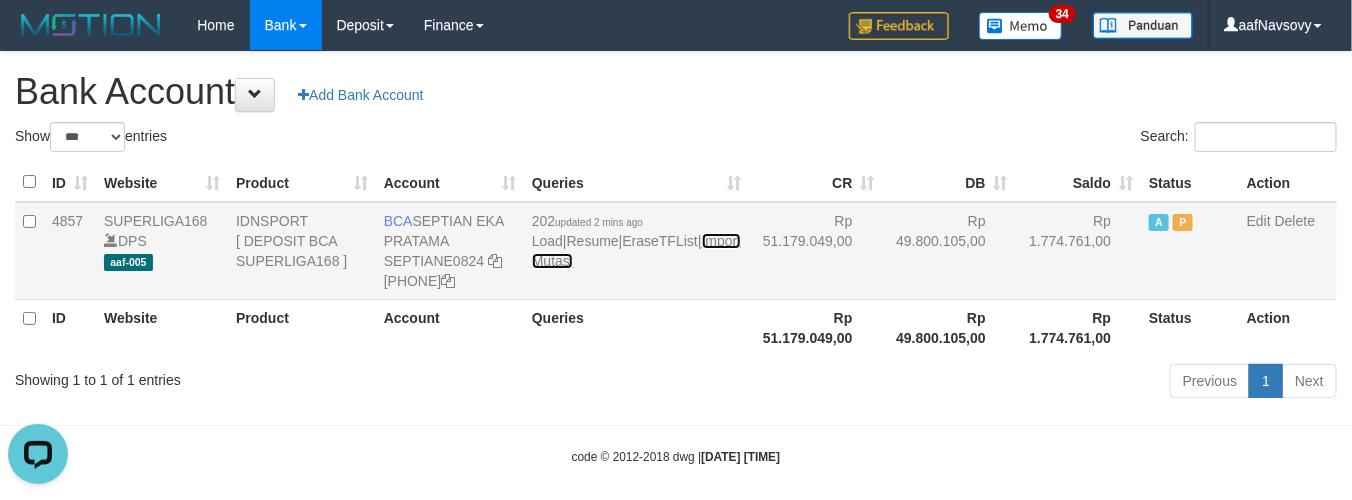 click on "Import Mutasi" at bounding box center [636, 251] 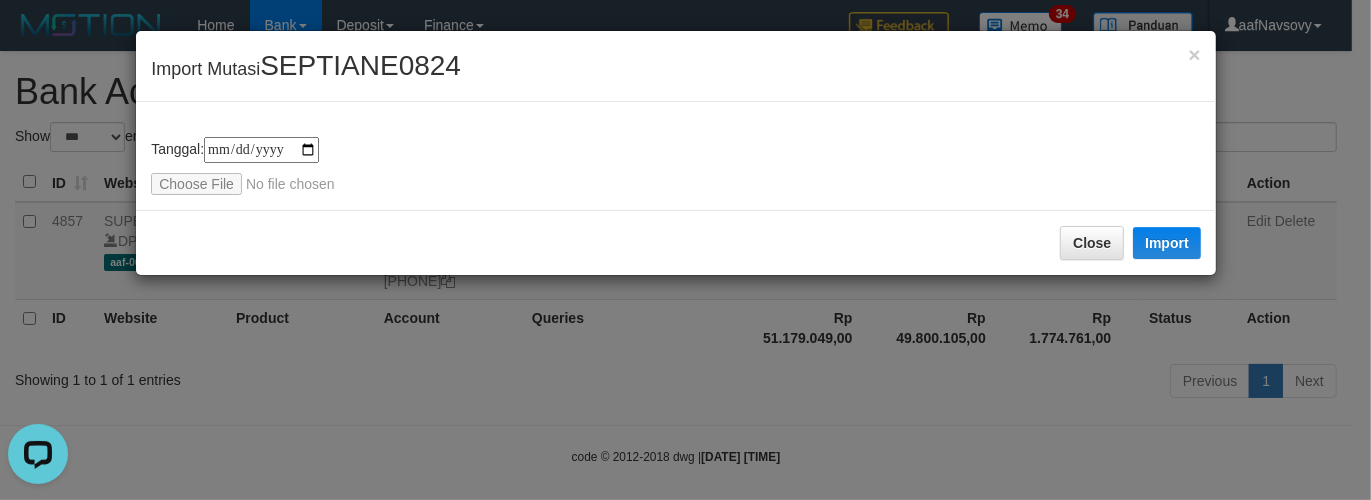type on "**********" 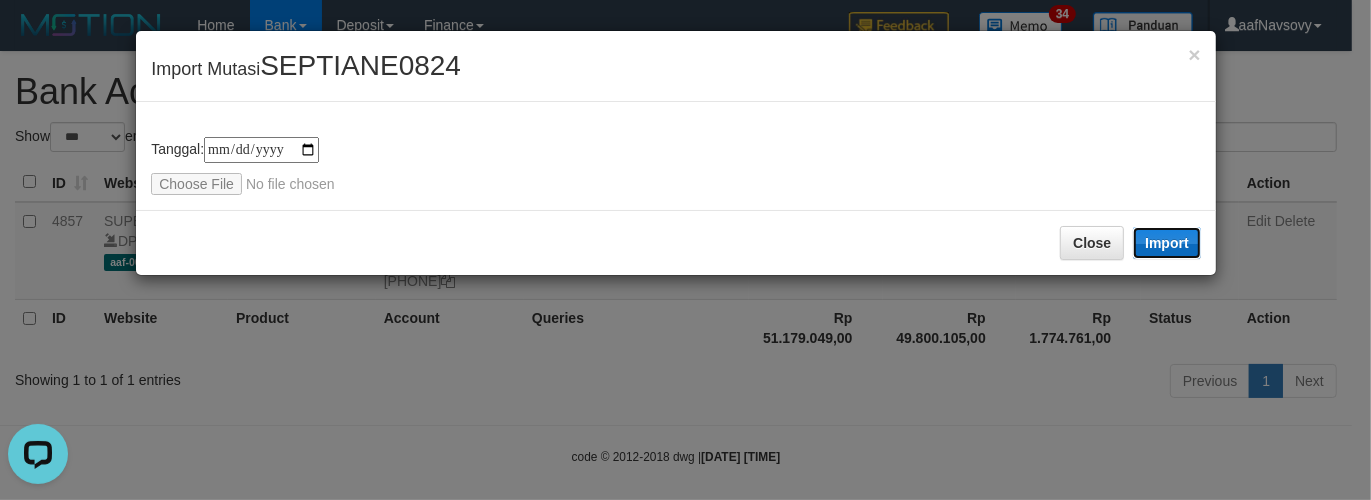 click on "Import" at bounding box center (1167, 243) 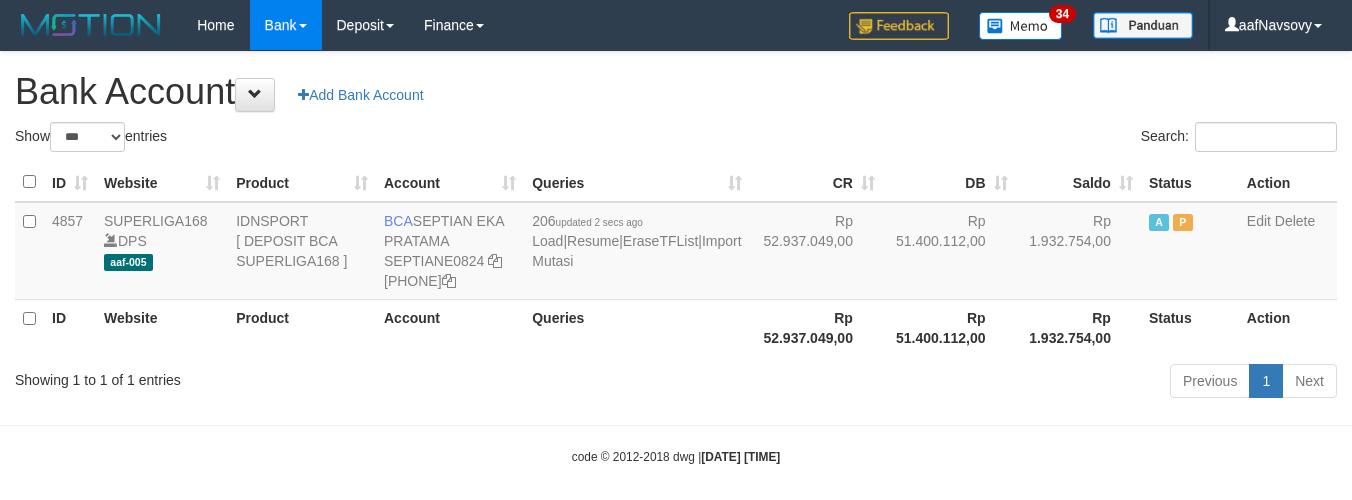 select on "***" 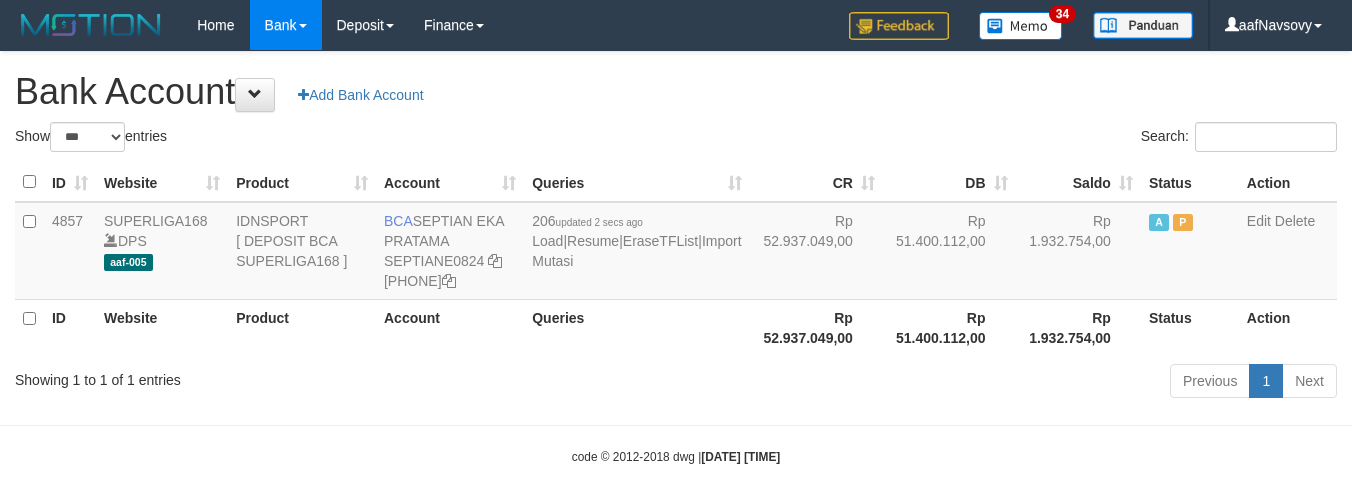 scroll, scrollTop: 0, scrollLeft: 0, axis: both 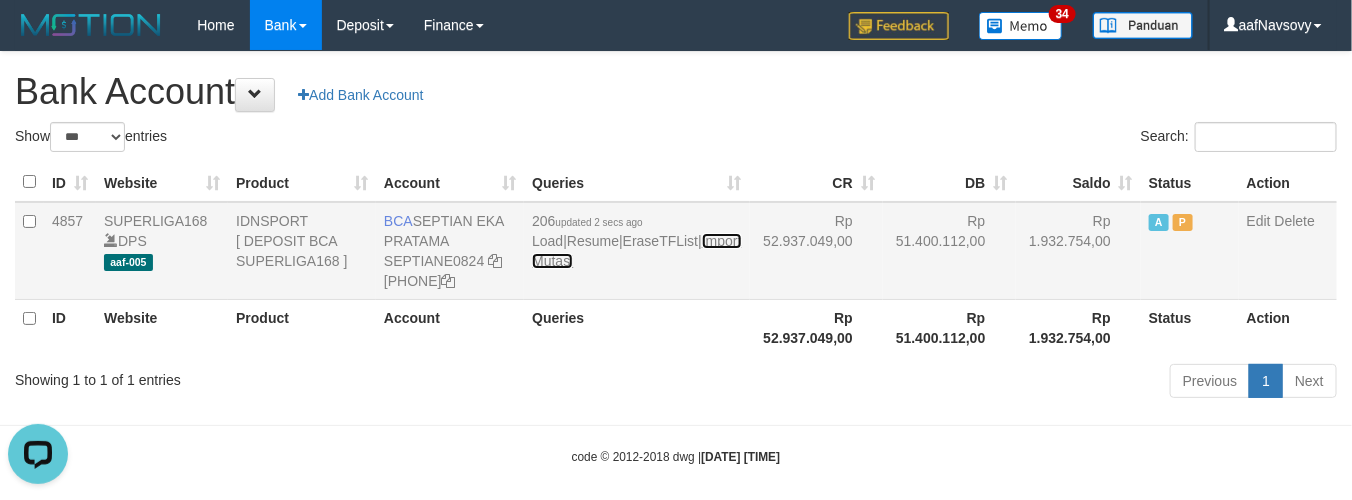 click on "Import Mutasi" at bounding box center (636, 251) 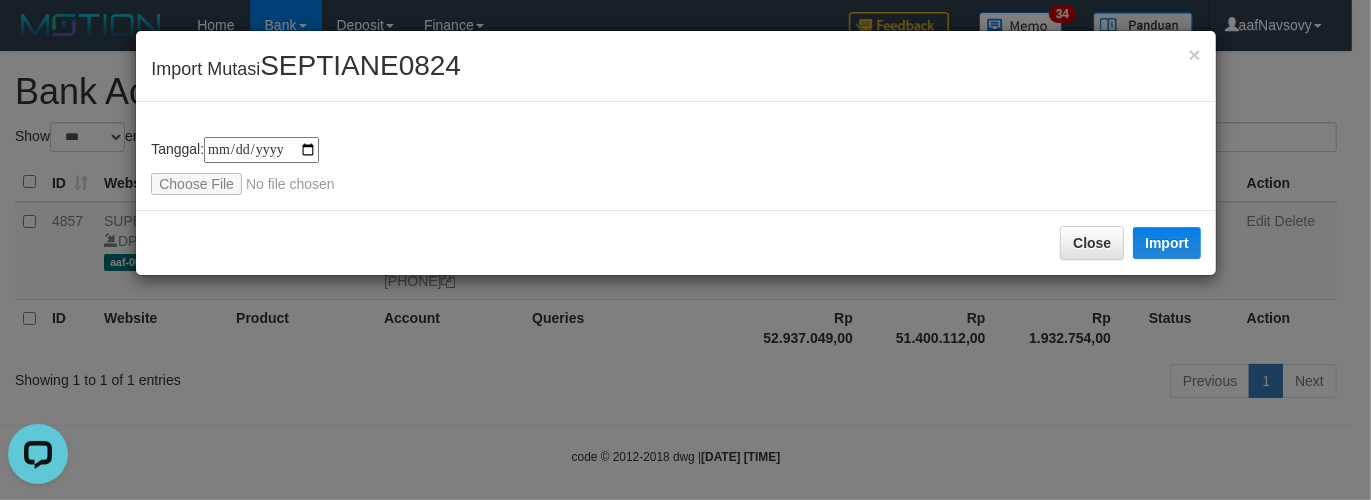 type on "**********" 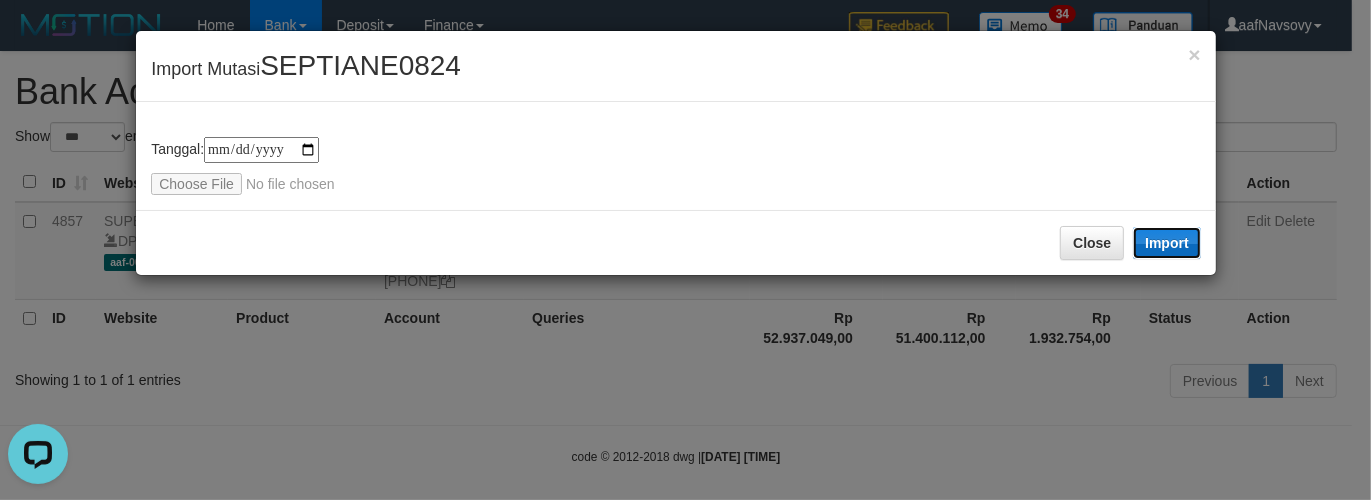 click on "Import" at bounding box center [1167, 243] 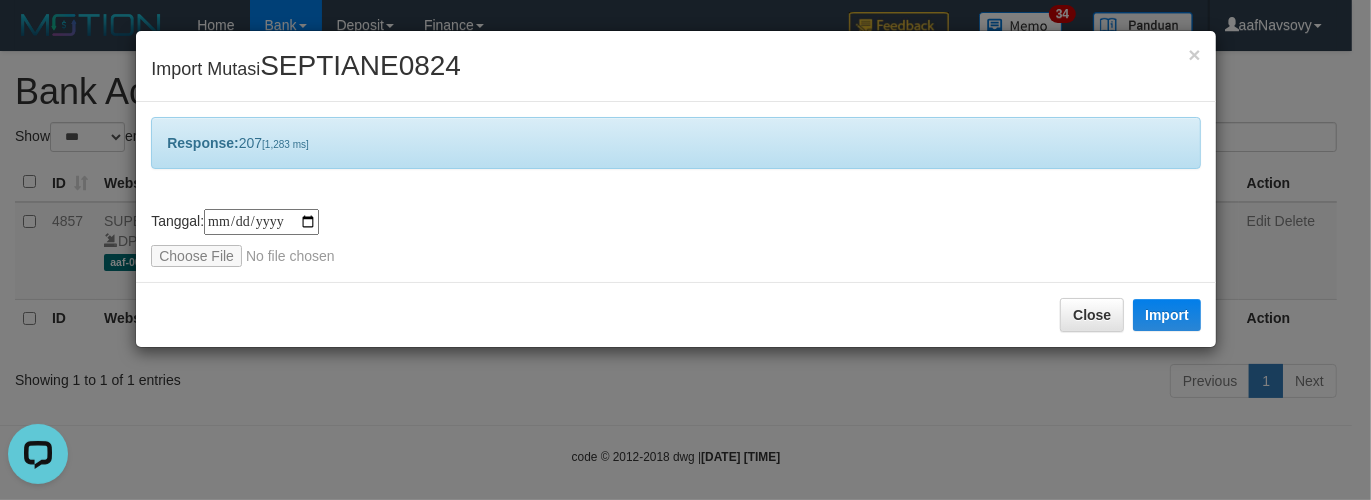 click on "**********" at bounding box center [685, 250] 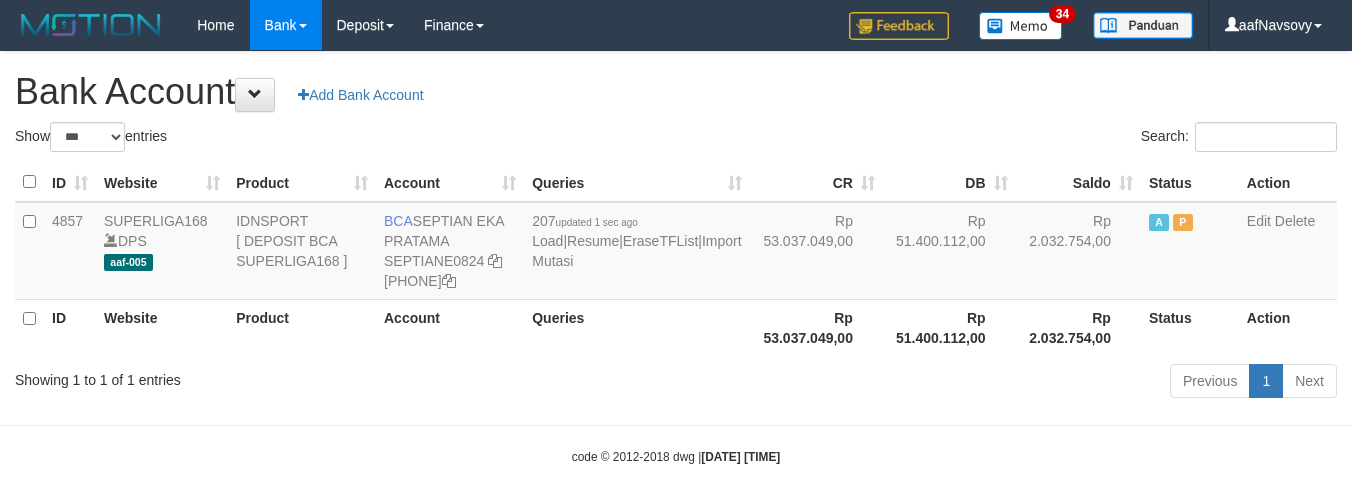select on "***" 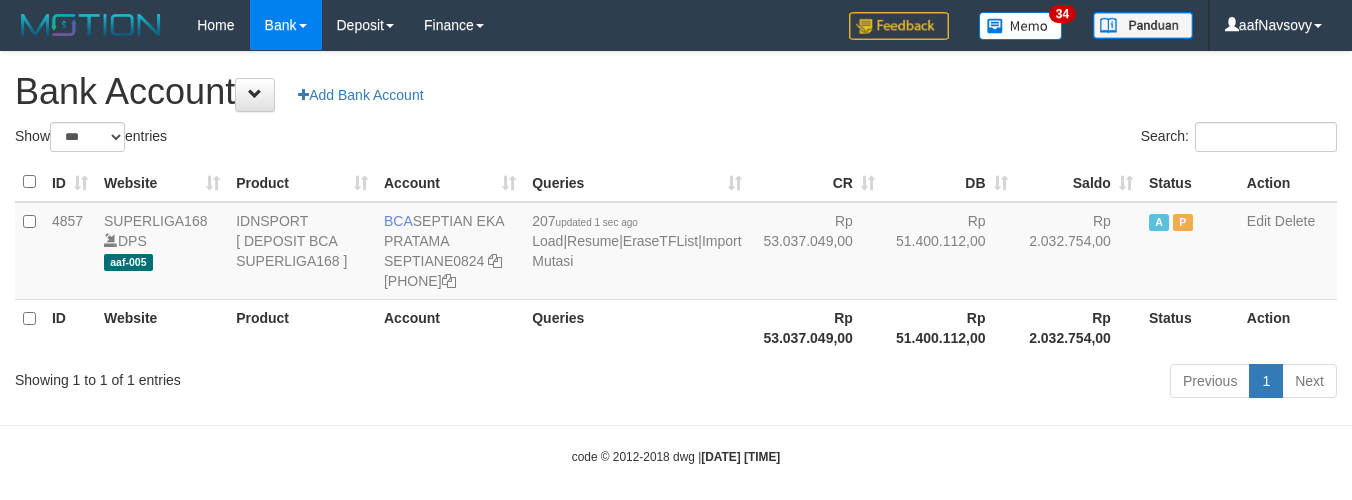scroll, scrollTop: 0, scrollLeft: 0, axis: both 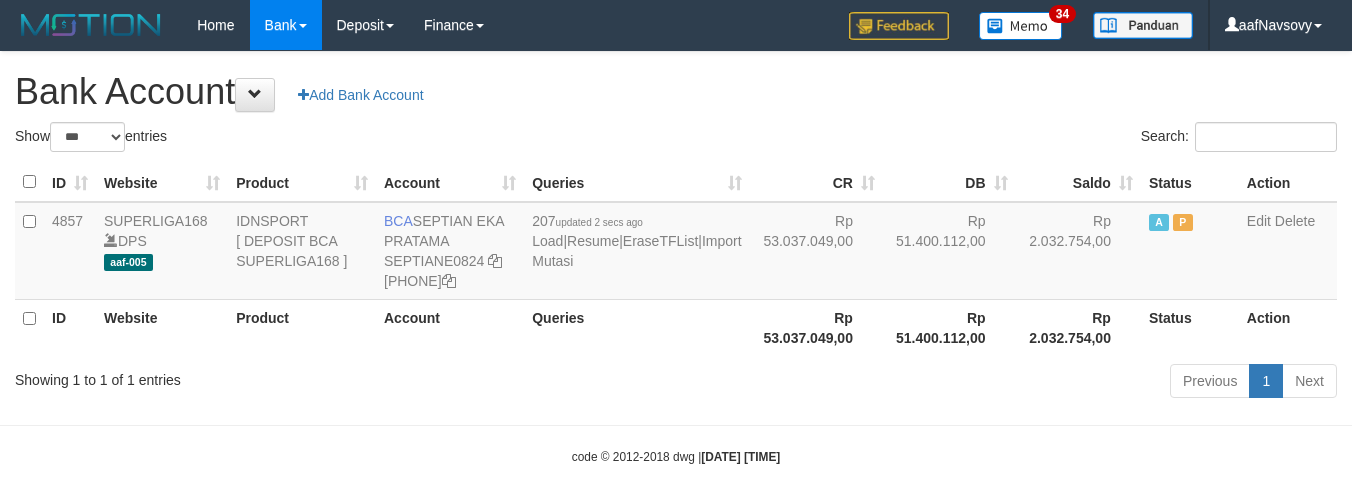 select on "***" 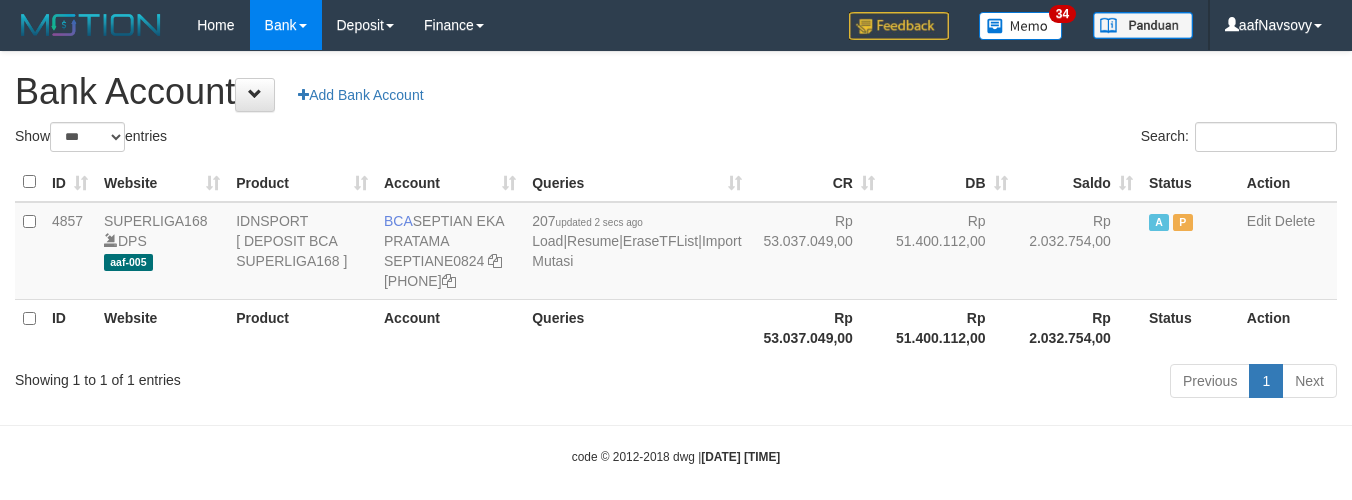 scroll, scrollTop: 0, scrollLeft: 0, axis: both 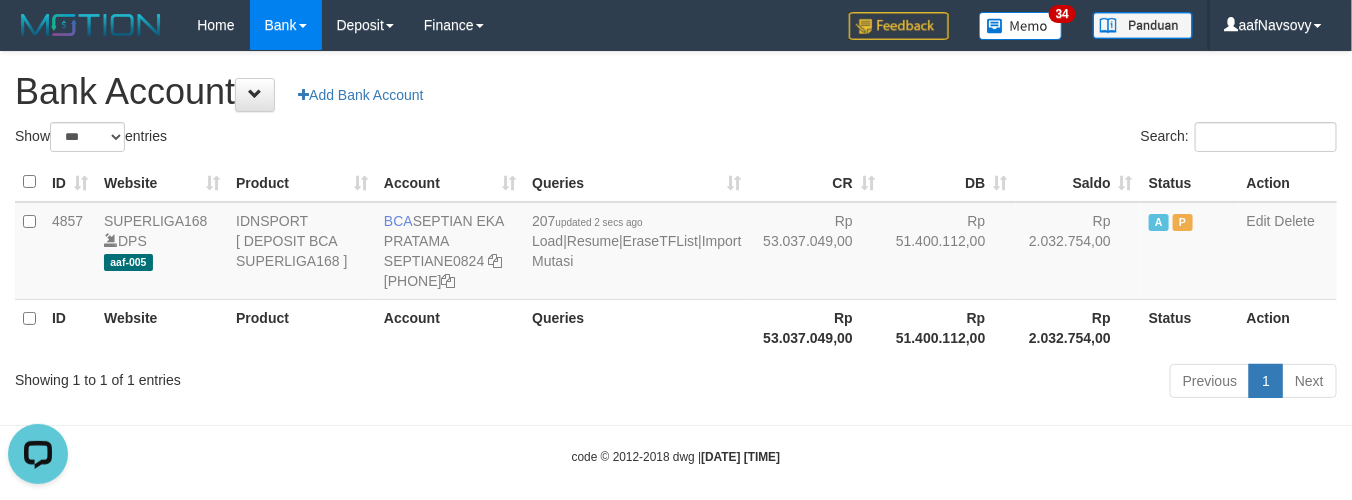 click on "Toggle navigation
Home
Bank
Account List
Load
By Website
Group
[ISPORT]													SUPERLIGA168
By Load Group (DPS)
34" at bounding box center [676, 258] 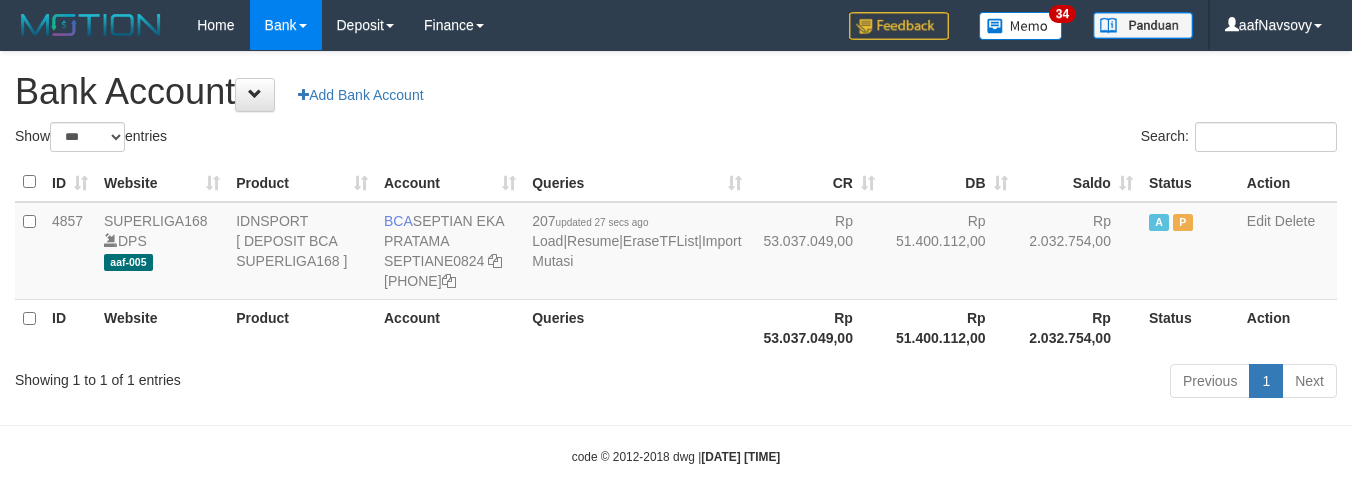 select on "***" 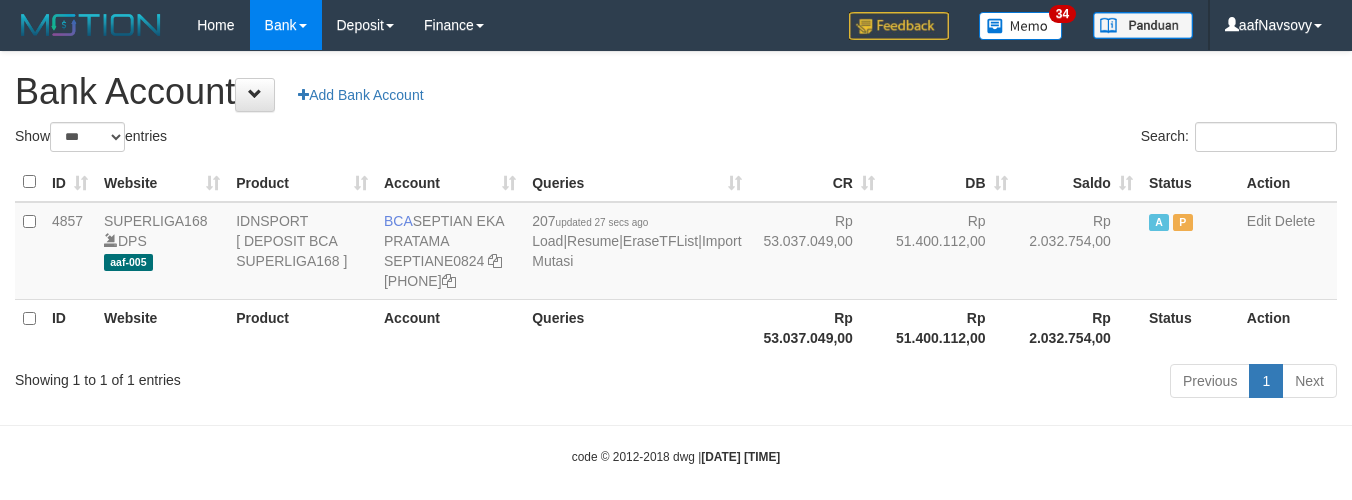 scroll, scrollTop: 0, scrollLeft: 0, axis: both 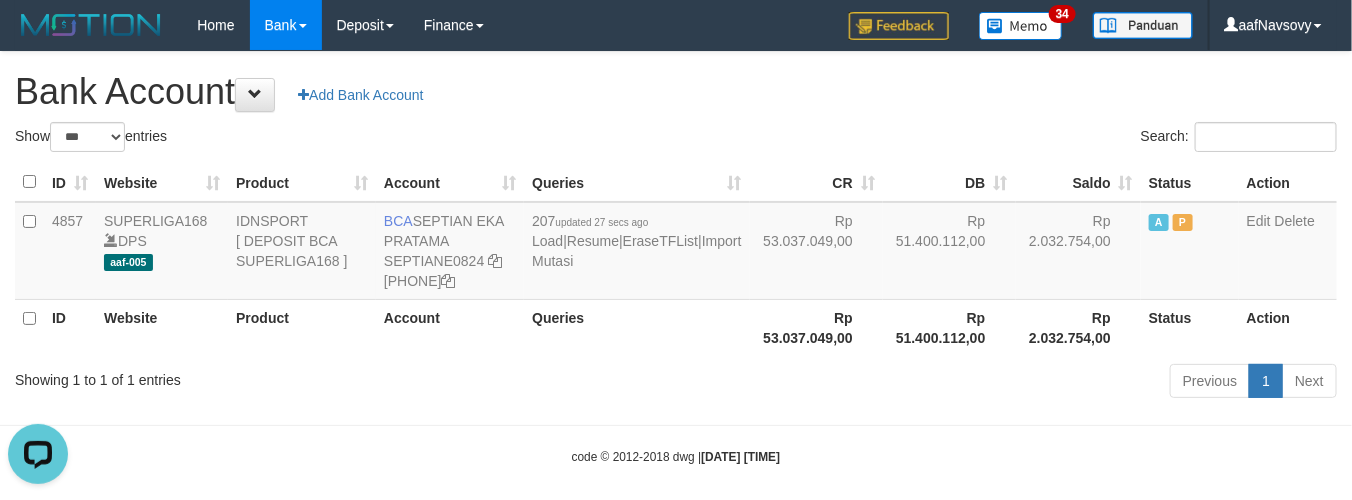 click on "Toggle navigation
Home
Bank
Account List
Load
By Website
Group
[ISPORT]													SUPERLIGA168
By Load Group (DPS)
34" at bounding box center (676, 258) 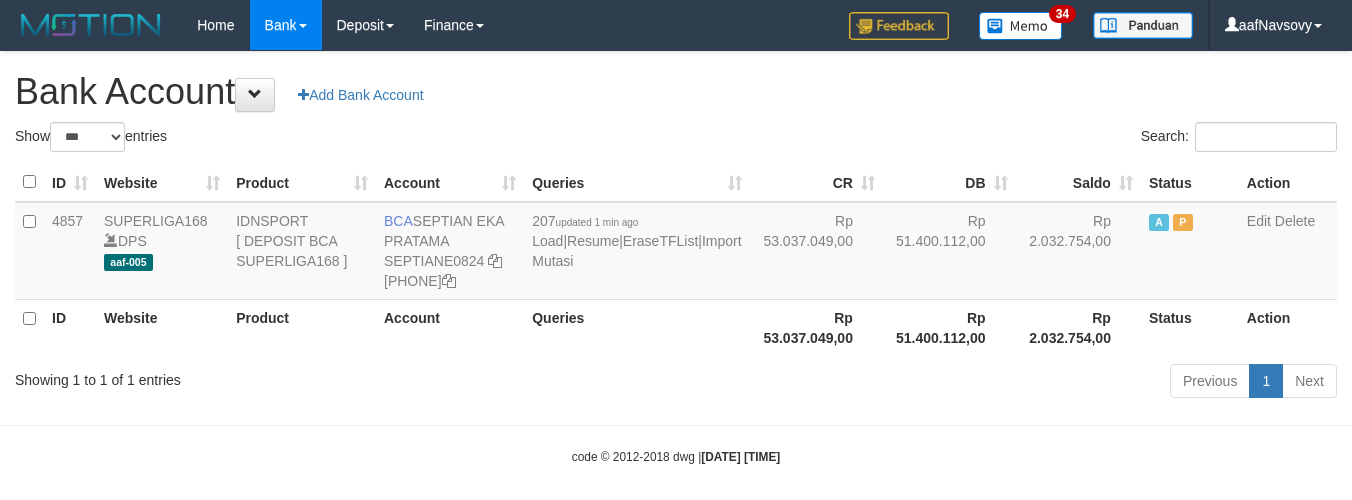 select on "***" 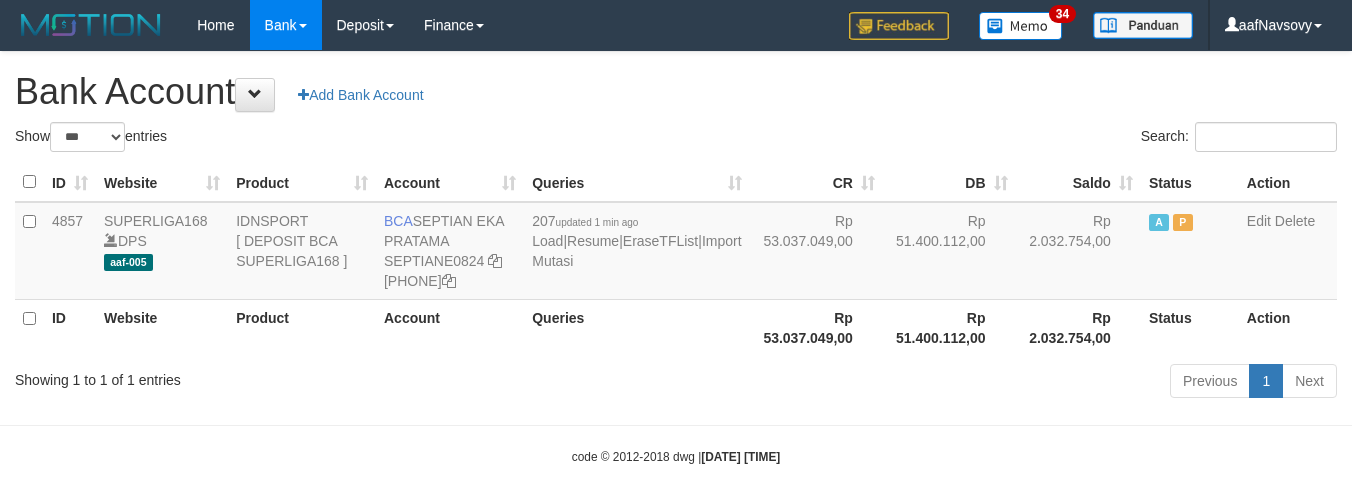 scroll, scrollTop: 0, scrollLeft: 0, axis: both 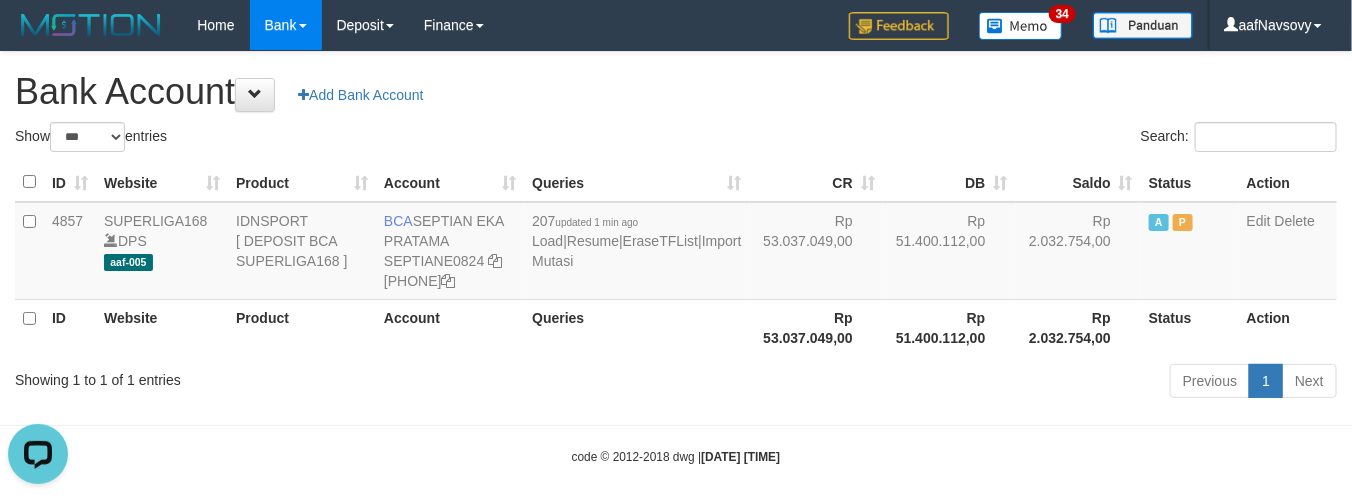 click on "Previous 1 Next" at bounding box center (957, 383) 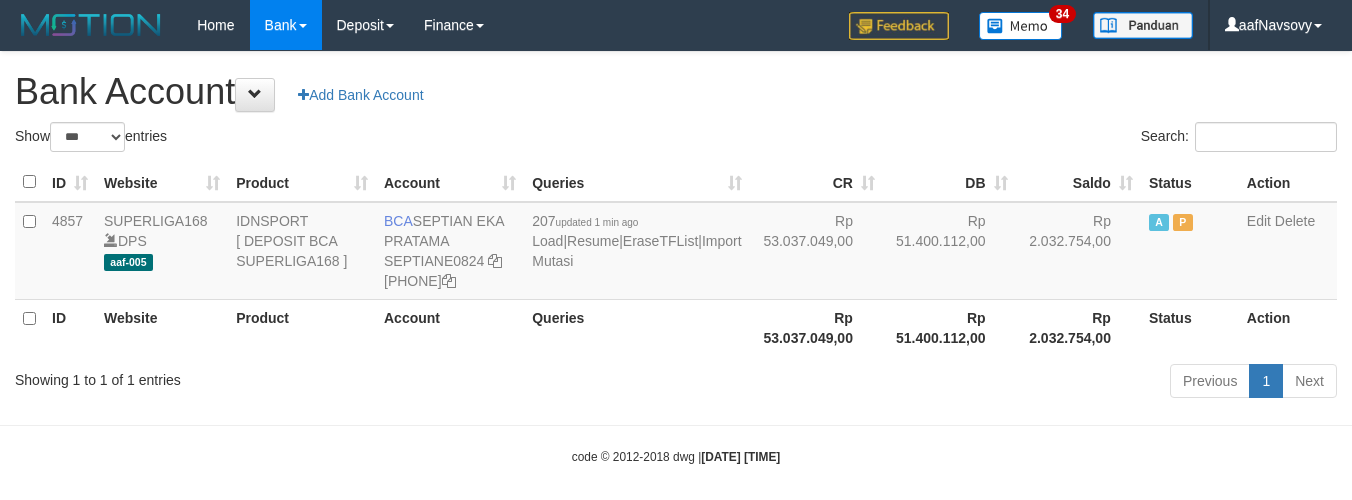 select on "***" 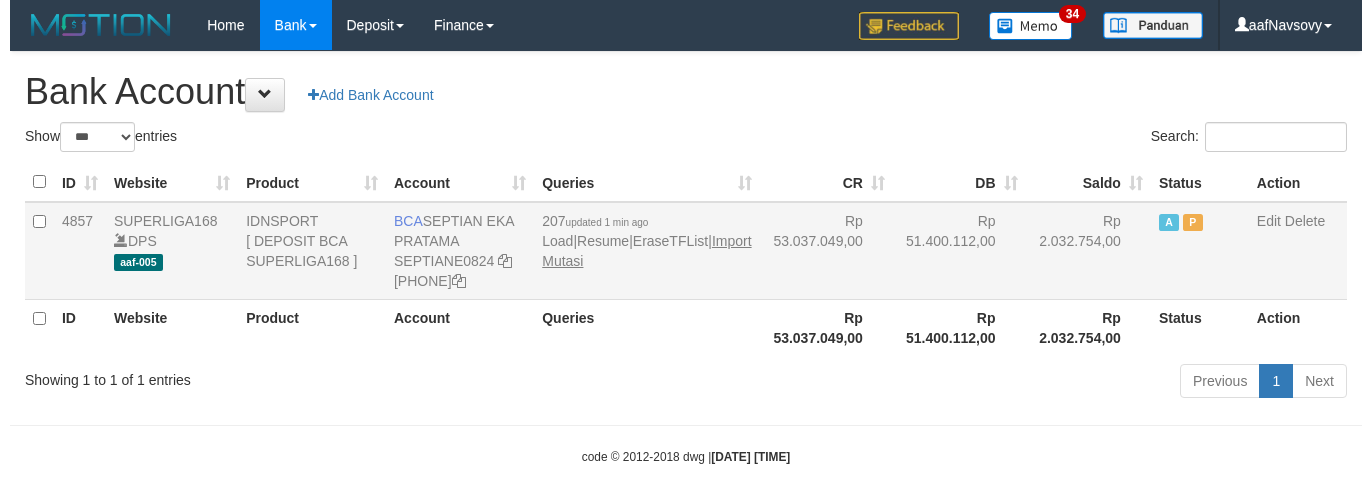 scroll, scrollTop: 0, scrollLeft: 0, axis: both 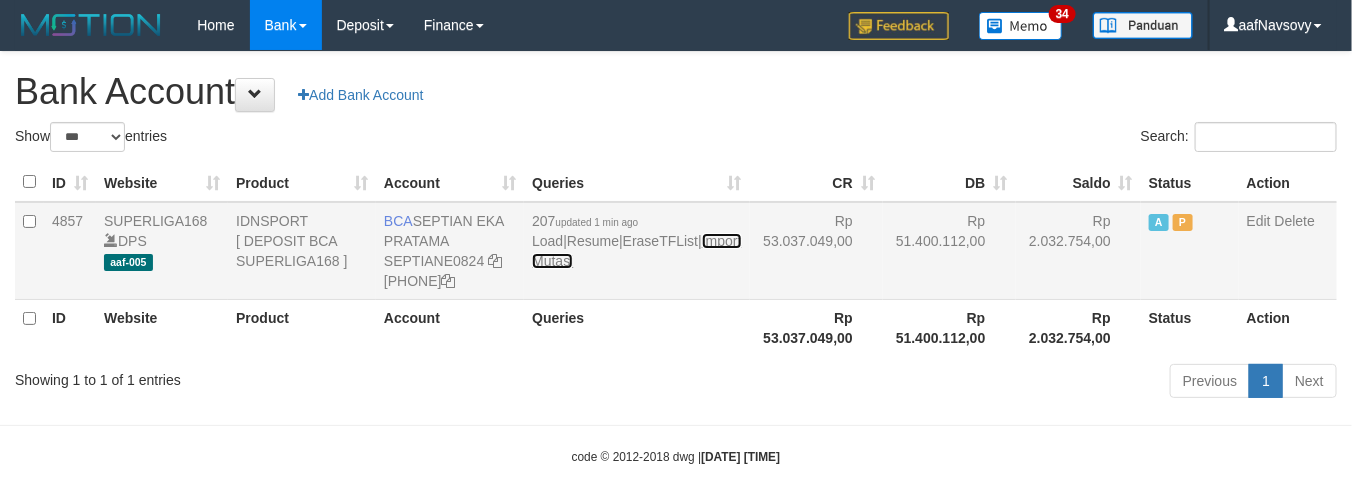 click on "Import Mutasi" at bounding box center [636, 251] 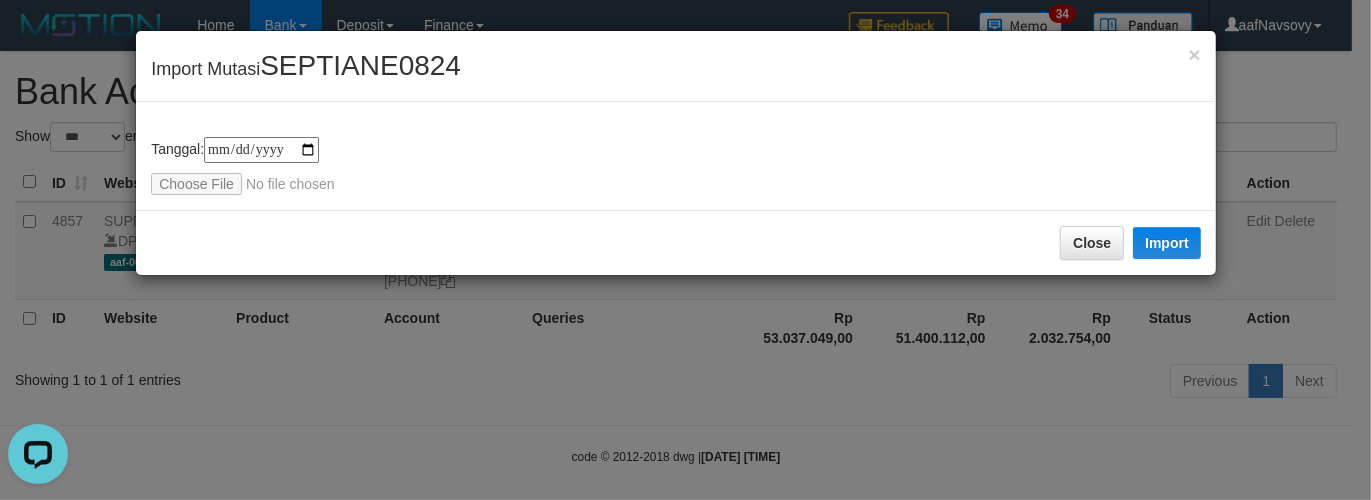 scroll, scrollTop: 0, scrollLeft: 0, axis: both 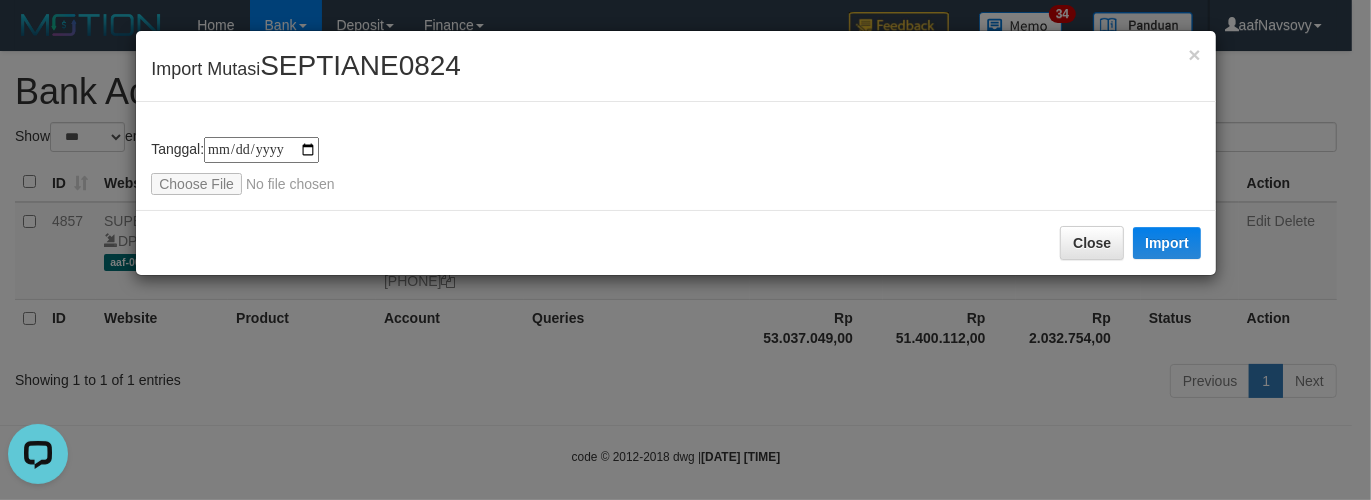 type on "**********" 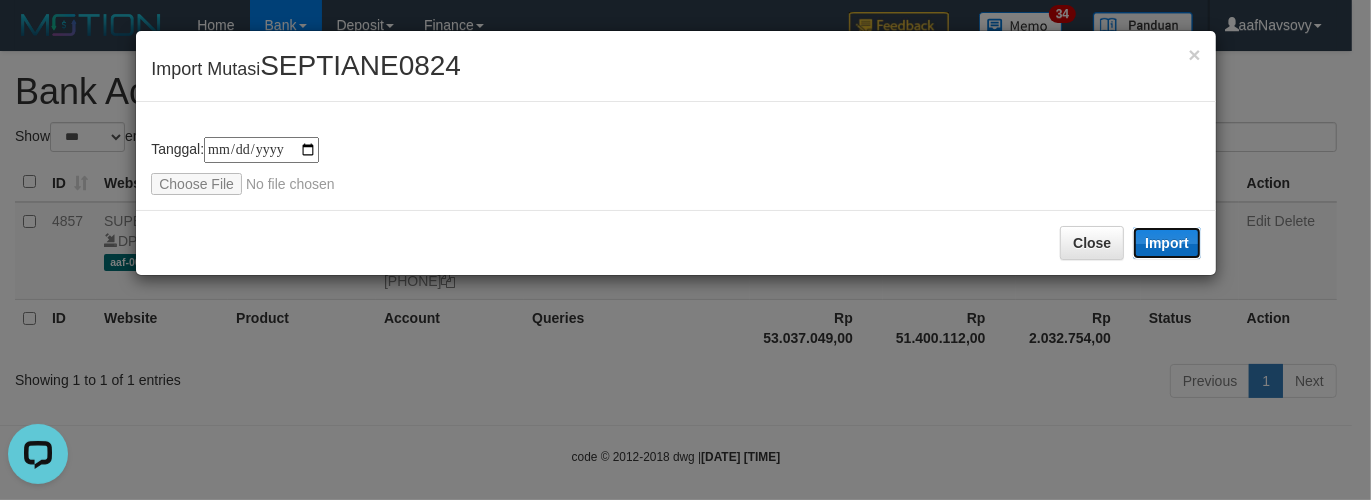 click on "Import" at bounding box center (1167, 243) 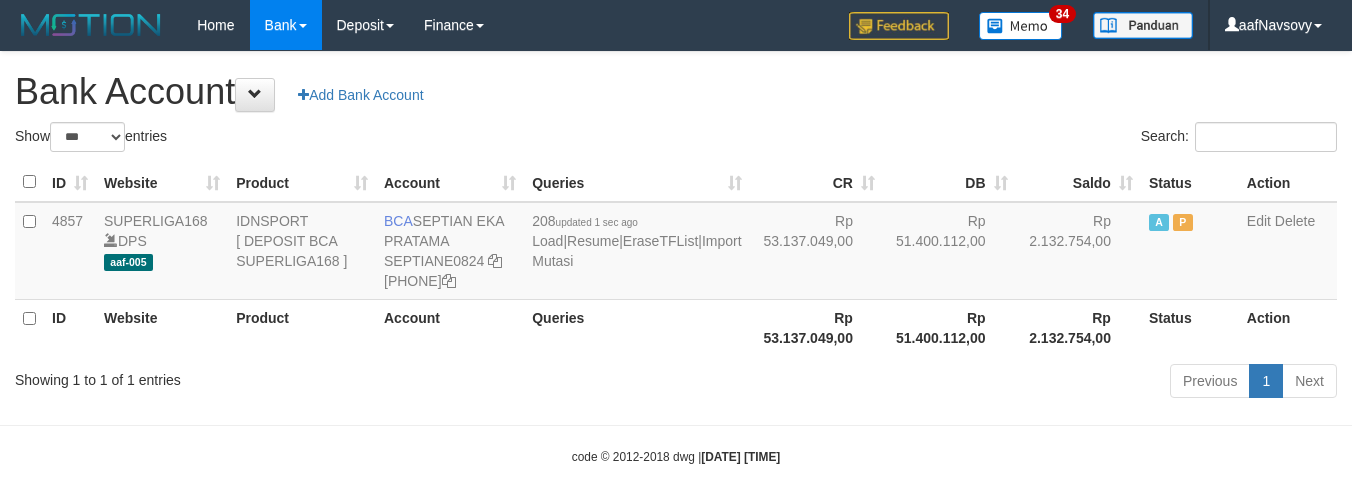 select on "***" 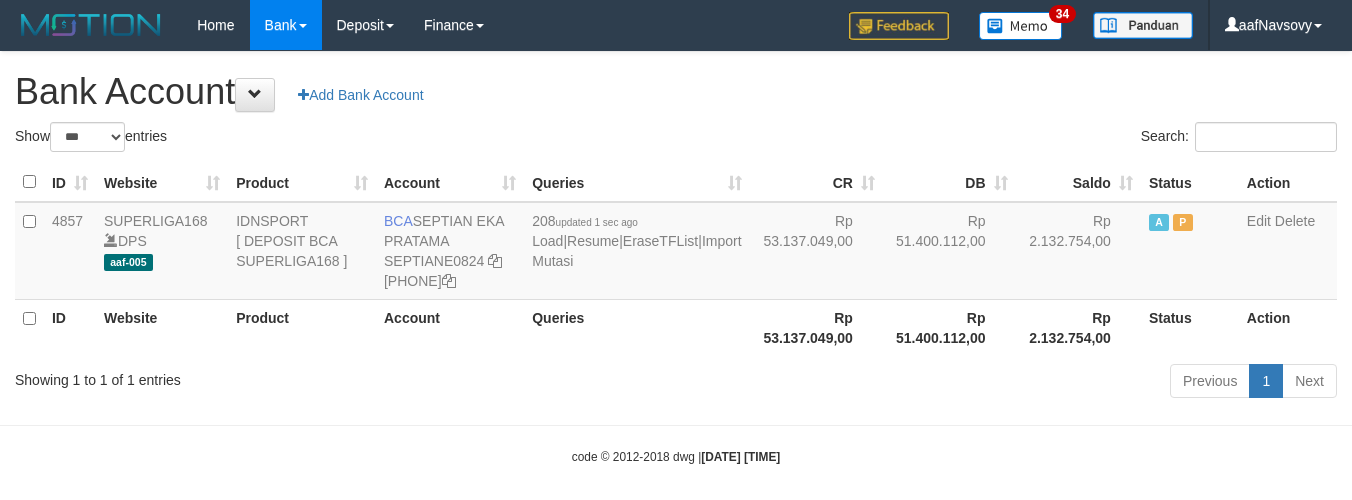 scroll, scrollTop: 0, scrollLeft: 0, axis: both 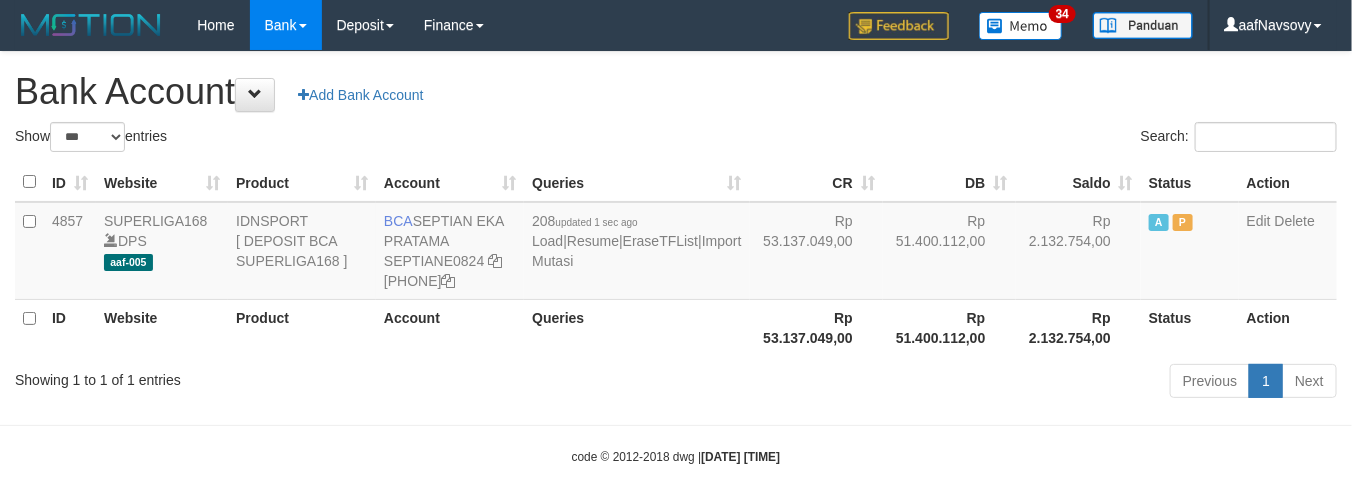 click on "Toggle navigation
Home
Bank
Account List
Load
By Website
Group
[ISPORT]													SUPERLIGA168
By Load Group (DPS)
34" at bounding box center [676, 258] 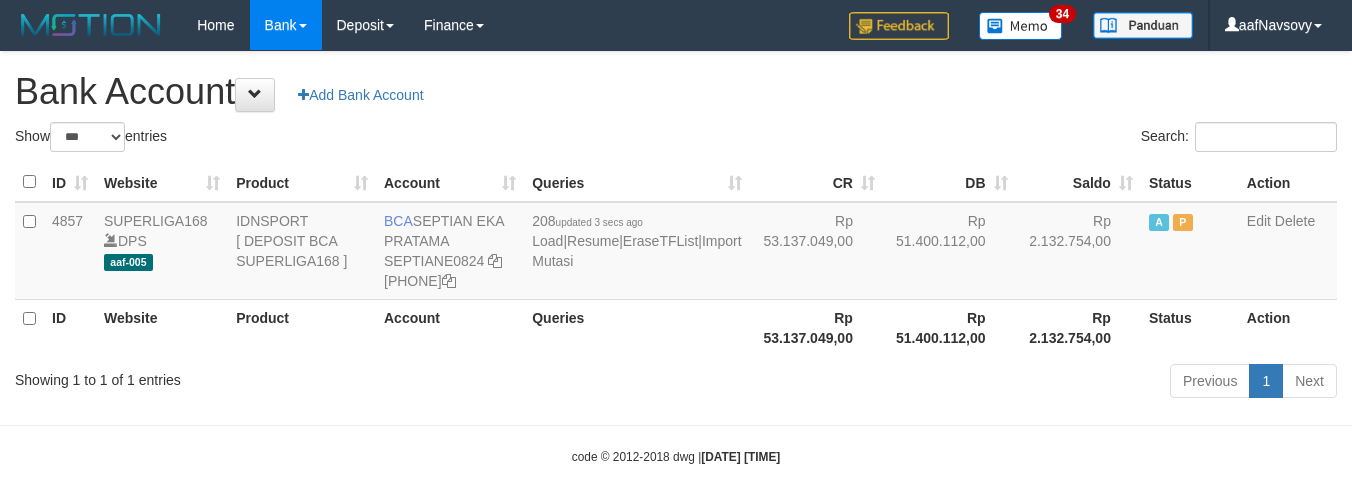 select on "***" 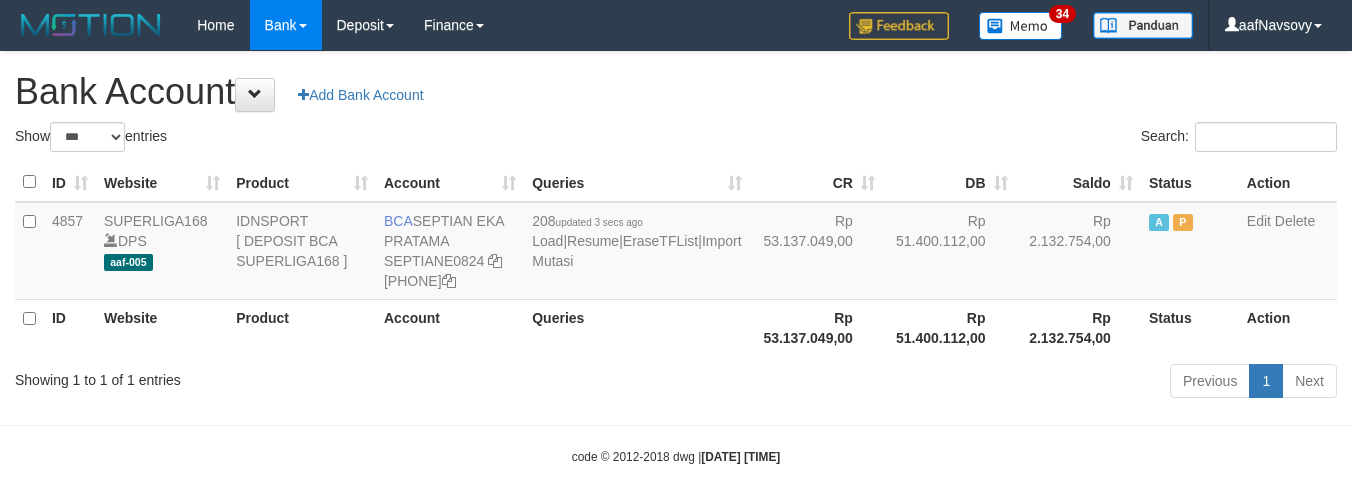 scroll, scrollTop: 0, scrollLeft: 0, axis: both 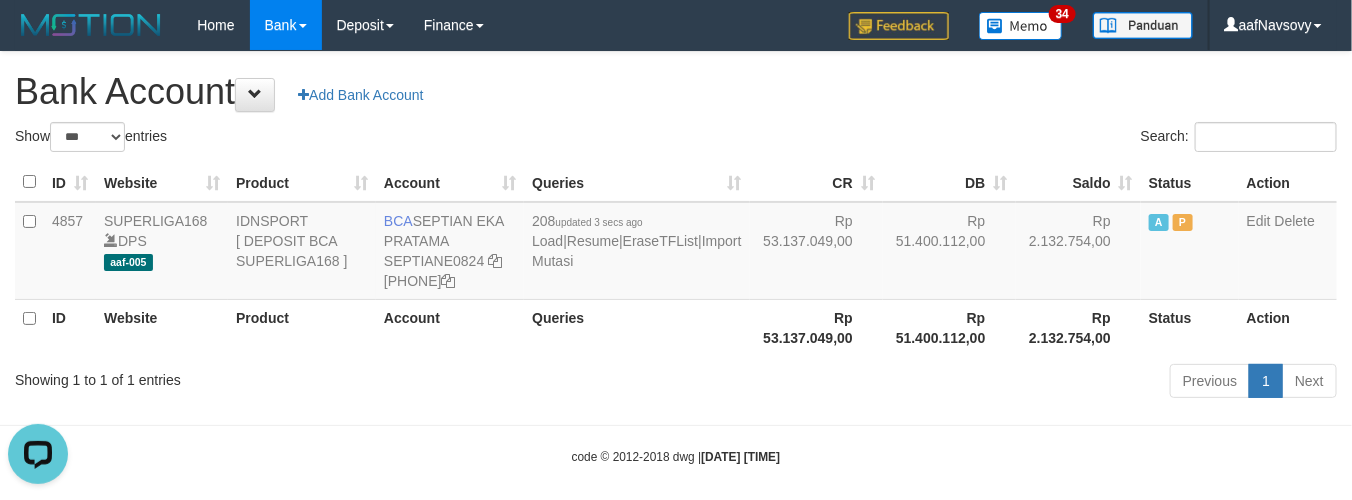 click on "Previous 1 Next" at bounding box center [957, 383] 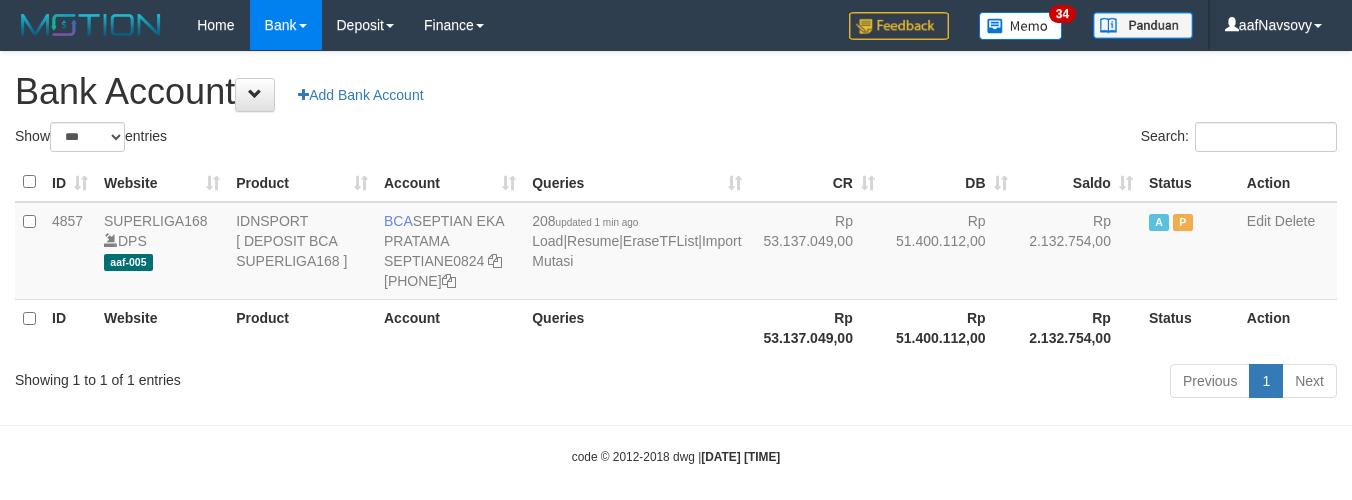 select on "***" 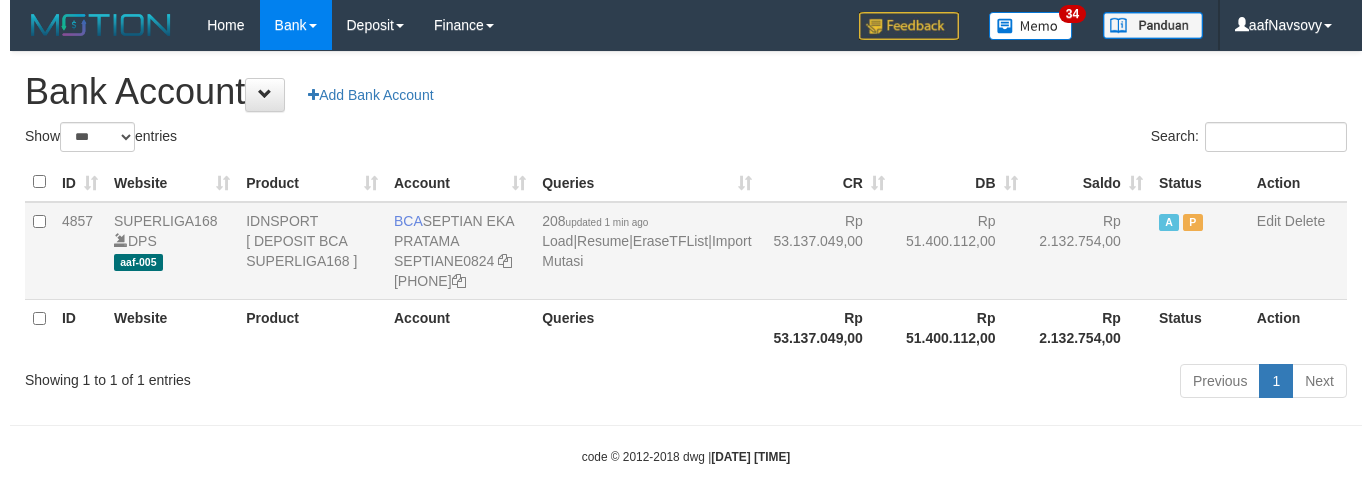 scroll, scrollTop: 0, scrollLeft: 0, axis: both 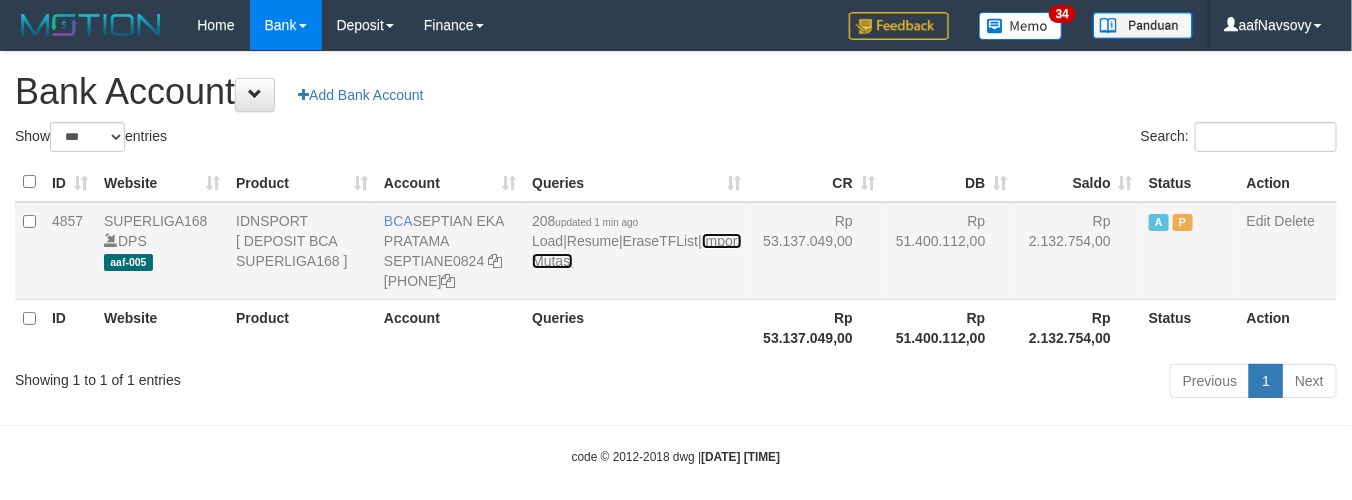 click on "Import Mutasi" at bounding box center (636, 251) 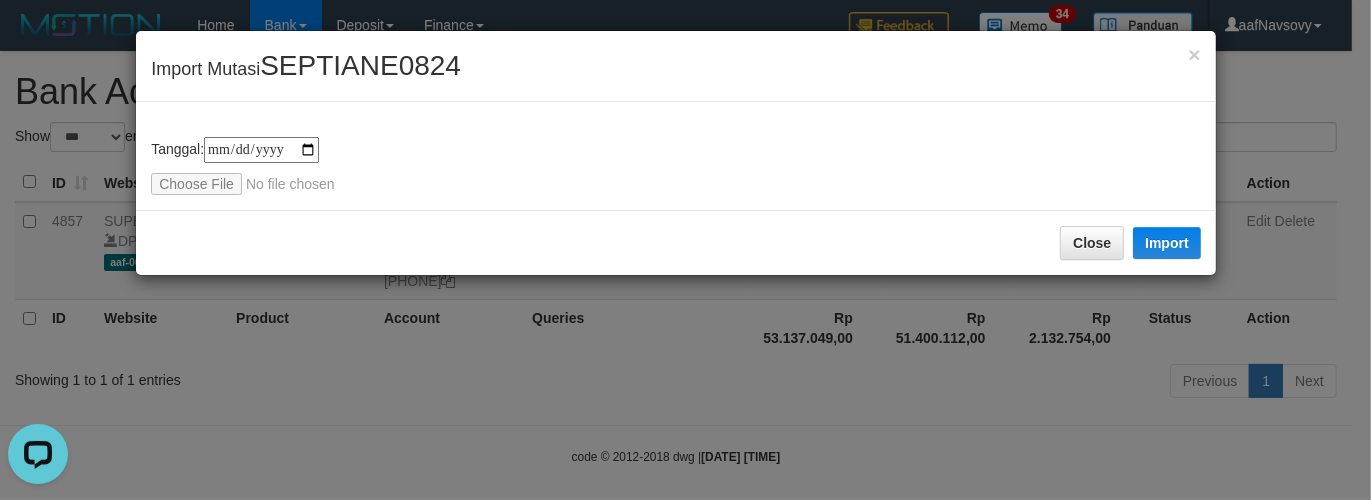 scroll, scrollTop: 0, scrollLeft: 0, axis: both 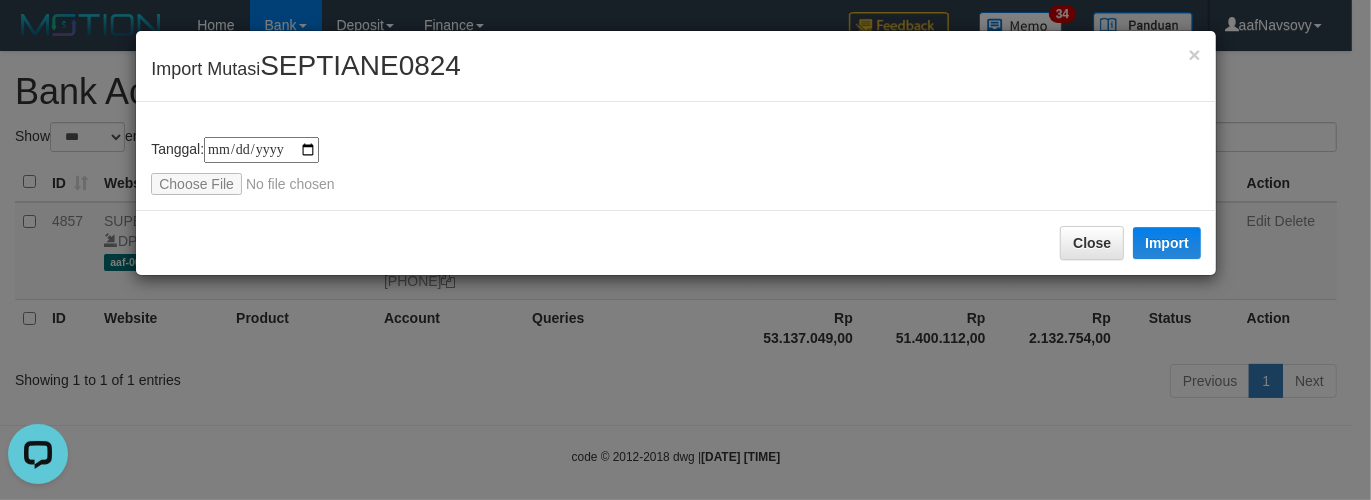 type on "**********" 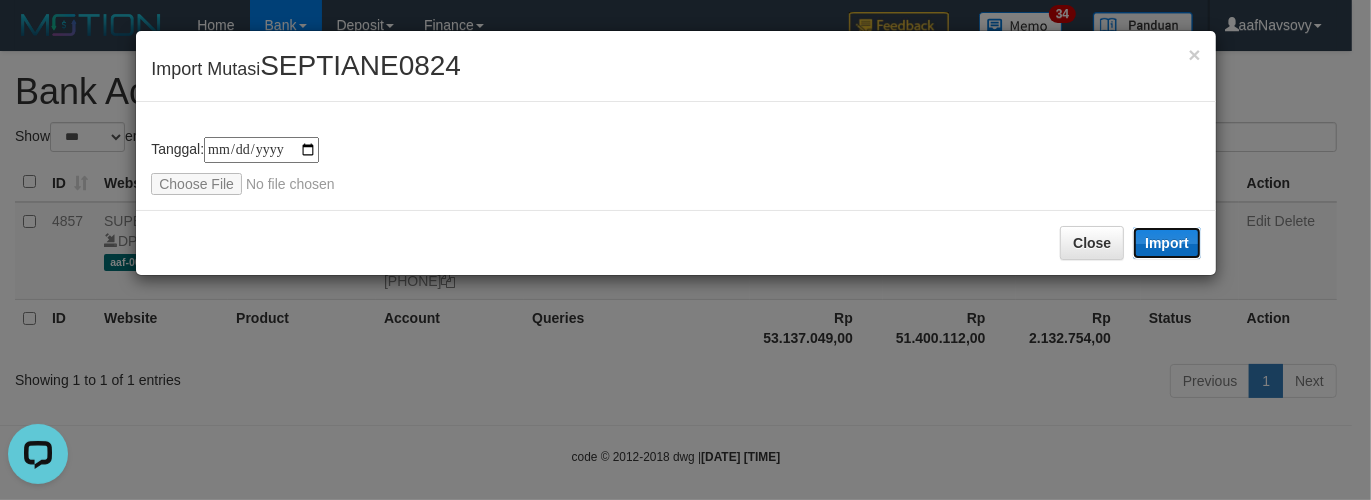 click on "Import" at bounding box center (1167, 243) 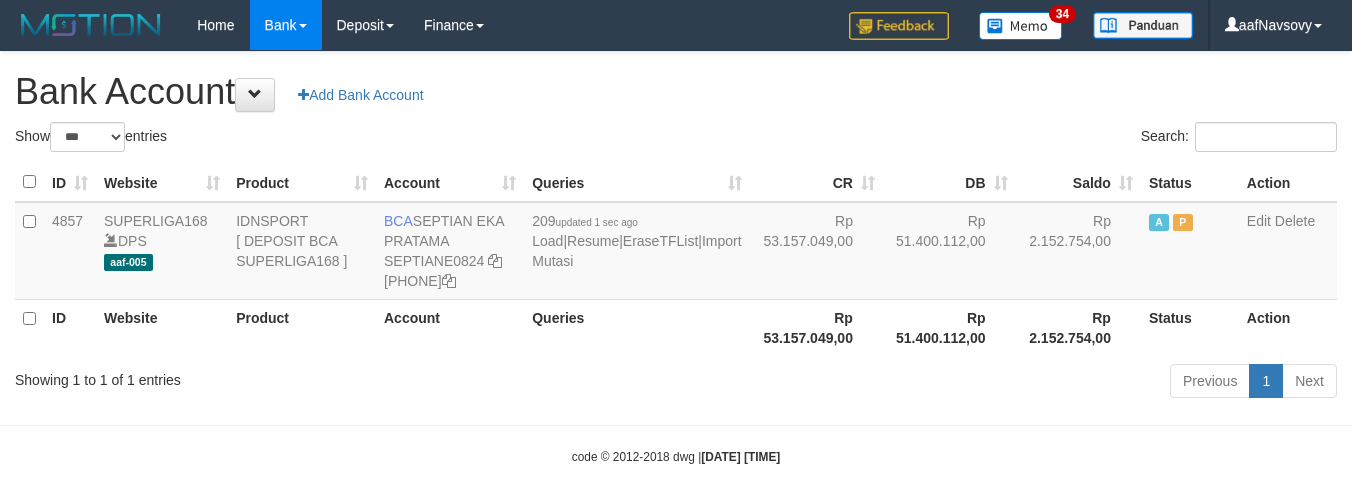 select on "***" 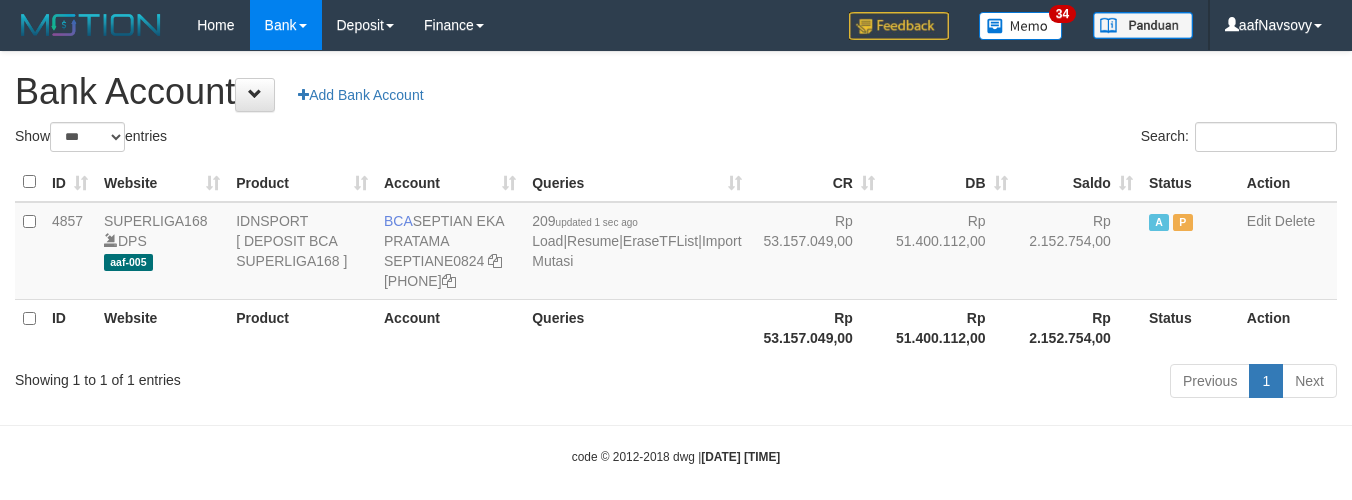 scroll, scrollTop: 0, scrollLeft: 0, axis: both 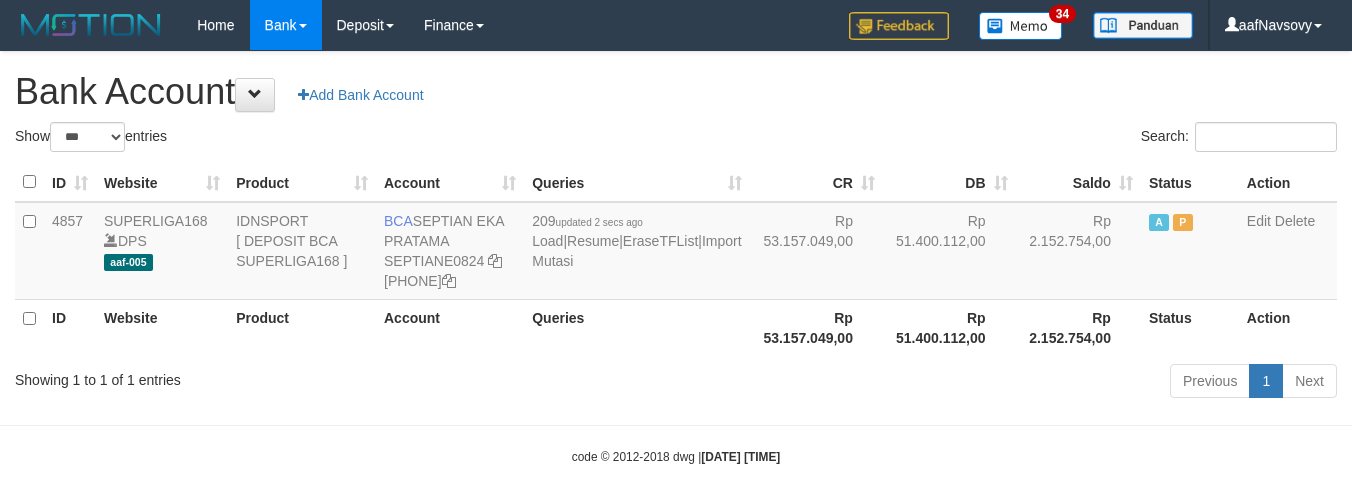 select on "***" 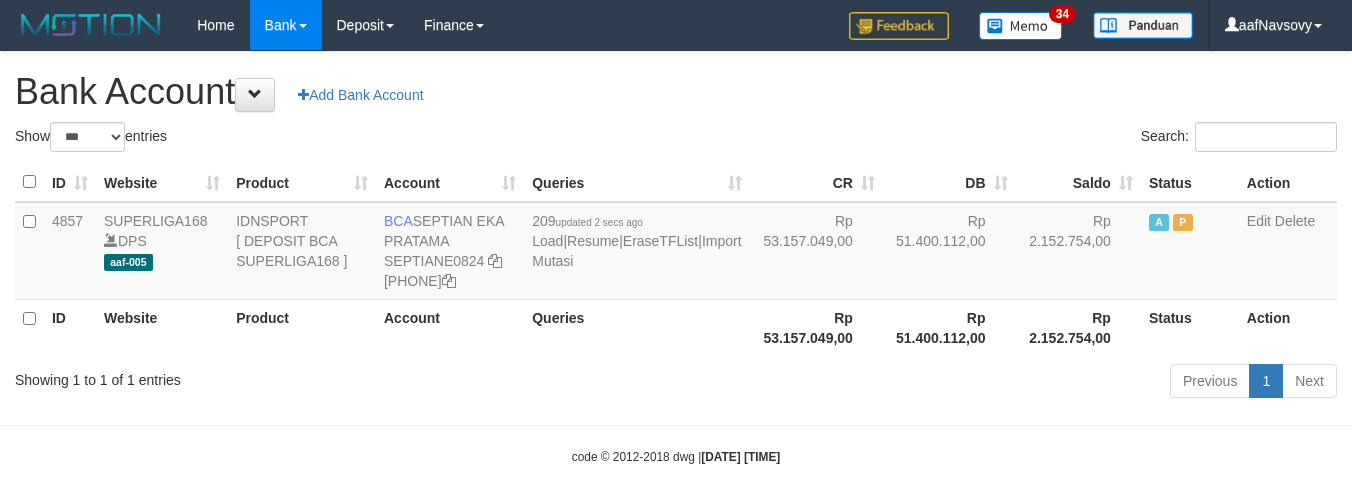 scroll, scrollTop: 0, scrollLeft: 0, axis: both 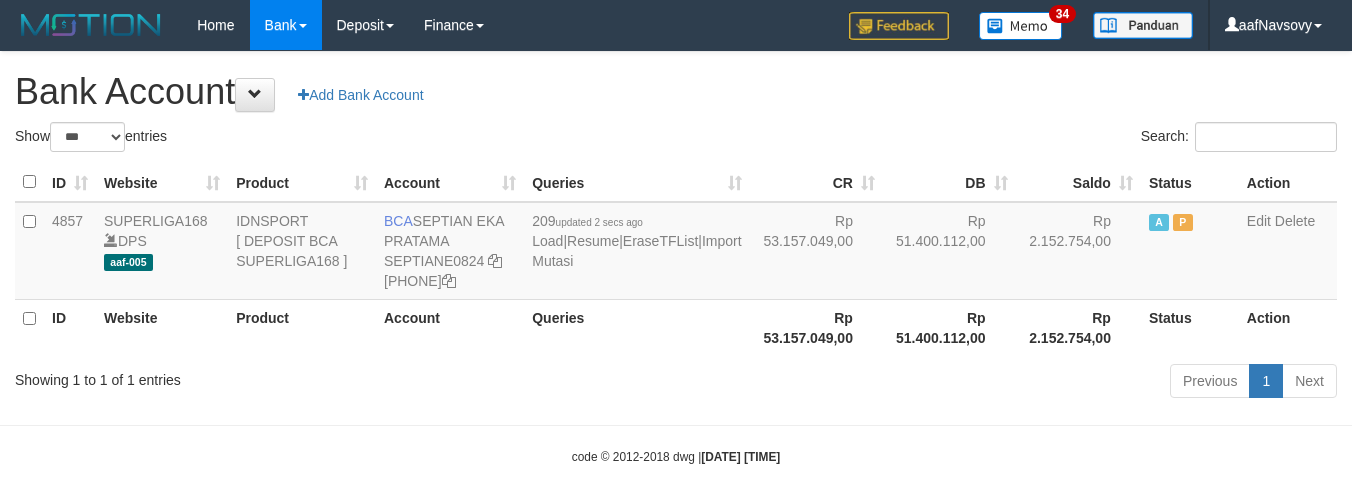 select on "***" 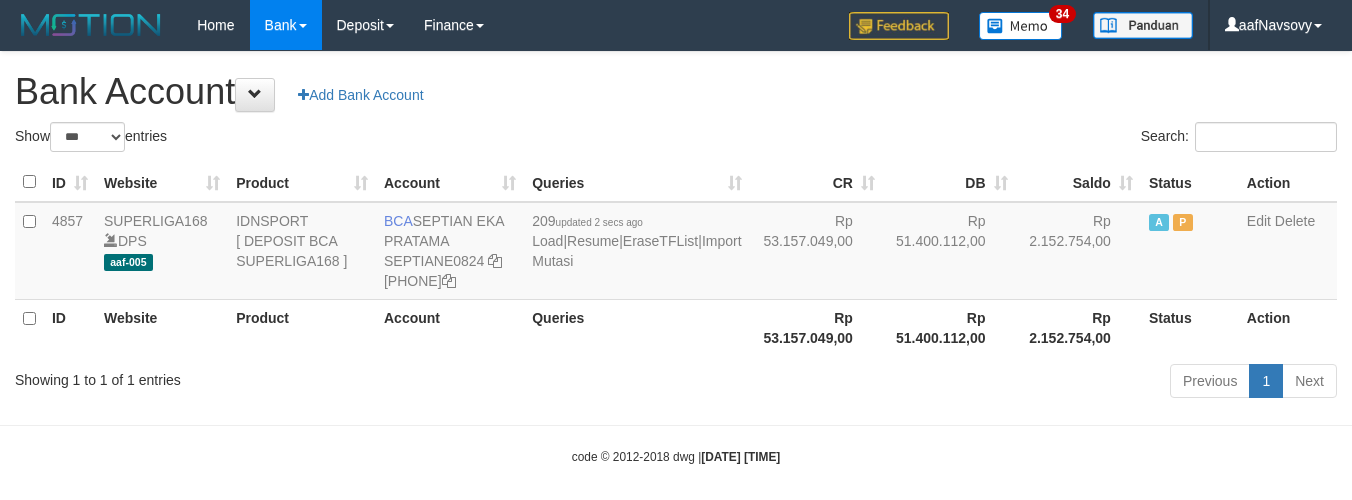 scroll, scrollTop: 0, scrollLeft: 0, axis: both 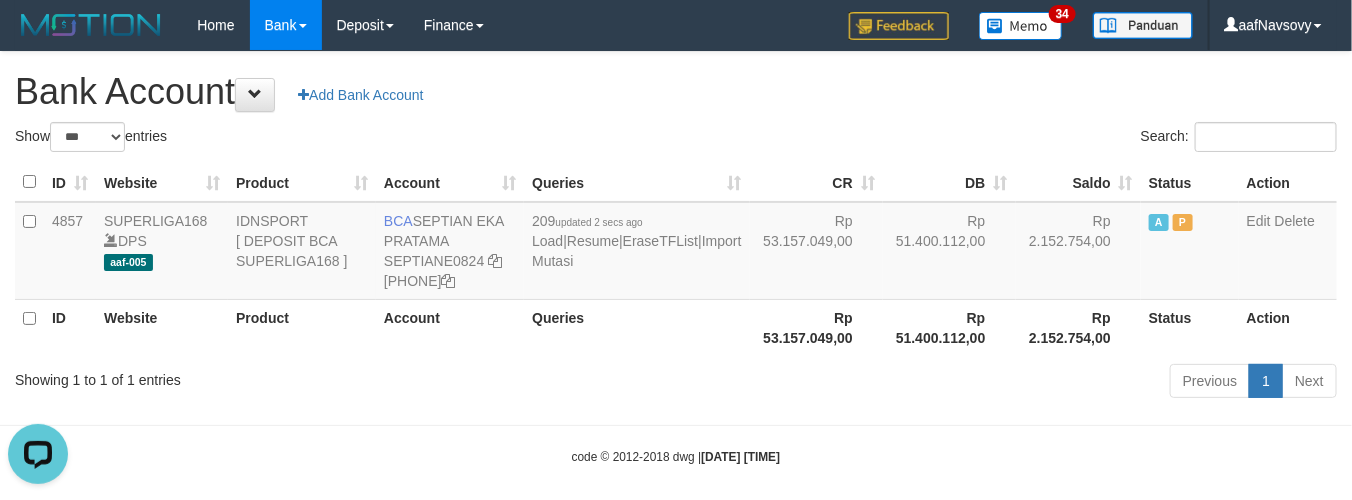 click on "Queries" at bounding box center (636, 327) 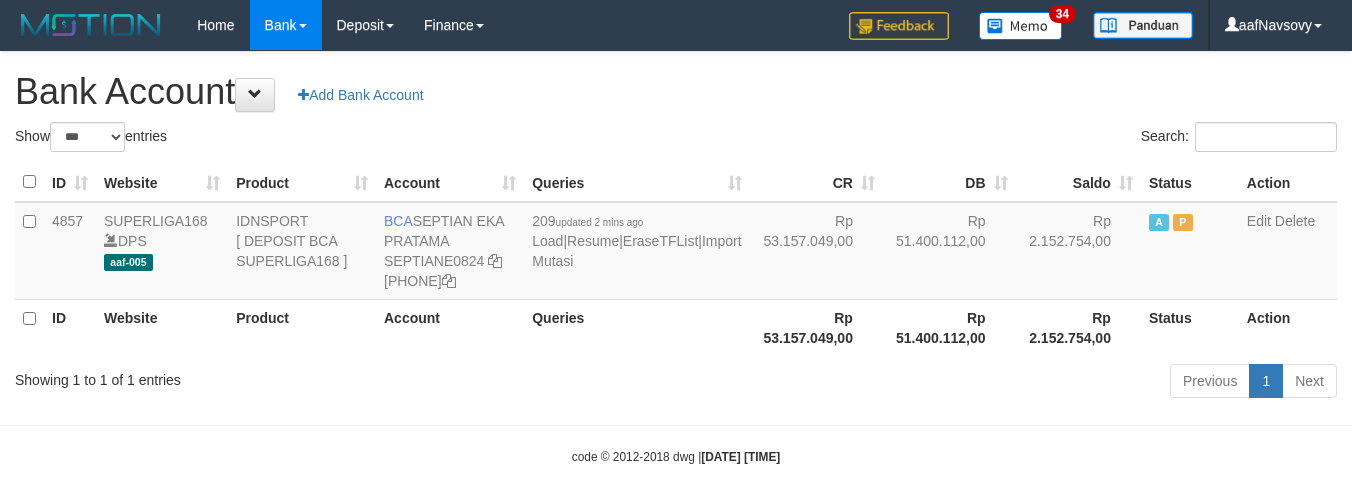 select on "***" 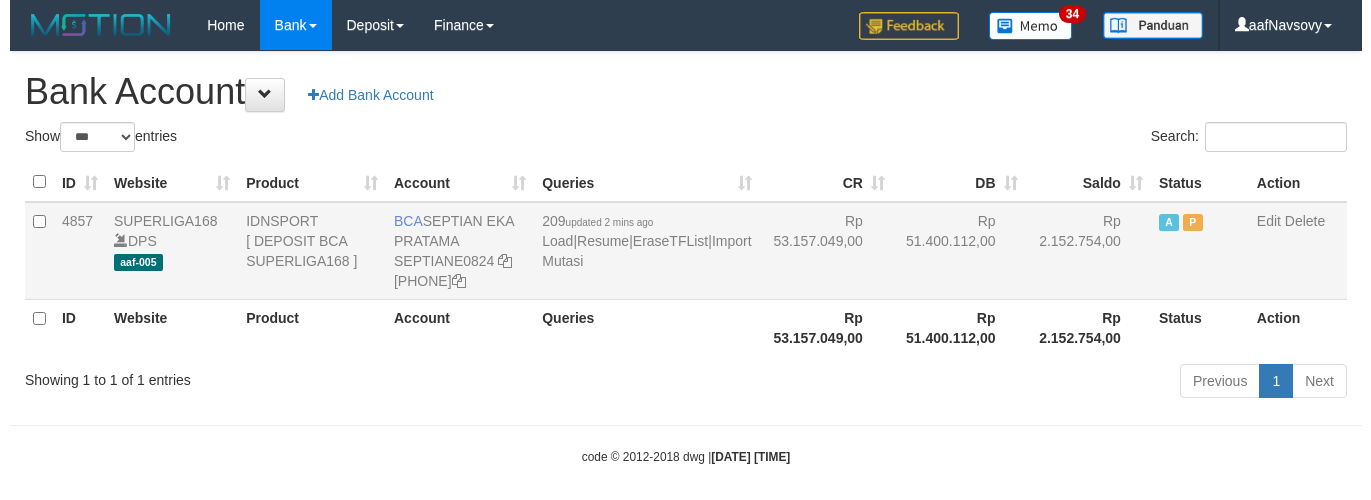 scroll, scrollTop: 0, scrollLeft: 0, axis: both 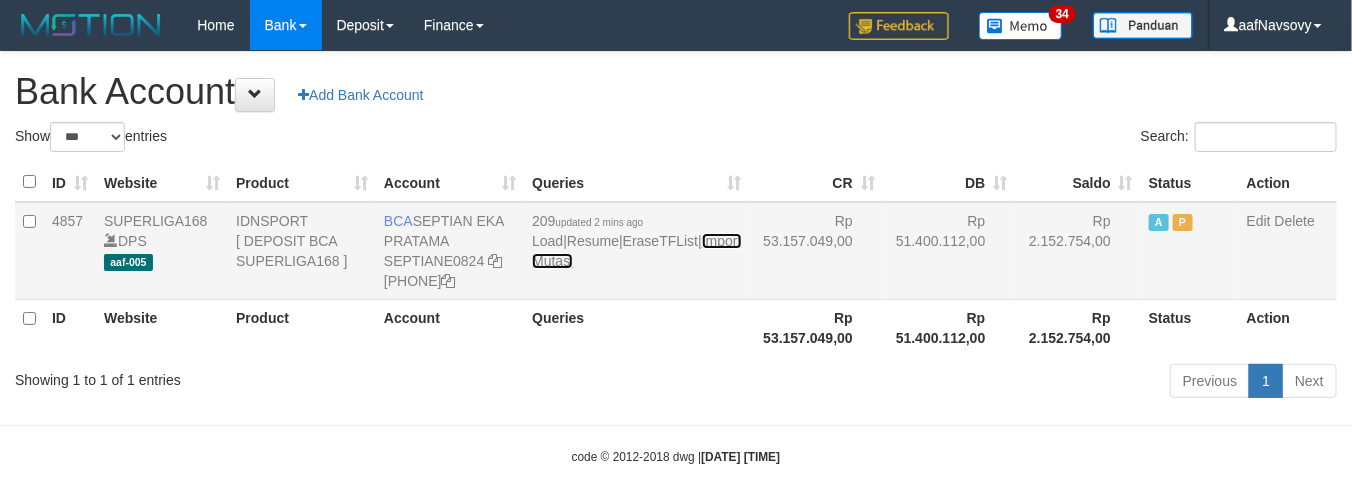 click on "Import Mutasi" at bounding box center (636, 251) 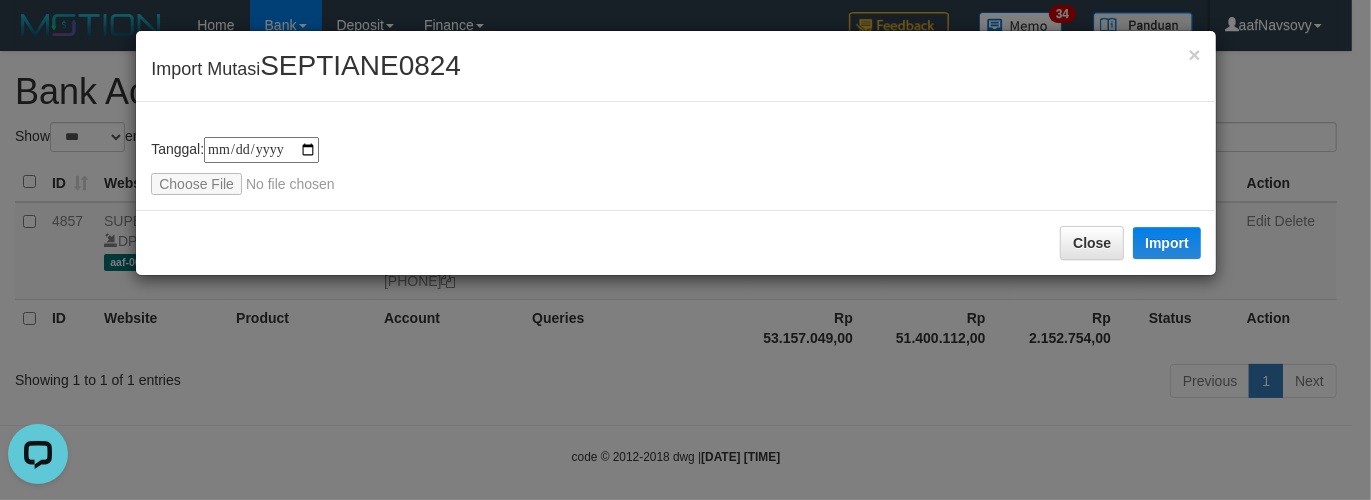 scroll, scrollTop: 0, scrollLeft: 0, axis: both 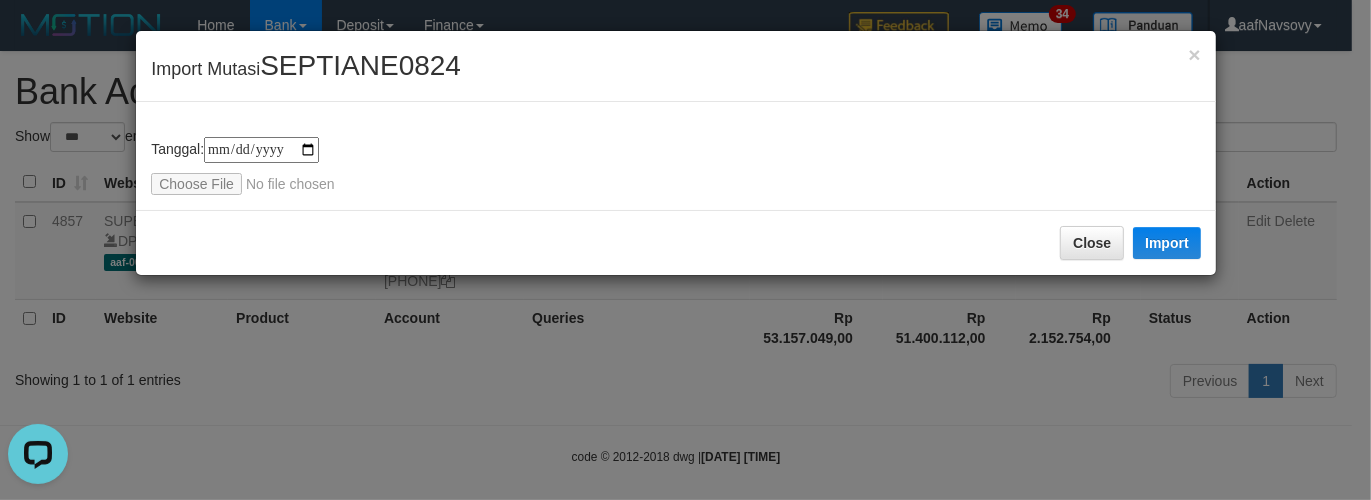 type on "**********" 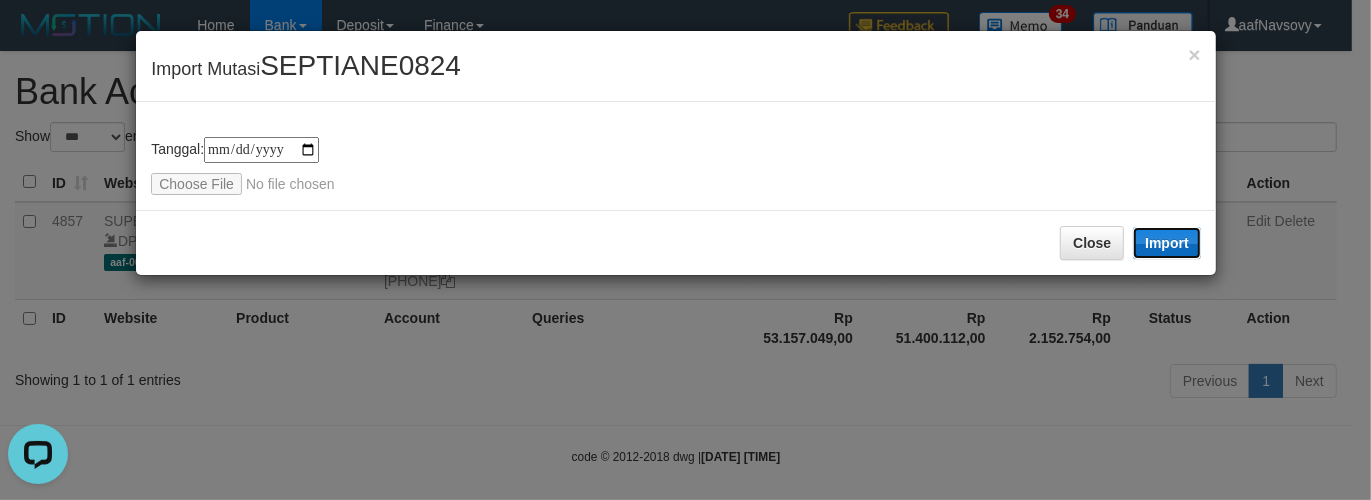 click on "Import" at bounding box center (1167, 243) 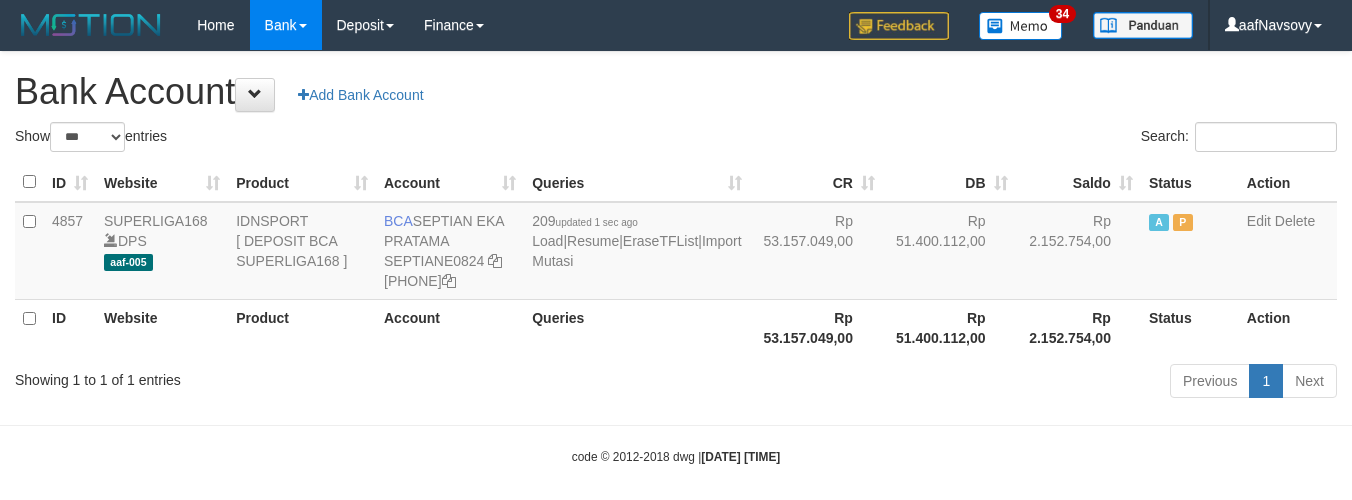 select on "***" 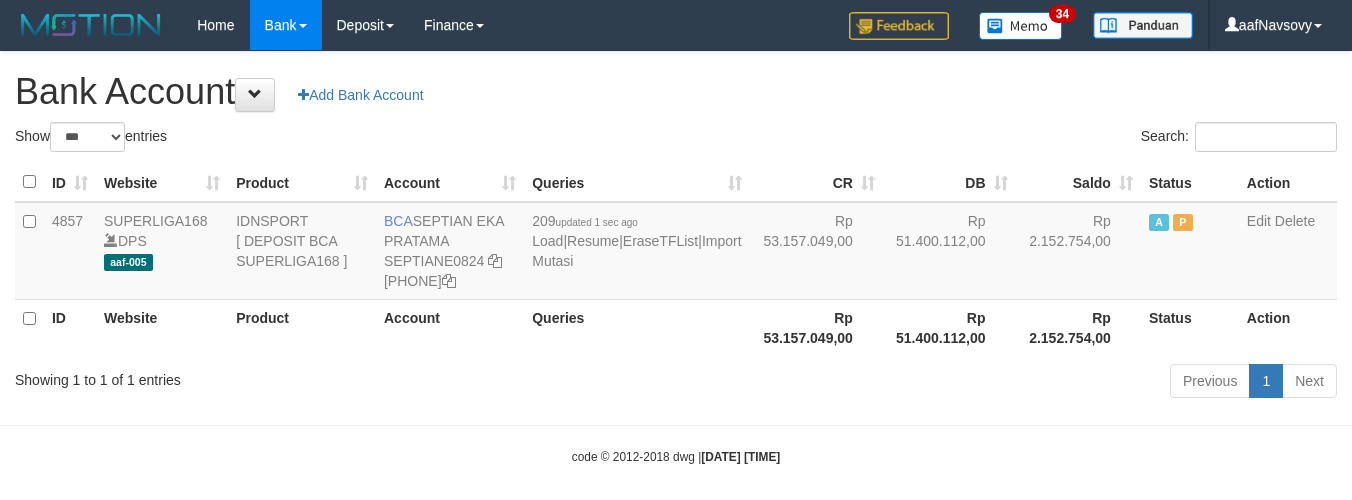 scroll, scrollTop: 0, scrollLeft: 0, axis: both 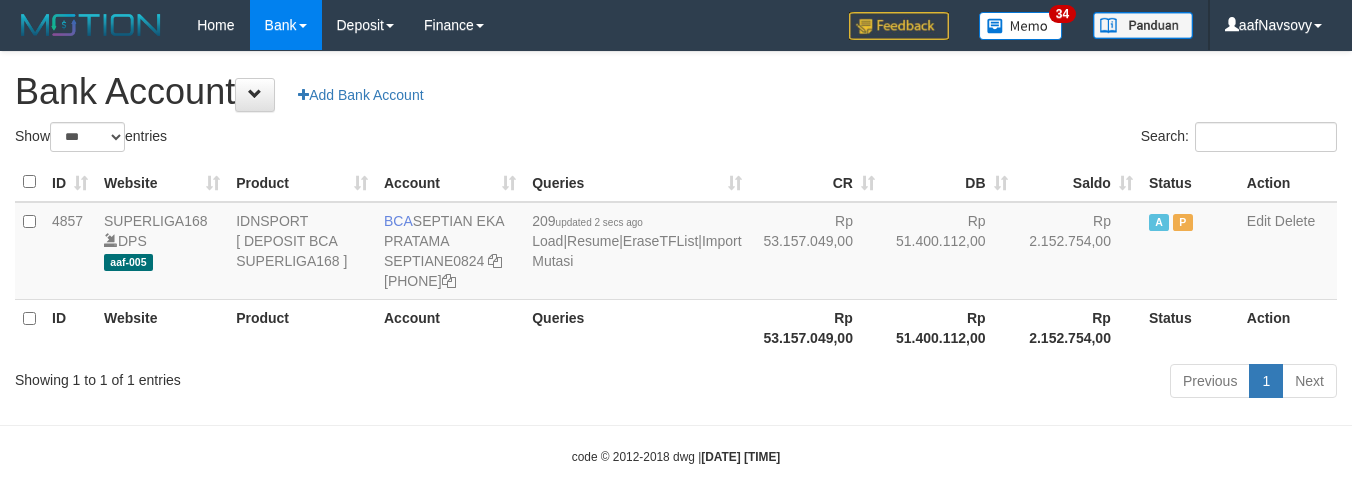 select on "***" 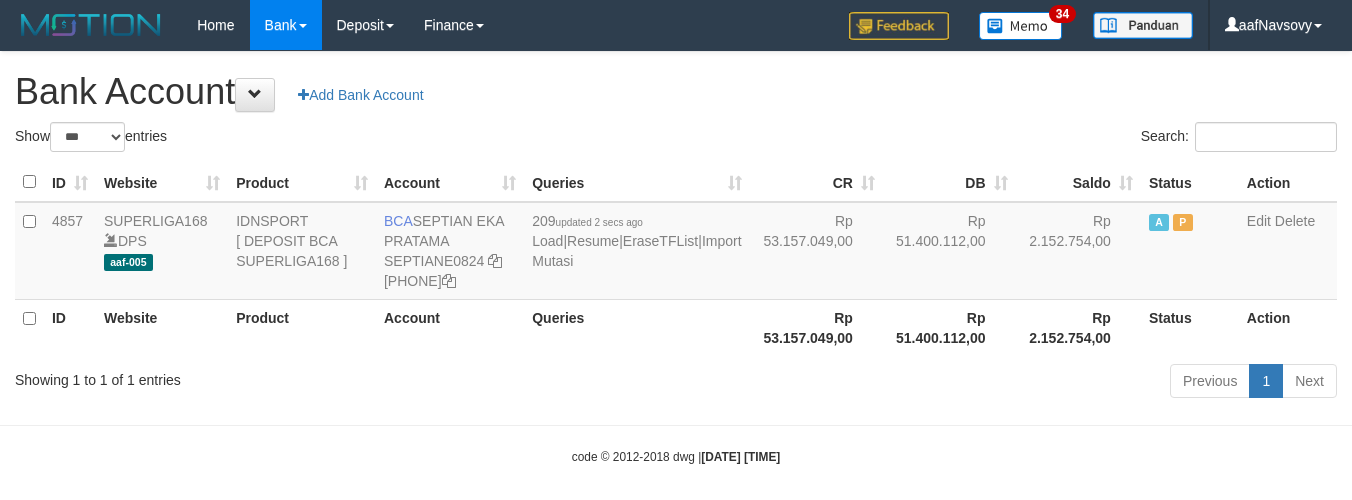 scroll, scrollTop: 0, scrollLeft: 0, axis: both 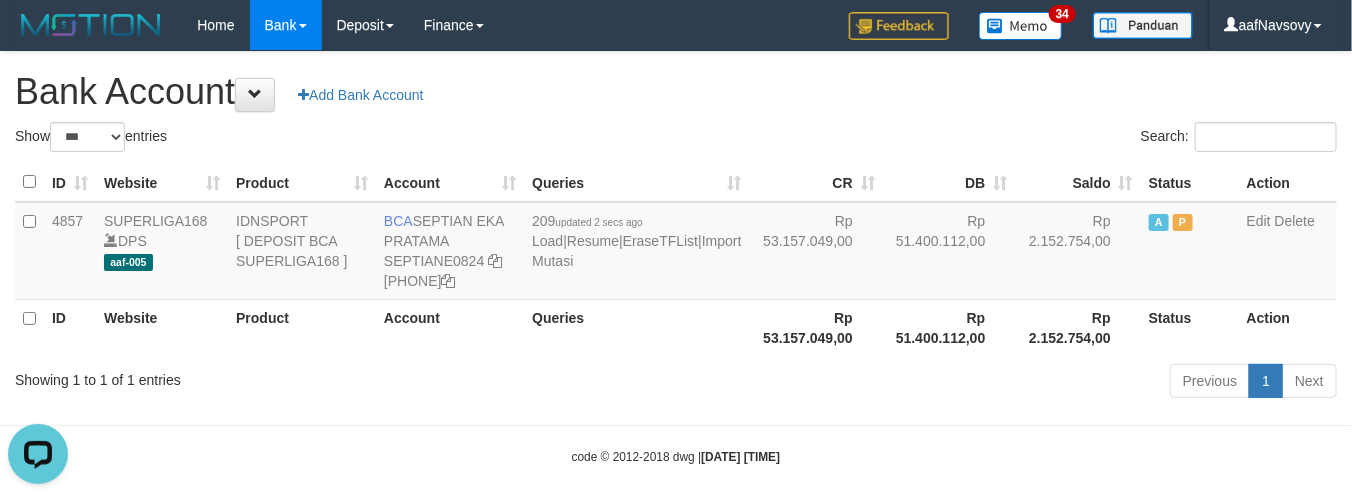 click on "Previous 1 Next" at bounding box center [957, 383] 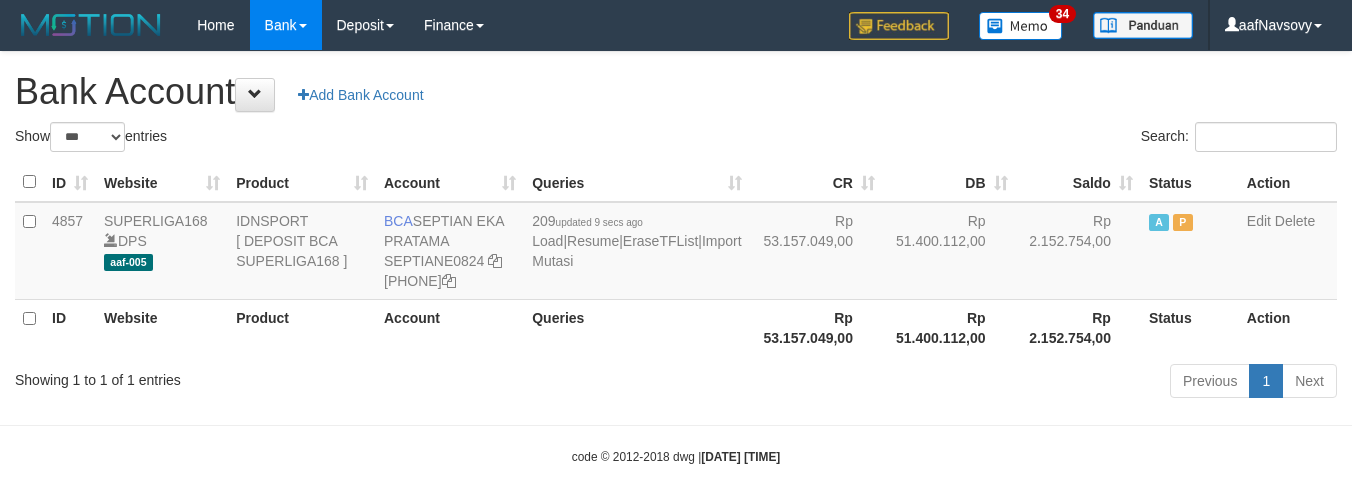 select on "***" 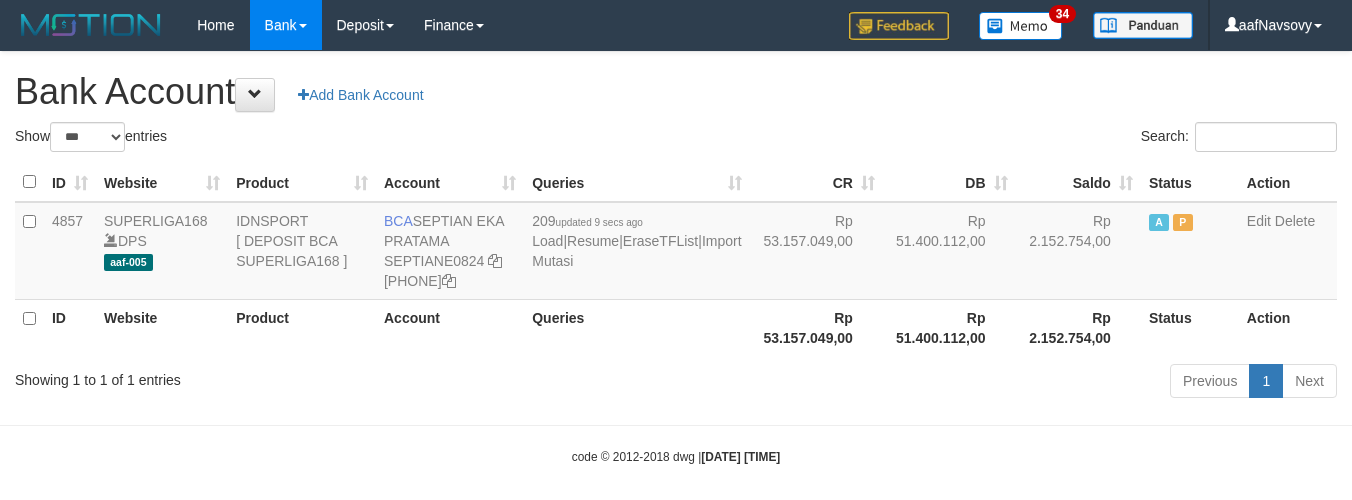 scroll, scrollTop: 0, scrollLeft: 0, axis: both 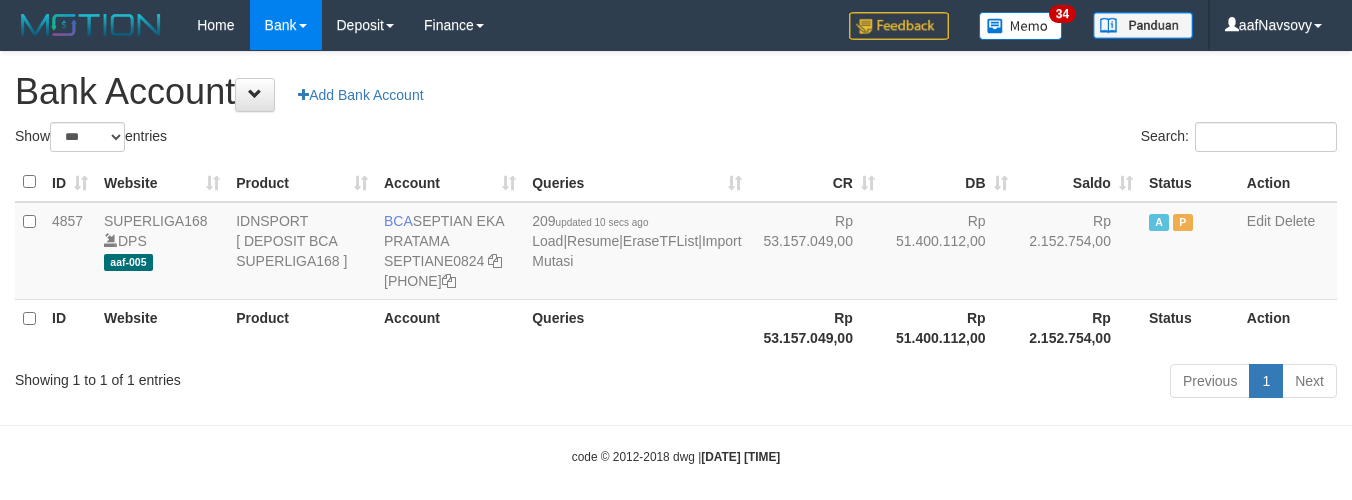 select on "***" 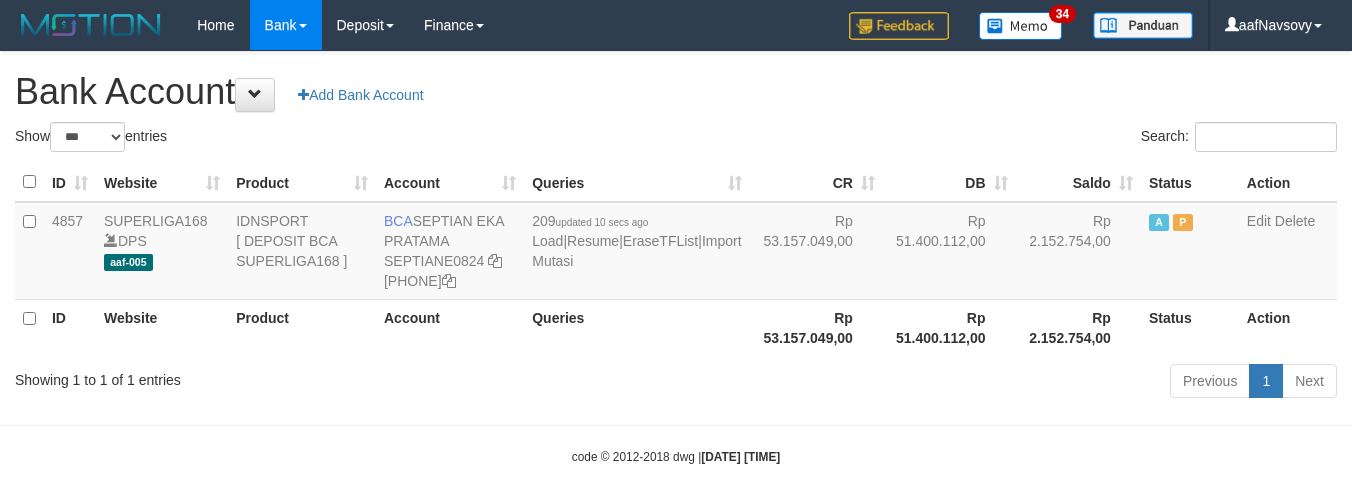 scroll, scrollTop: 0, scrollLeft: 0, axis: both 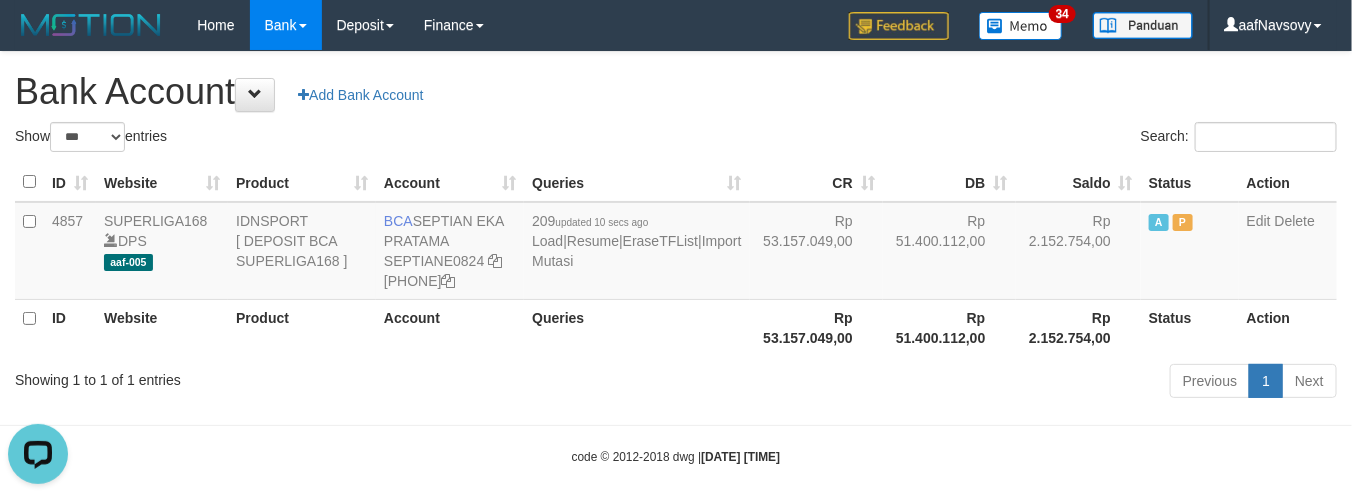 click on "Queries" at bounding box center (636, 327) 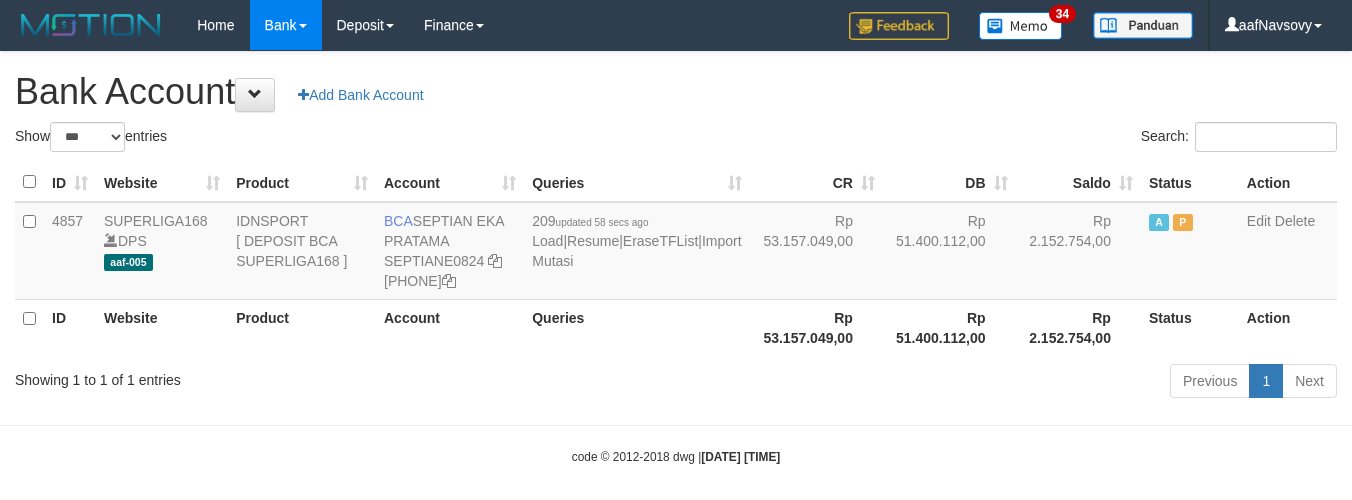 select on "***" 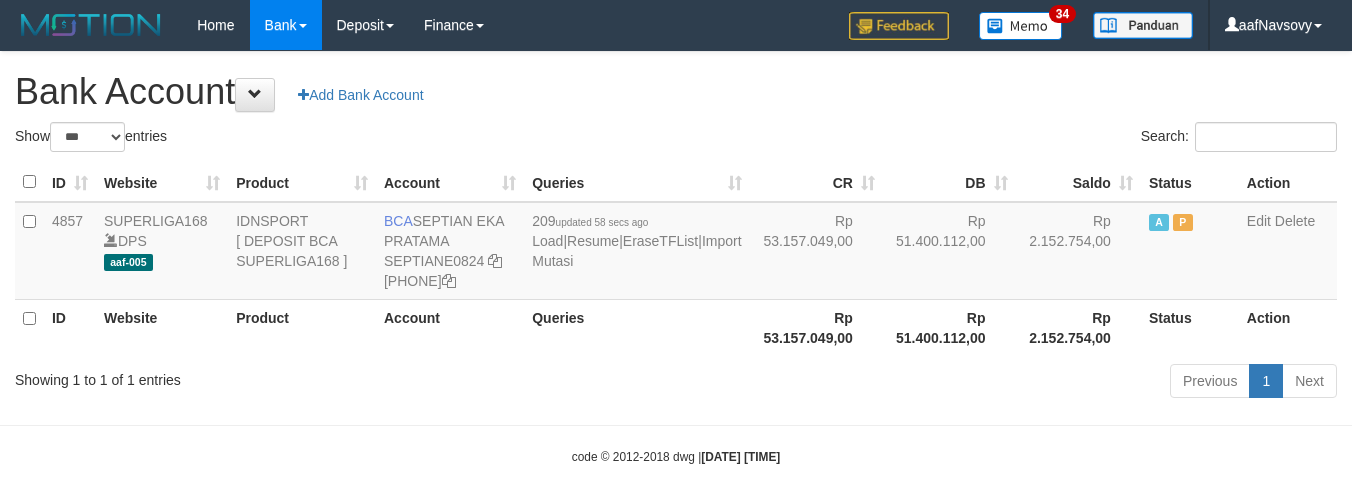 scroll, scrollTop: 0, scrollLeft: 0, axis: both 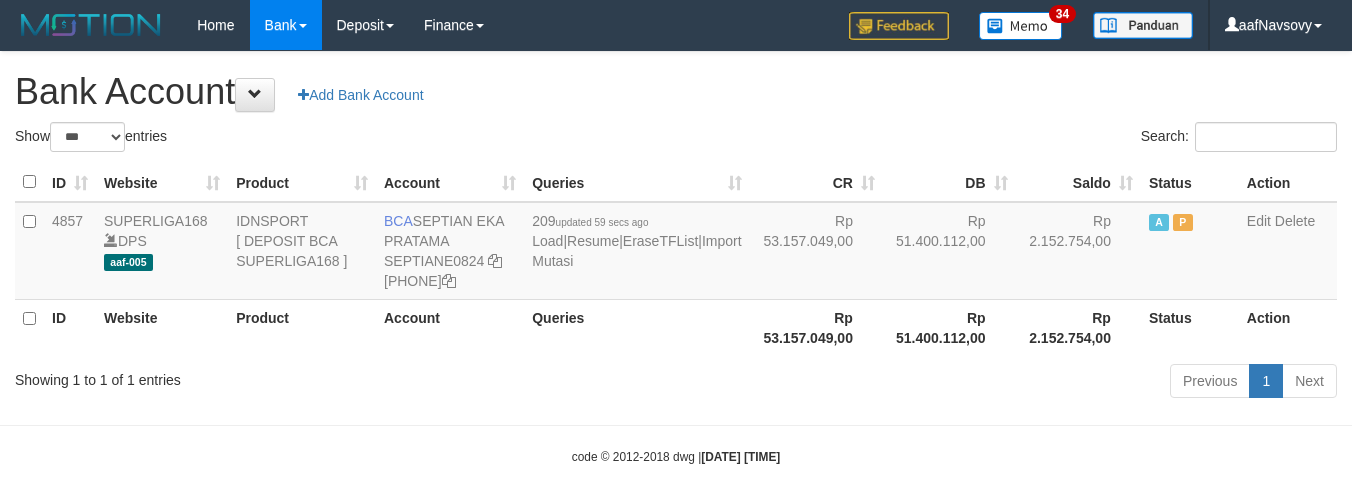 select on "***" 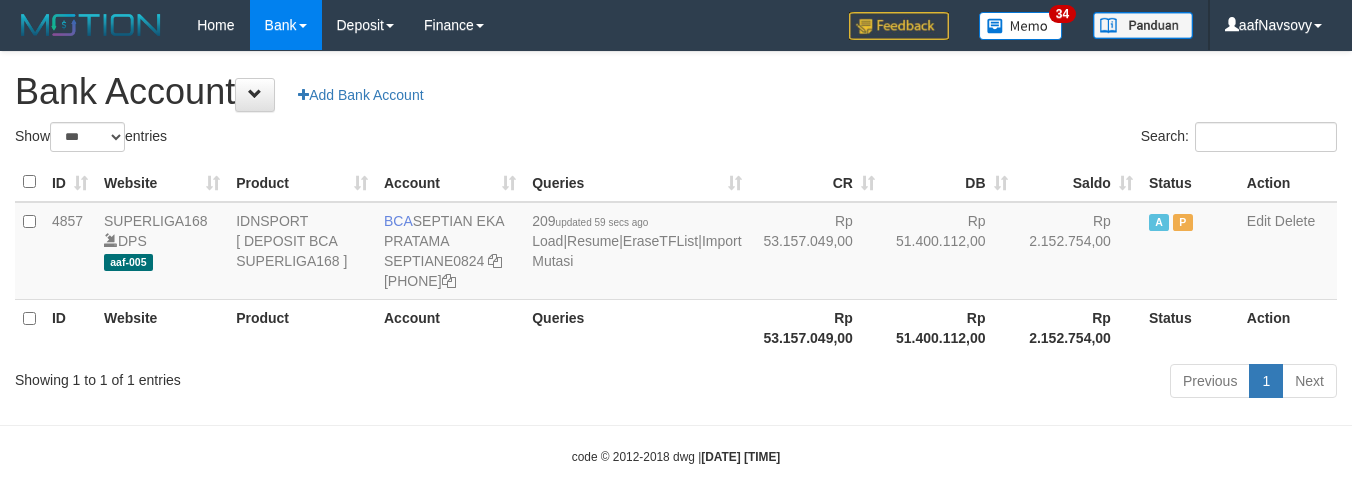 scroll, scrollTop: 0, scrollLeft: 0, axis: both 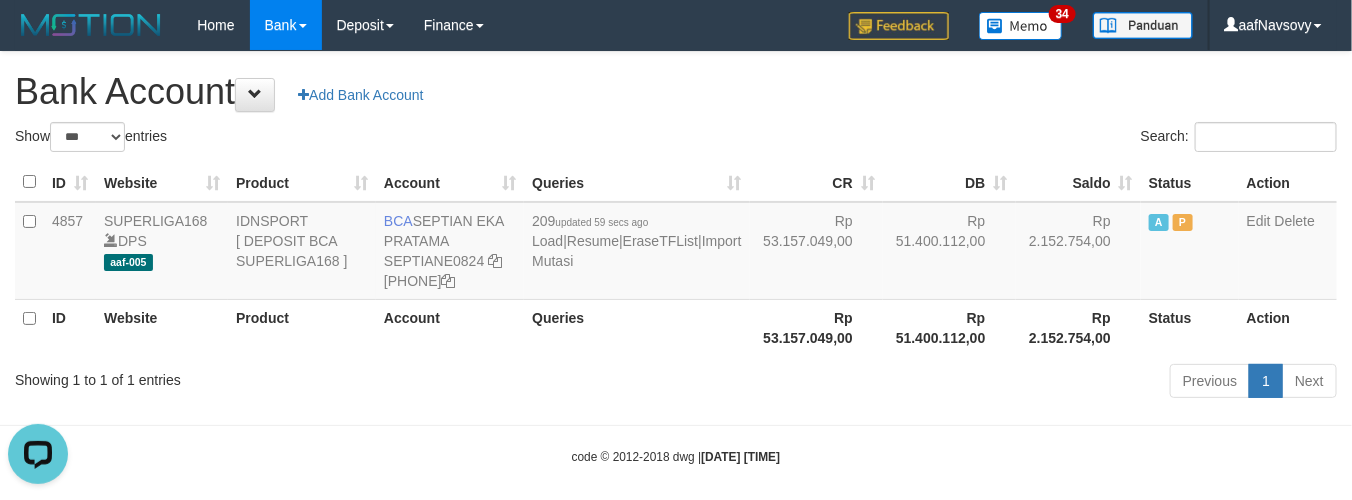click on "Previous 1 Next" at bounding box center (957, 383) 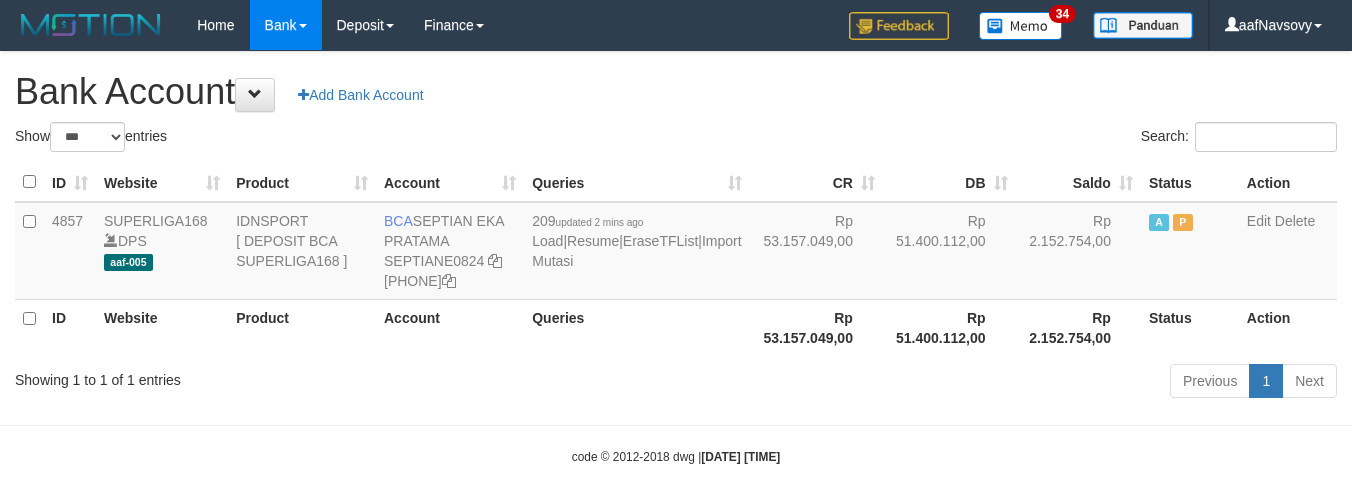 select on "***" 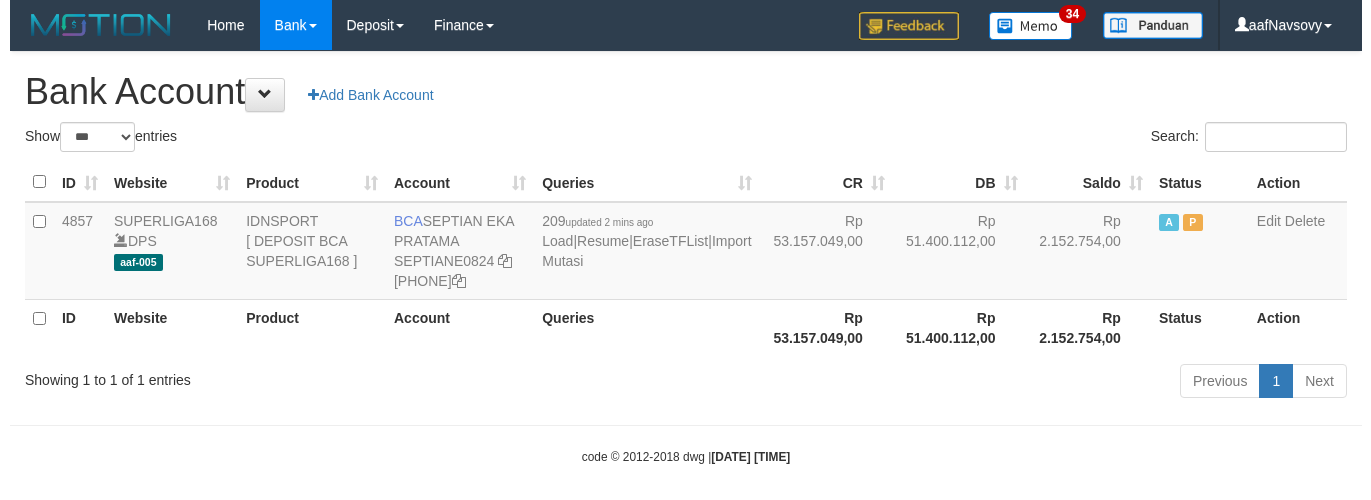 scroll, scrollTop: 0, scrollLeft: 0, axis: both 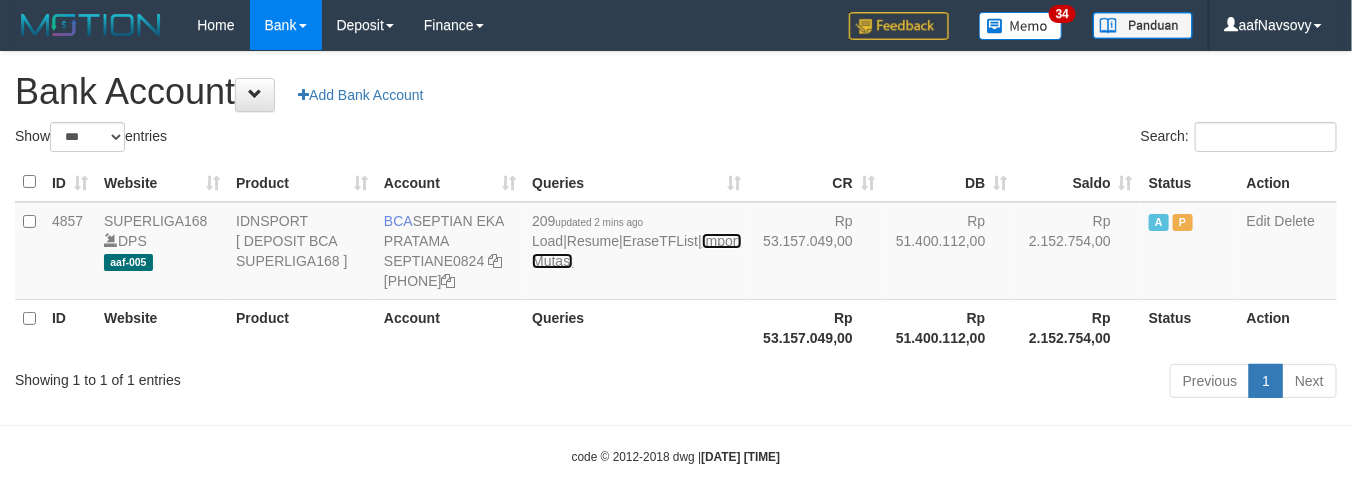 click on "Import Mutasi" at bounding box center (636, 251) 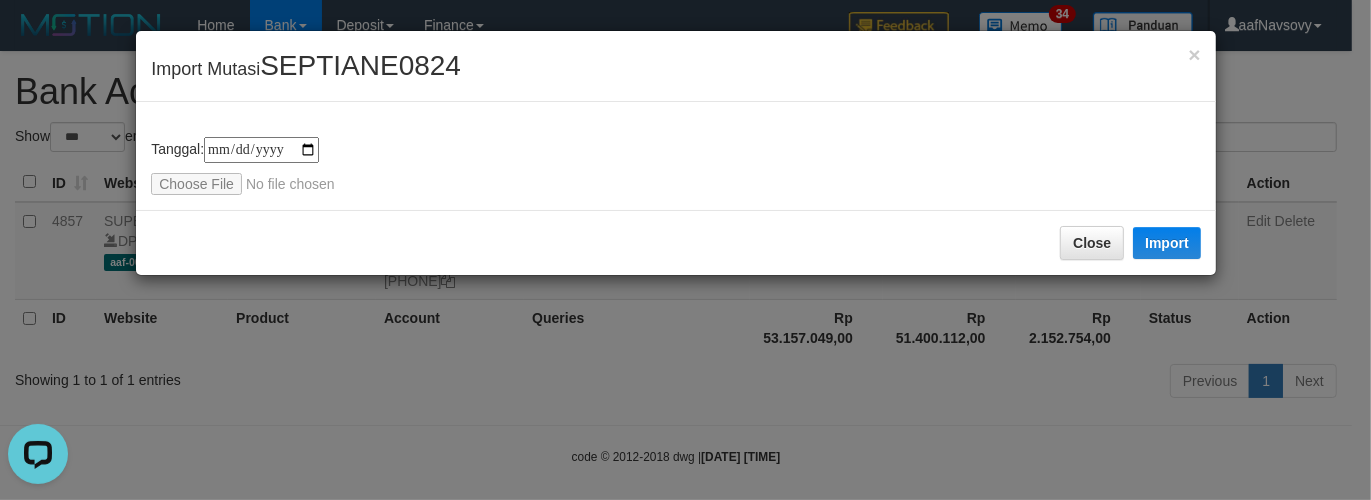 scroll, scrollTop: 0, scrollLeft: 0, axis: both 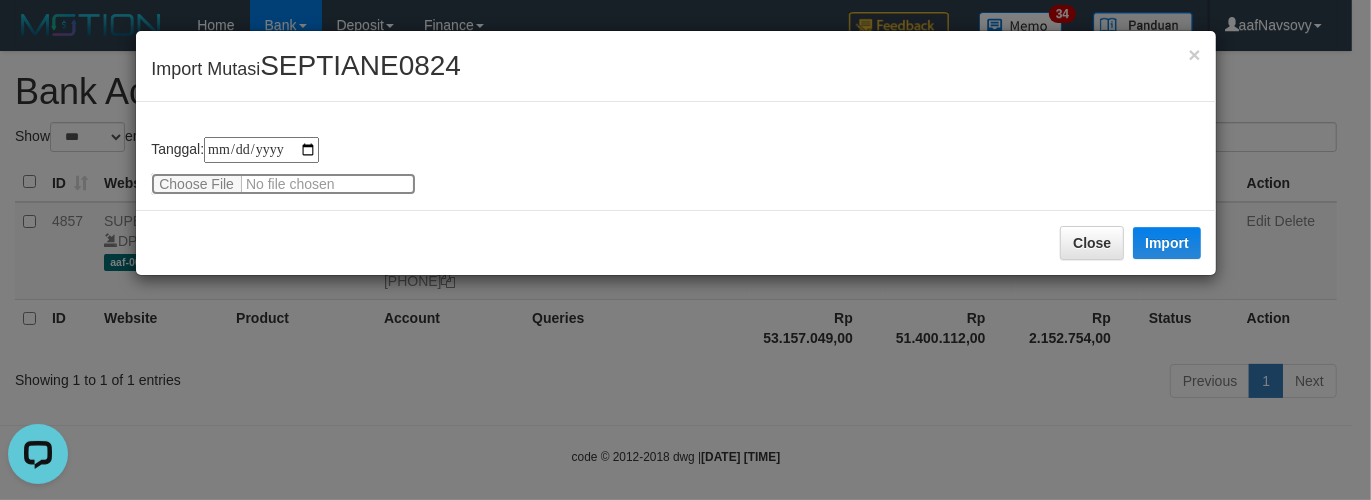 click at bounding box center (283, 184) 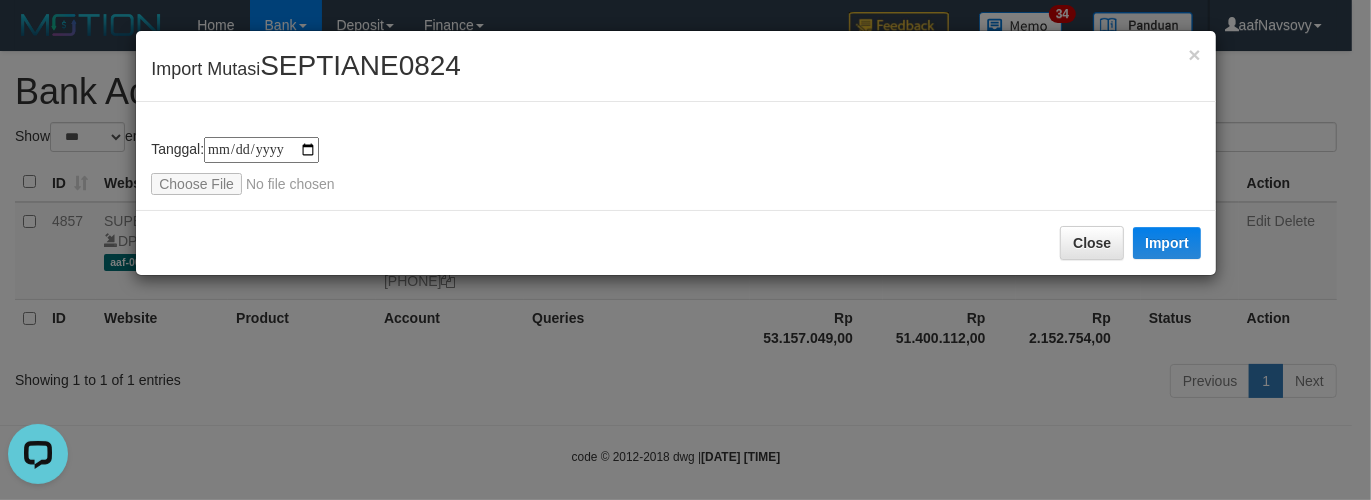click on "**********" at bounding box center [676, 166] 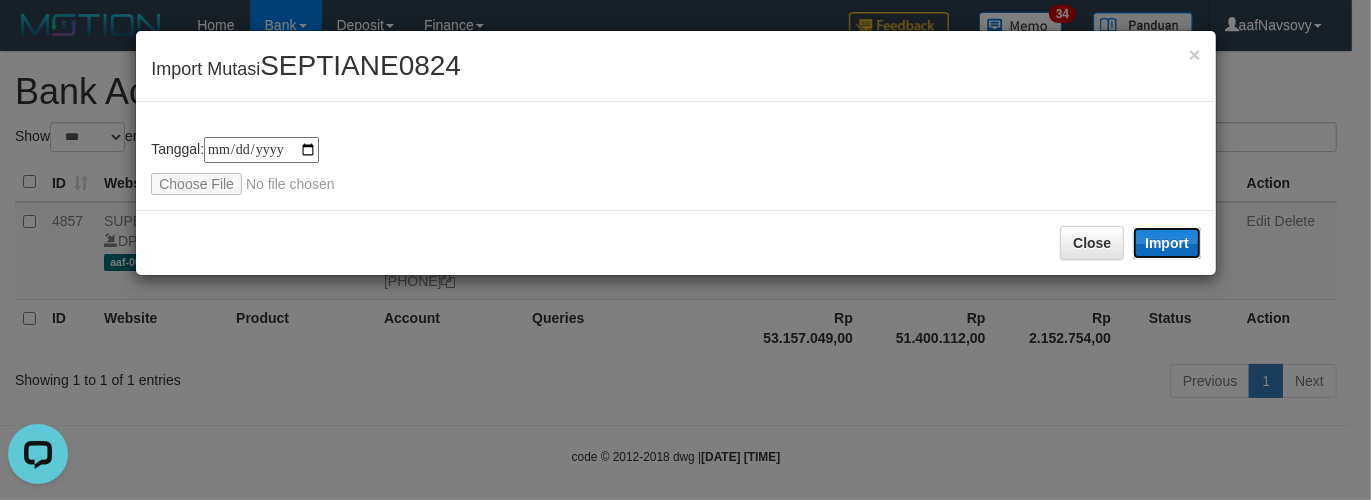 click on "Import" at bounding box center [1167, 243] 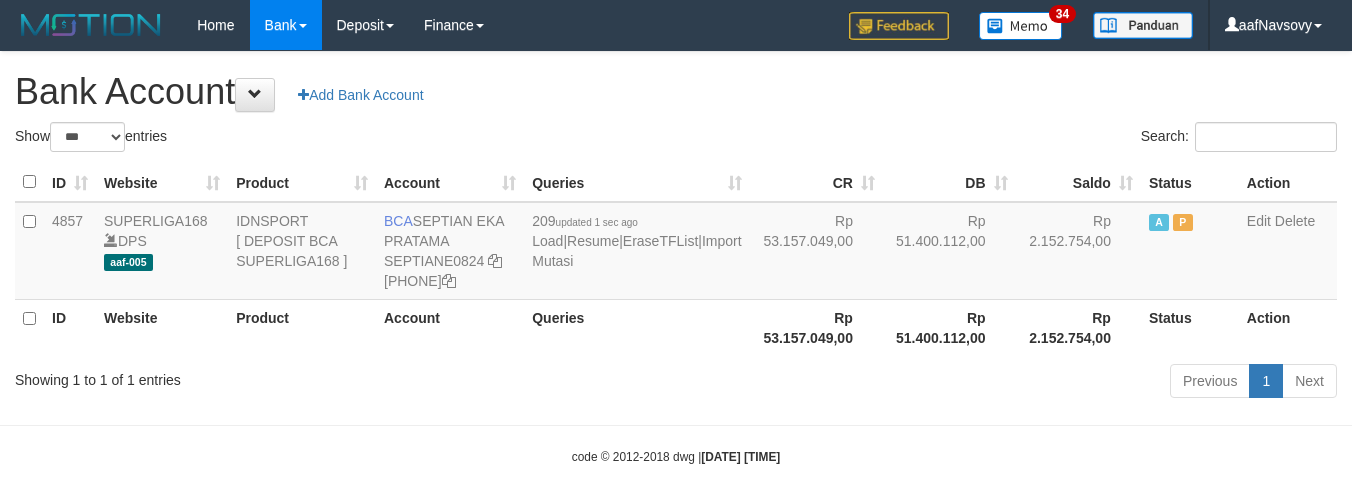 select on "***" 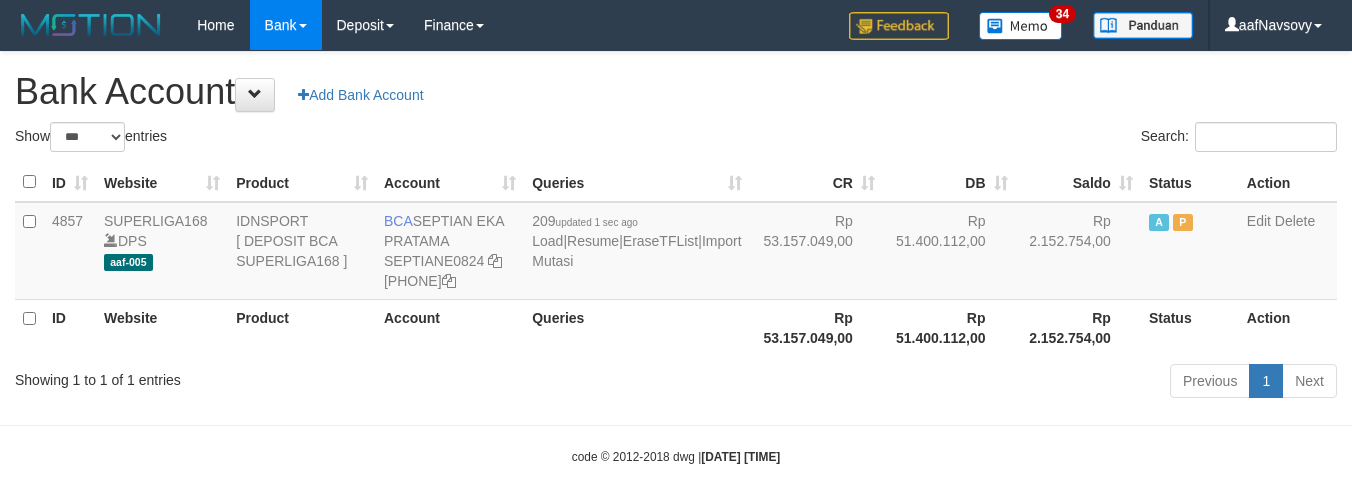 scroll, scrollTop: 0, scrollLeft: 0, axis: both 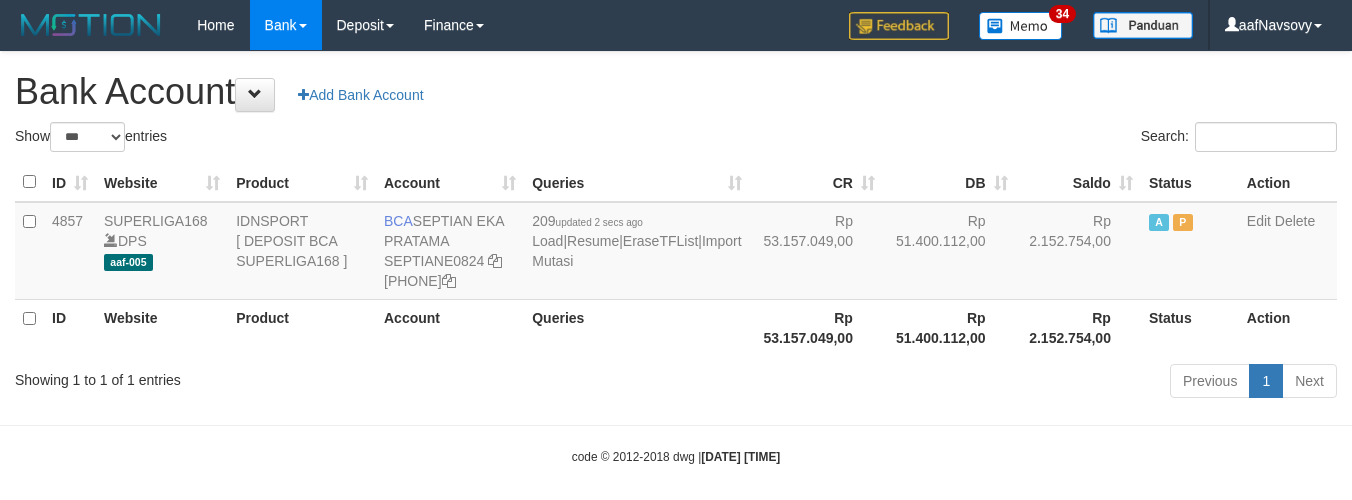 select on "***" 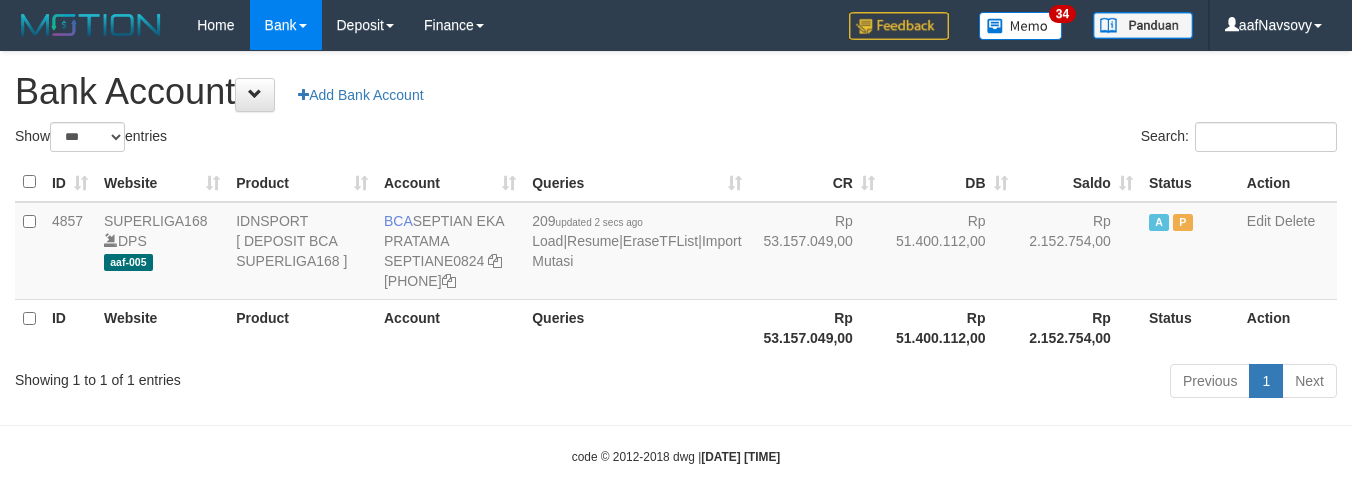 scroll, scrollTop: 0, scrollLeft: 0, axis: both 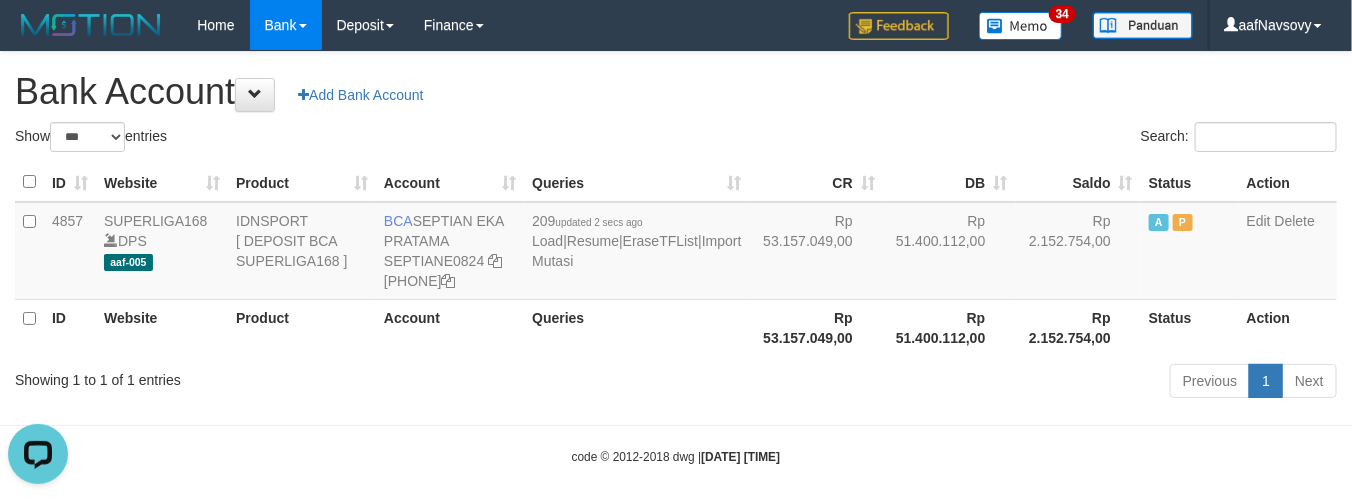click on "Previous 1 Next" at bounding box center (957, 383) 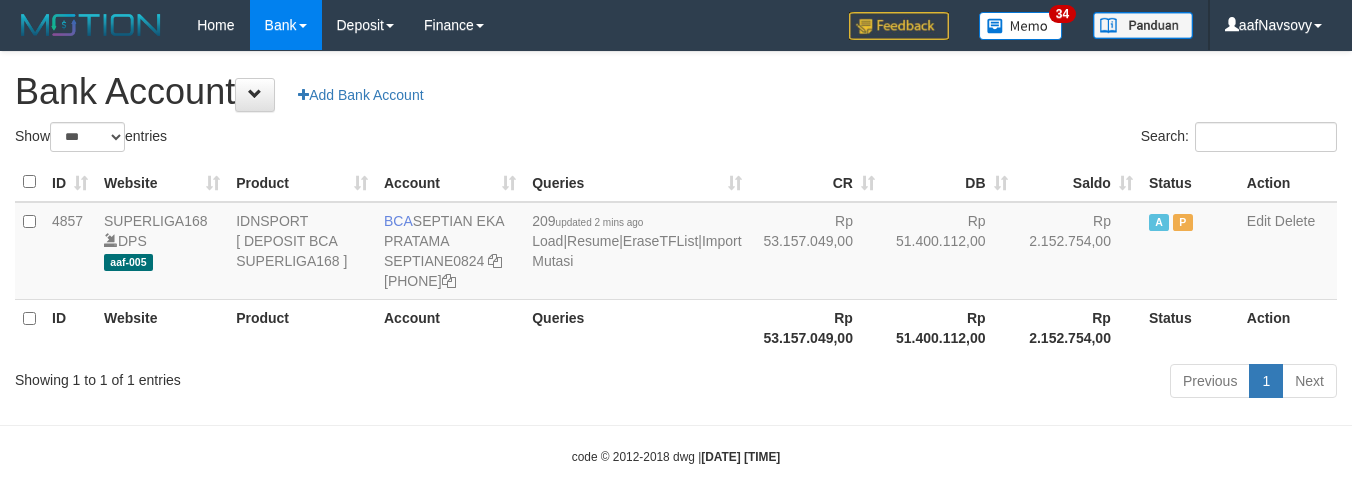 select on "***" 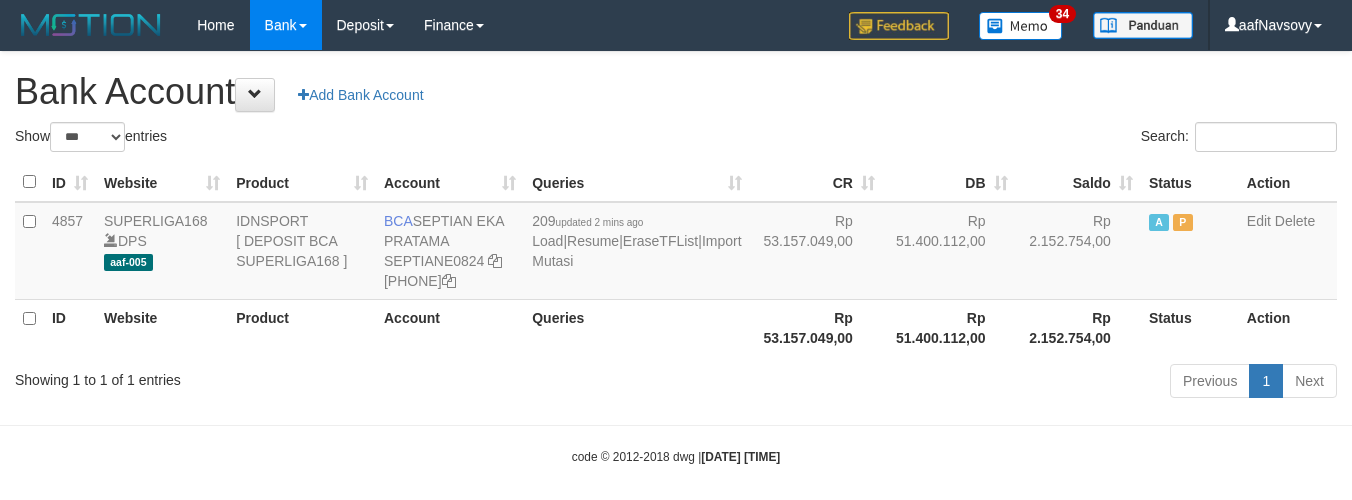 scroll, scrollTop: 0, scrollLeft: 0, axis: both 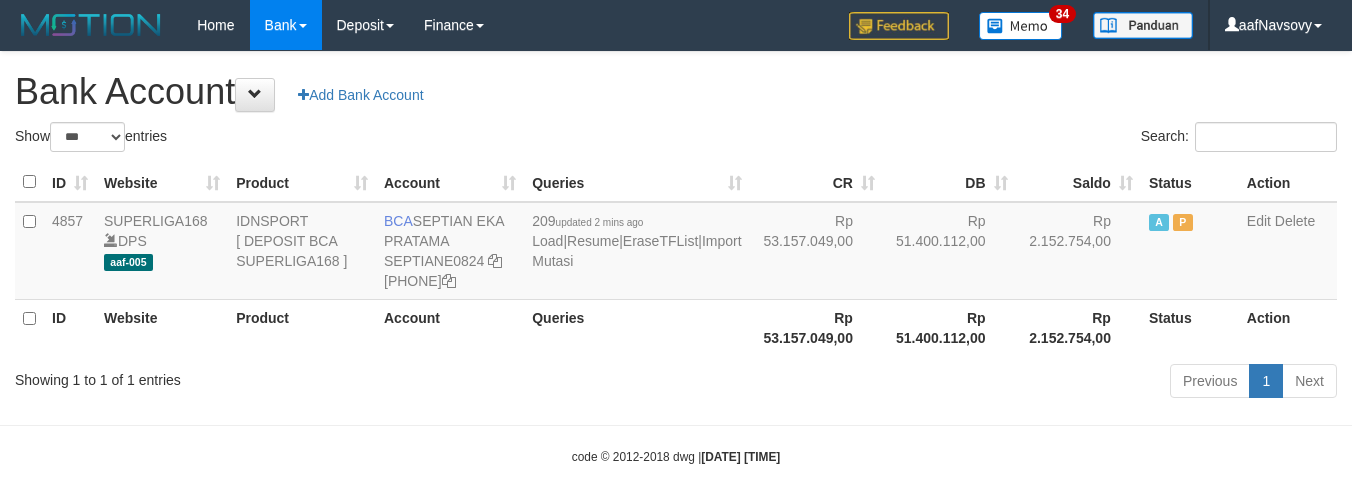 select on "***" 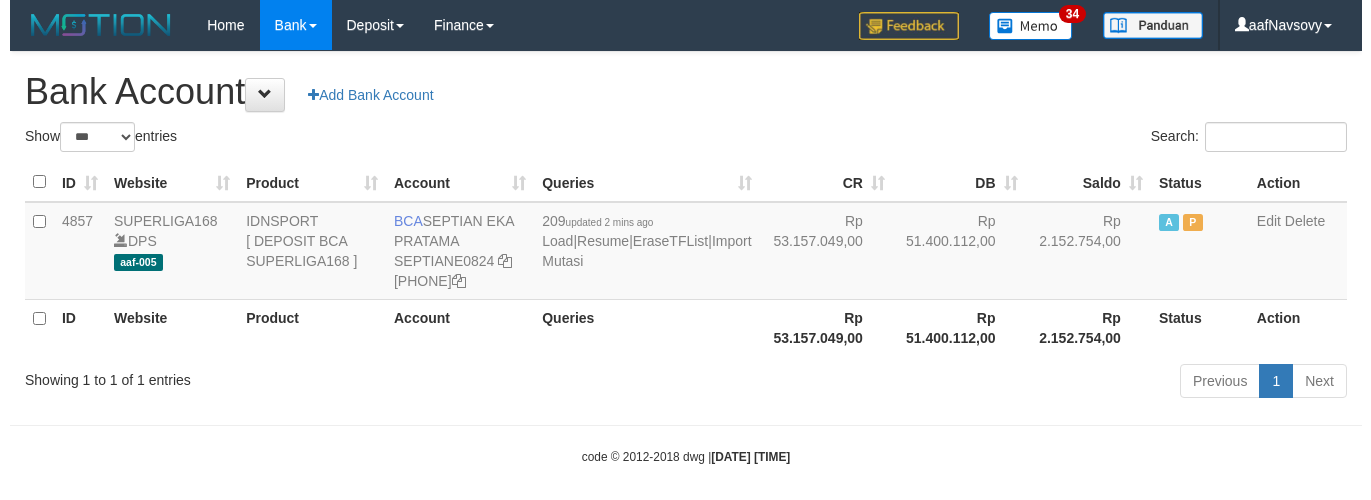 scroll, scrollTop: 0, scrollLeft: 0, axis: both 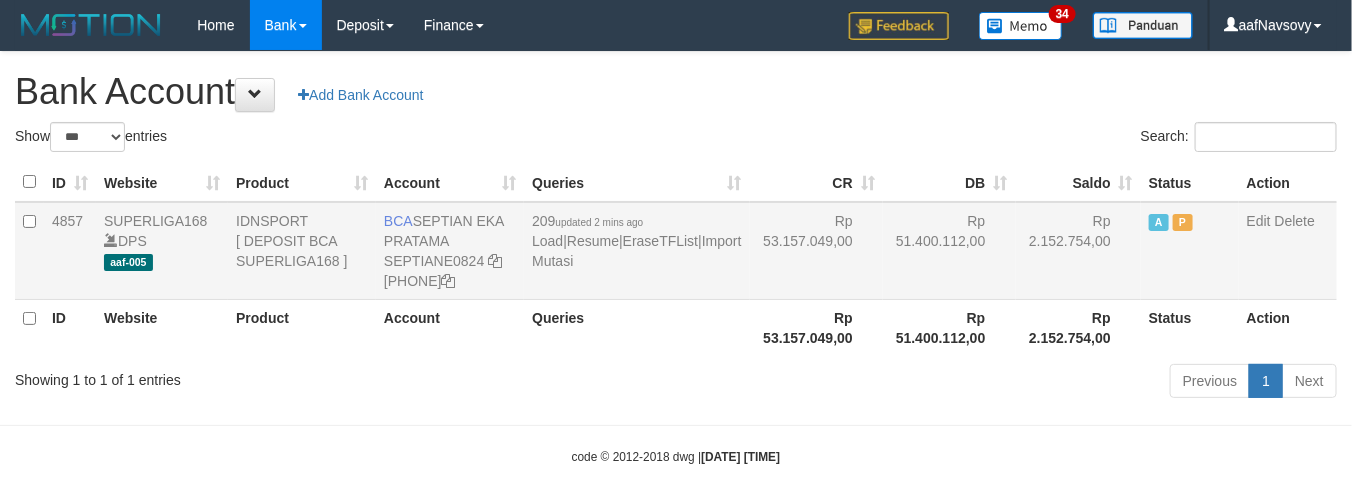 click on "209  updated 2 mins ago
Load
|
Resume
|
EraseTFList
|
Import Mutasi" at bounding box center (636, 251) 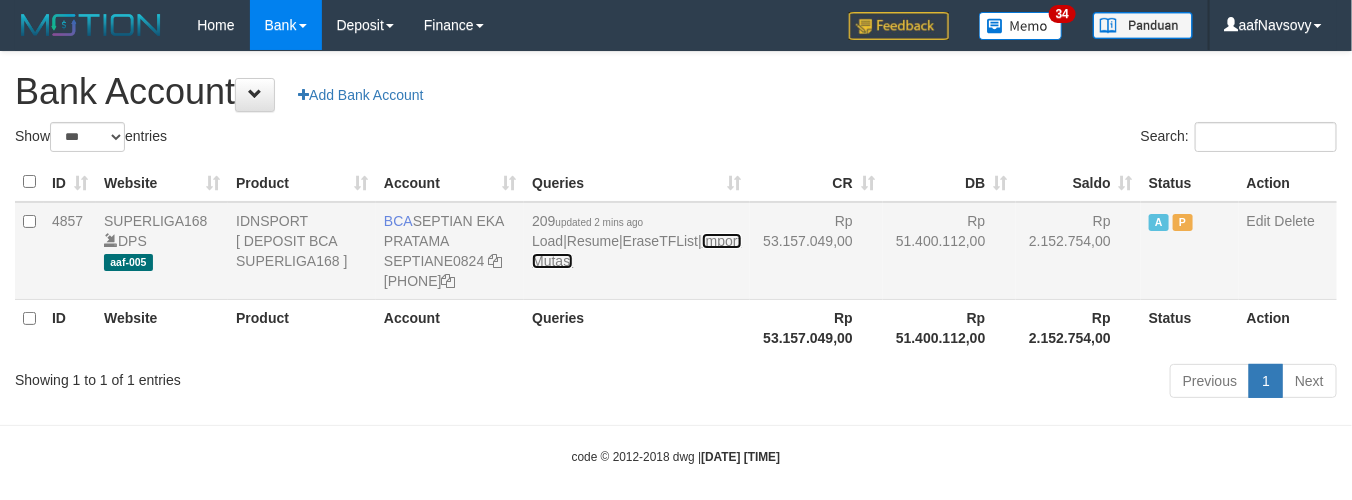 click on "Import Mutasi" at bounding box center [636, 251] 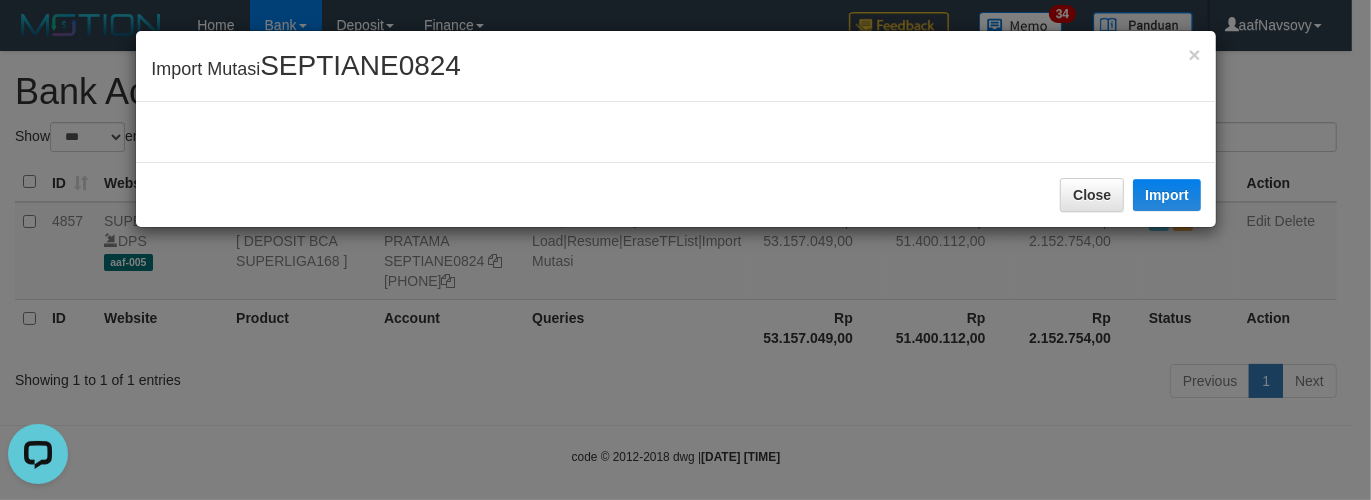 scroll, scrollTop: 0, scrollLeft: 0, axis: both 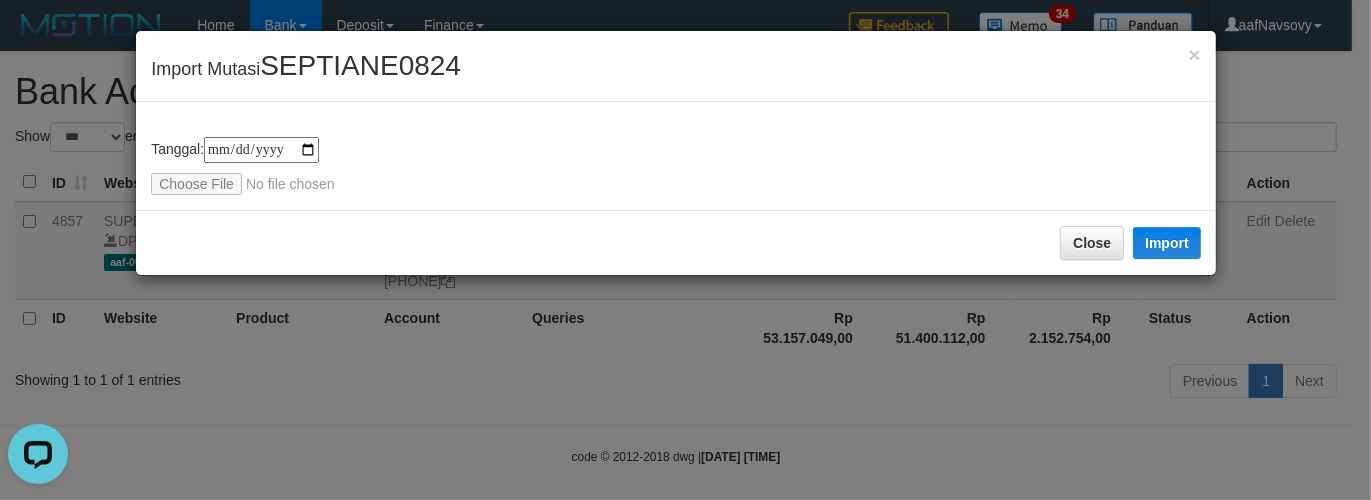 type on "**********" 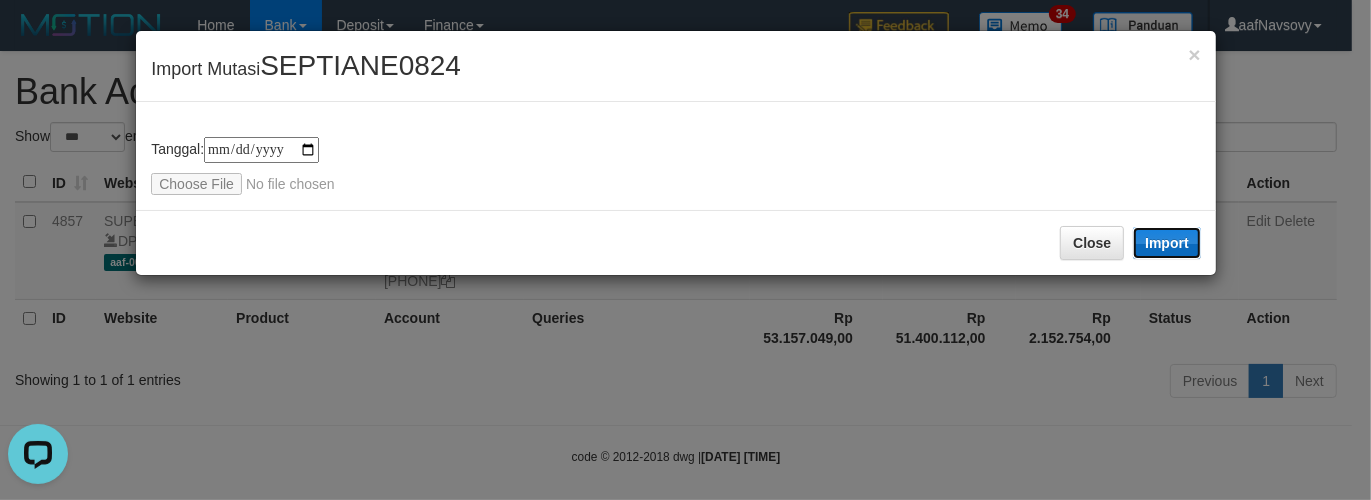 click on "Import" at bounding box center [1167, 243] 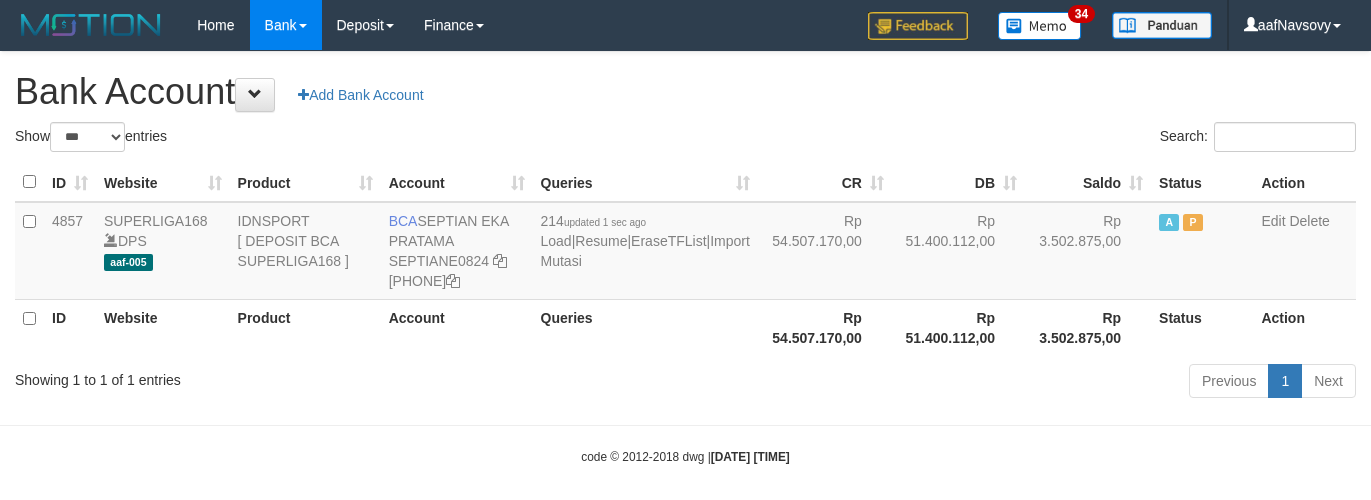 select on "***" 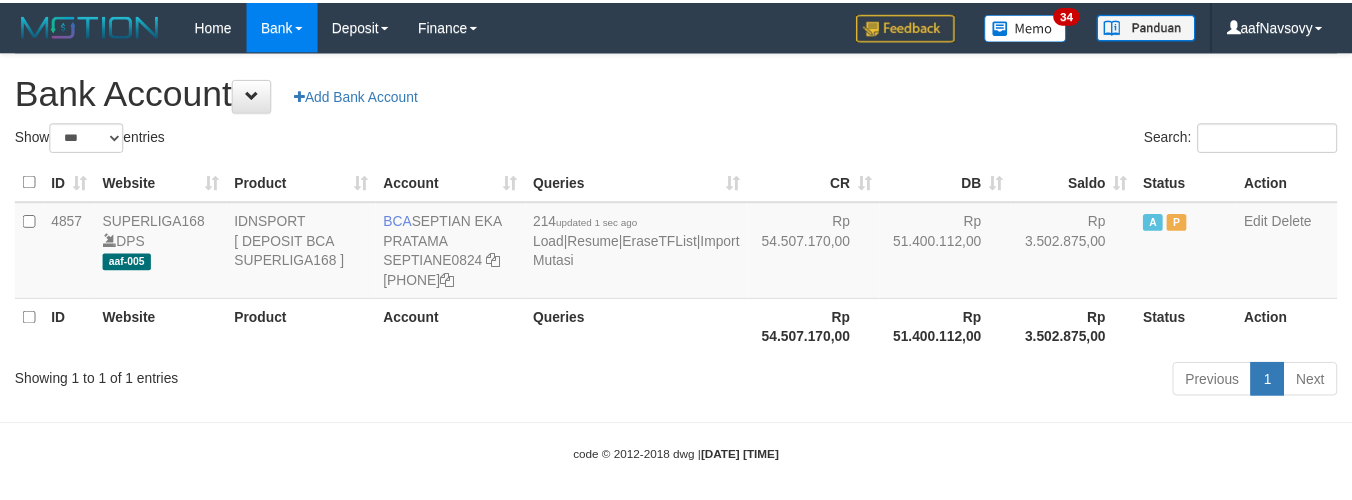 scroll, scrollTop: 0, scrollLeft: 0, axis: both 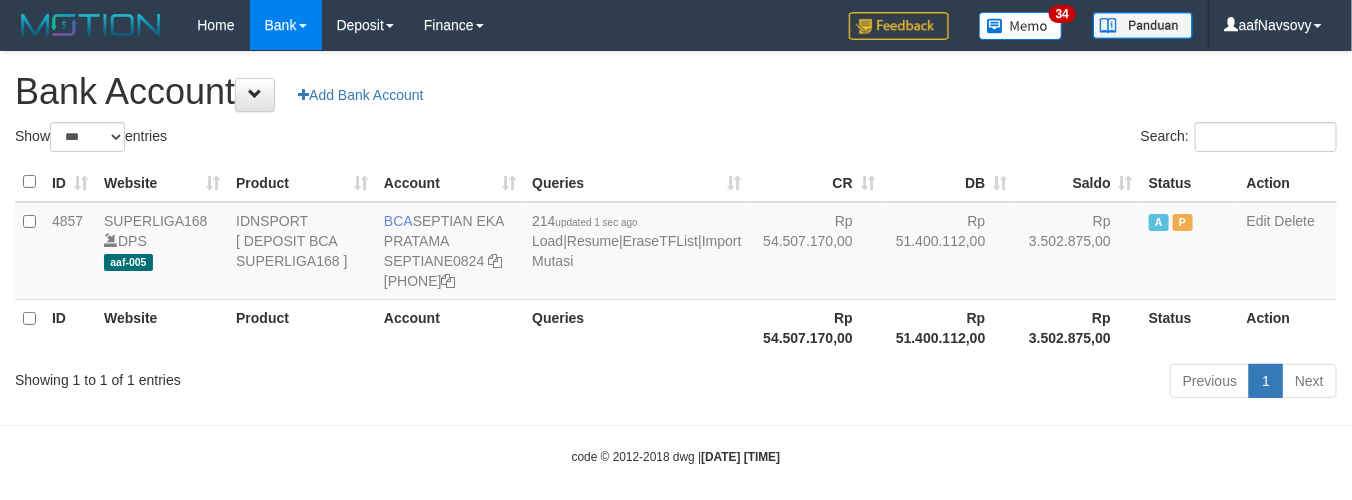click on "Showing 1 to 1 of 1 entries Previous 1 Next" at bounding box center [676, 383] 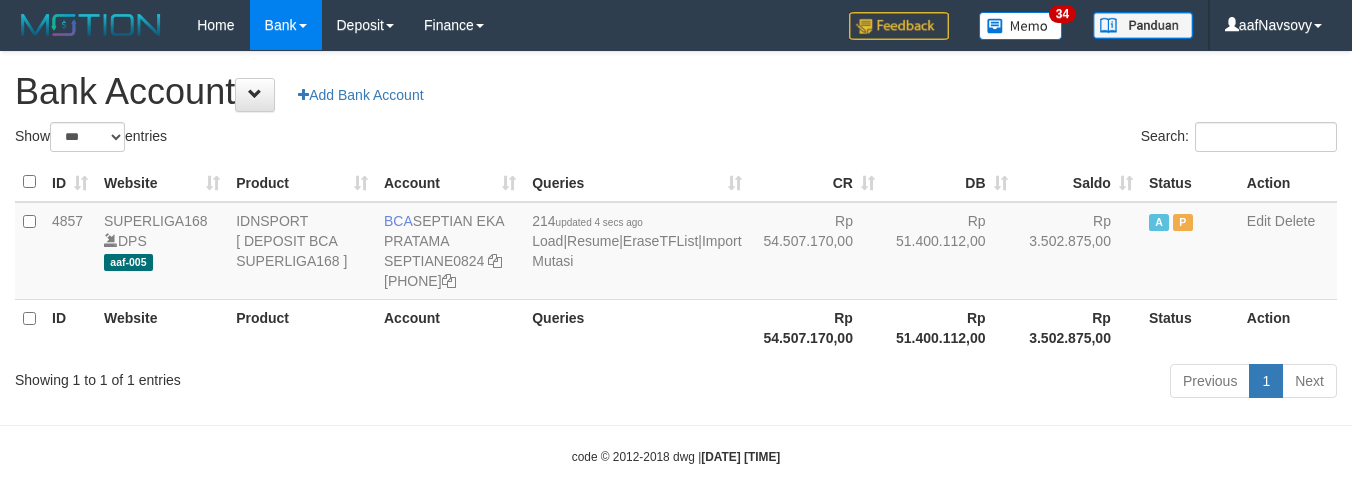 select on "***" 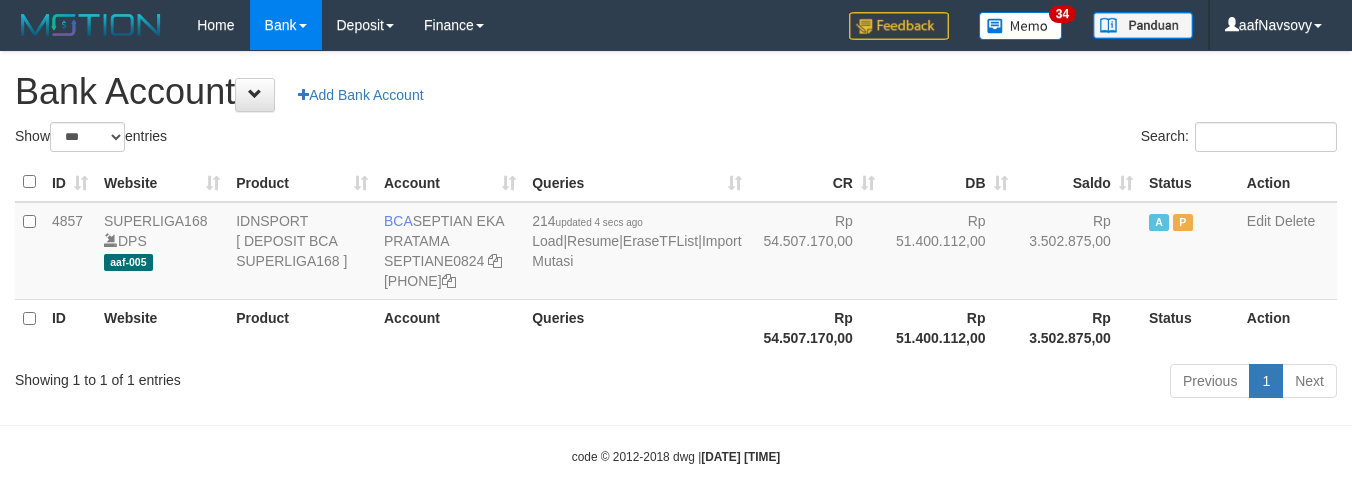 scroll, scrollTop: 0, scrollLeft: 0, axis: both 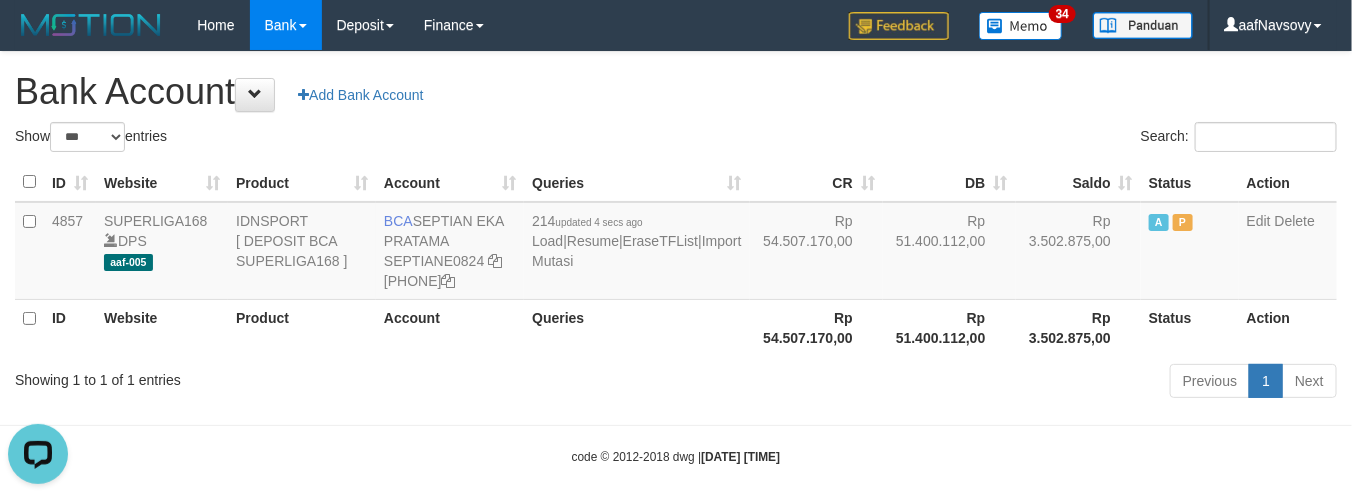 click on "Previous 1 Next" at bounding box center [957, 383] 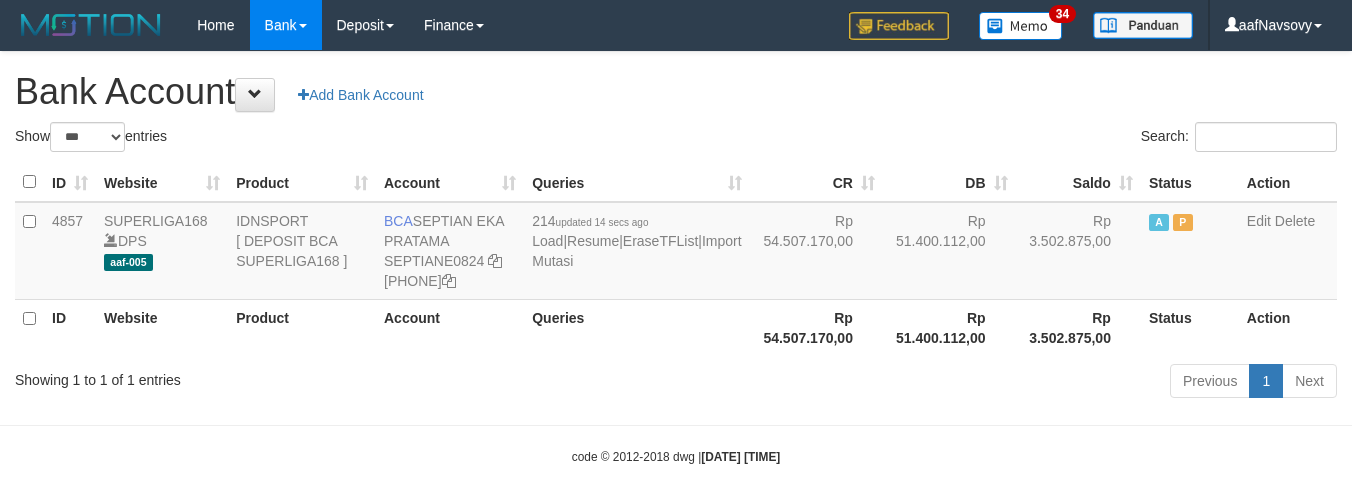 select on "***" 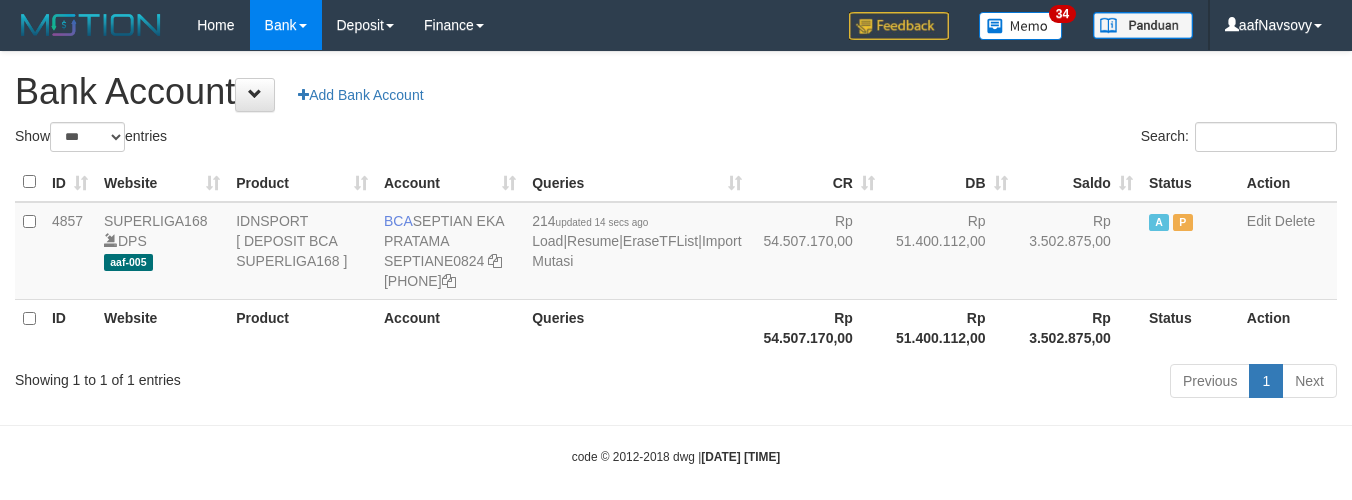 scroll, scrollTop: 0, scrollLeft: 0, axis: both 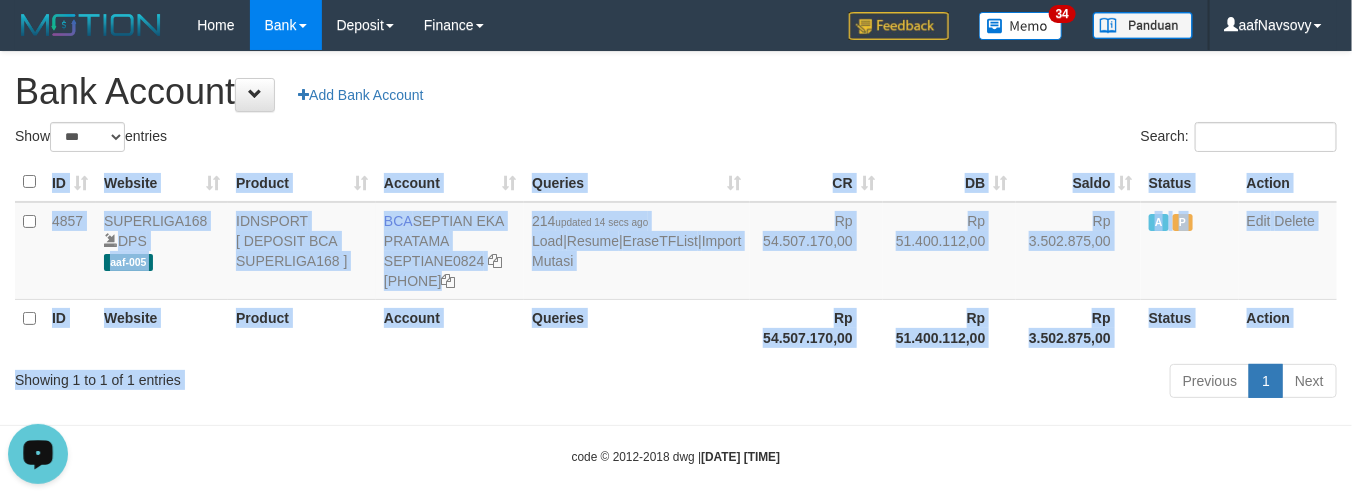 click on "Show  ** ** ** *** ***  entries Search:
ID Website Product Account Queries CR DB Saldo Status Action
4857
SUPERLIGA168
DPS
aaf-005
IDNSPORT
[ DEPOSIT BCA SUPERLIGA168 ]
BCA
SEPTIAN EKA PRATAMA
SEPTIANE0824
028-041-6517
214  updated 14 secs ago
Load
|
Resume
|
EraseTFList
|
Import Mutasi
Rp 54.507.170,00
Rp 51.400.112,00
Rp 3.502.875,00
A
P
Edit
Delete
ID Website Product Account Queries 1" at bounding box center (676, 263) 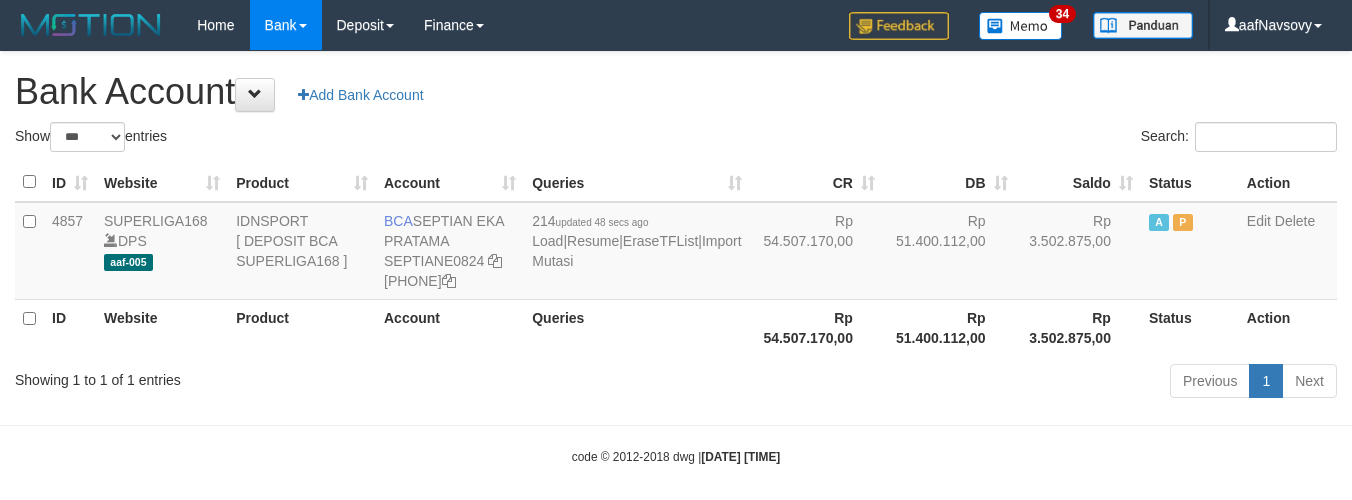 select on "***" 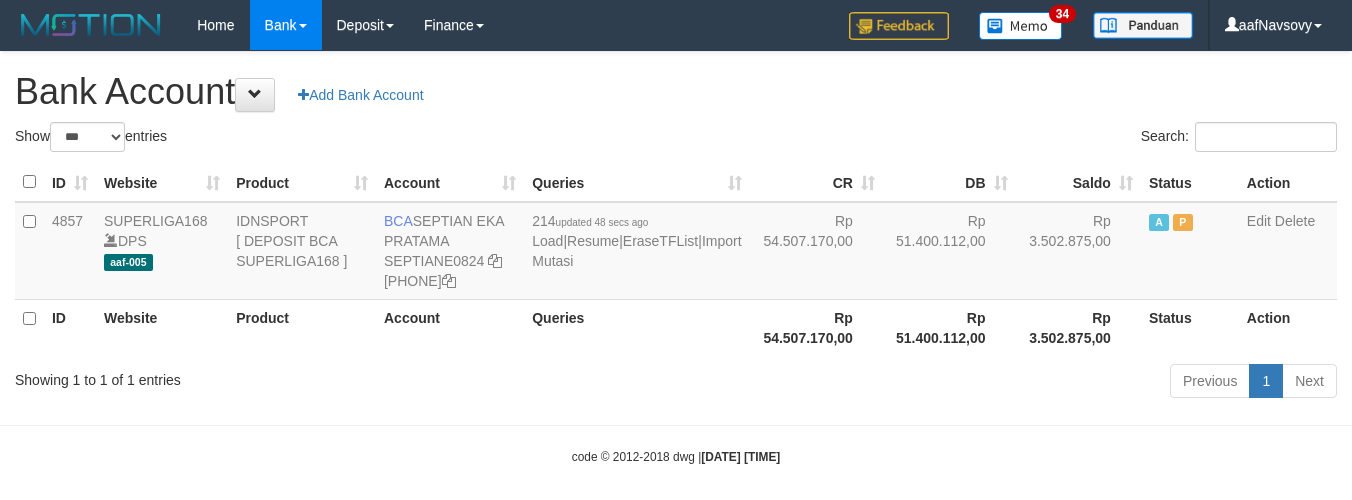 scroll, scrollTop: 0, scrollLeft: 0, axis: both 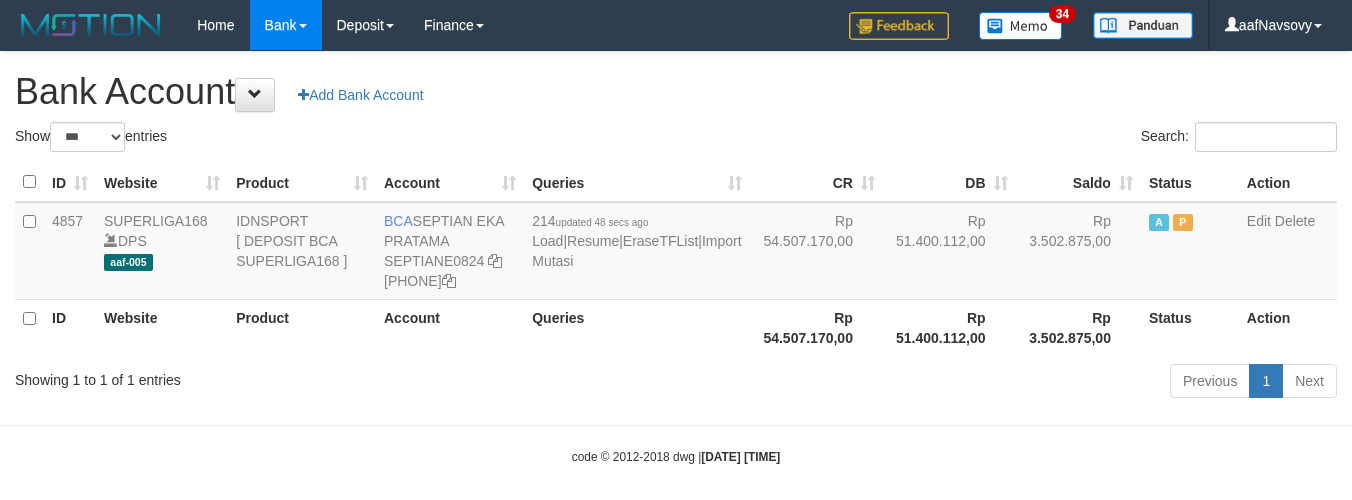 select on "***" 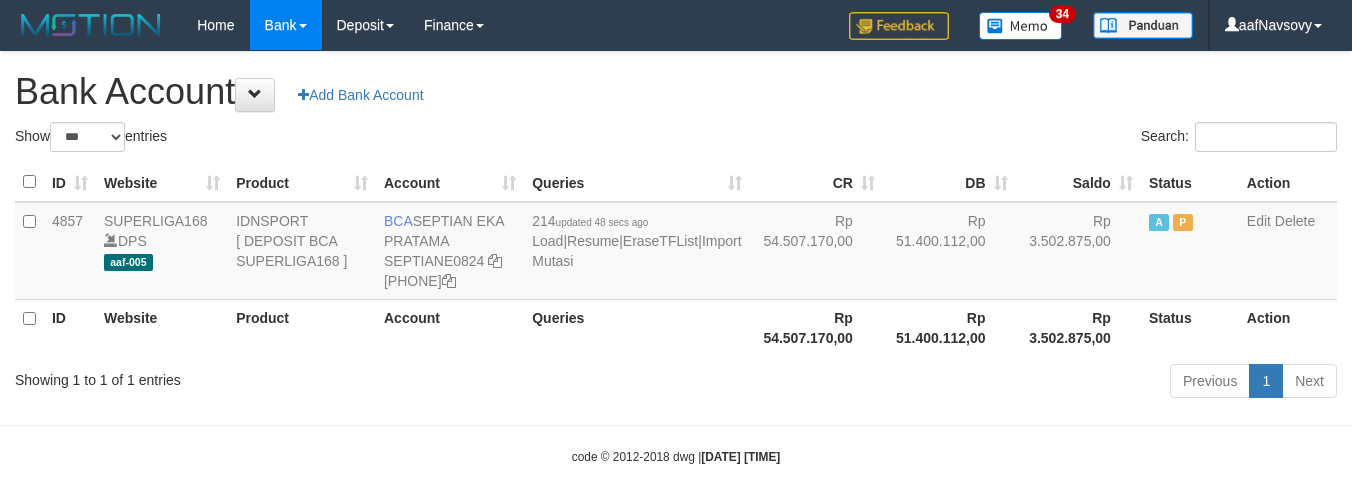 scroll, scrollTop: 0, scrollLeft: 0, axis: both 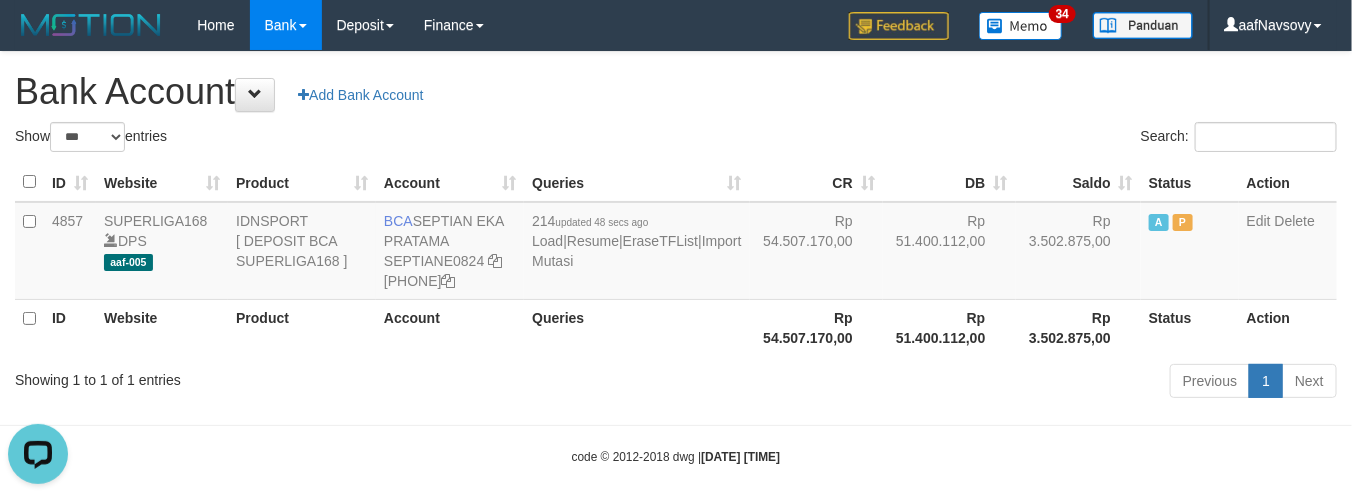 click on "Previous 1 Next" at bounding box center (957, 383) 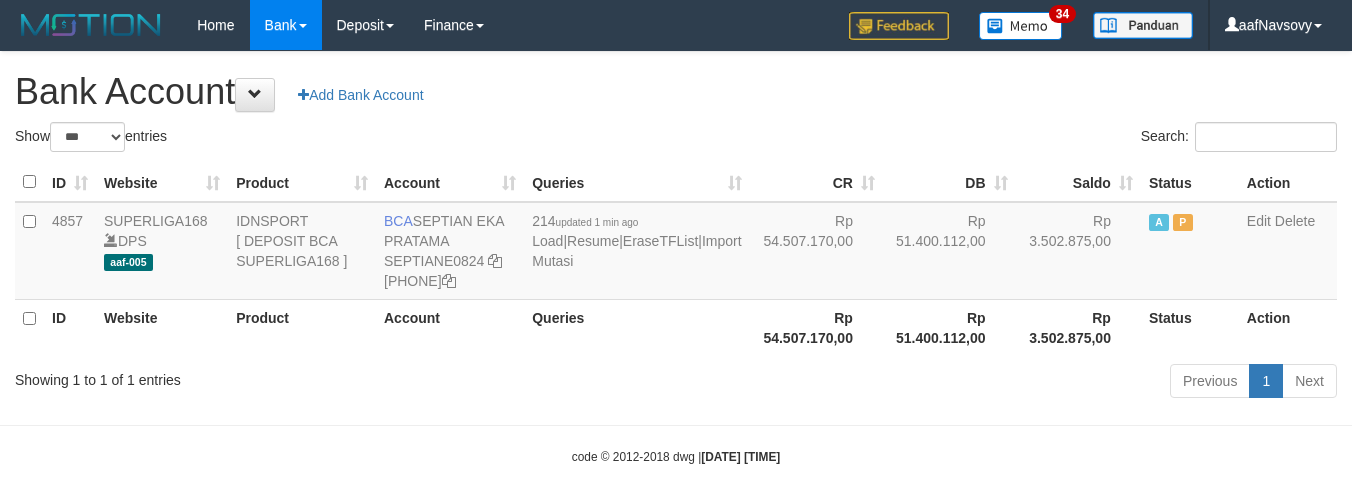 select on "***" 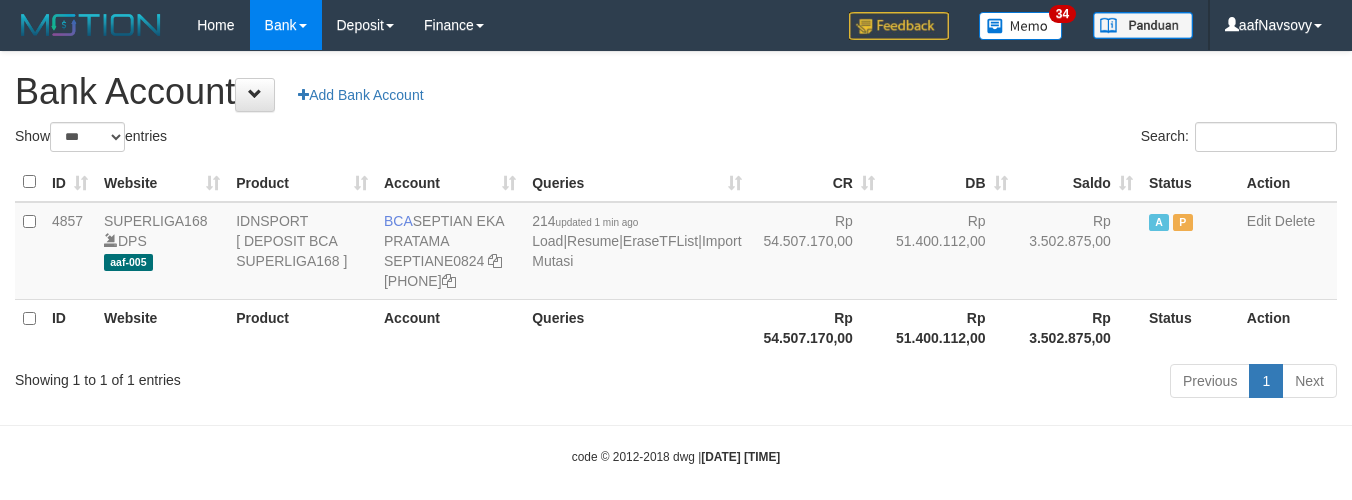 scroll, scrollTop: 0, scrollLeft: 0, axis: both 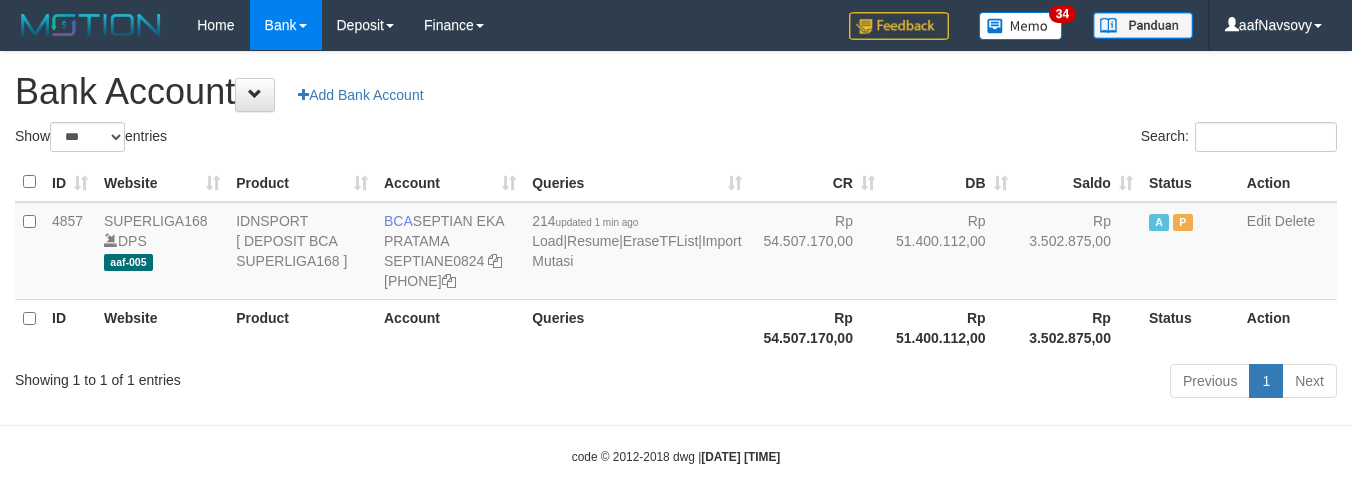select on "***" 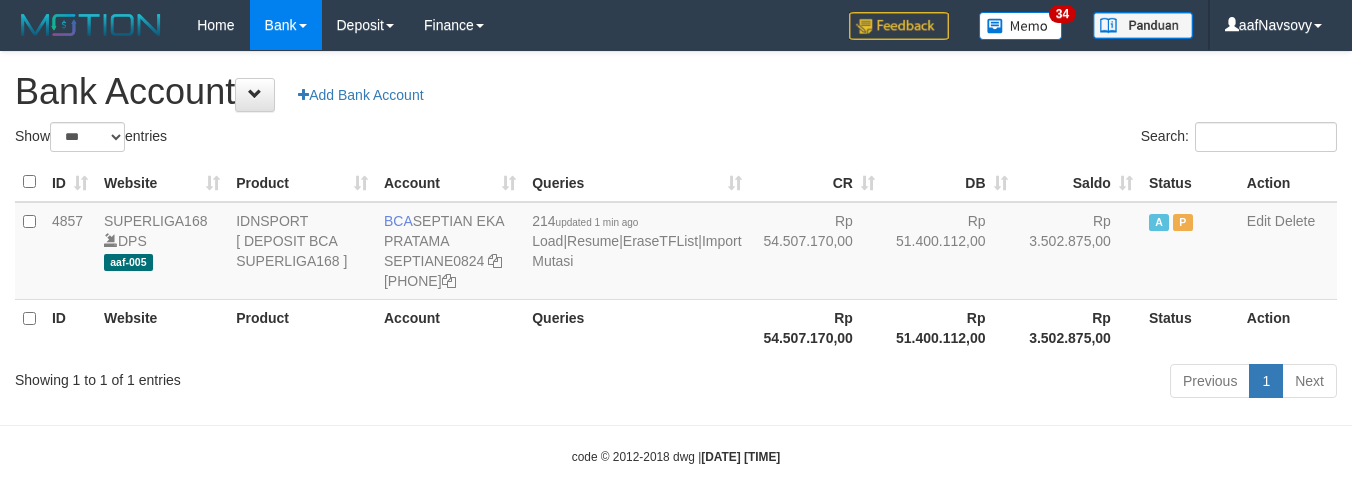 scroll, scrollTop: 0, scrollLeft: 0, axis: both 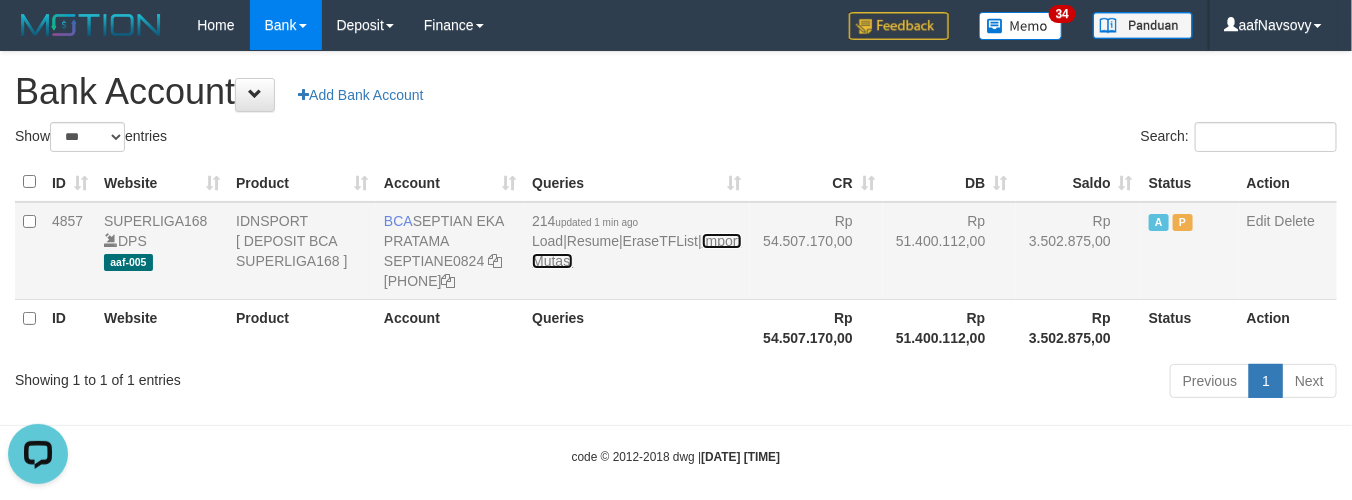 click on "Import Mutasi" at bounding box center (636, 251) 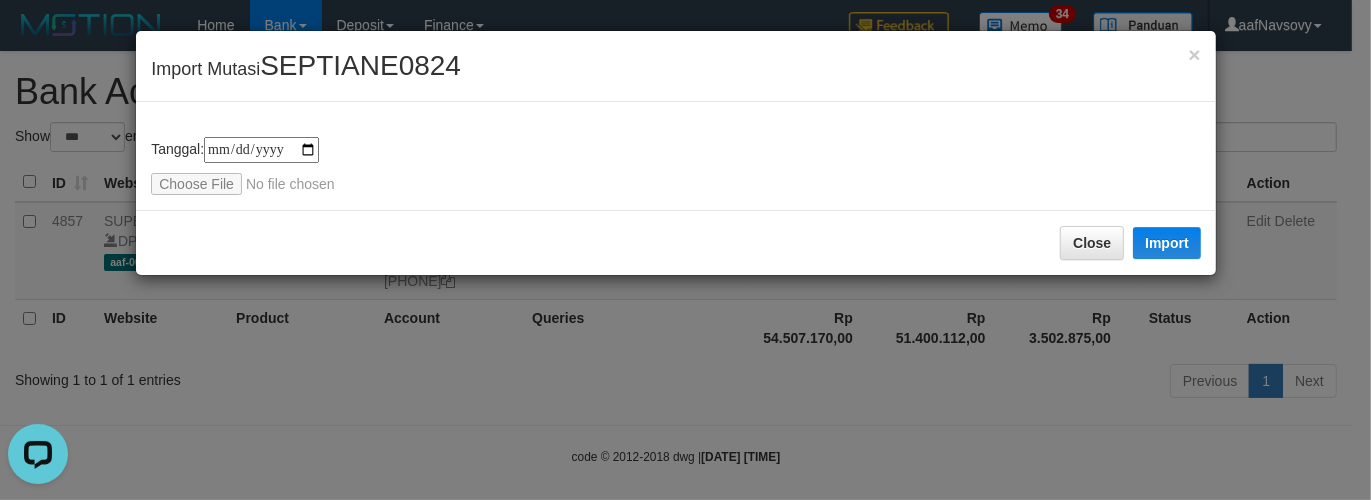 type on "**********" 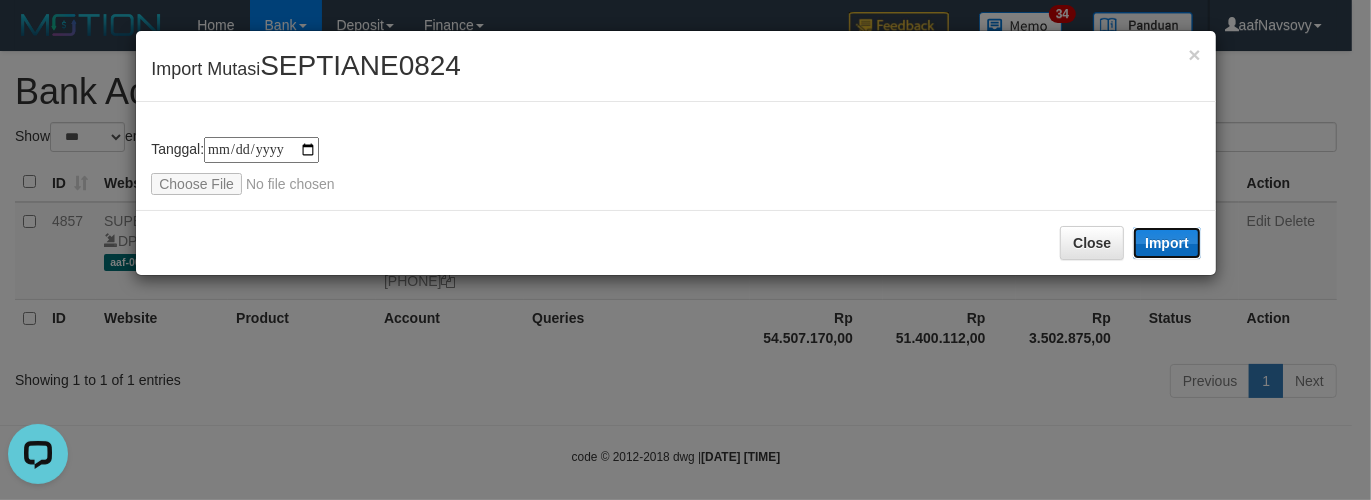 click on "Import" at bounding box center [1167, 243] 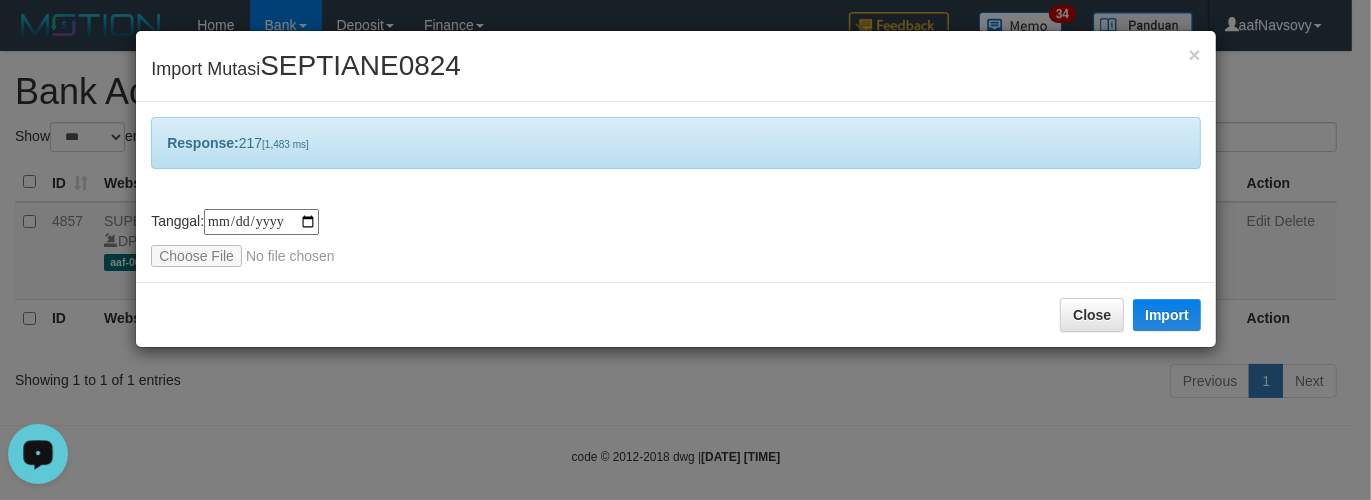 click on "**********" at bounding box center [685, 250] 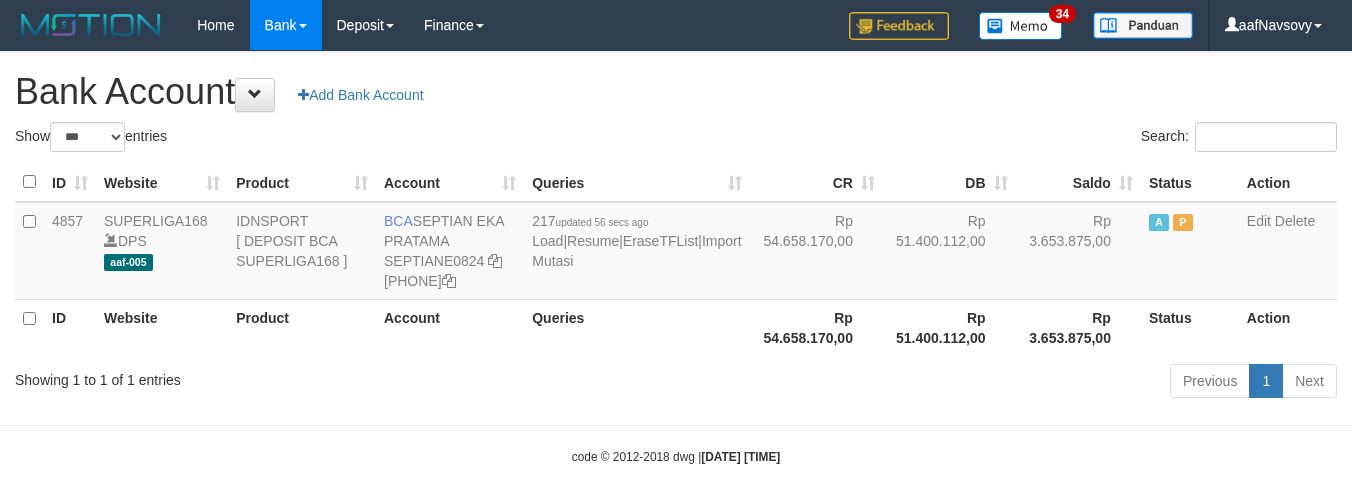 select on "***" 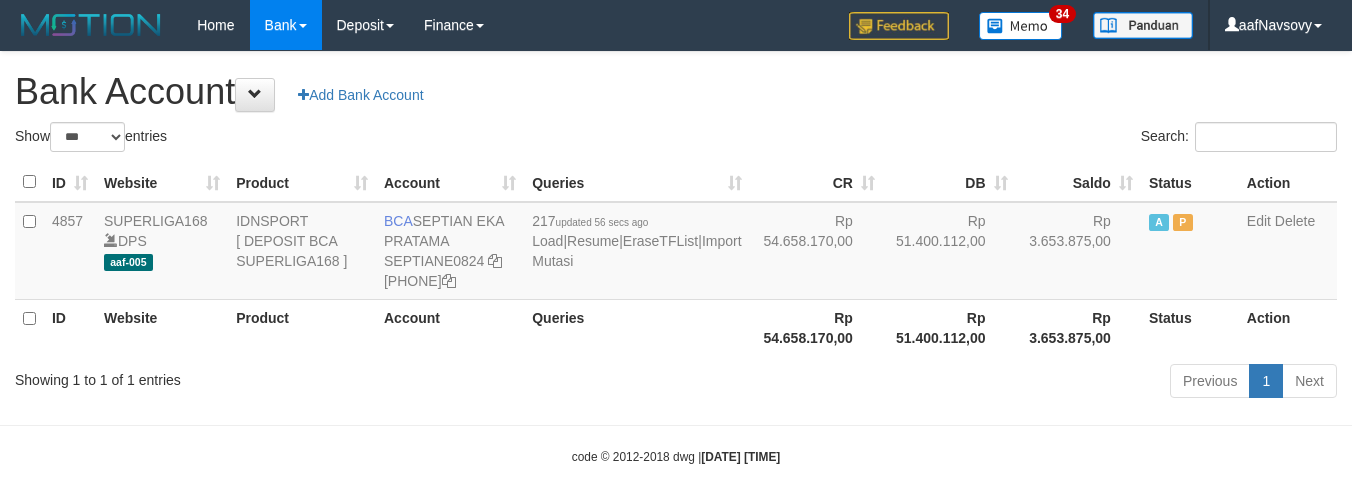 scroll, scrollTop: 0, scrollLeft: 0, axis: both 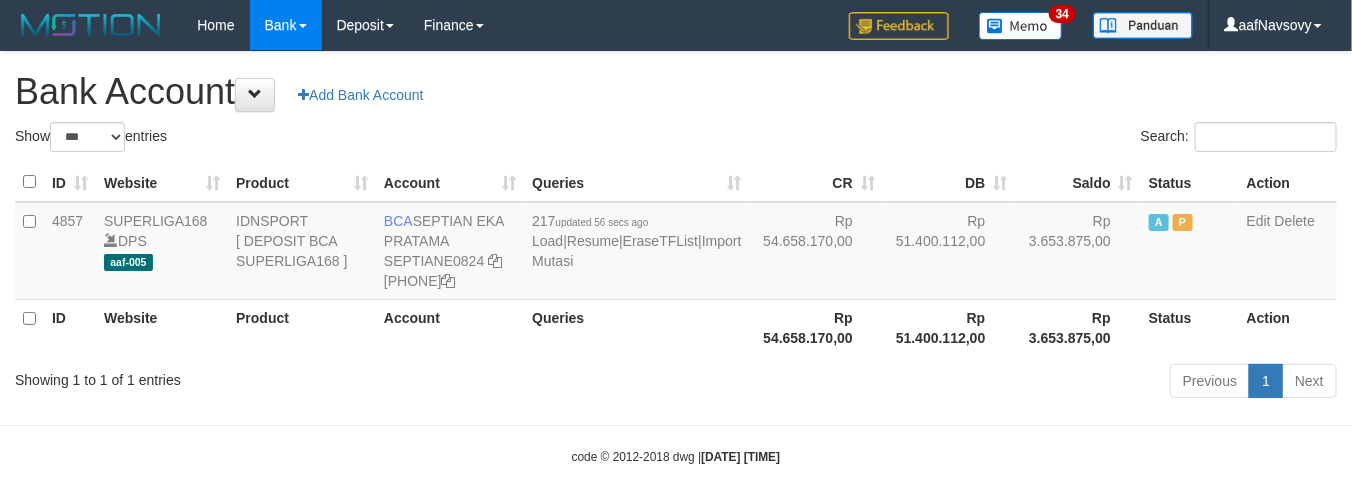 click on "Previous 1 Next" at bounding box center [957, 383] 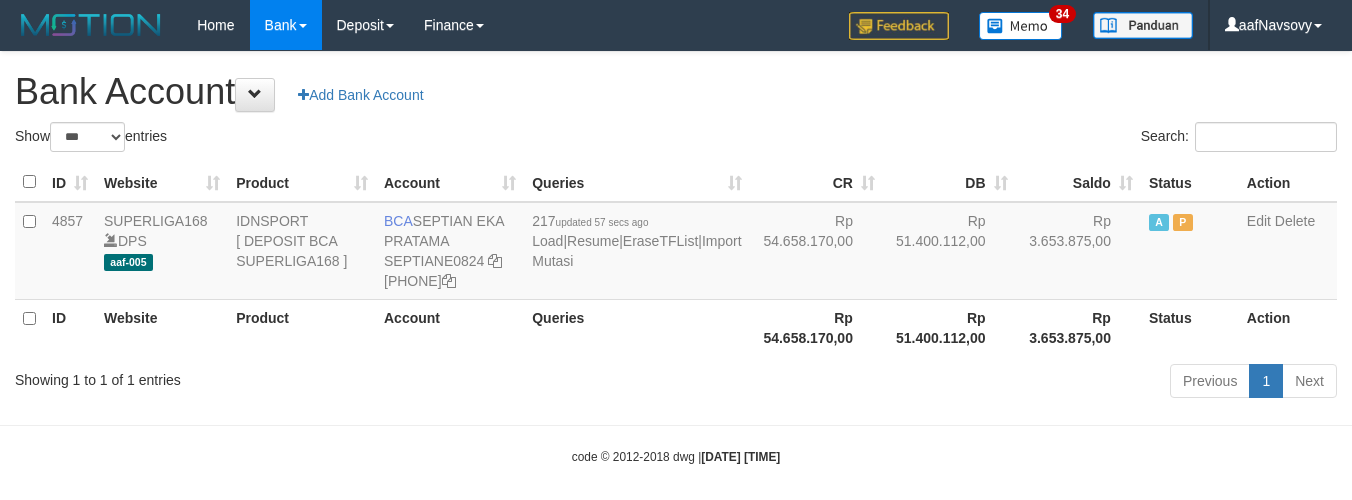 select on "***" 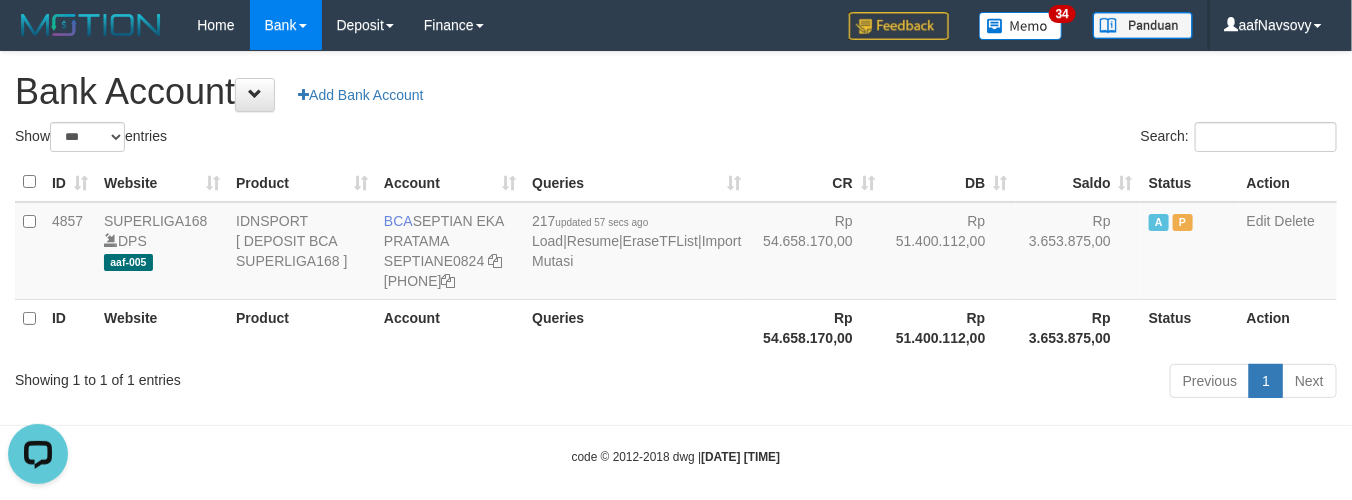 scroll, scrollTop: 0, scrollLeft: 0, axis: both 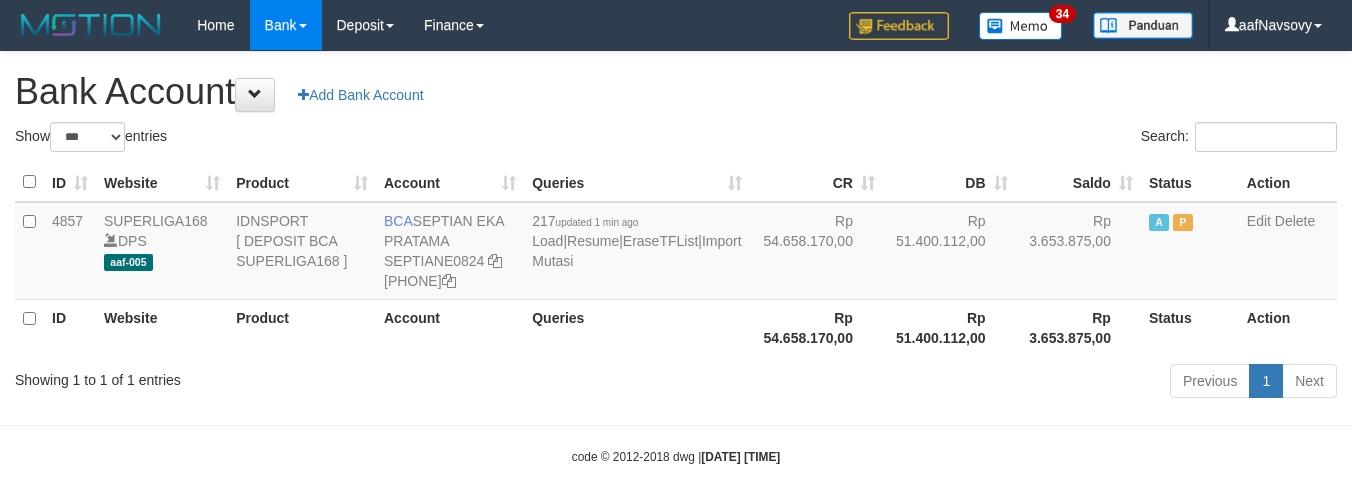select on "***" 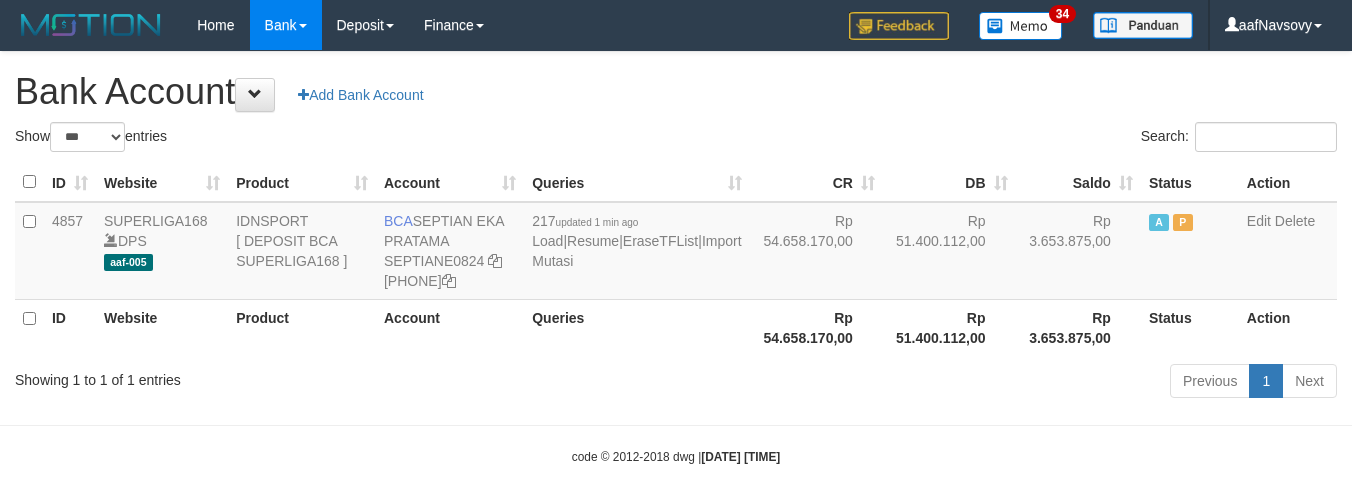 scroll, scrollTop: 0, scrollLeft: 0, axis: both 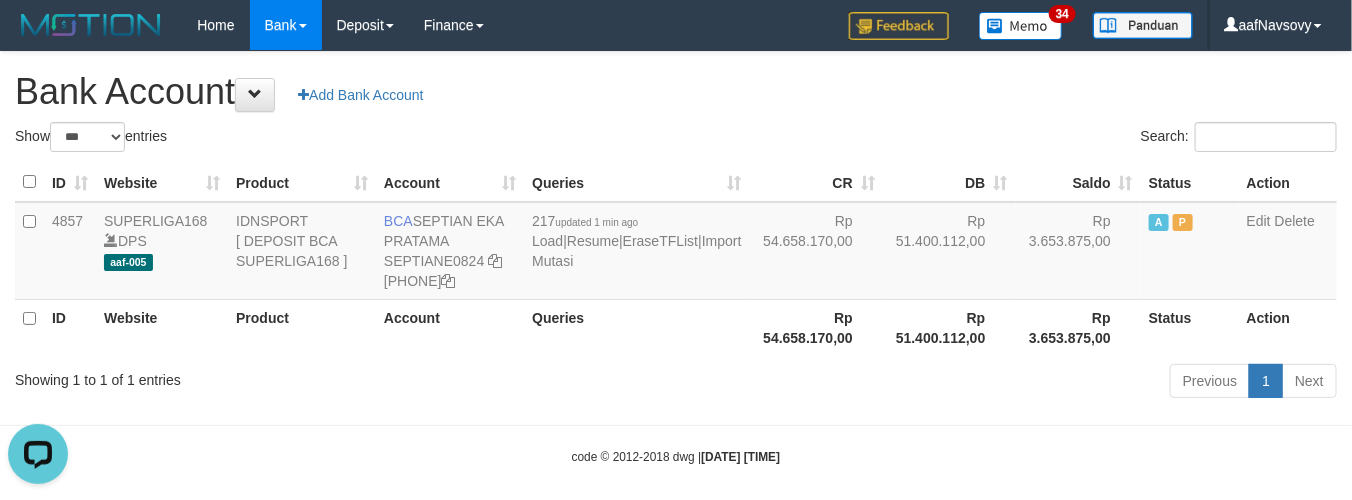 click on "Showing 1 to 1 of 1 entries" at bounding box center [281, 376] 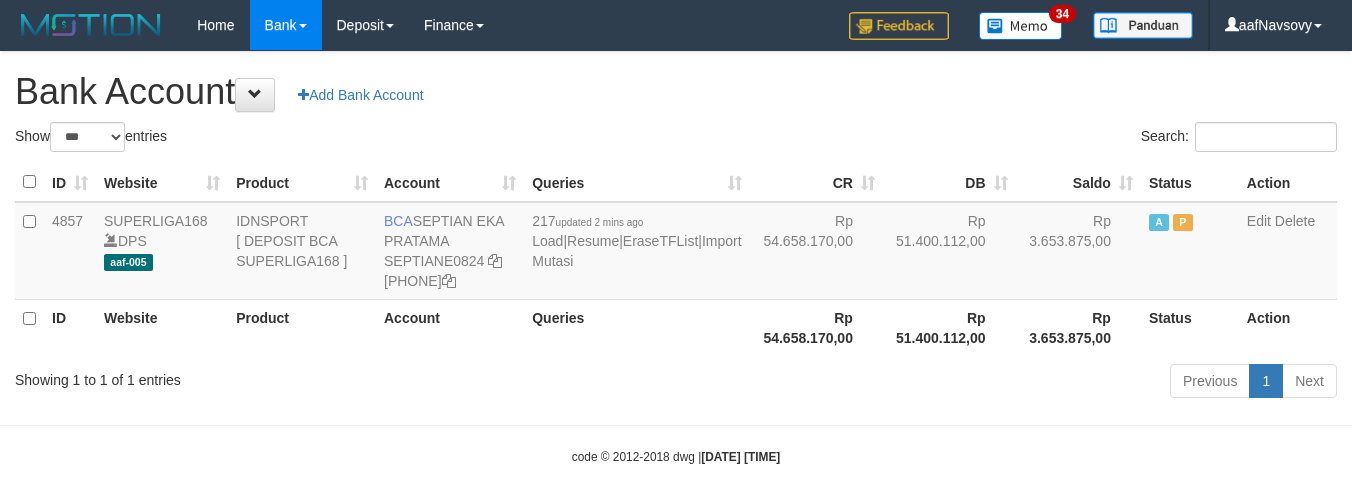 select on "***" 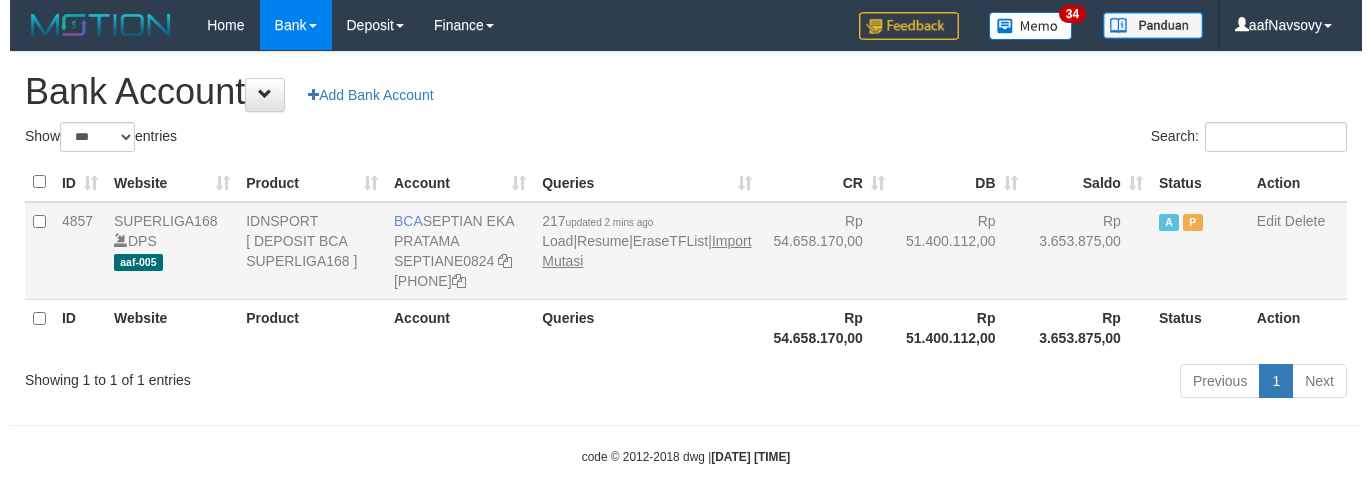 scroll, scrollTop: 0, scrollLeft: 0, axis: both 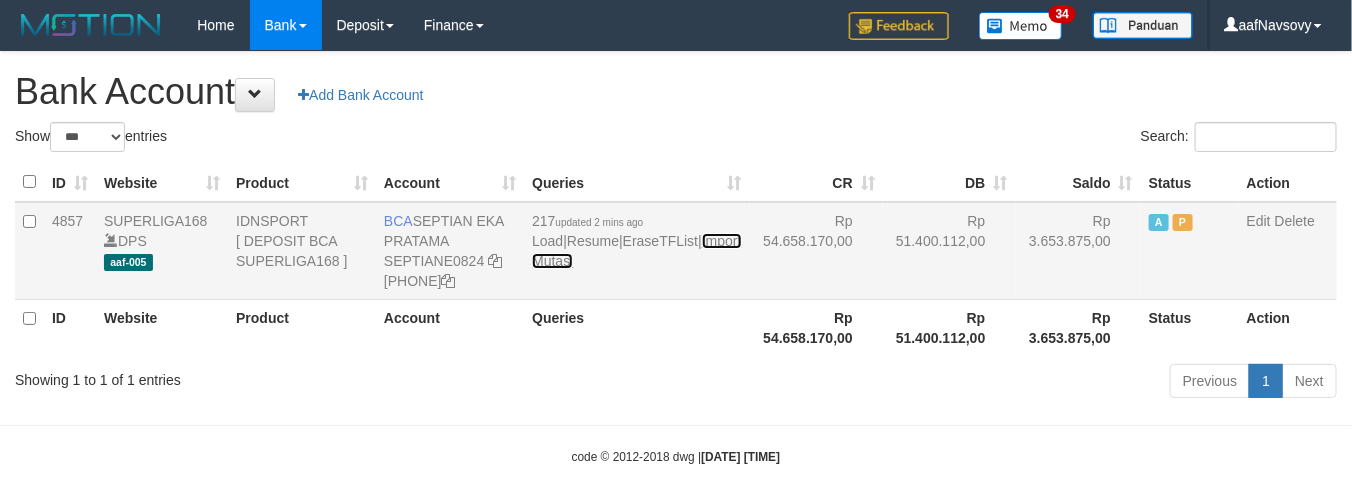 click on "Import Mutasi" at bounding box center [636, 251] 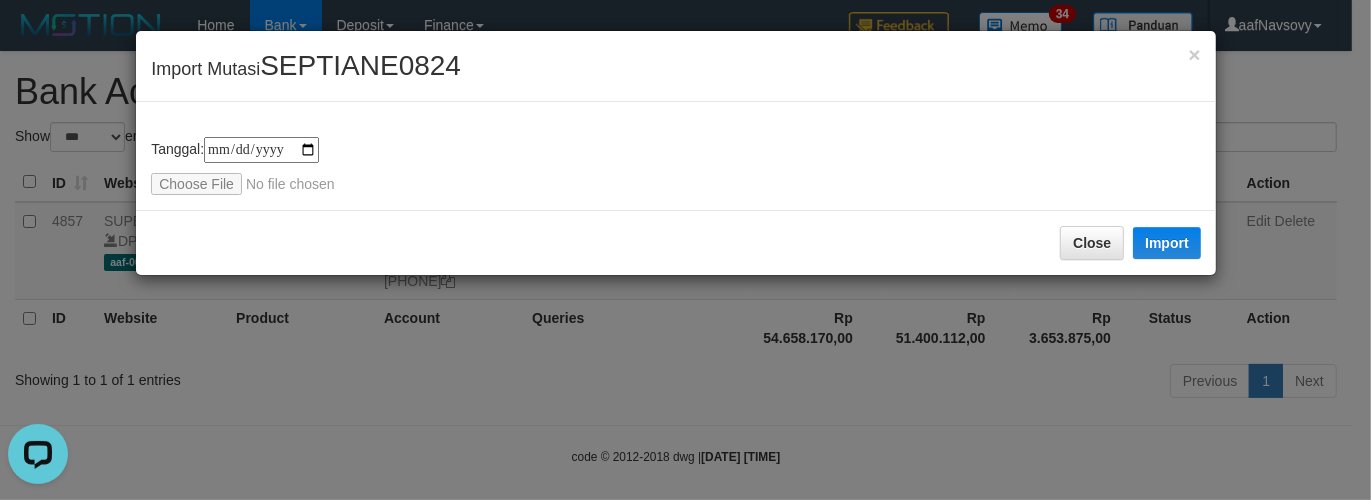 scroll, scrollTop: 0, scrollLeft: 0, axis: both 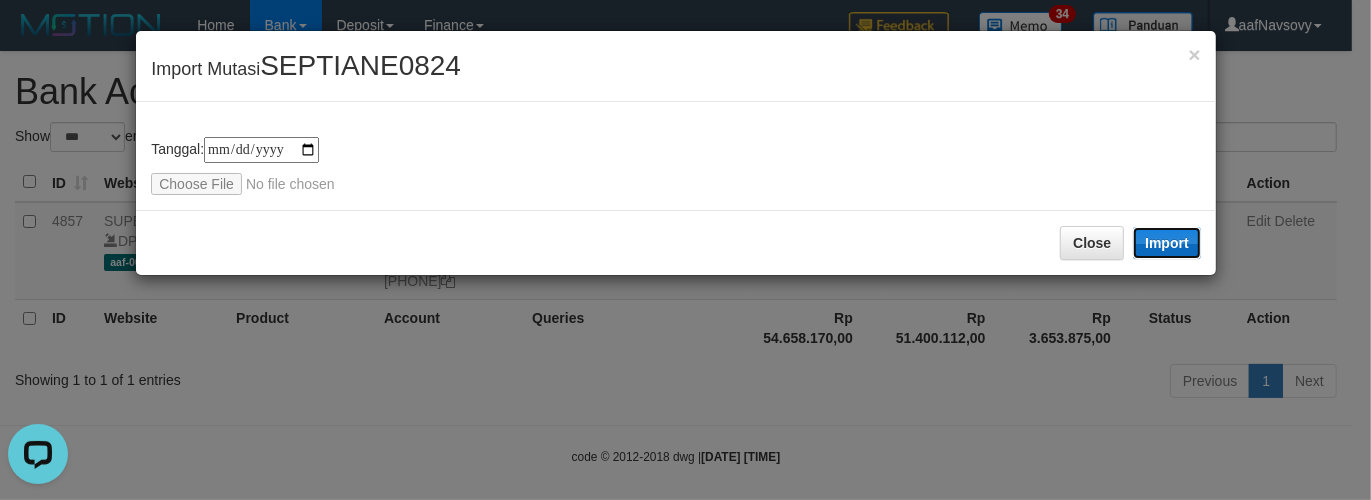 click on "Import" at bounding box center [1167, 243] 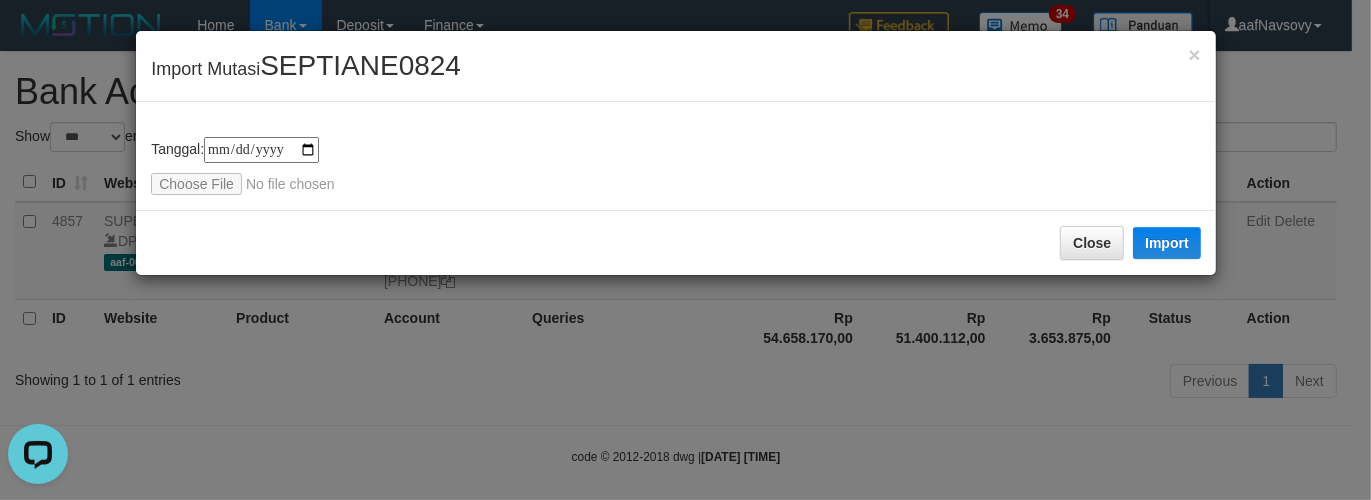 click on "**********" at bounding box center [685, 250] 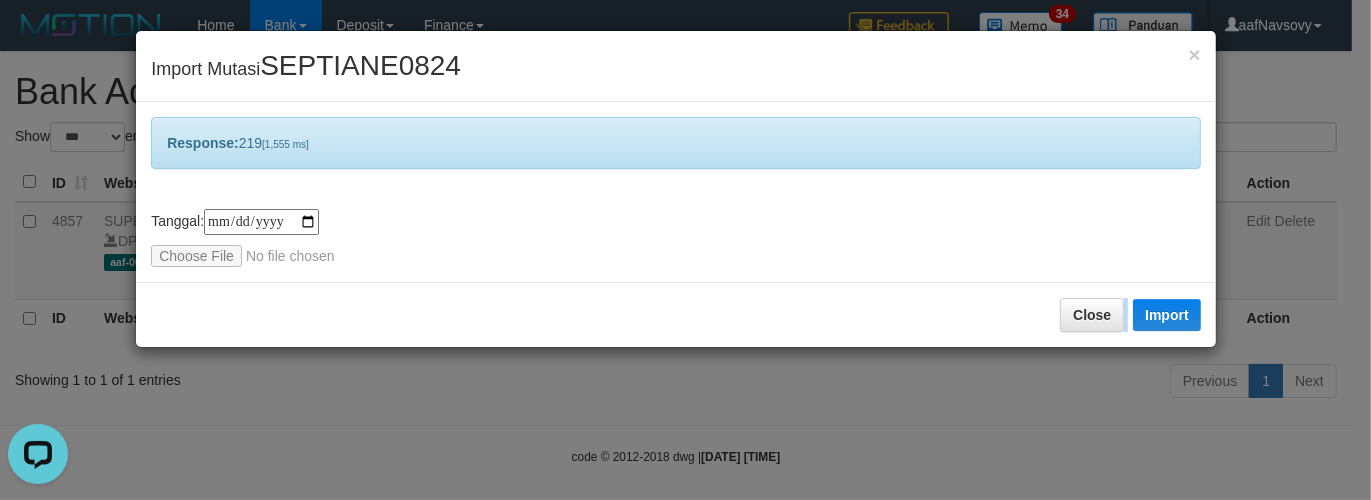 click on "**********" at bounding box center [685, 250] 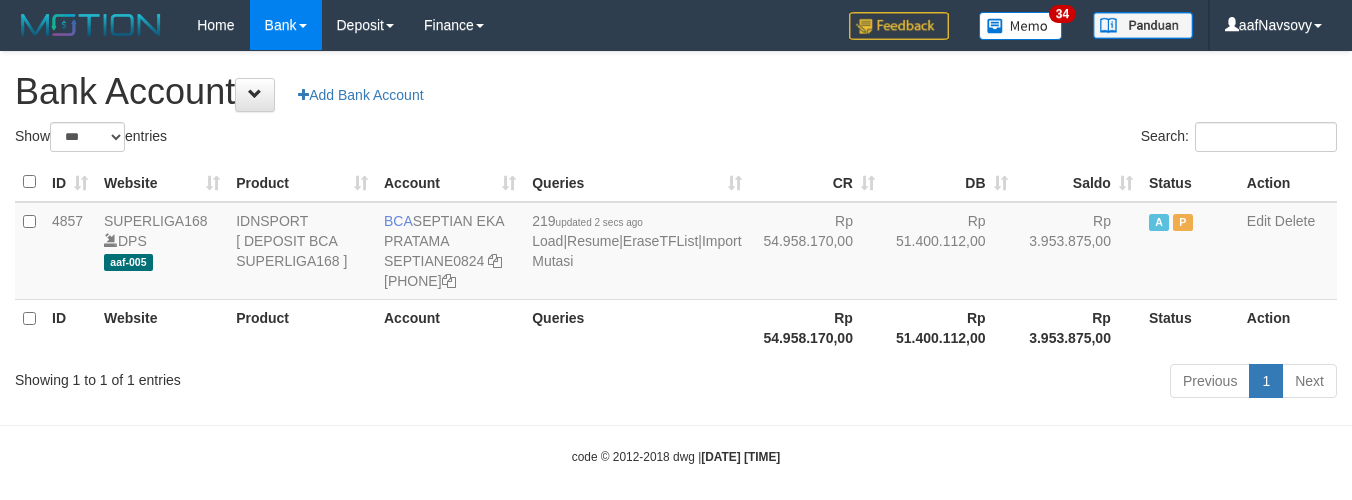 select on "***" 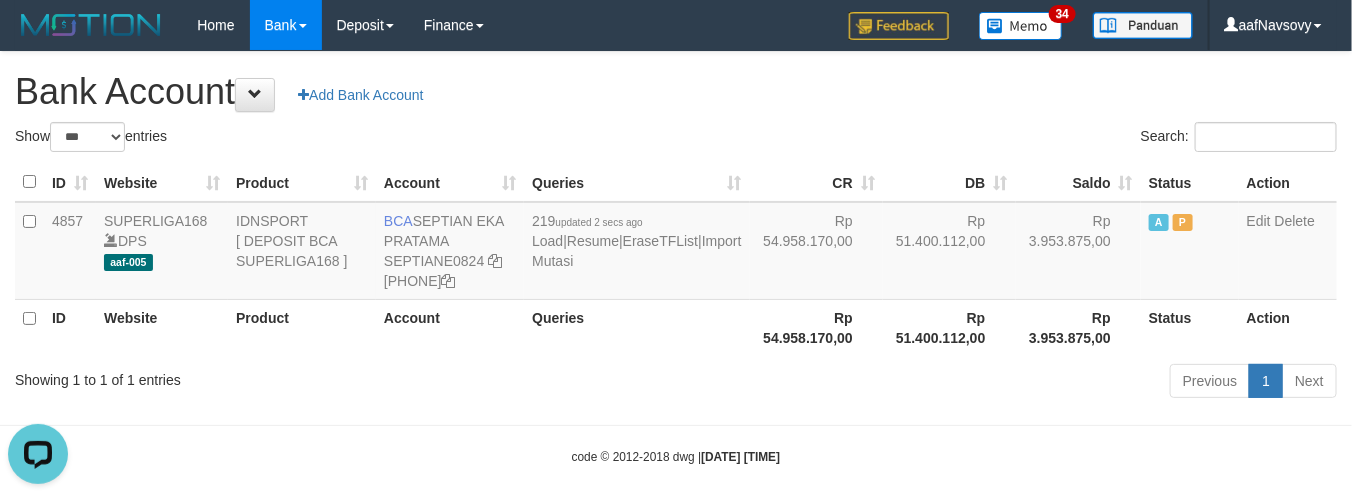 scroll, scrollTop: 0, scrollLeft: 0, axis: both 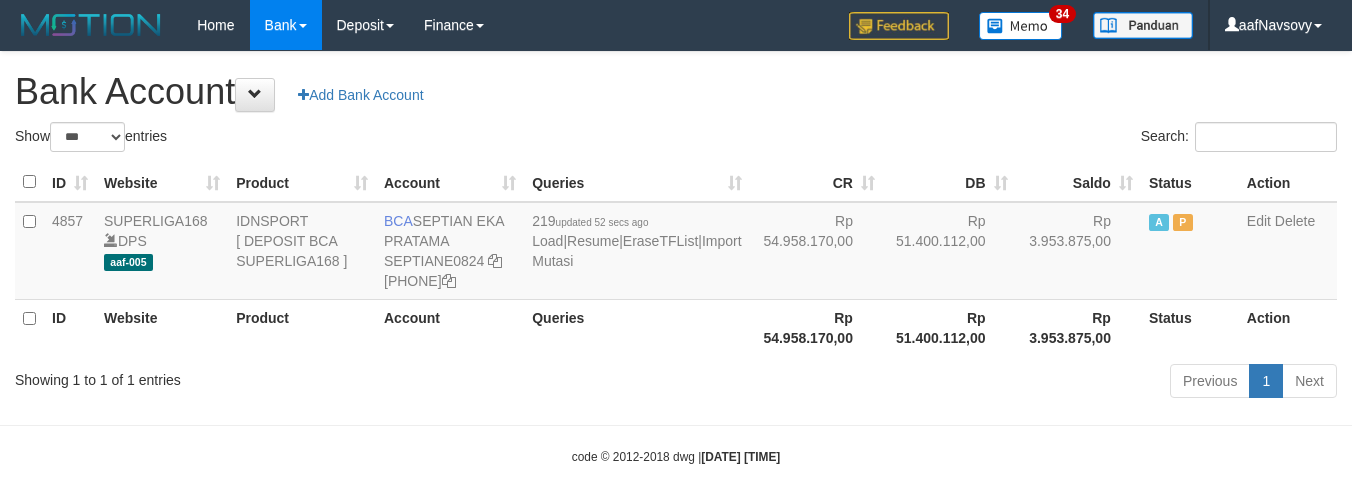 select on "***" 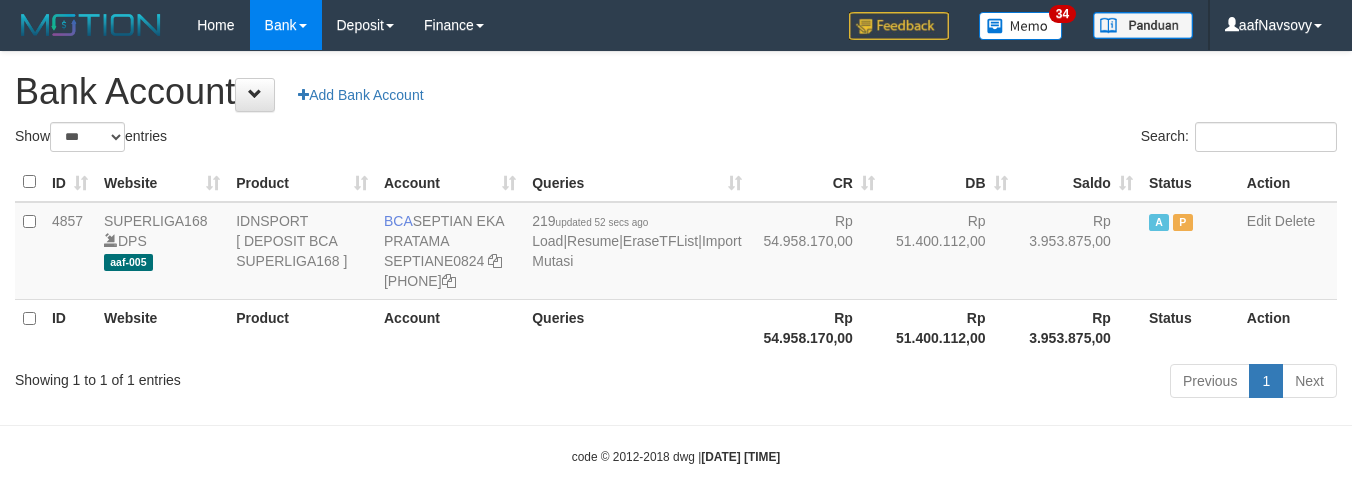 scroll, scrollTop: 0, scrollLeft: 0, axis: both 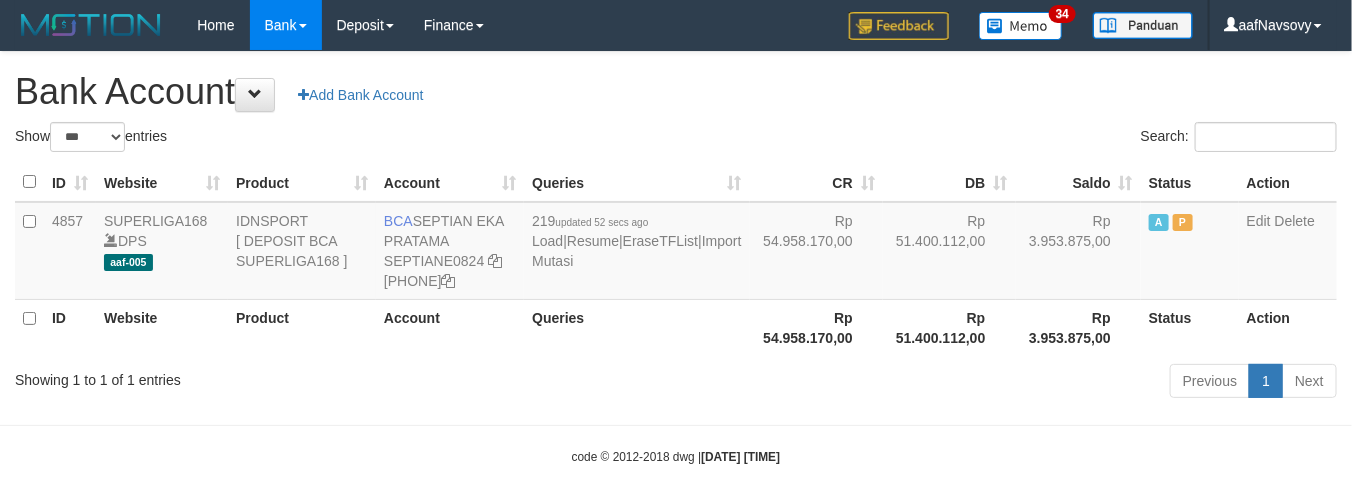 click on "Queries" at bounding box center [636, 327] 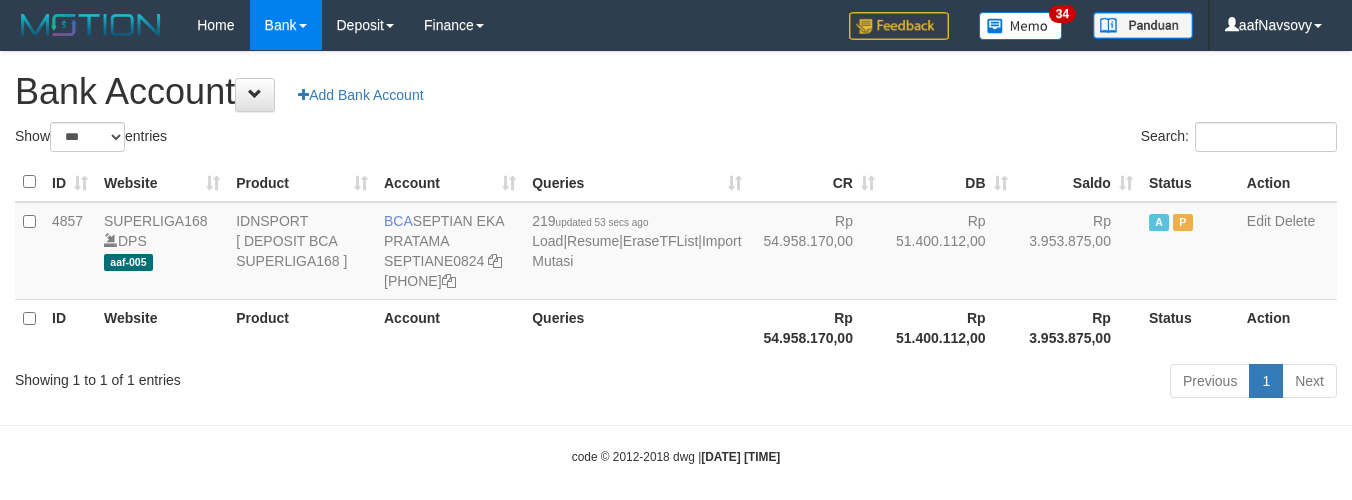 select on "***" 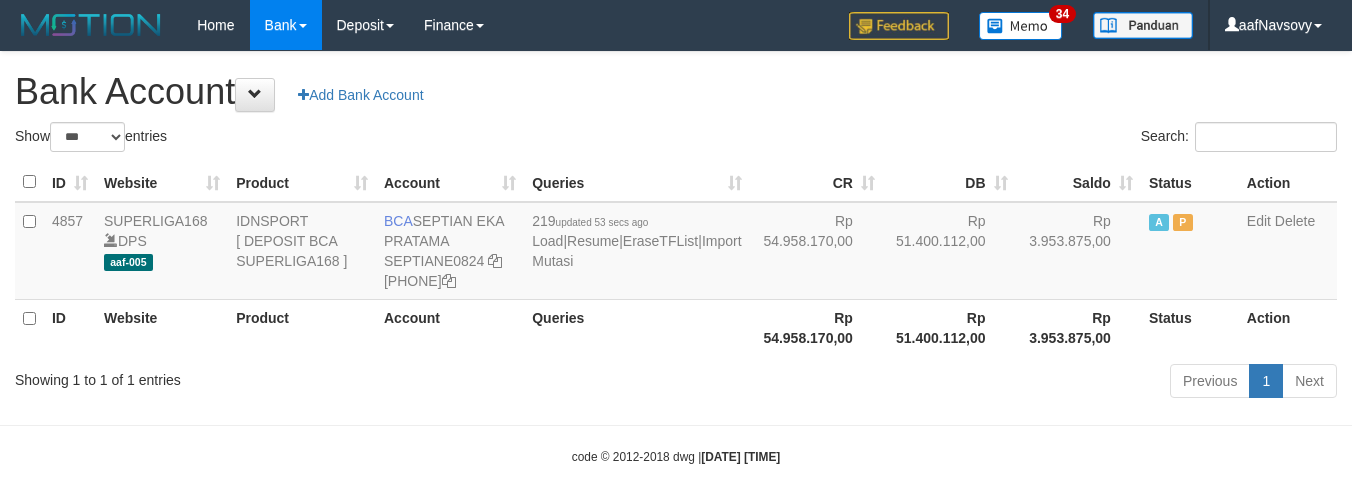 scroll, scrollTop: 0, scrollLeft: 0, axis: both 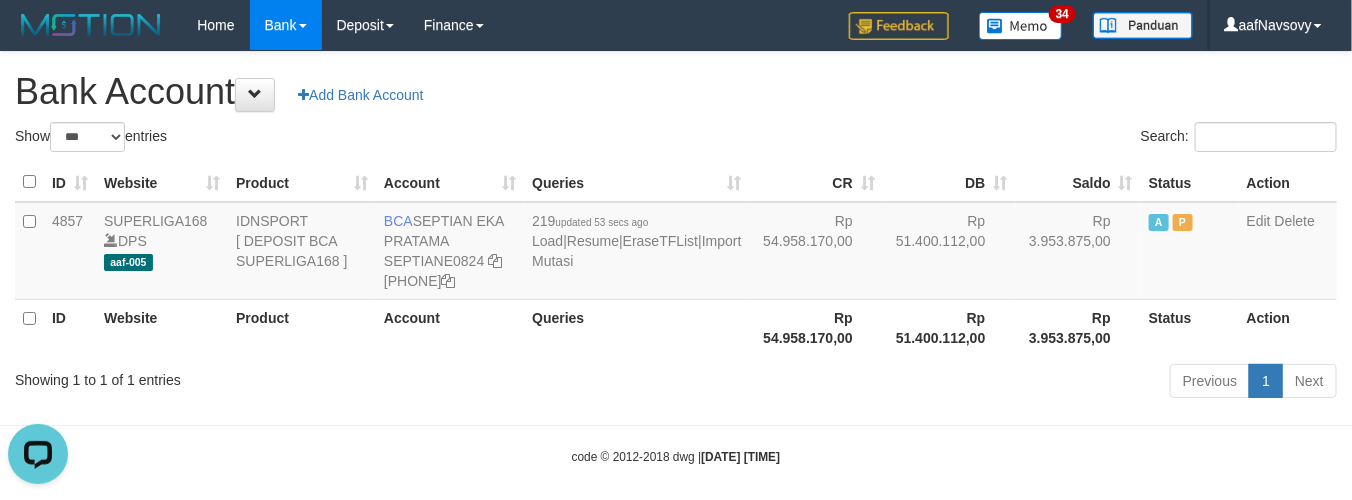click on "Toggle navigation
Home
Bank
Account List
Load
By Website
Group
[ISPORT]													SUPERLIGA168
By Load Group (DPS)
34" at bounding box center [676, 258] 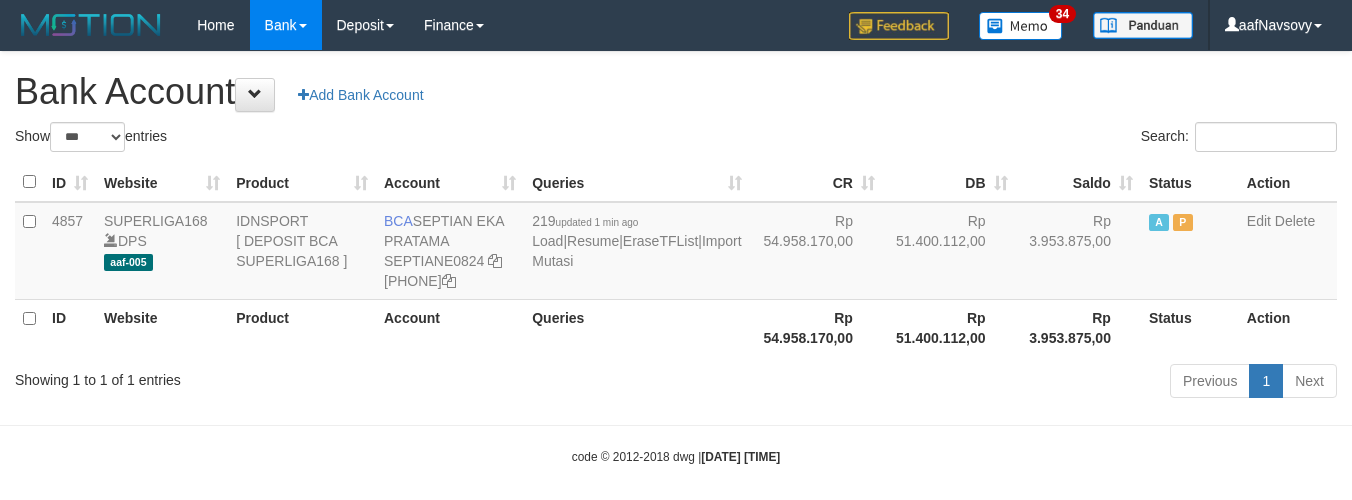 select on "***" 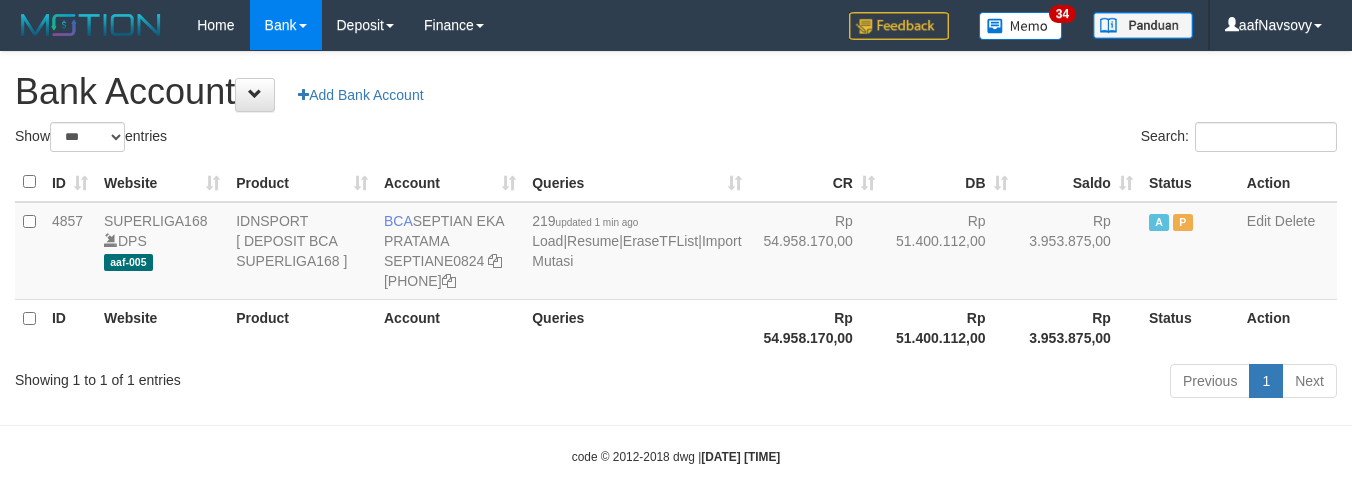 scroll, scrollTop: 0, scrollLeft: 0, axis: both 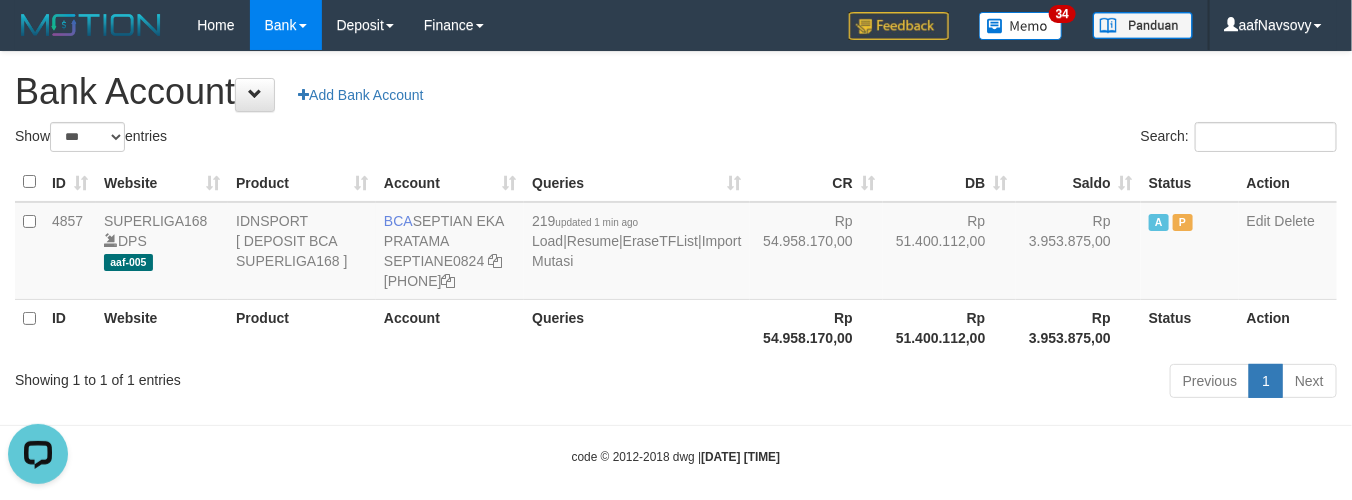 click on "Previous 1 Next" at bounding box center [957, 383] 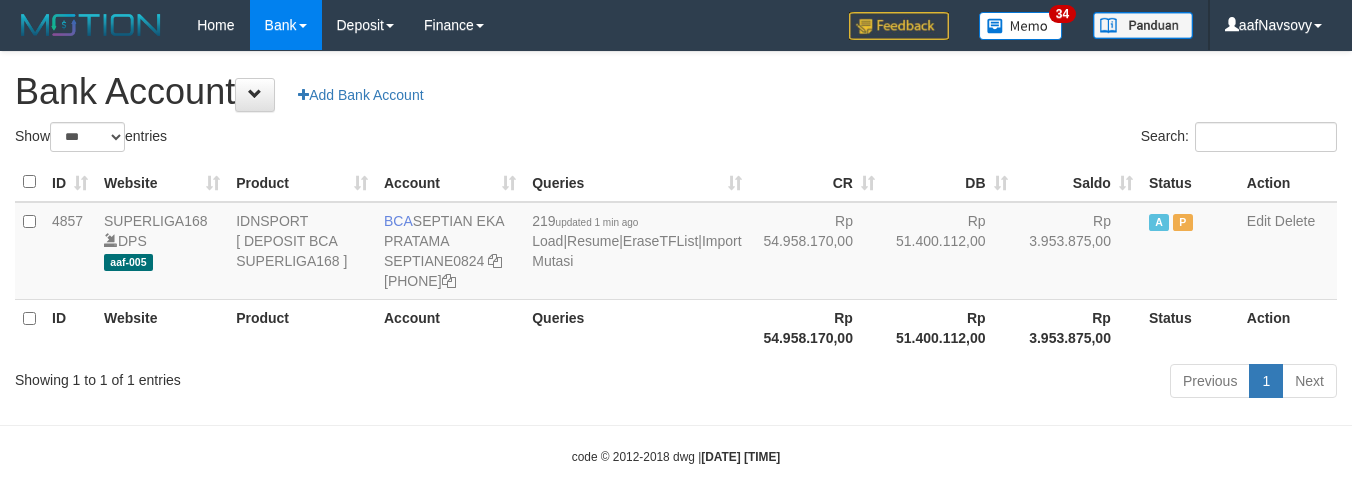 select on "***" 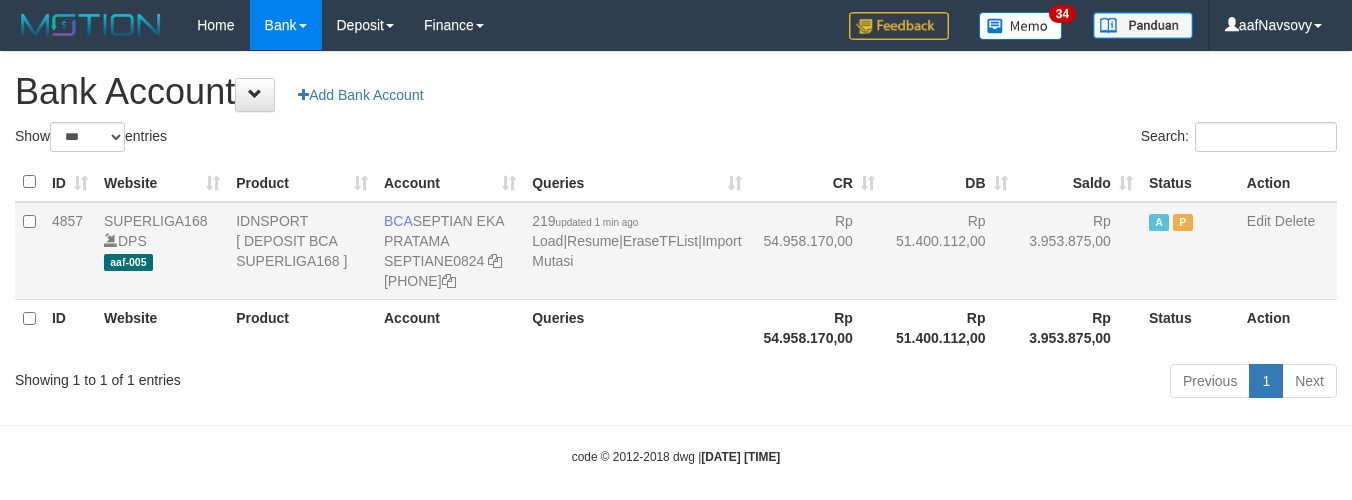 scroll, scrollTop: 0, scrollLeft: 0, axis: both 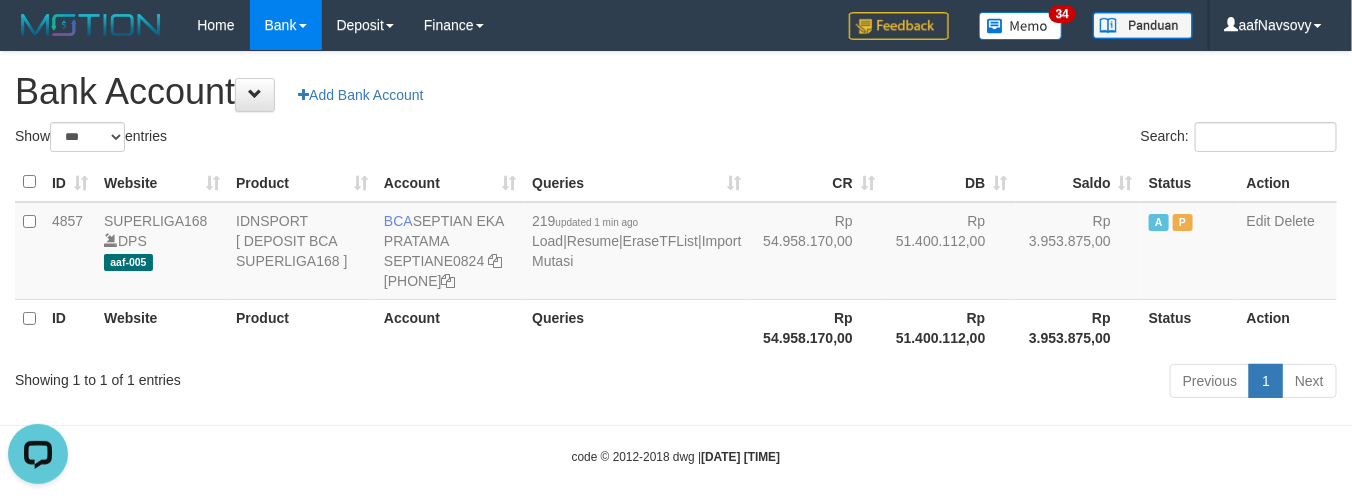 click on "Previous 1 Next" at bounding box center (957, 383) 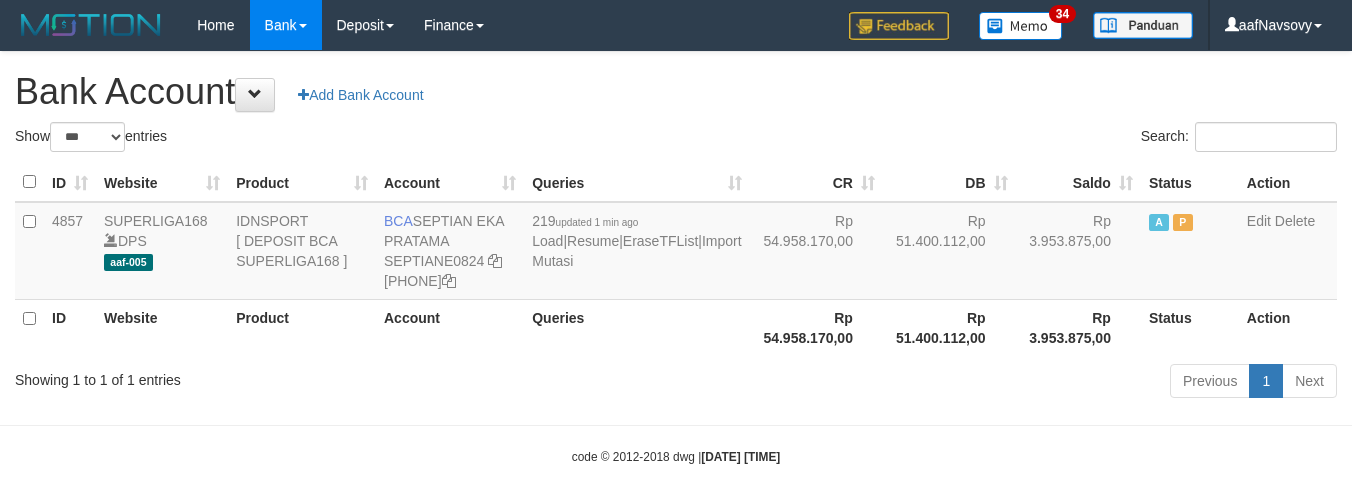 select on "***" 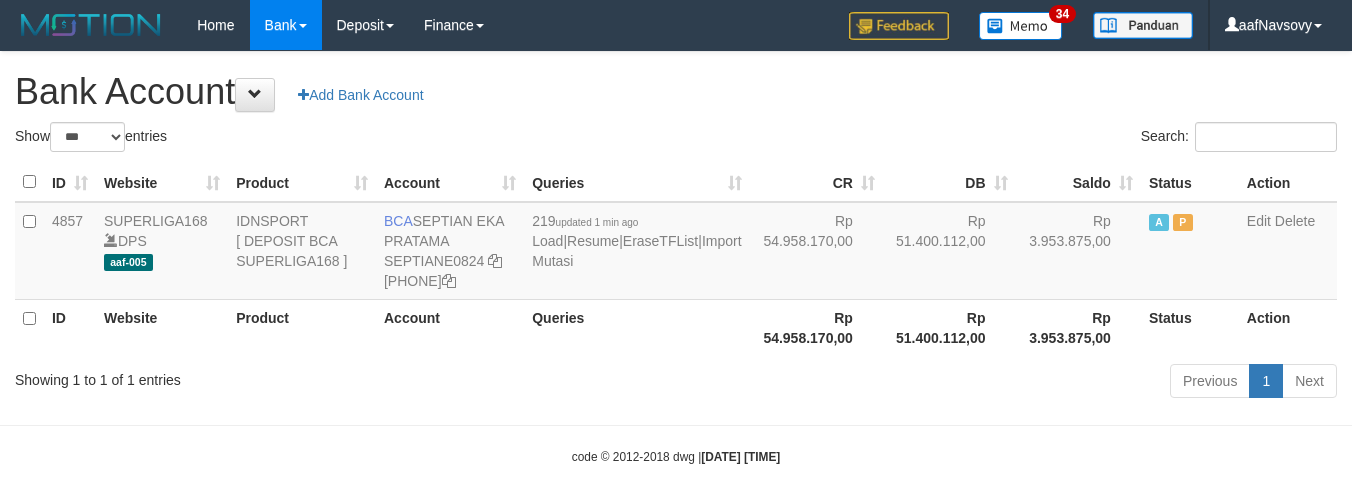 scroll, scrollTop: 0, scrollLeft: 0, axis: both 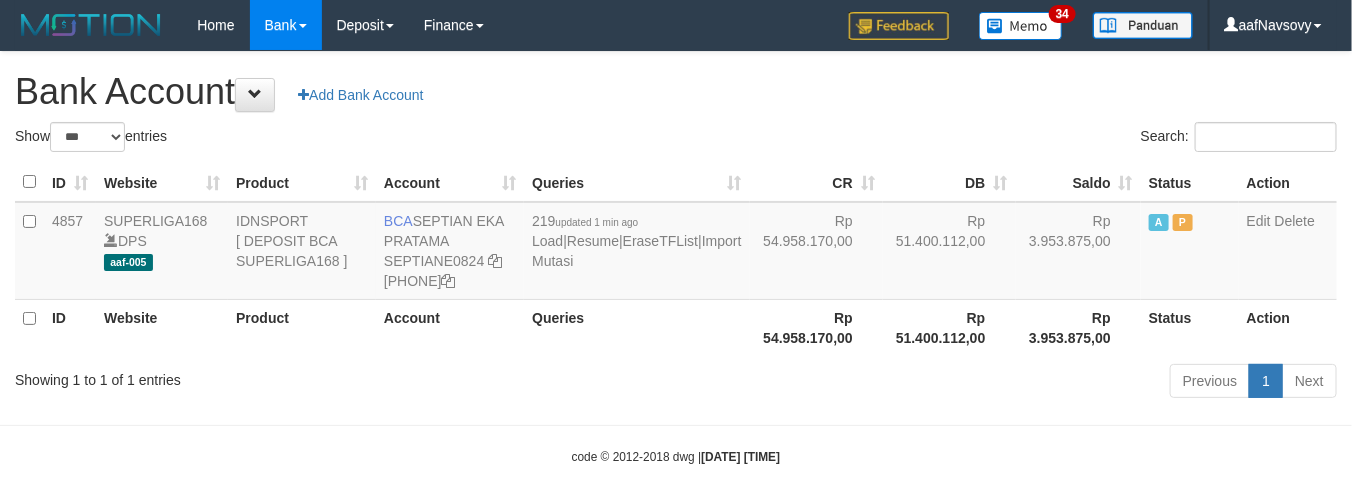 drag, startPoint x: 607, startPoint y: 423, endPoint x: 597, endPoint y: 426, distance: 10.440307 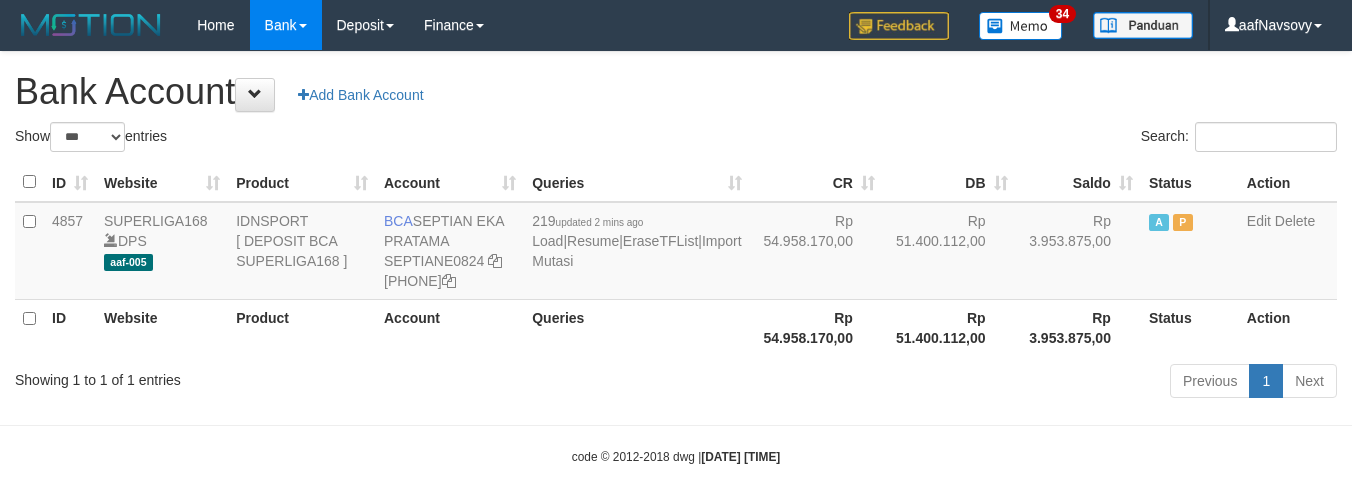 select on "***" 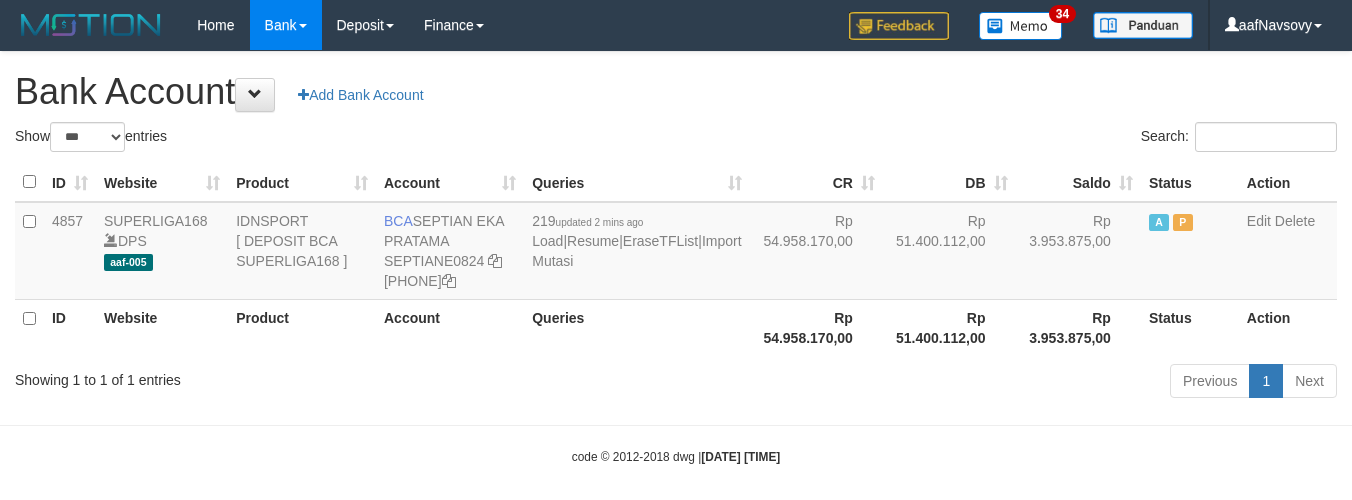 scroll, scrollTop: 0, scrollLeft: 0, axis: both 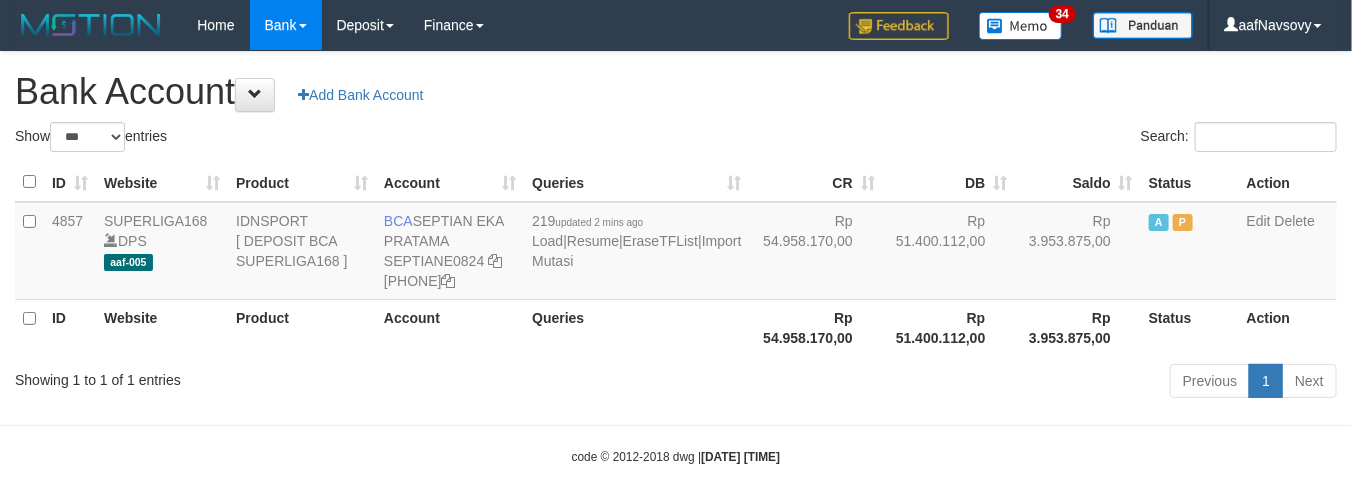 click at bounding box center [676, 425] 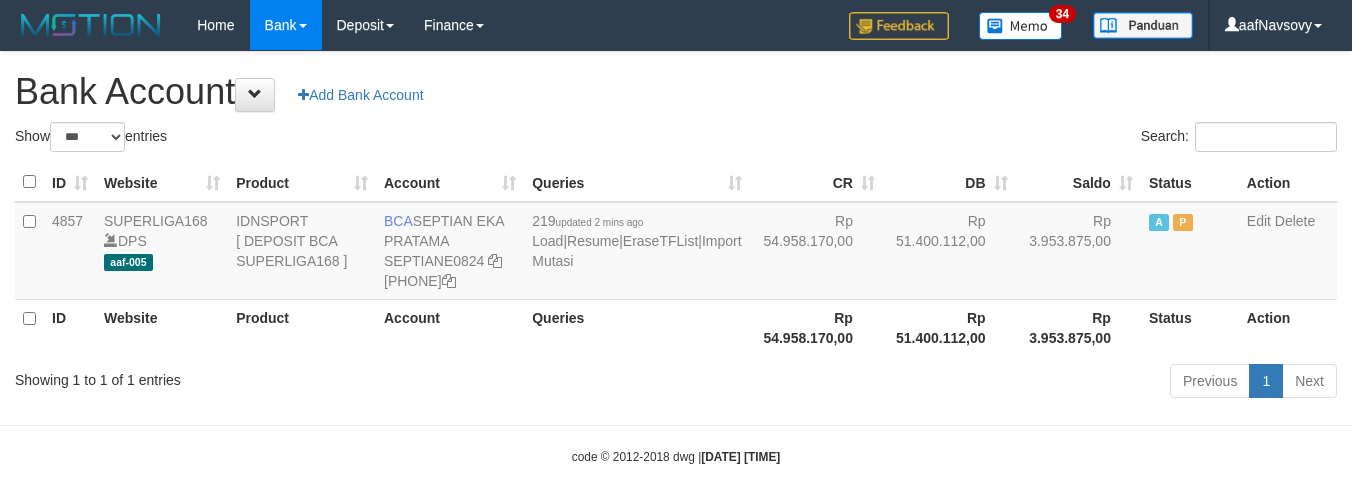select on "***" 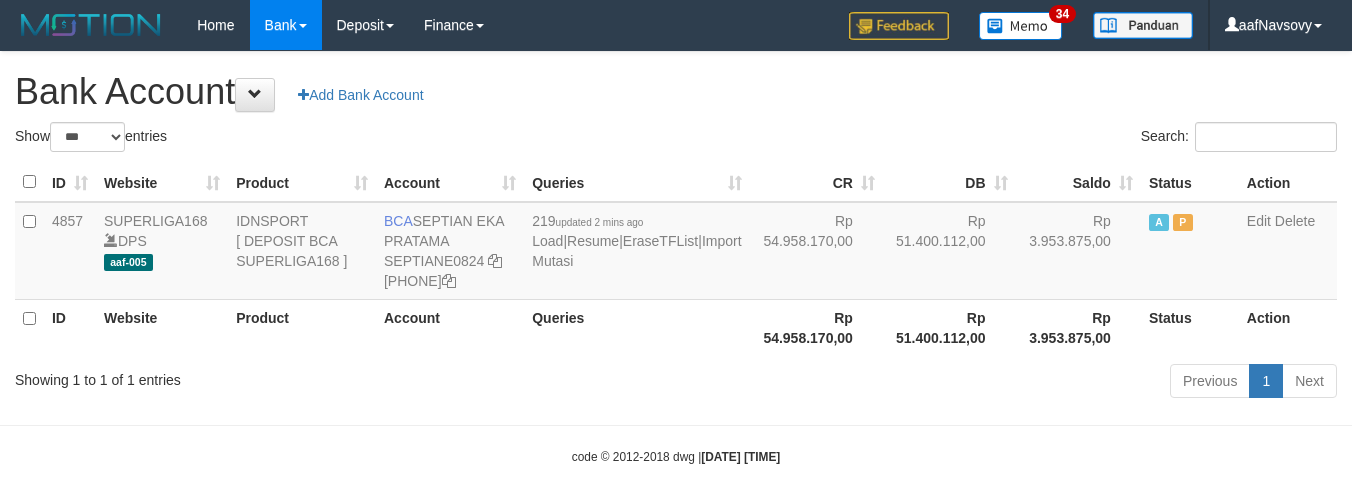 scroll, scrollTop: 0, scrollLeft: 0, axis: both 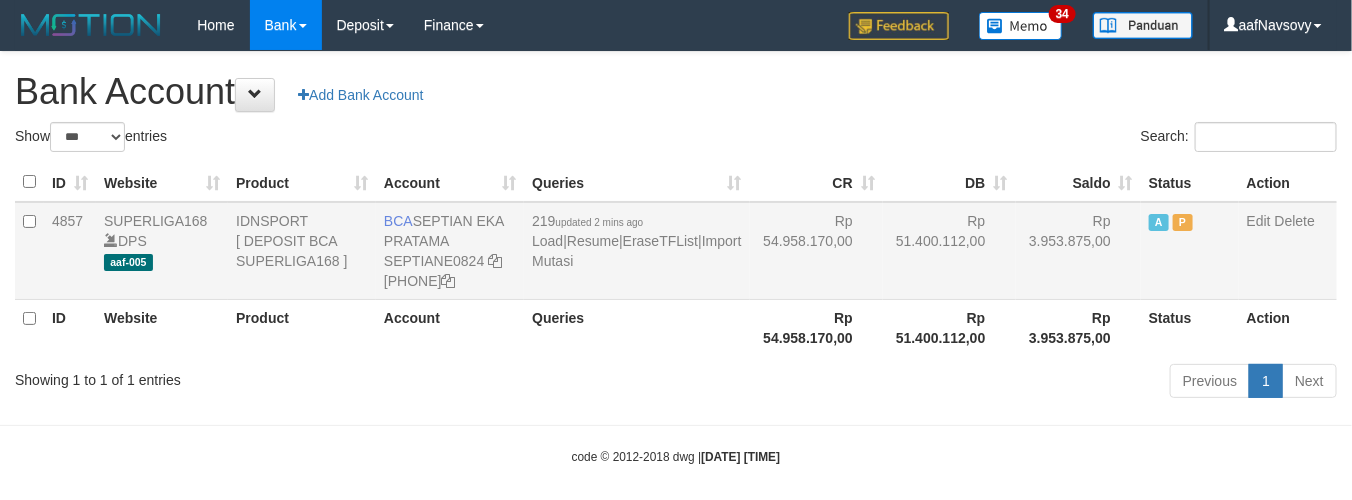 click on "219  updated 2 mins ago
Load
|
Resume
|
EraseTFList
|
Import Mutasi" at bounding box center [636, 251] 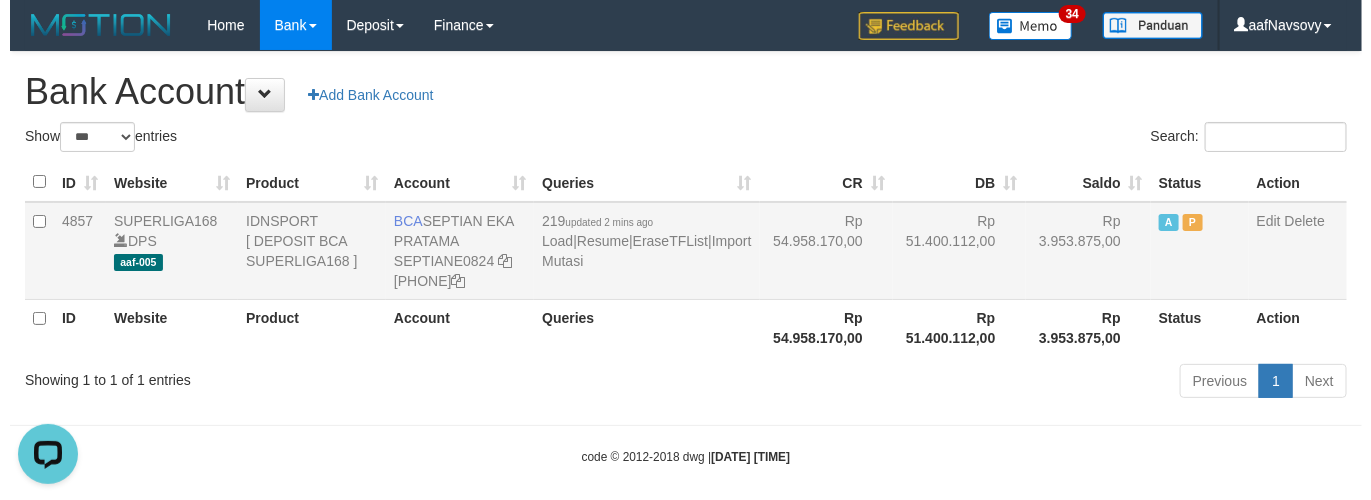 scroll, scrollTop: 0, scrollLeft: 0, axis: both 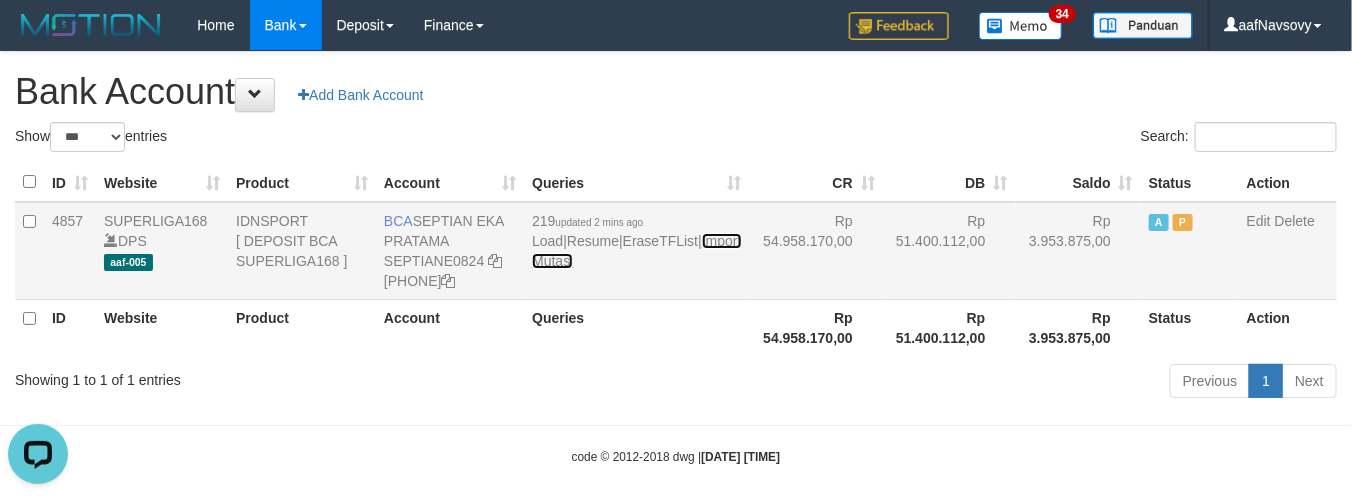 click on "Import Mutasi" at bounding box center [636, 251] 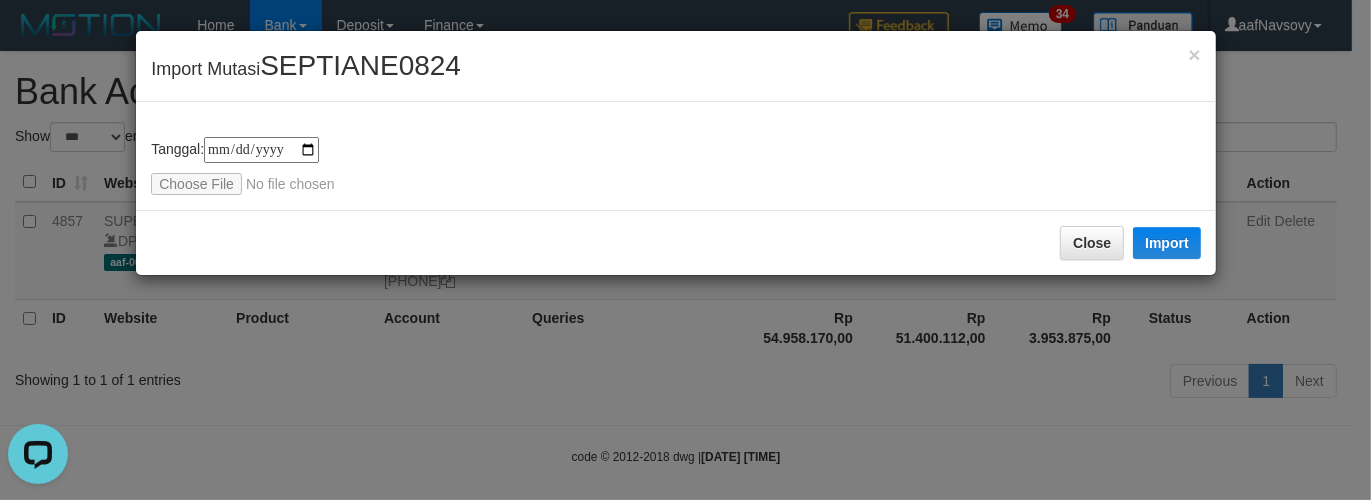 type on "**********" 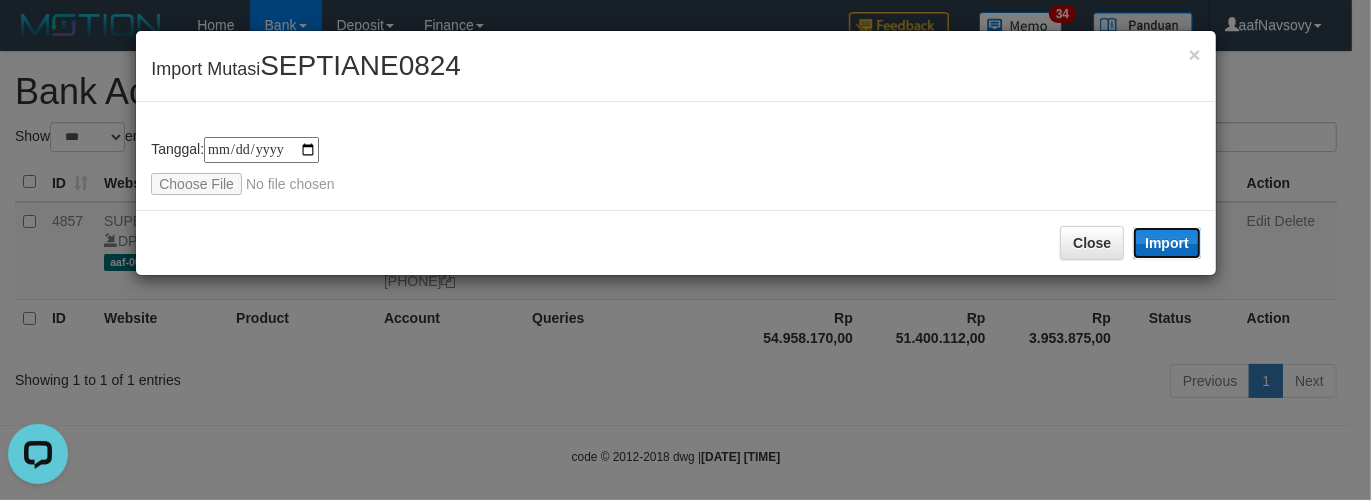 drag, startPoint x: 1178, startPoint y: 241, endPoint x: 12, endPoint y: 70, distance: 1178.4723 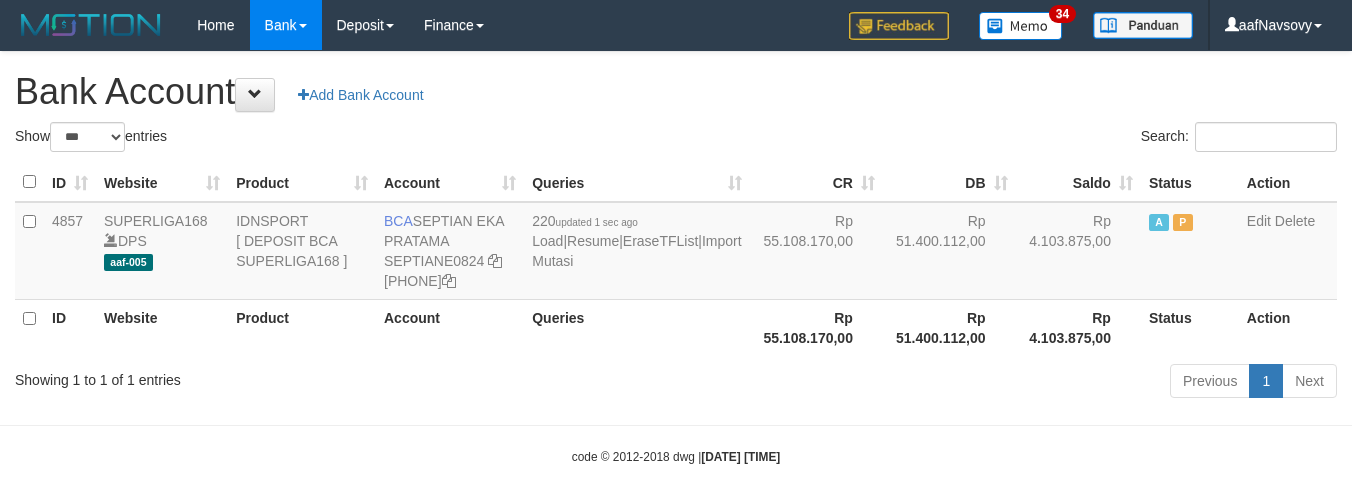 select on "***" 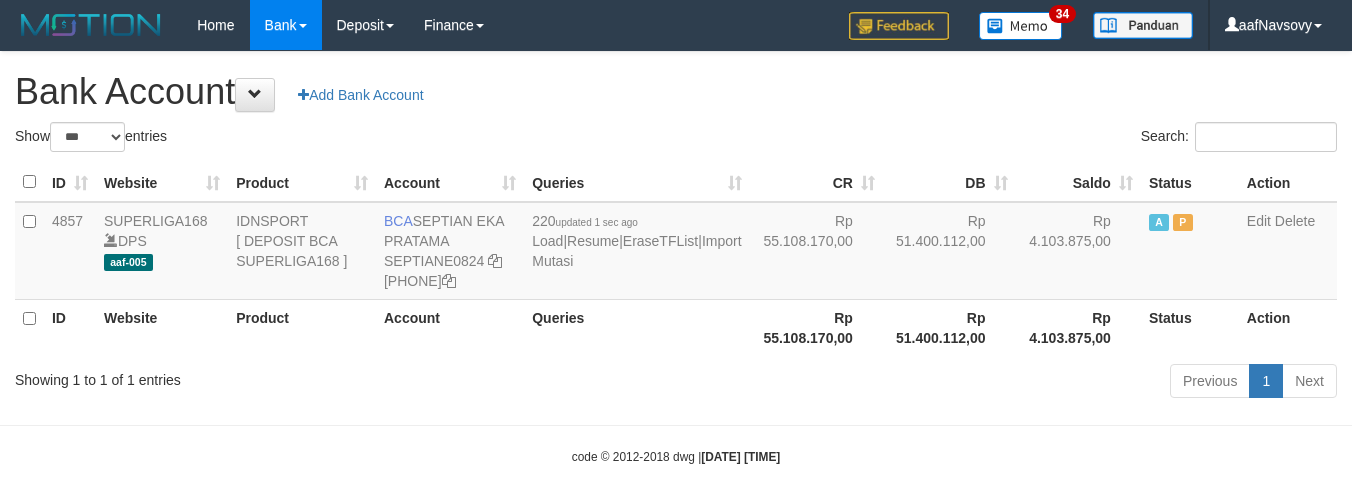 scroll, scrollTop: 0, scrollLeft: 0, axis: both 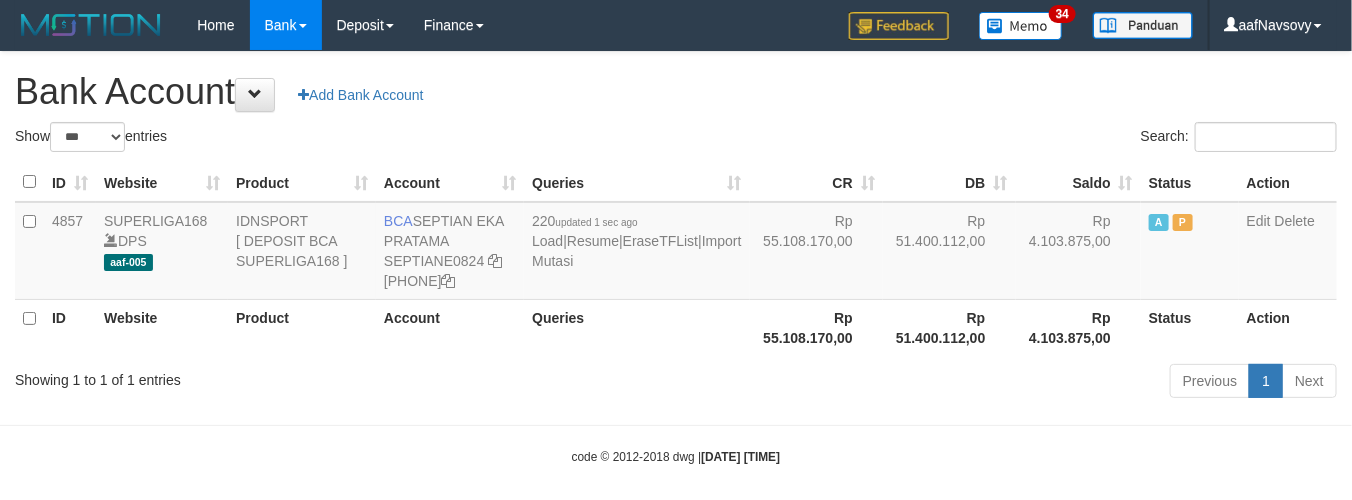 click on "Previous 1 Next" at bounding box center [957, 383] 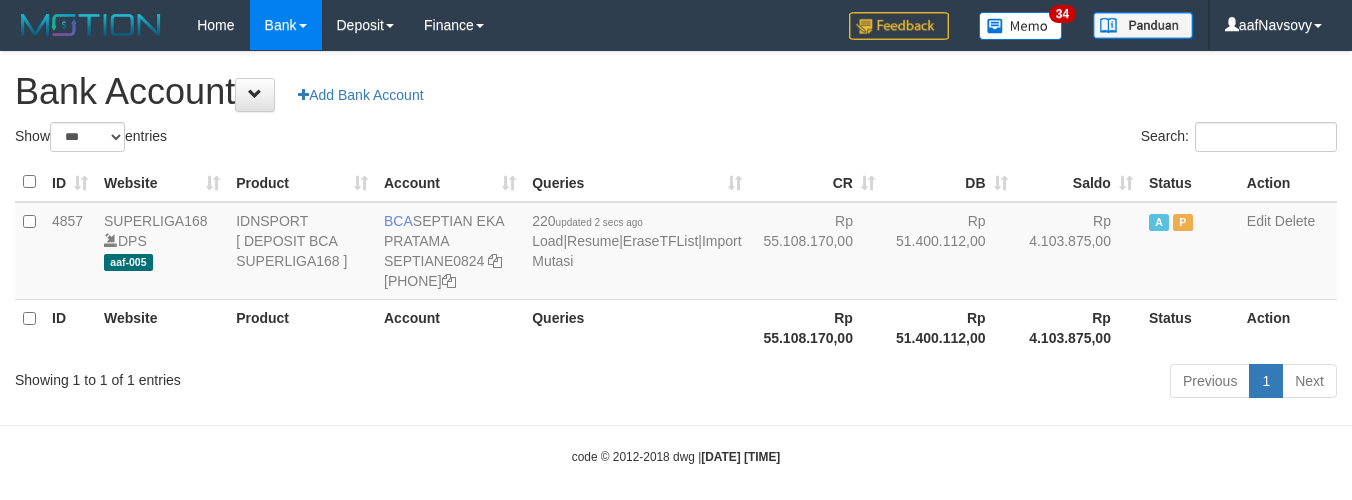 select on "***" 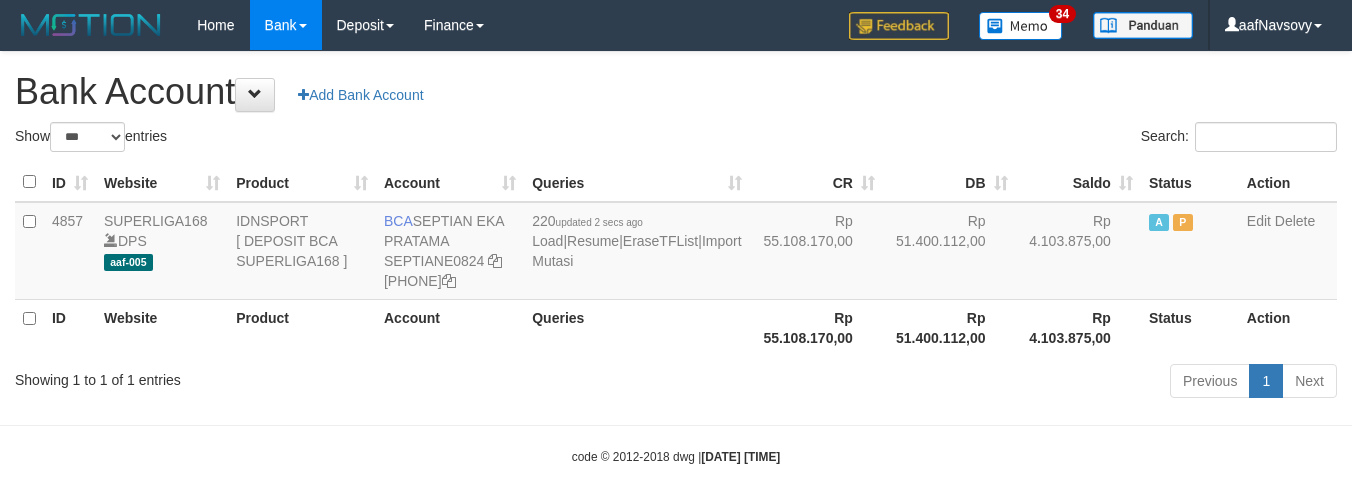 scroll, scrollTop: 0, scrollLeft: 0, axis: both 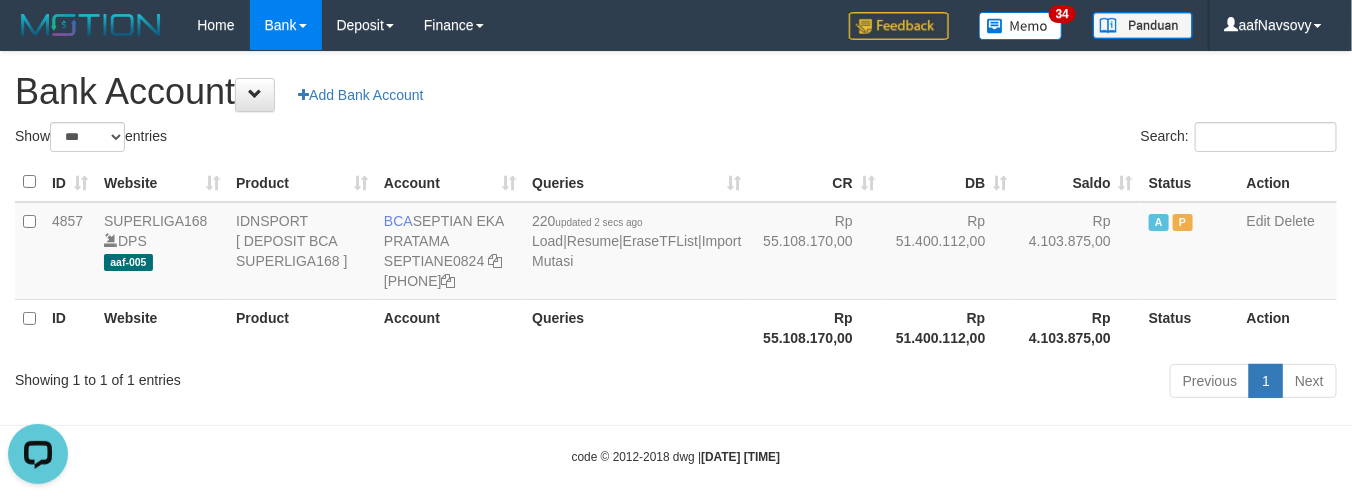 click on "ID Website Product Account Queries CR DB Saldo Status Action
4857
SUPERLIGA168
DPS
aaf-005
IDNSPORT
[ DEPOSIT BCA SUPERLIGA168 ]
BCA
[FIRST] [LAST]
SEPTIANE0824
[PHONE]
220 updated 2 secs ago
Load
|
Resume
|
EraseTFList
|
Import Mutasi
Rp 55.108.170,00
Rp 51.400.112,00
Rp 4.103.875,00
A
P
Edit
Delete
ID Website Product Account QueriesRp 55.108.170,00 Rp 51.400.112,00 Status" at bounding box center (676, 259) 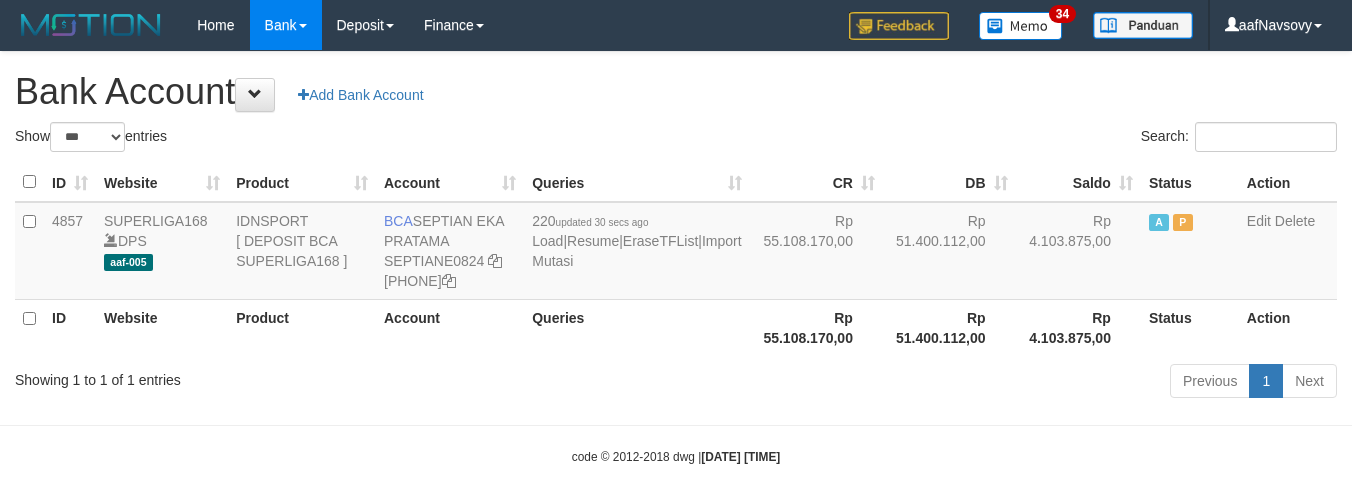 select on "***" 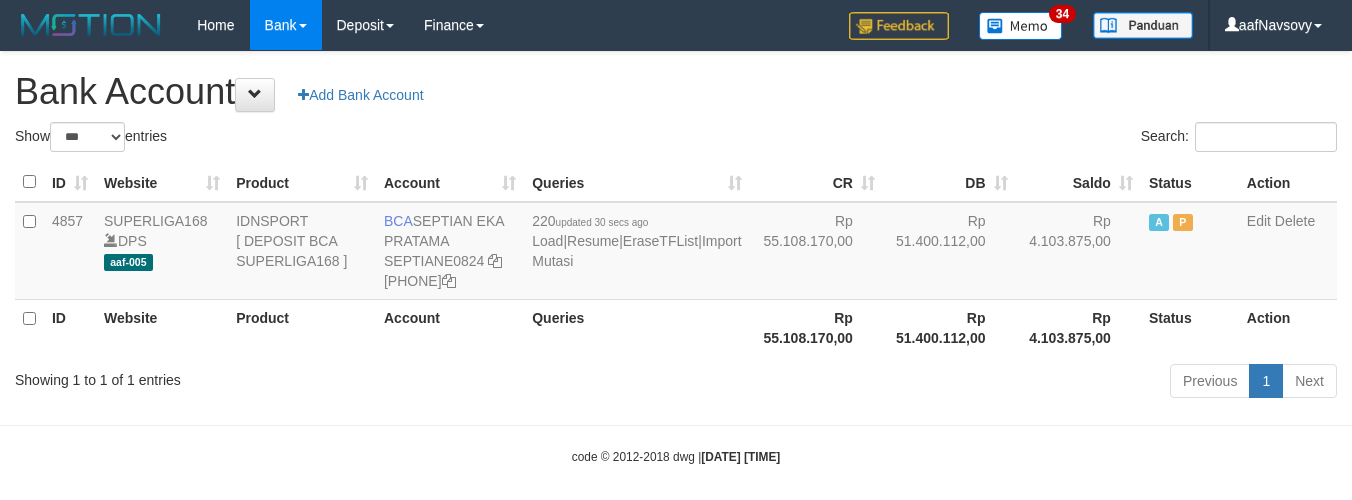 scroll, scrollTop: 0, scrollLeft: 0, axis: both 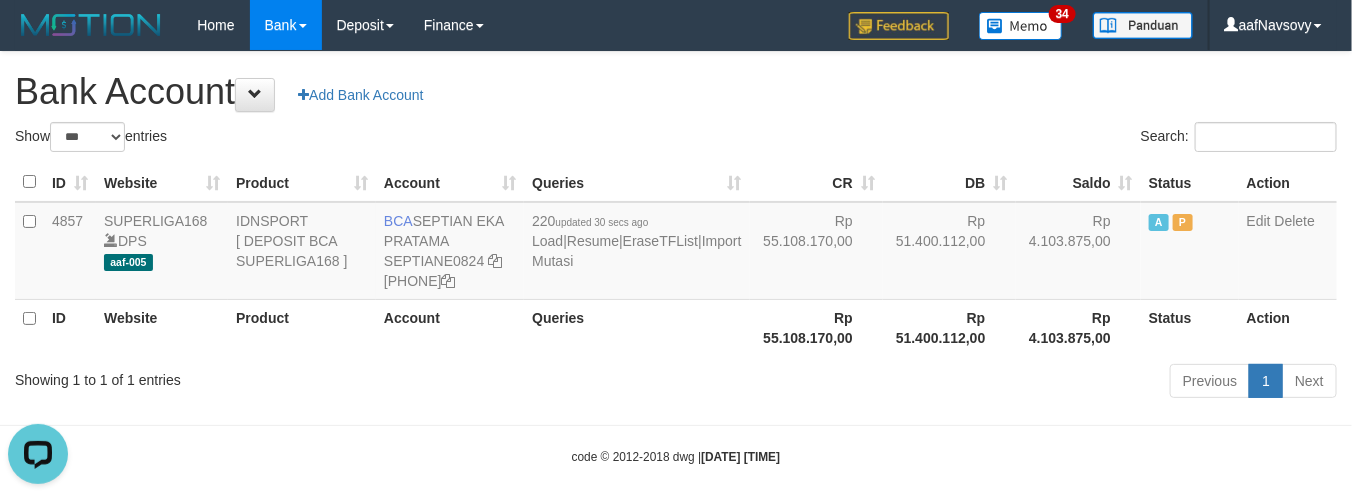 click on "Toggle navigation
Home
Bank
Account List
Load
By Website
Group
[ISPORT]													SUPERLIGA168
By Load Group (DPS)
34" at bounding box center [676, 258] 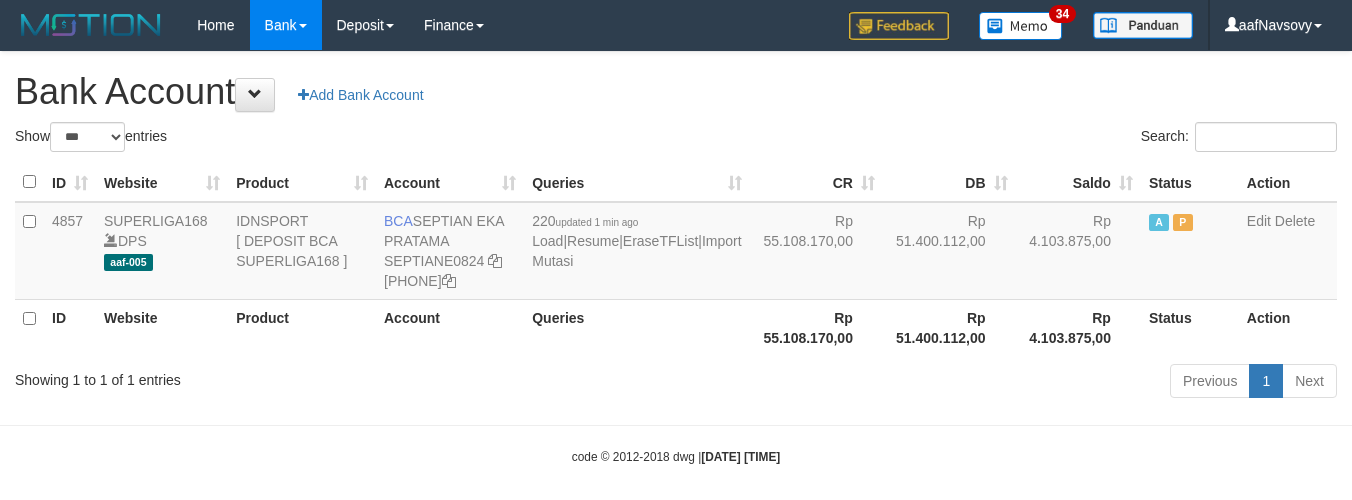 select on "***" 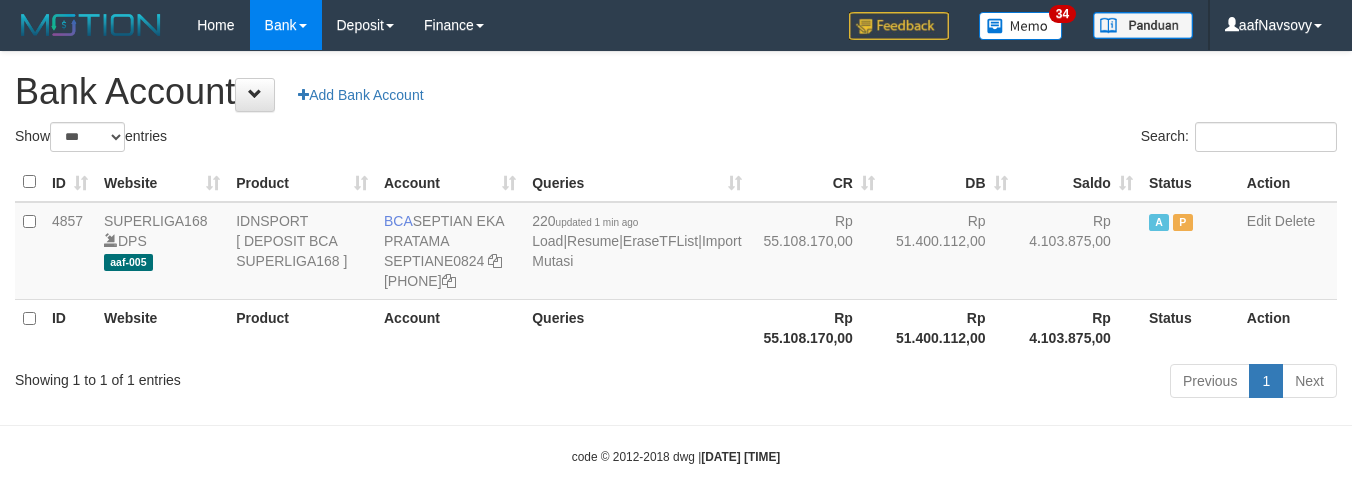 scroll, scrollTop: 0, scrollLeft: 0, axis: both 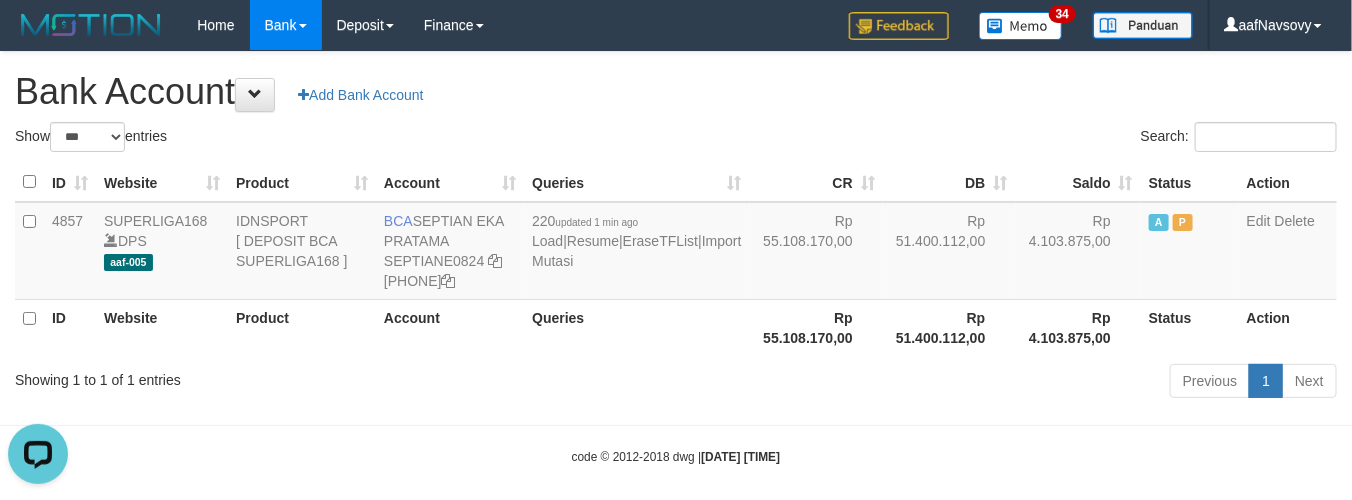 click on "Previous 1 Next" at bounding box center [957, 383] 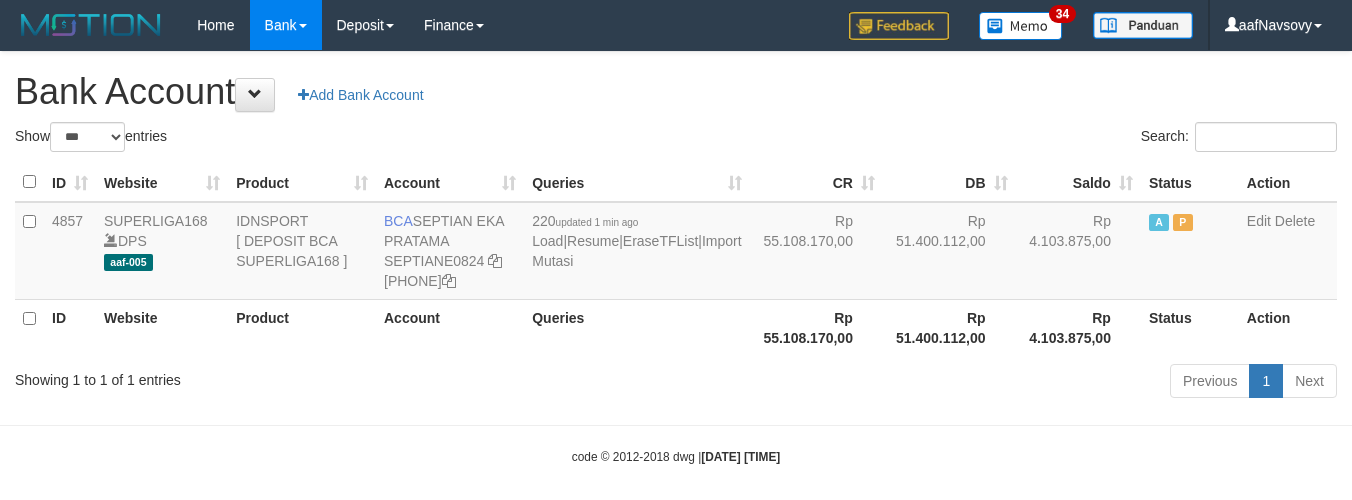 select on "***" 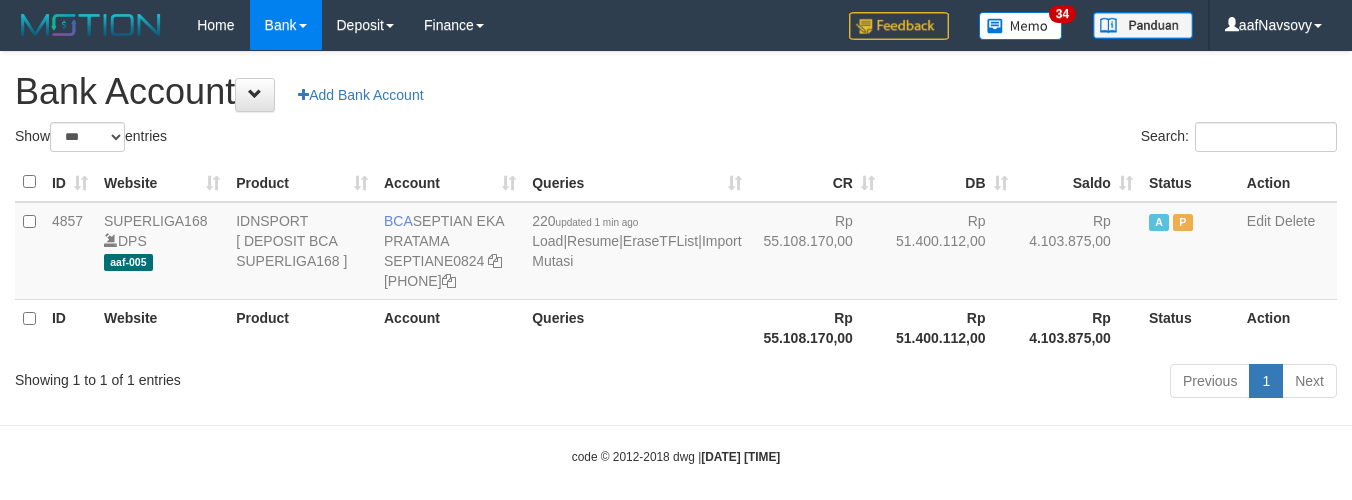 scroll, scrollTop: 0, scrollLeft: 0, axis: both 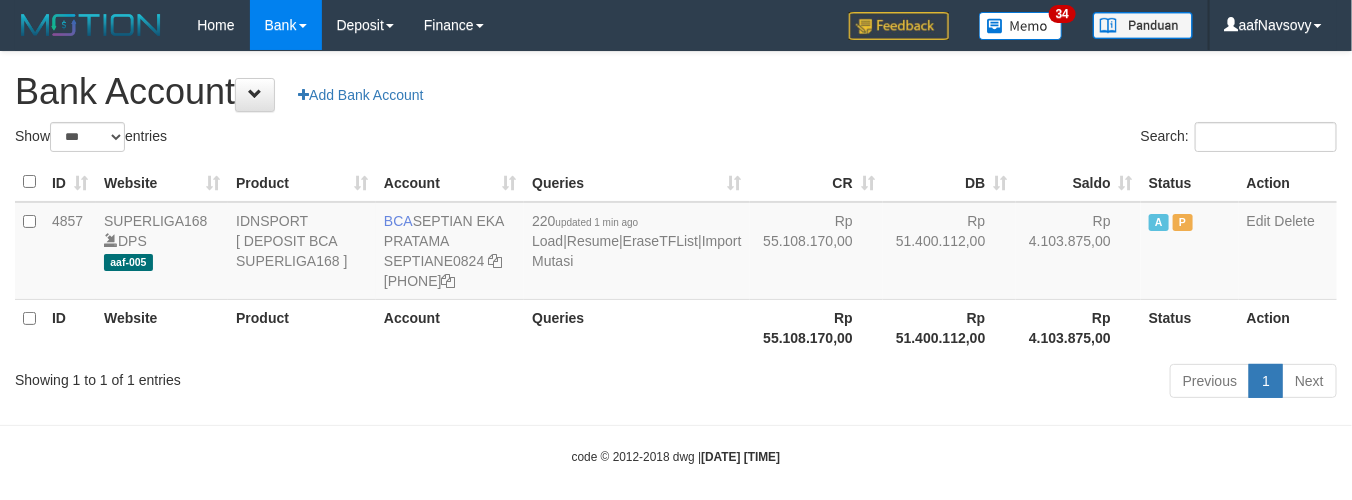 click on "Previous 1 Next" at bounding box center (957, 383) 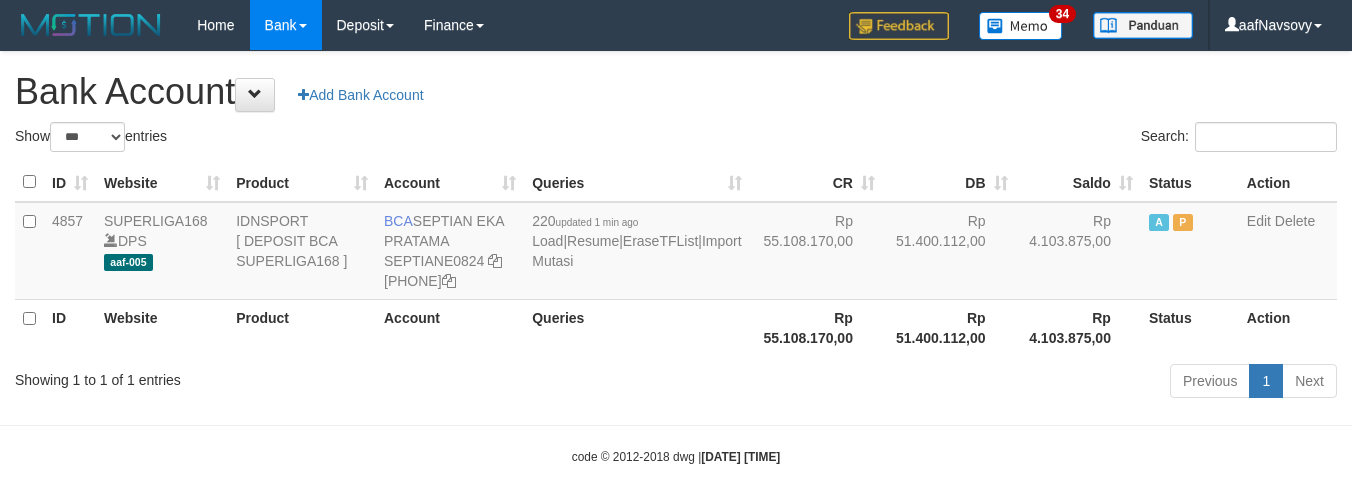 select on "***" 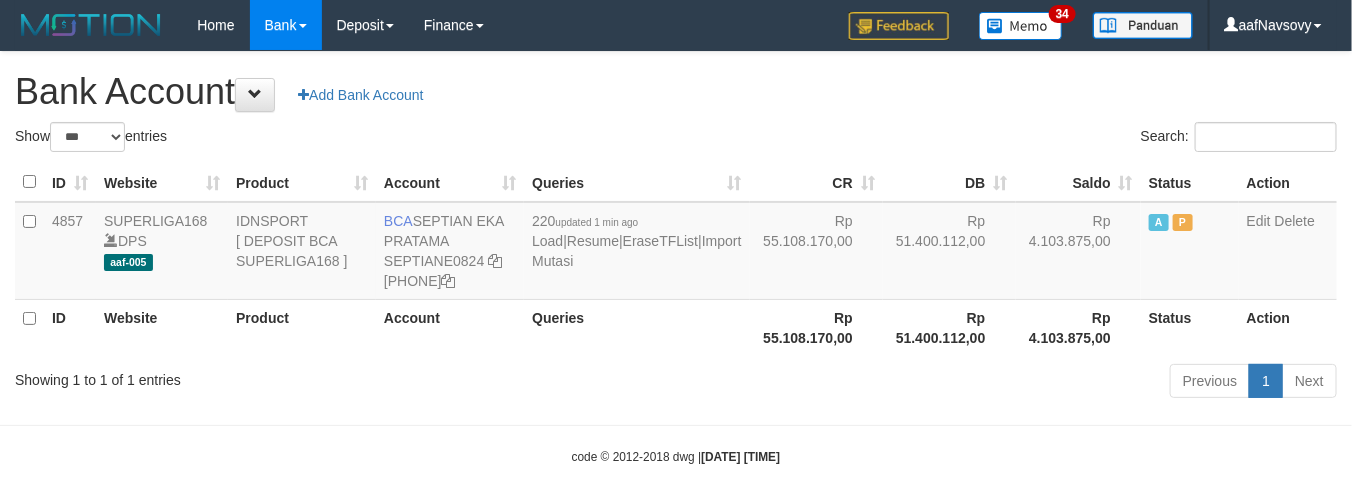 click on "Previous 1 Next" at bounding box center [957, 383] 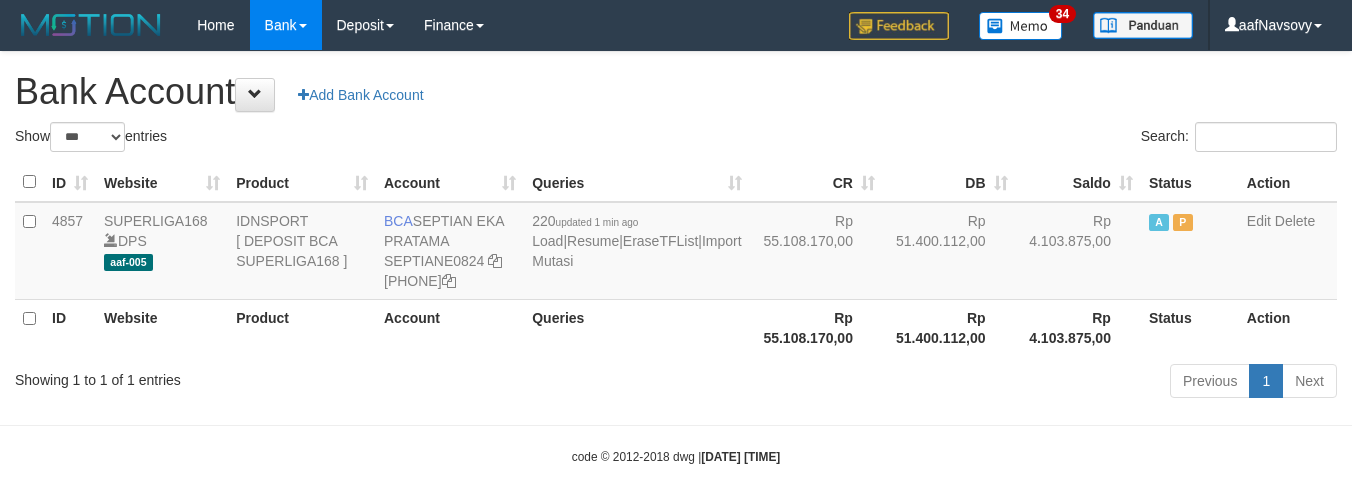 select on "***" 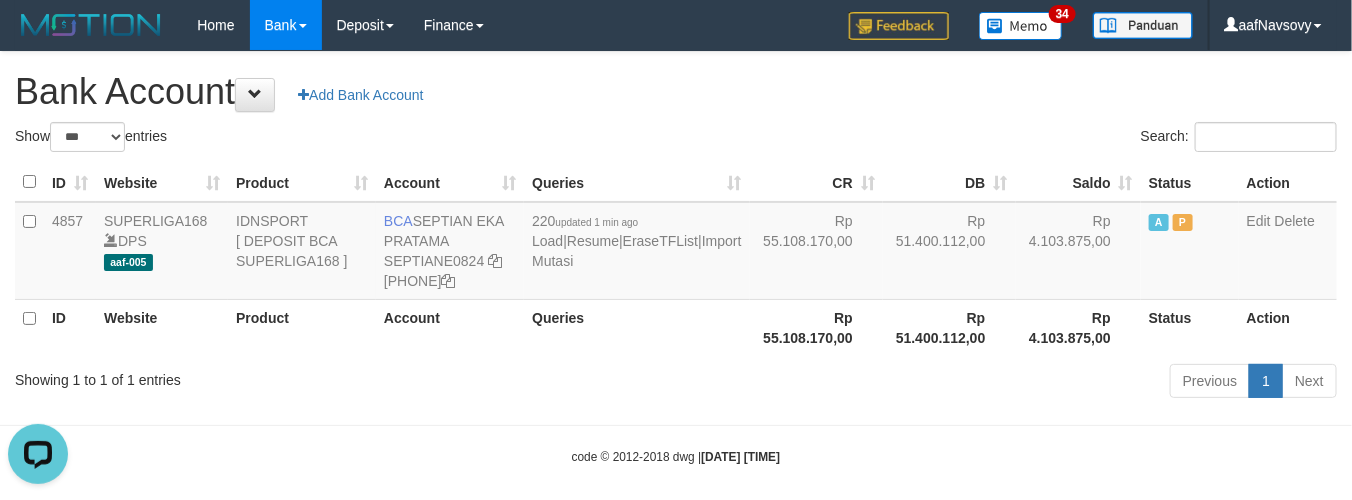 scroll, scrollTop: 0, scrollLeft: 0, axis: both 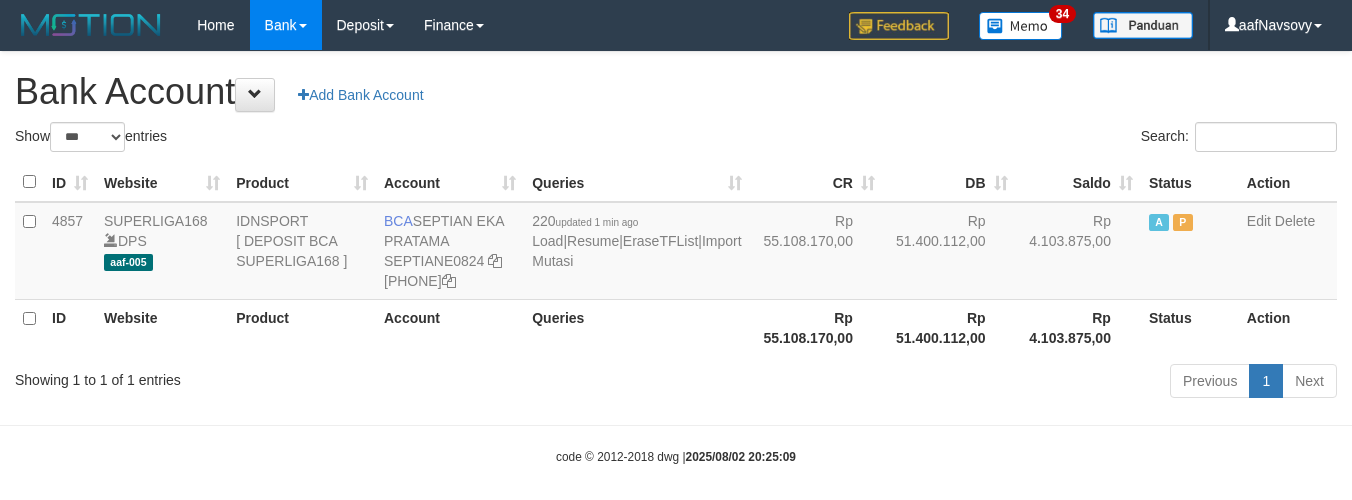 select on "***" 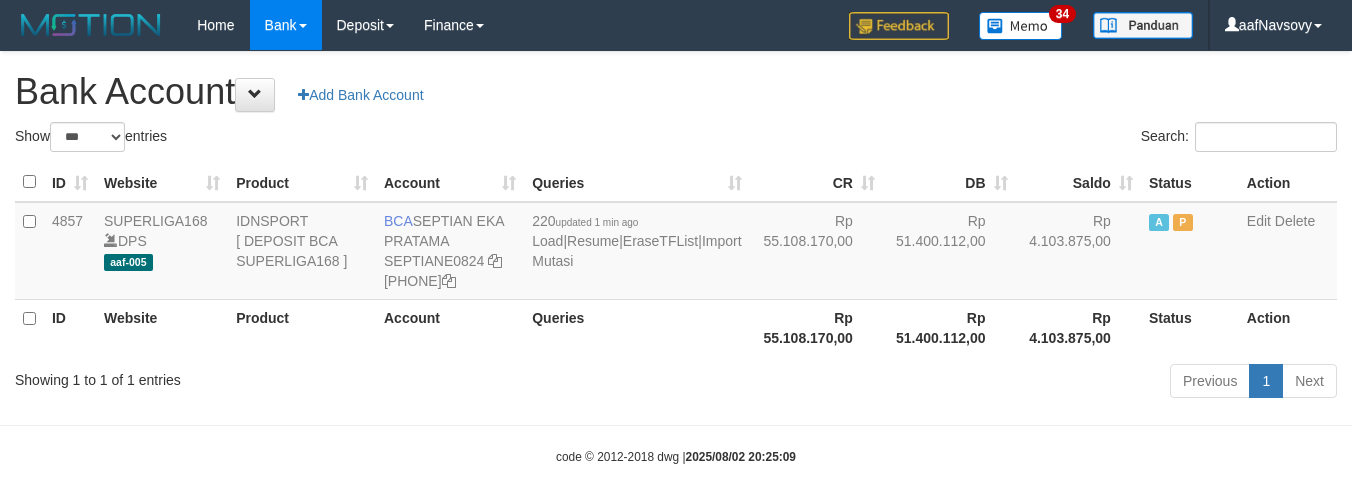 scroll, scrollTop: 0, scrollLeft: 0, axis: both 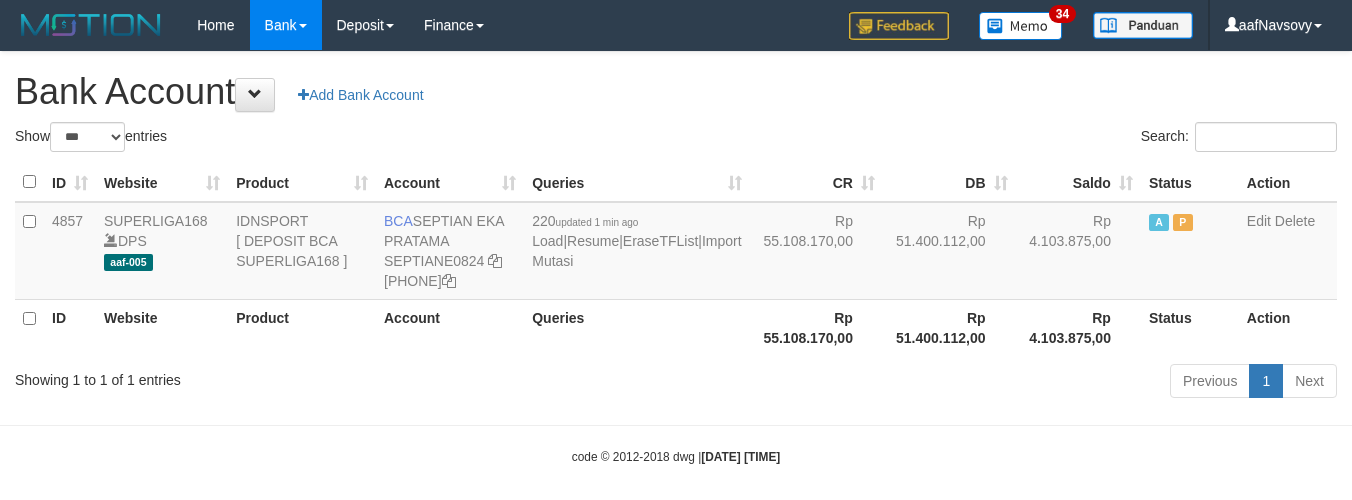 select on "***" 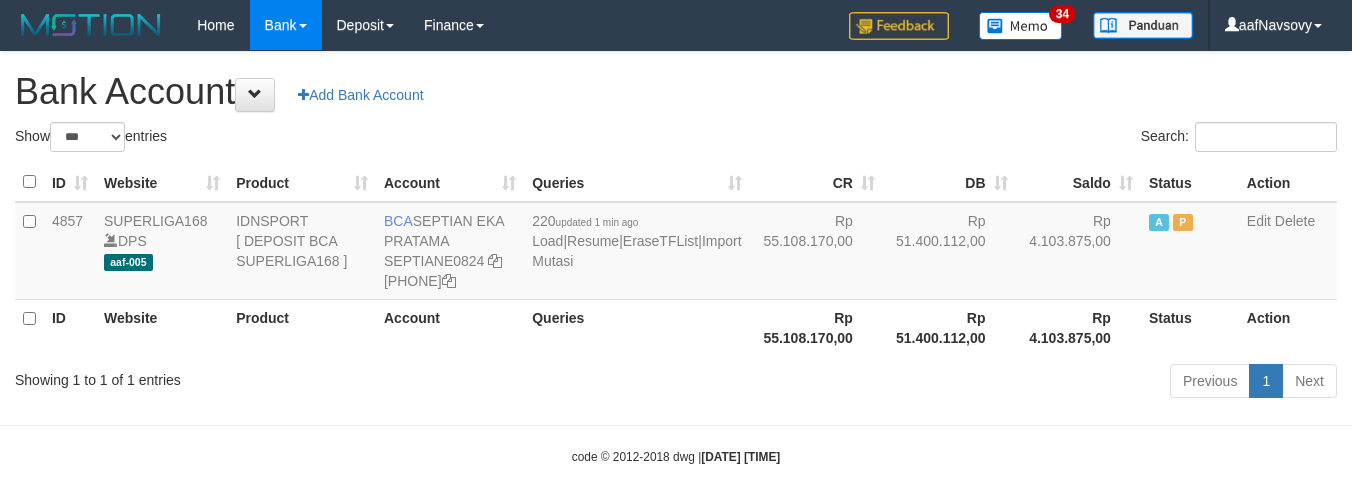 scroll, scrollTop: 0, scrollLeft: 0, axis: both 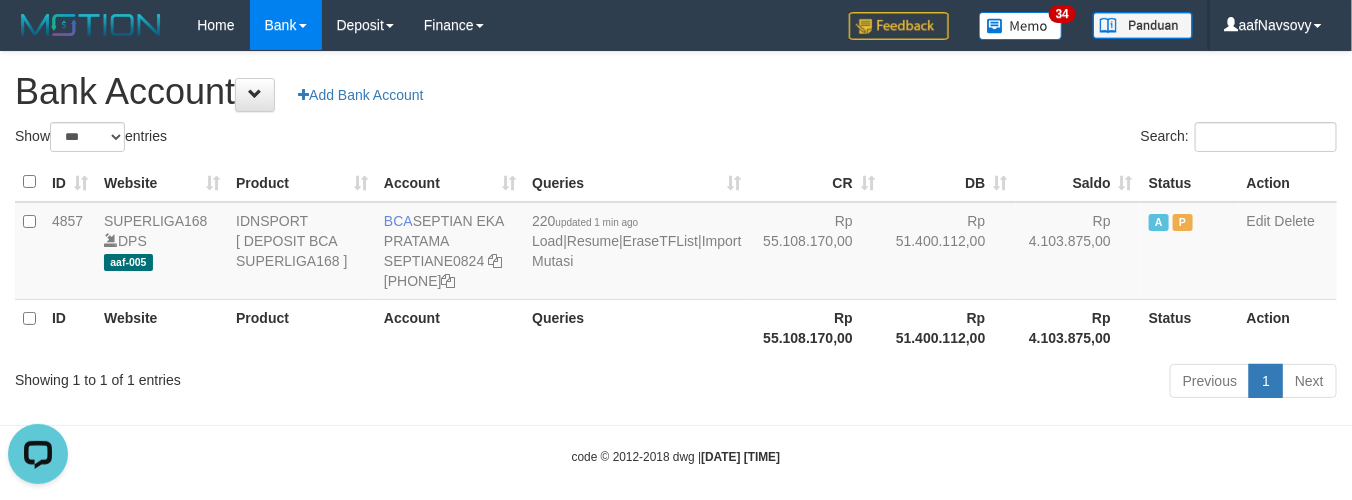 drag, startPoint x: 627, startPoint y: 396, endPoint x: 613, endPoint y: 401, distance: 14.866069 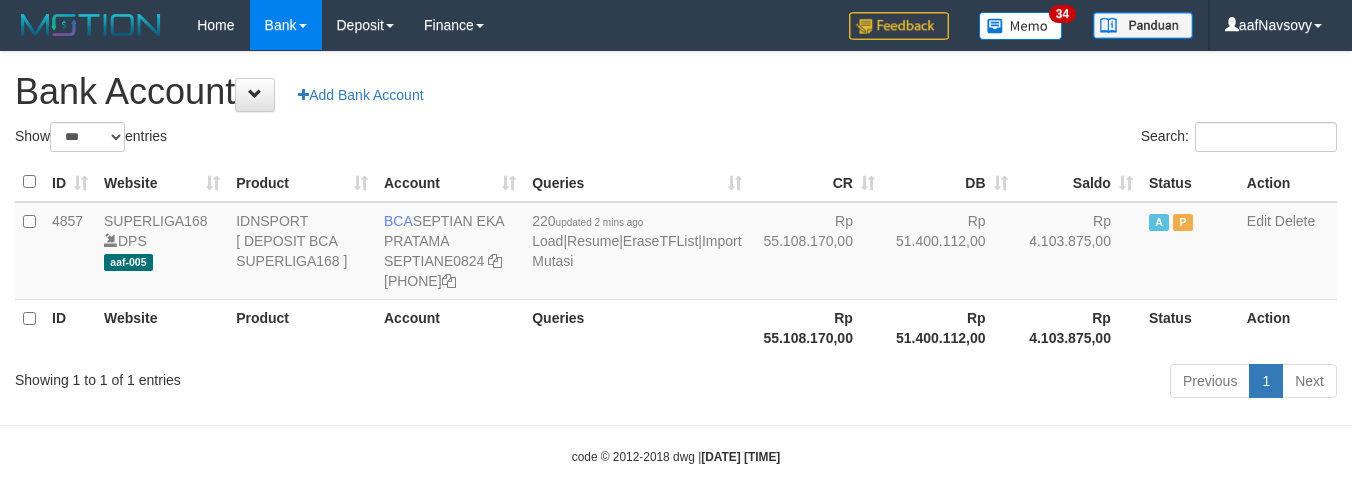 select on "***" 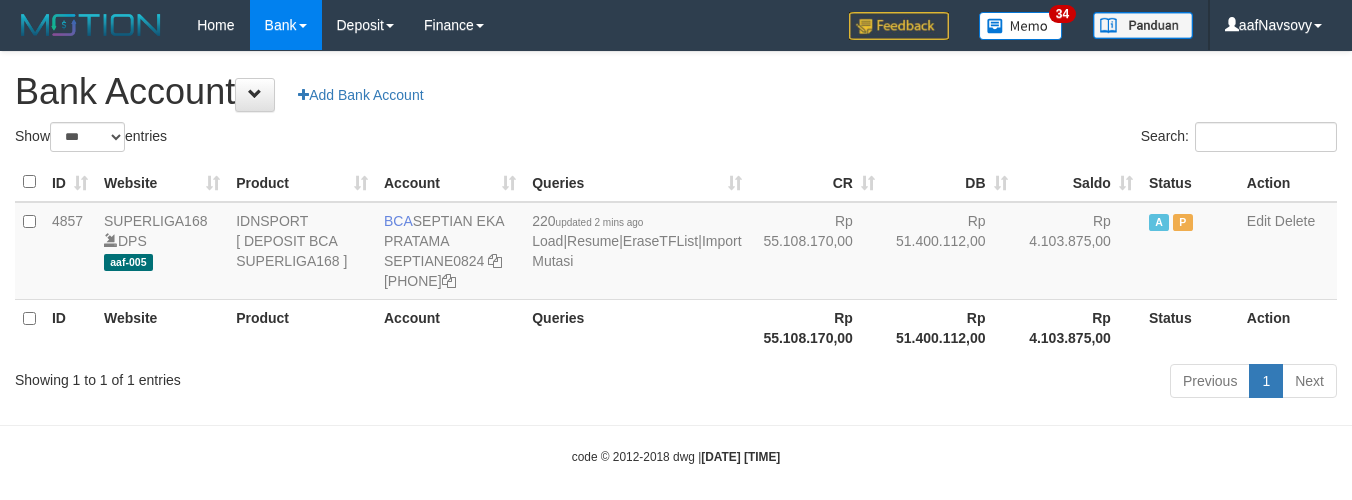 scroll, scrollTop: 0, scrollLeft: 0, axis: both 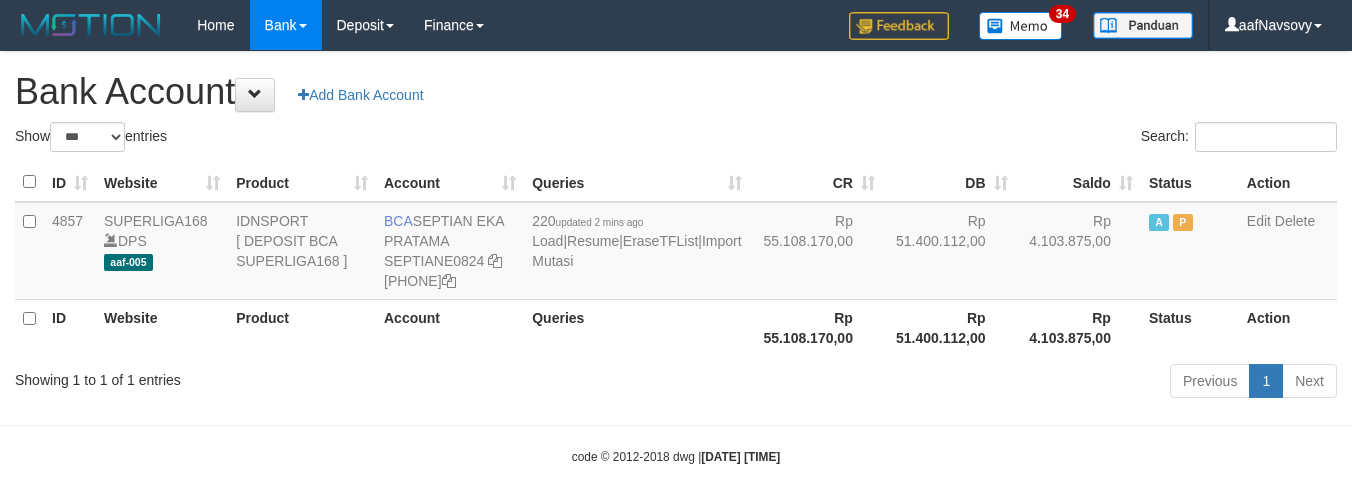 select on "***" 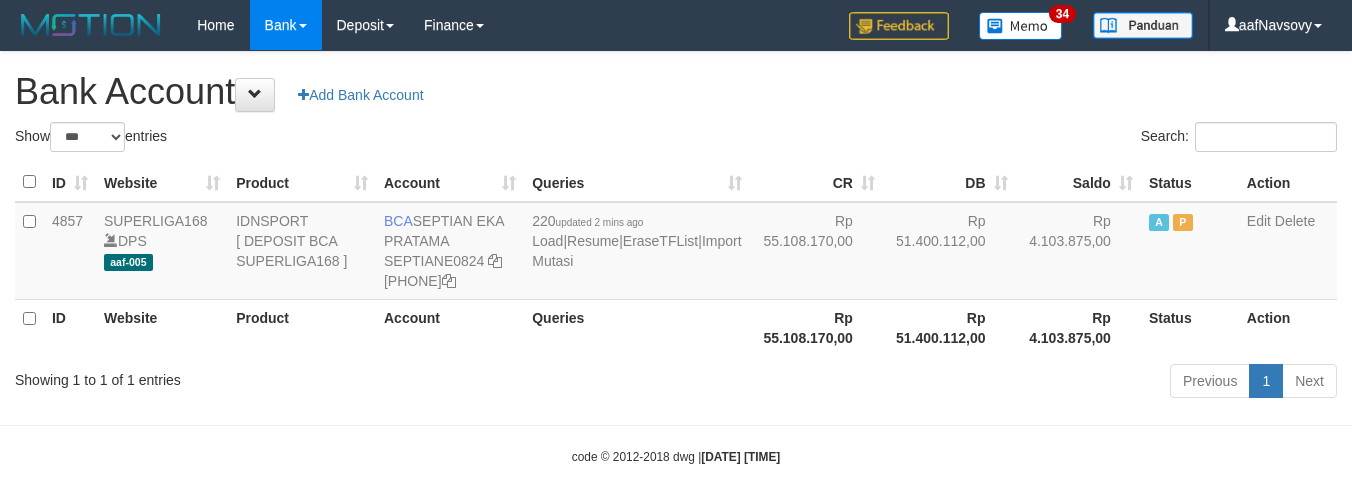 scroll, scrollTop: 0, scrollLeft: 0, axis: both 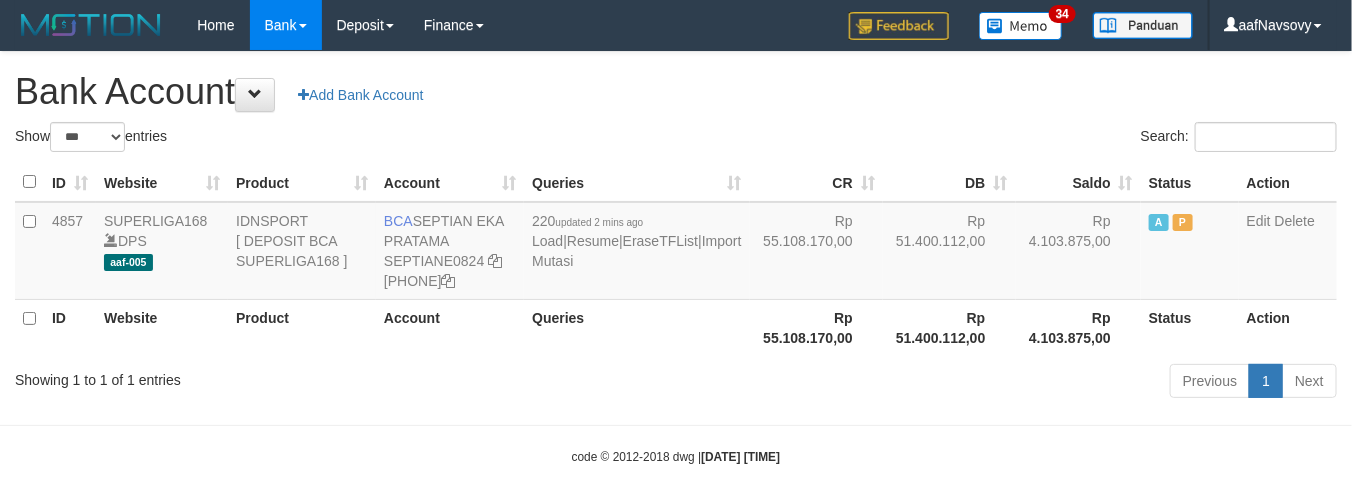 click on "Previous 1 Next" at bounding box center [957, 383] 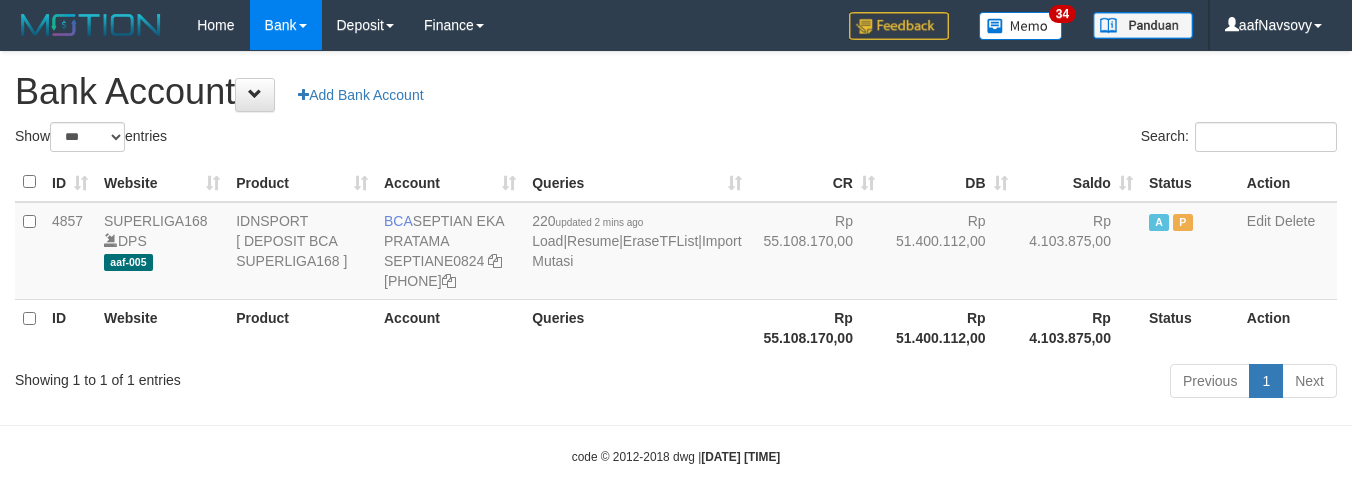 select on "***" 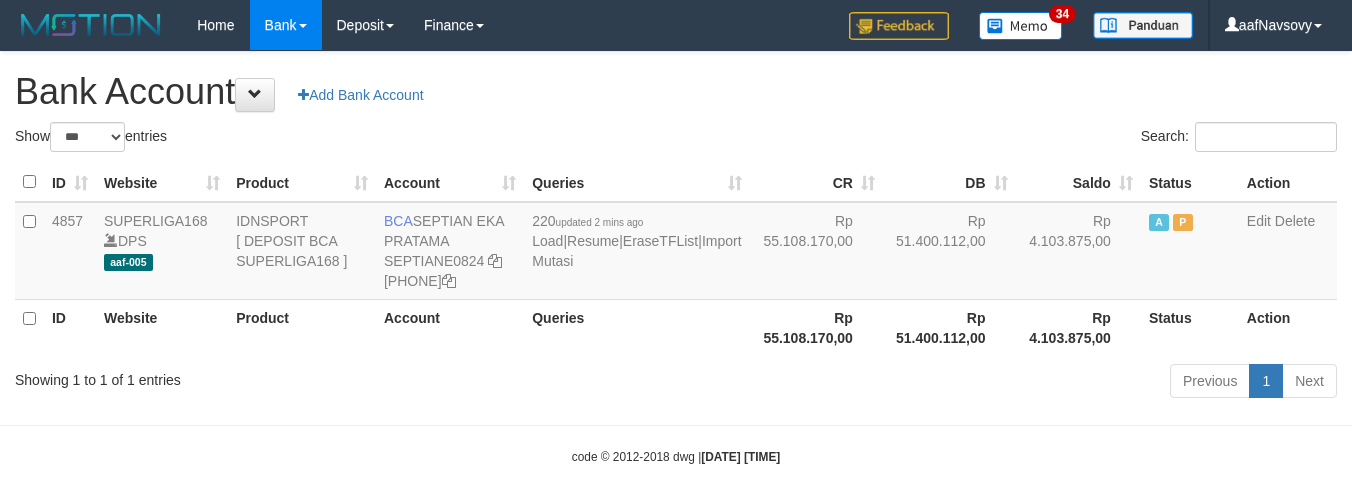 scroll, scrollTop: 0, scrollLeft: 0, axis: both 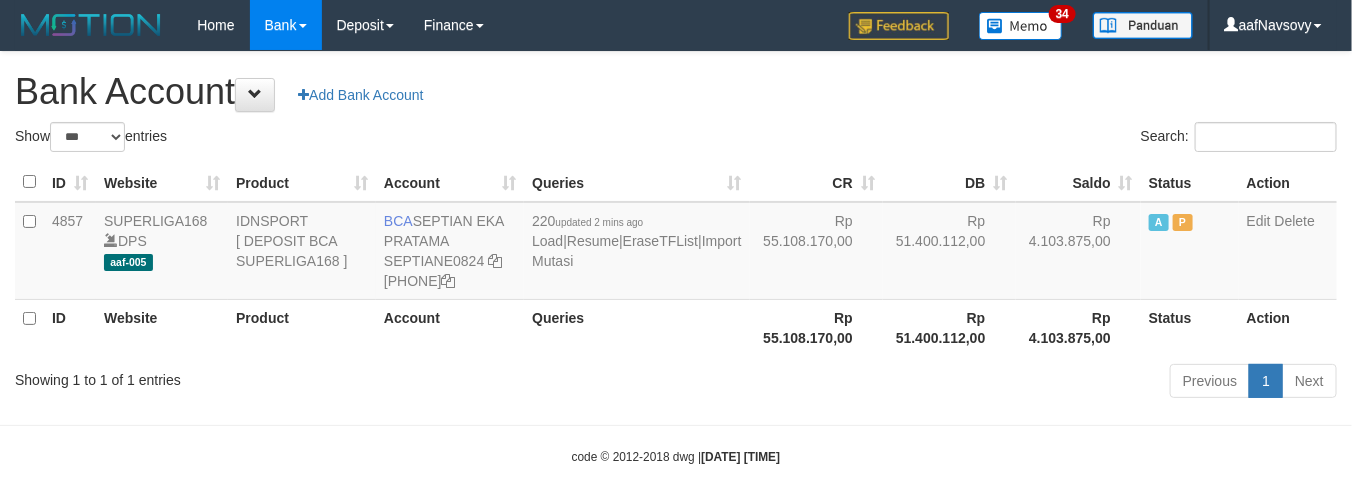 click on "Showing 1 to 1 of 1 entries" at bounding box center [281, 376] 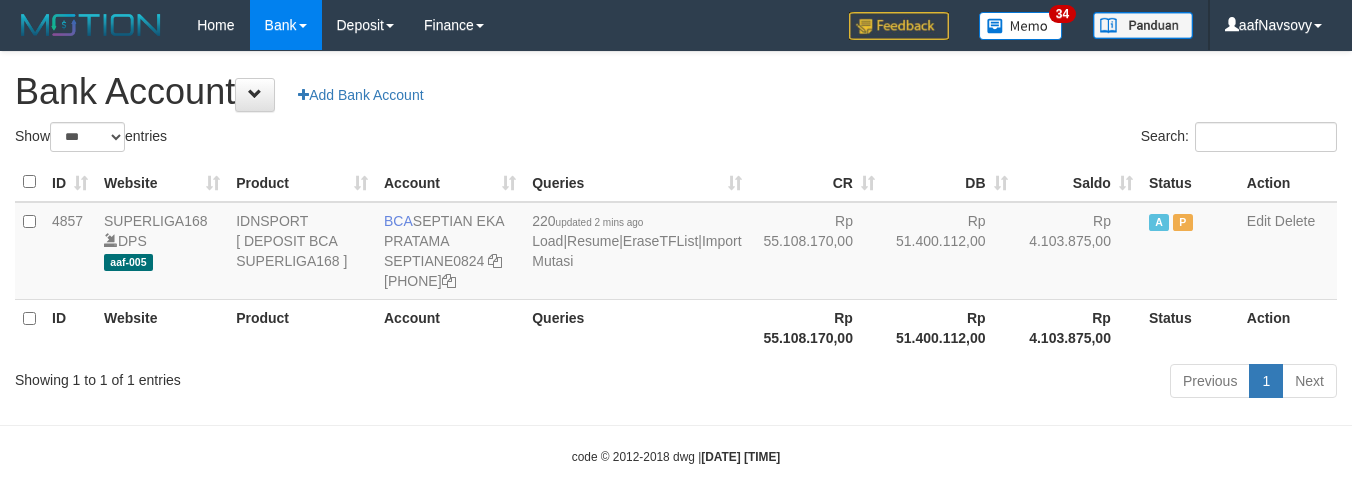 select on "***" 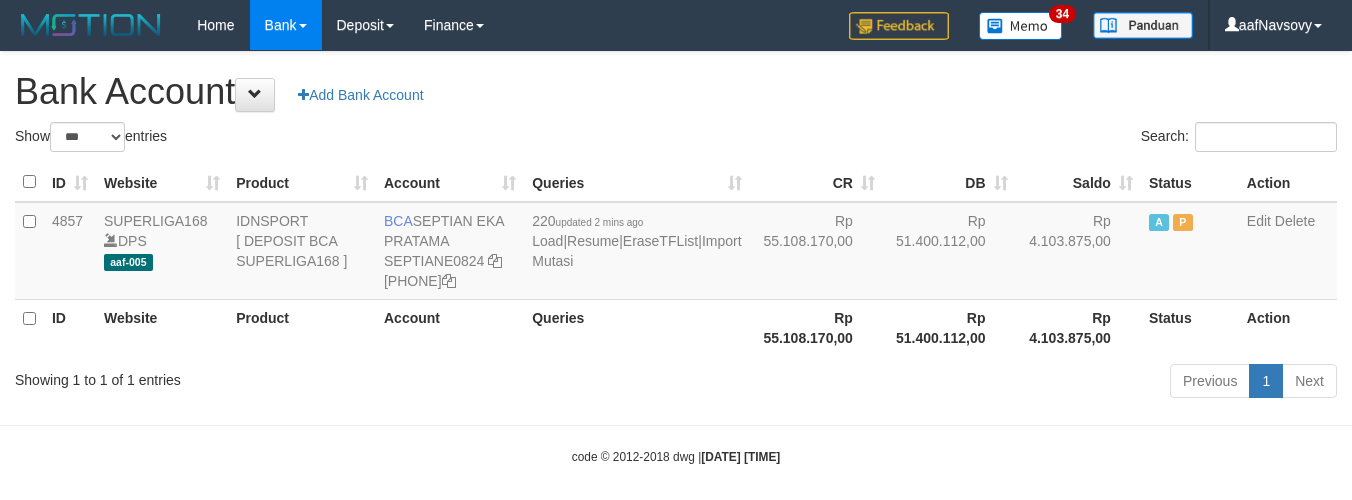scroll, scrollTop: 0, scrollLeft: 0, axis: both 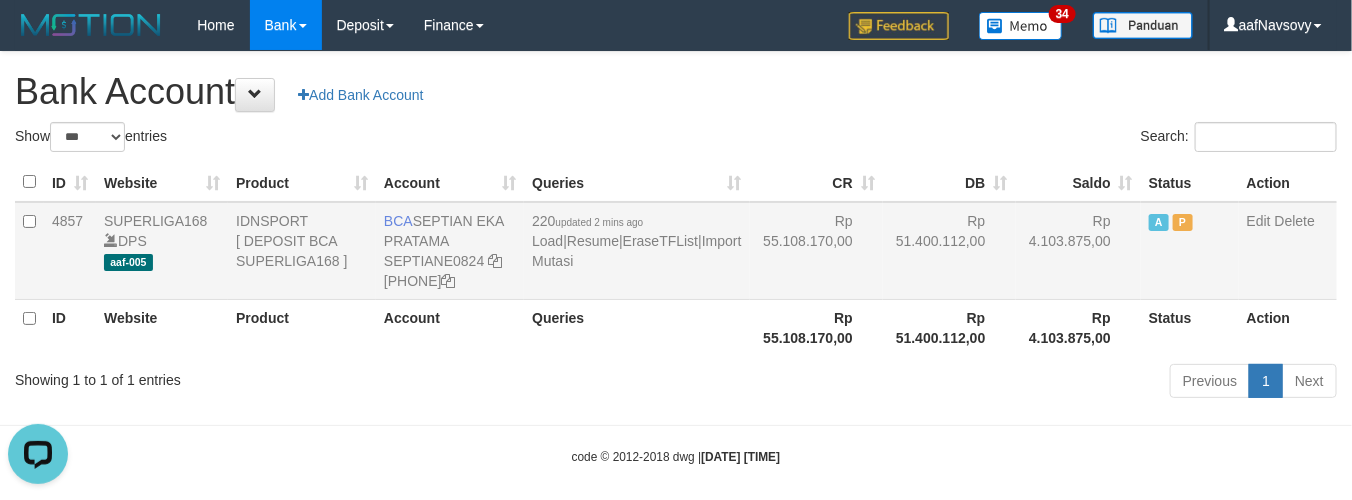 click on "220  updated 2 mins ago
Load
|
Resume
|
EraseTFList
|
Import Mutasi" at bounding box center [636, 251] 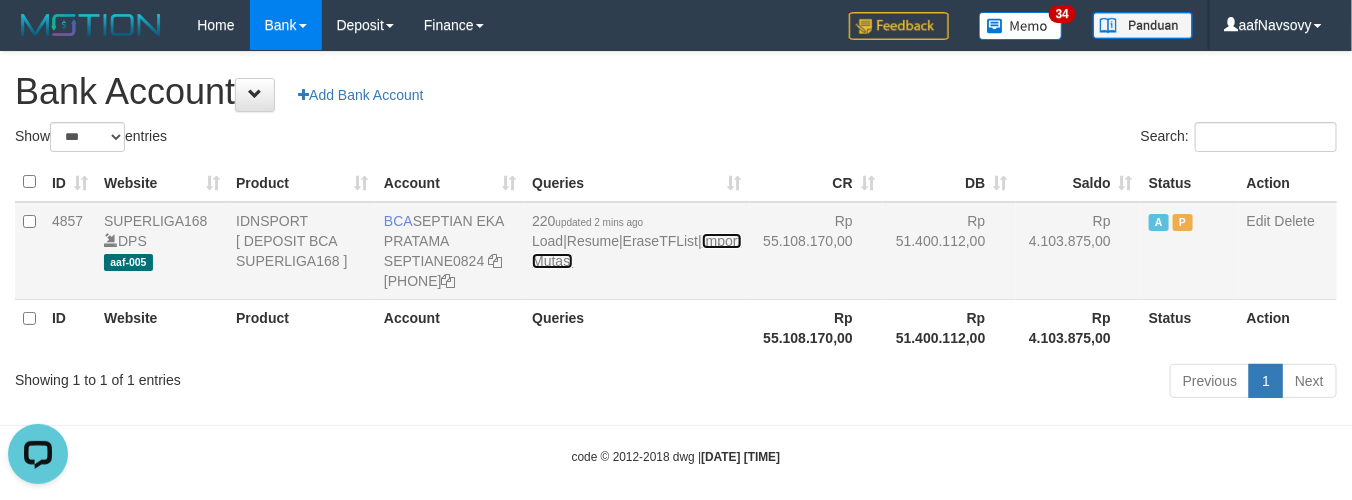 click on "Import Mutasi" at bounding box center [636, 251] 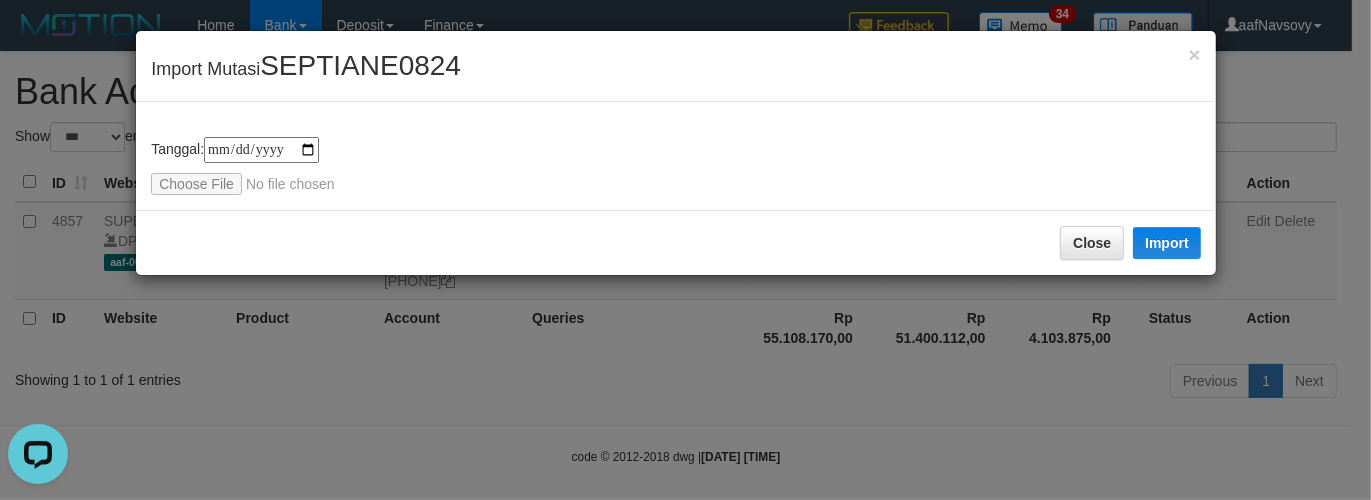 type on "**********" 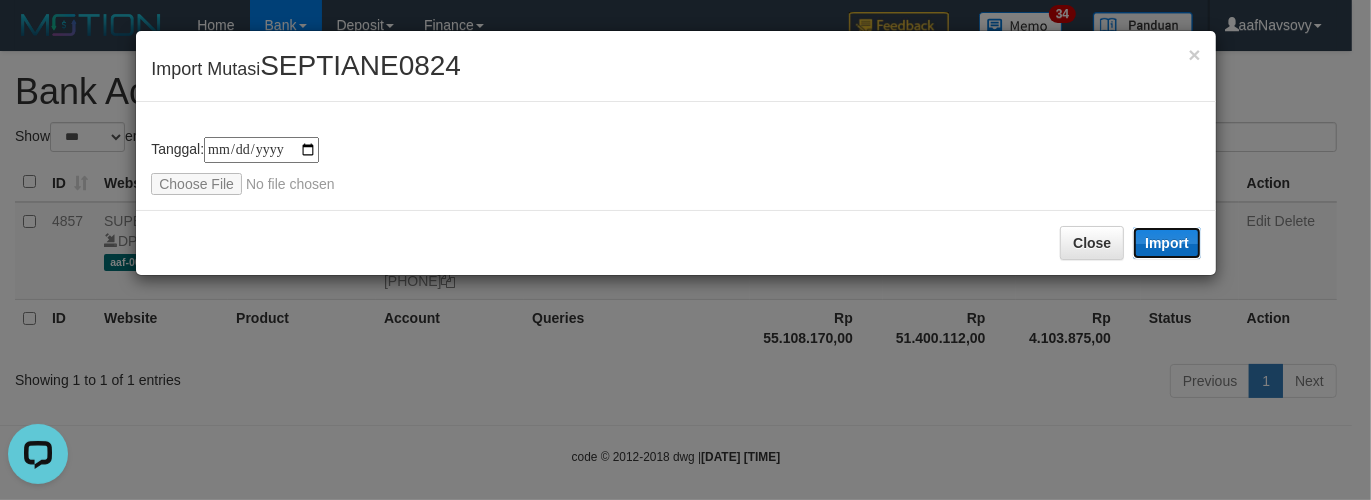 click on "Import" at bounding box center (1167, 243) 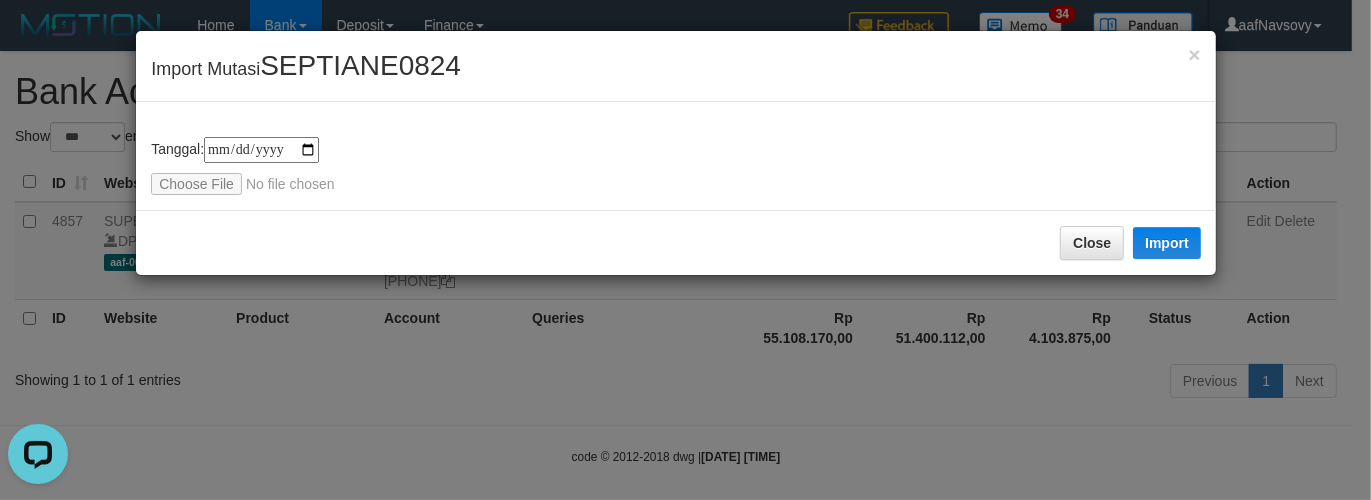 click on "**********" at bounding box center [685, 250] 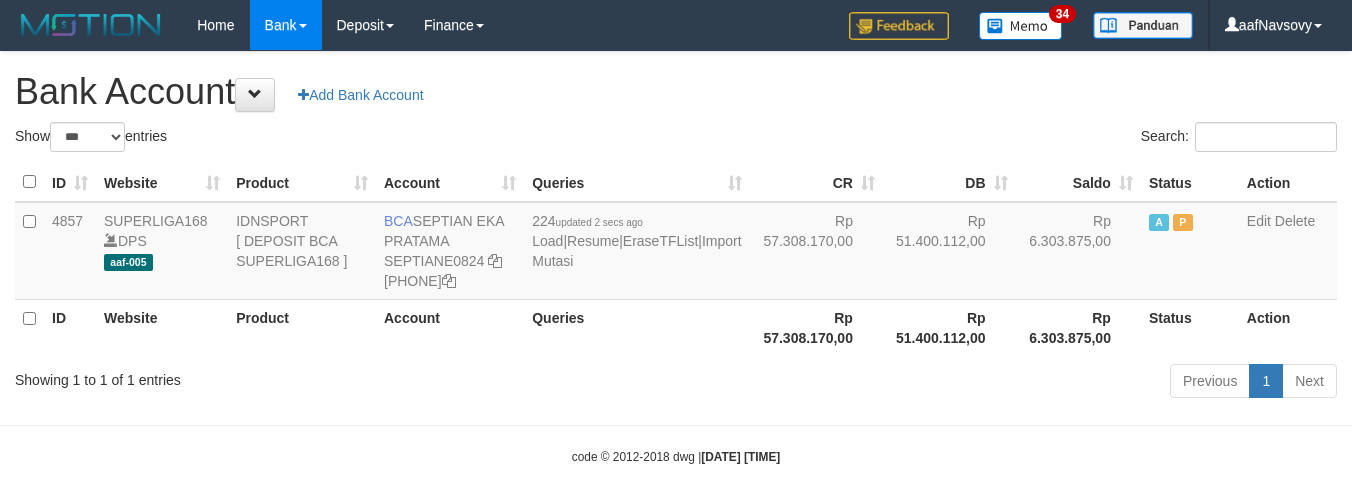 select on "***" 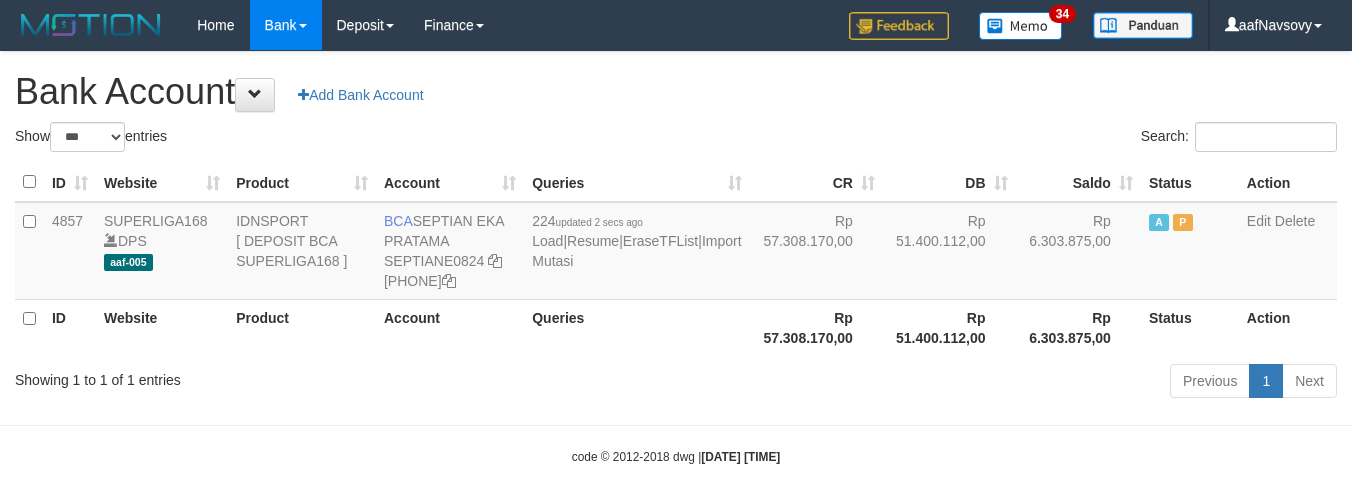 scroll, scrollTop: 0, scrollLeft: 0, axis: both 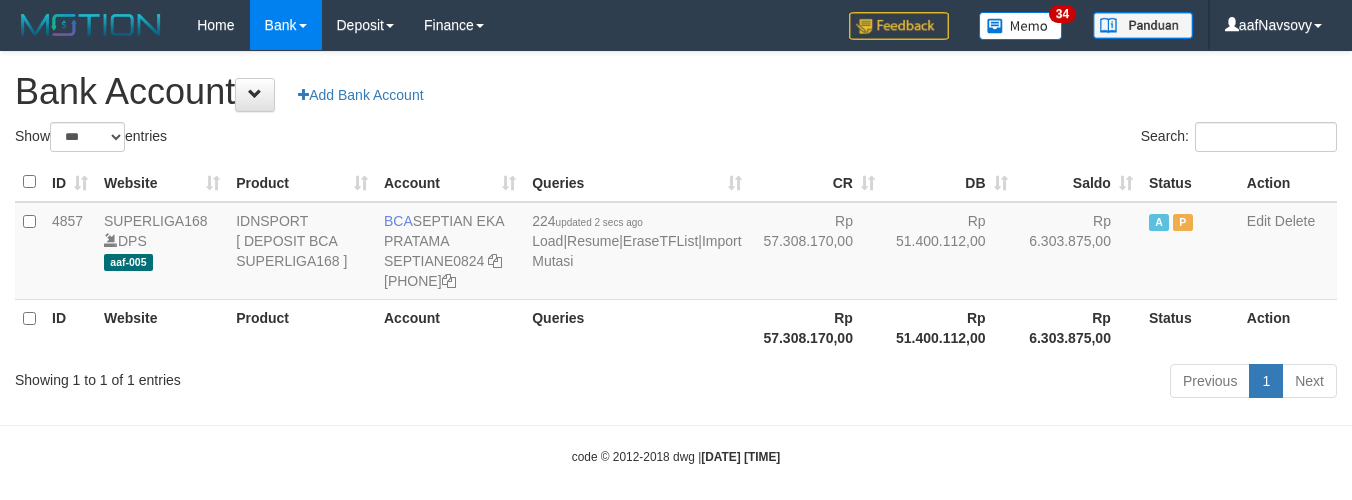 select on "***" 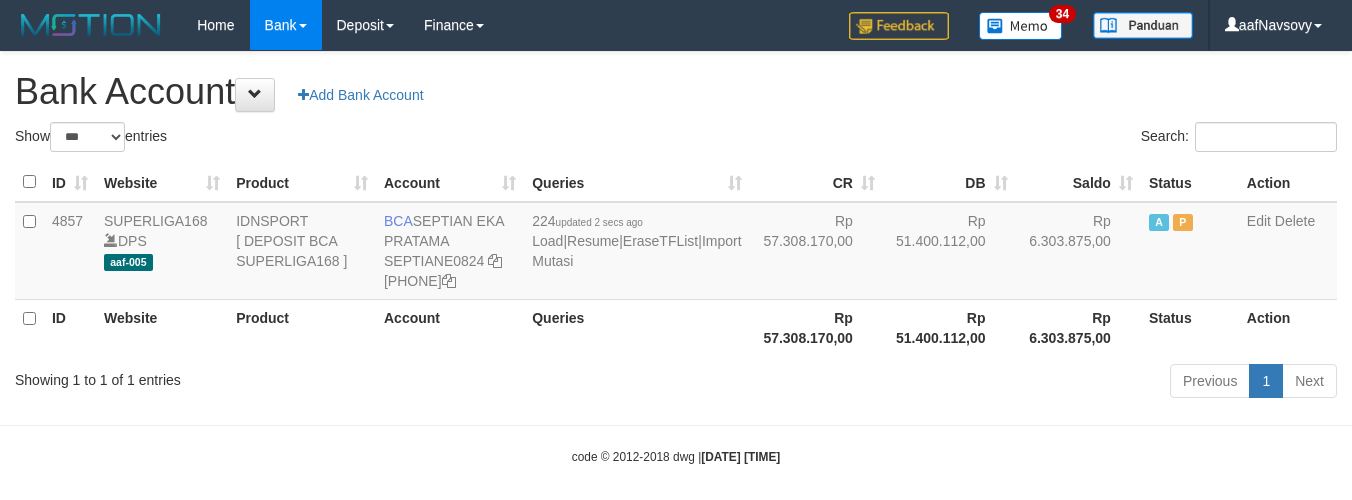 scroll, scrollTop: 0, scrollLeft: 0, axis: both 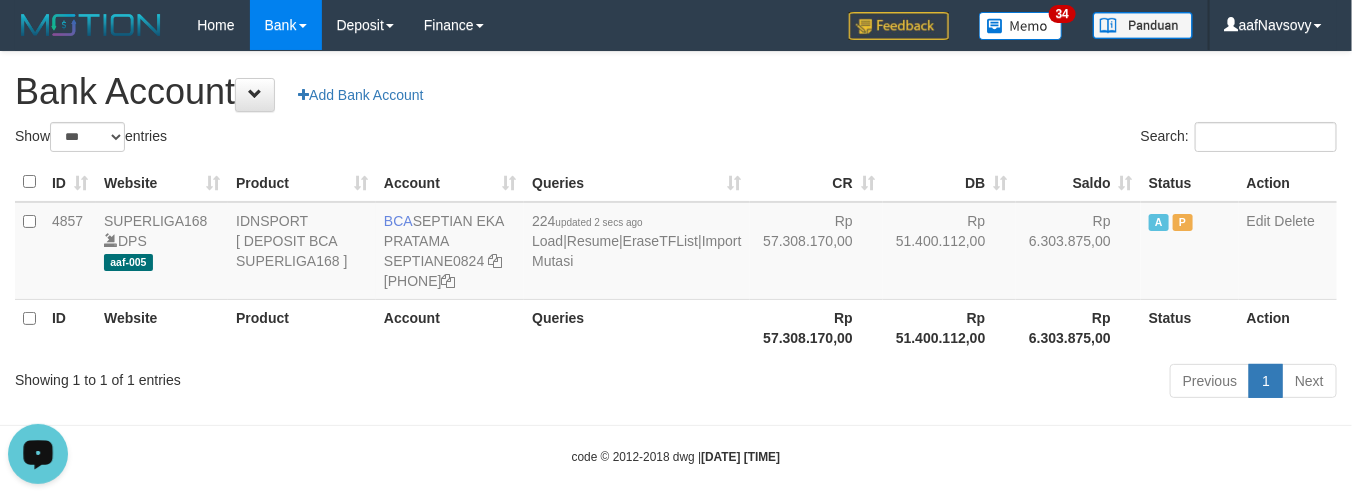 click on "ID Website Product Account Queries CR DB Saldo Status Action
4857
SUPERLIGA168
DPS
aaf-005
IDNSPORT
[ DEPOSIT BCA SUPERLIGA168 ]
BCA
[FIRST] [LAST]
SEPTIANE0824
028-041-6517
224 updated [TIME] ago
Load
|
Resume
|
EraseTFList
|
Import Mutasi
Rp 57.308.170,00
Rp 51.400.112,00
Rp 6.303.875,00
A
P
Edit
Delete
ID Website Product Account Queries Rp 57.308.170,00 Rp 51.400.112,00 Status" at bounding box center (676, 259) 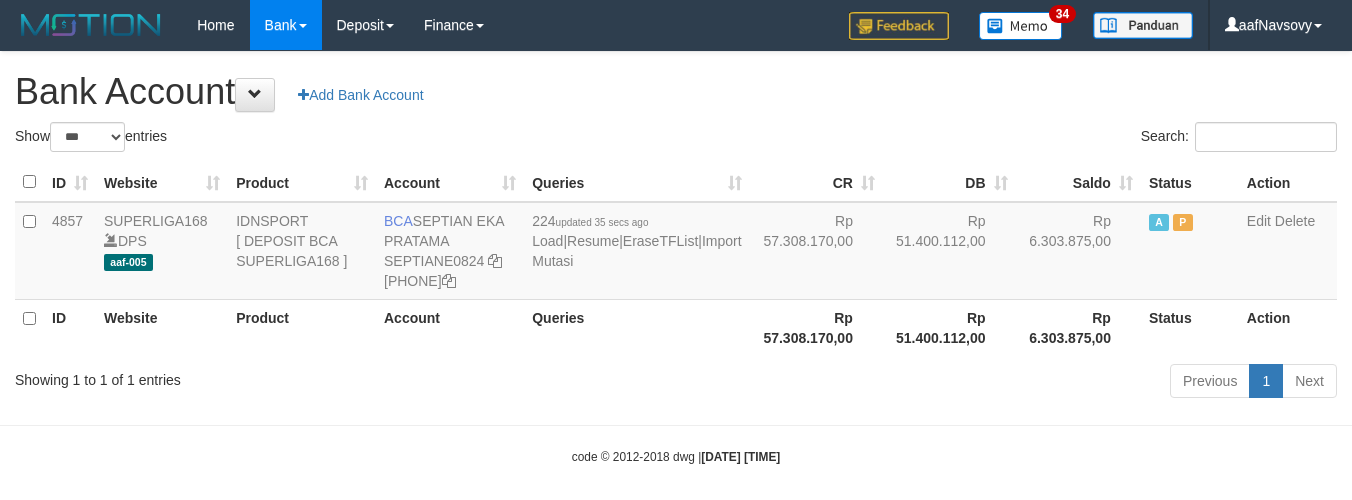 select on "***" 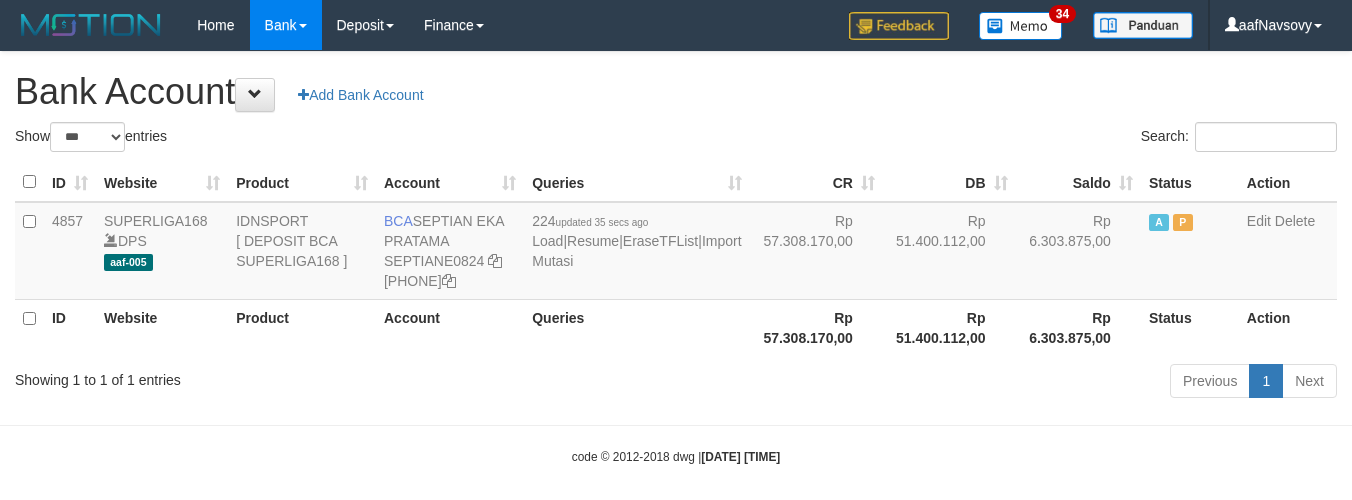 scroll, scrollTop: 0, scrollLeft: 0, axis: both 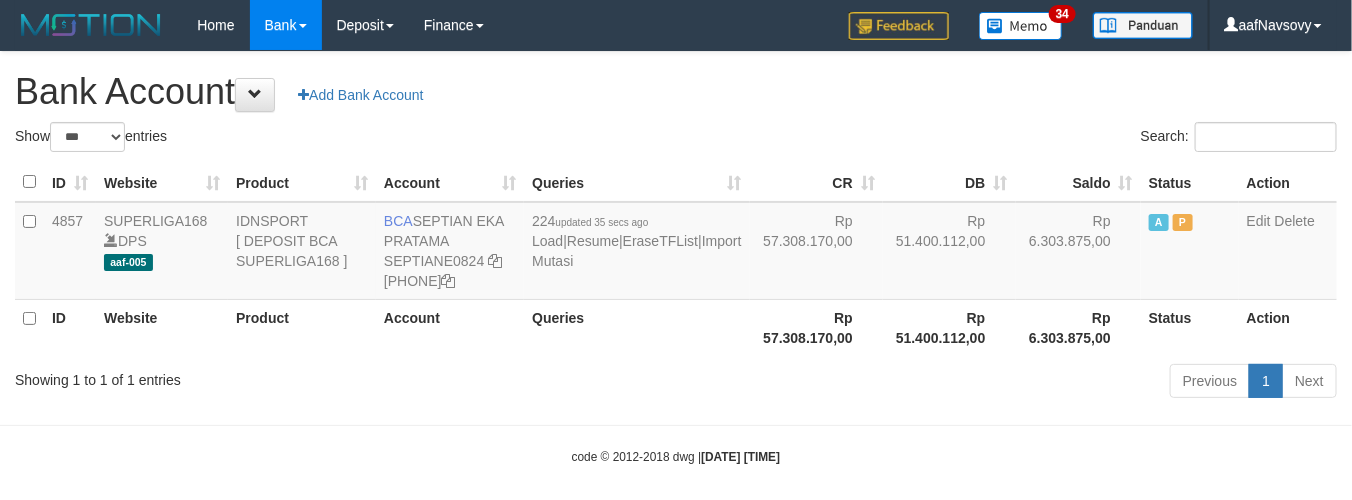 click on "Queries" at bounding box center [636, 327] 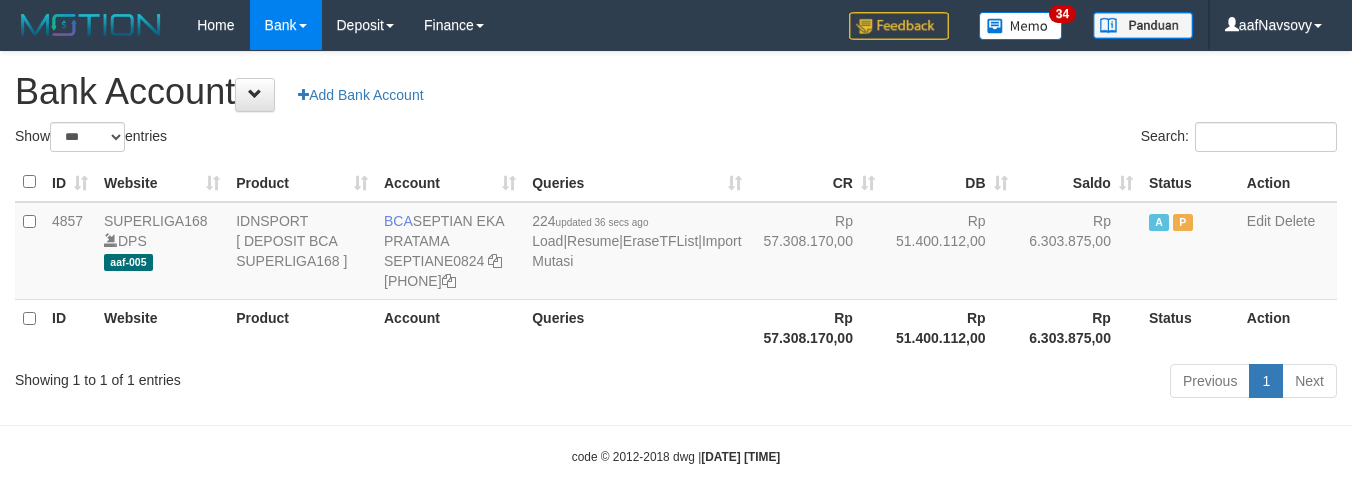 select on "***" 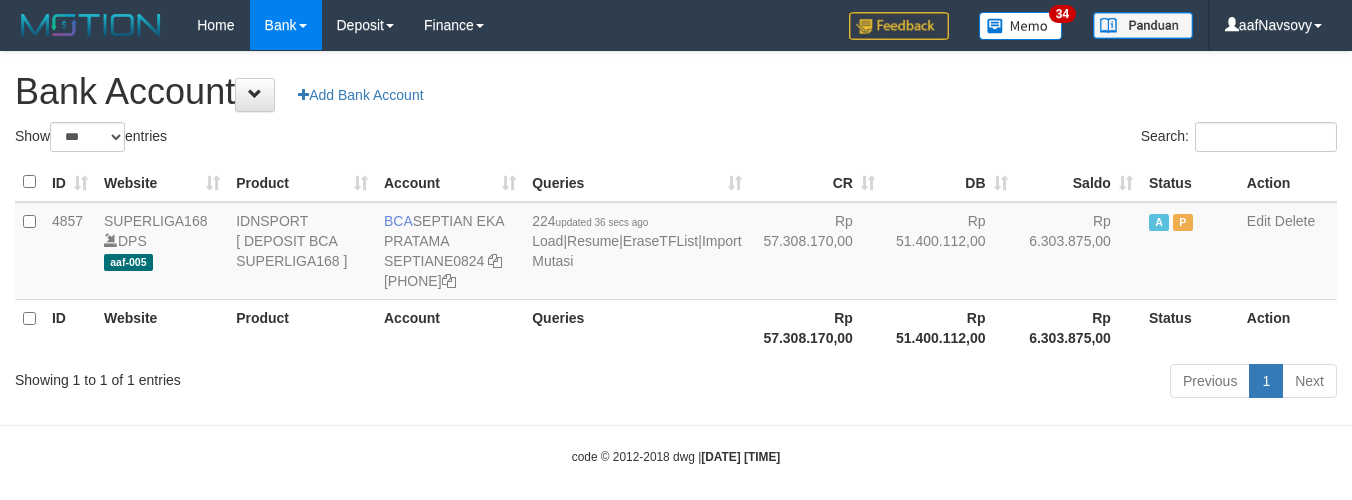 scroll, scrollTop: 0, scrollLeft: 0, axis: both 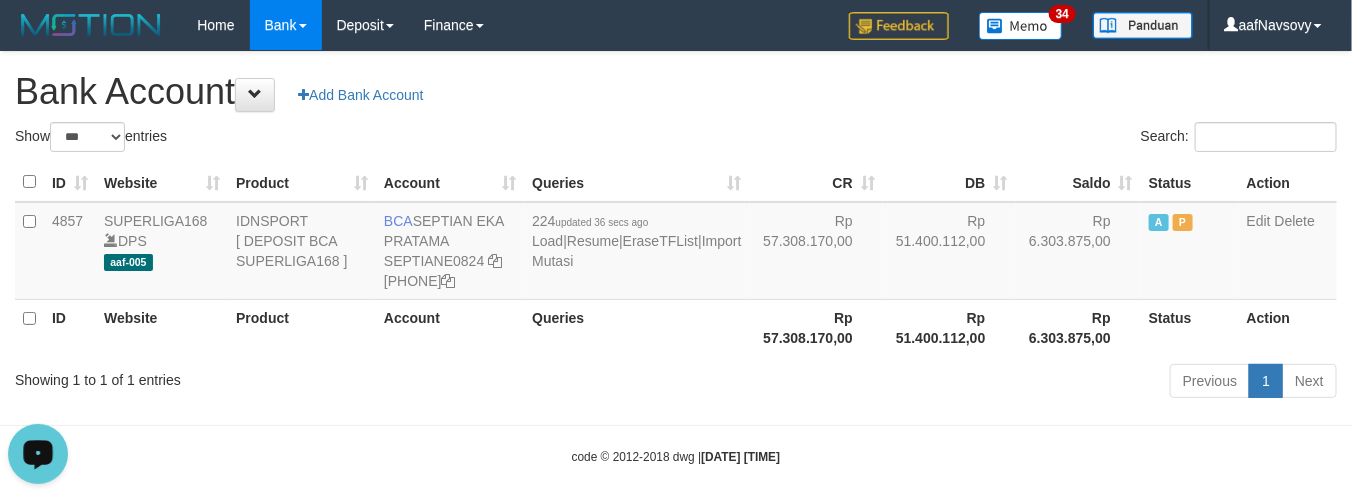 click on "ID Website Product Account Queries CR DB Saldo Status Action
4857
SUPERLIGA168
DPS
aaf-005
IDNSPORT
[ DEPOSIT BCA SUPERLIGA168 ]
BCA
SEPTIAN EKA PRATAMA
SEPTIANE0824
028-041-6517
224  updated 36 secs ago
Load
|
Resume
|
EraseTFList
|
Import Mutasi
Rp 57.308.170,00
Rp 51.400.112,00
Rp 6.303.875,00
A
P
Edit
Delete
ID Website Product Account Queries Rp 57.308.170,00 Rp 51.400.112,00 Status" at bounding box center [676, 259] 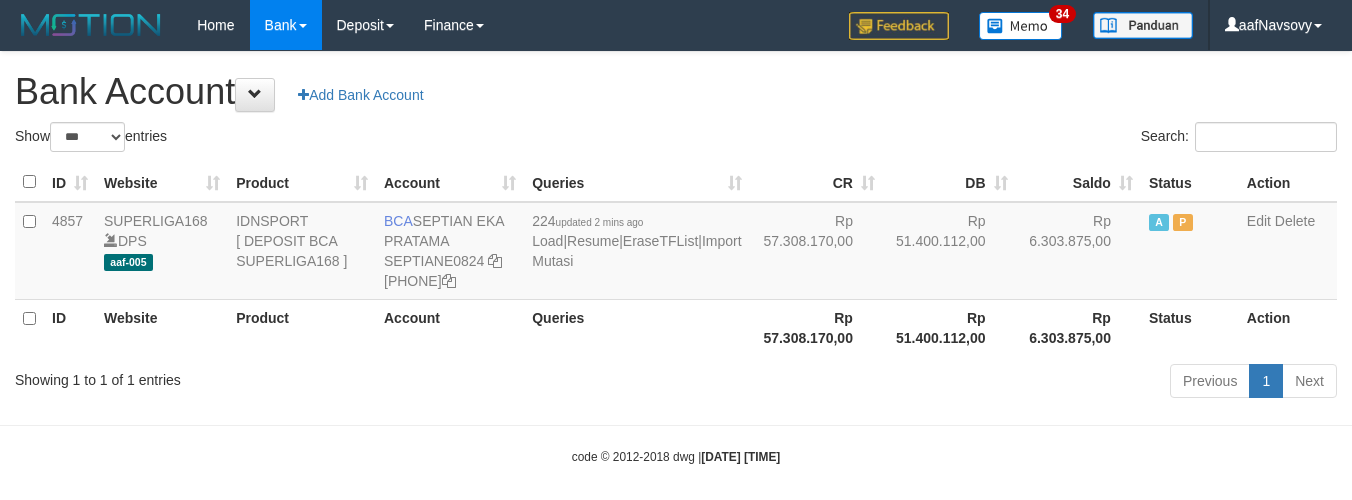 select on "***" 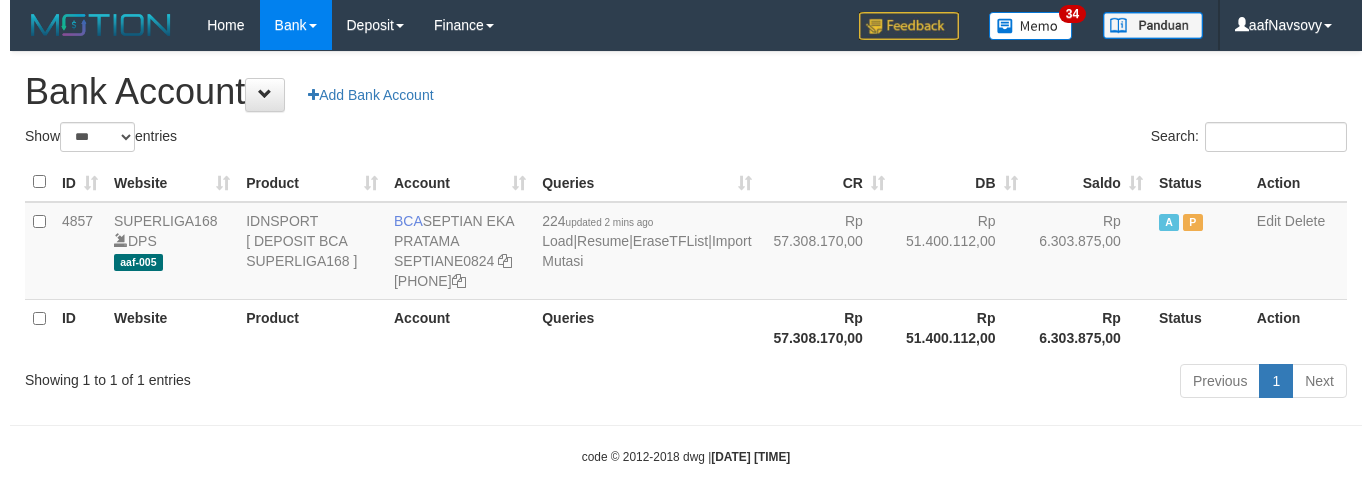 scroll, scrollTop: 0, scrollLeft: 0, axis: both 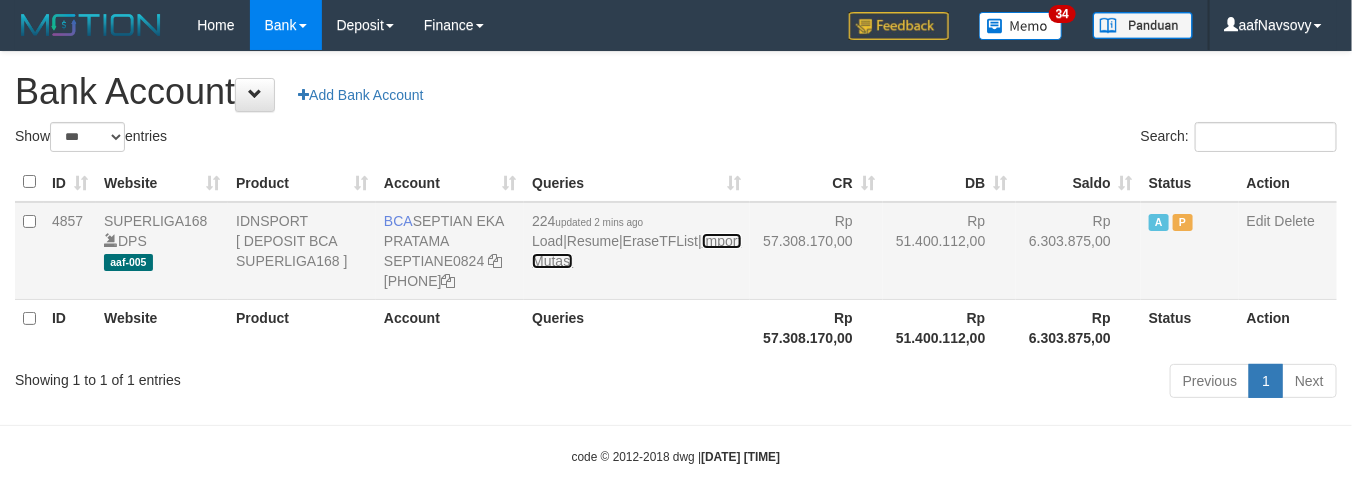 click on "Import Mutasi" at bounding box center (636, 251) 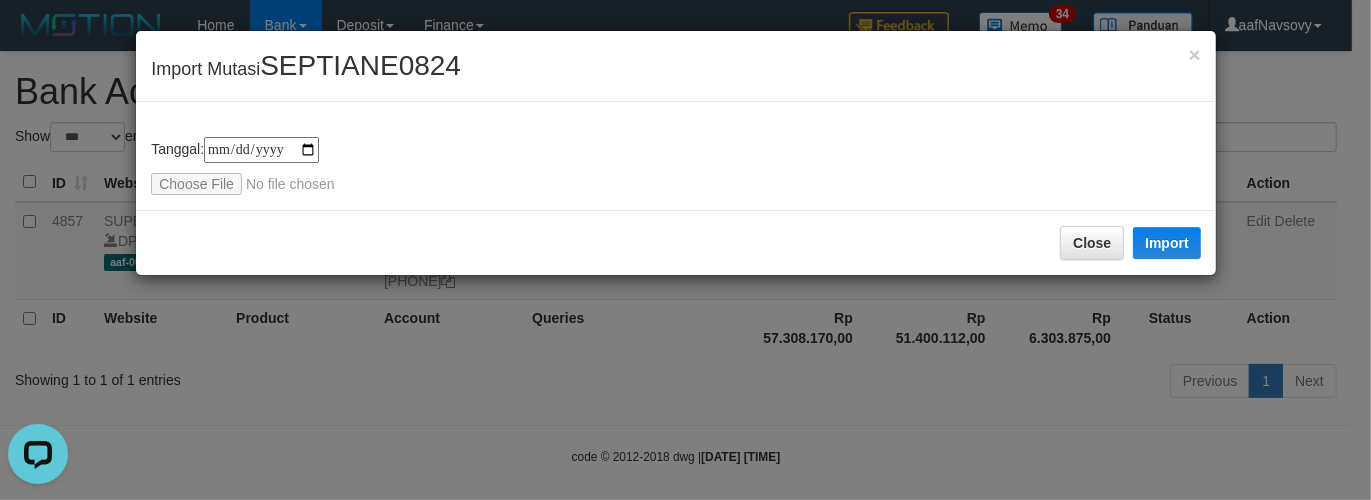scroll, scrollTop: 0, scrollLeft: 0, axis: both 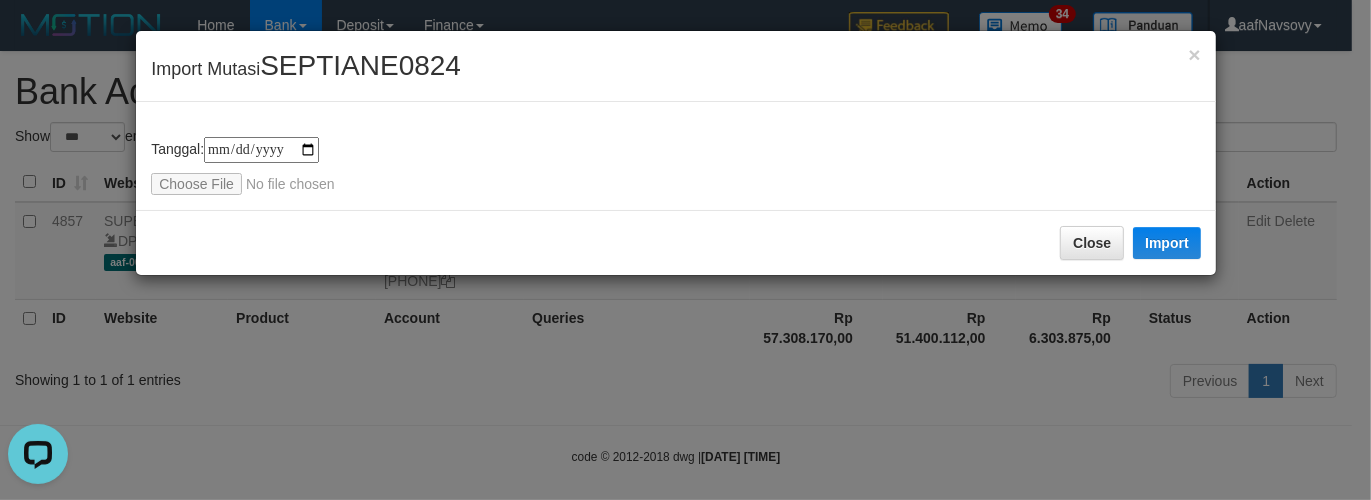 type on "**********" 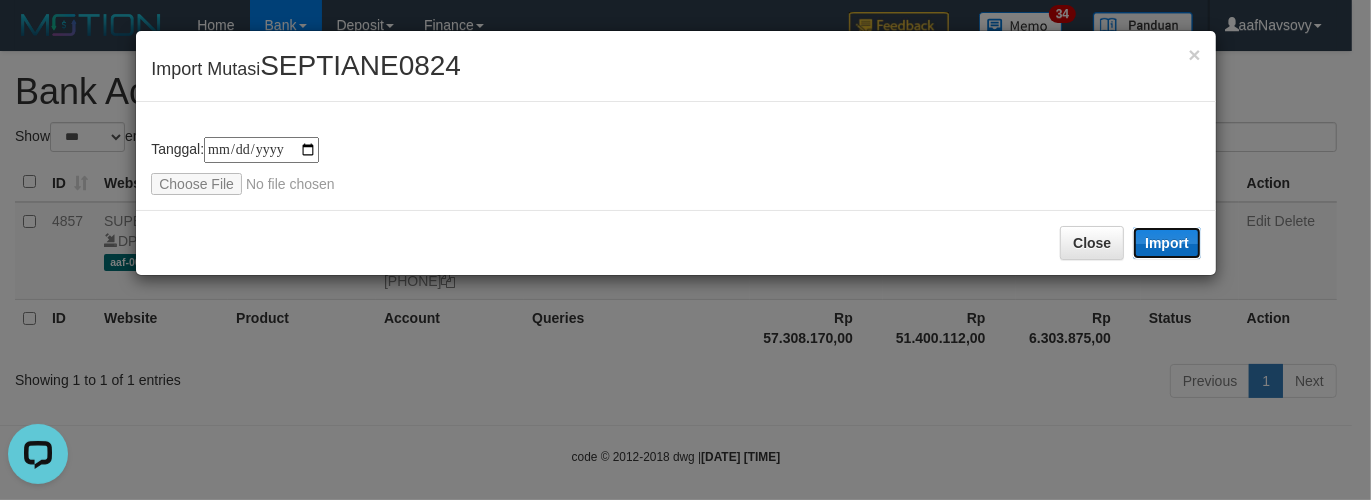 click on "Import" at bounding box center (1167, 243) 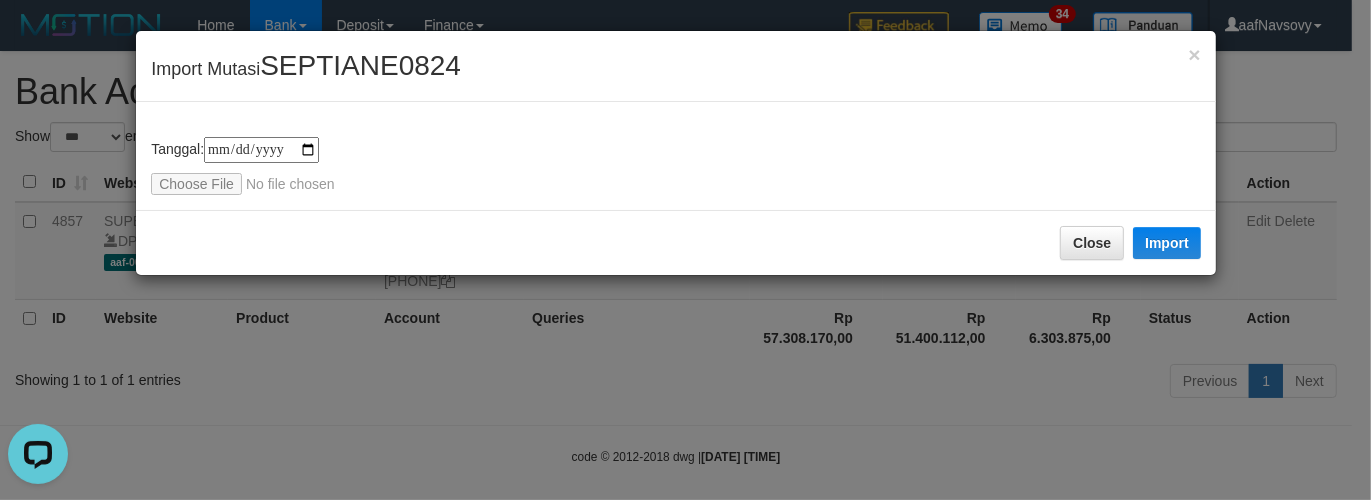 click on "**********" at bounding box center [685, 250] 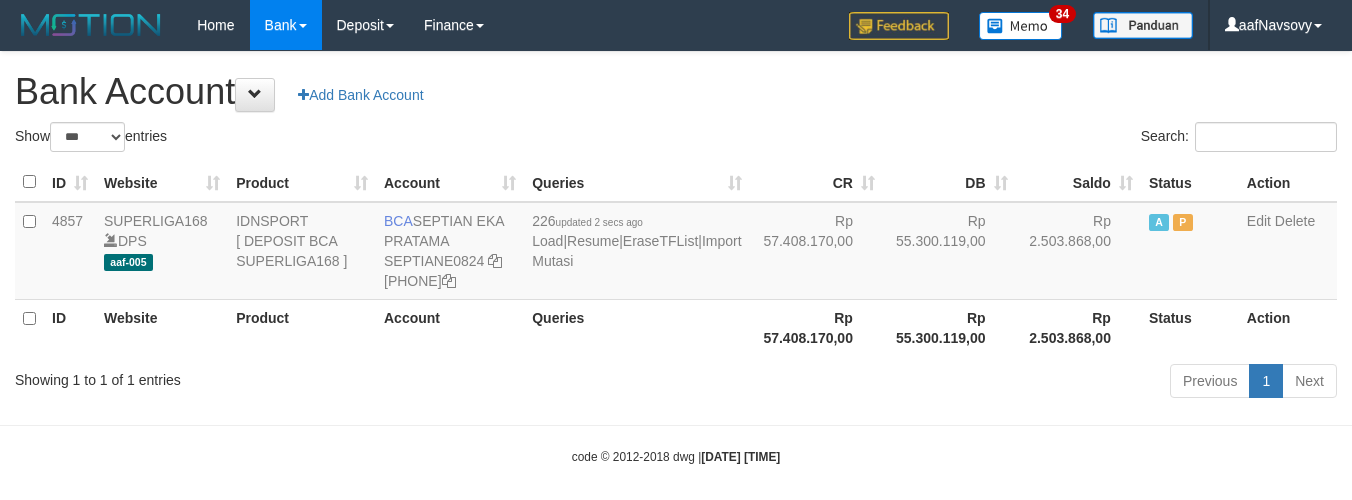 select on "***" 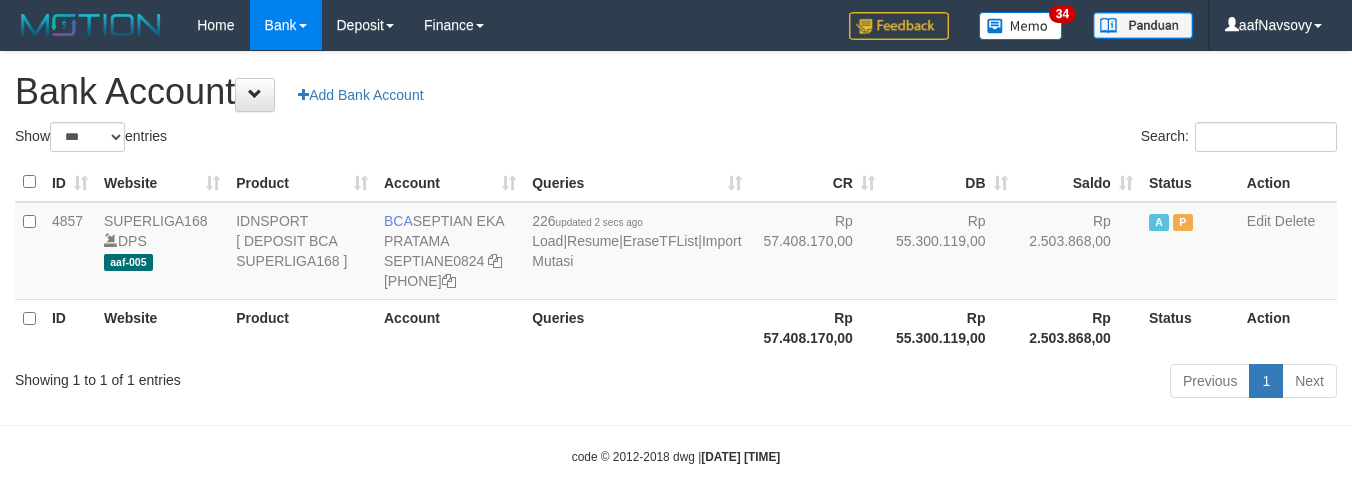 scroll, scrollTop: 0, scrollLeft: 0, axis: both 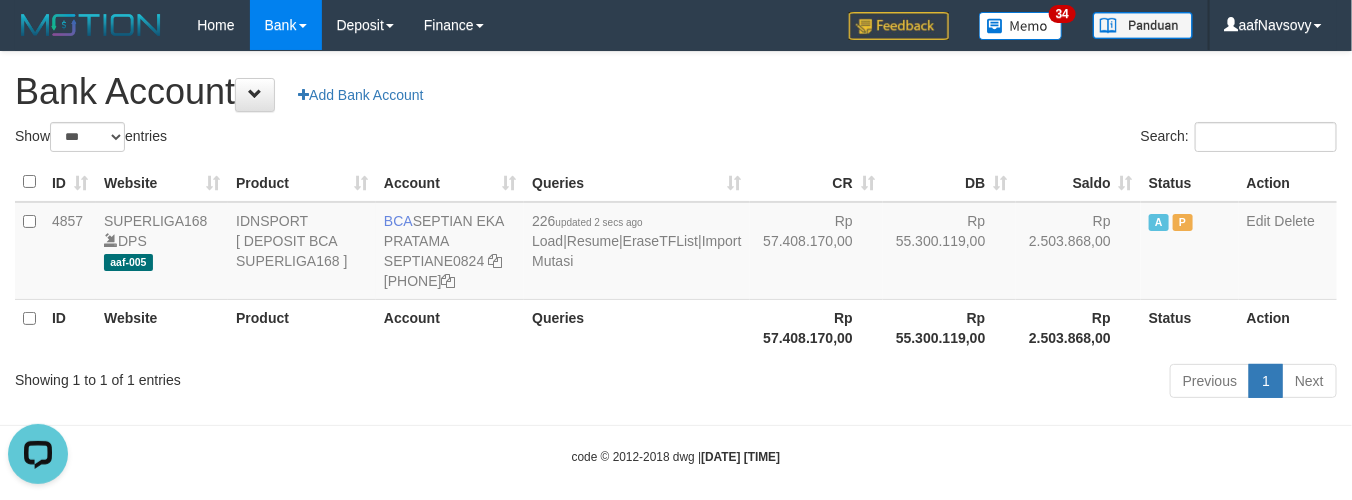click on "Showing 1 to 1 of 1 entries Previous 1 Next" at bounding box center [676, 383] 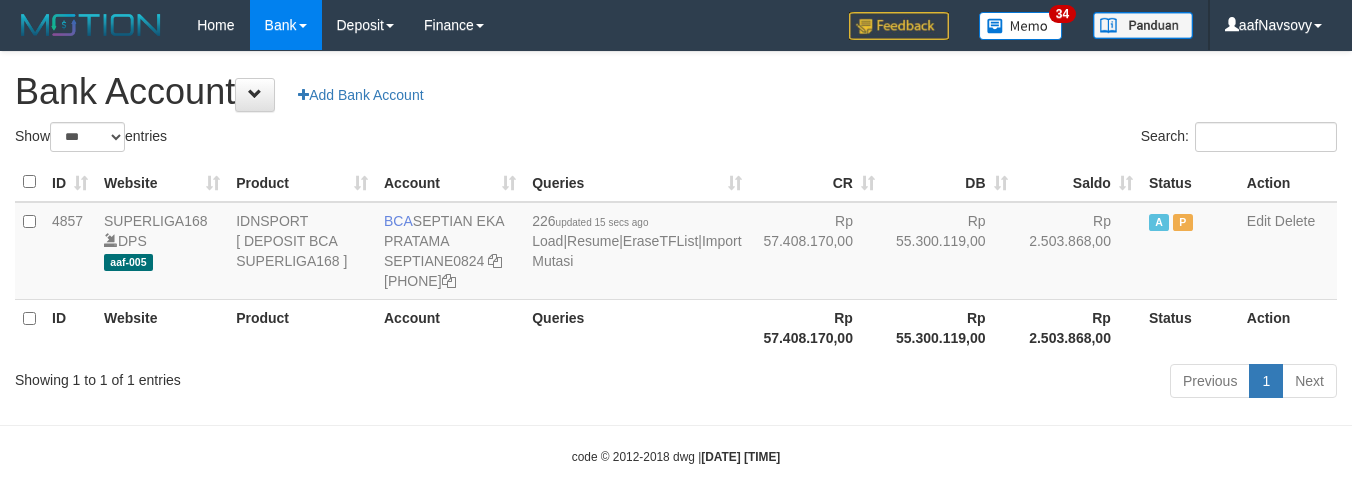 select on "***" 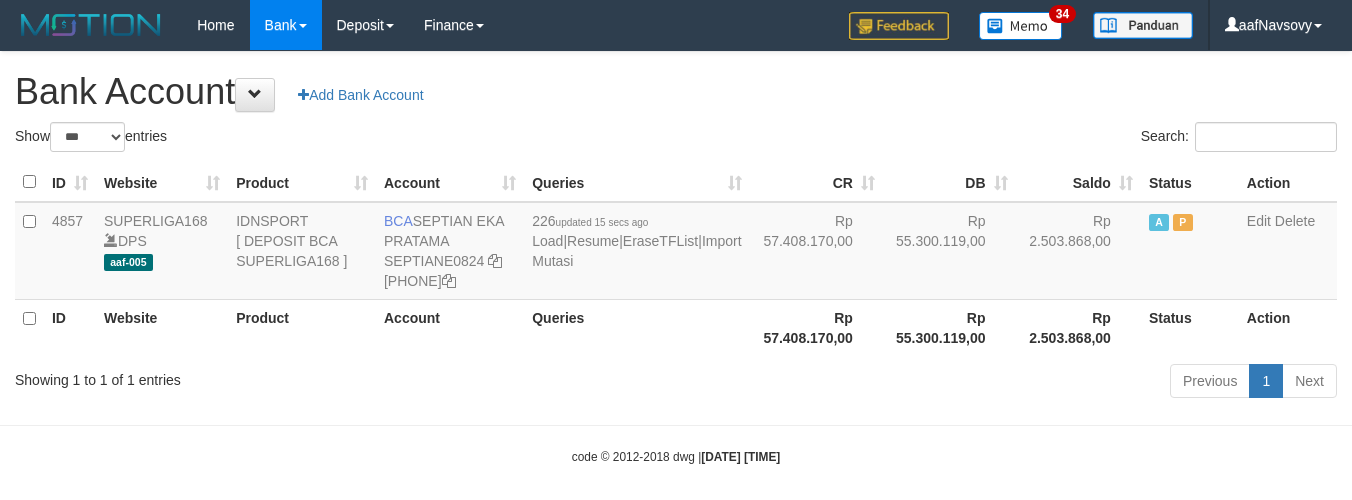 scroll, scrollTop: 0, scrollLeft: 0, axis: both 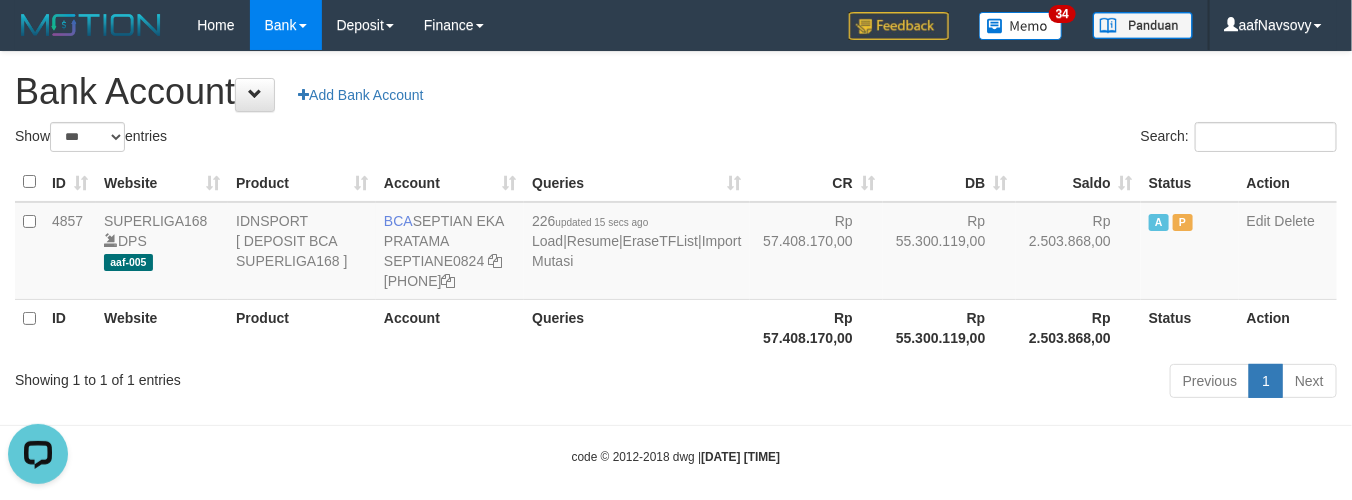 click on "Showing 1 to 1 of 1 entries Previous 1 Next" at bounding box center (676, 383) 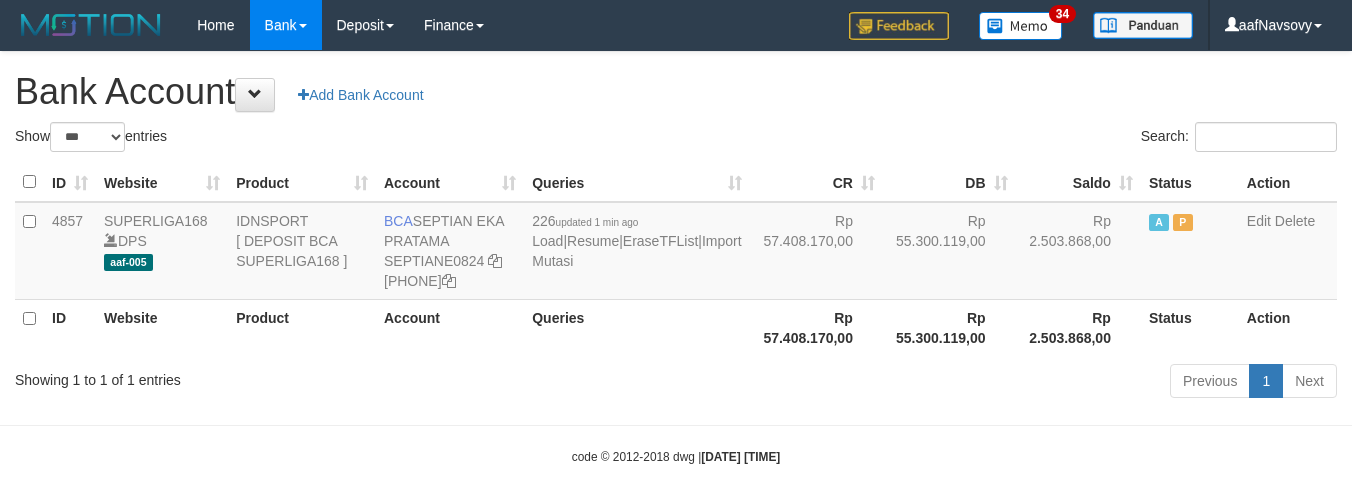 select on "***" 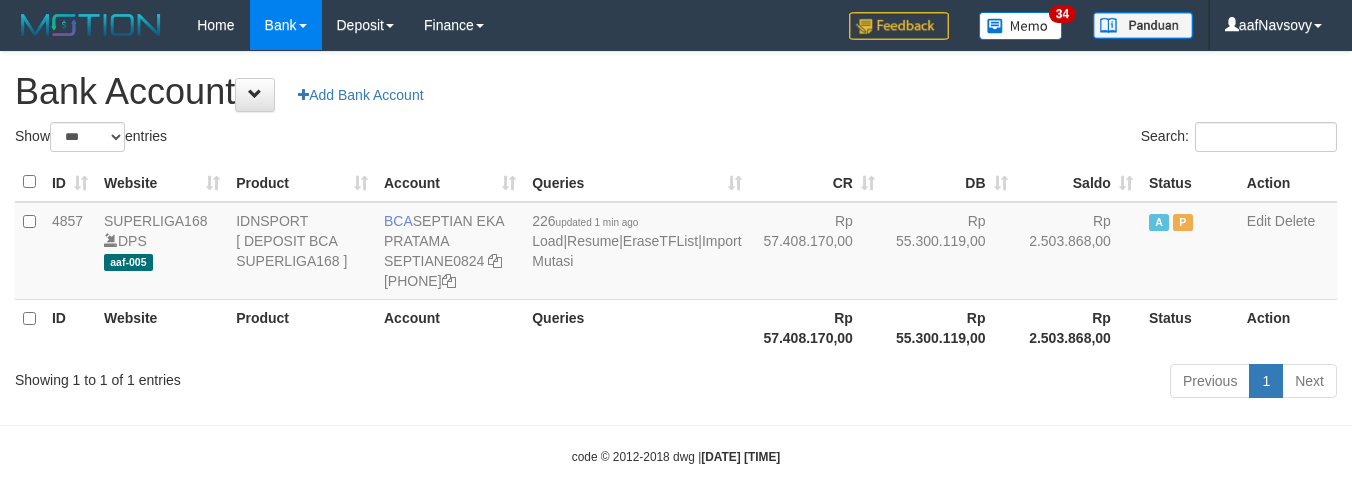 scroll, scrollTop: 0, scrollLeft: 0, axis: both 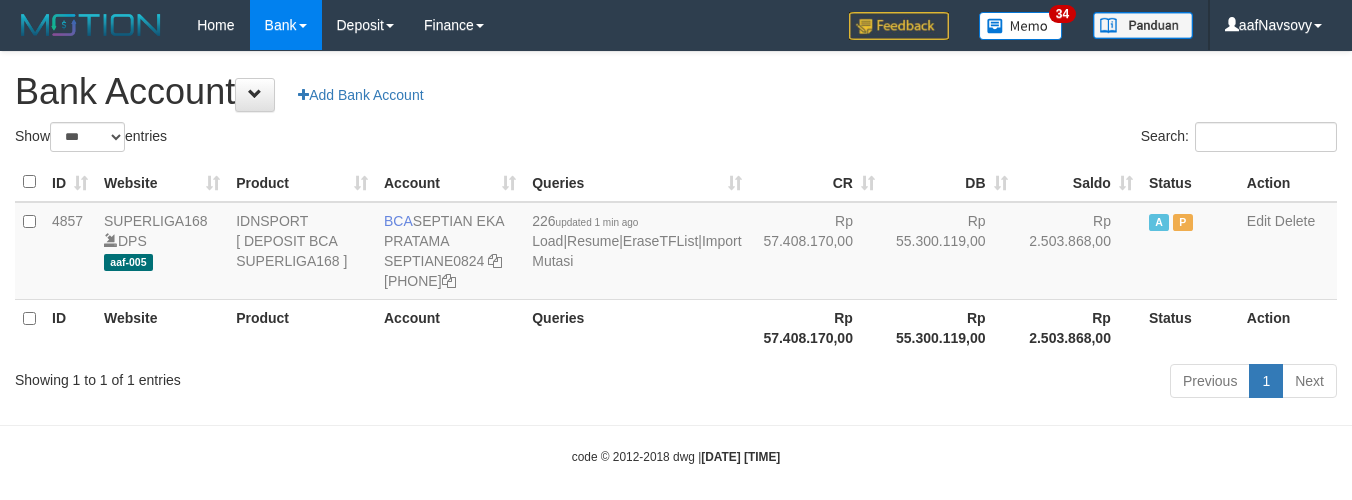 select on "***" 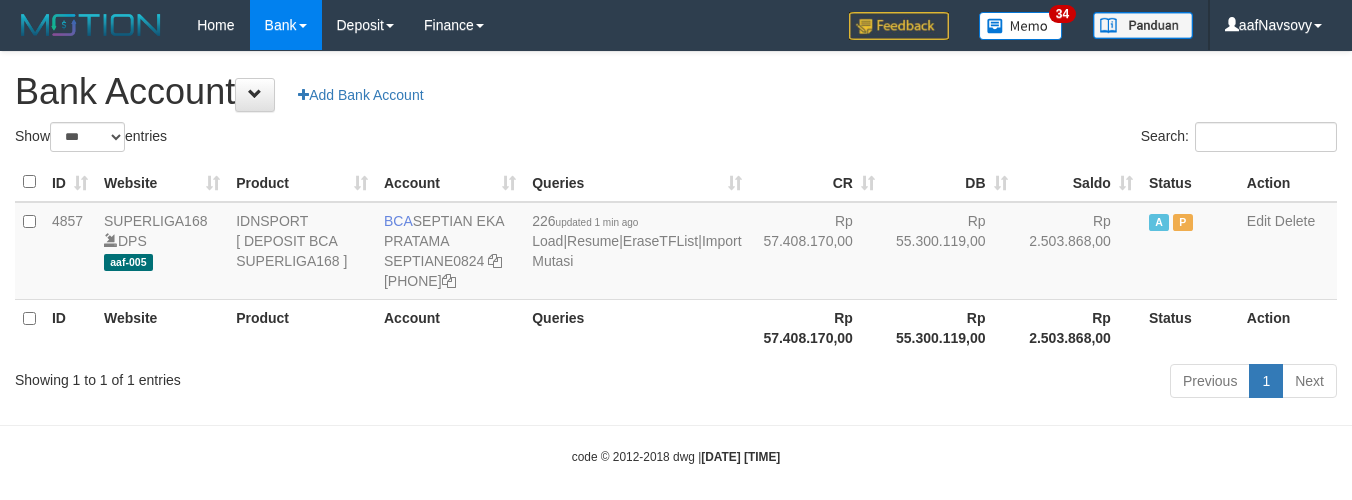 scroll, scrollTop: 0, scrollLeft: 0, axis: both 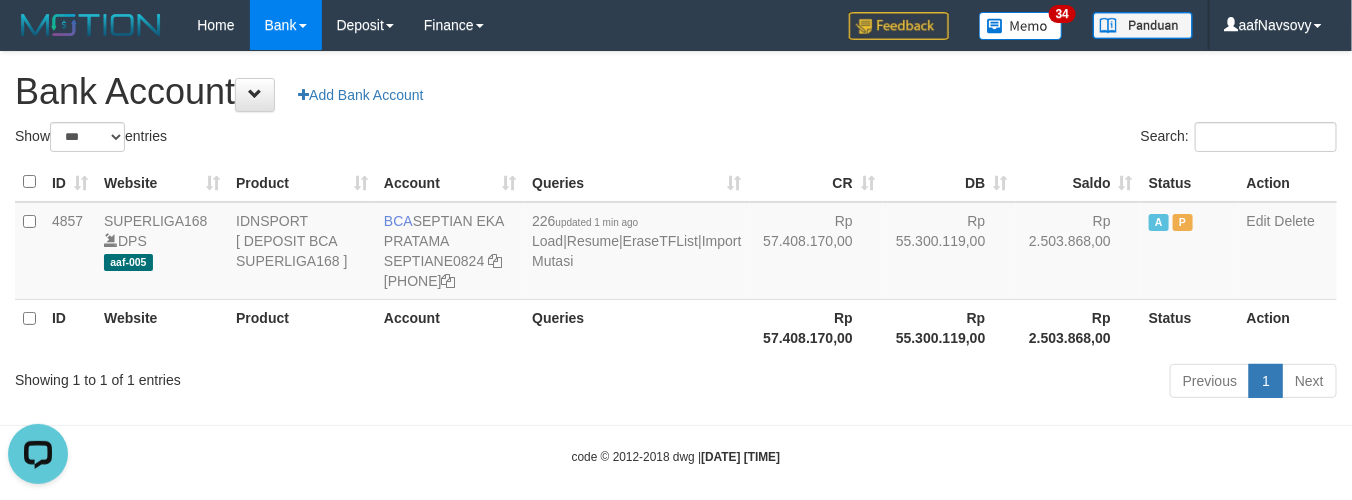 click on "Previous 1 Next" at bounding box center (957, 383) 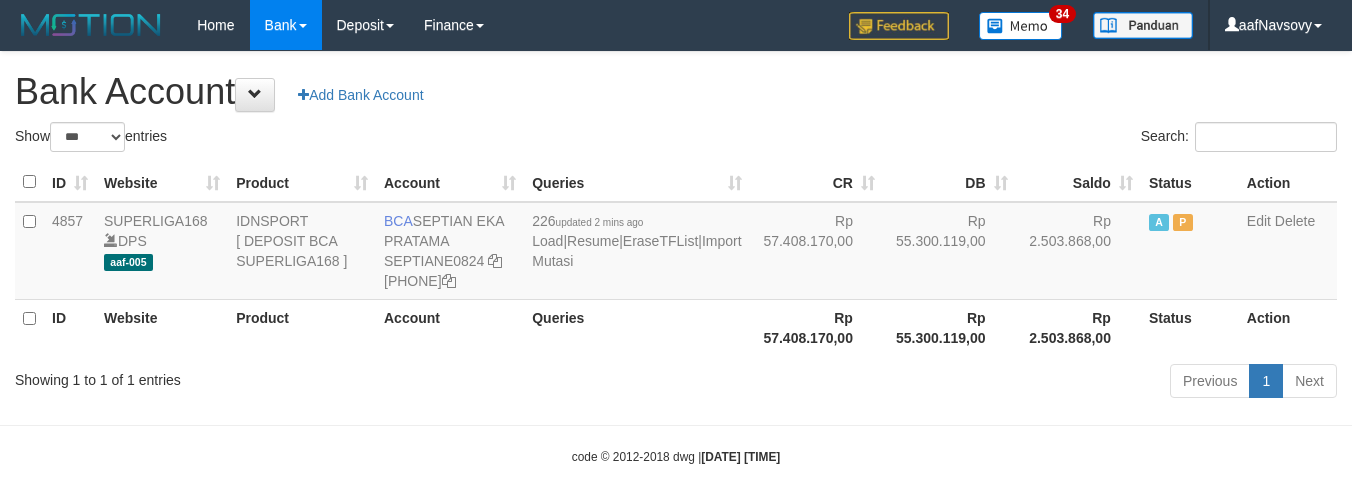select on "***" 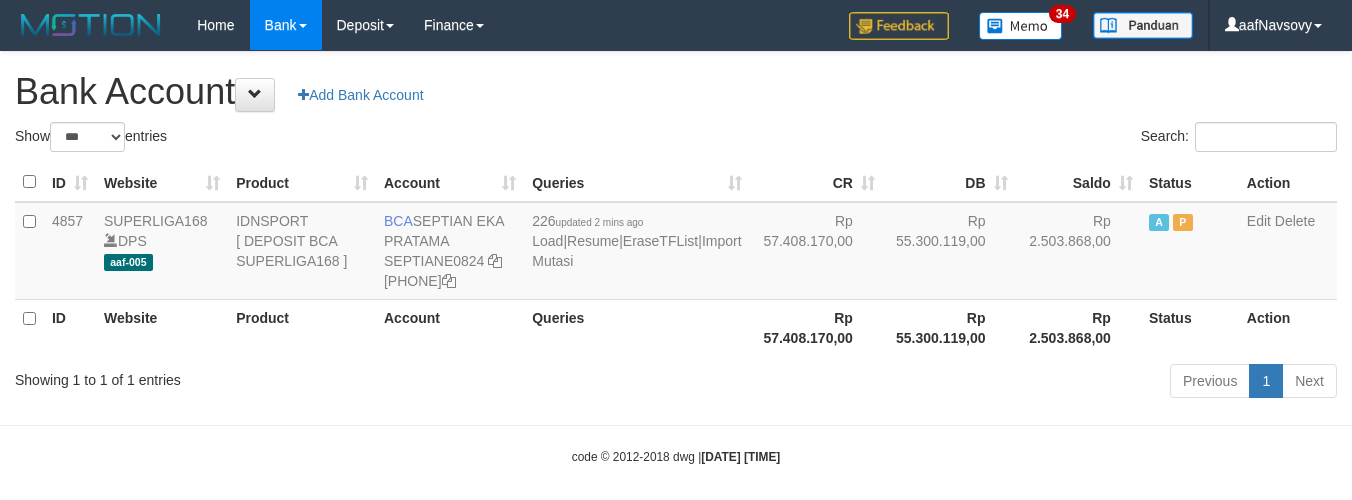scroll, scrollTop: 0, scrollLeft: 0, axis: both 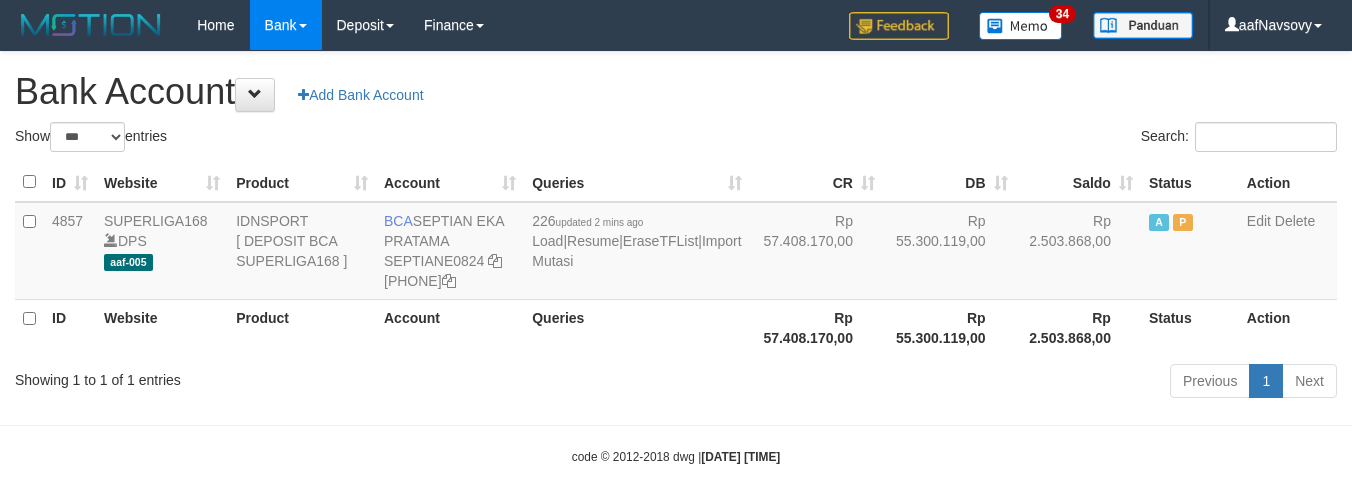select on "***" 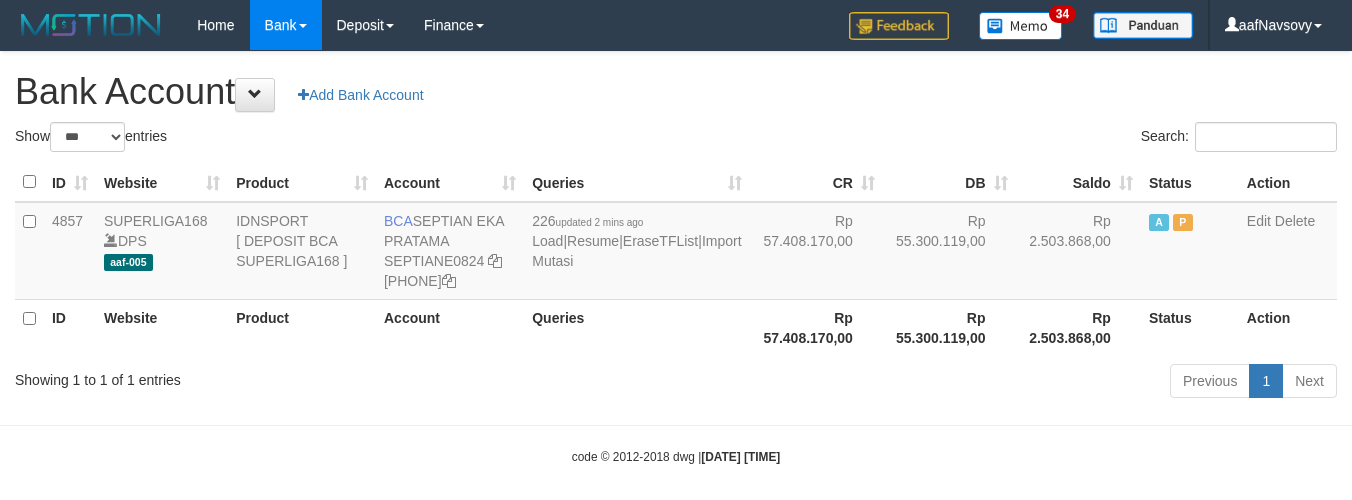 scroll, scrollTop: 0, scrollLeft: 0, axis: both 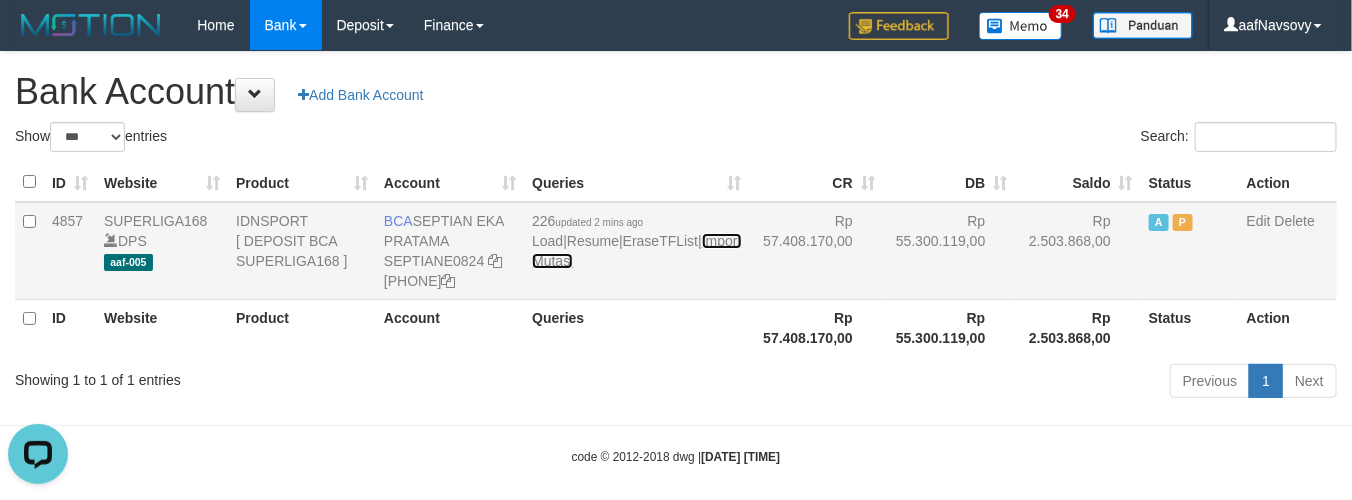 click on "Import Mutasi" at bounding box center [636, 251] 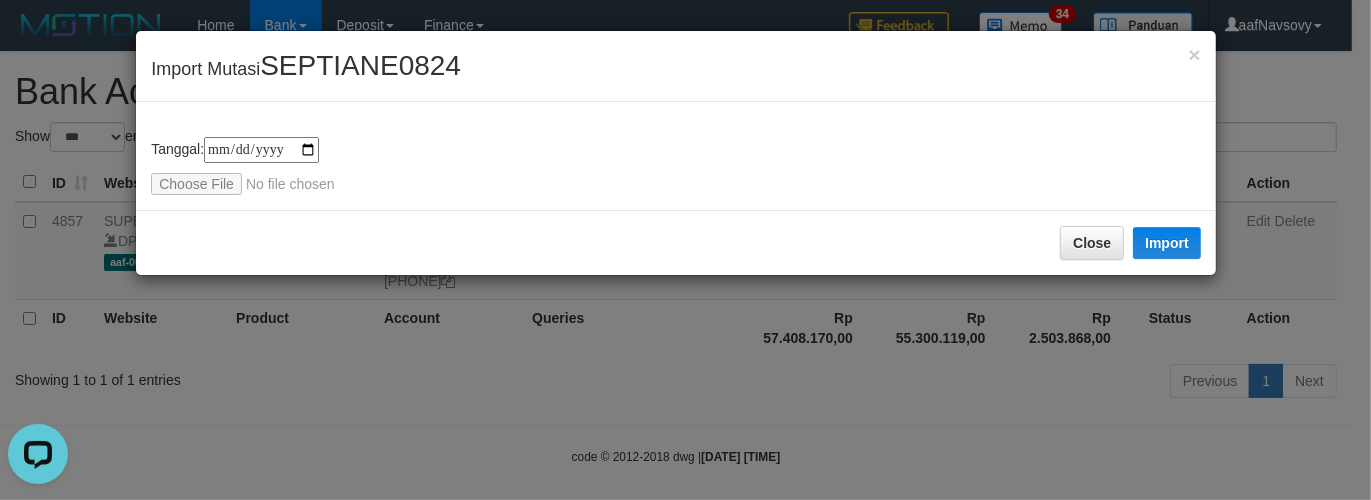 type on "**********" 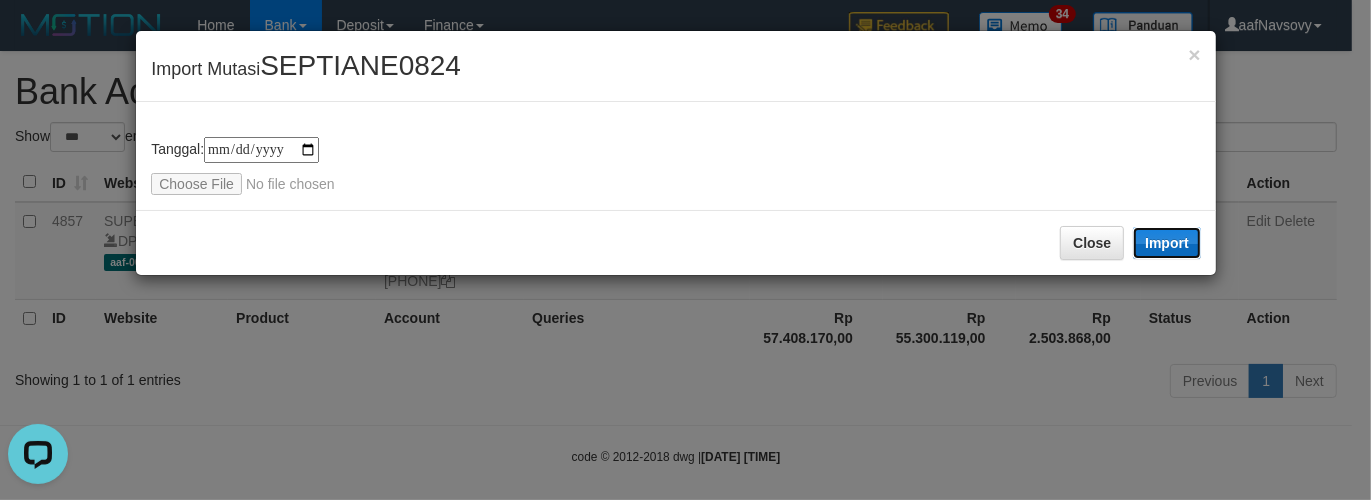 click on "Import" at bounding box center [1167, 243] 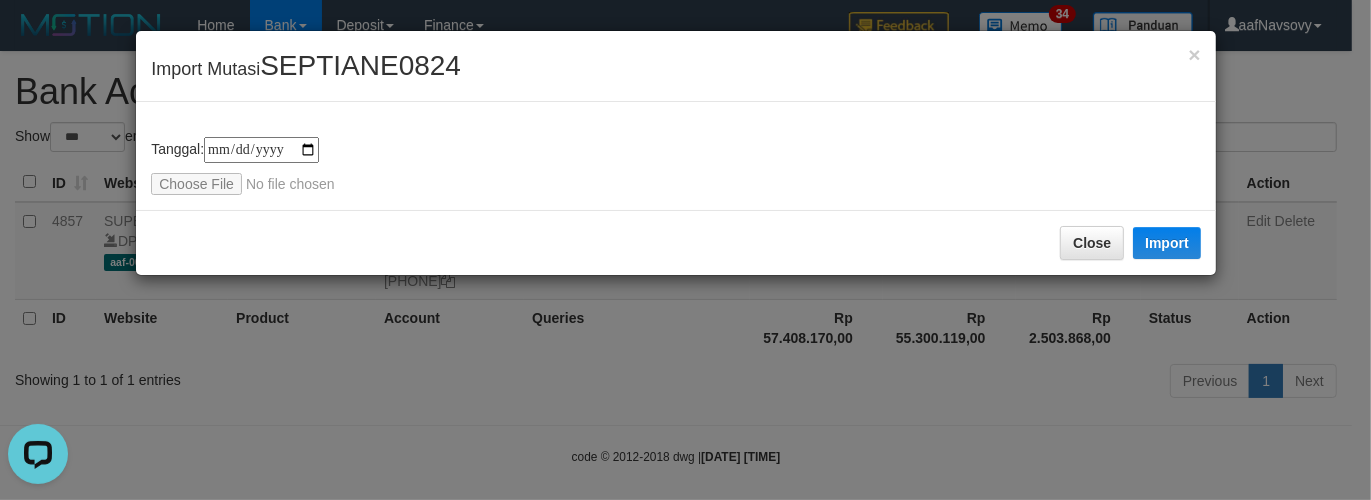 click on "**********" at bounding box center (685, 250) 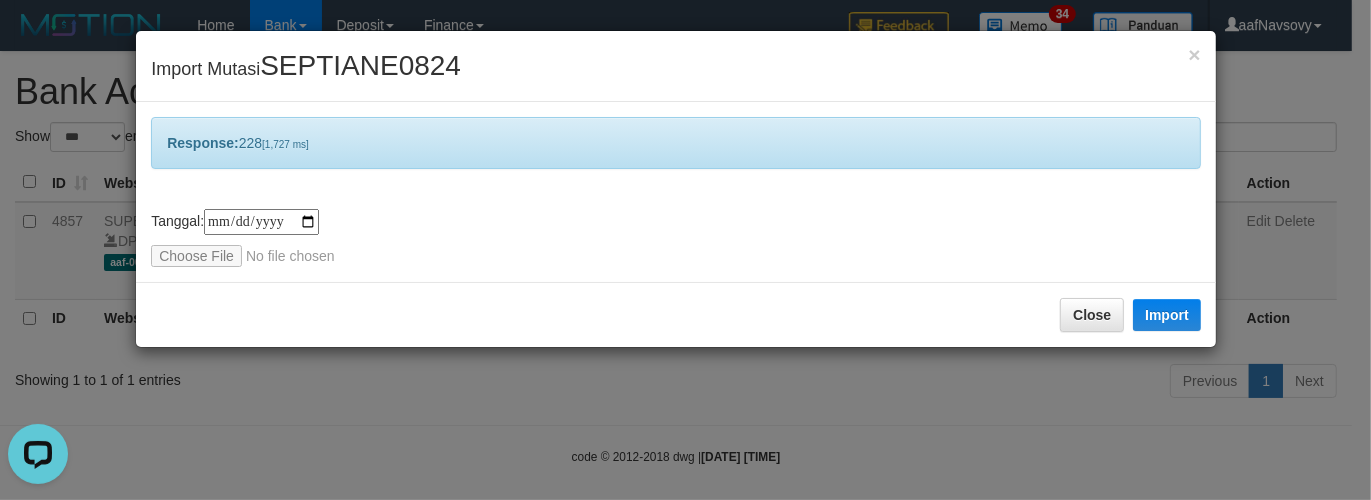 click on "**********" at bounding box center [685, 250] 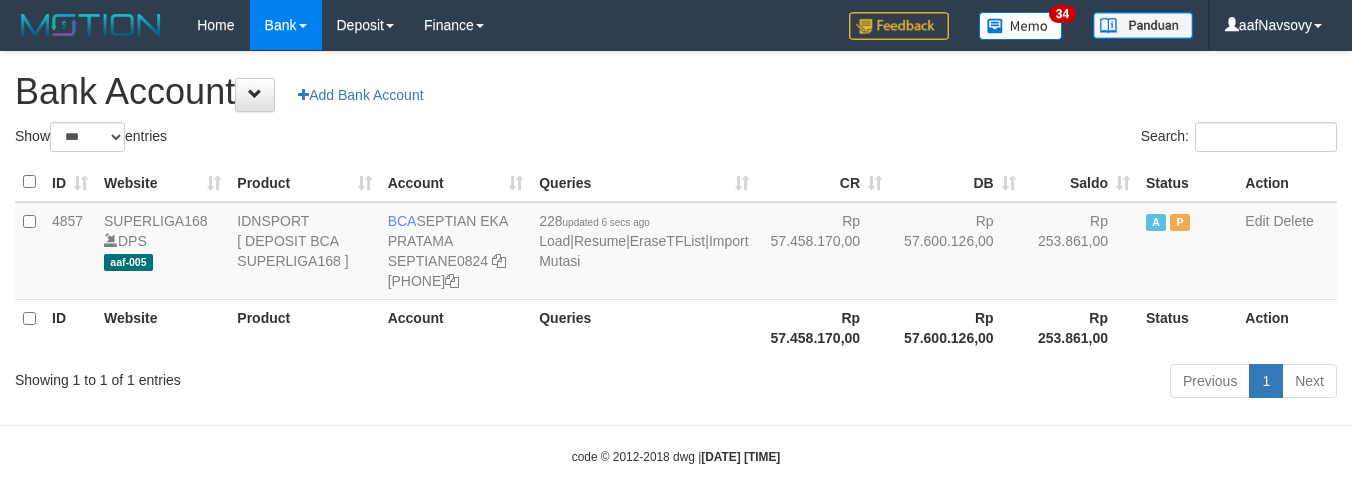 select on "***" 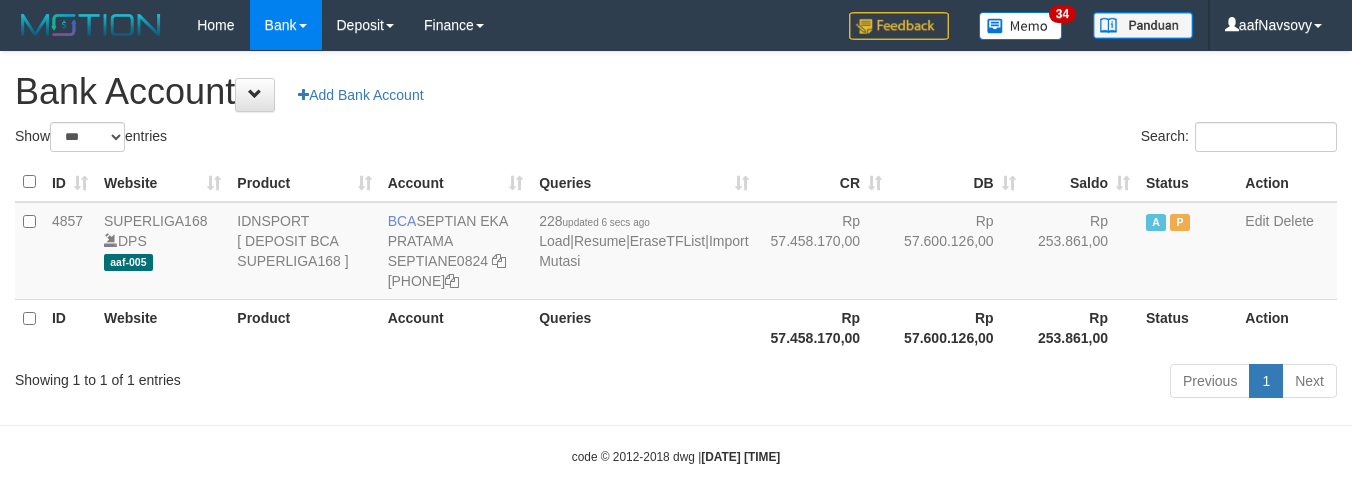 scroll, scrollTop: 0, scrollLeft: 0, axis: both 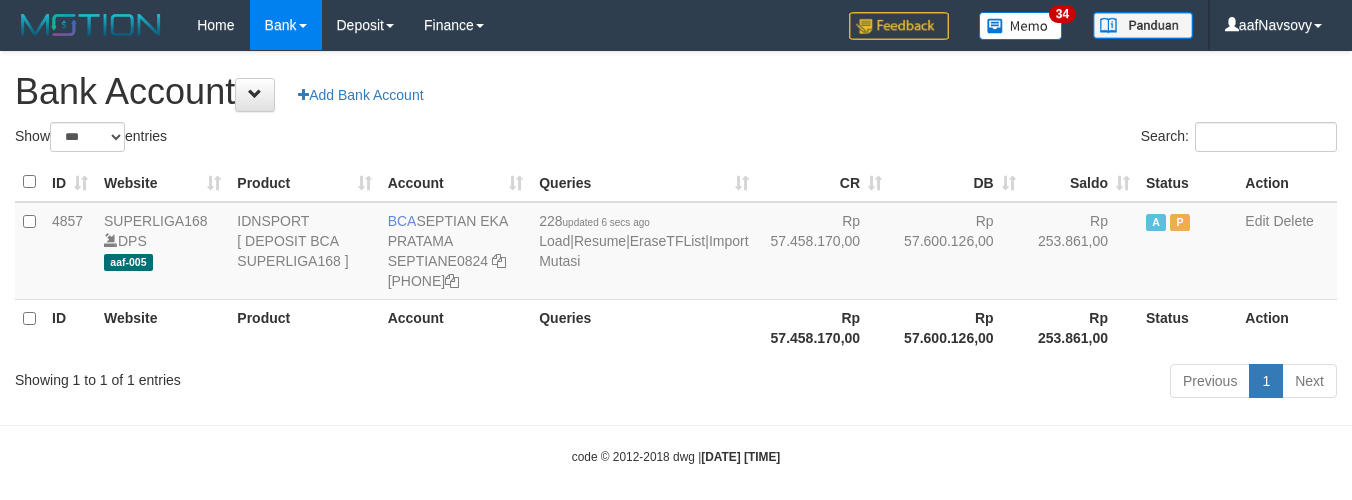 select on "***" 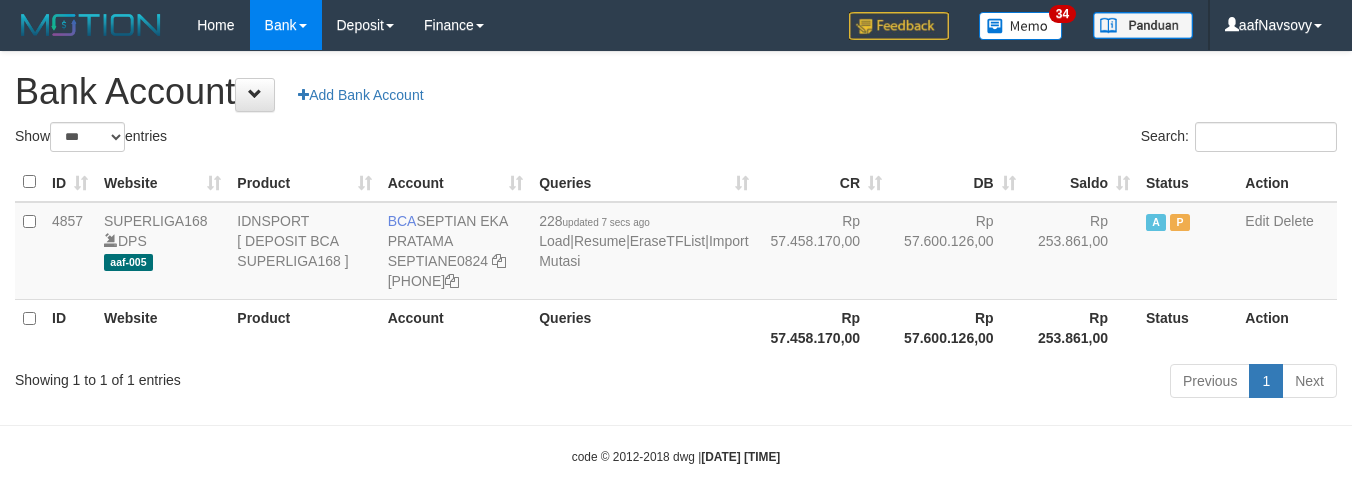 select on "***" 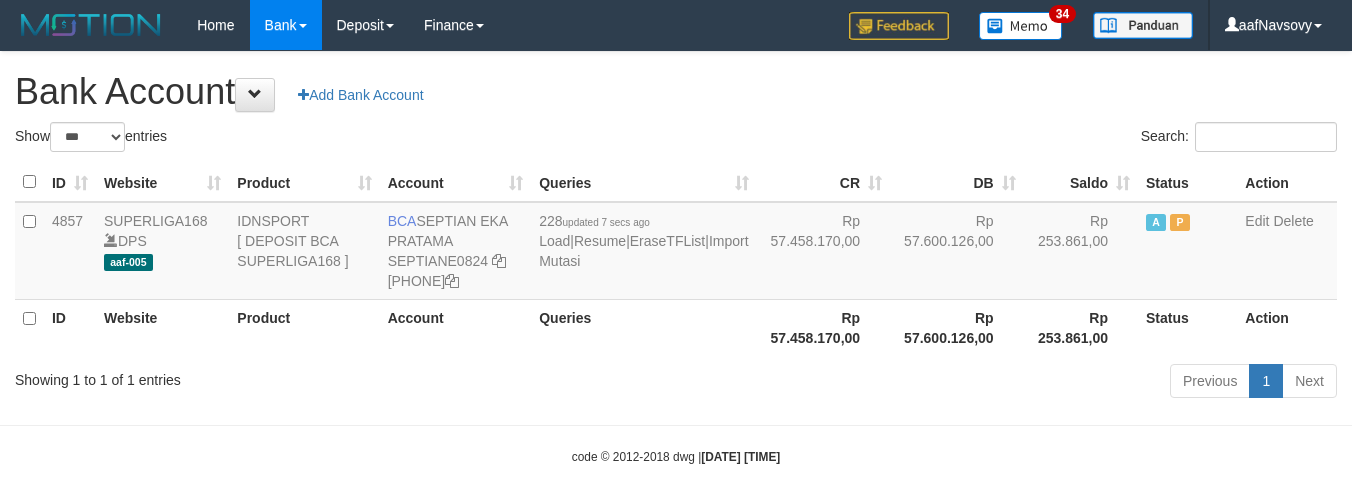 scroll, scrollTop: 0, scrollLeft: 0, axis: both 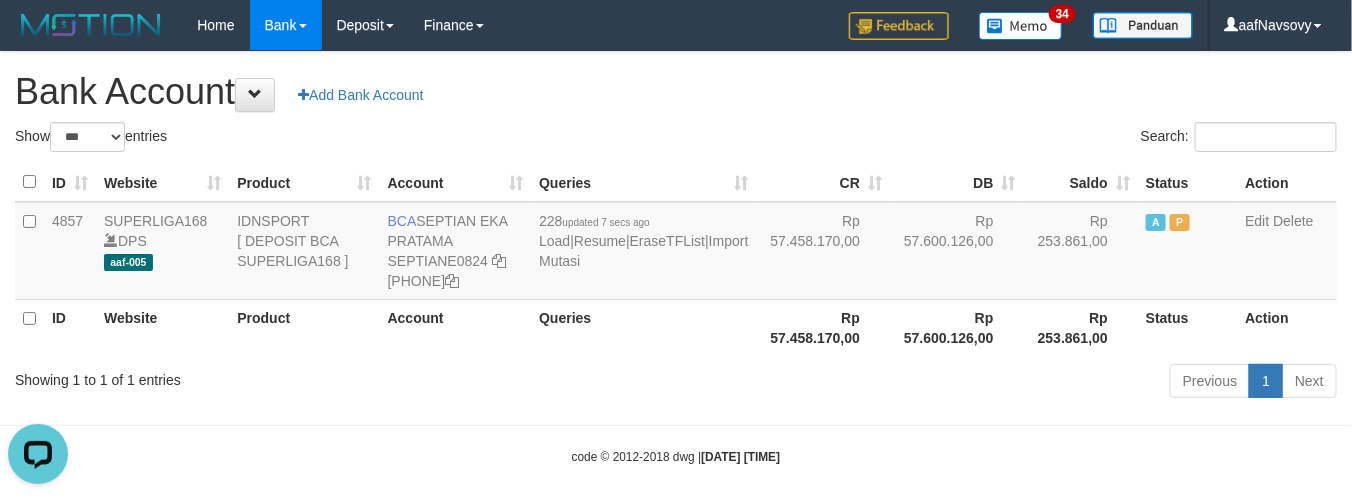 click on "Previous 1 Next" at bounding box center (957, 383) 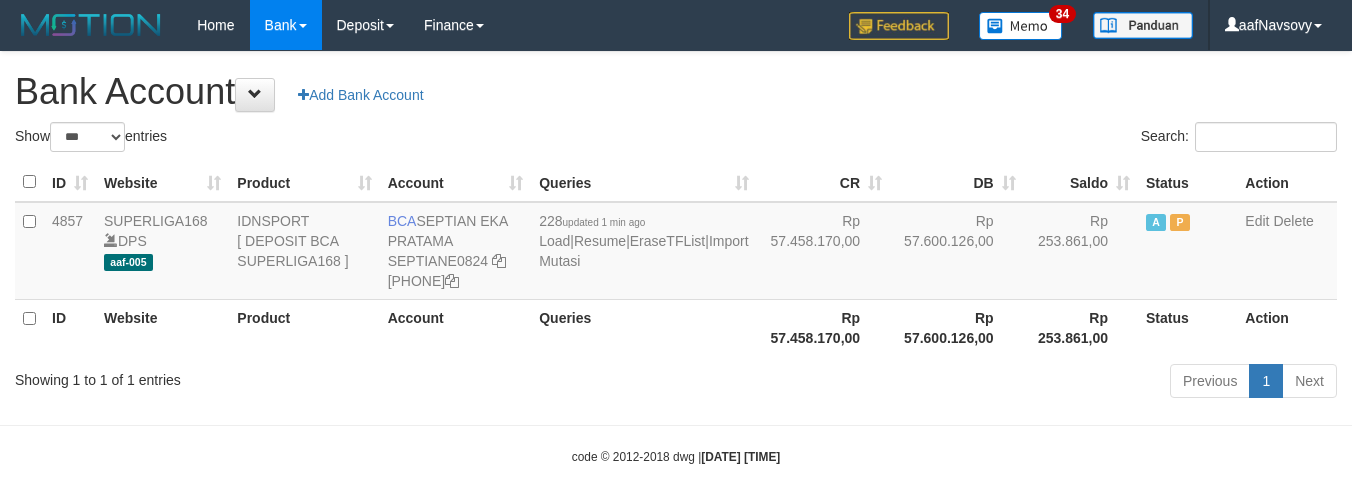 select on "***" 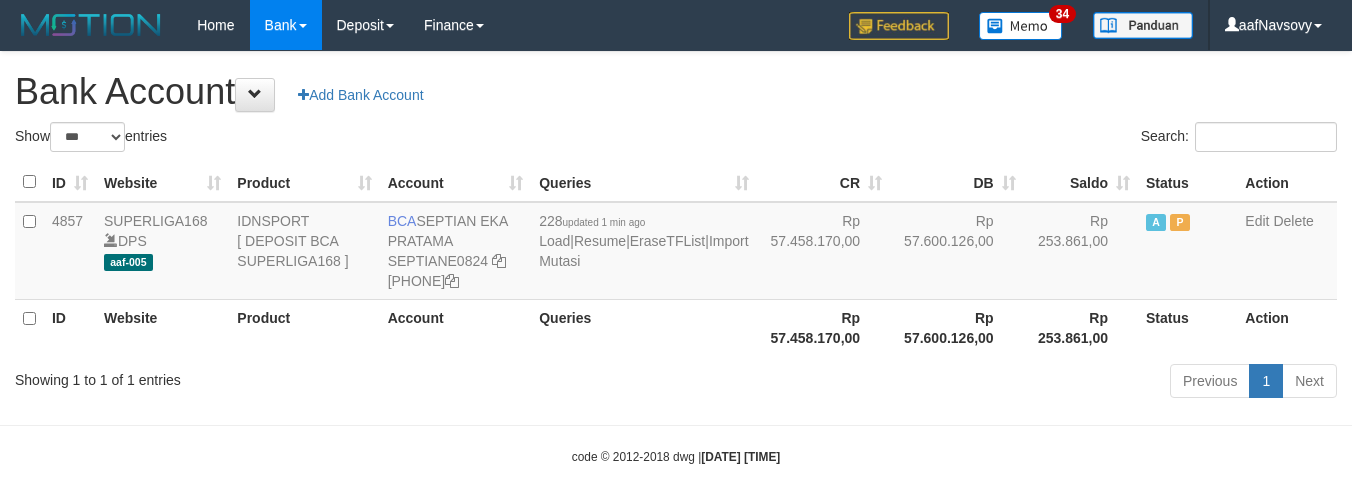 scroll, scrollTop: 0, scrollLeft: 0, axis: both 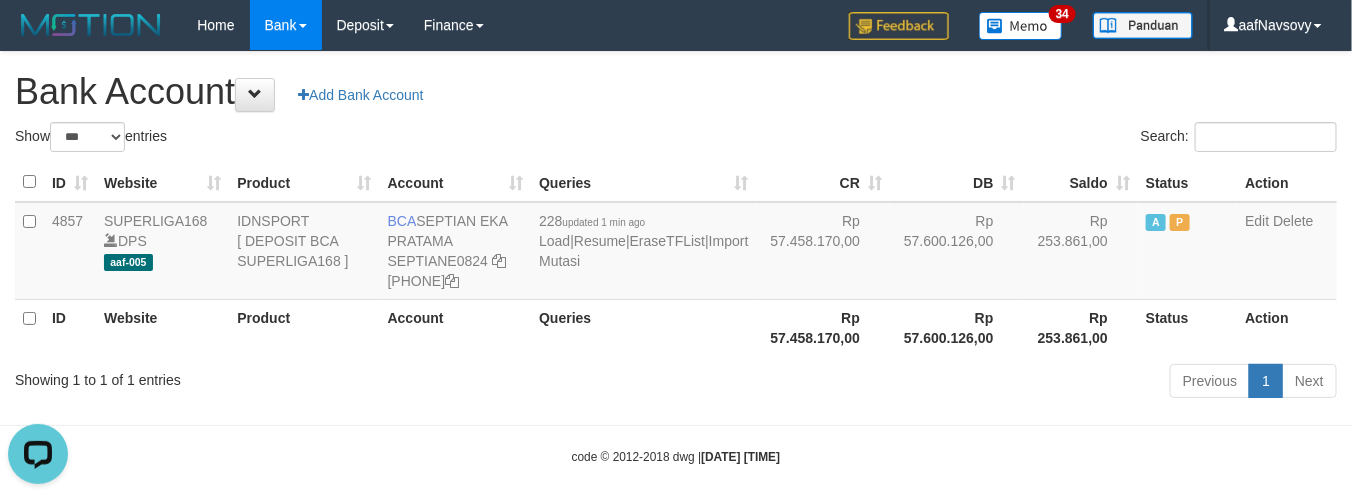click on "Toggle navigation
Home
Bank
Account List
Load
By Website
Group
[ISPORT]													SUPERLIGA168
By Load Group (DPS)
34" at bounding box center [676, 258] 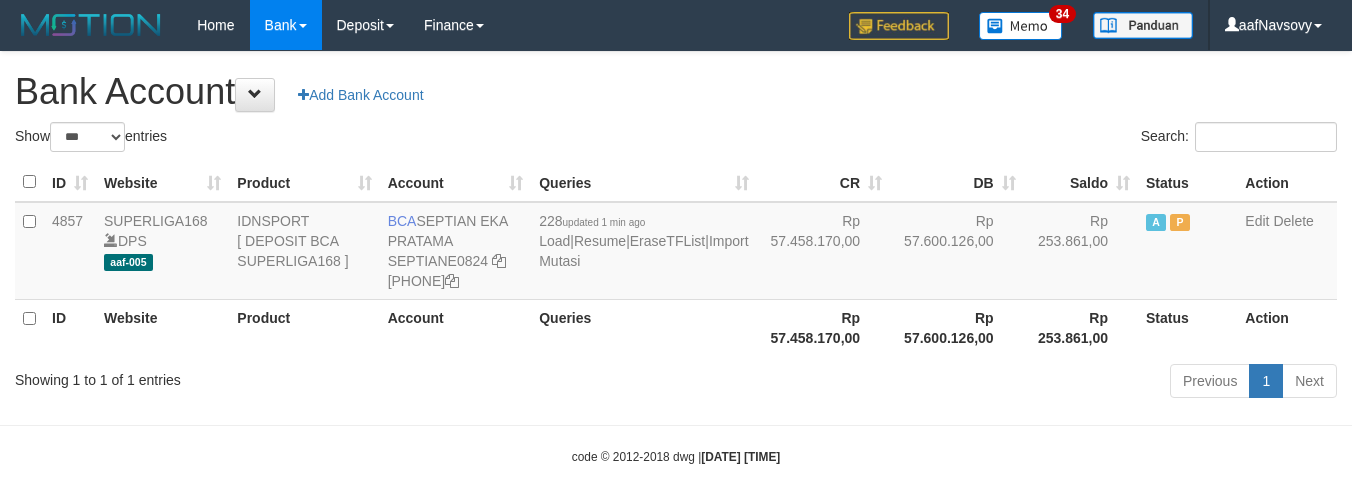 select on "***" 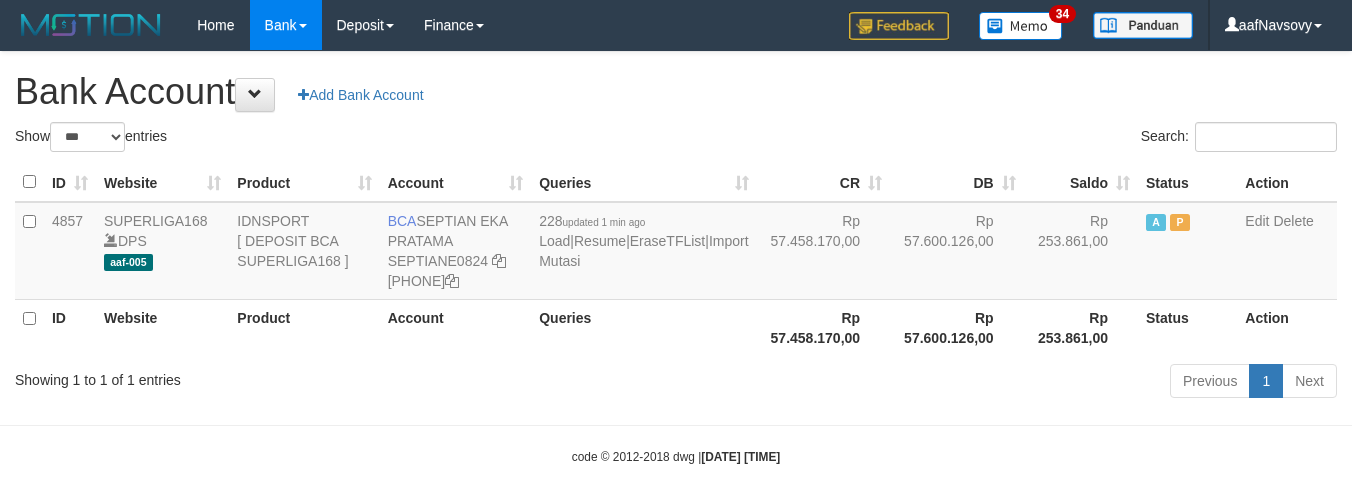 scroll, scrollTop: 0, scrollLeft: 0, axis: both 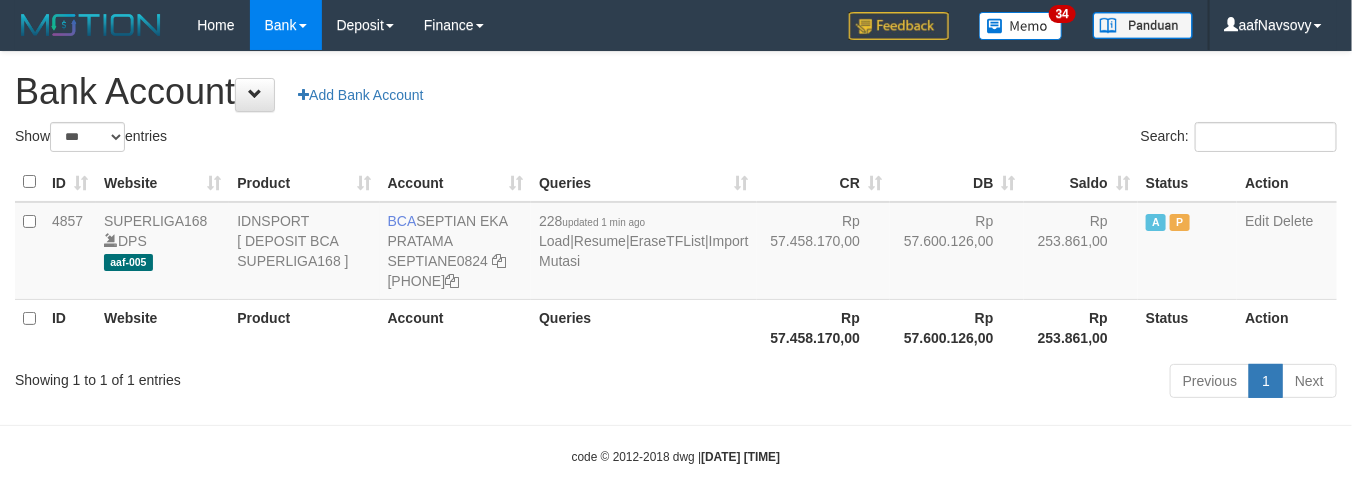 click on "Toggle navigation
Home
Bank
Account List
Load
By Website
Group
[ISPORT]													SUPERLIGA168
By Load Group (DPS)
34" at bounding box center [676, 258] 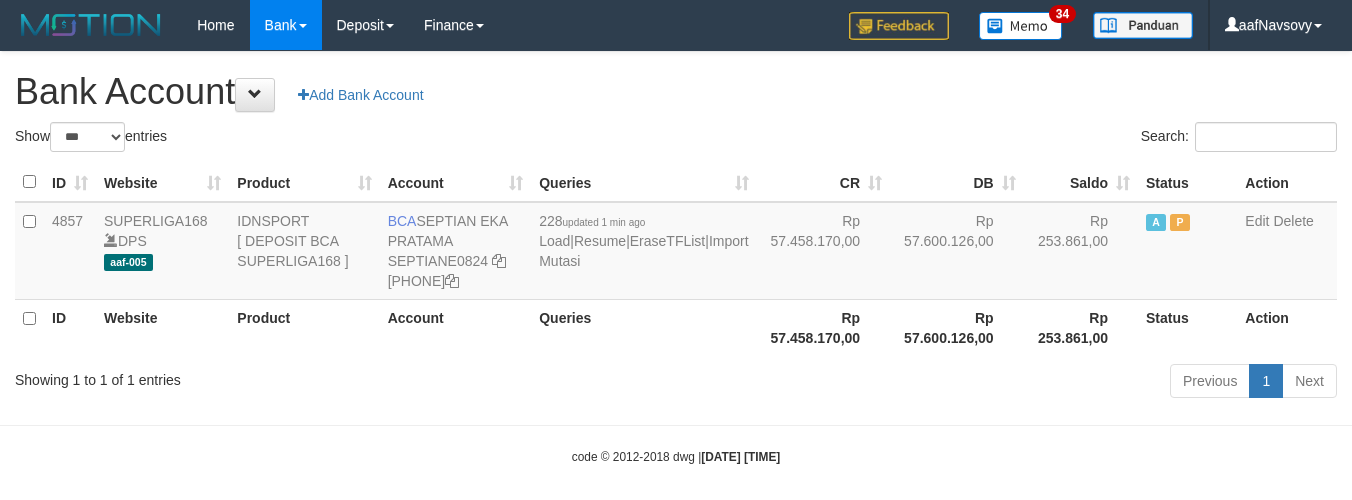 select on "***" 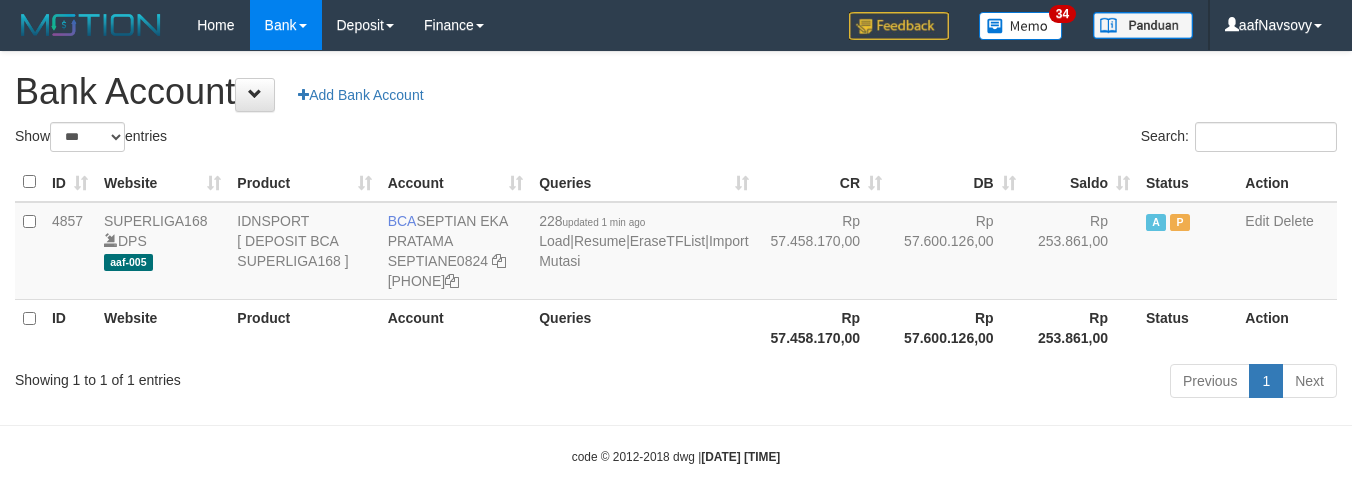 scroll, scrollTop: 0, scrollLeft: 0, axis: both 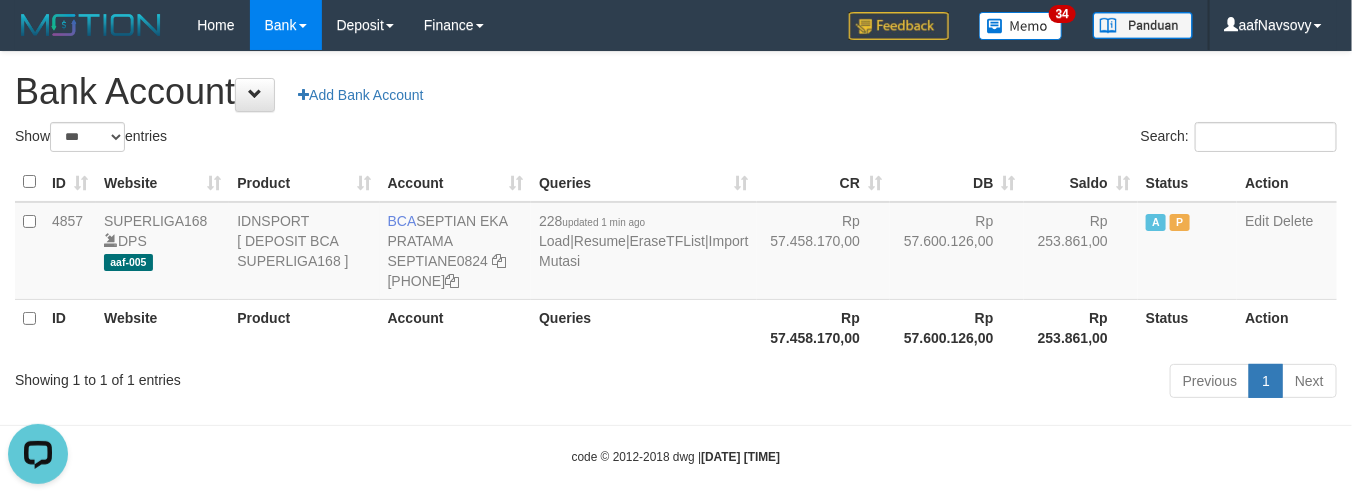 click on "Previous 1 Next" at bounding box center (957, 383) 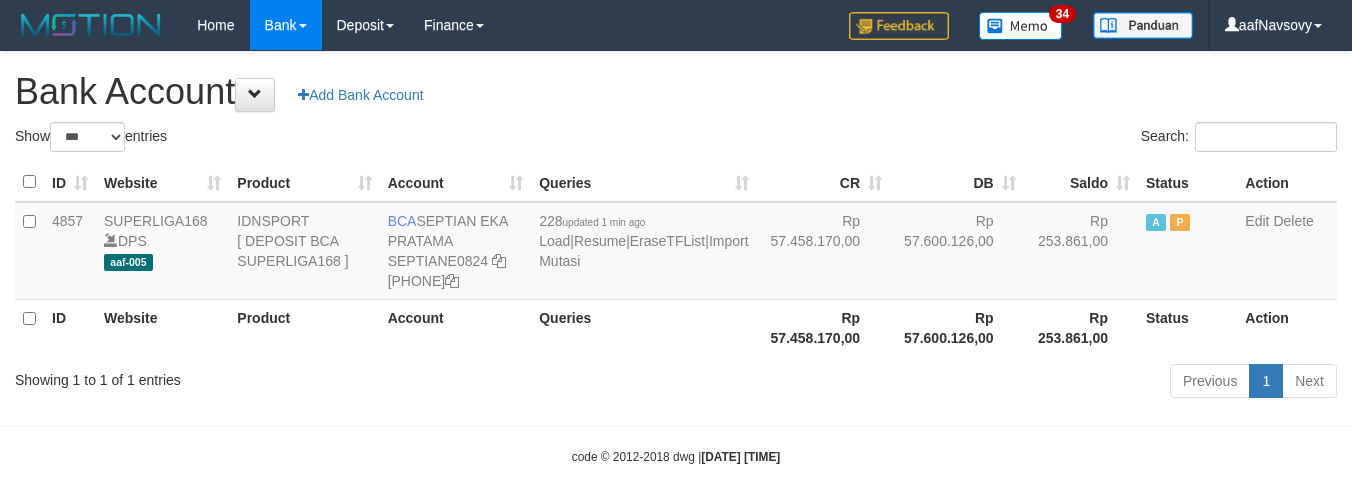 select on "***" 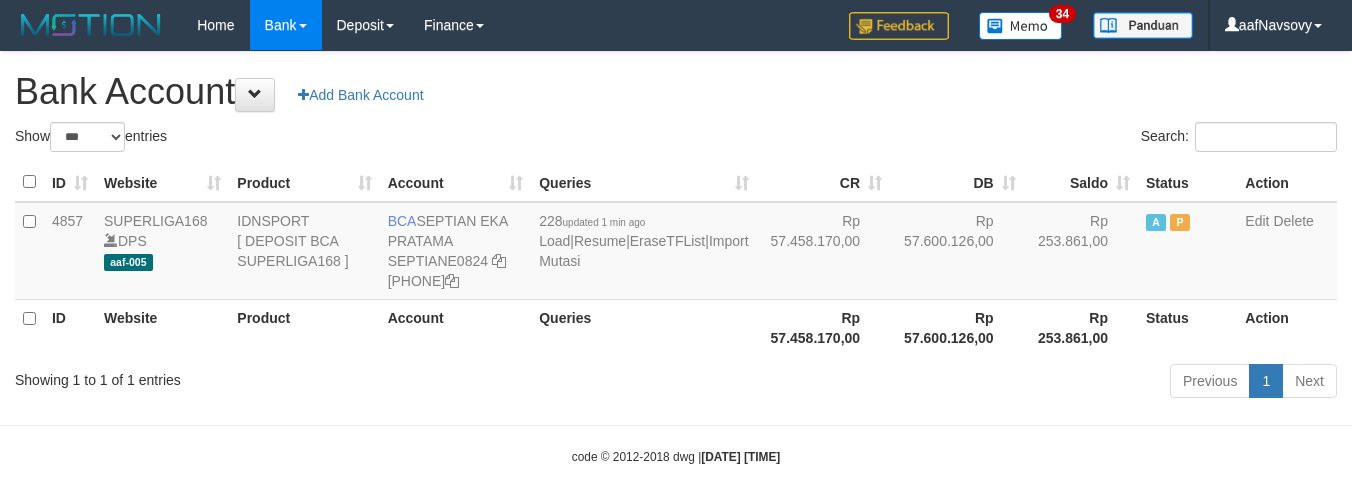 scroll, scrollTop: 0, scrollLeft: 0, axis: both 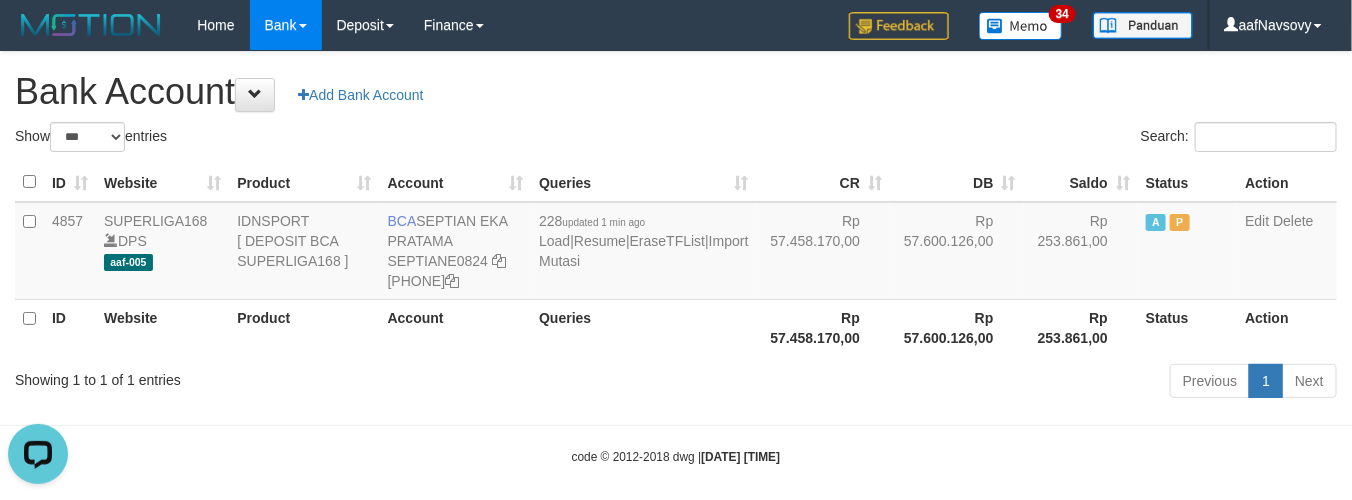 click on "Previous 1 Next" at bounding box center [957, 383] 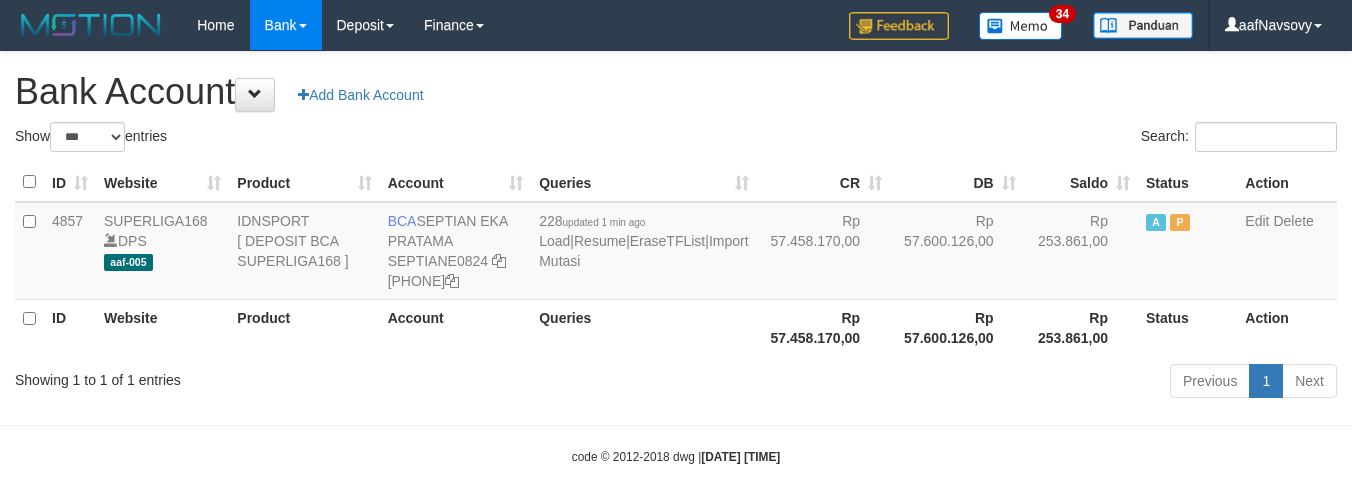 select on "***" 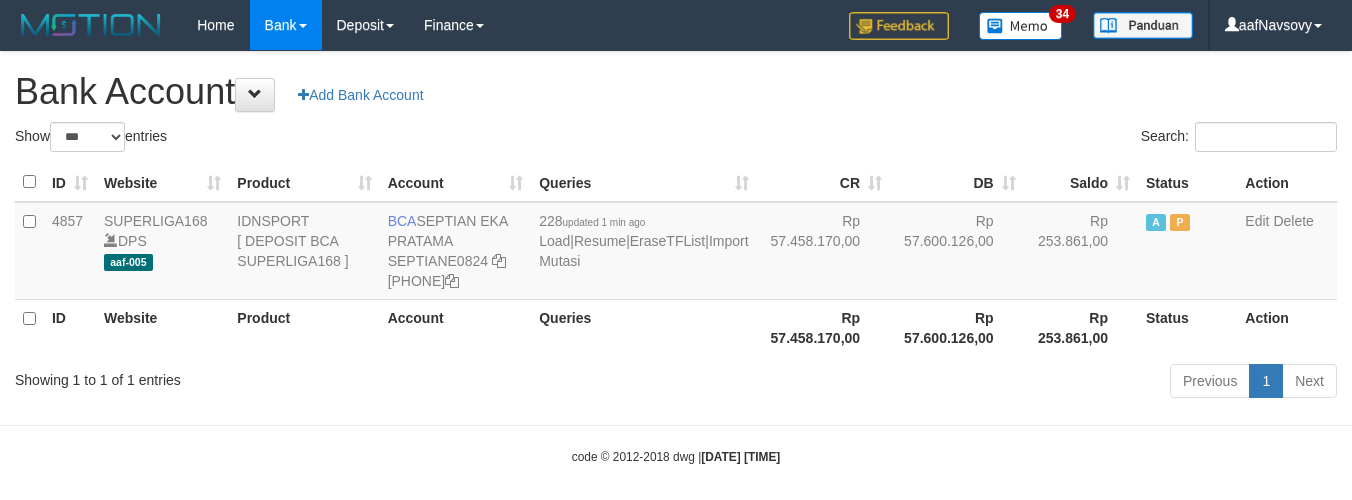 scroll, scrollTop: 0, scrollLeft: 0, axis: both 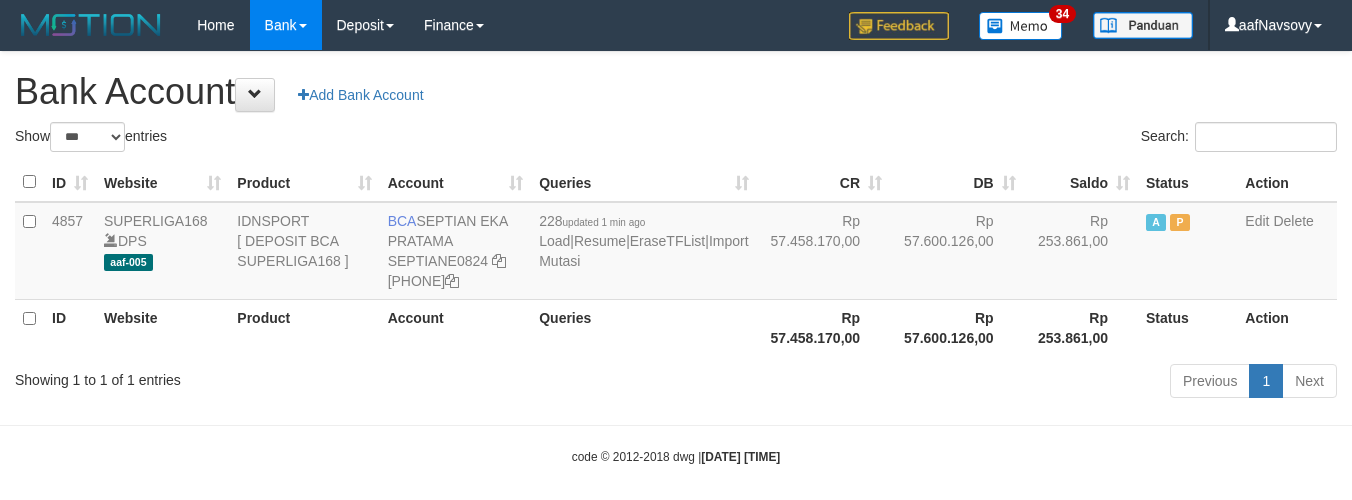 select on "***" 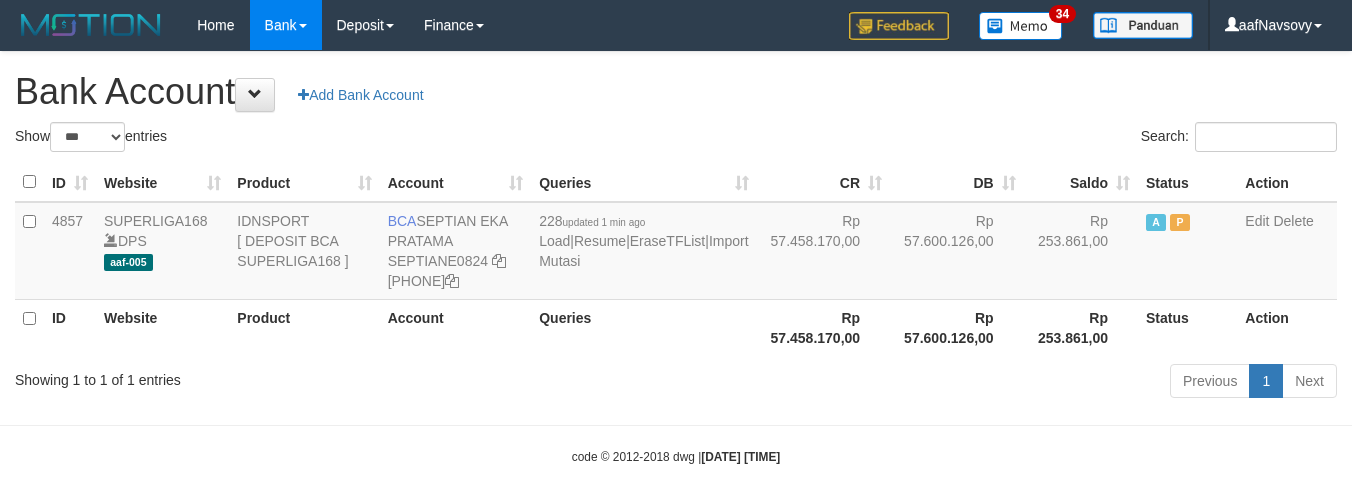 scroll, scrollTop: 0, scrollLeft: 0, axis: both 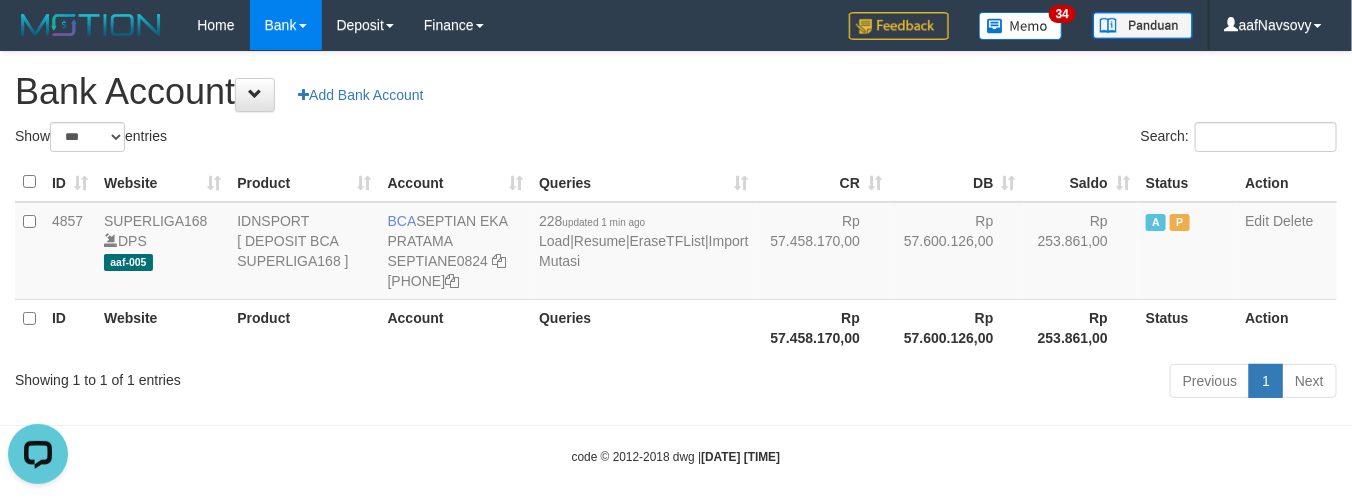 click on "Toggle navigation
Home
Bank
Account List
Load
By Website
Group
[ISPORT]													SUPERLIGA168
By Load Group (DPS)
34" at bounding box center [676, 258] 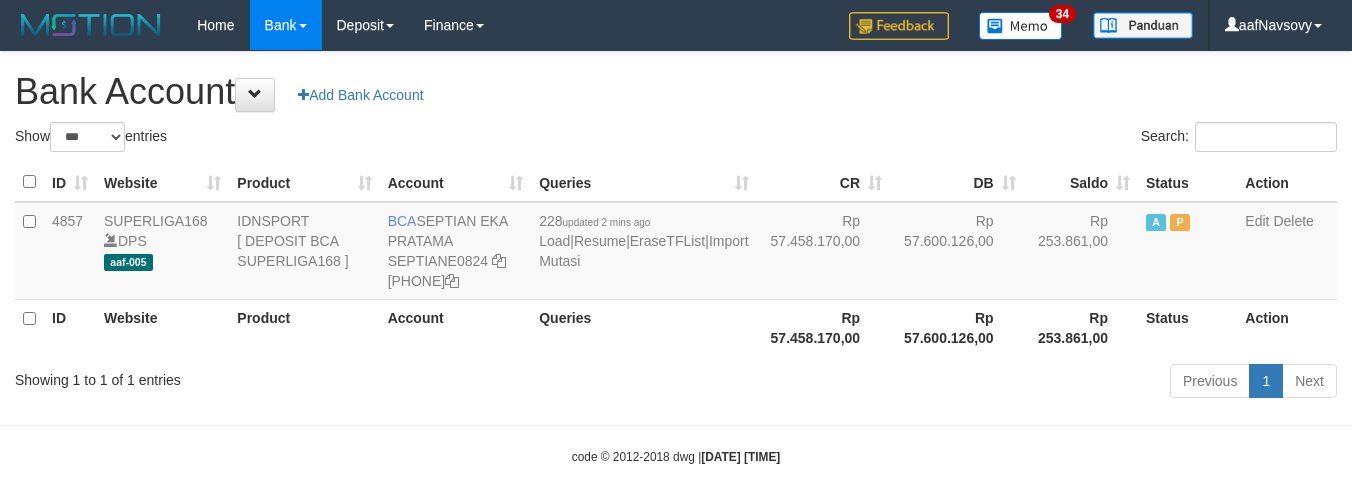 select on "***" 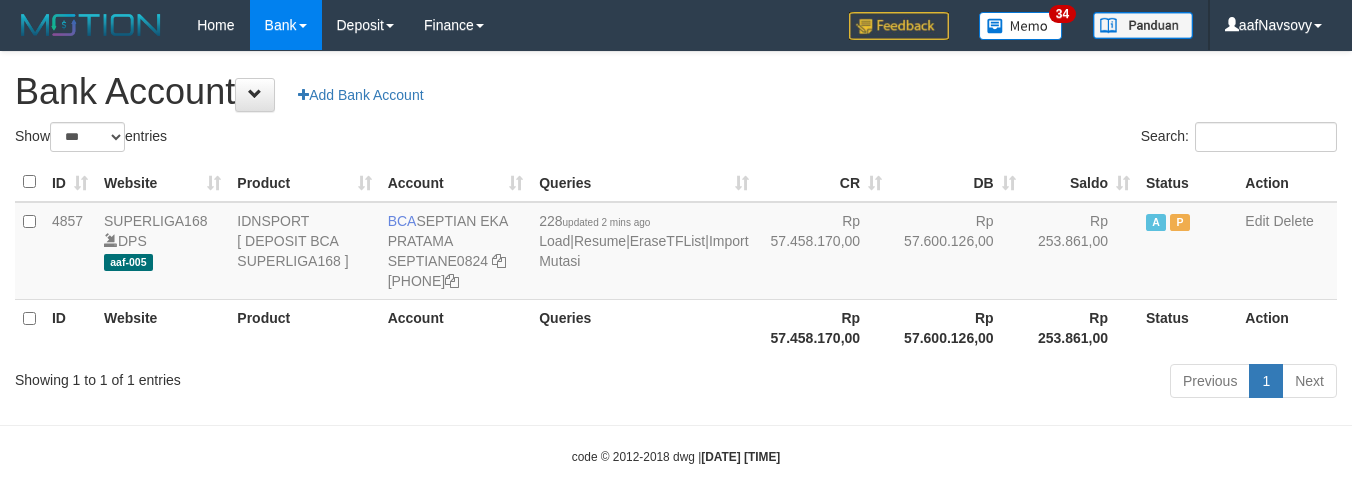 scroll, scrollTop: 0, scrollLeft: 0, axis: both 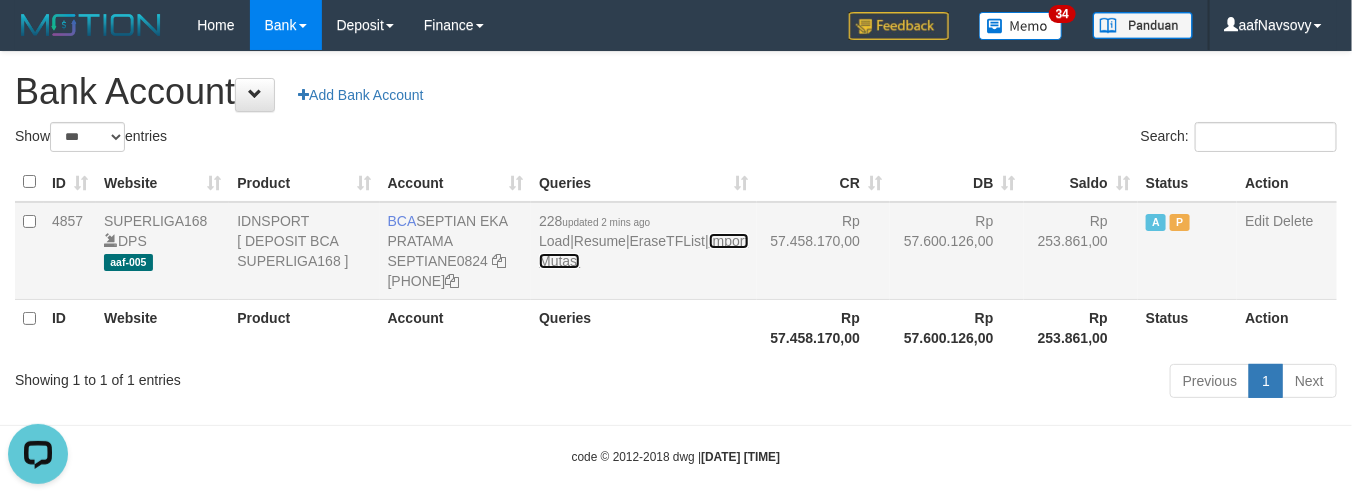 click on "Import Mutasi" at bounding box center (643, 251) 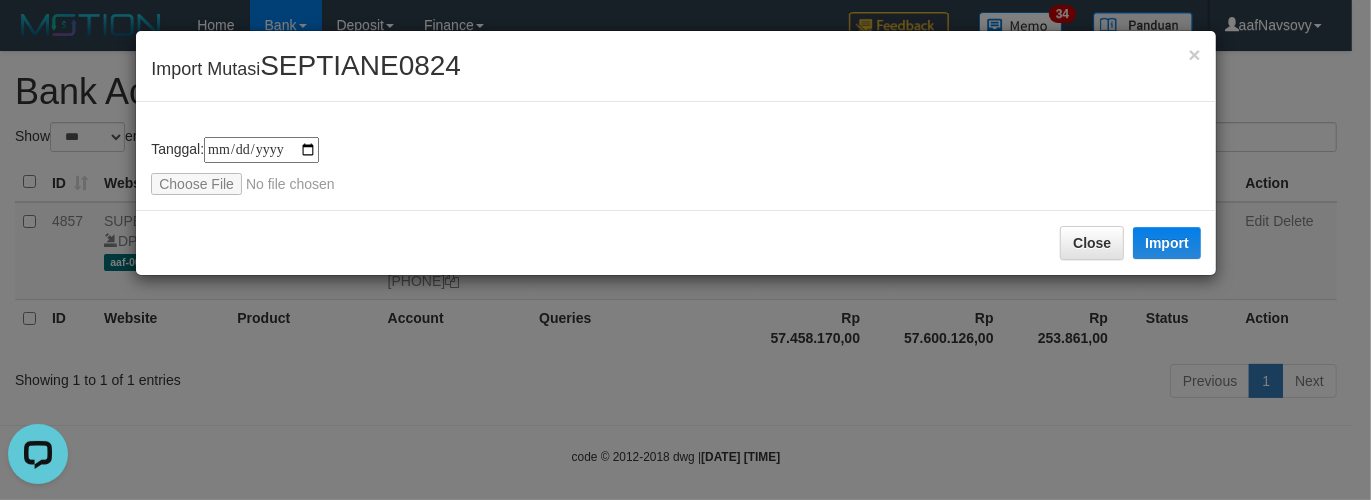 type on "**********" 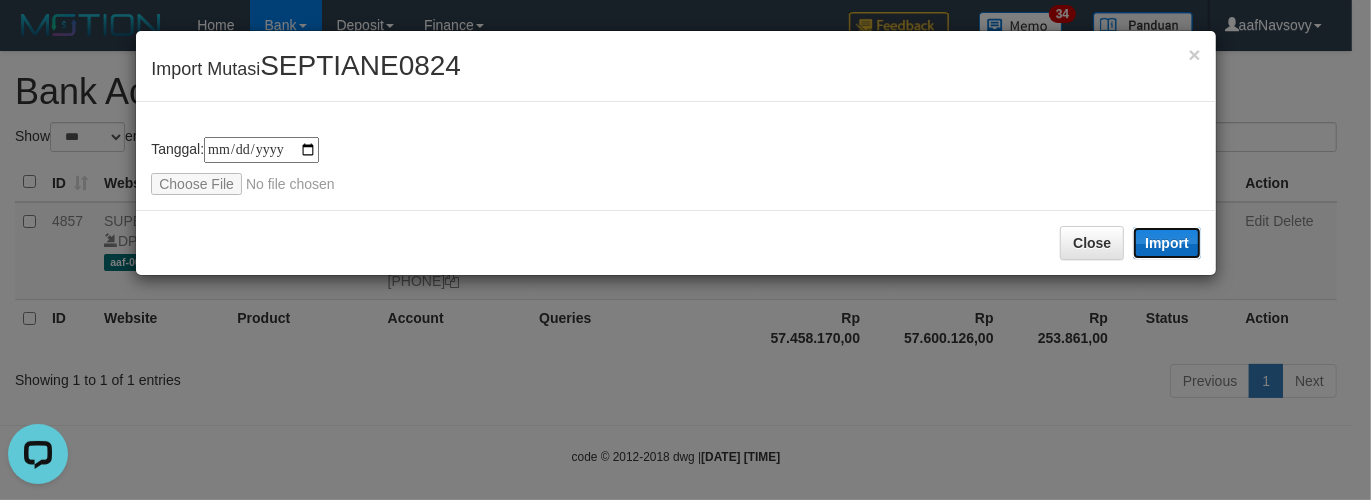 click on "Import" at bounding box center [1167, 243] 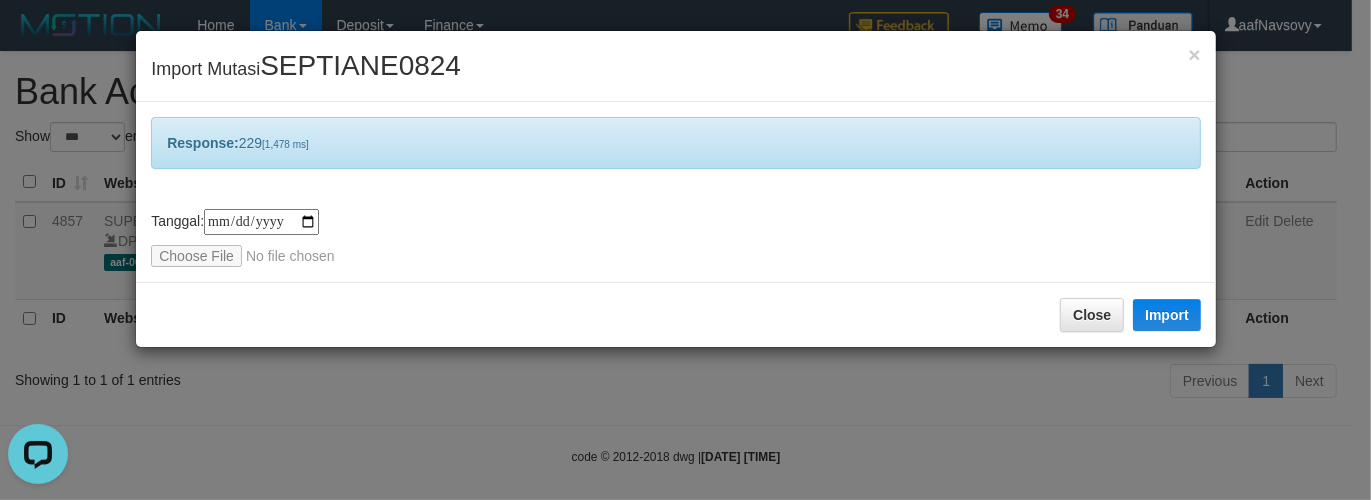 click on "×
Import Mutasi  [NAME][NUMBER]
Response:  229  [1,478 ms]
tanggal transaksi debet kredit saldo 1 2 3 4 5 6 7 8 9 10 11 12 13 14 15 16 17 18 19 20 21   tanggal transaksi debet kredit saldo   1 2 3 4 5 6 7 8 9 10 11 12 13 14 15 16 17 18 19 20 21
Tanggal:  [DATE]
Close
Import" at bounding box center [685, 250] 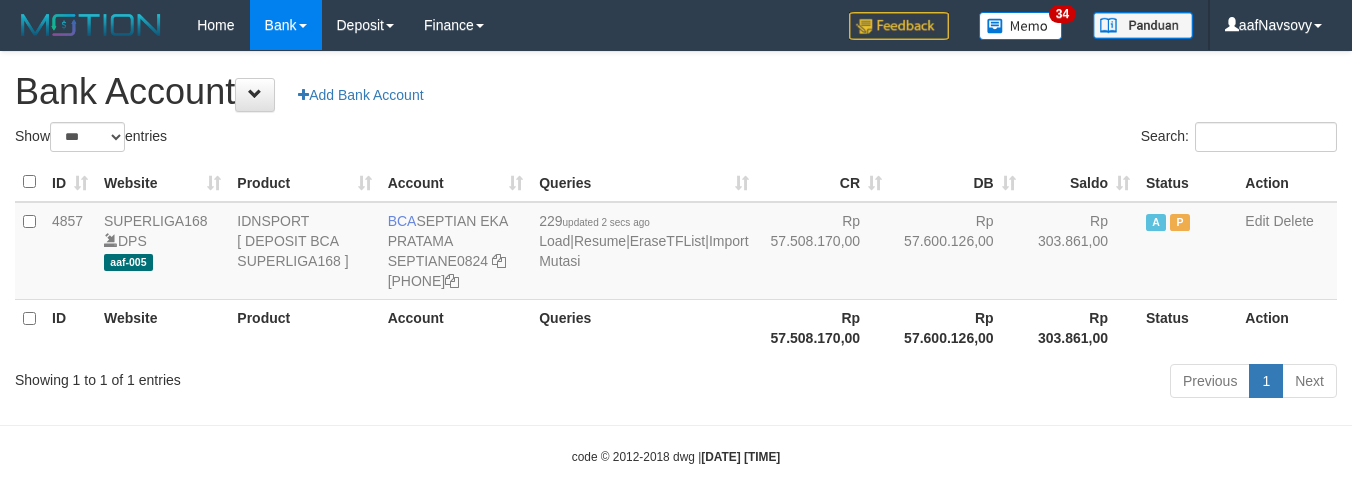 select on "***" 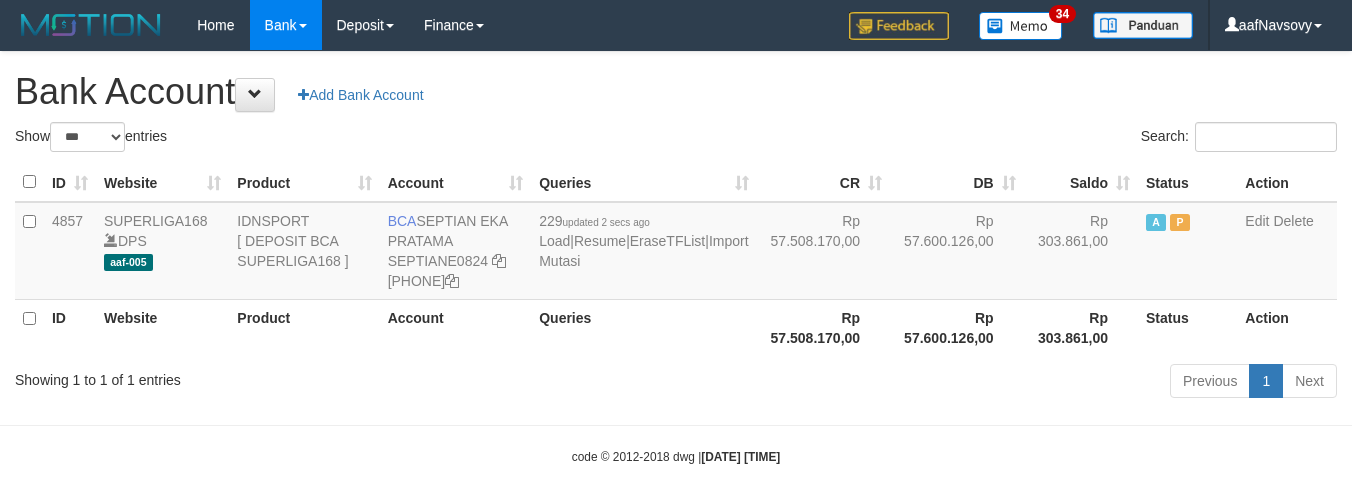 scroll, scrollTop: 0, scrollLeft: 0, axis: both 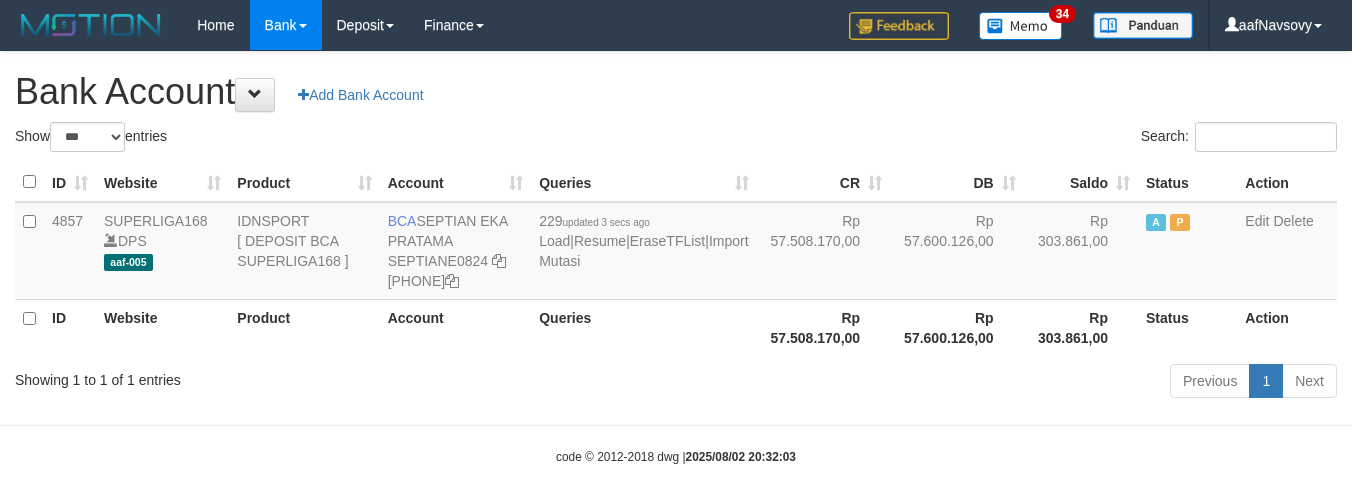 select on "***" 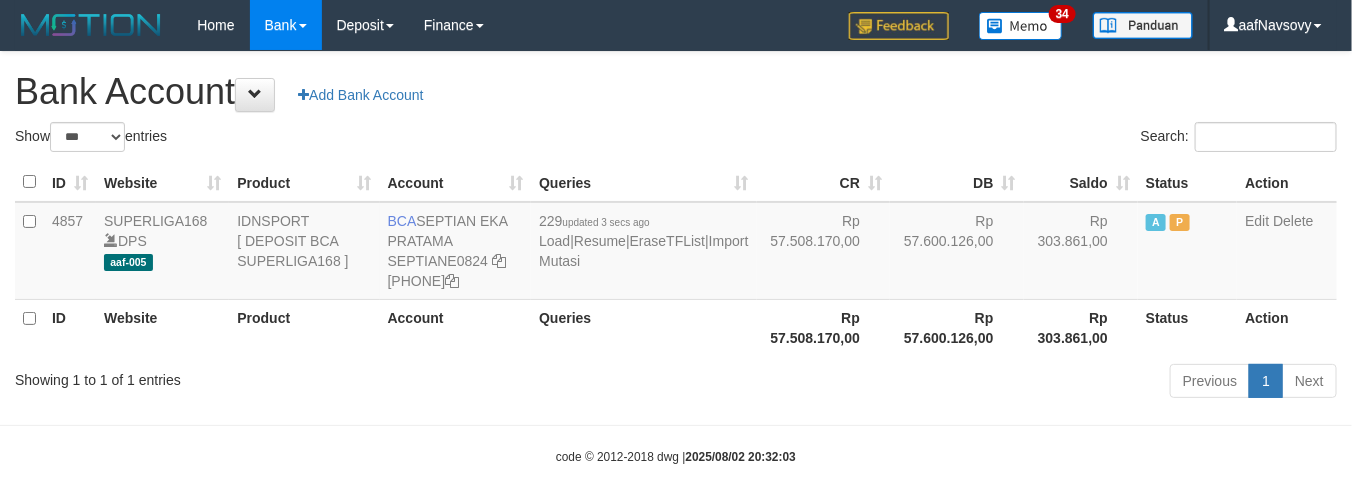 click on "ID Website Product Account Queries CR DB Saldo Status Action
4857
SUPERLIGA168
DPS
aaf-005
IDNSPORT
[ DEPOSIT BCA SUPERLIGA168 ]
BCA
SEPTIAN EKA PRATAMA
SEPTIANE0824
028-041-6517
229  updated 3 secs ago
Load
|
Resume
|
EraseTFList
|
Import Mutasi
Rp 57.508.170,00
Rp 57.600.126,00
Rp 303.861,00
A
P
Edit
Delete
ID Website Product Account Queries Rp 57.508.170,00 Rp 57.600.126,00 Status" at bounding box center (676, 259) 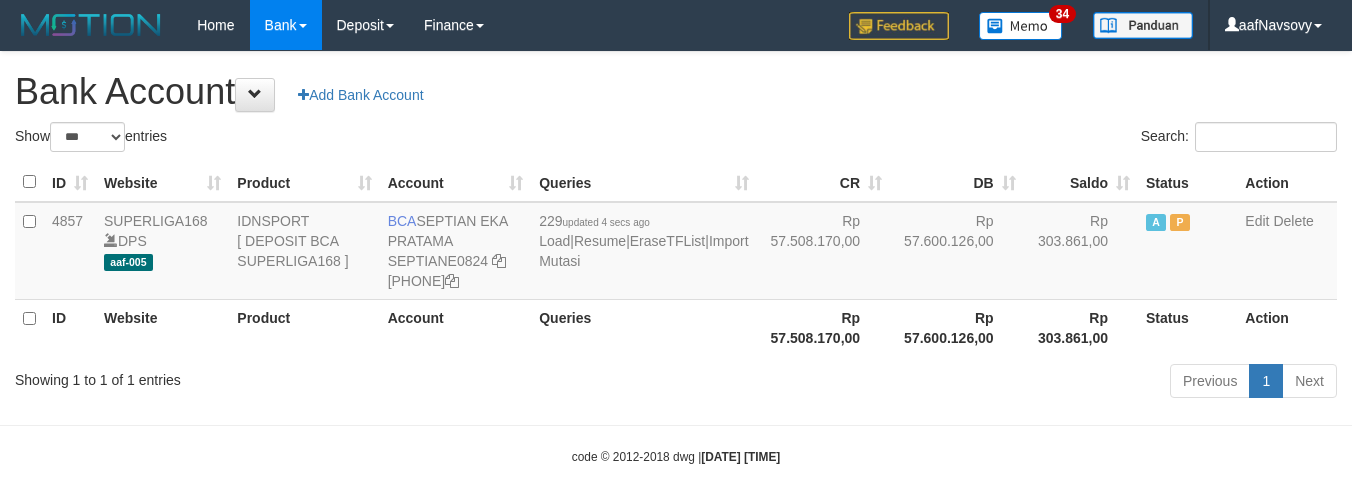 select on "***" 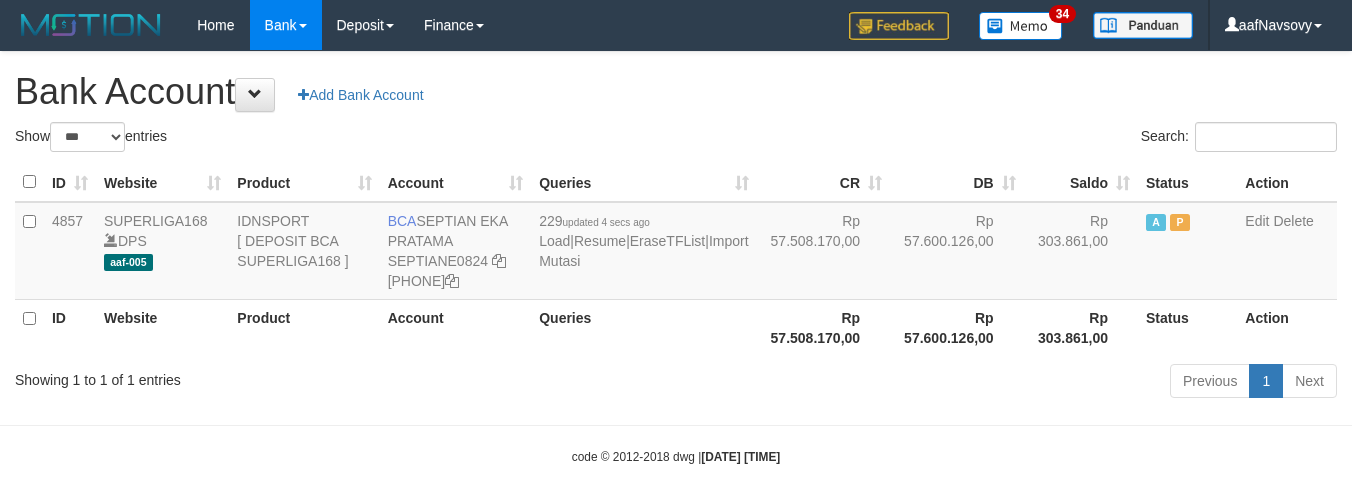 scroll, scrollTop: 0, scrollLeft: 0, axis: both 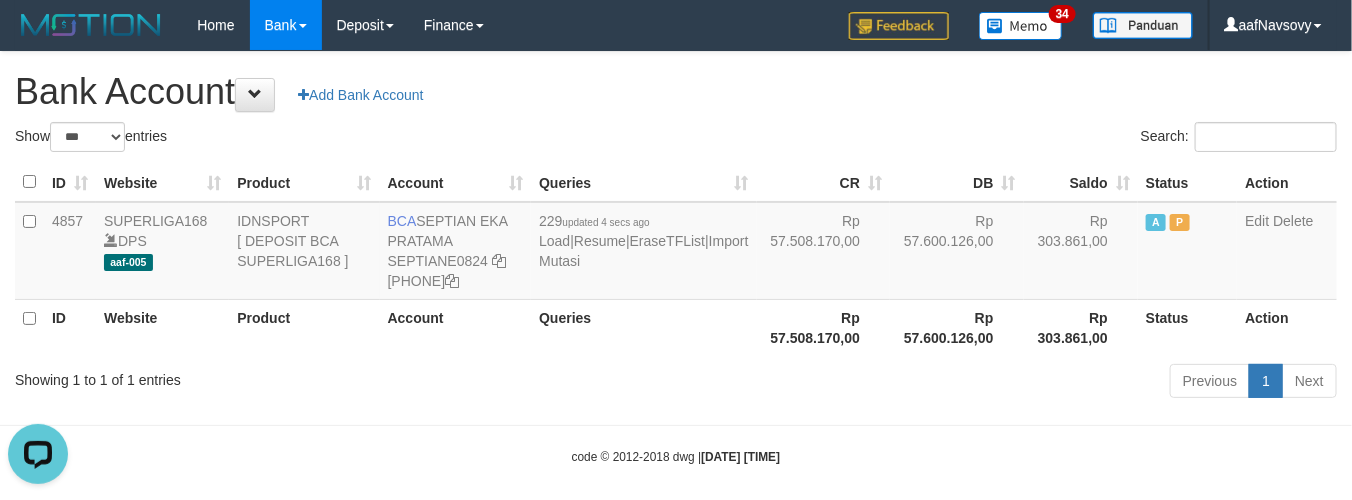 click on "Toggle navigation
Home
Bank
Account List
Load
By Website
Group
[ISPORT]													SUPERLIGA168
By Load Group (DPS)
34" at bounding box center [676, 258] 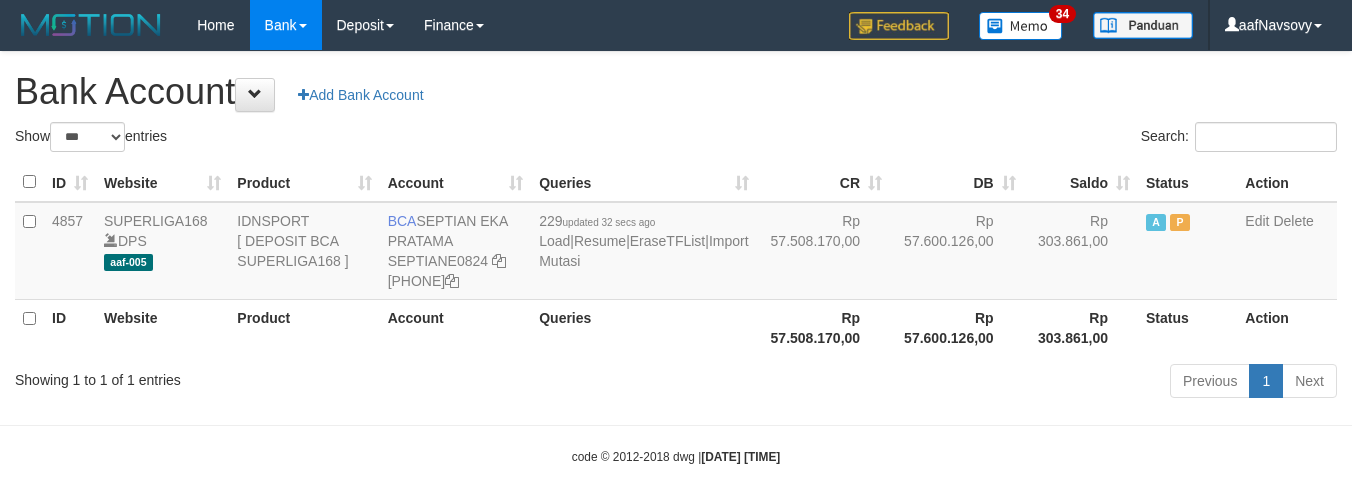 select on "***" 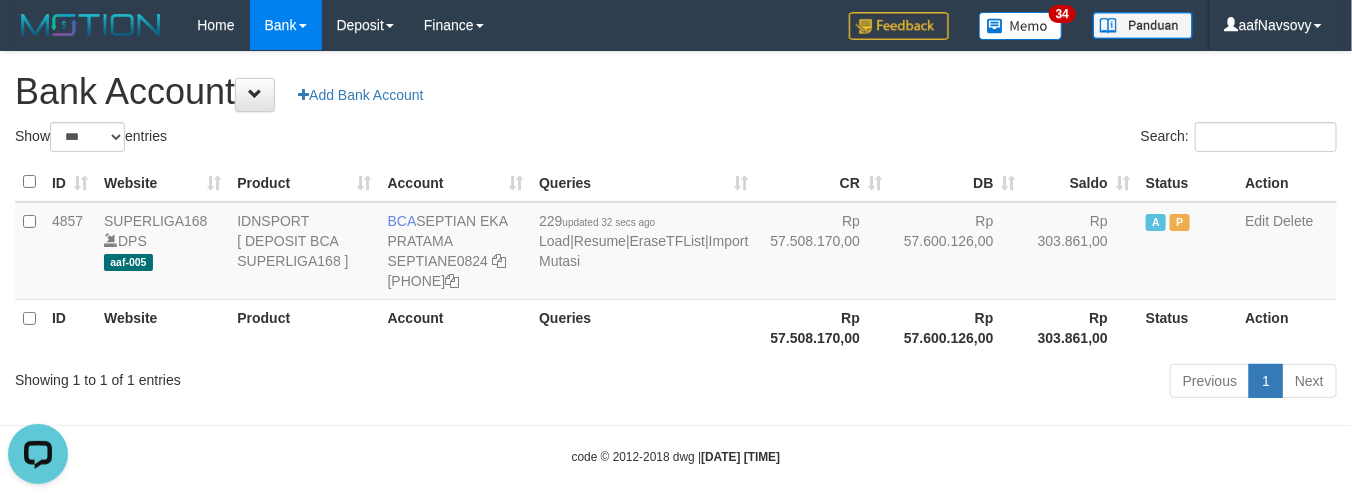 scroll, scrollTop: 0, scrollLeft: 0, axis: both 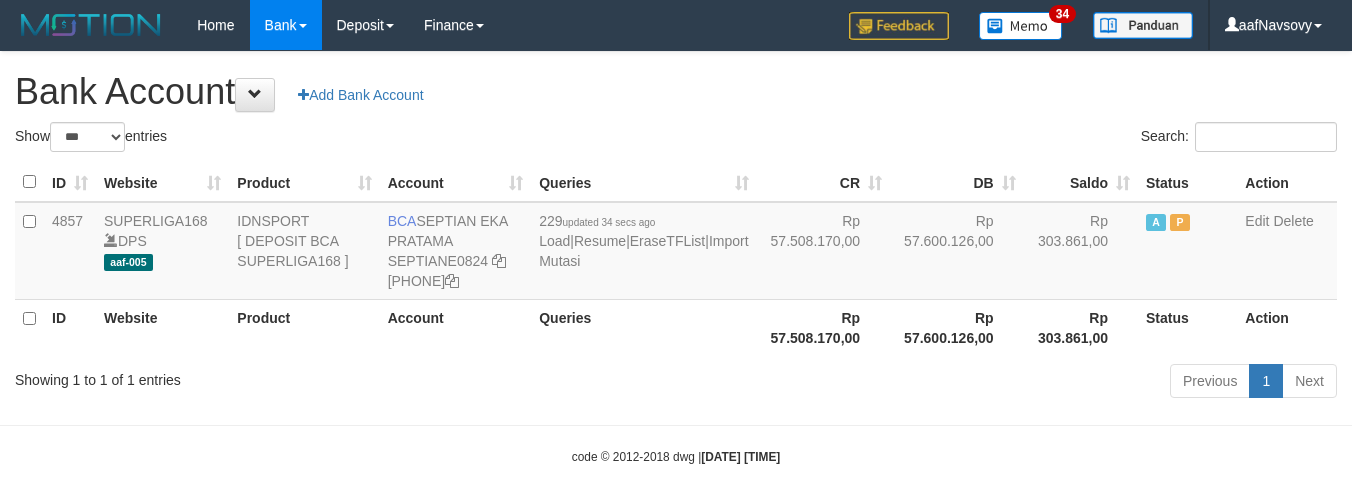 select on "***" 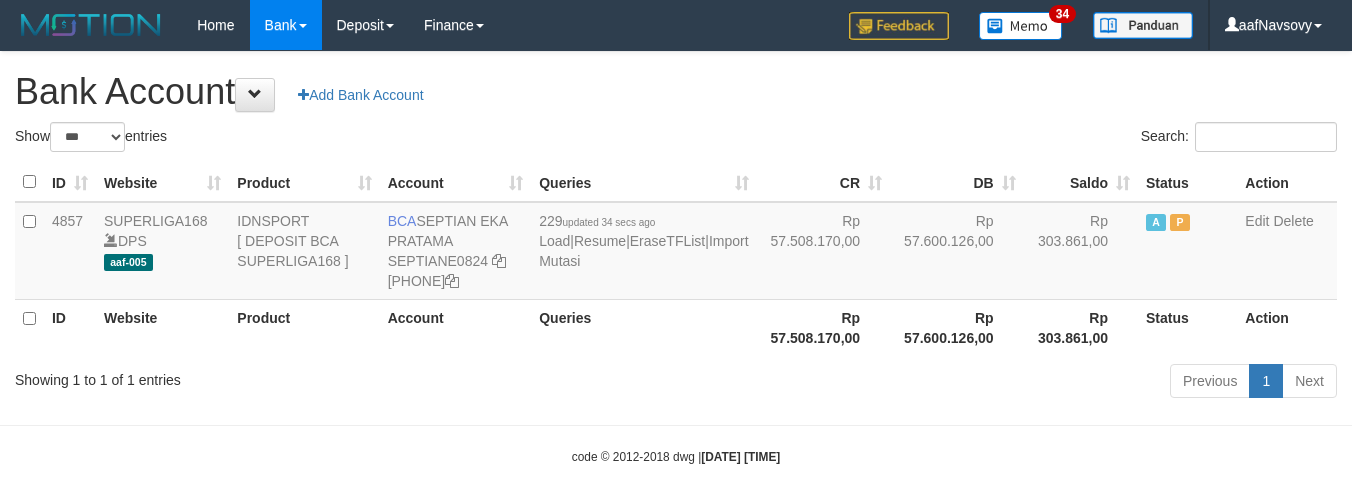 scroll, scrollTop: 0, scrollLeft: 0, axis: both 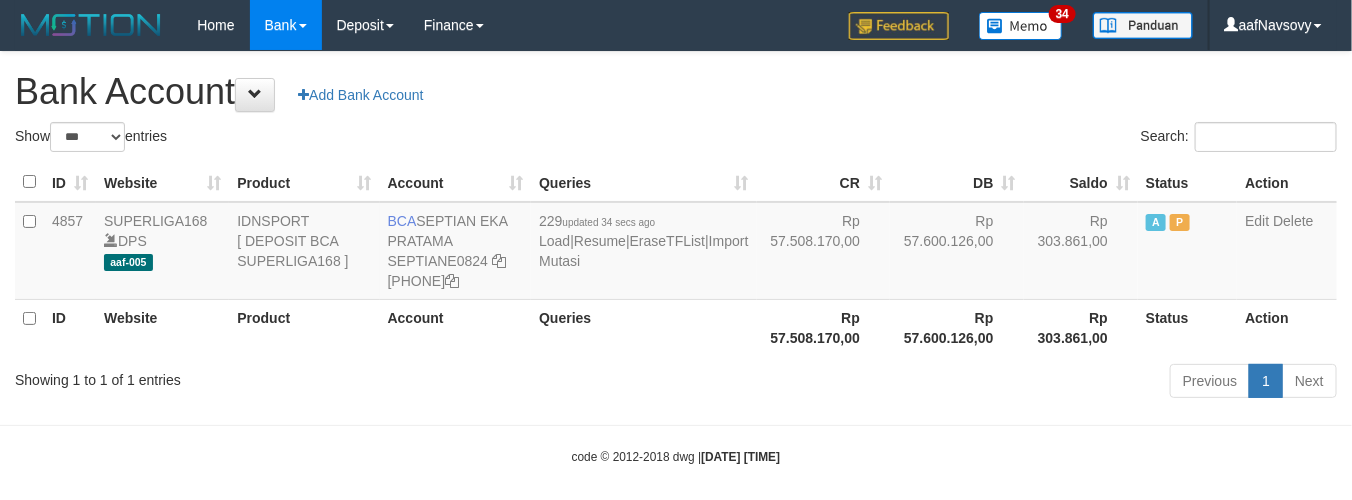click on "Toggle navigation
Home
Bank
Account List
Load
By Website
Group
[ISPORT]													SUPERLIGA168
By Load Group (DPS)
34" at bounding box center (676, 258) 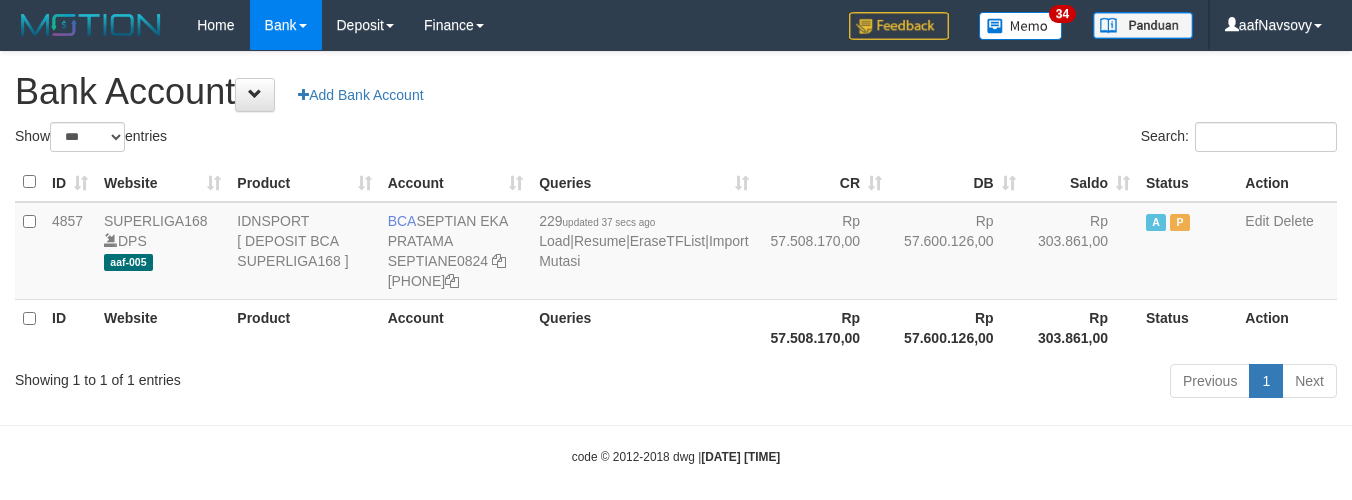 select on "***" 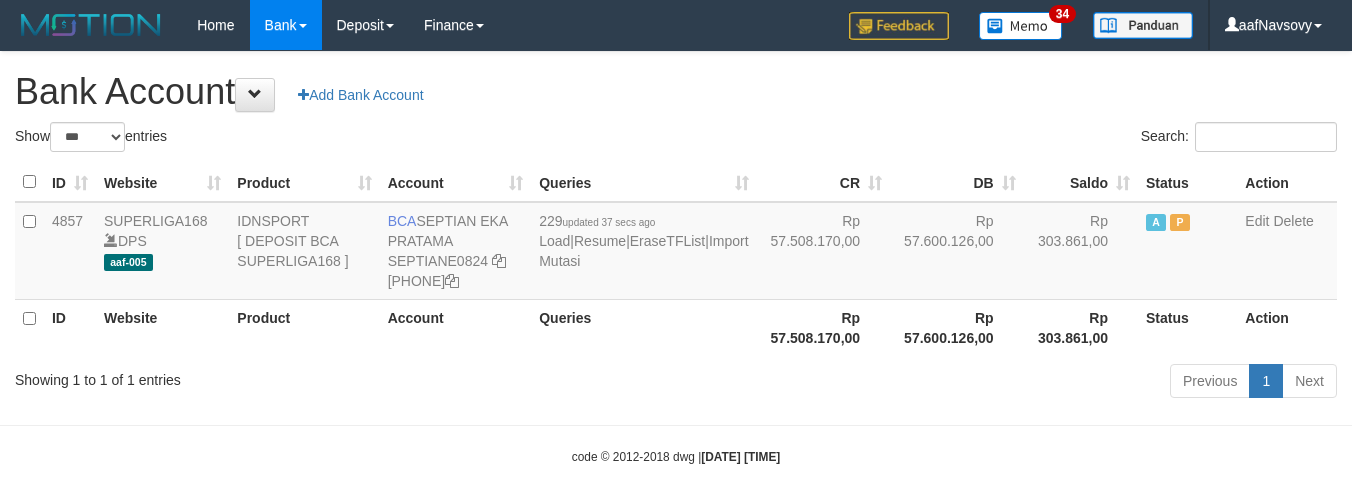 scroll, scrollTop: 0, scrollLeft: 0, axis: both 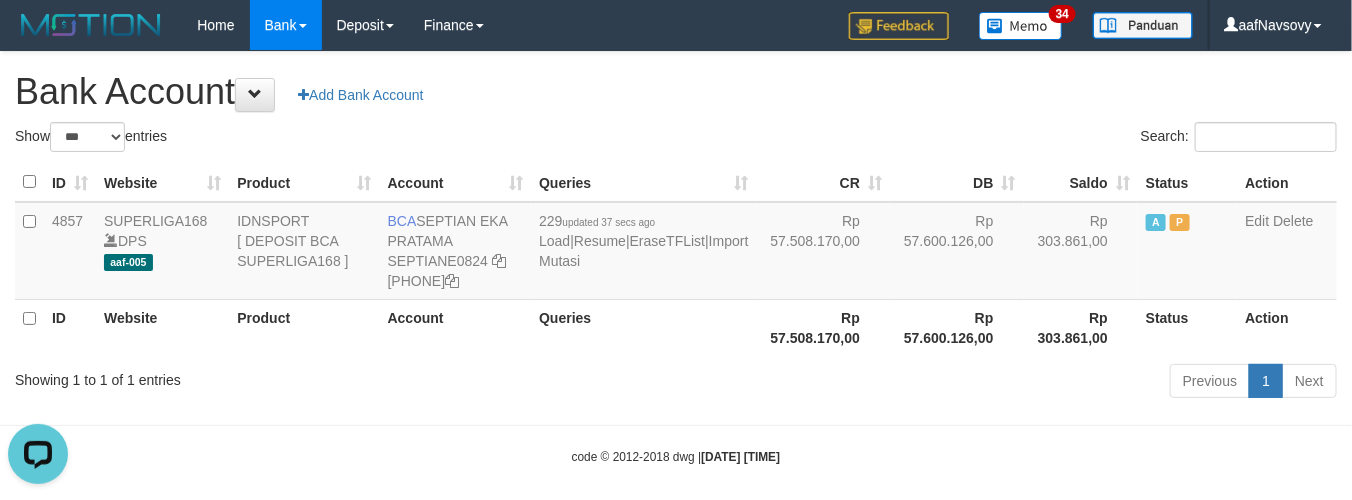 click on "Previous 1 Next" at bounding box center [957, 383] 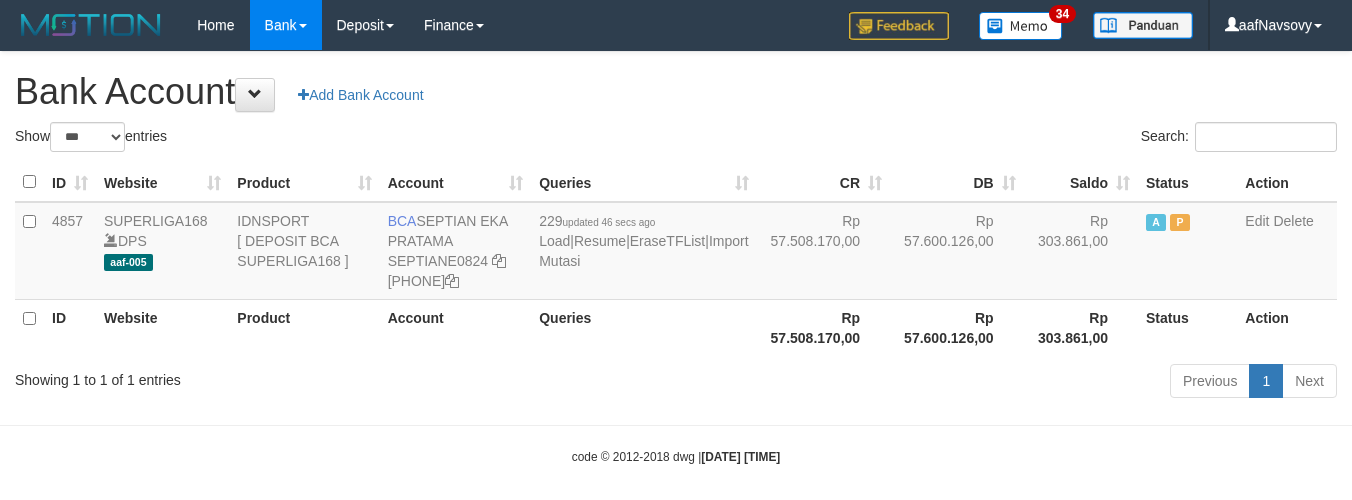 select on "***" 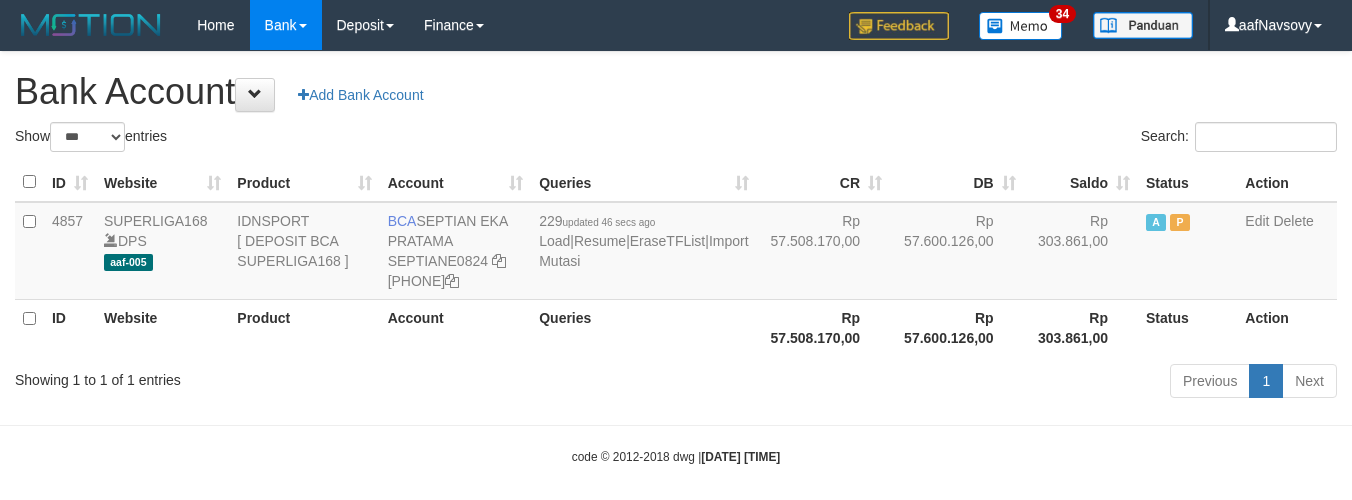 scroll, scrollTop: 0, scrollLeft: 0, axis: both 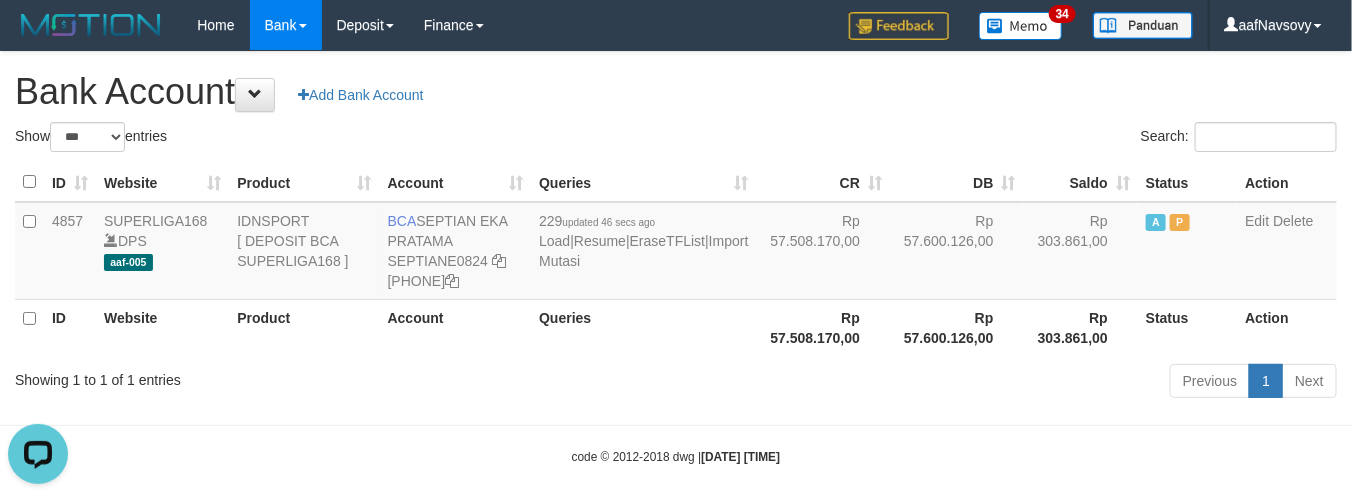 click on "Toggle navigation
Home
Bank
Account List
Load
By Website
Group
[ISPORT]													SUPERLIGA168
By Load Group (DPS)
34" at bounding box center (676, 258) 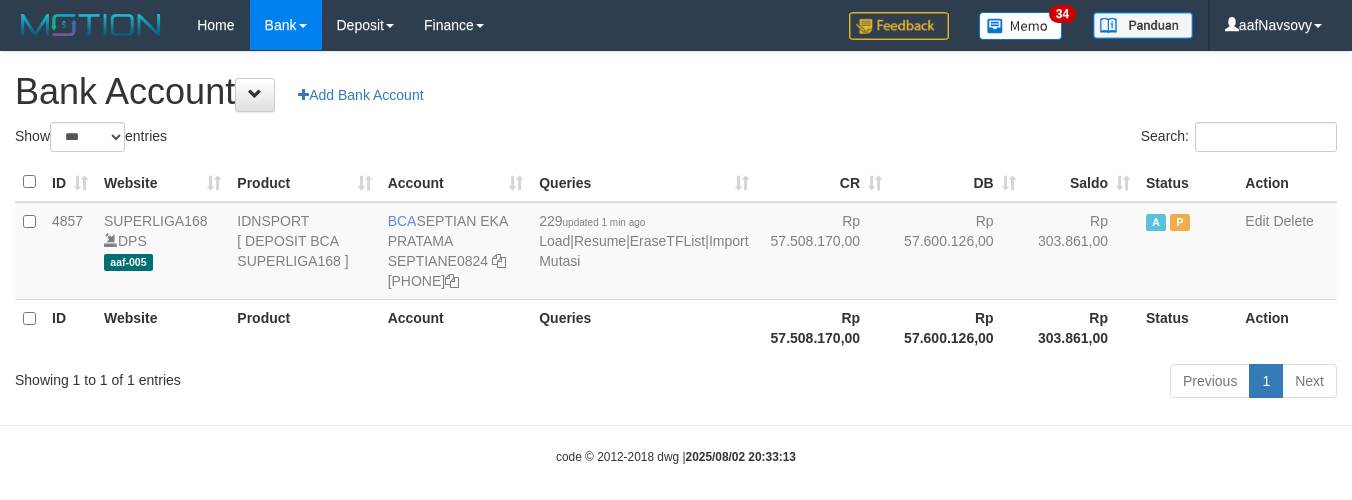 select on "***" 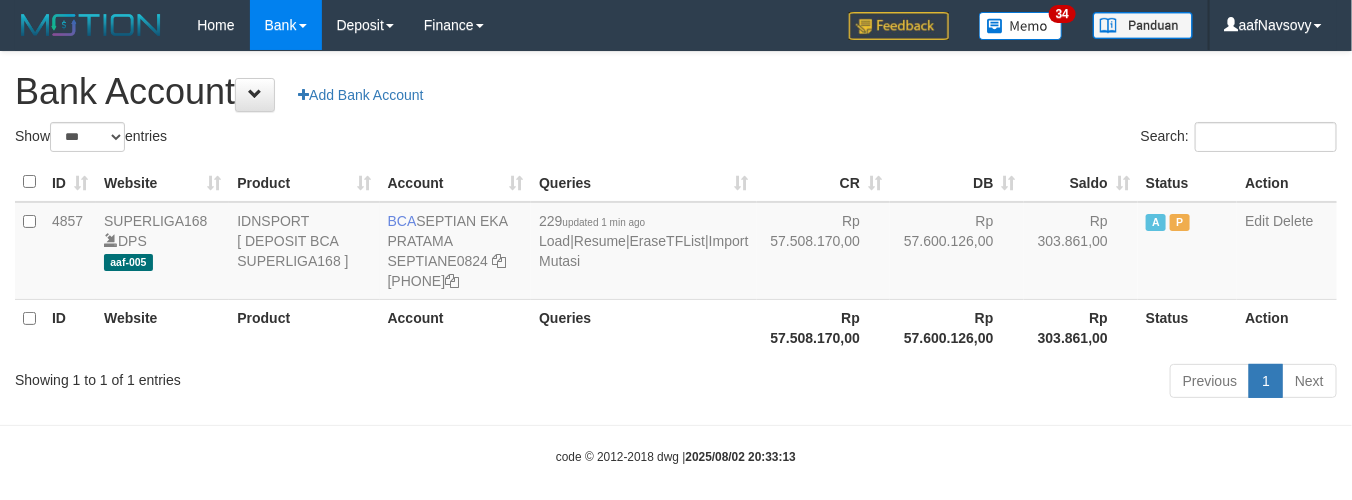 click on "Previous 1 Next" at bounding box center (957, 383) 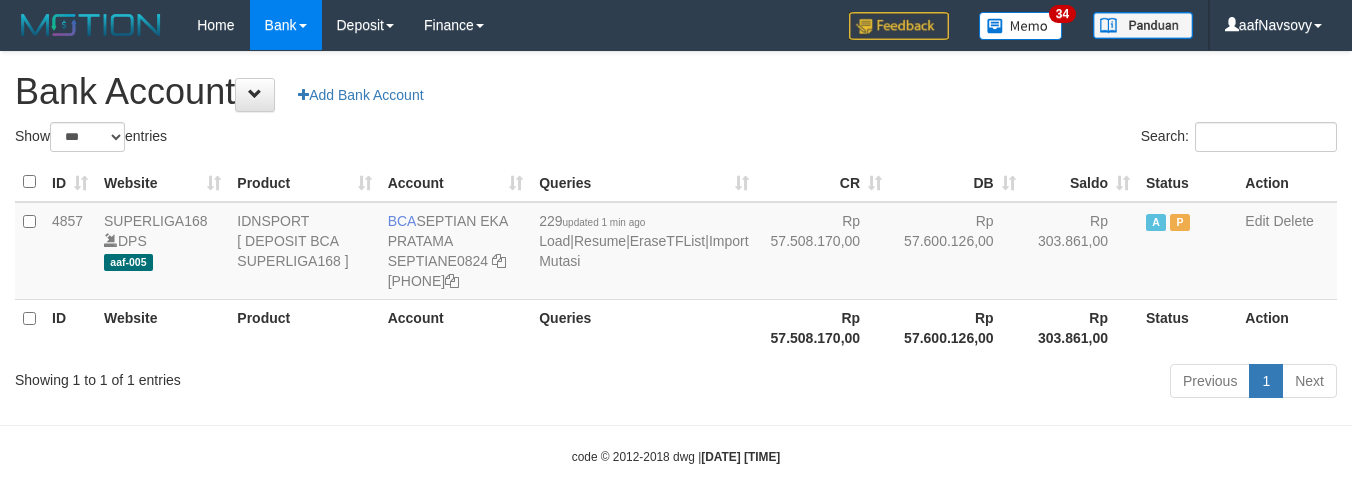 select on "***" 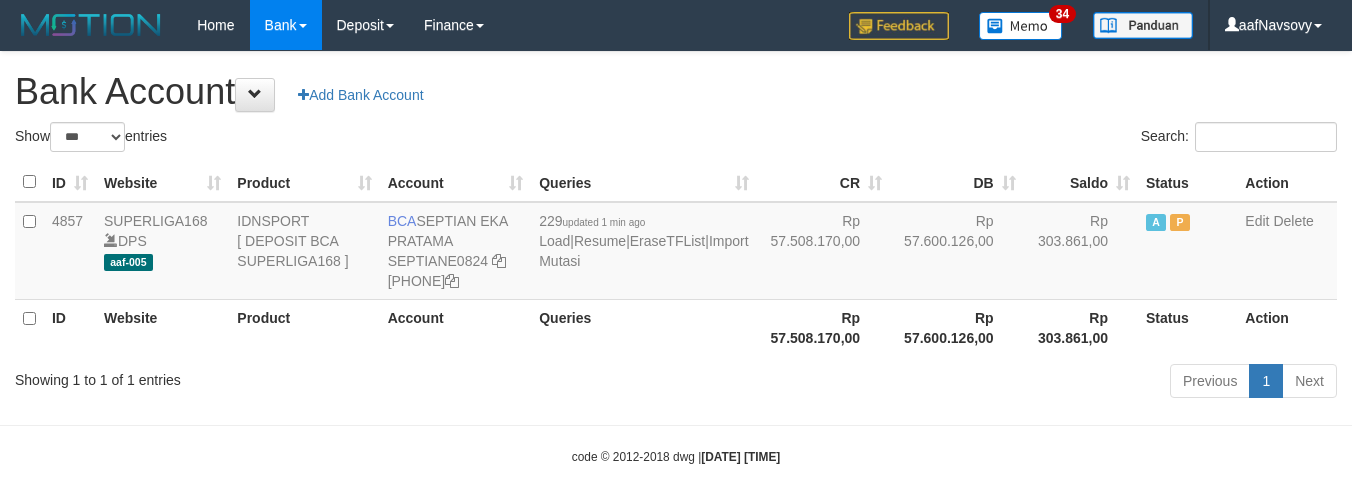 scroll, scrollTop: 0, scrollLeft: 0, axis: both 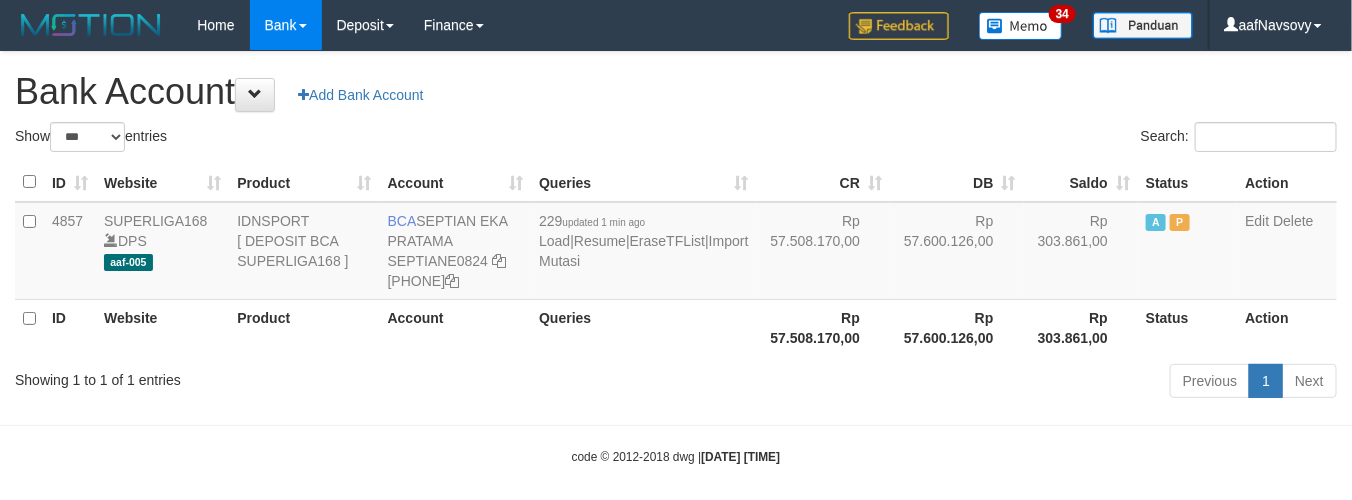 click on "Previous 1 Next" at bounding box center [957, 383] 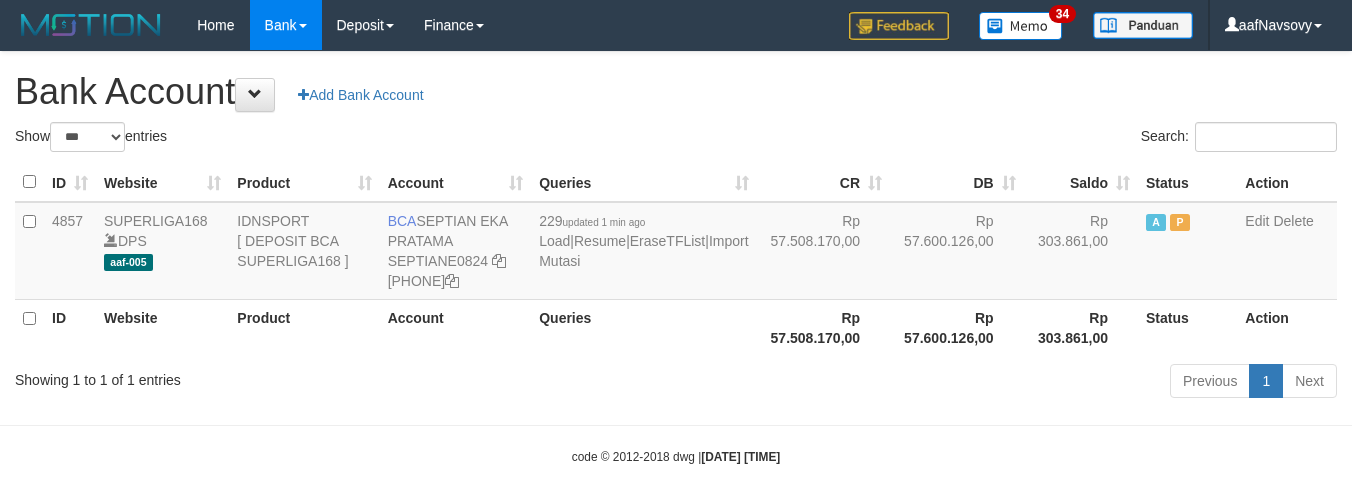 select on "***" 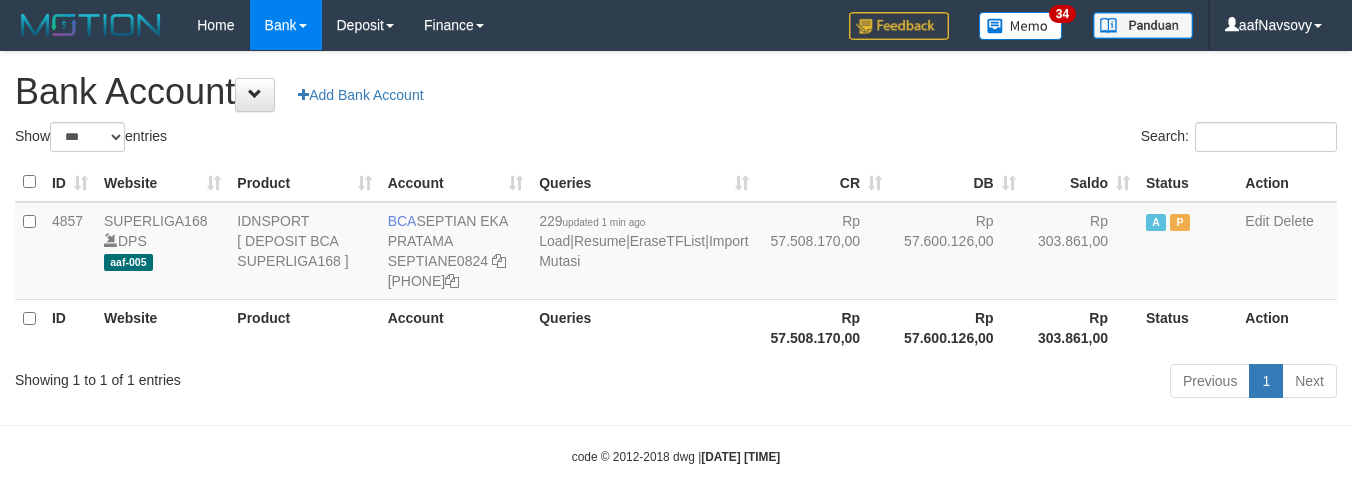 scroll, scrollTop: 0, scrollLeft: 0, axis: both 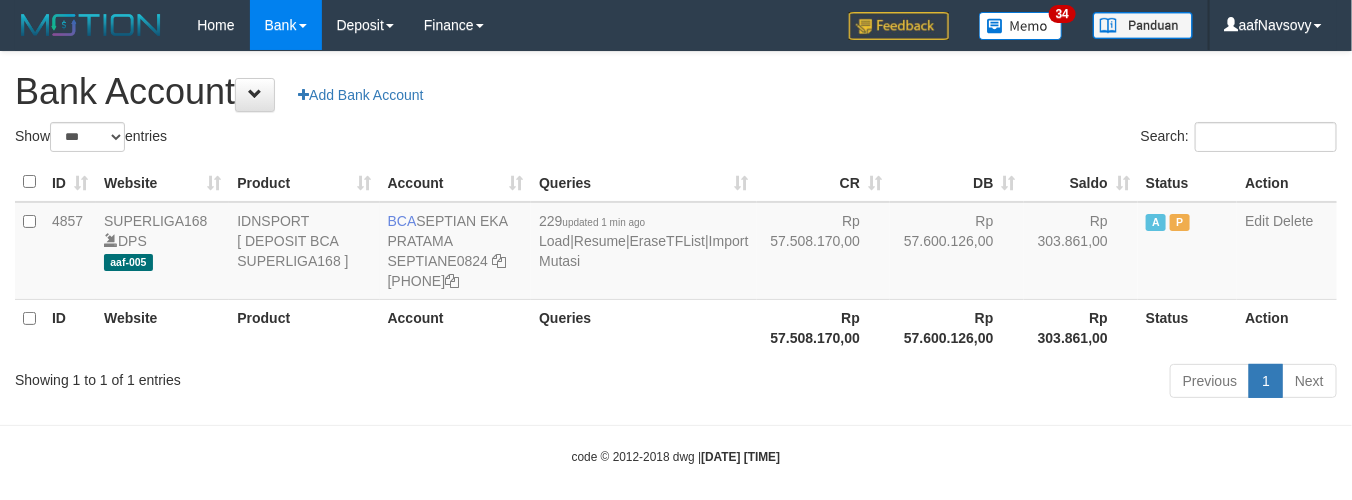 click on "Previous 1 Next" at bounding box center [957, 383] 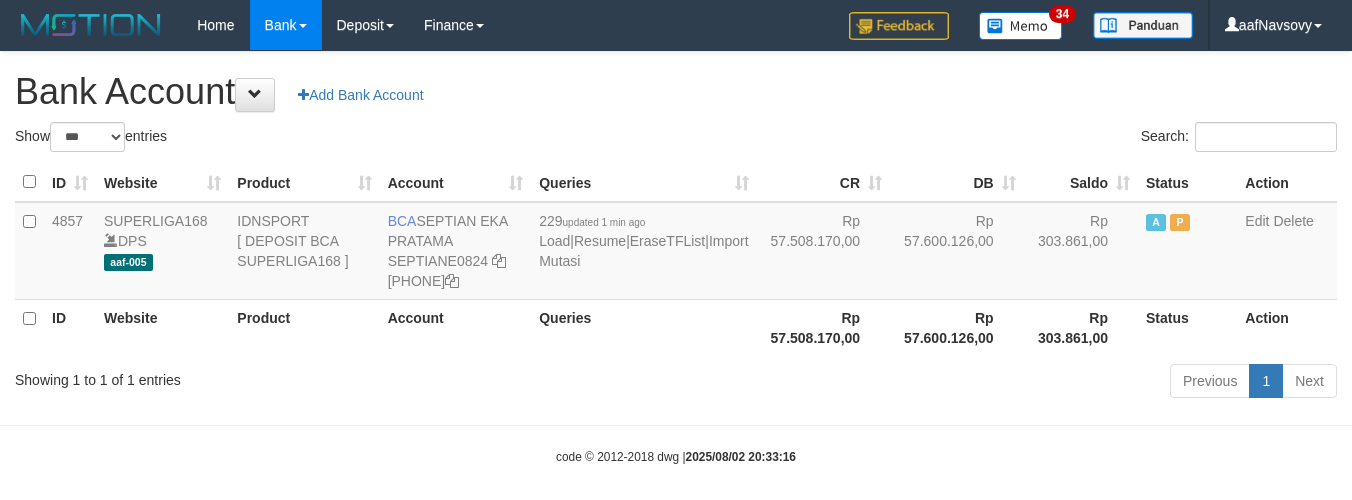 select on "***" 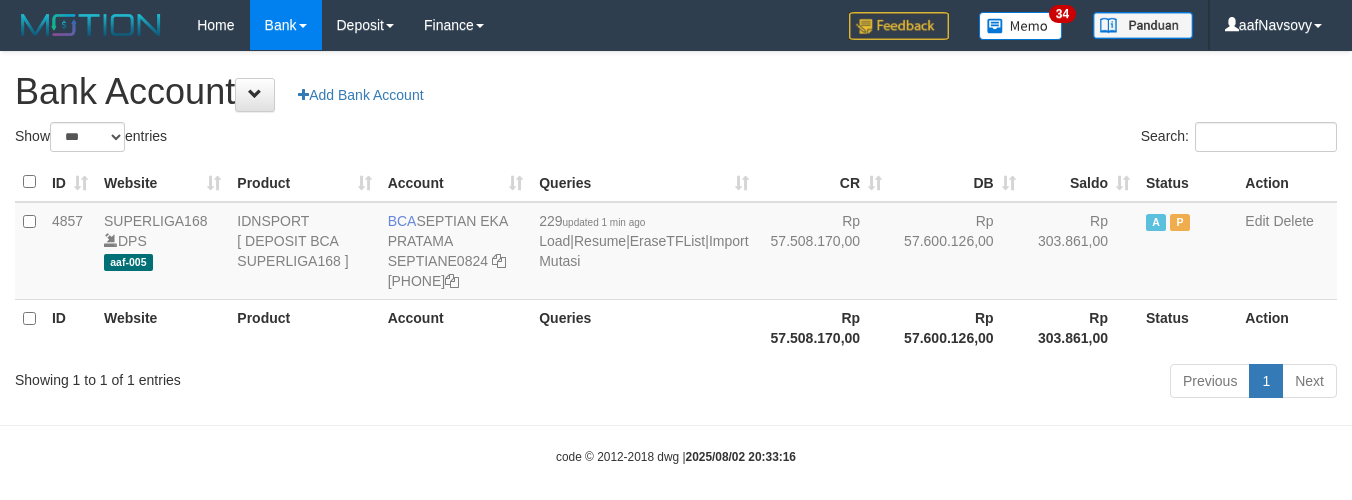 scroll, scrollTop: 0, scrollLeft: 0, axis: both 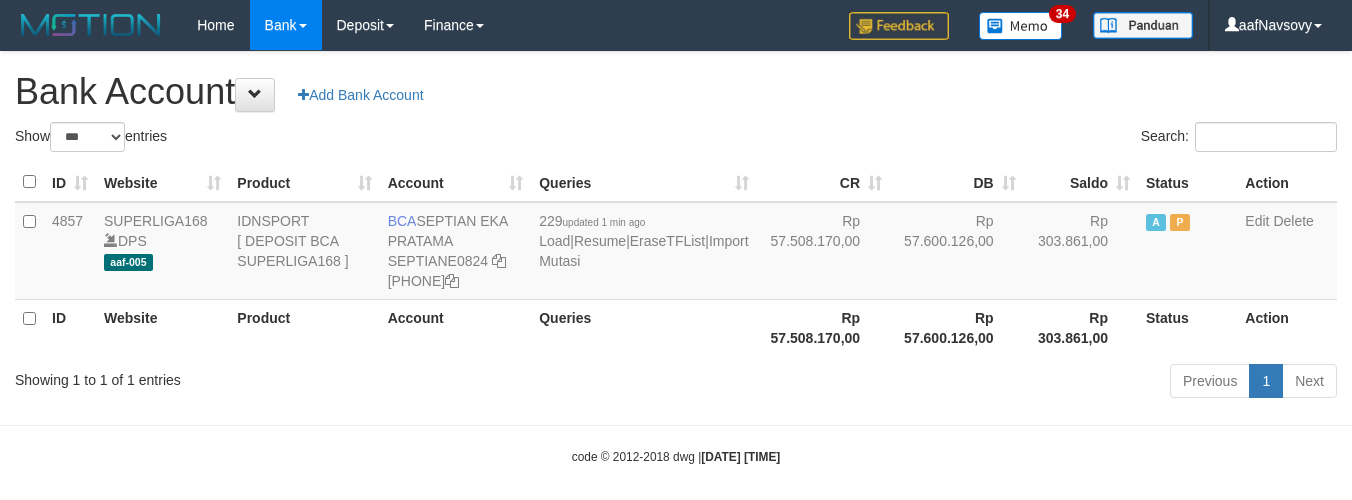 select on "***" 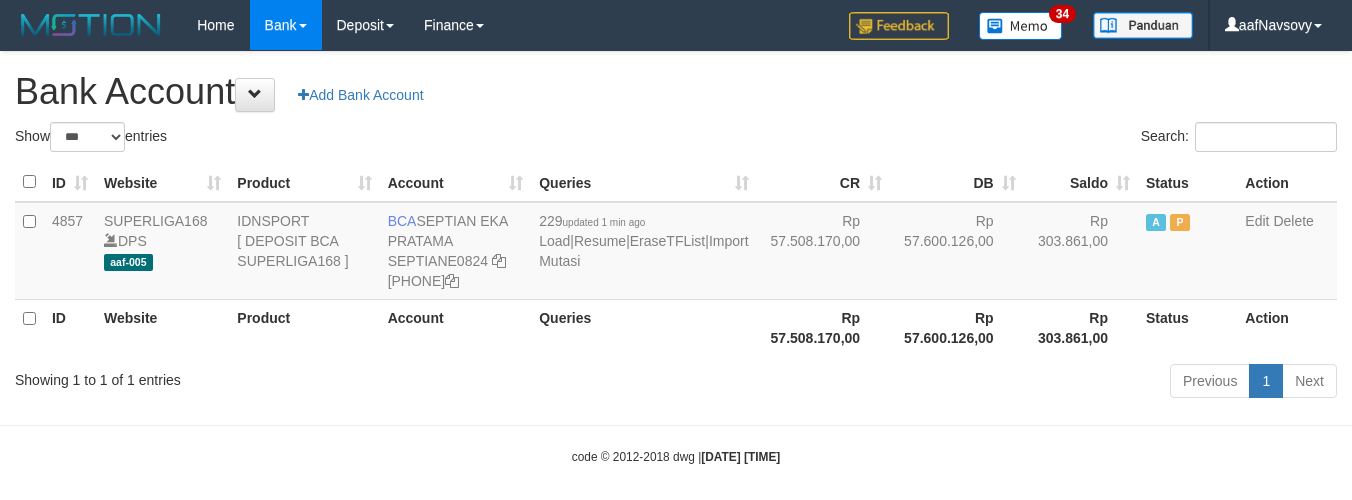 scroll, scrollTop: 0, scrollLeft: 0, axis: both 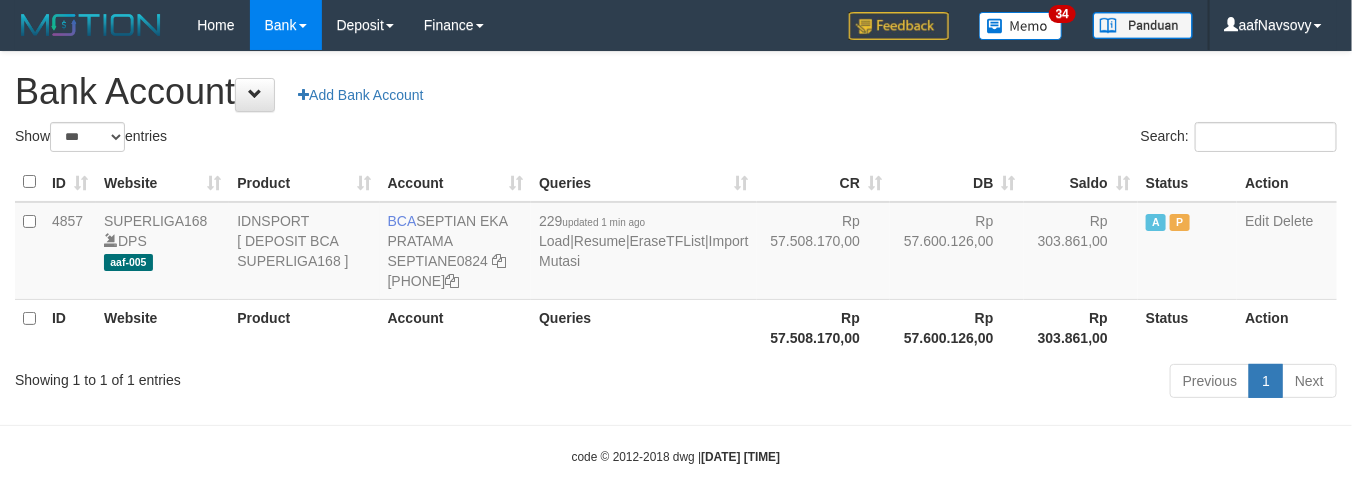 click on "Queries" at bounding box center (643, 327) 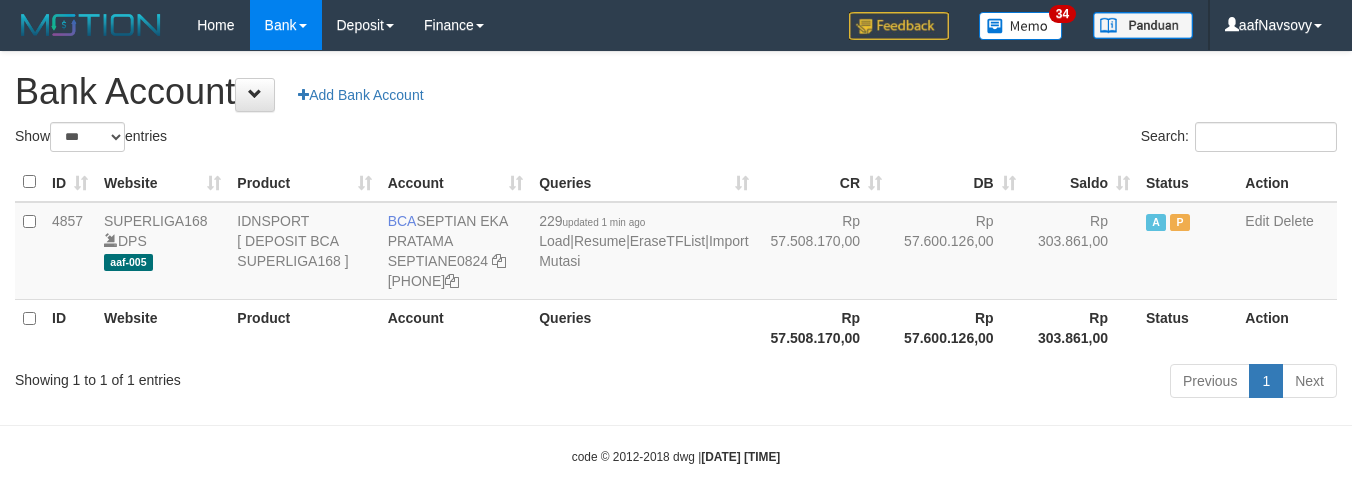 select on "***" 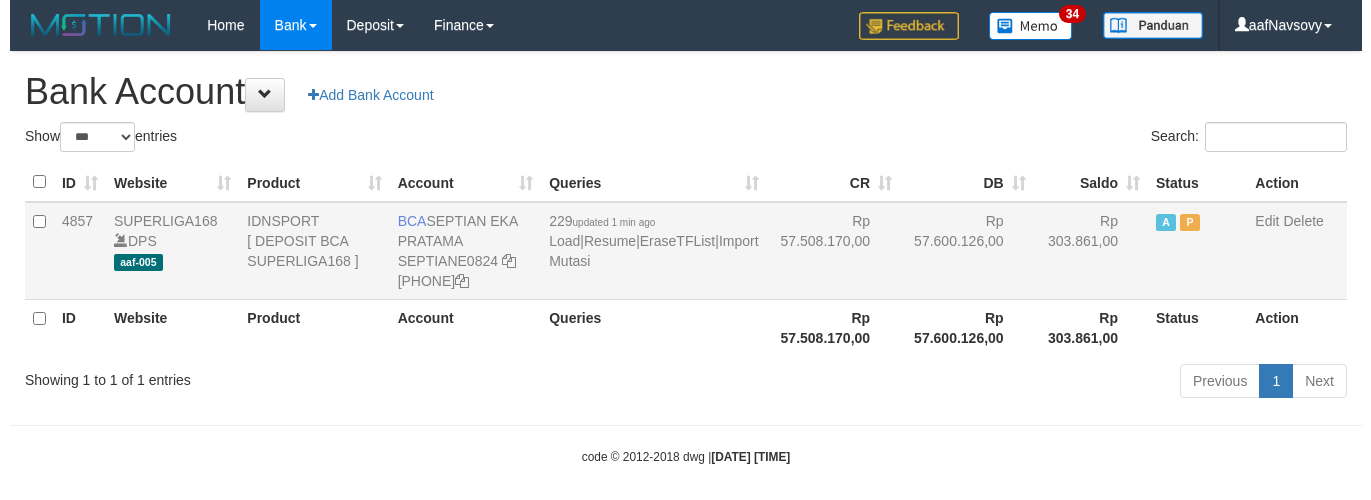 scroll, scrollTop: 0, scrollLeft: 0, axis: both 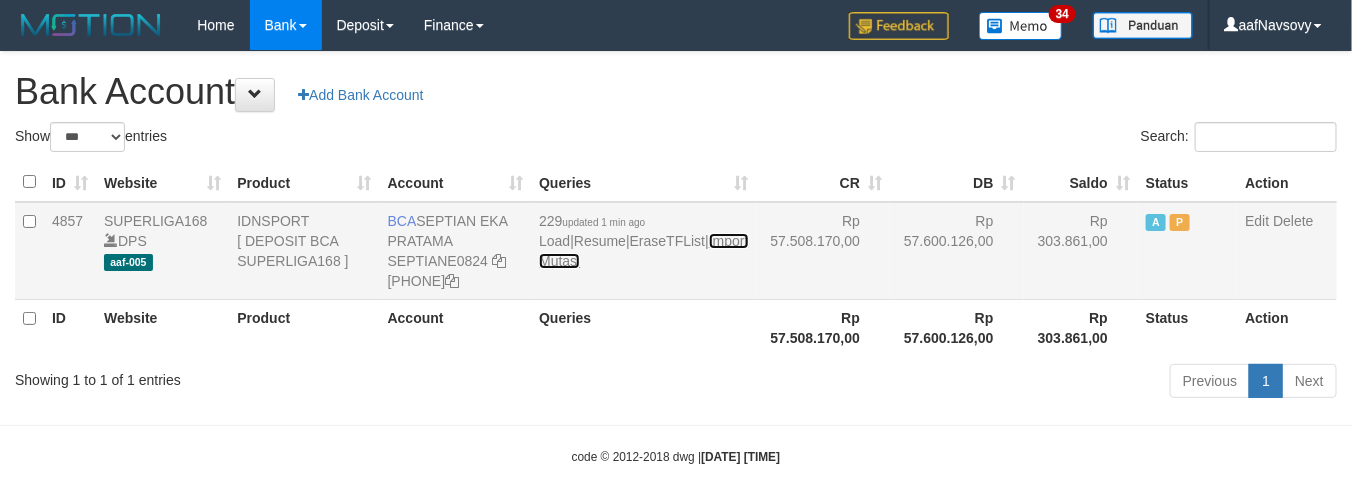 click on "Import Mutasi" at bounding box center [643, 251] 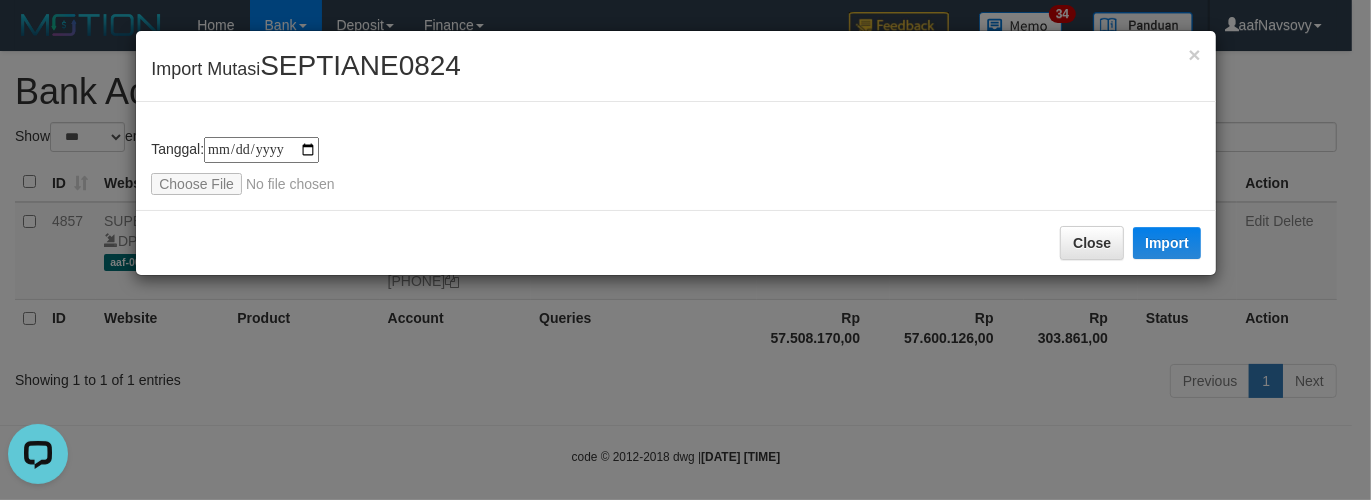 scroll, scrollTop: 0, scrollLeft: 0, axis: both 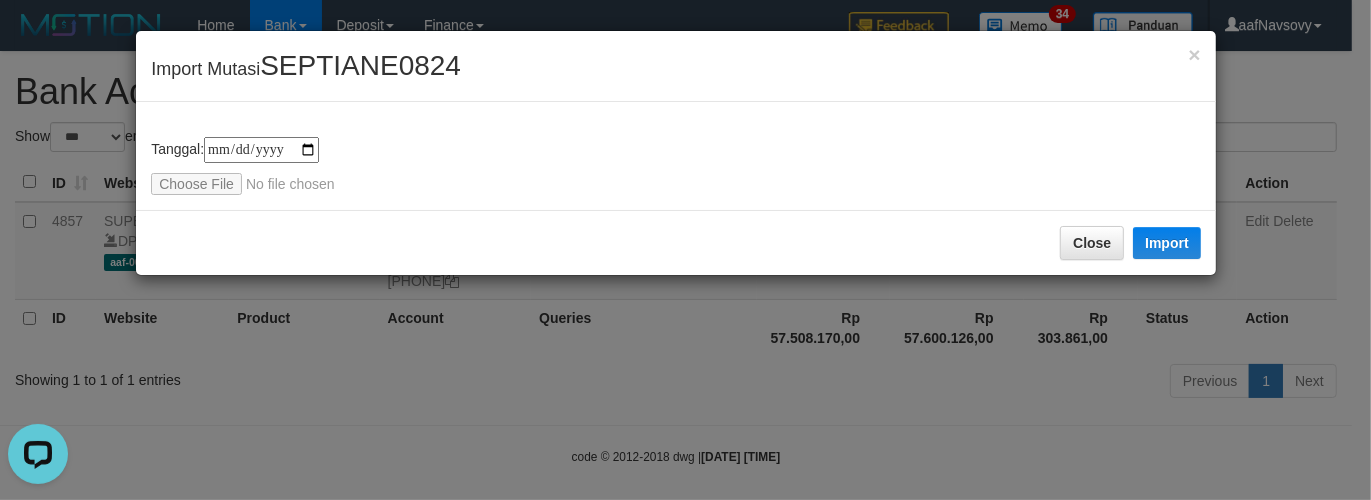 type on "**********" 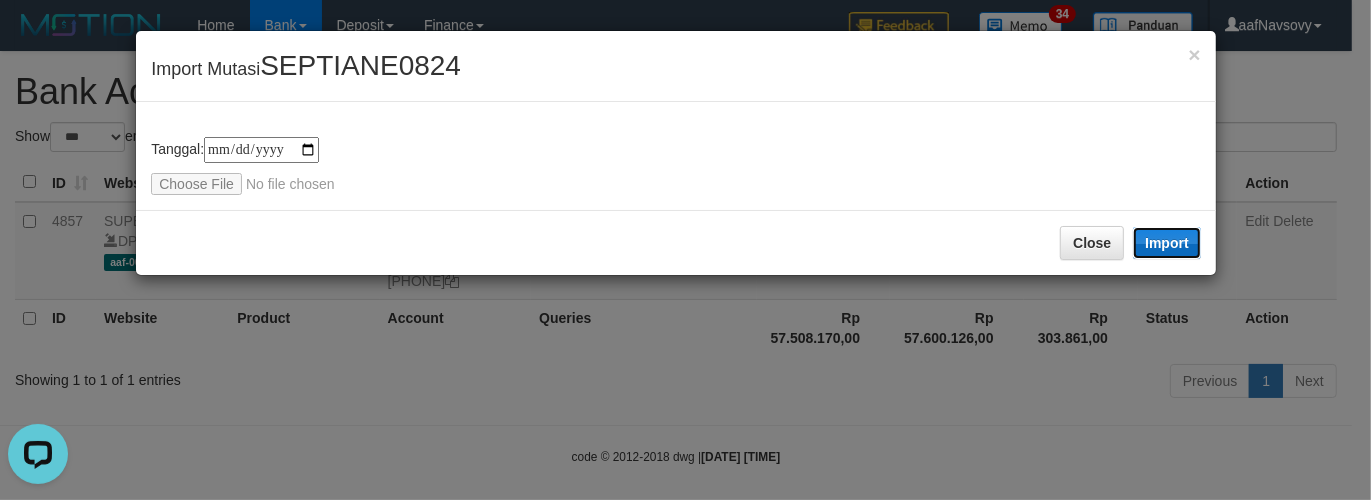 click on "Import" at bounding box center [1167, 243] 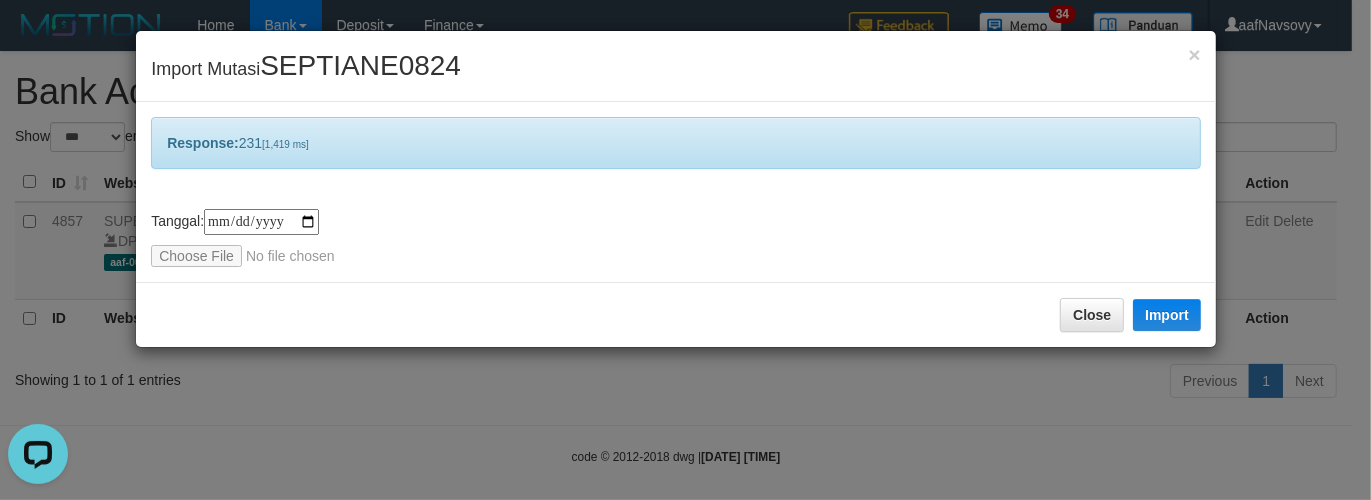 click on "**********" at bounding box center [685, 250] 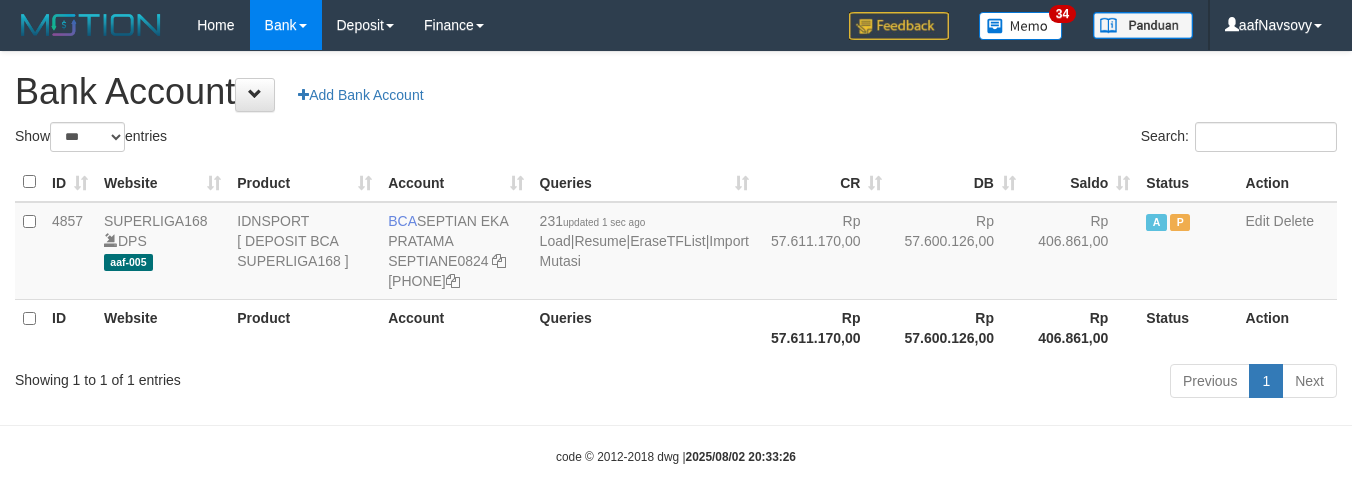 select on "***" 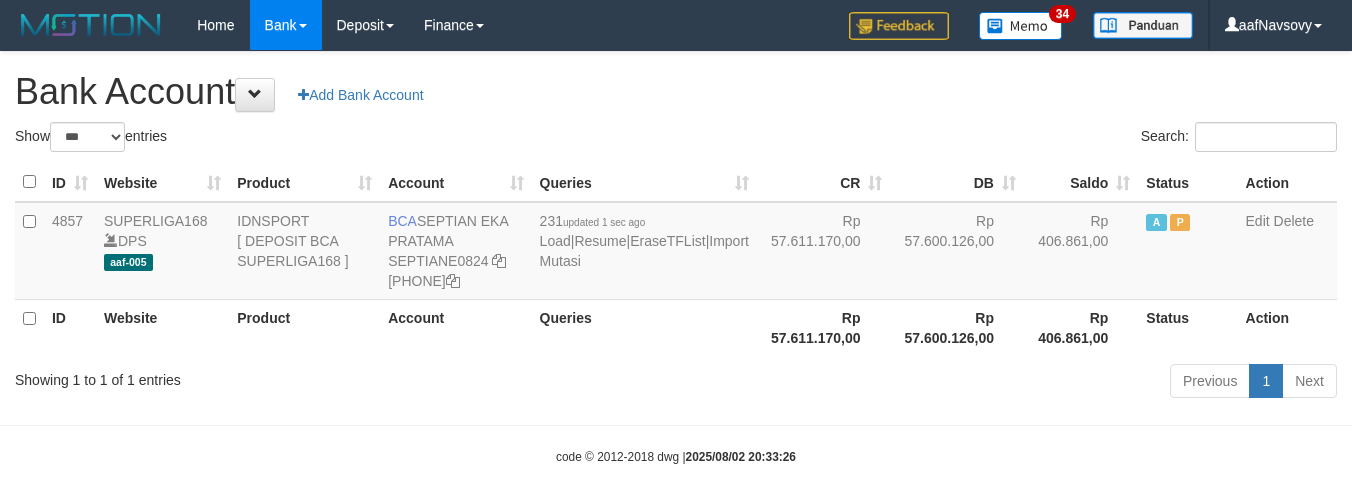 scroll, scrollTop: 0, scrollLeft: 0, axis: both 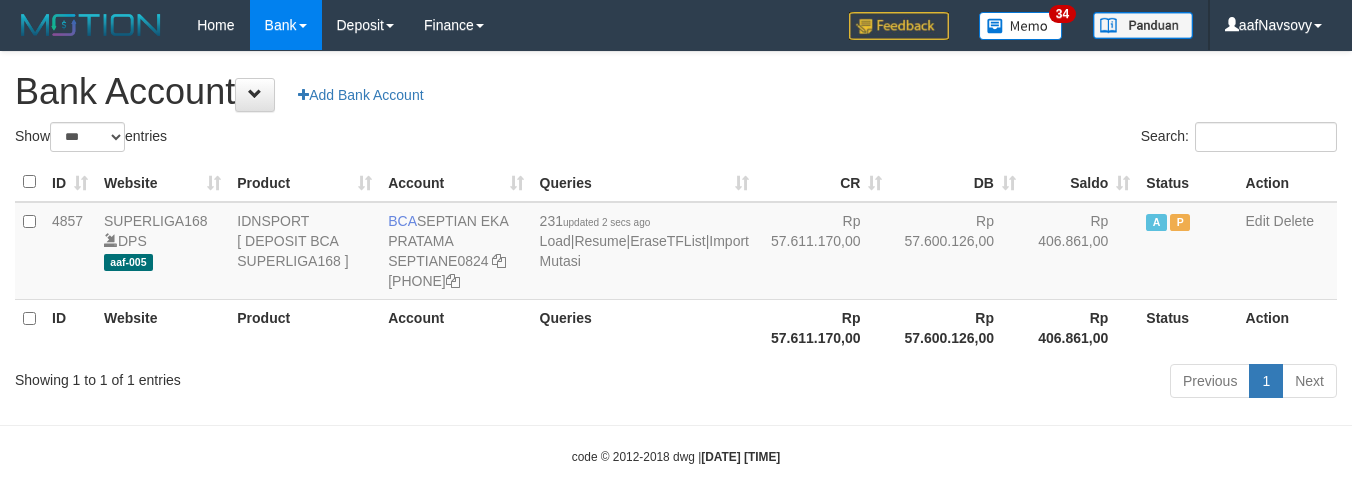 select on "***" 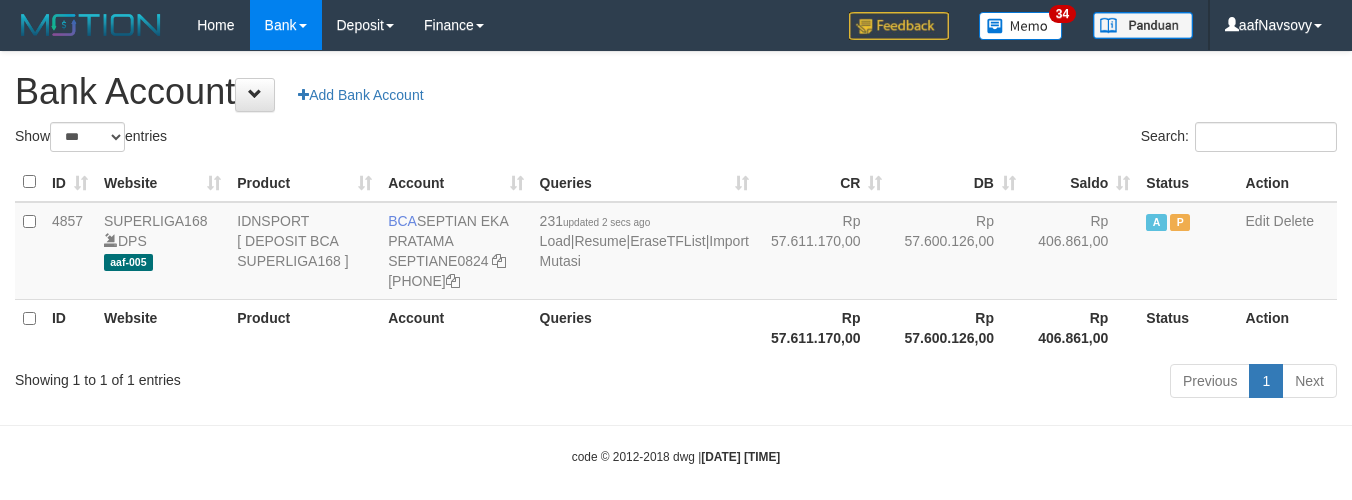 scroll, scrollTop: 0, scrollLeft: 0, axis: both 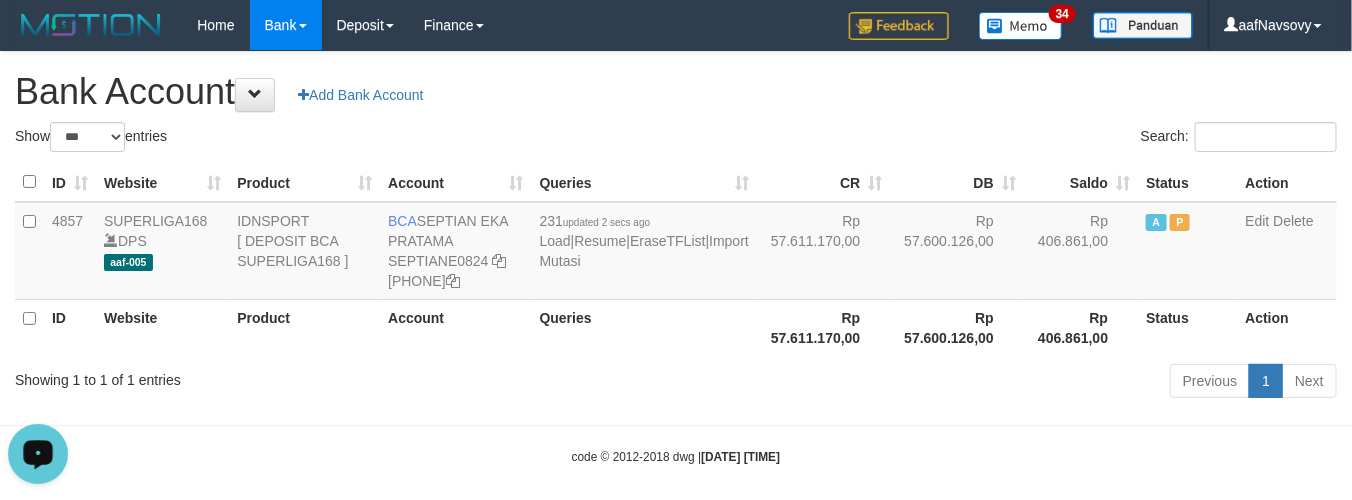 click on "Bank Account
Add Bank Account" at bounding box center [676, 92] 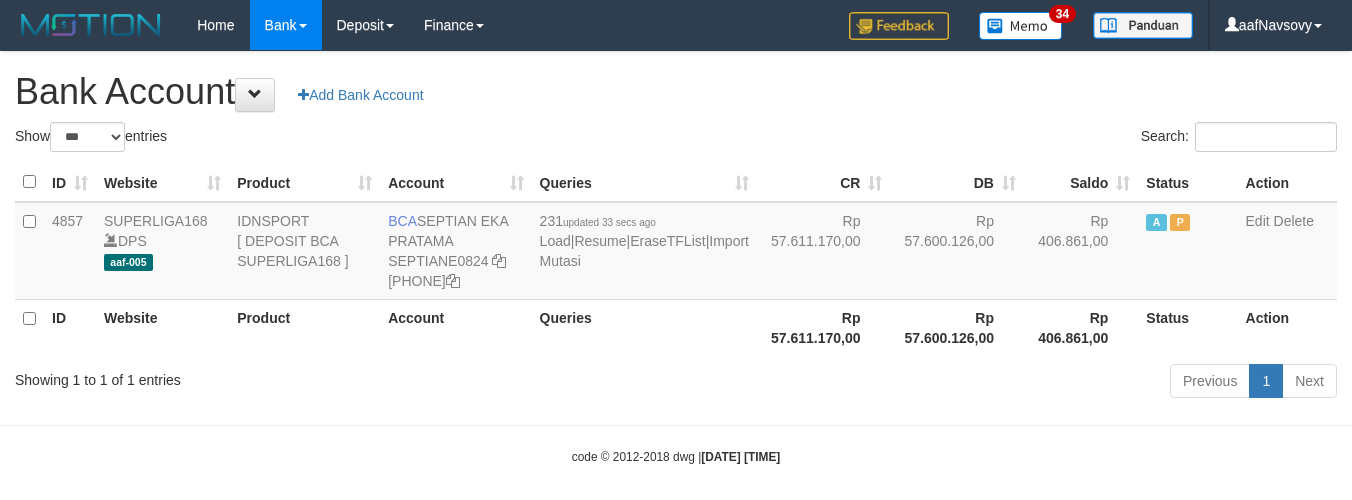select on "***" 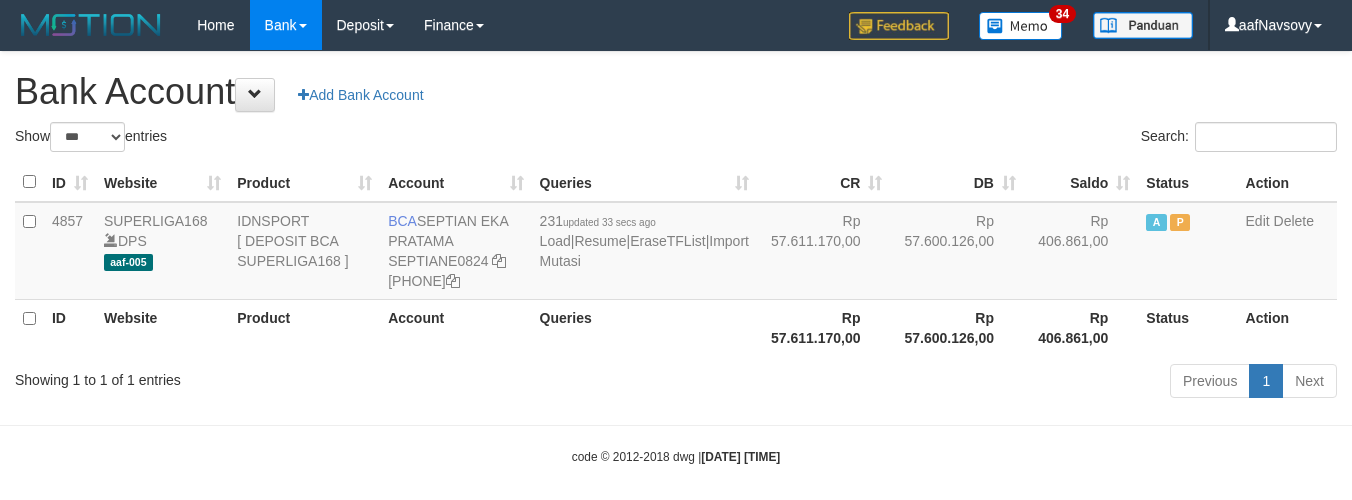 scroll, scrollTop: 0, scrollLeft: 0, axis: both 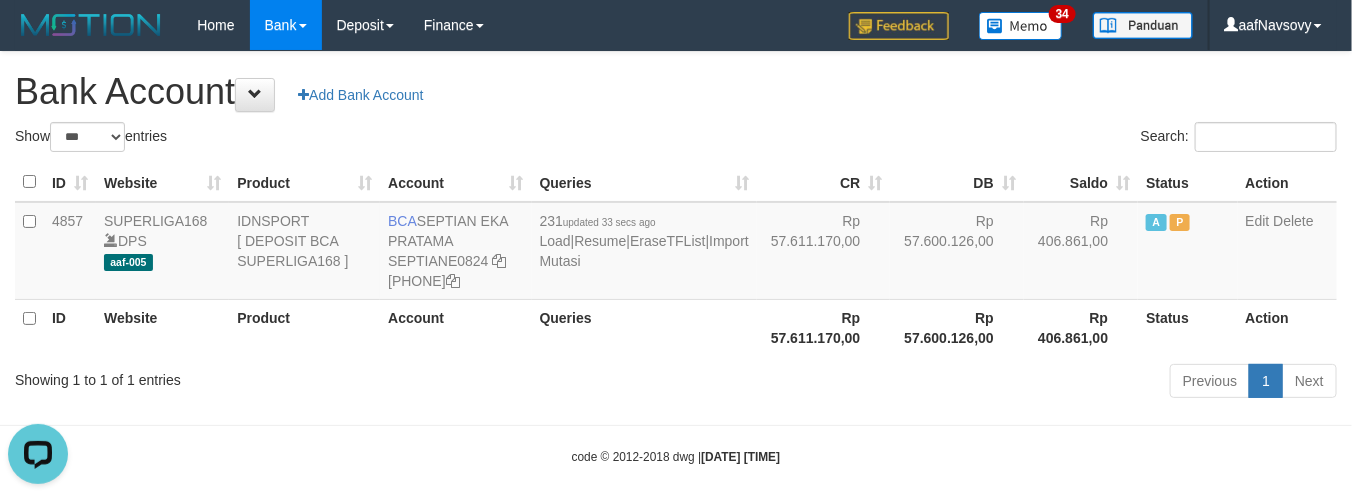 click on "Toggle navigation
Home
Bank
Account List
Load
By Website
Group
[ISPORT]													SUPERLIGA168
By Load Group (DPS)
34" at bounding box center [676, 258] 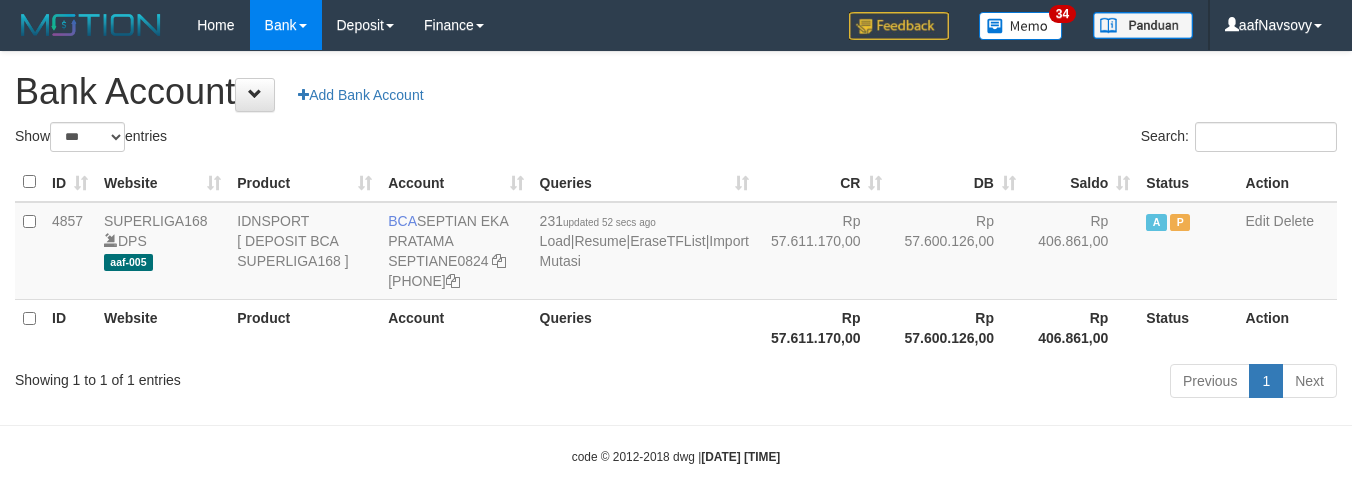 select on "***" 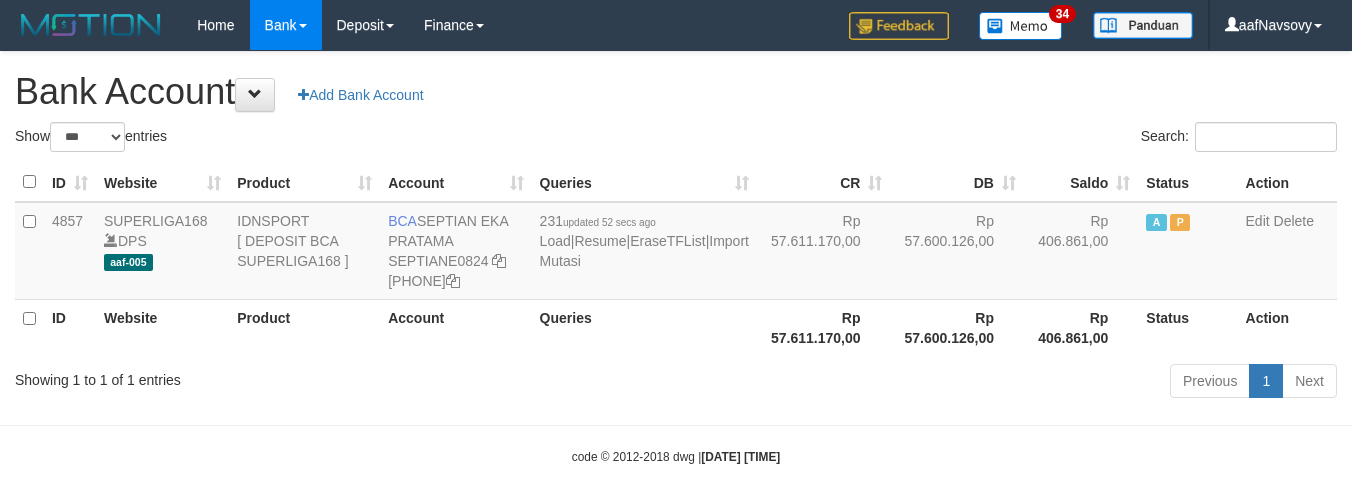 scroll, scrollTop: 0, scrollLeft: 0, axis: both 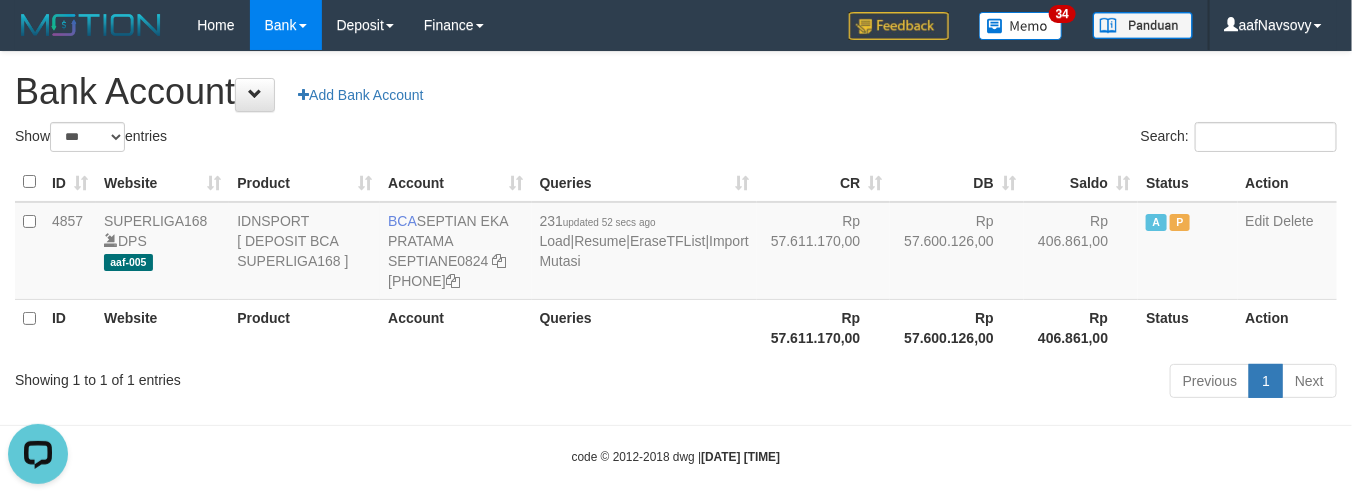 click on "Toggle navigation
Home
Bank
Account List
Load
By Website
Group
[ISPORT]													SUPERLIGA168
By Load Group (DPS)
34" at bounding box center [676, 258] 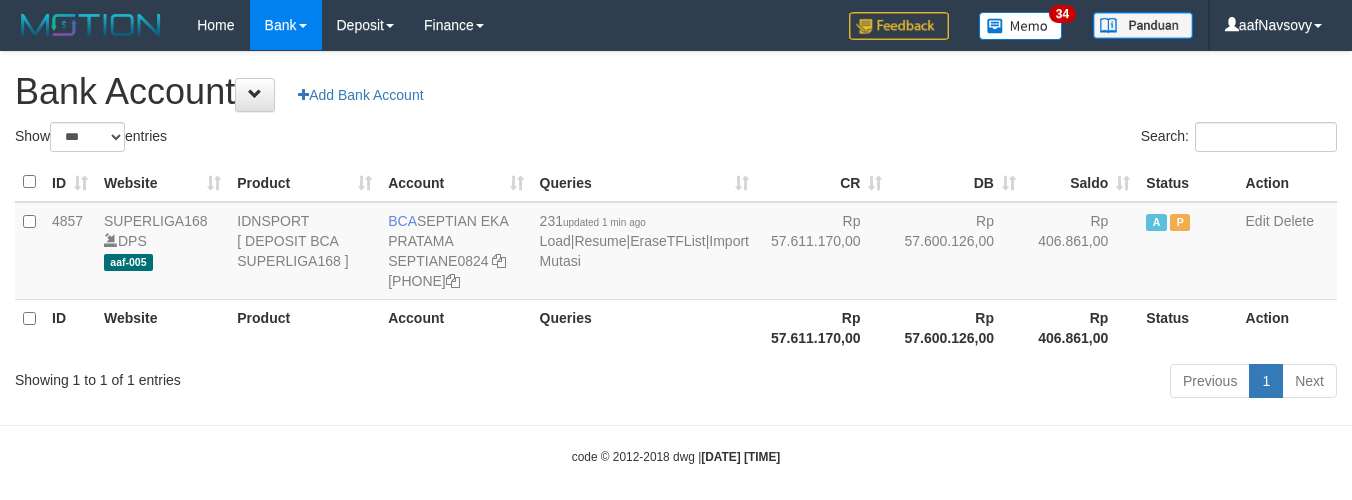 select on "***" 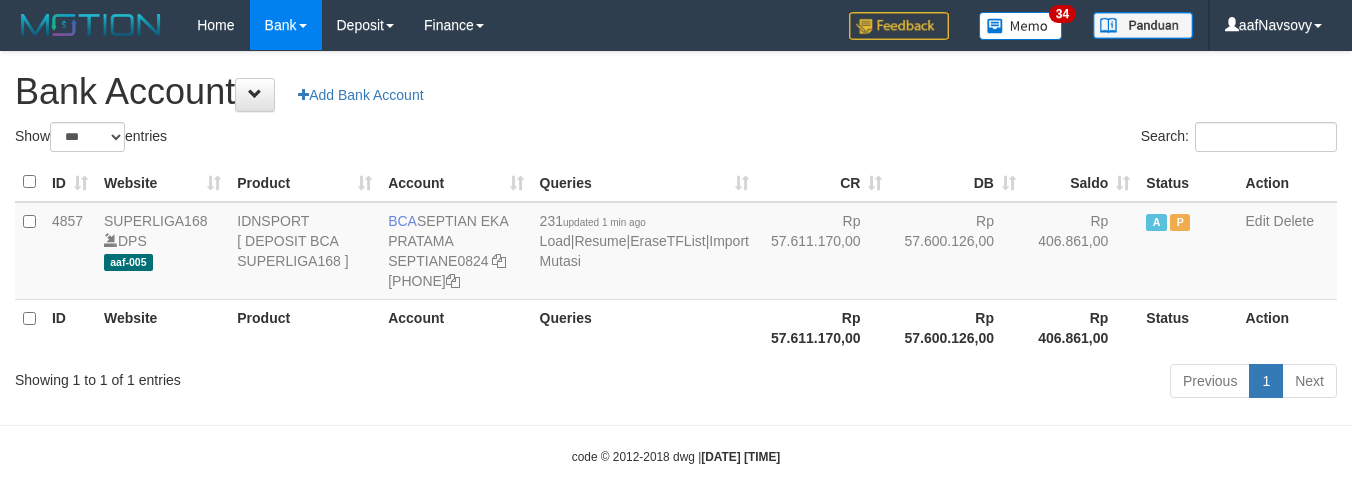 scroll, scrollTop: 0, scrollLeft: 0, axis: both 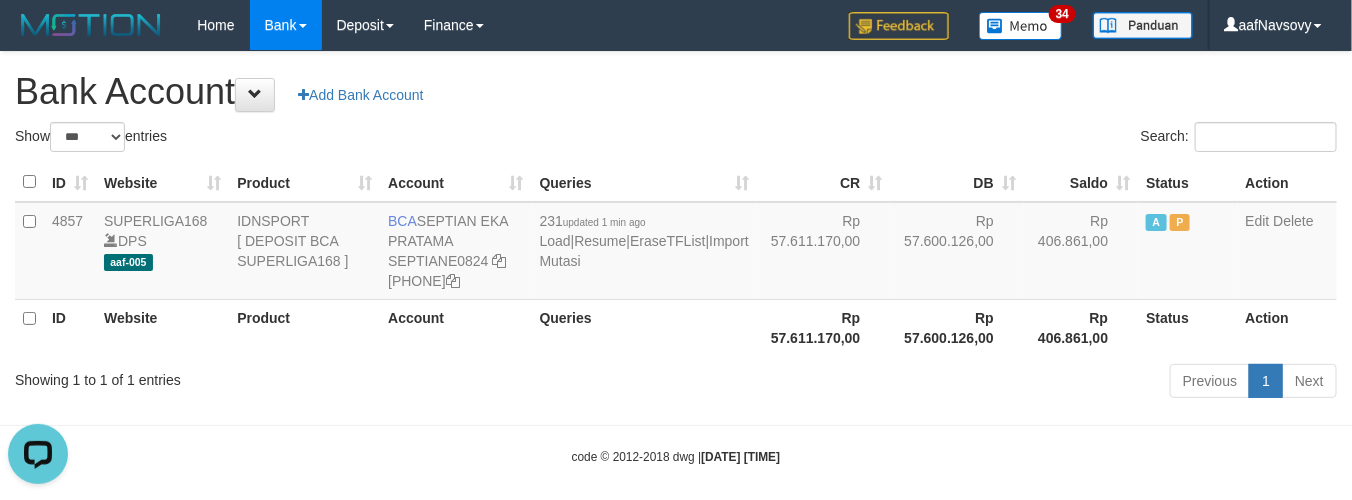 click on "Previous 1 Next" at bounding box center (957, 383) 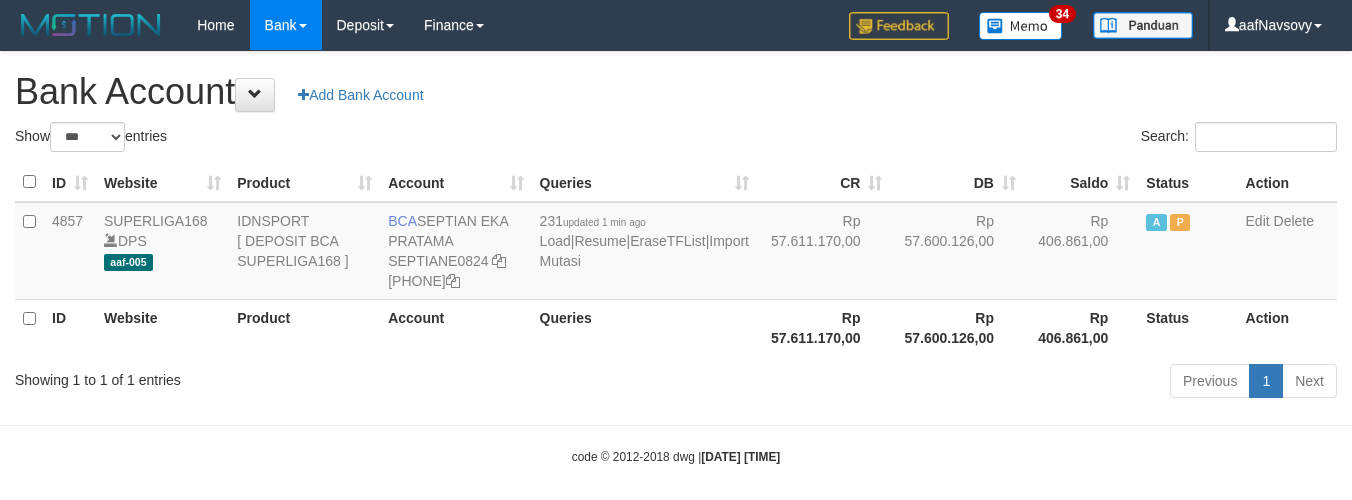 select on "***" 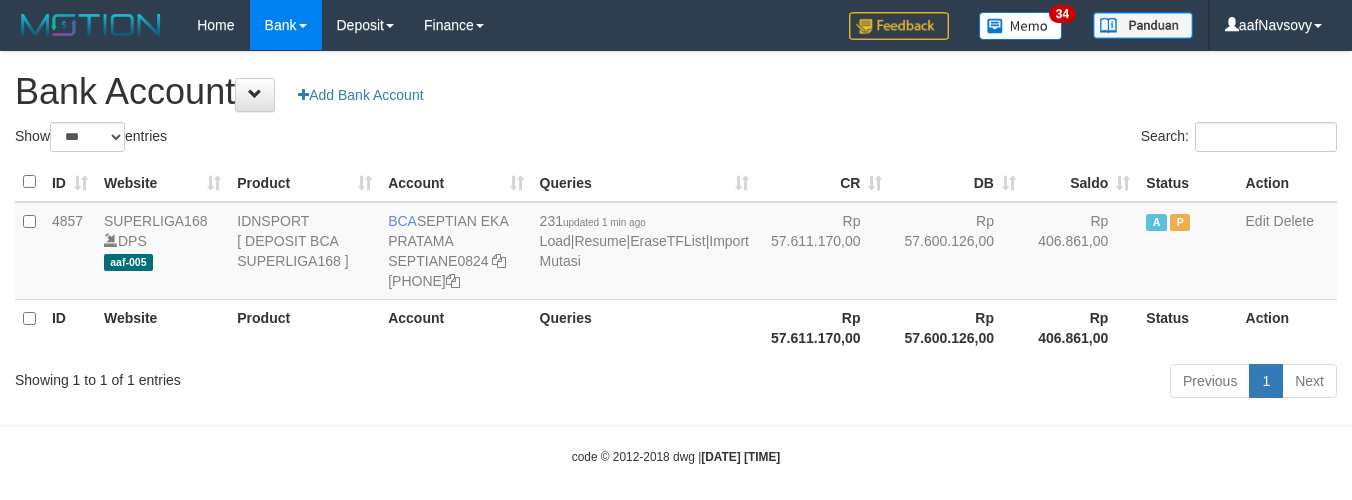 scroll, scrollTop: 0, scrollLeft: 0, axis: both 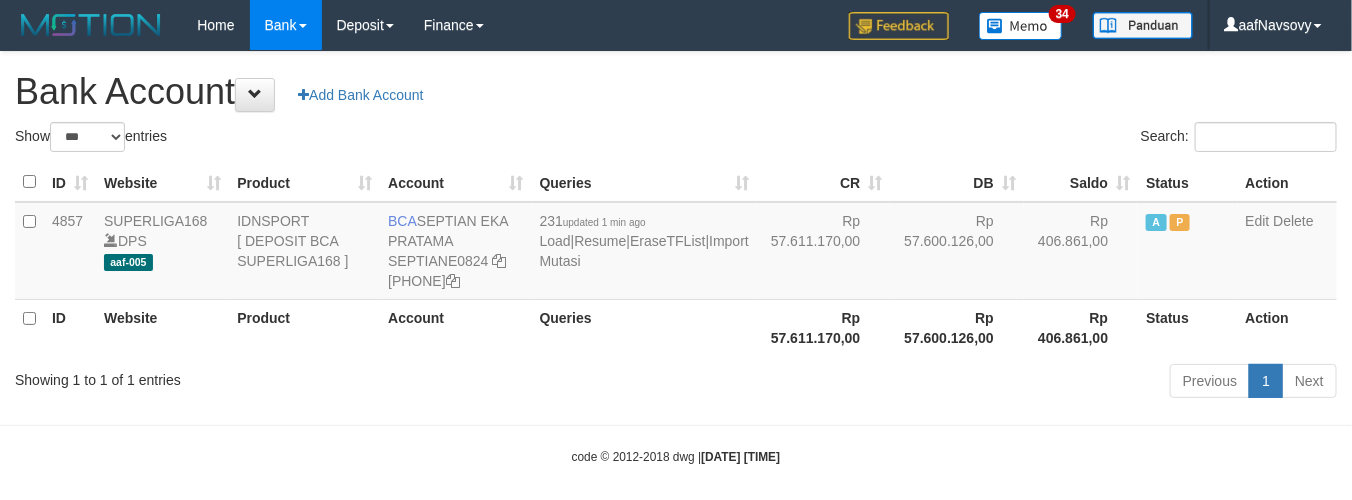 click on "Previous 1 Next" at bounding box center [957, 383] 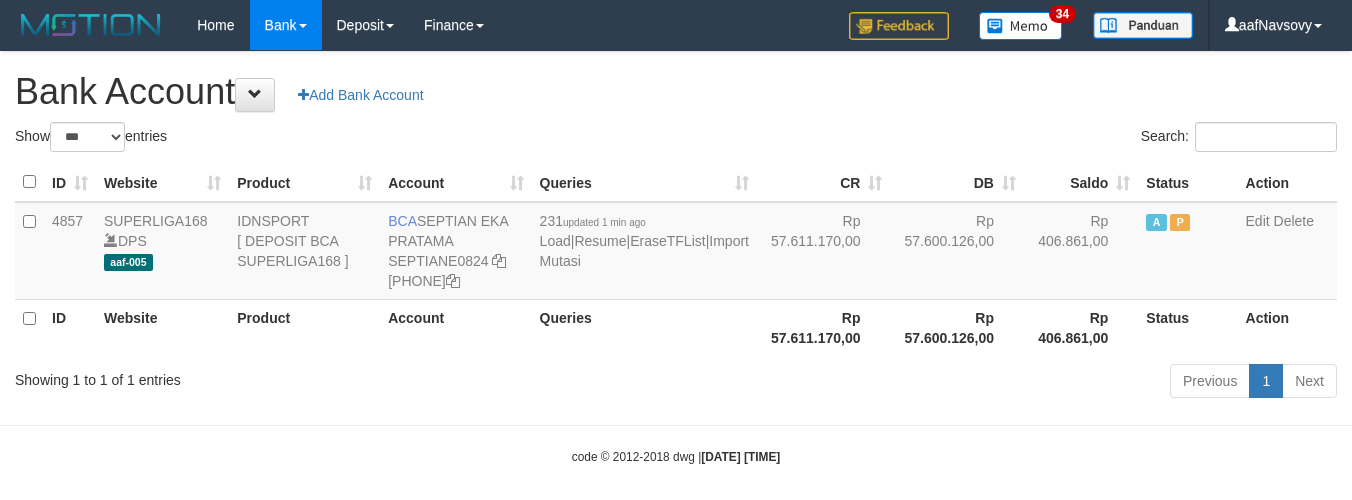 select on "***" 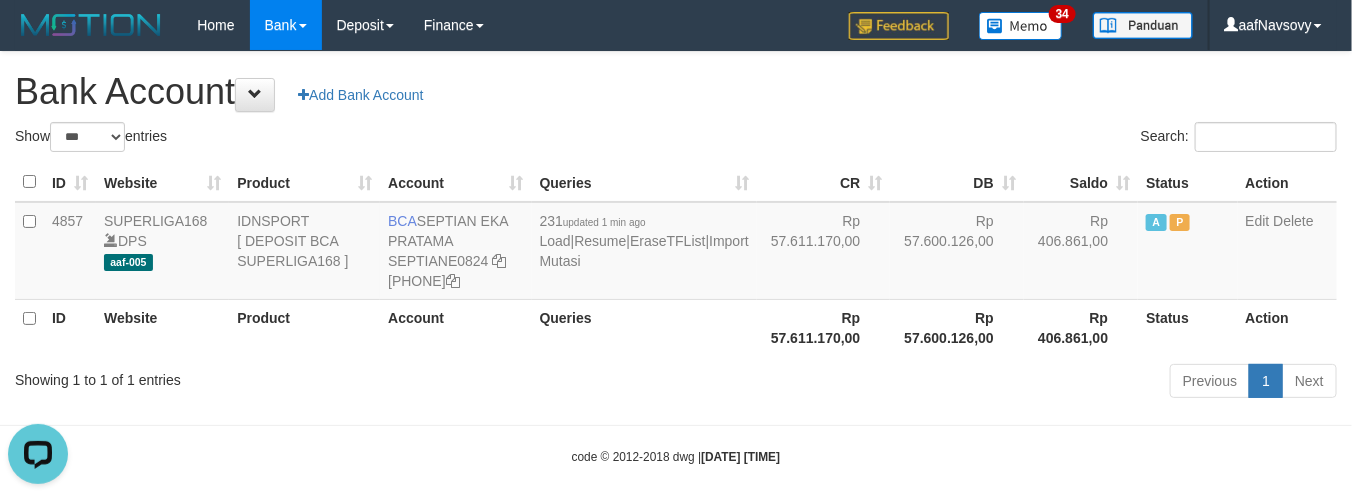 scroll, scrollTop: 0, scrollLeft: 0, axis: both 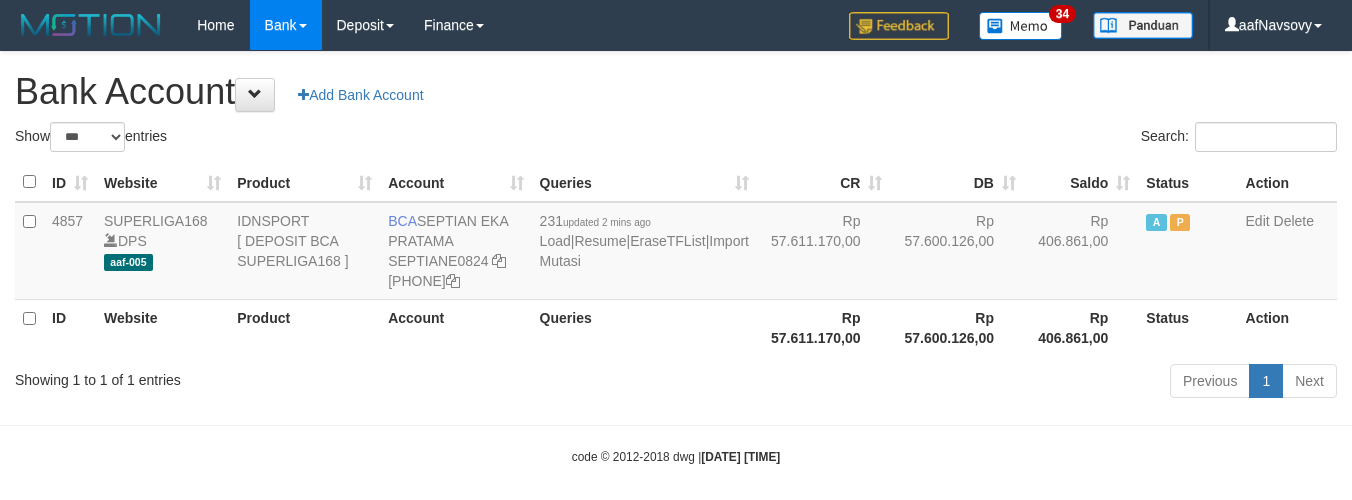 select on "***" 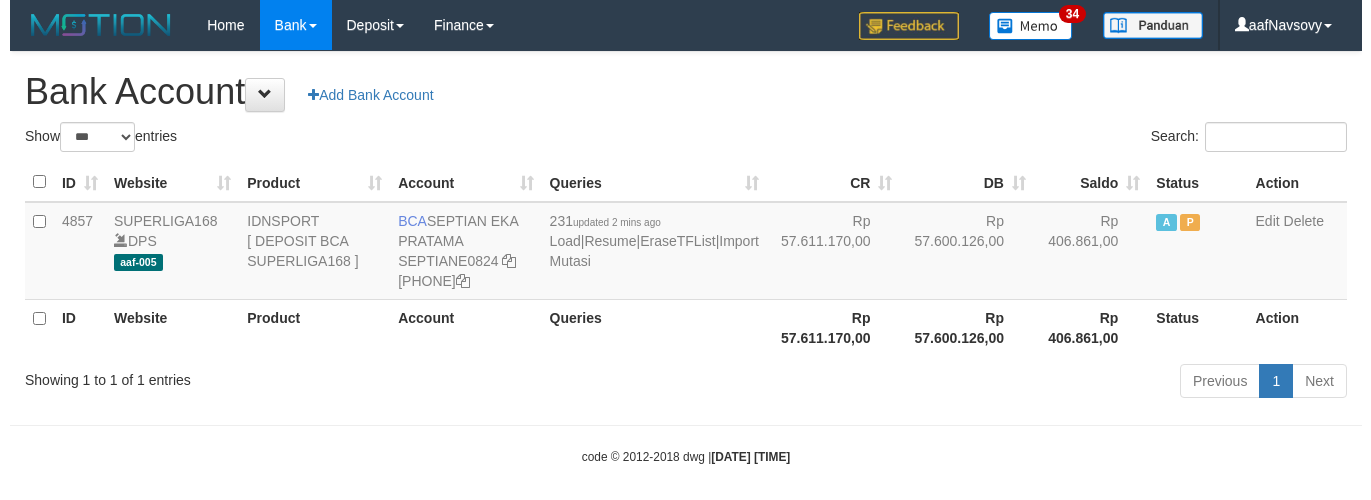 scroll, scrollTop: 0, scrollLeft: 0, axis: both 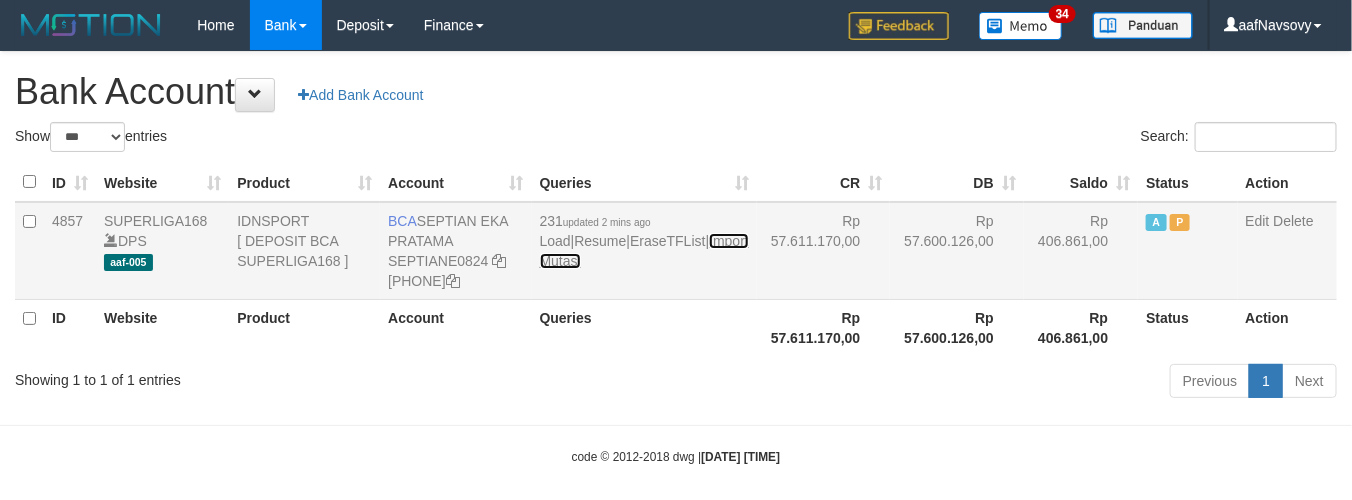 click on "Import Mutasi" at bounding box center [644, 251] 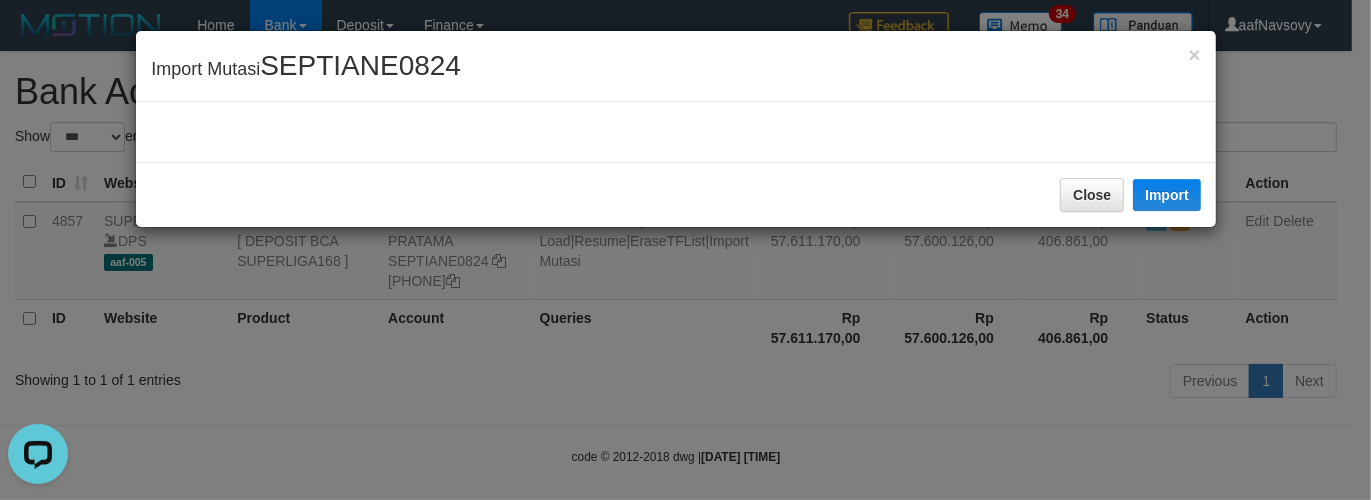 scroll, scrollTop: 0, scrollLeft: 0, axis: both 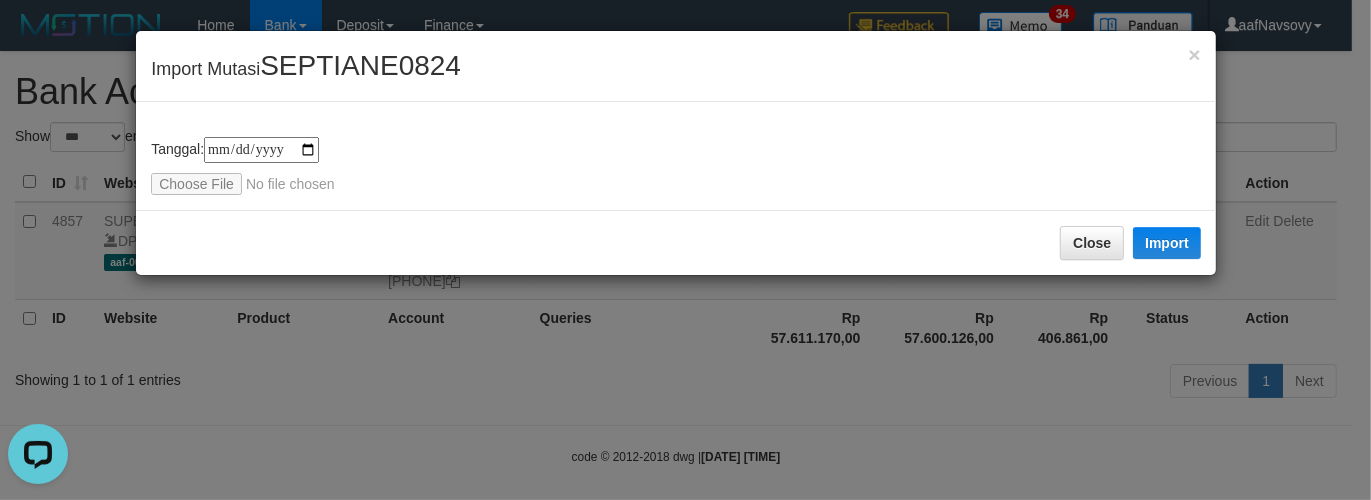 type on "**********" 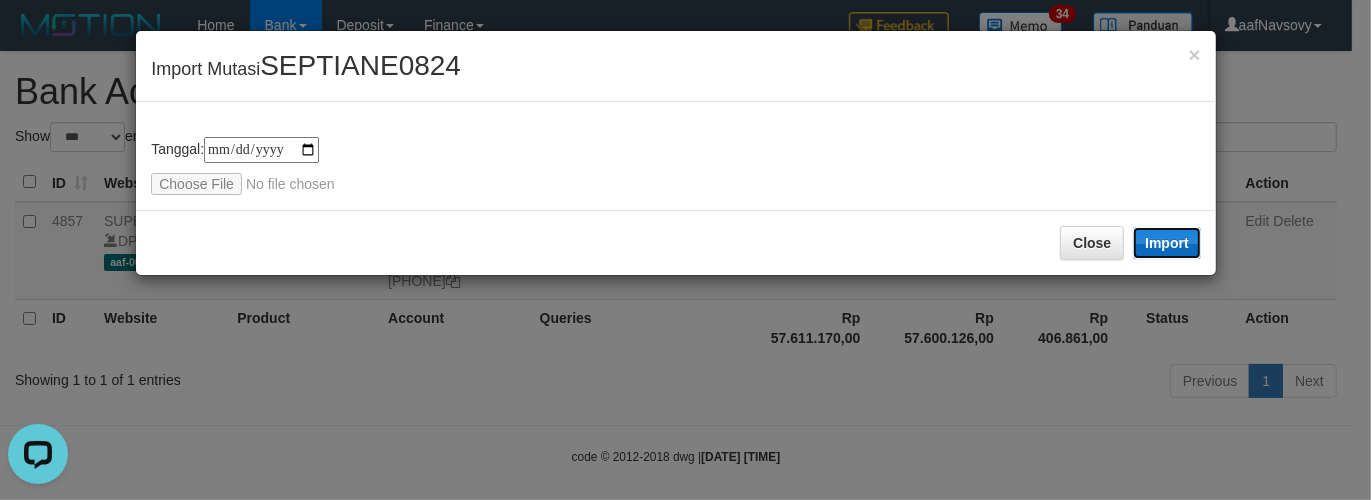 click on "Import" at bounding box center [1167, 243] 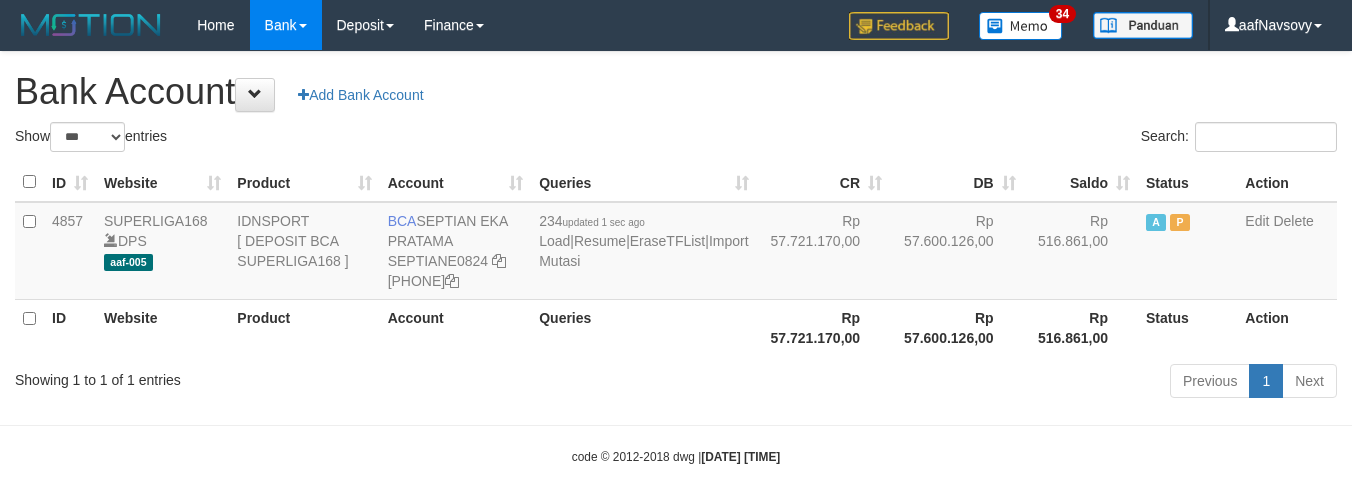 select on "***" 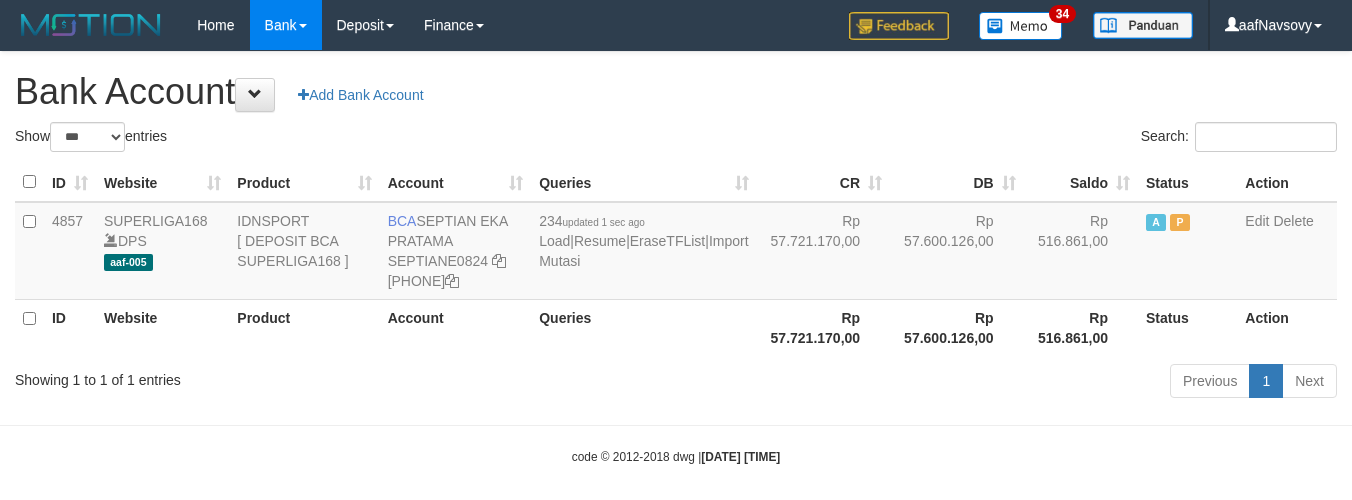 scroll, scrollTop: 0, scrollLeft: 0, axis: both 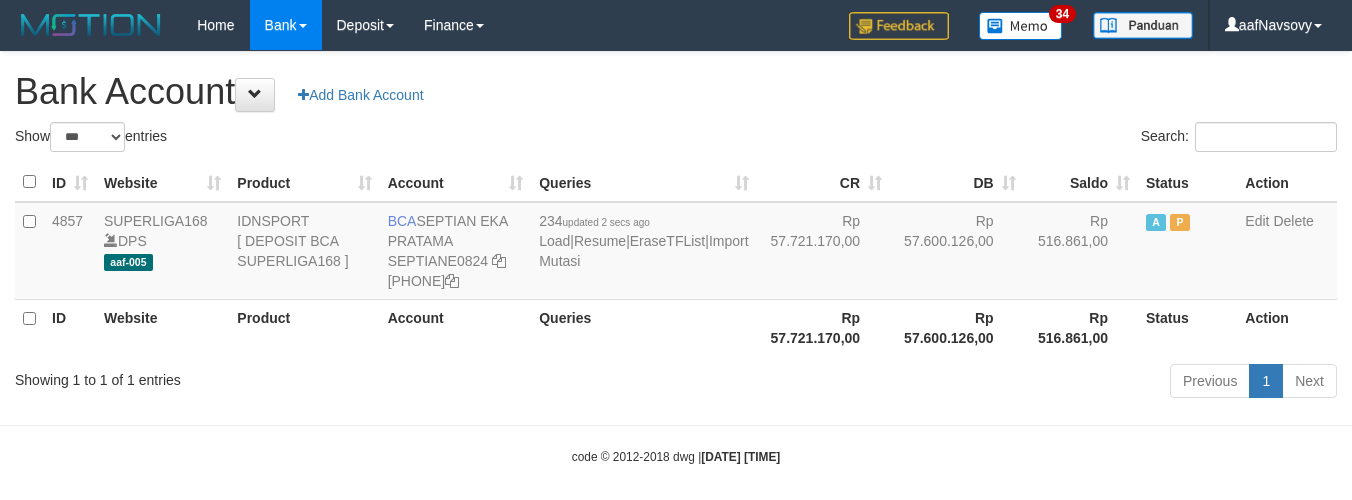 select on "***" 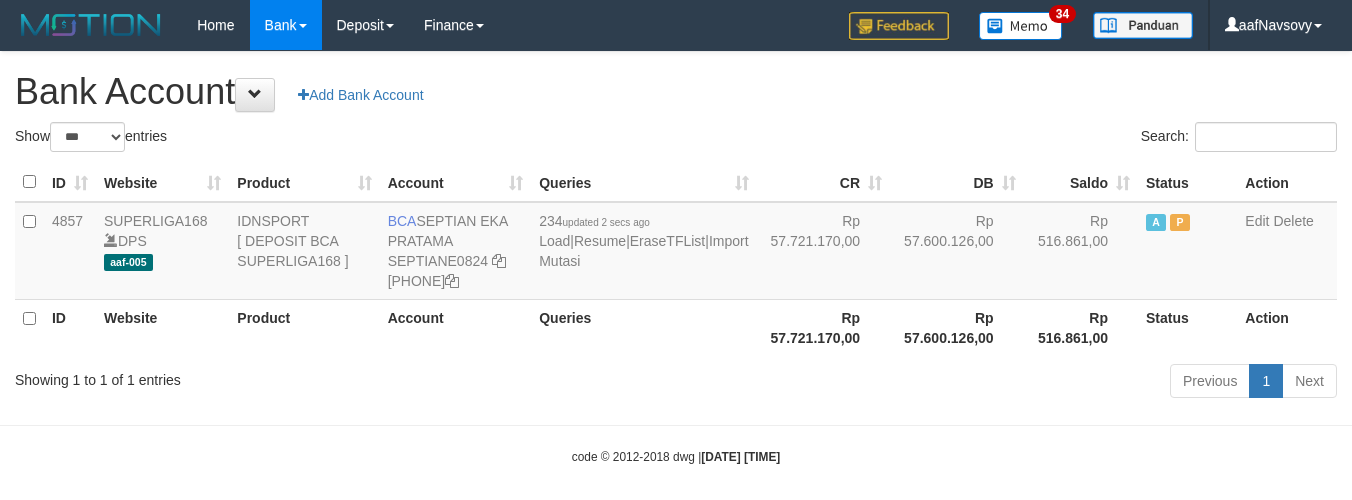 scroll, scrollTop: 0, scrollLeft: 0, axis: both 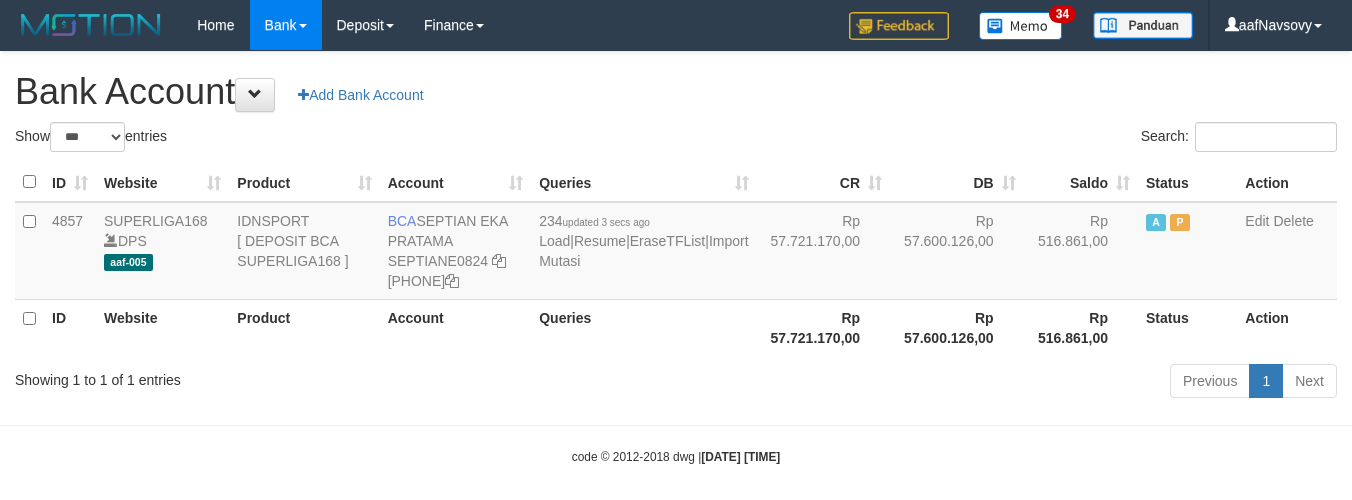 select on "***" 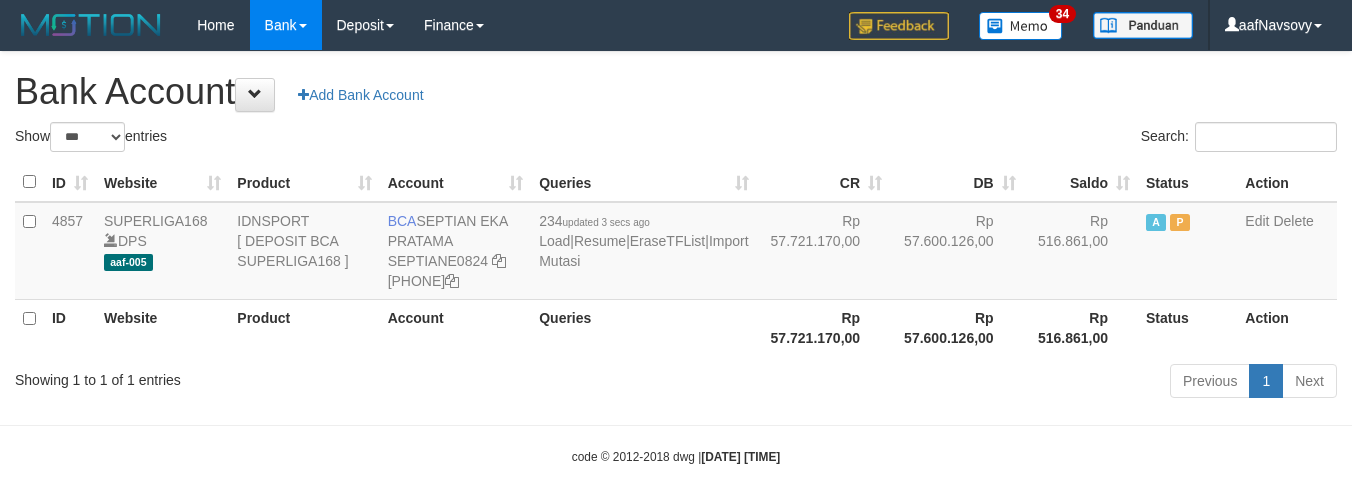 scroll, scrollTop: 0, scrollLeft: 0, axis: both 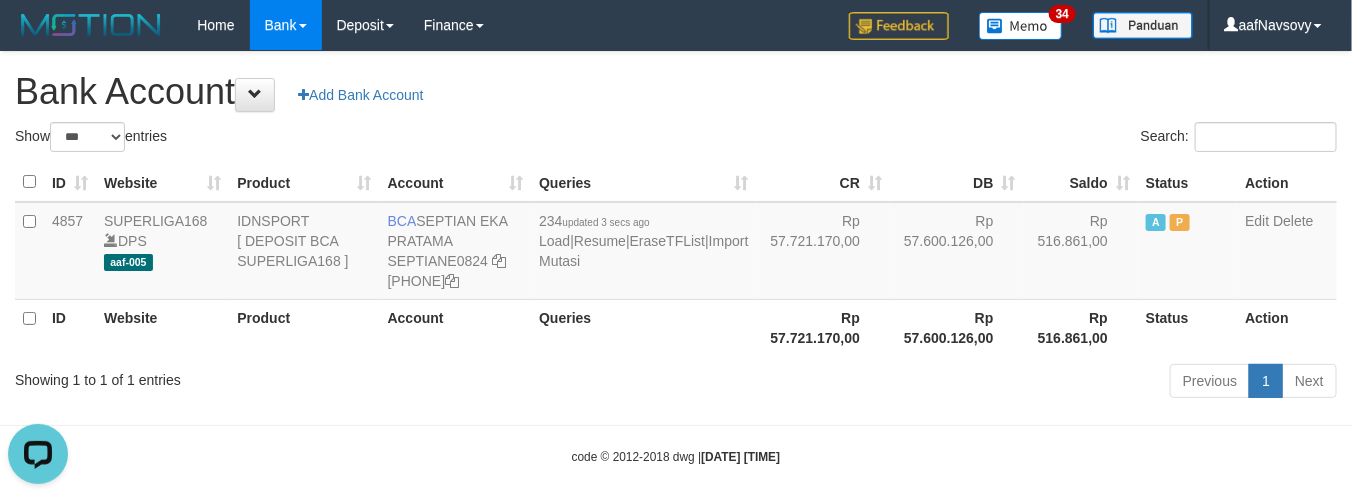 click on "Showing 1 to 1 of 1 entries" at bounding box center (281, 376) 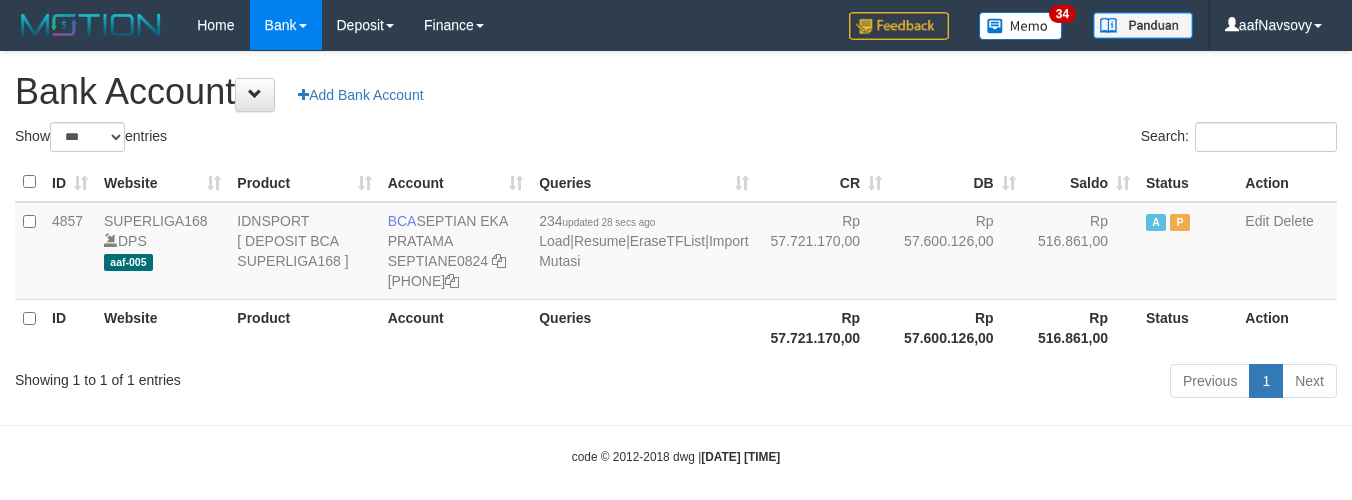 select on "***" 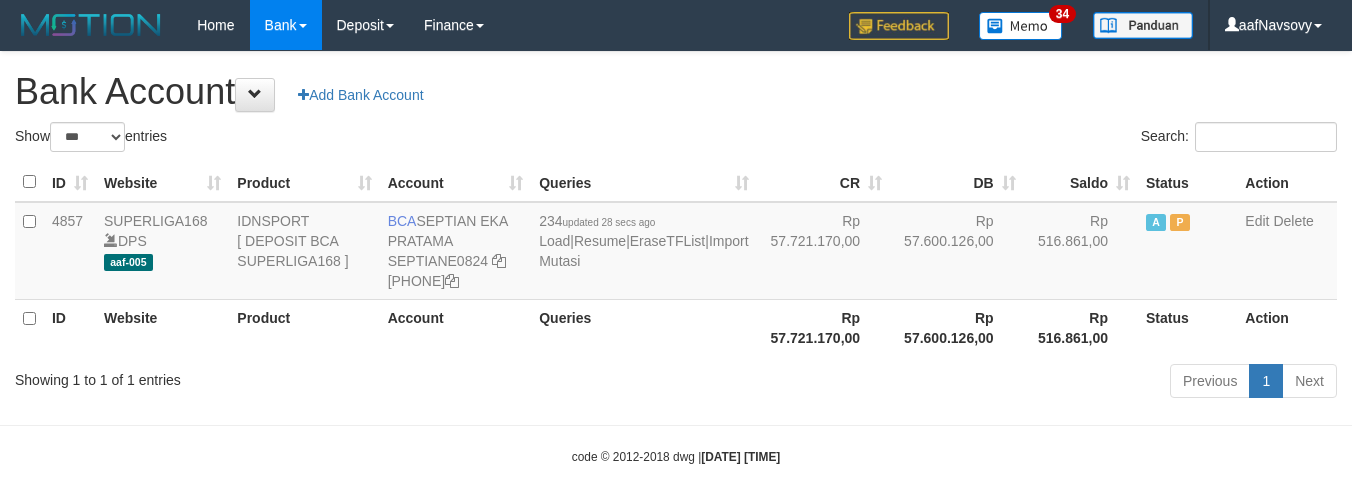 scroll, scrollTop: 0, scrollLeft: 0, axis: both 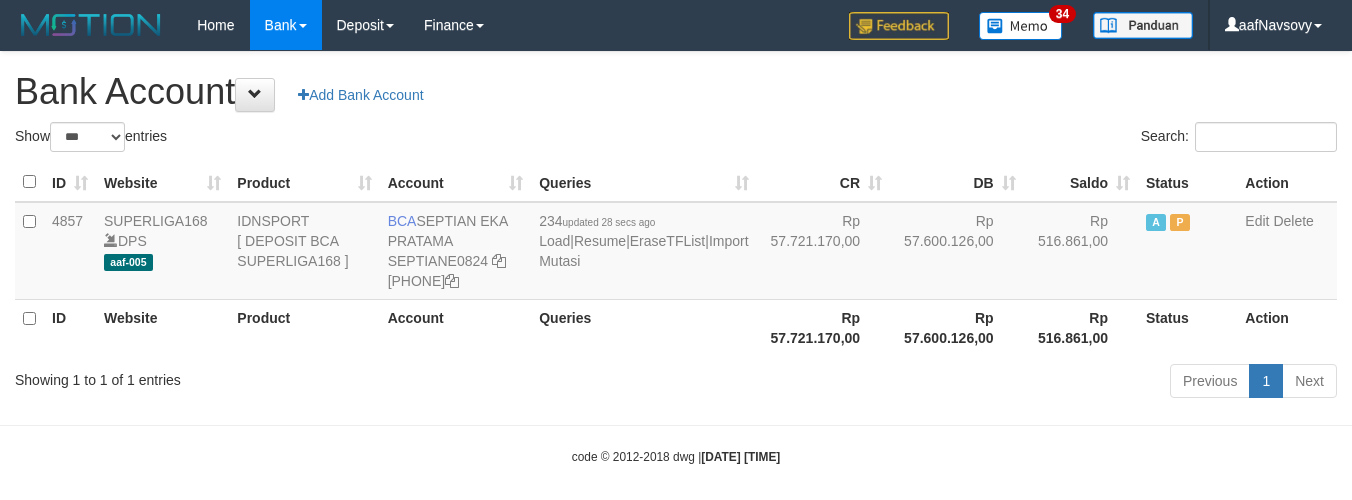 select on "***" 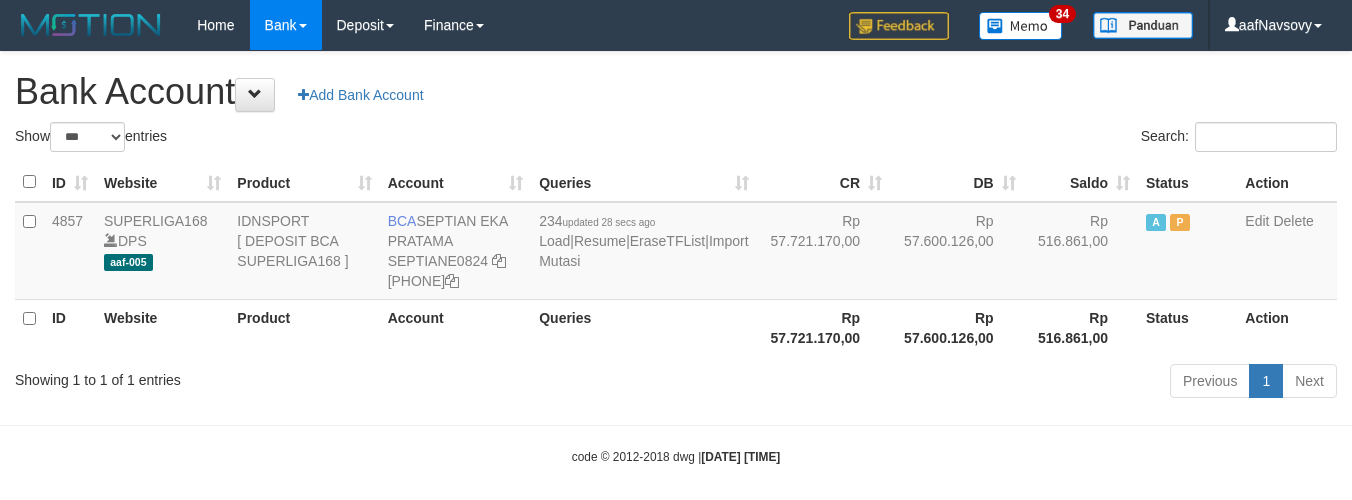 scroll, scrollTop: 0, scrollLeft: 0, axis: both 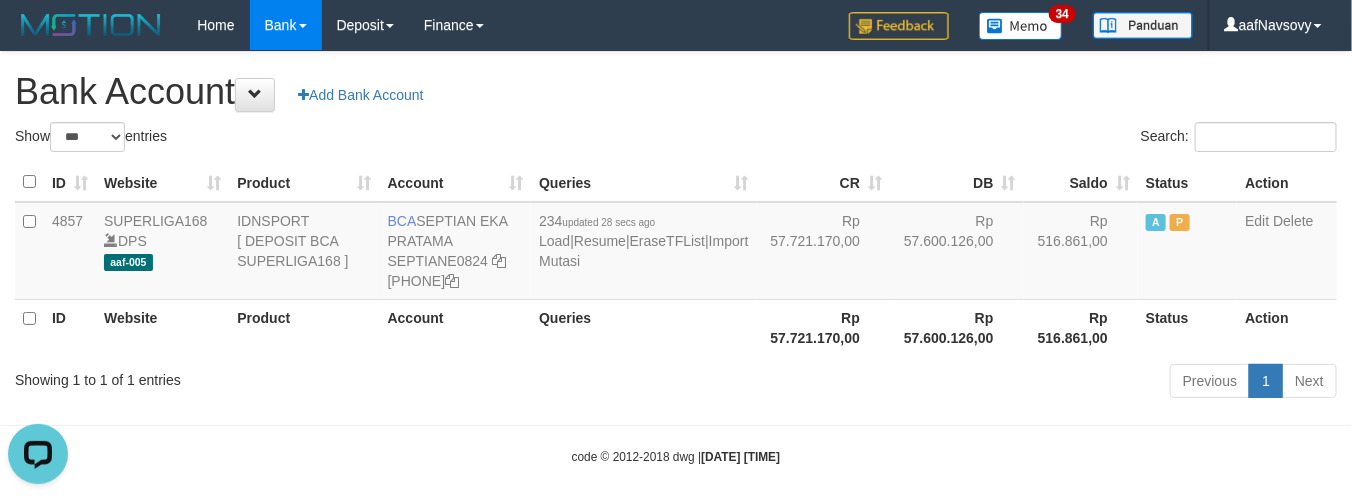 click on "Previous 1 Next" at bounding box center (957, 383) 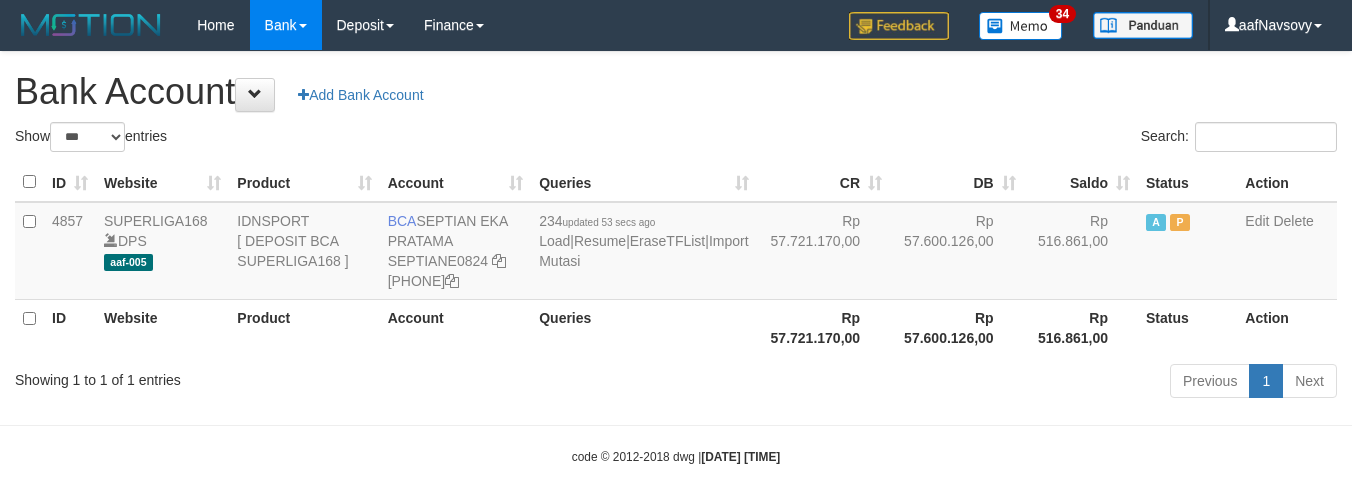select on "***" 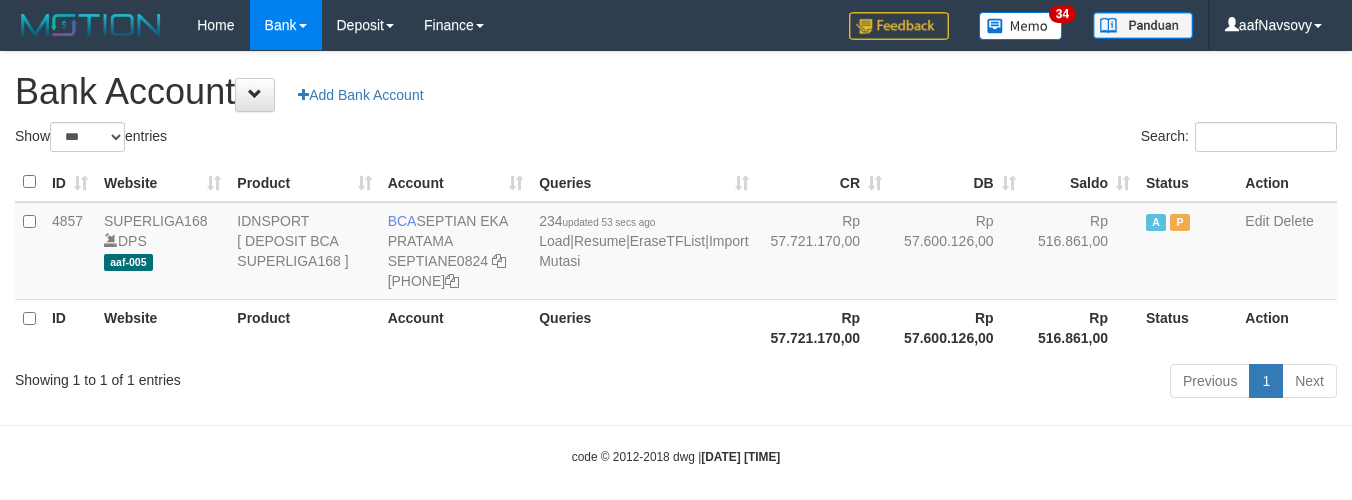 scroll, scrollTop: 0, scrollLeft: 0, axis: both 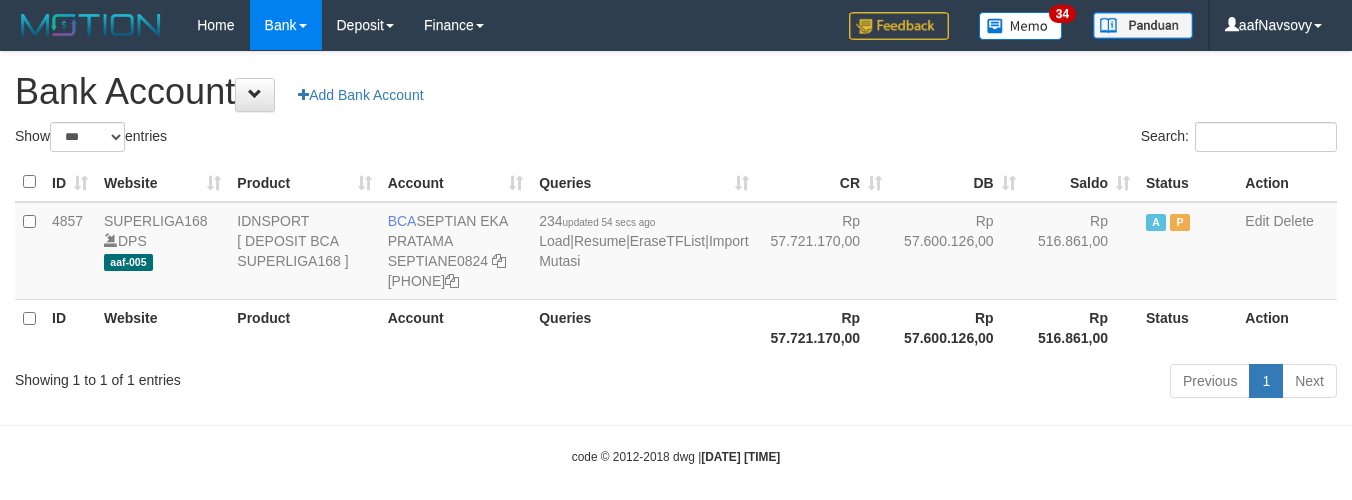 select on "***" 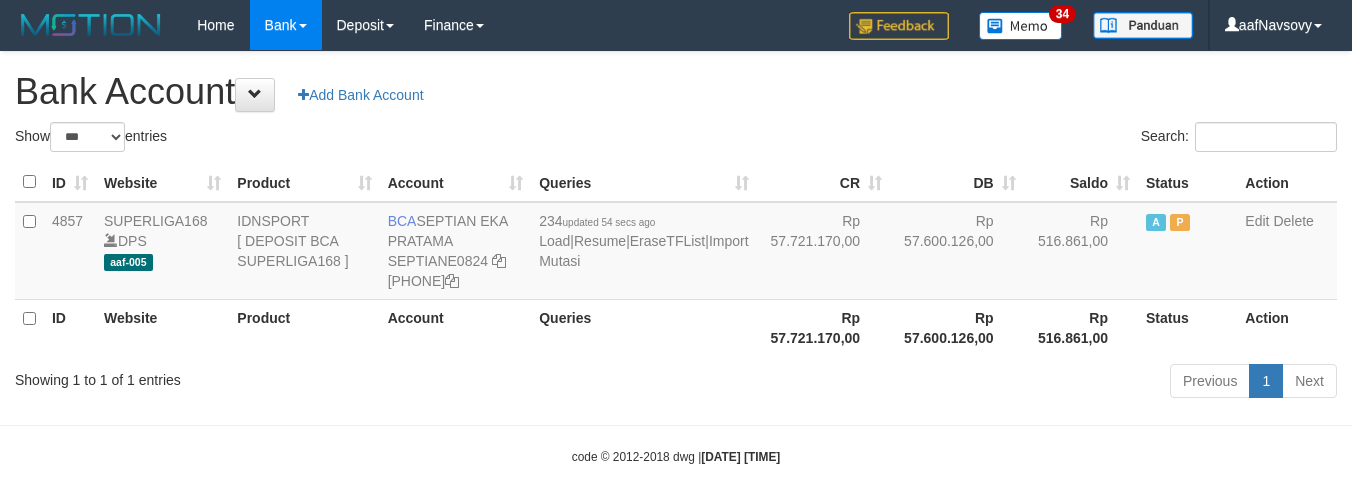 scroll, scrollTop: 0, scrollLeft: 0, axis: both 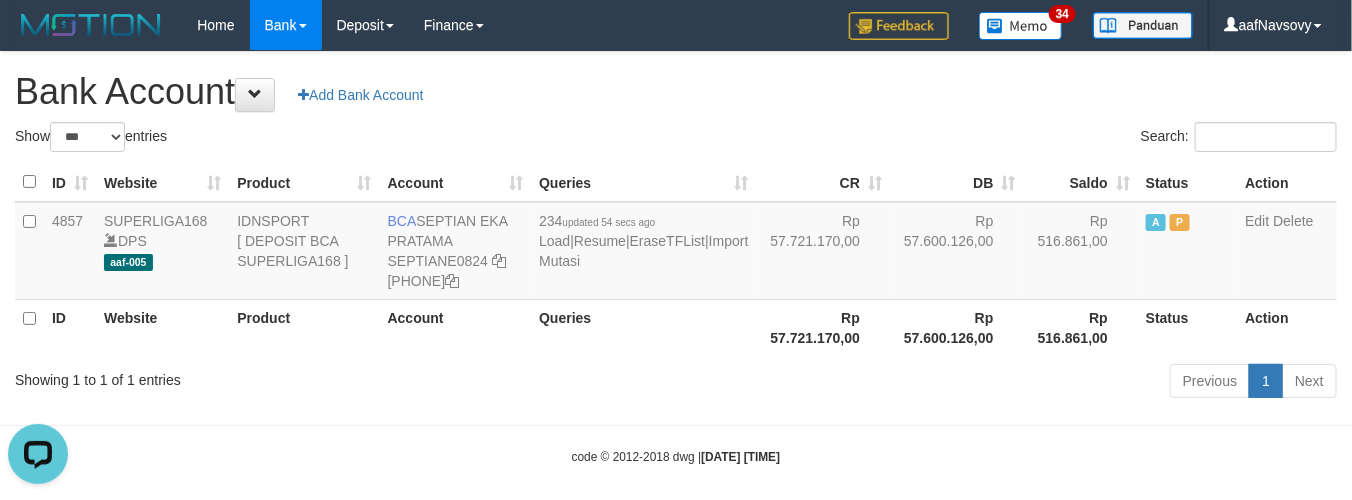 click on "Queries" at bounding box center [643, 327] 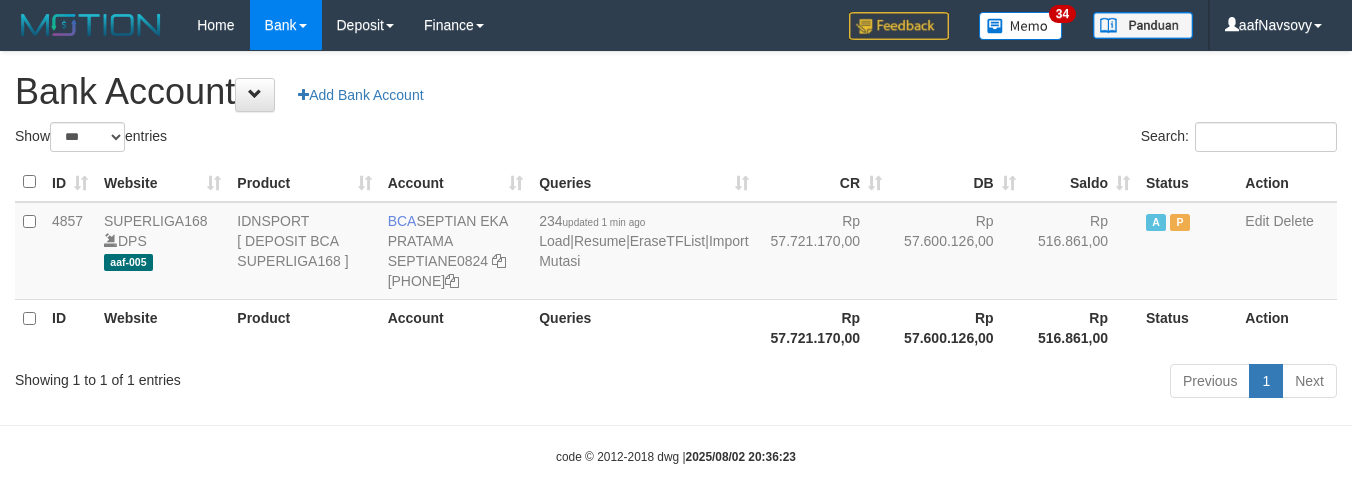 select on "***" 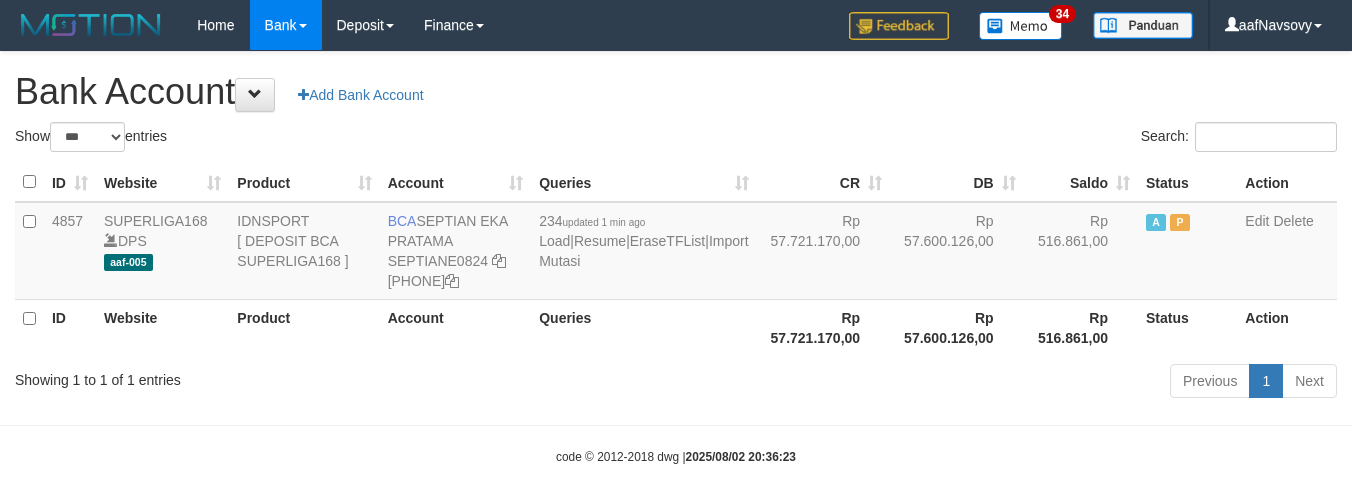 scroll, scrollTop: 0, scrollLeft: 0, axis: both 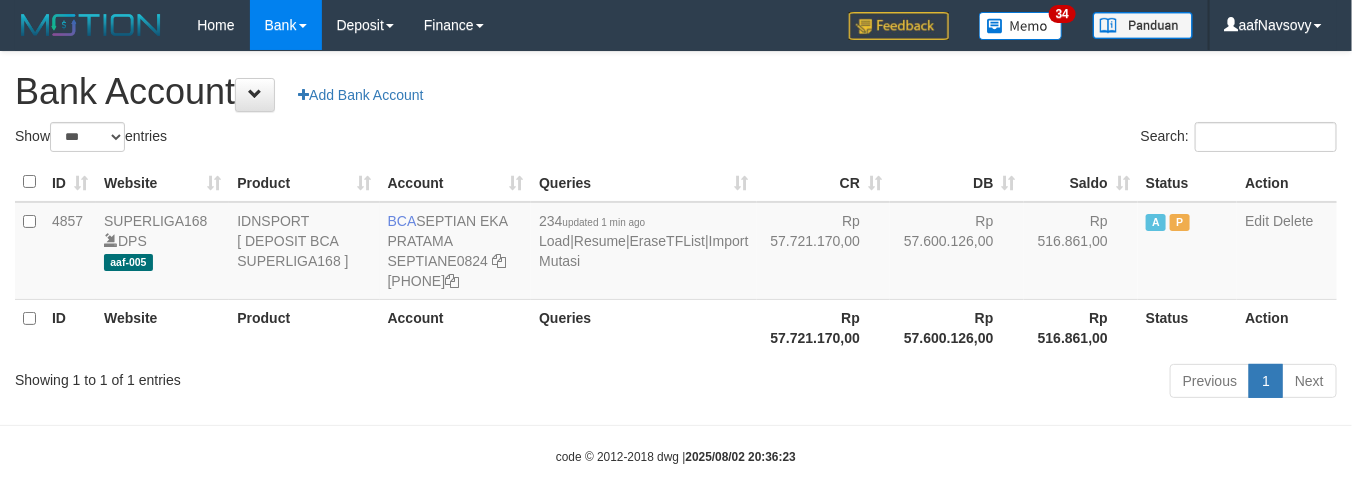 click on "Showing 1 to 1 of 1 entries" at bounding box center [281, 376] 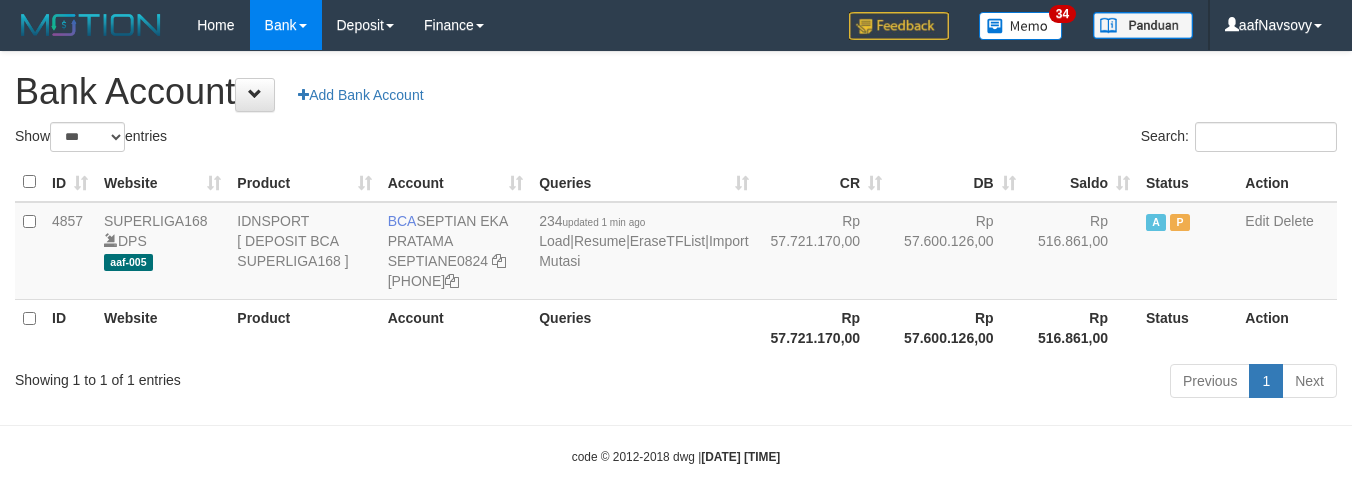select on "***" 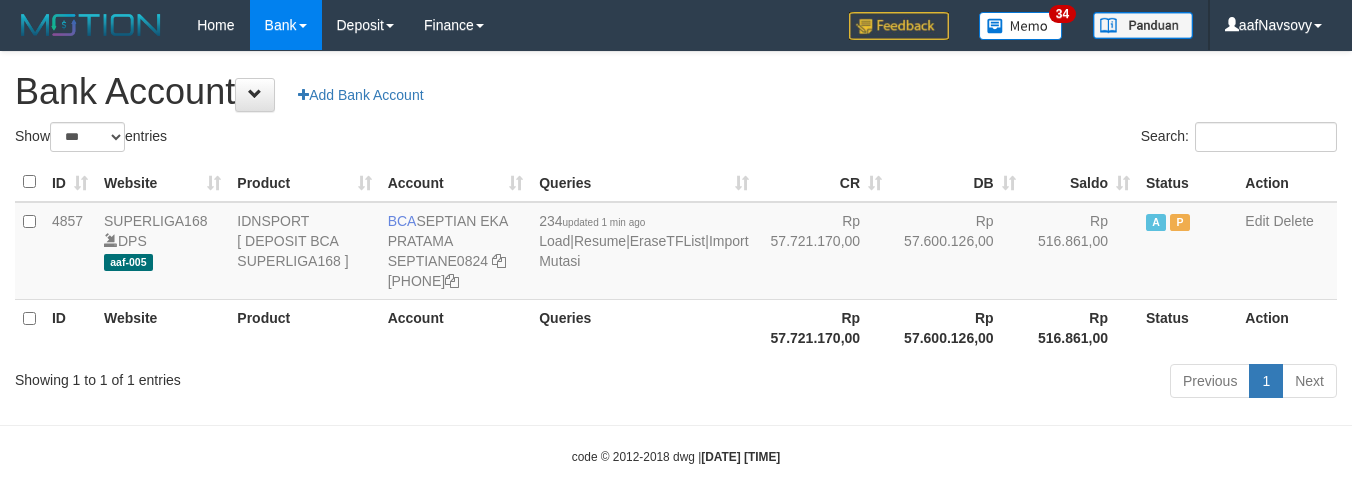 scroll, scrollTop: 0, scrollLeft: 0, axis: both 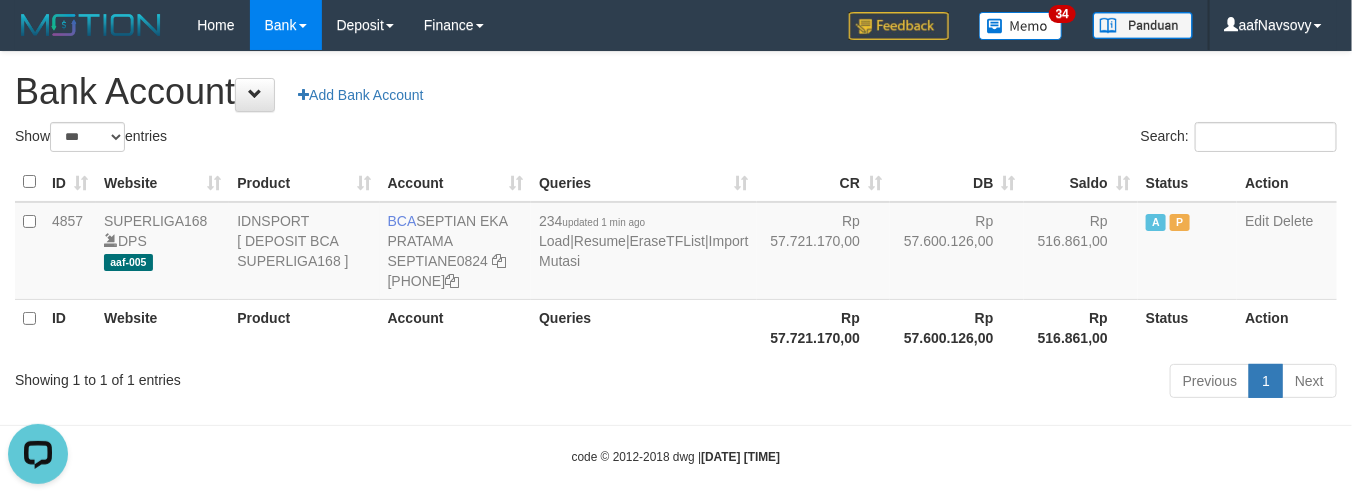 drag, startPoint x: 485, startPoint y: 445, endPoint x: 468, endPoint y: 456, distance: 20.248457 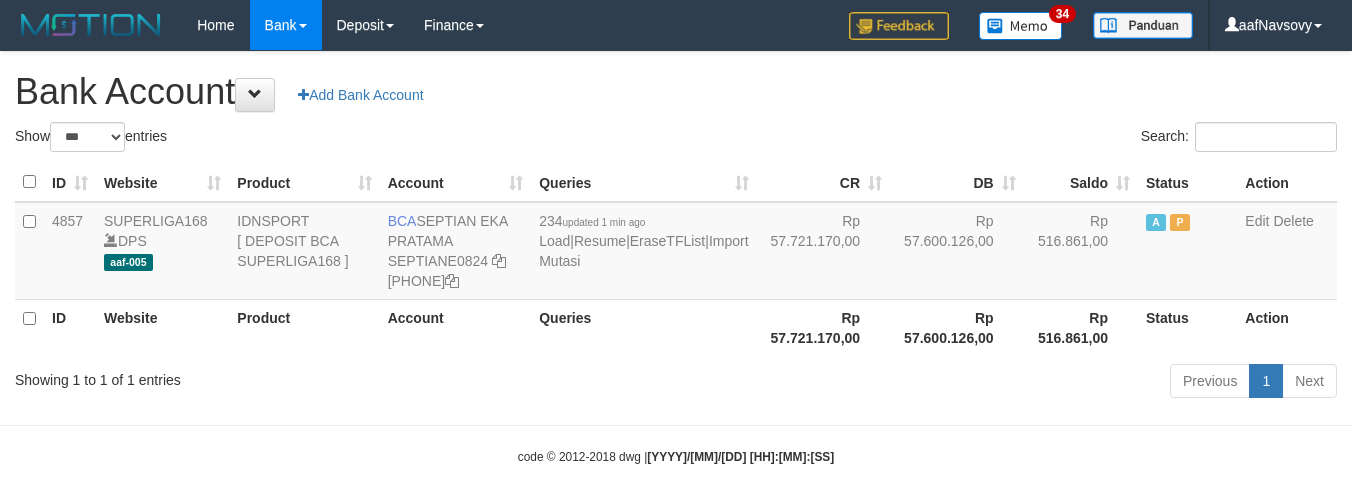 select on "***" 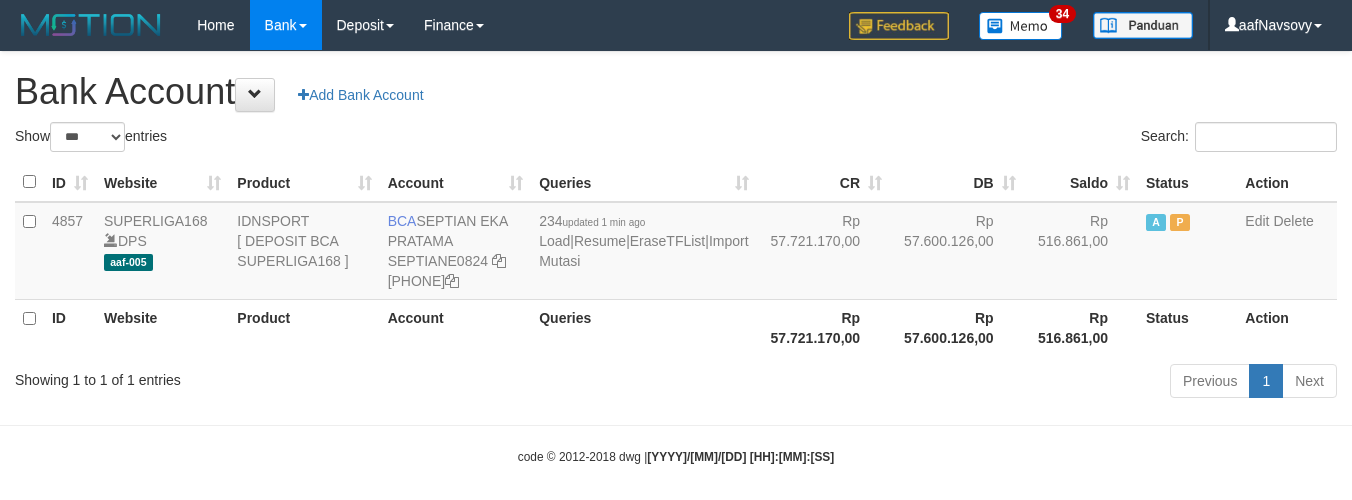 scroll, scrollTop: 0, scrollLeft: 0, axis: both 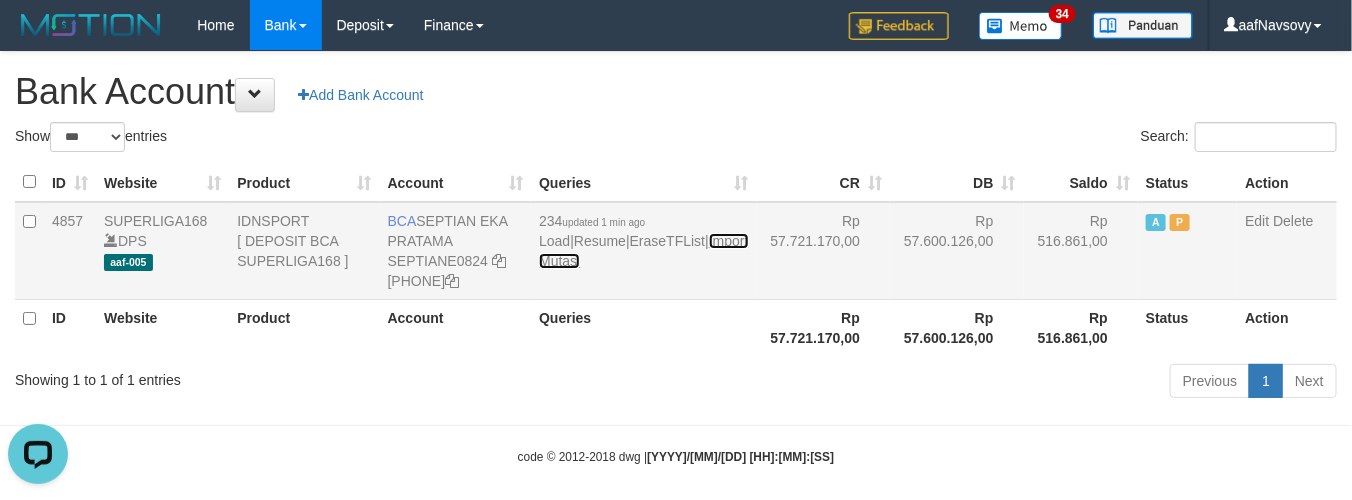 click on "Import Mutasi" at bounding box center [643, 251] 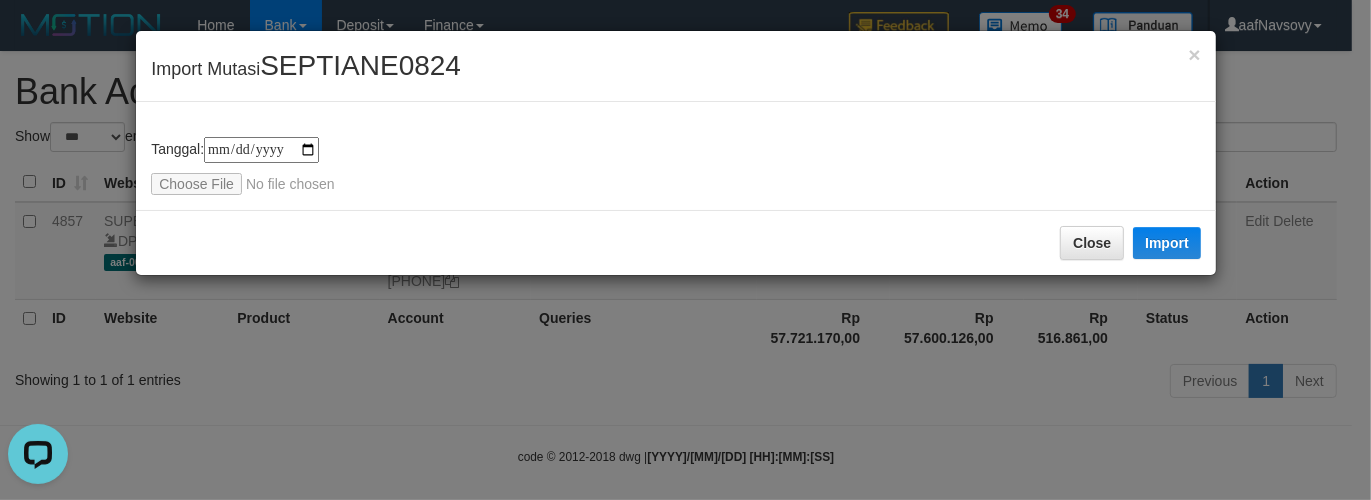type on "**********" 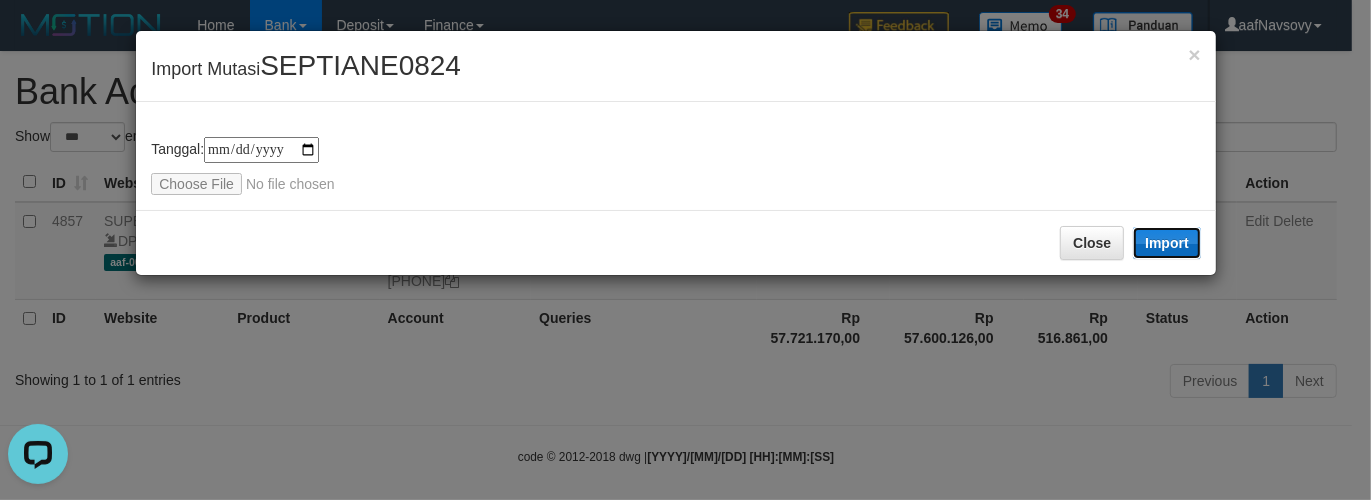 click on "Import" at bounding box center [1167, 243] 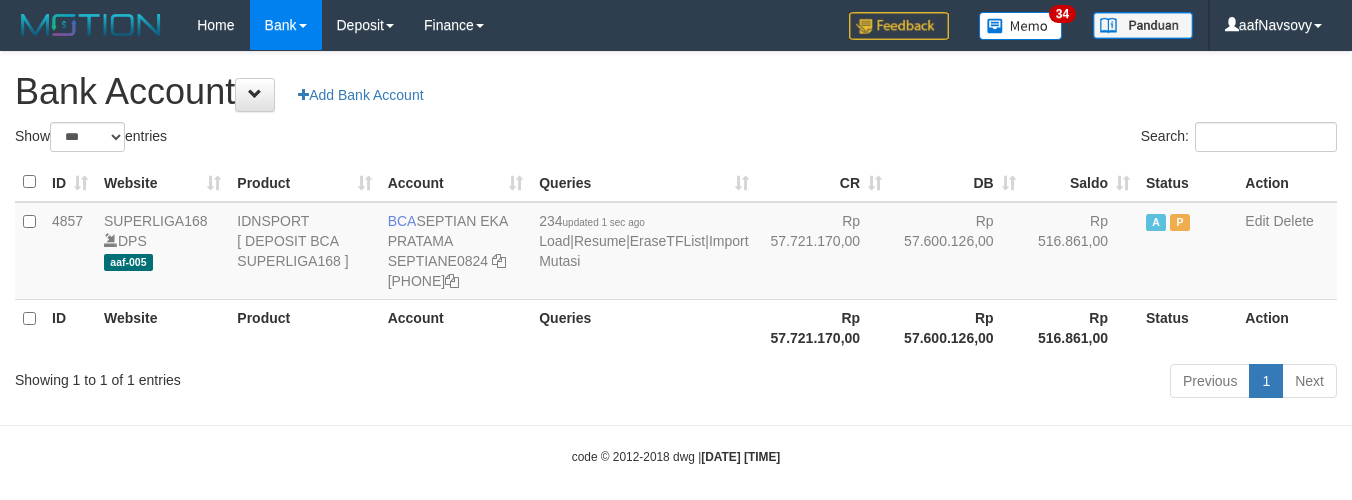 select on "***" 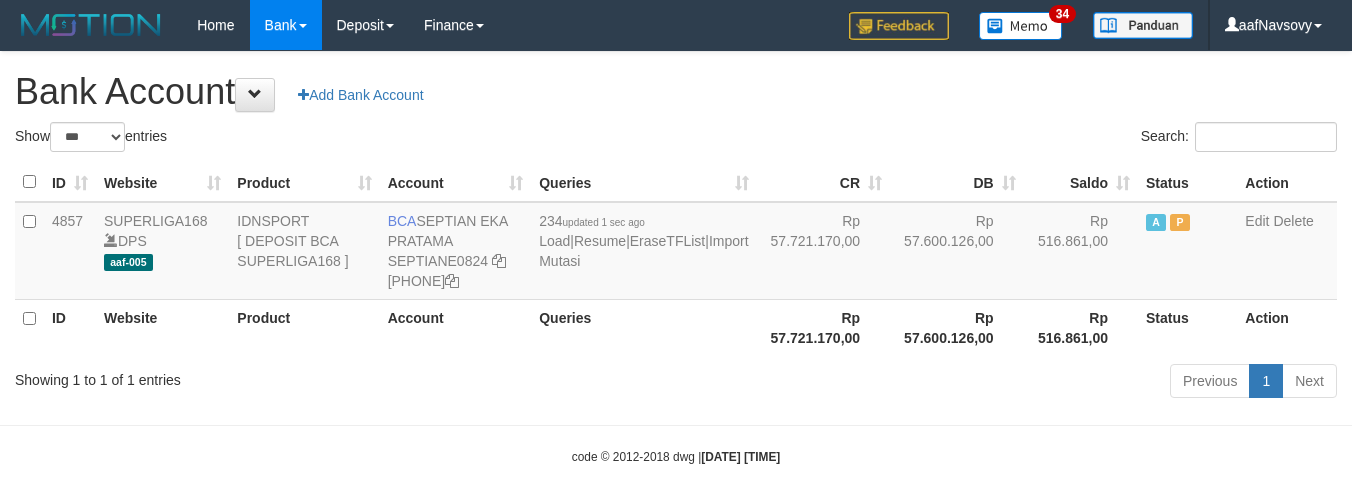 scroll, scrollTop: 0, scrollLeft: 0, axis: both 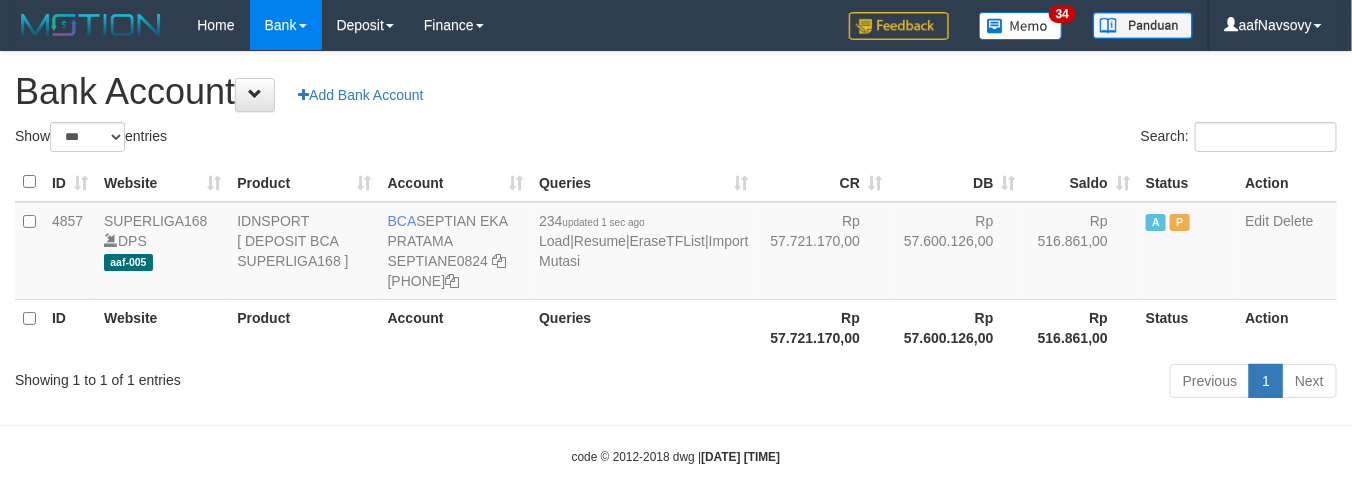 click on "Showing 1 to 1 of 1 entries" at bounding box center [281, 376] 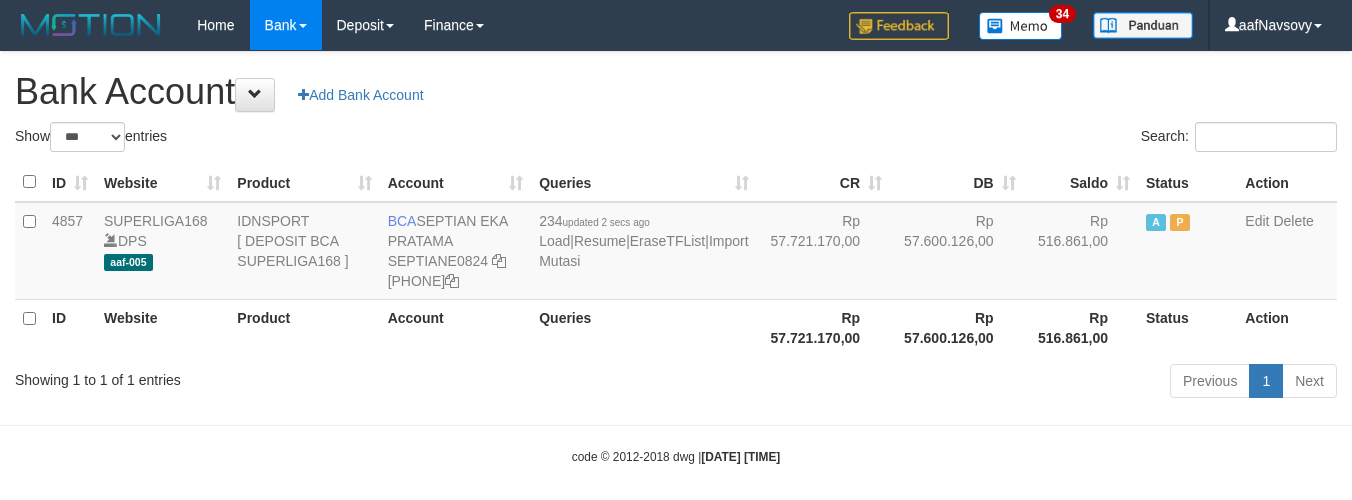 select on "***" 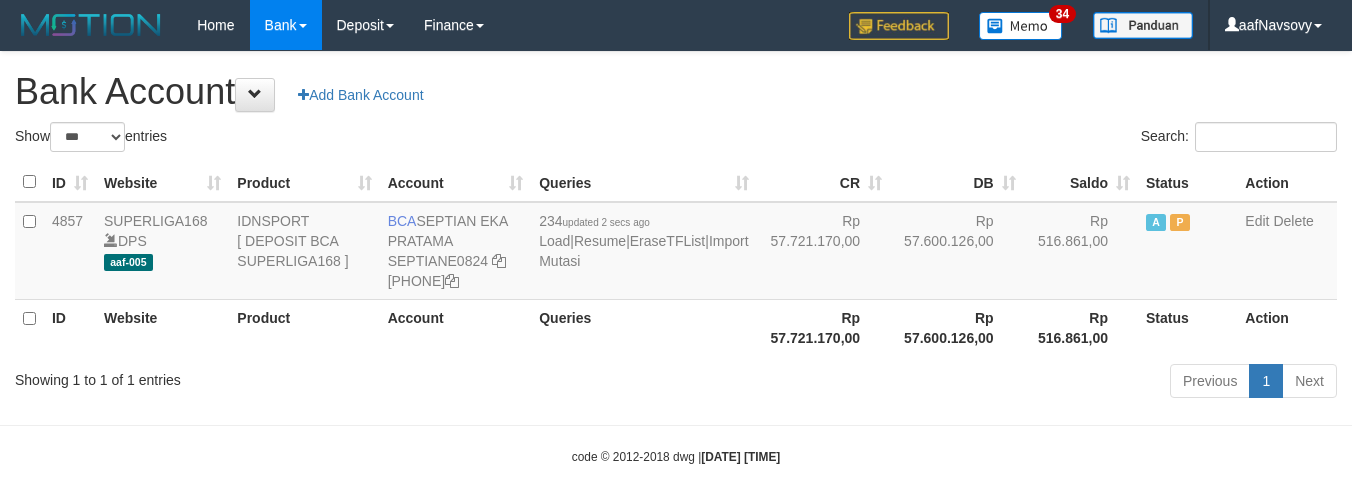 scroll, scrollTop: 0, scrollLeft: 0, axis: both 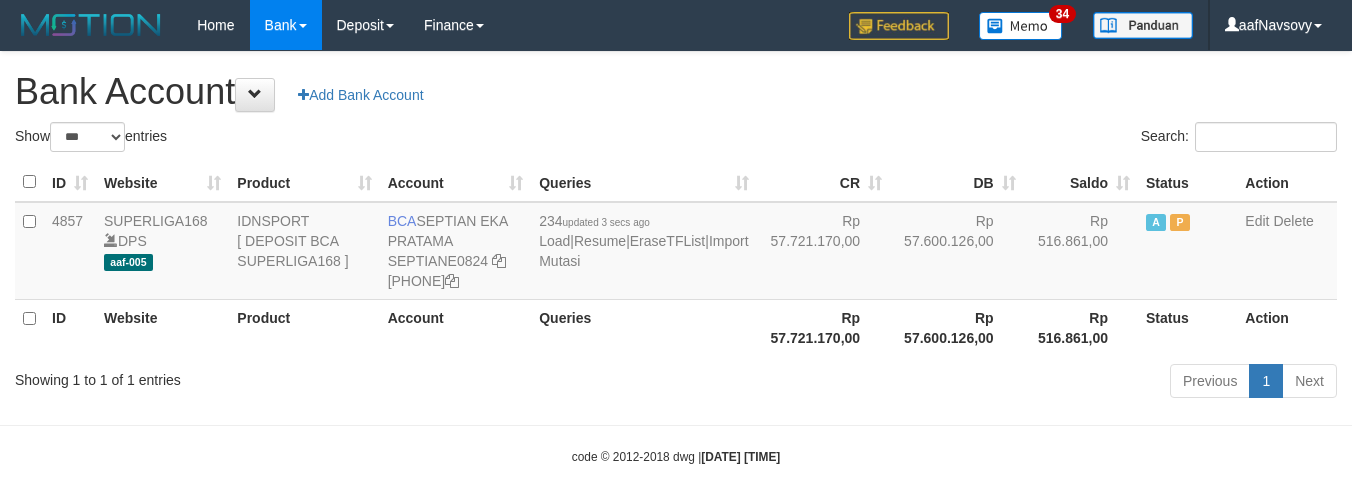 select on "***" 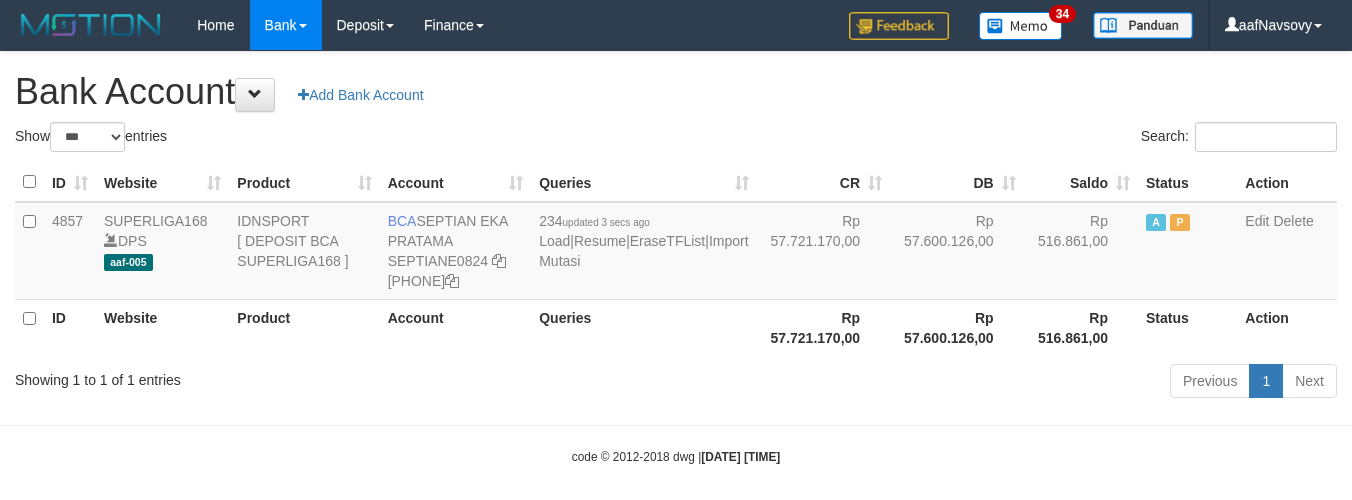 scroll, scrollTop: 0, scrollLeft: 0, axis: both 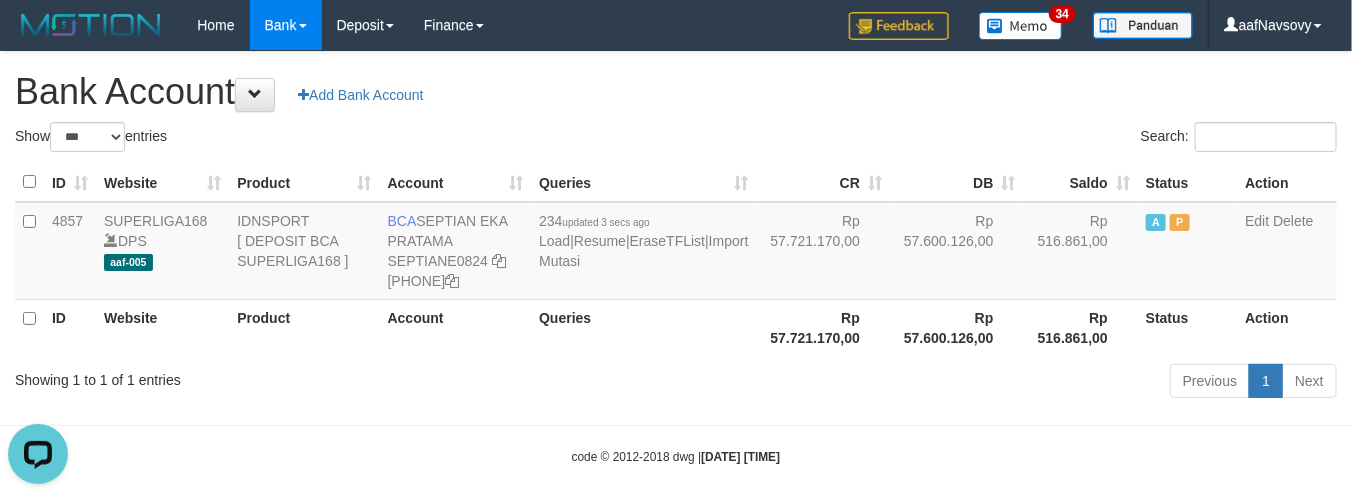 click on "Previous 1 Next" at bounding box center (957, 383) 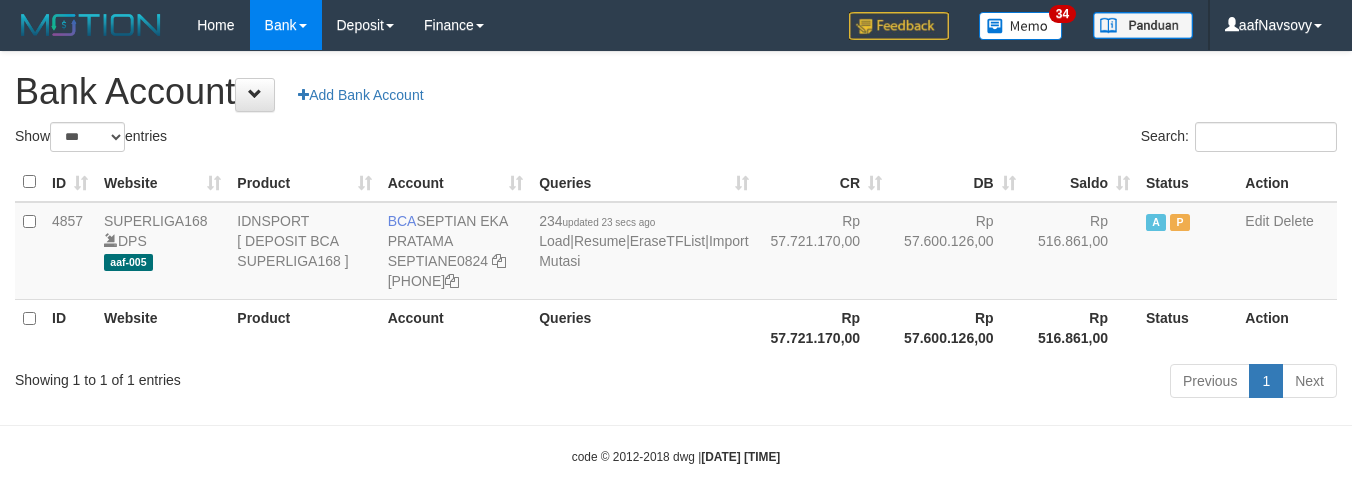select on "***" 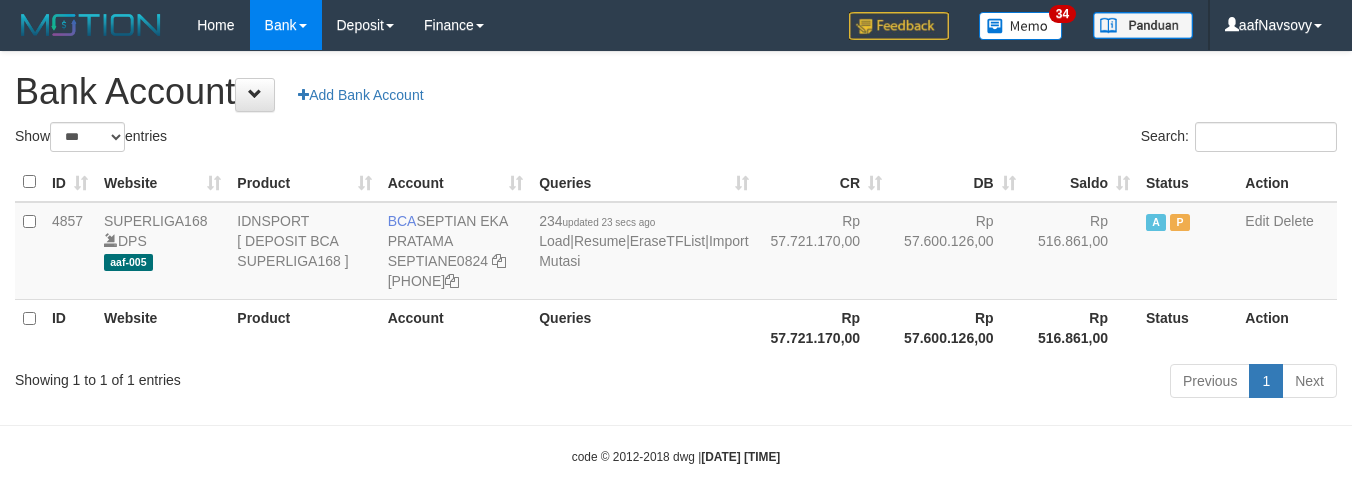 scroll, scrollTop: 0, scrollLeft: 0, axis: both 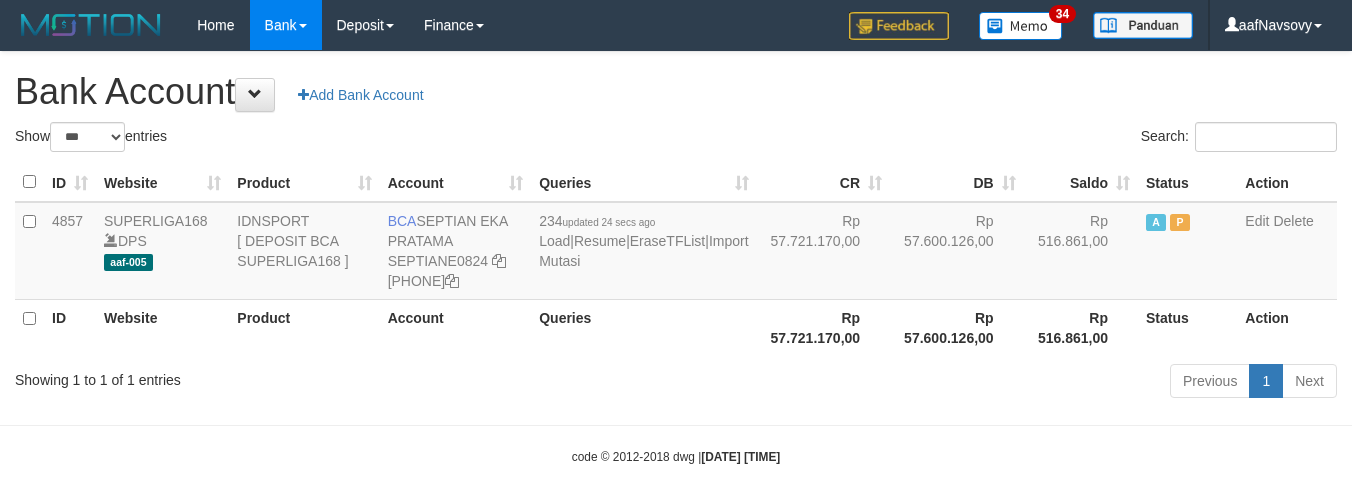 select on "***" 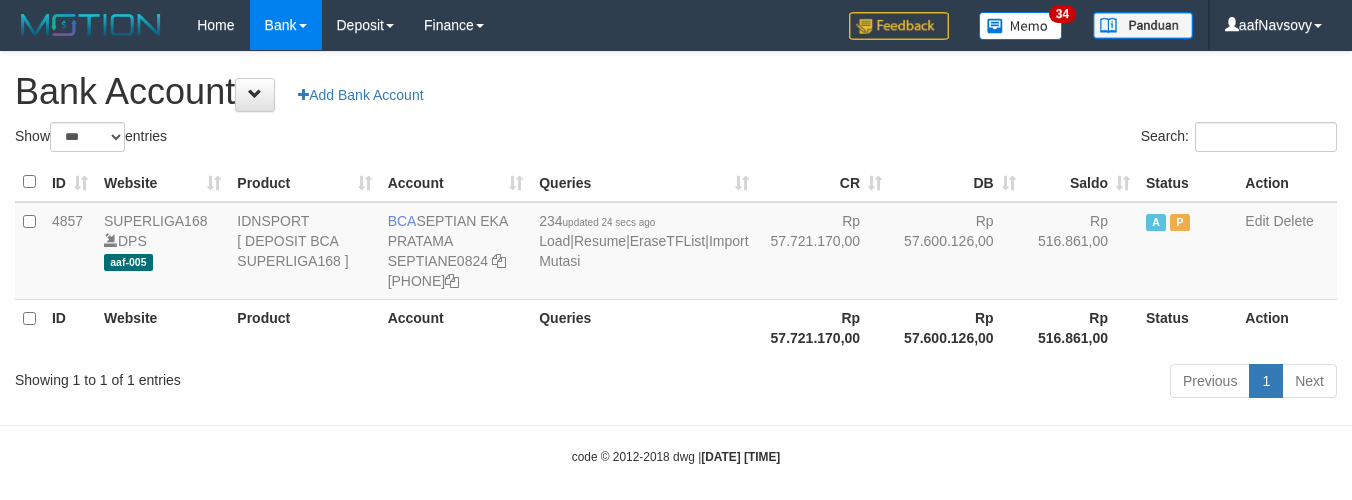 scroll, scrollTop: 0, scrollLeft: 0, axis: both 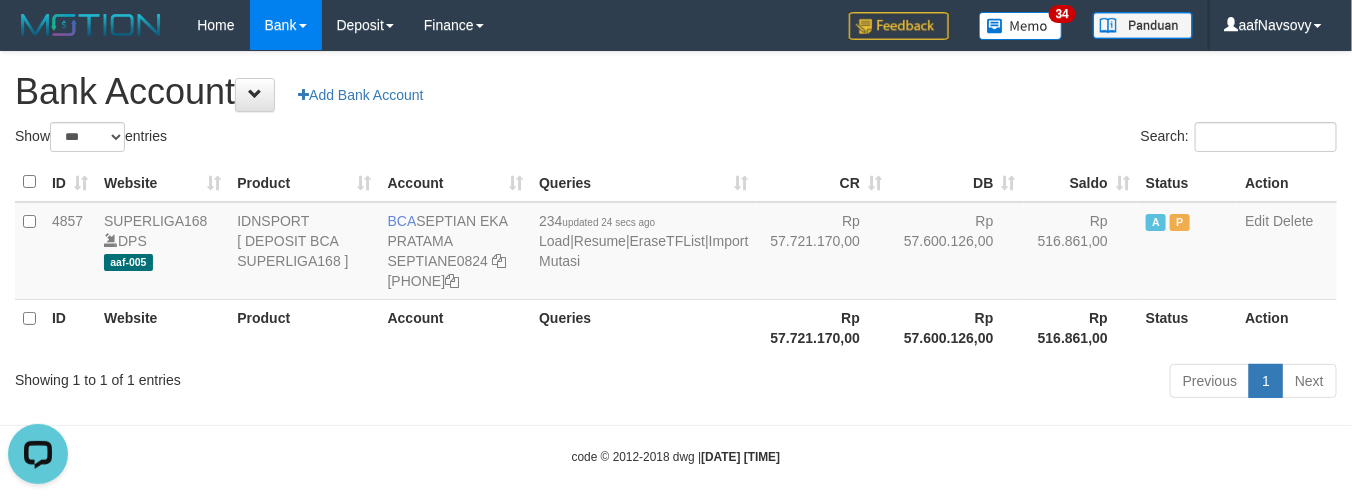 click on "Toggle navigation
Home
Bank
Account List
Load
By Website
Group
[ISPORT]													SUPERLIGA168
By Load Group (DPS)
34" at bounding box center (676, 258) 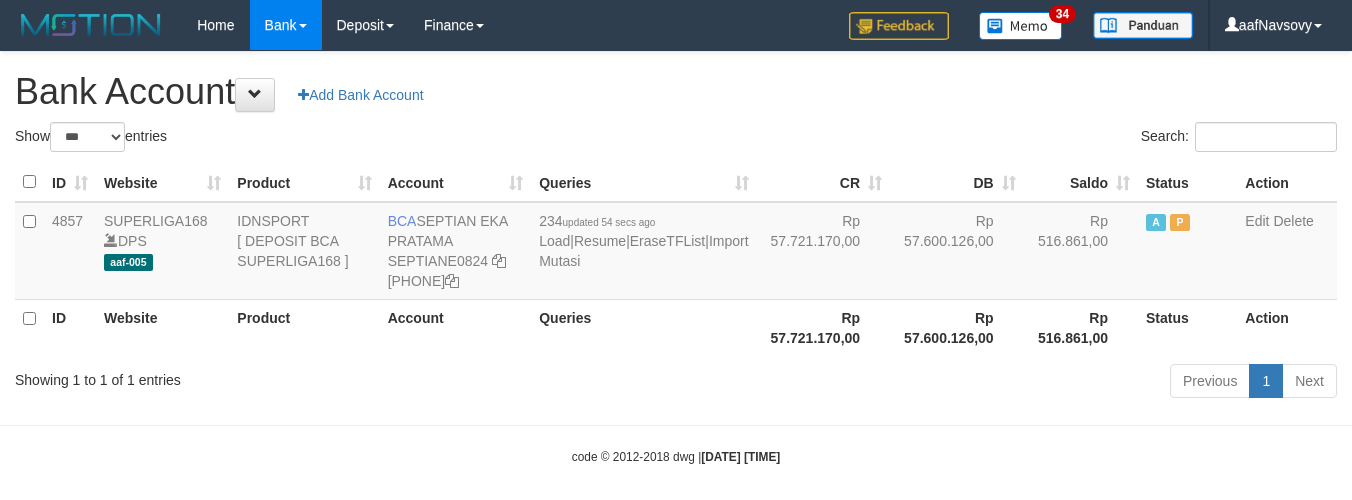 select on "***" 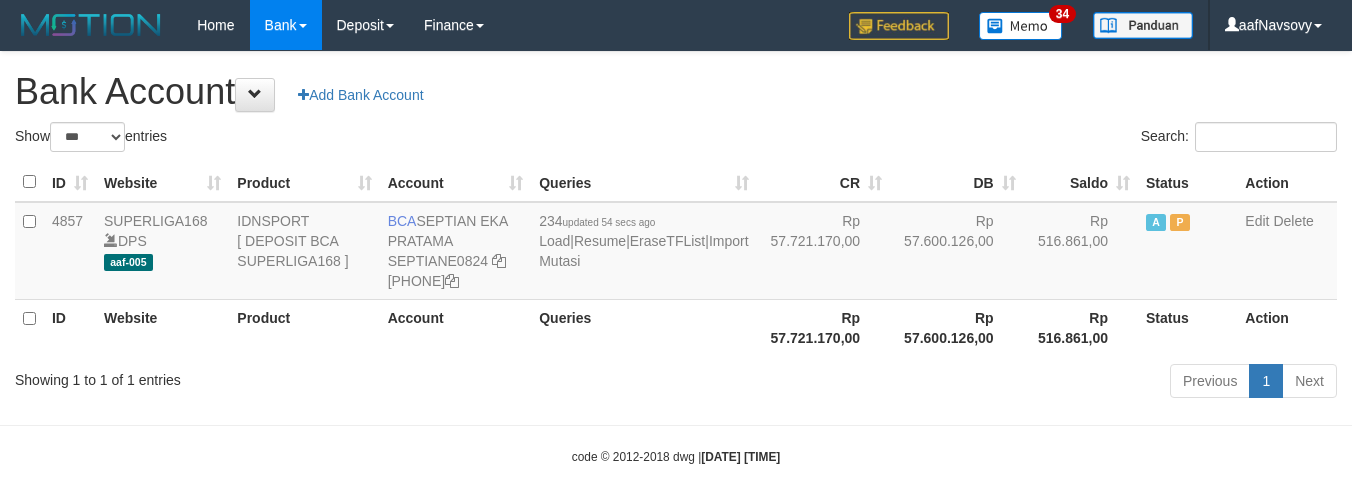 scroll, scrollTop: 0, scrollLeft: 0, axis: both 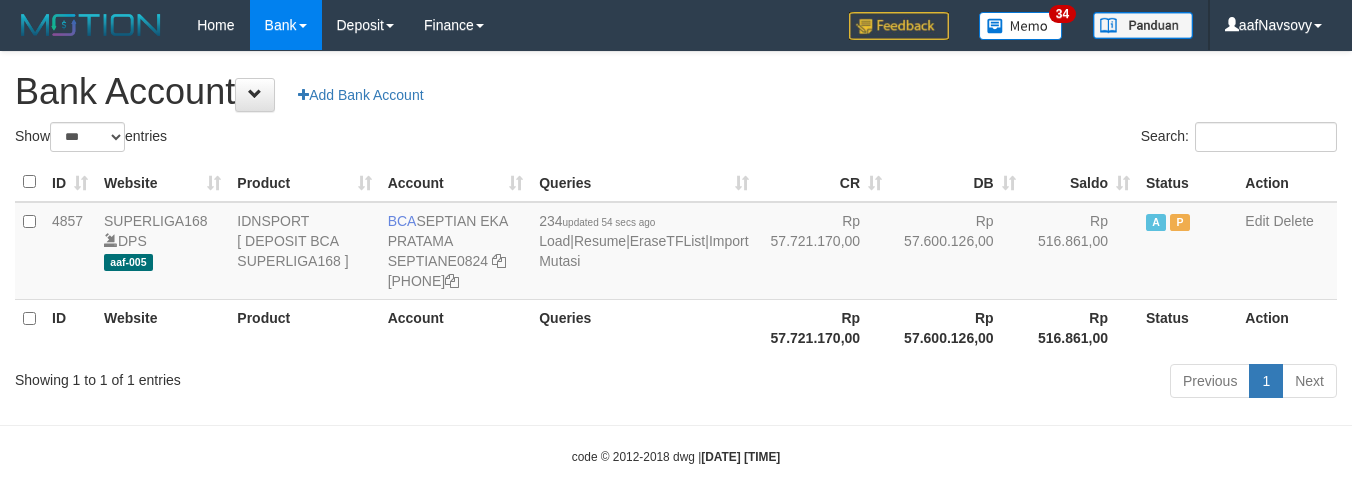 select on "***" 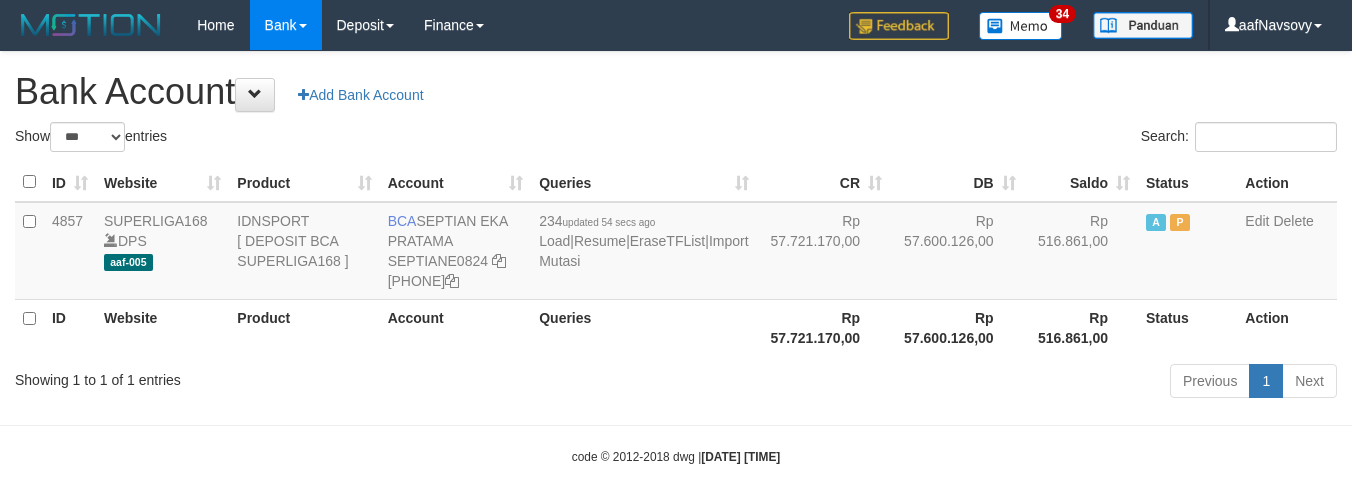 scroll, scrollTop: 0, scrollLeft: 0, axis: both 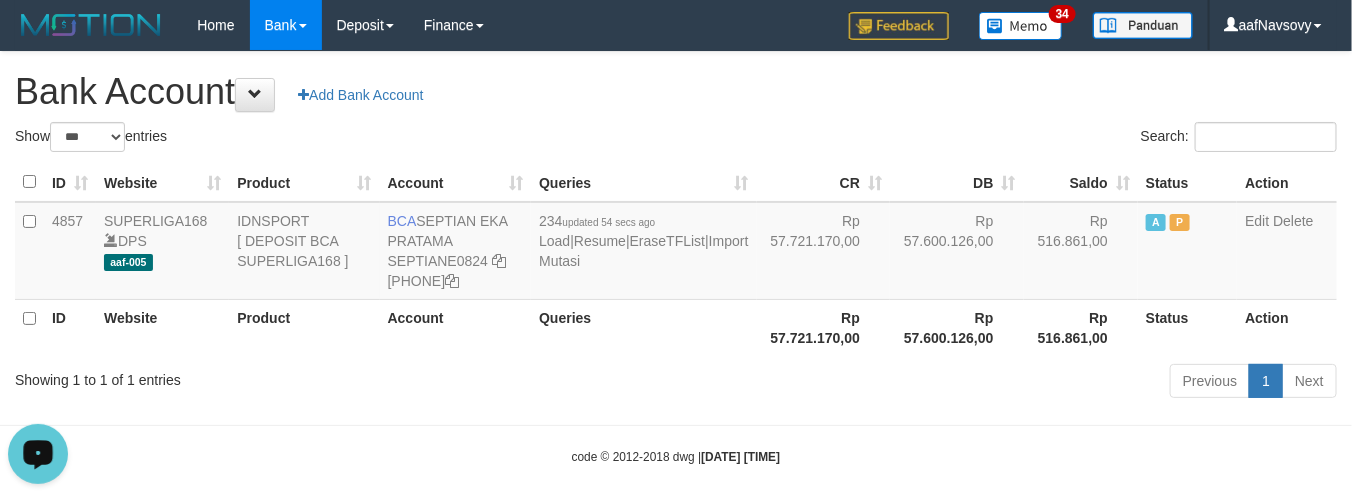 click on "Showing 1 to 1 of 1 entries" at bounding box center (281, 376) 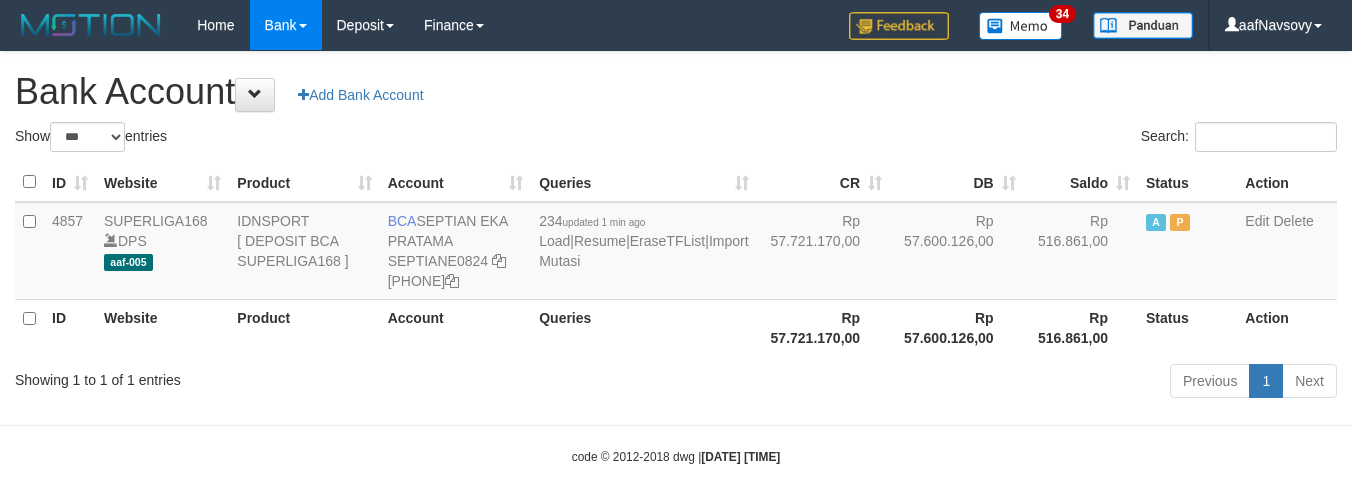 select on "***" 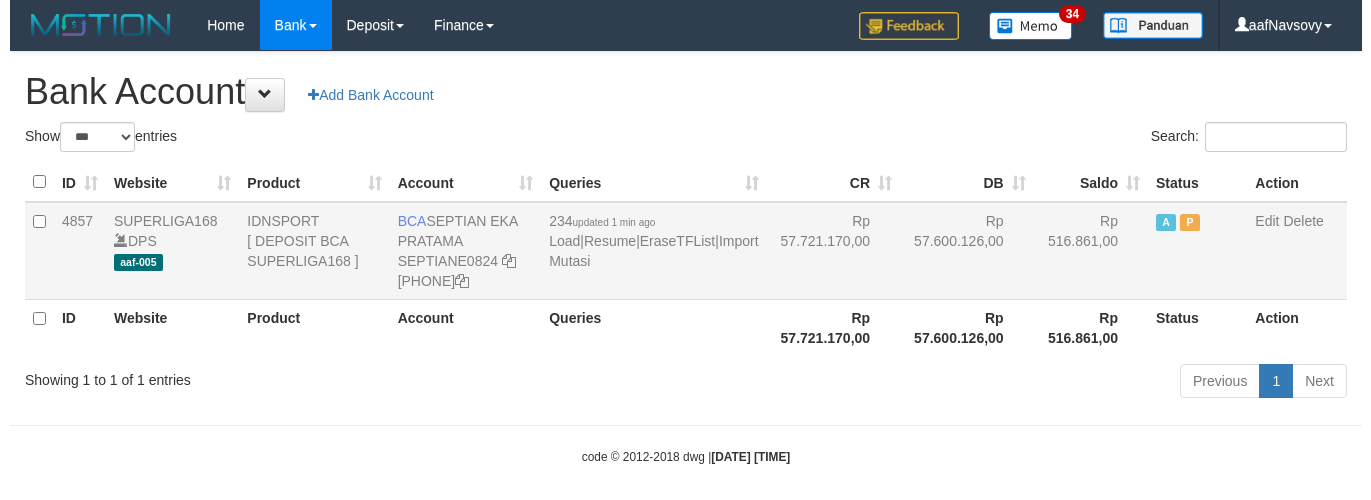 scroll, scrollTop: 0, scrollLeft: 0, axis: both 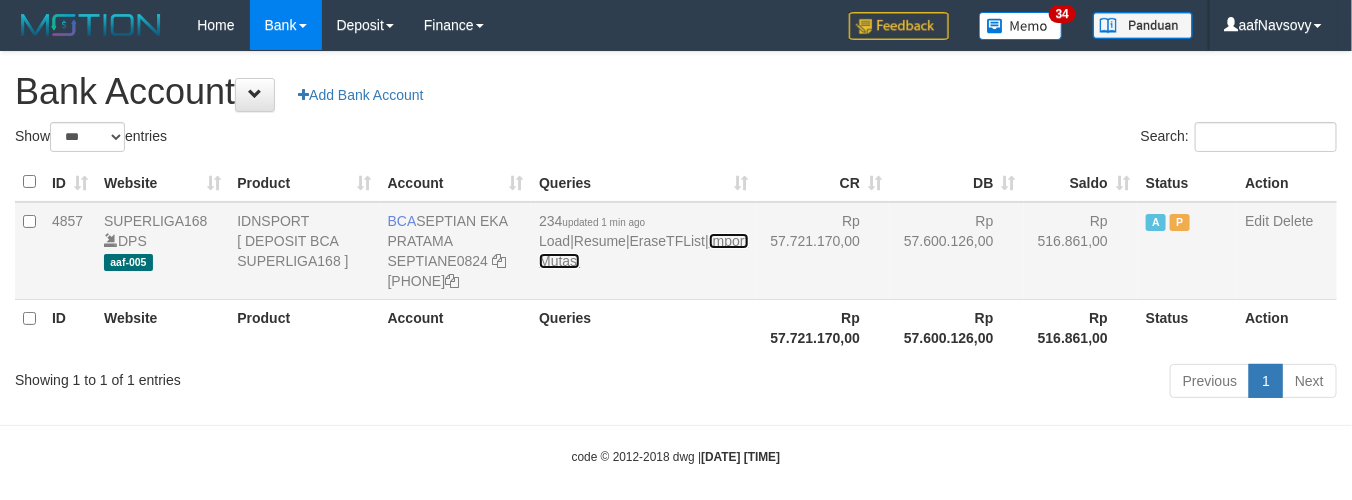 click on "Import Mutasi" at bounding box center (643, 251) 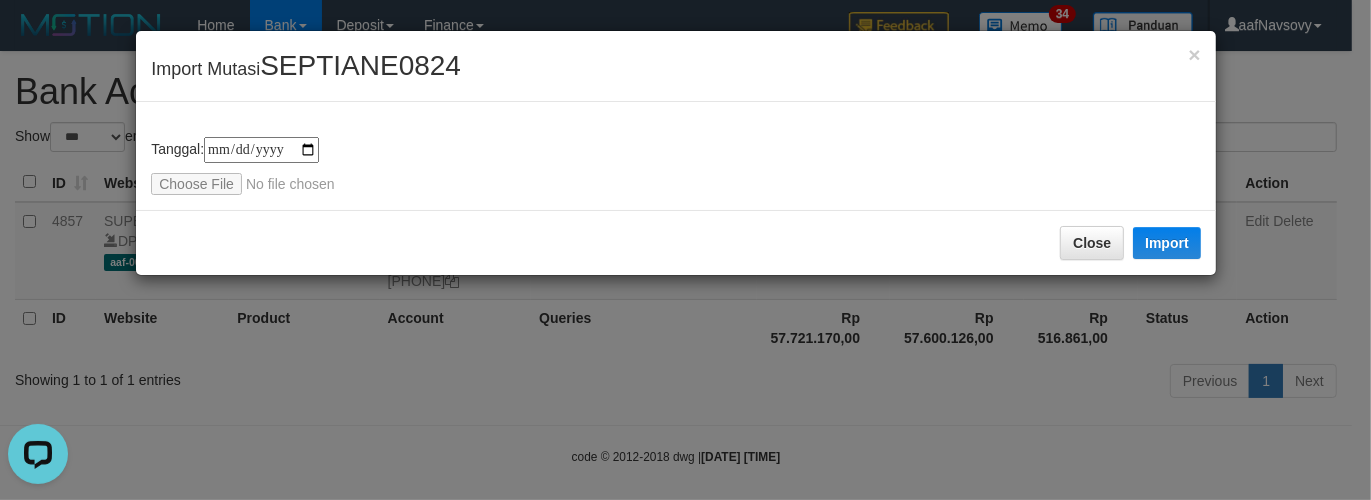 scroll, scrollTop: 0, scrollLeft: 0, axis: both 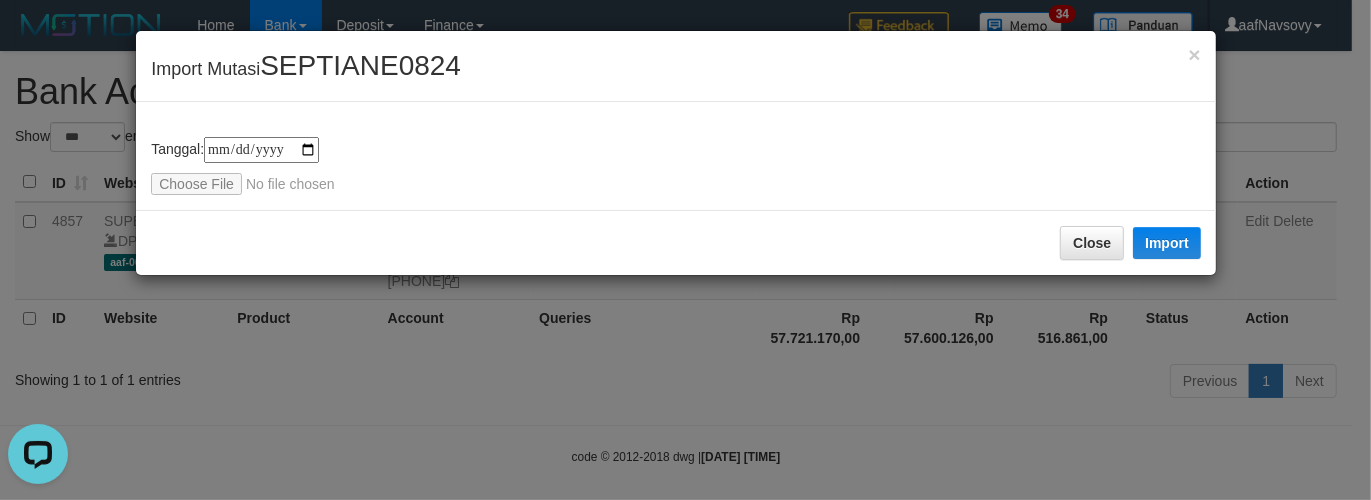 type on "**********" 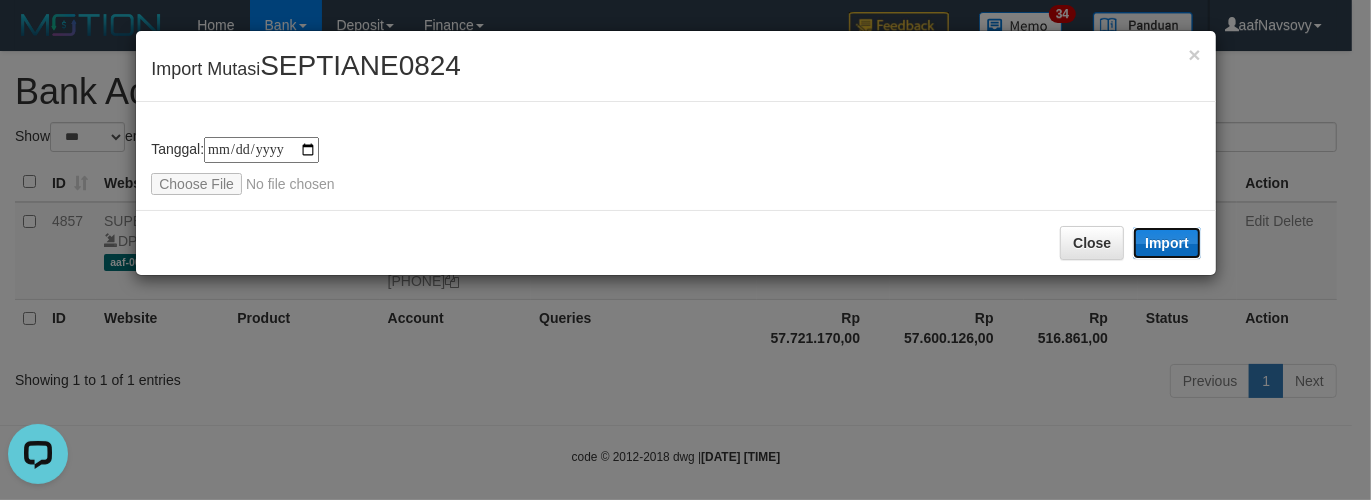 click on "Import" at bounding box center [1167, 243] 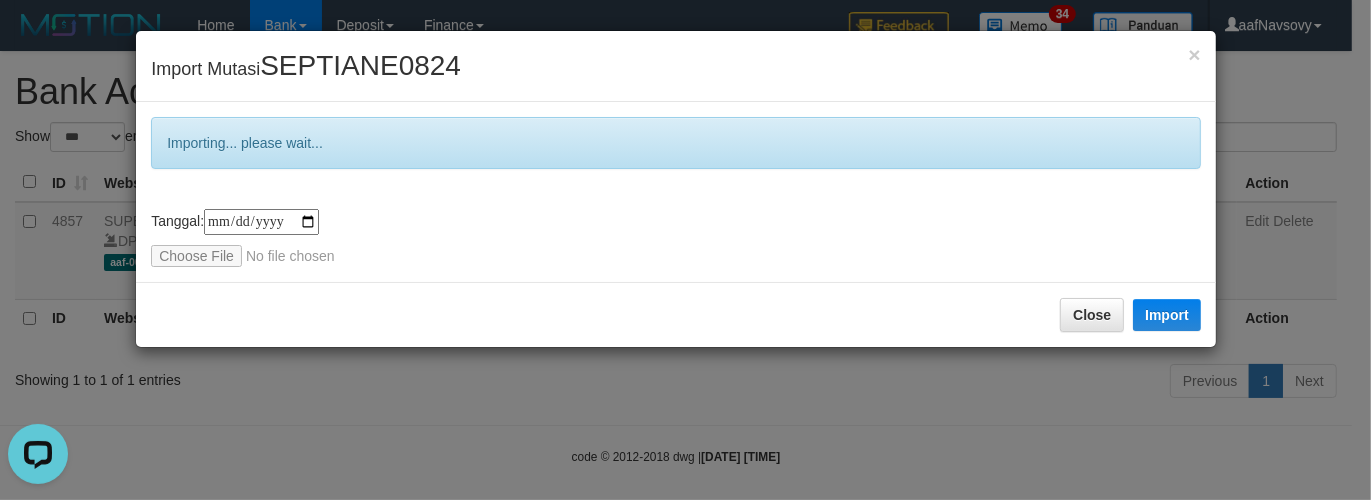 click on "**********" at bounding box center [685, 250] 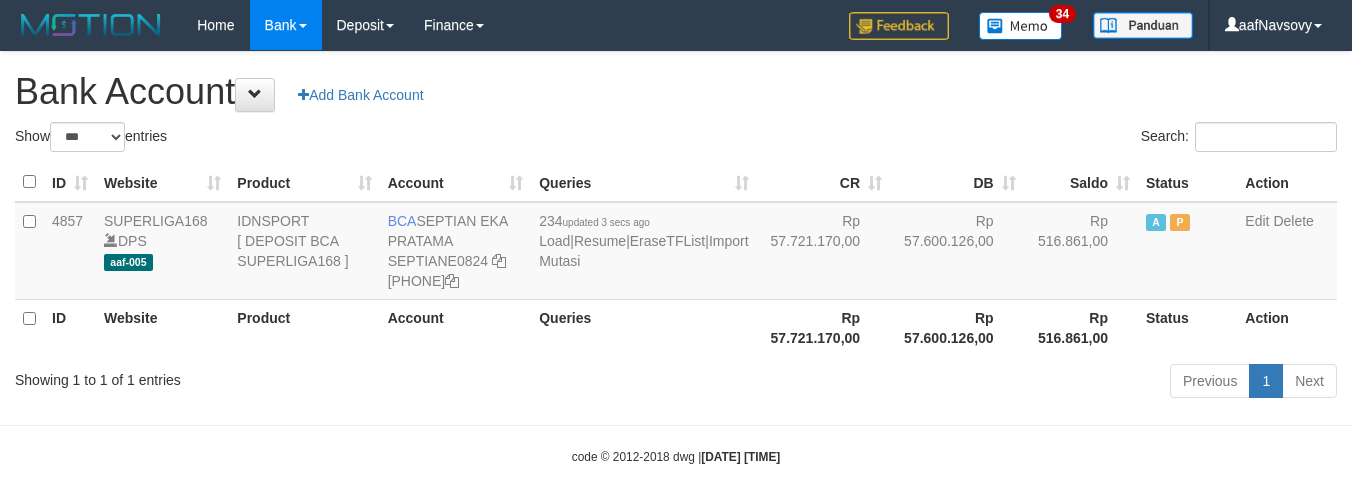 select on "***" 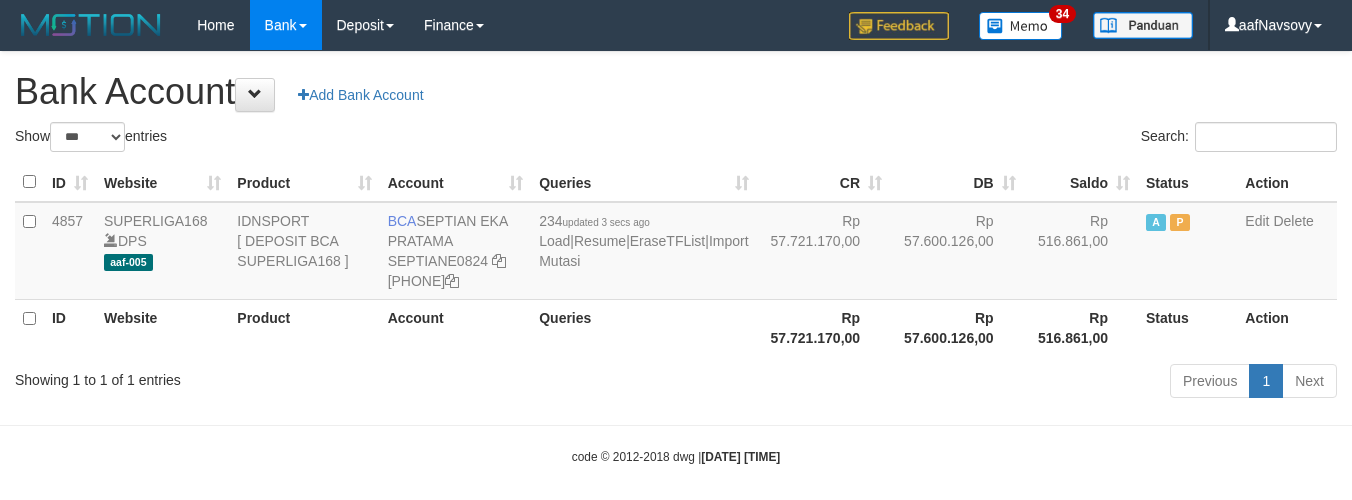scroll, scrollTop: 0, scrollLeft: 0, axis: both 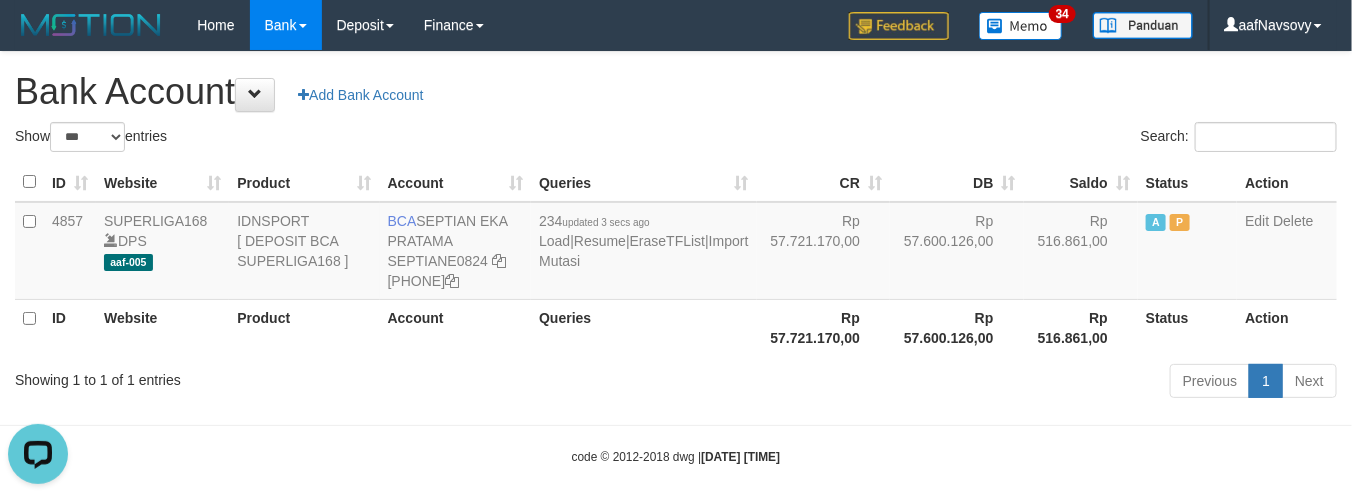 click on "Showing 1 to 1 of 1 entries" at bounding box center (281, 376) 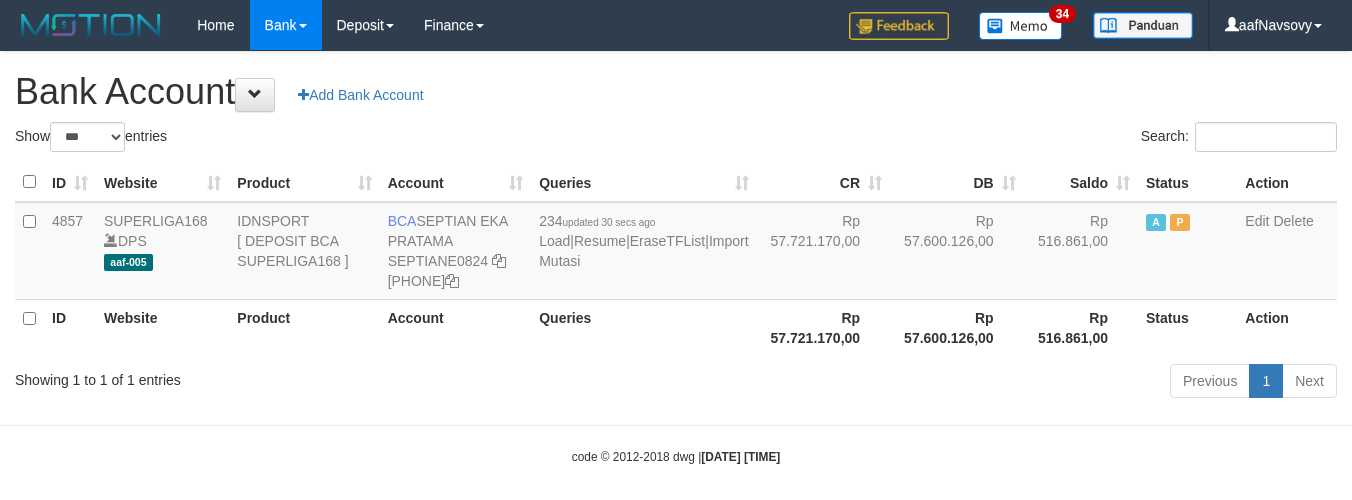 select on "***" 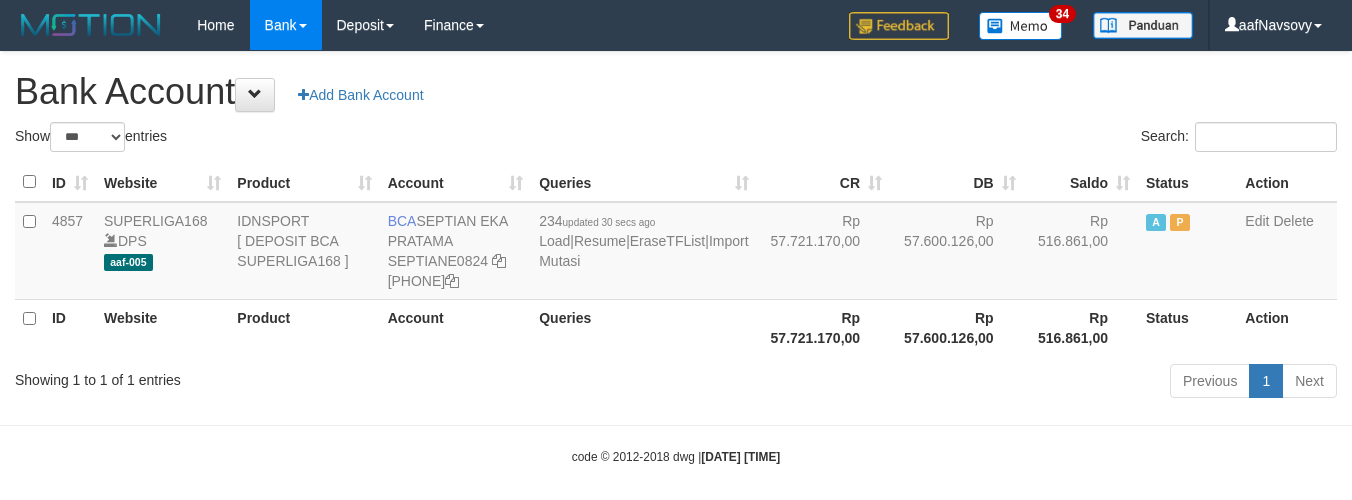 scroll, scrollTop: 0, scrollLeft: 0, axis: both 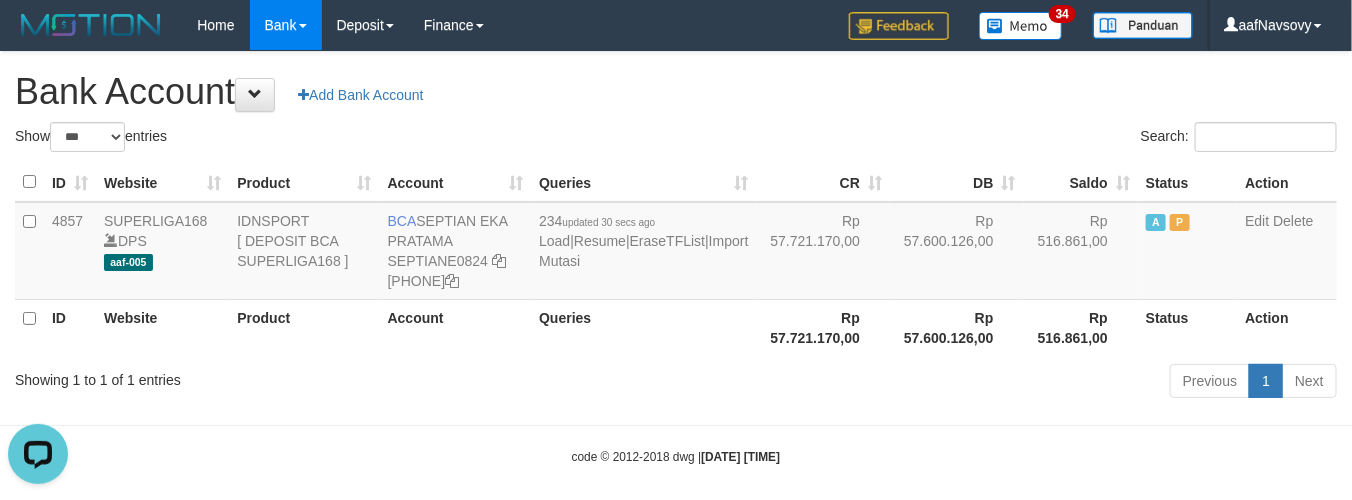 click on "Previous 1 Next" at bounding box center [957, 383] 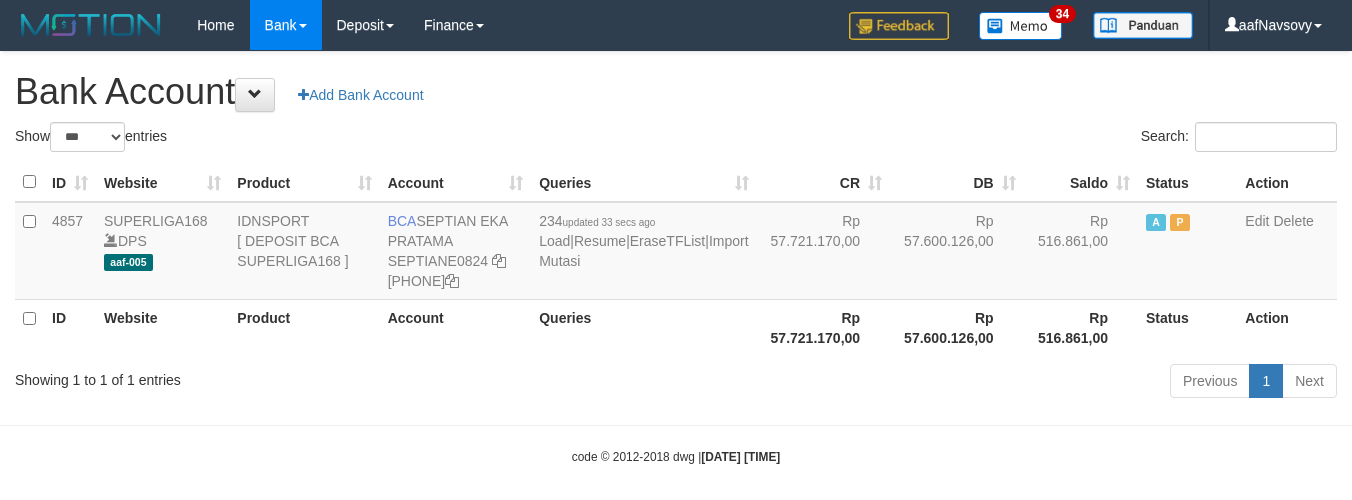 select on "***" 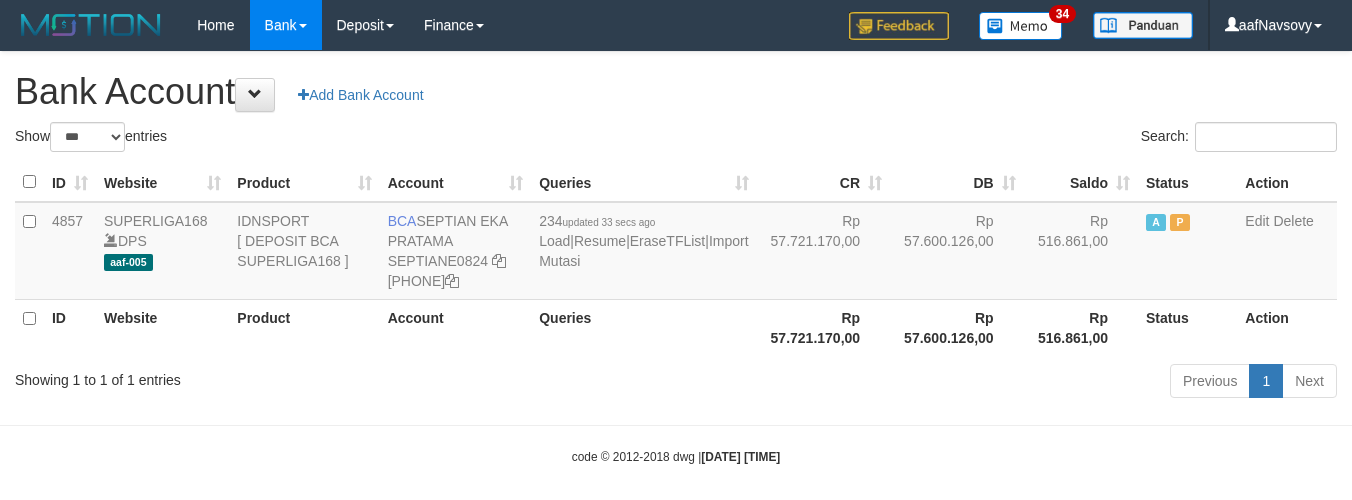 scroll, scrollTop: 0, scrollLeft: 0, axis: both 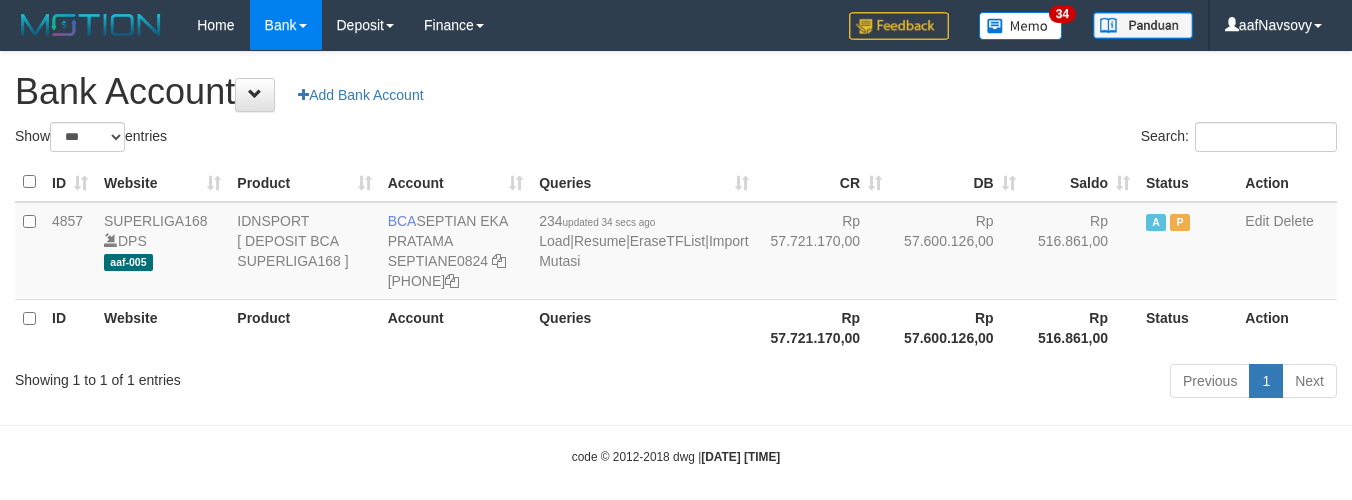 select on "***" 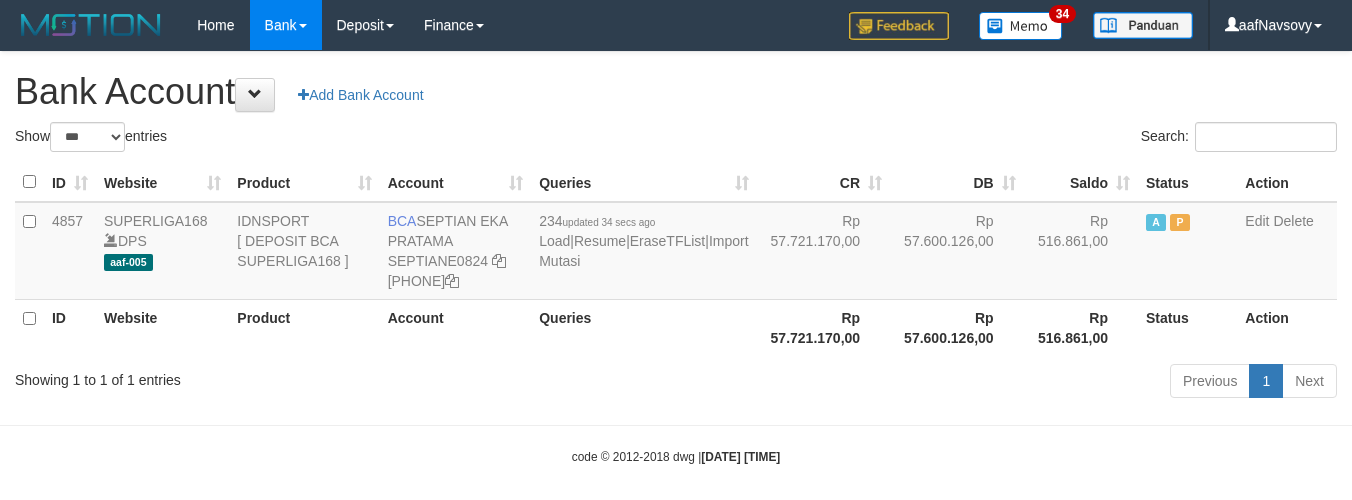 scroll, scrollTop: 0, scrollLeft: 0, axis: both 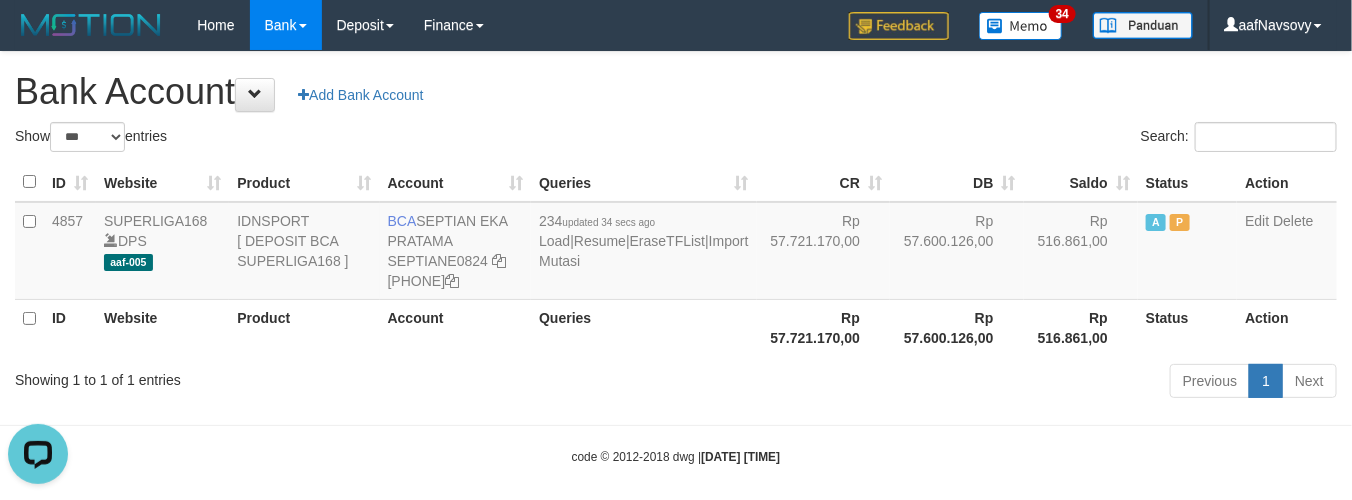 click on "Toggle navigation
Home
Bank
Account List
Load
By Website
Group
[ISPORT]													SUPERLIGA168
By Load Group (DPS)
34" at bounding box center [676, 258] 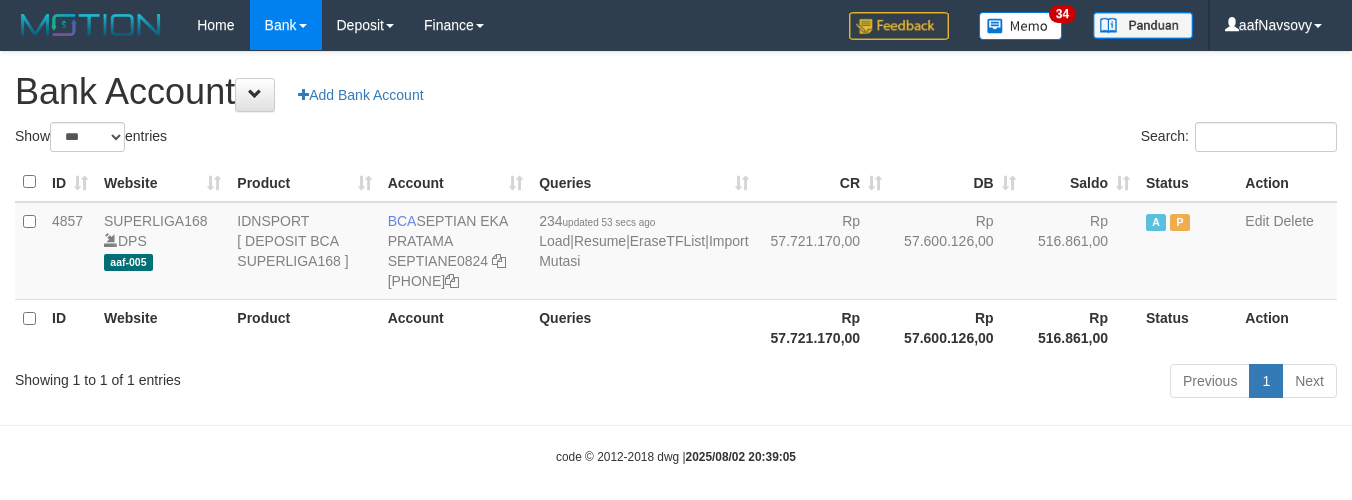 select on "***" 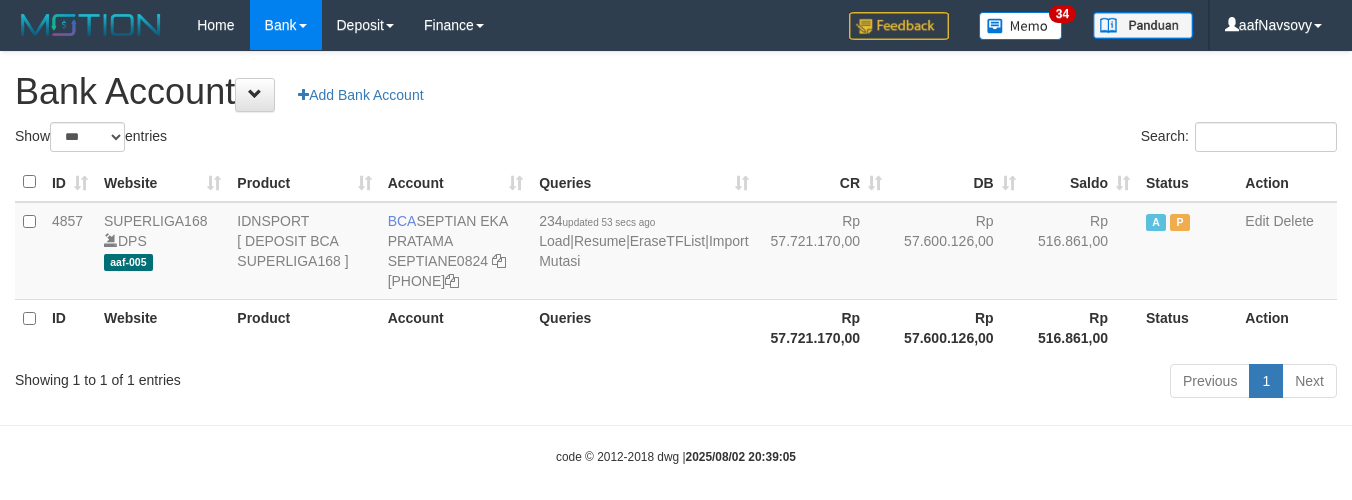 scroll, scrollTop: 0, scrollLeft: 0, axis: both 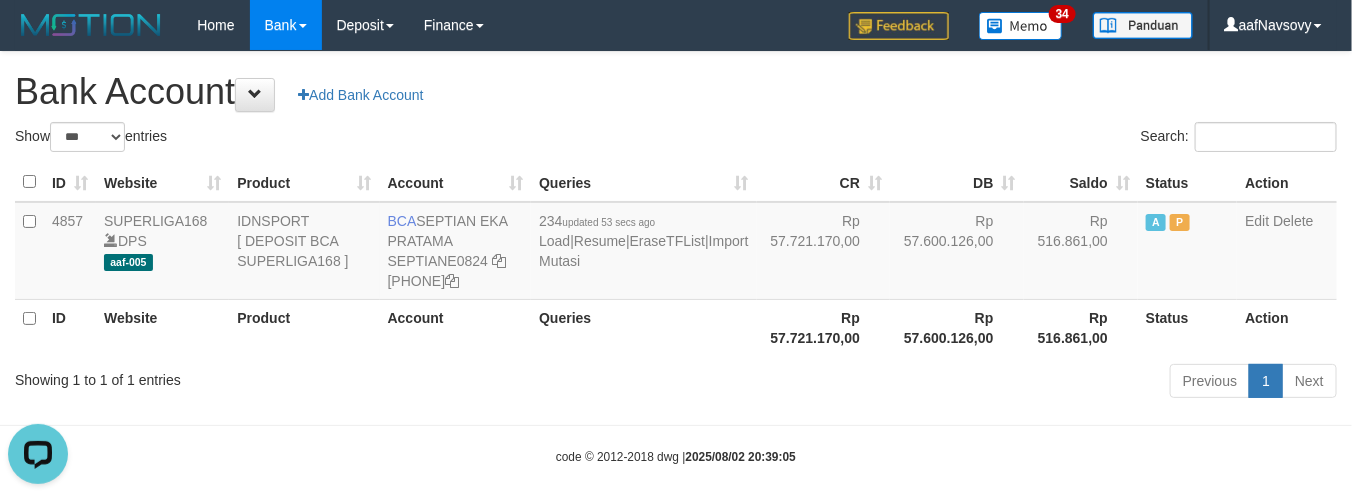 click on "Previous 1 Next" at bounding box center [957, 383] 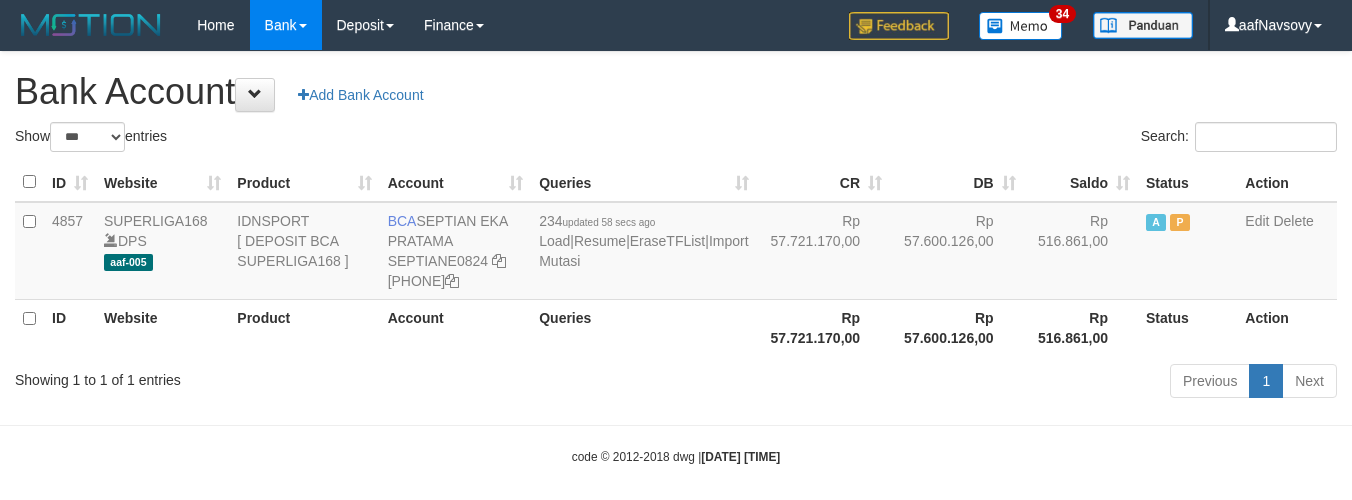 select on "***" 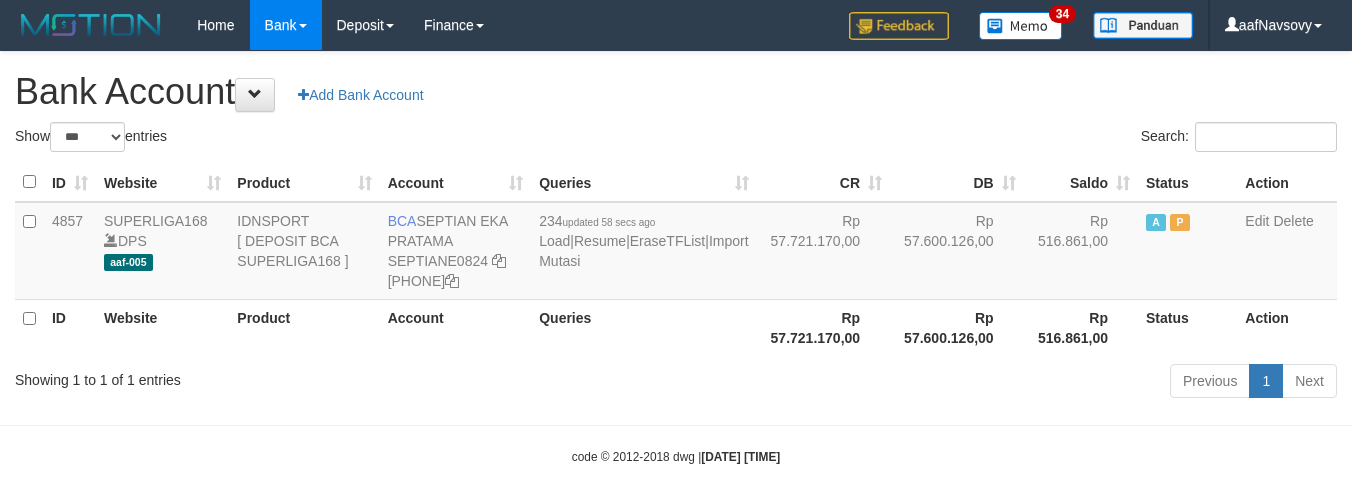 scroll, scrollTop: 0, scrollLeft: 0, axis: both 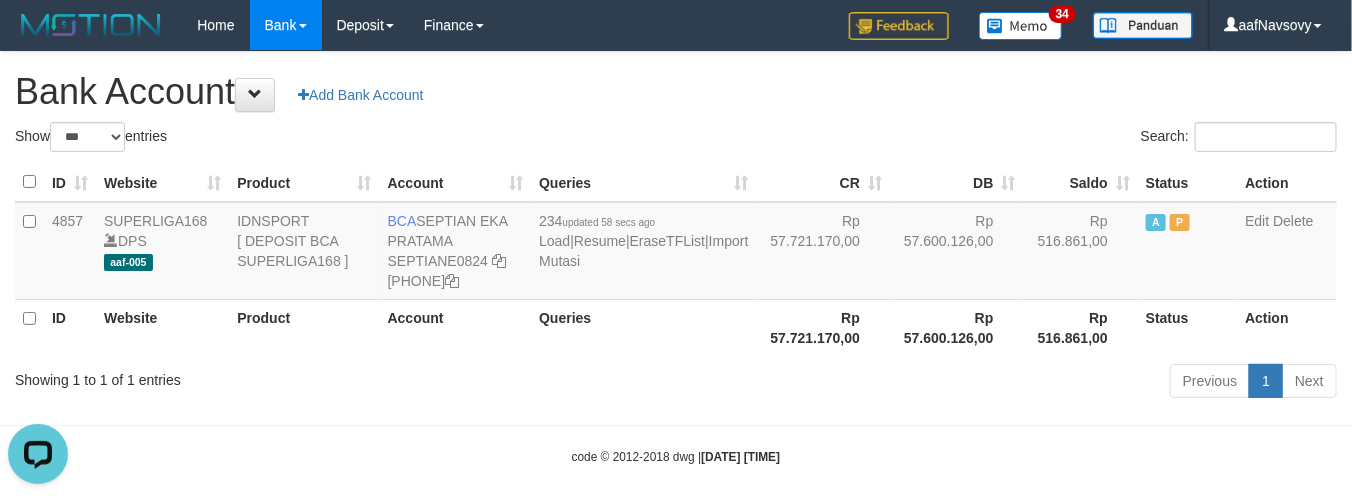 click on "Toggle navigation
Home
Bank
Account List
Load
By Website
Group
[ISPORT]													SUPERLIGA168
By Load Group (DPS)
34" at bounding box center [676, 258] 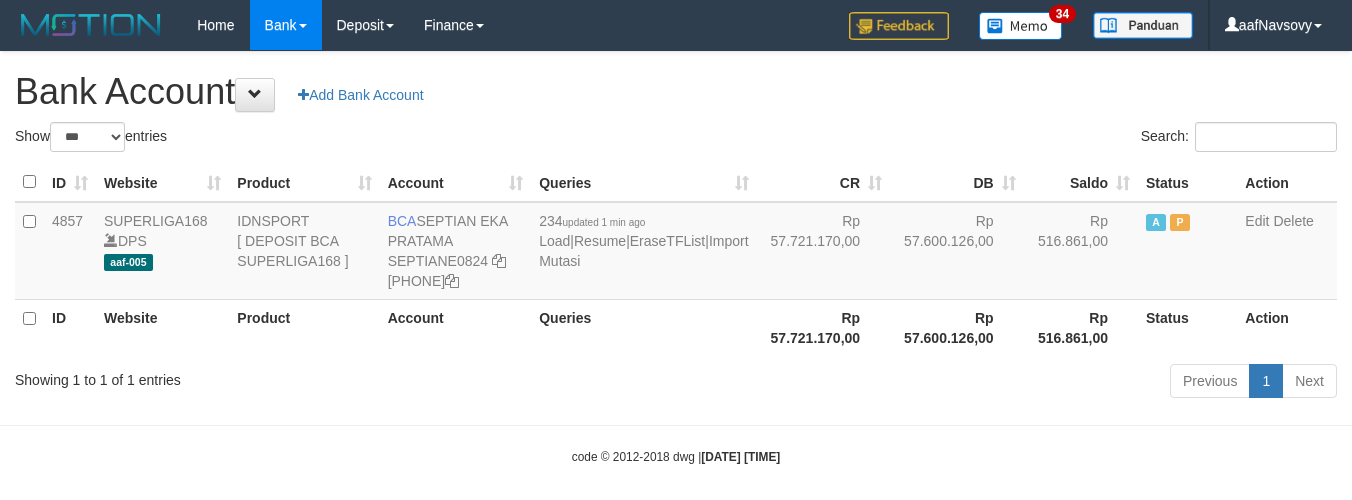select on "***" 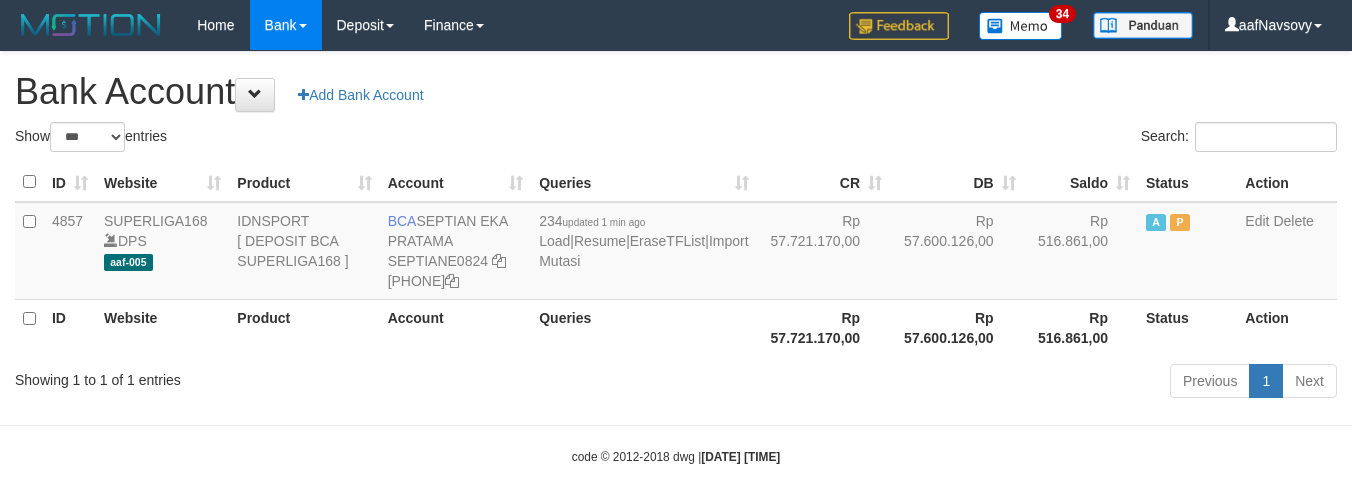 scroll, scrollTop: 0, scrollLeft: 0, axis: both 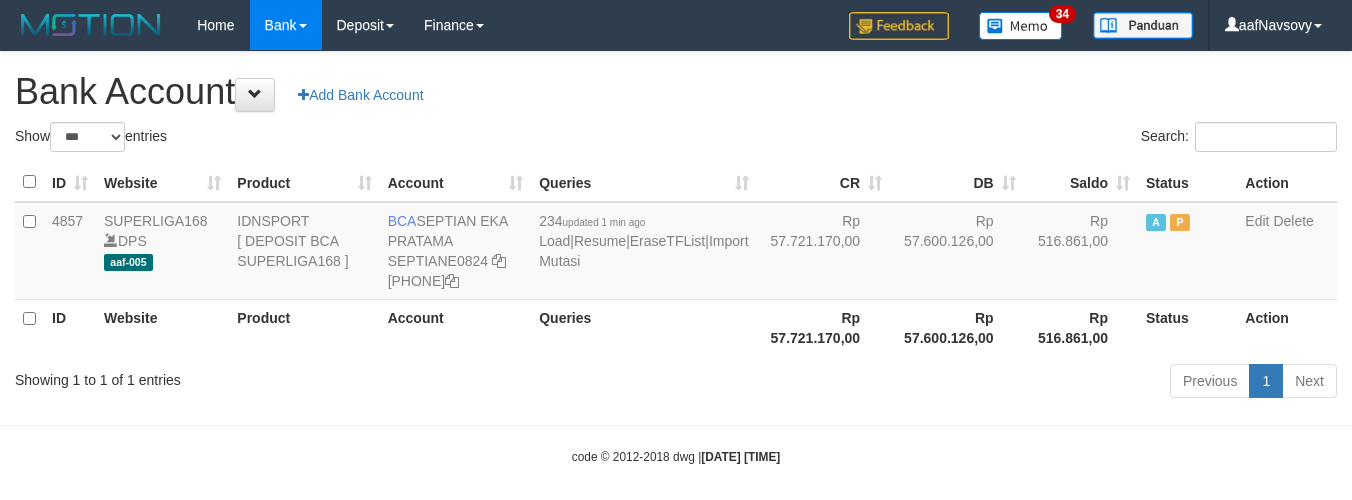 select on "***" 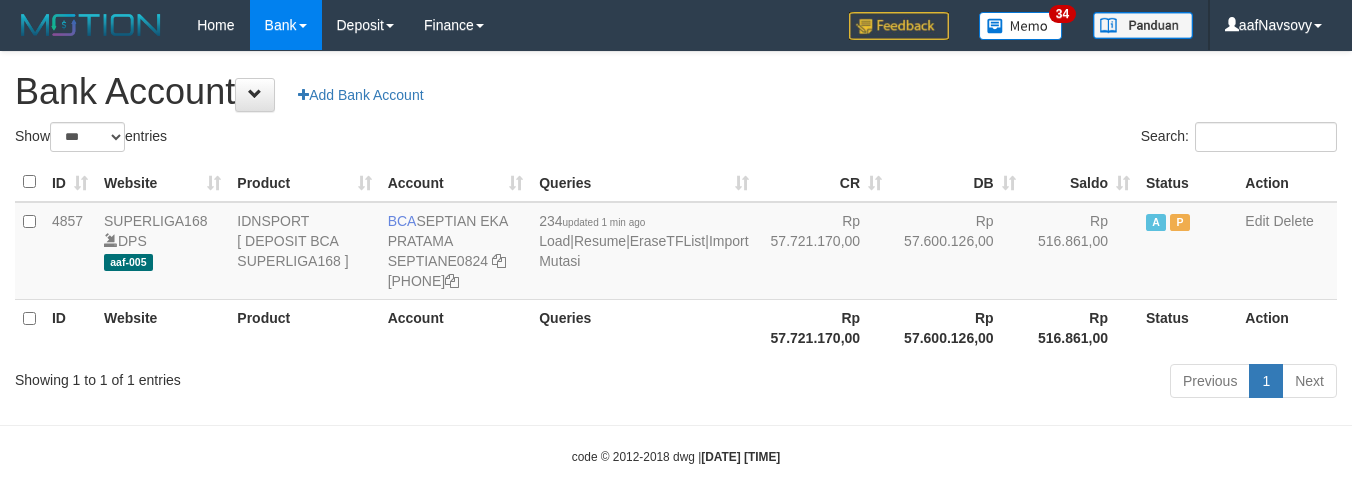 scroll, scrollTop: 0, scrollLeft: 0, axis: both 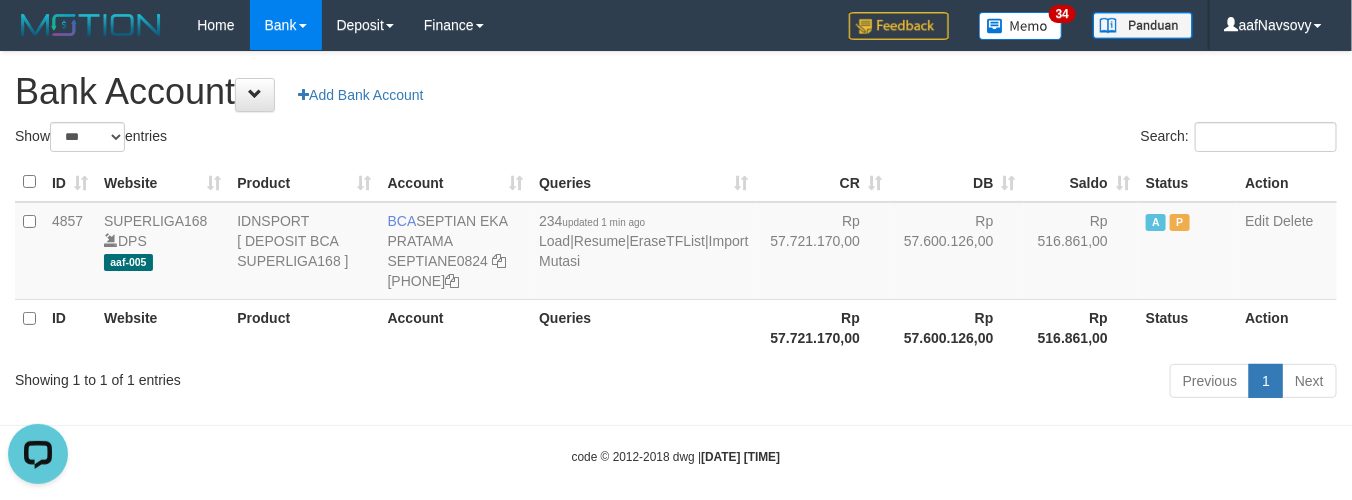 click on "Toggle navigation
Home
Bank
Account List
Load
By Website
Group
[ISPORT]													SUPERLIGA168
By Load Group (DPS)
34" at bounding box center (676, 258) 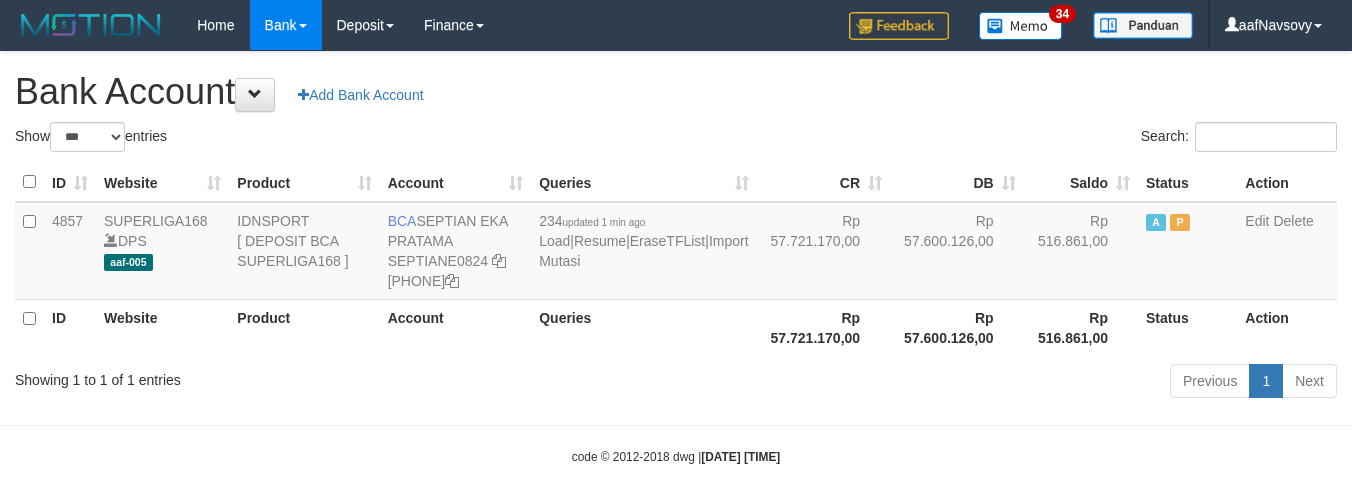 select on "***" 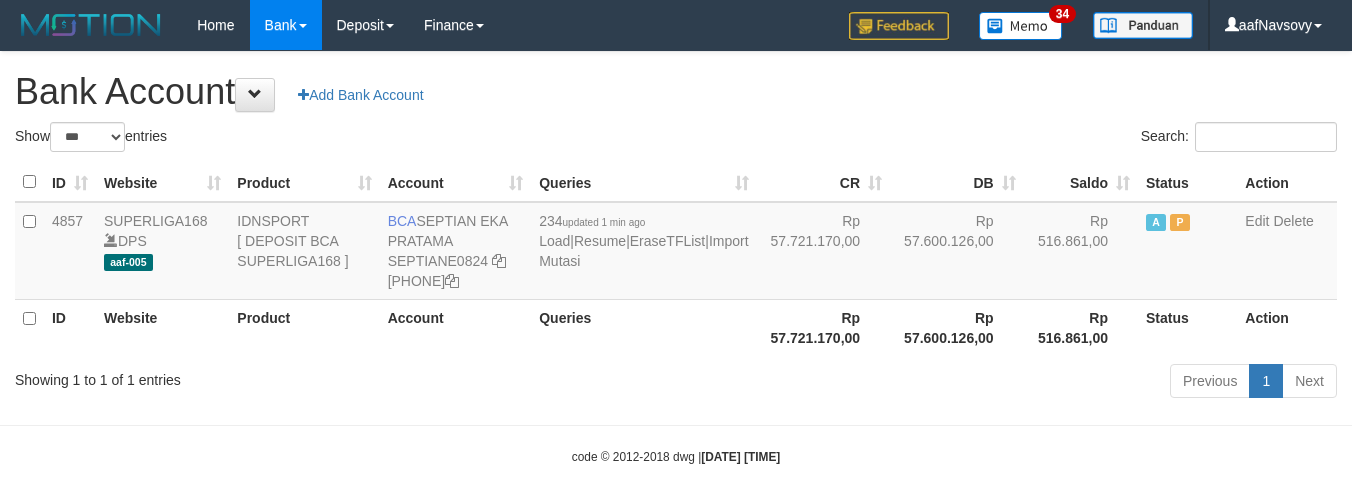 scroll, scrollTop: 0, scrollLeft: 0, axis: both 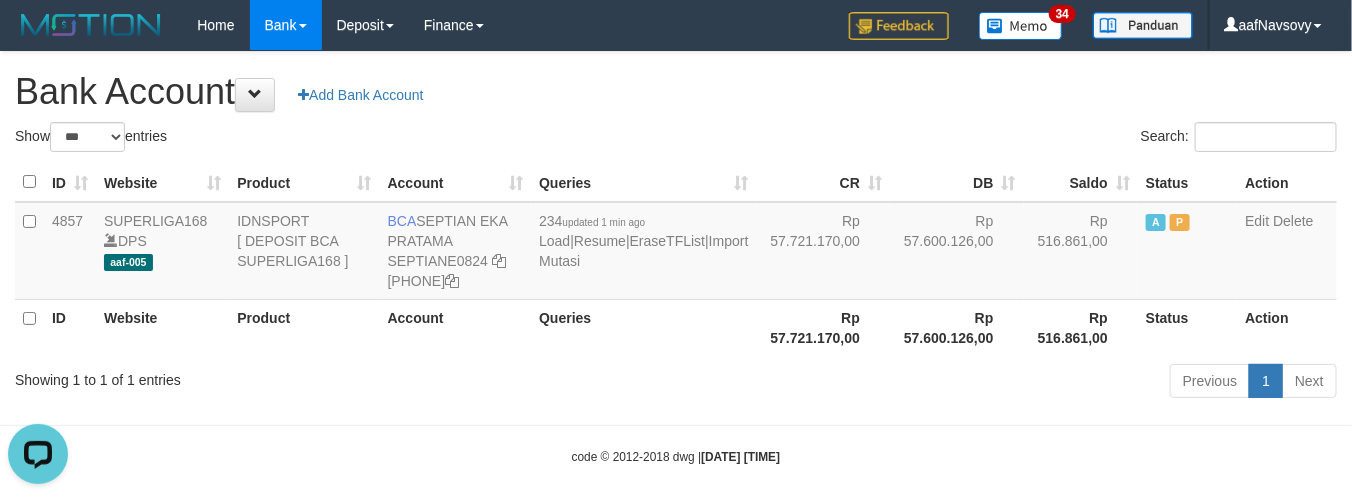 click on "Toggle navigation
Home
Bank
Account List
Load
By Website
Group
[ISPORT]													SUPERLIGA168
By Load Group (DPS)
34" at bounding box center [676, 258] 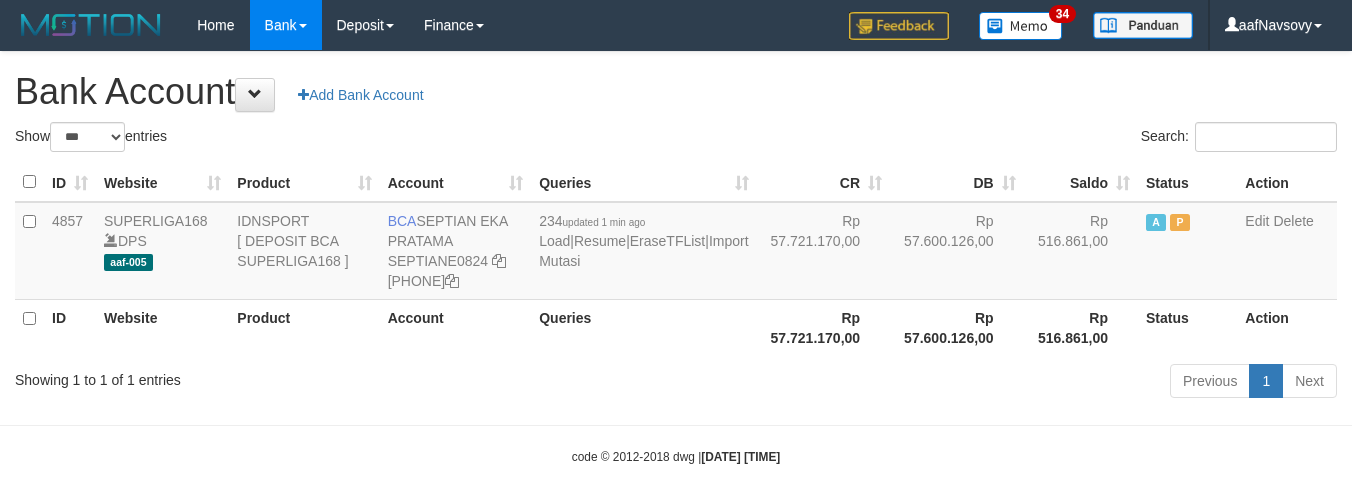 select on "***" 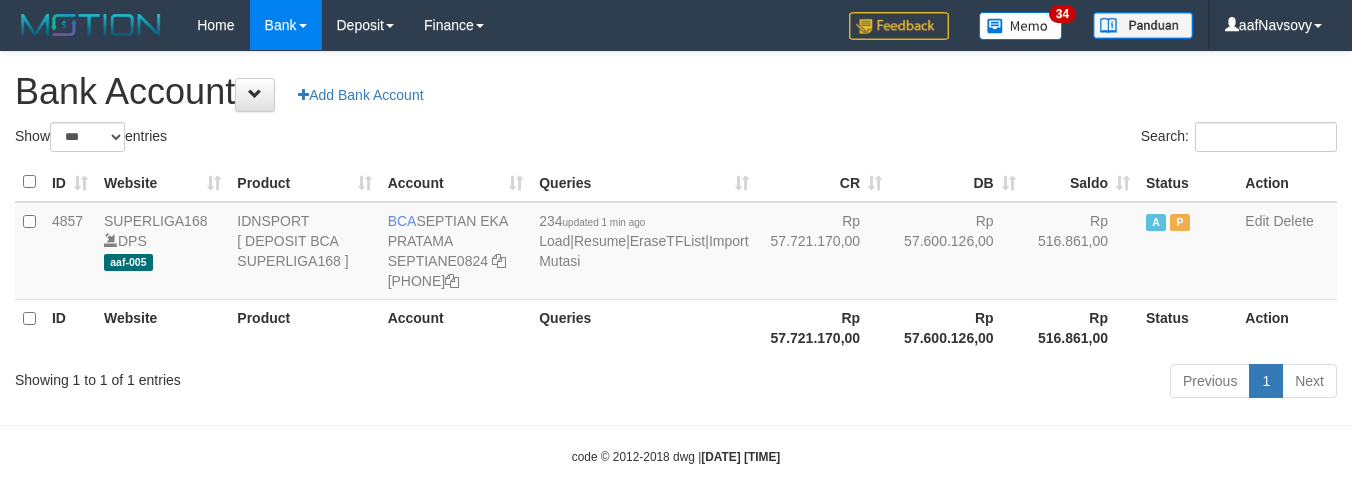 scroll, scrollTop: 0, scrollLeft: 0, axis: both 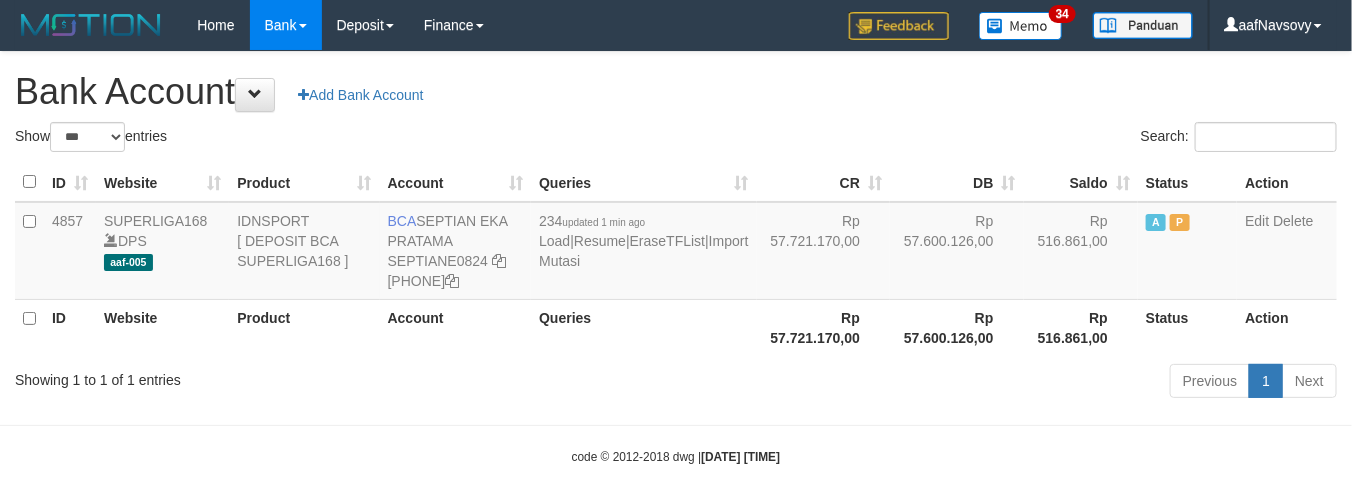 click on "Showing 1 to 1 of 1 entries" at bounding box center [281, 376] 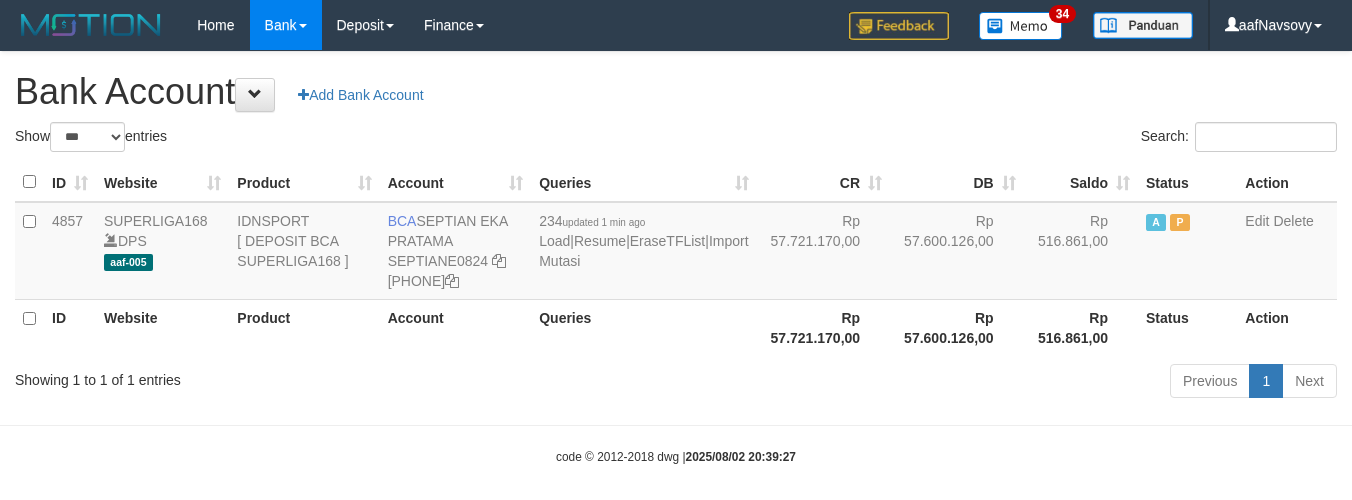 select on "***" 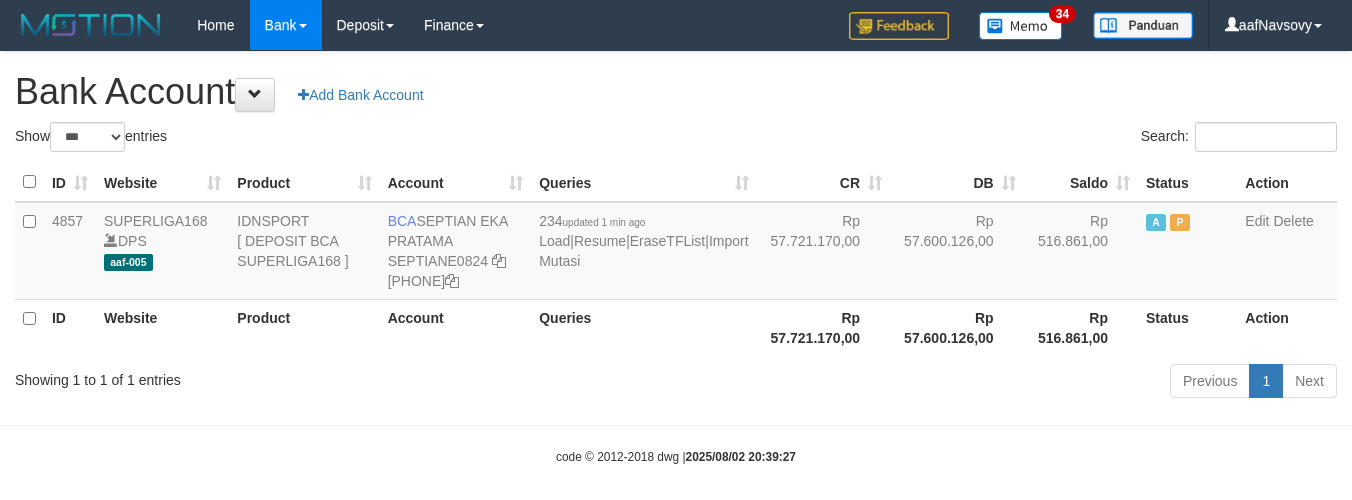 scroll, scrollTop: 0, scrollLeft: 0, axis: both 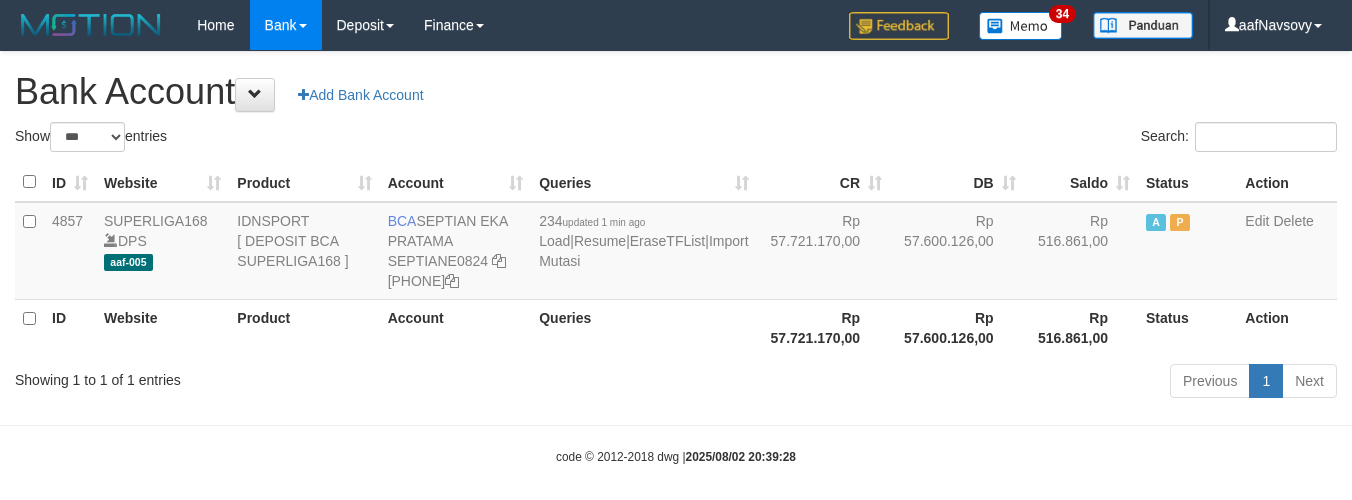 select on "***" 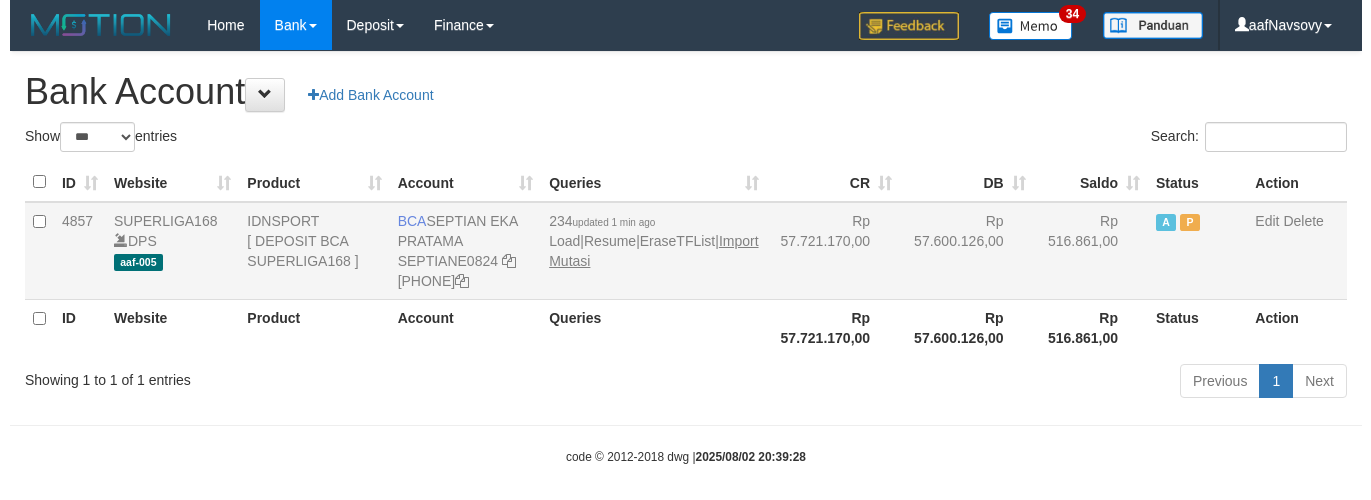 scroll, scrollTop: 0, scrollLeft: 0, axis: both 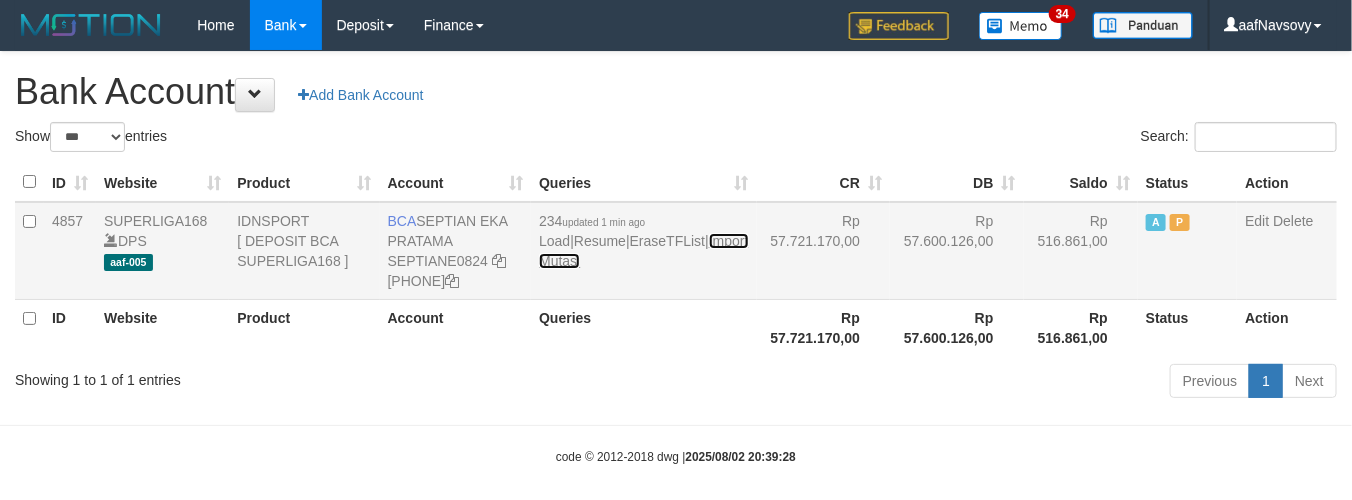 click on "Import Mutasi" at bounding box center (643, 251) 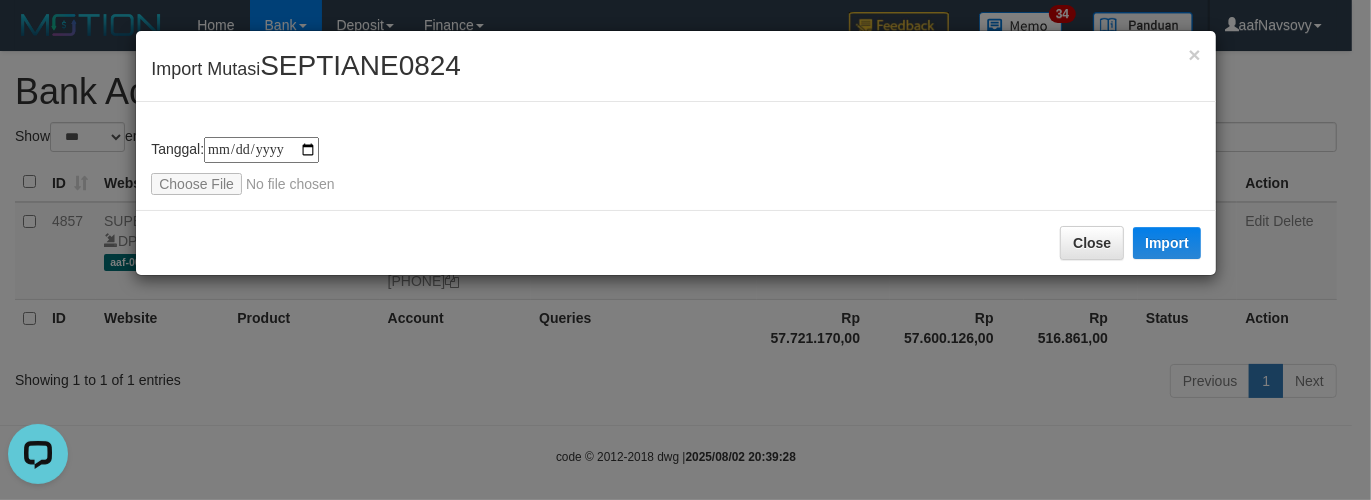 scroll, scrollTop: 0, scrollLeft: 0, axis: both 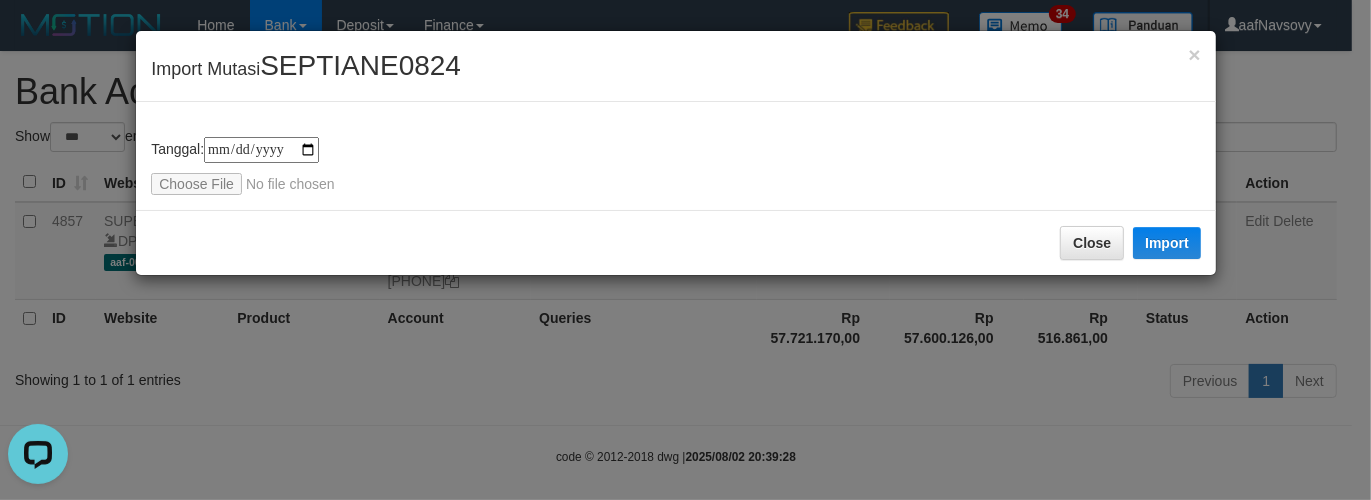 type on "**********" 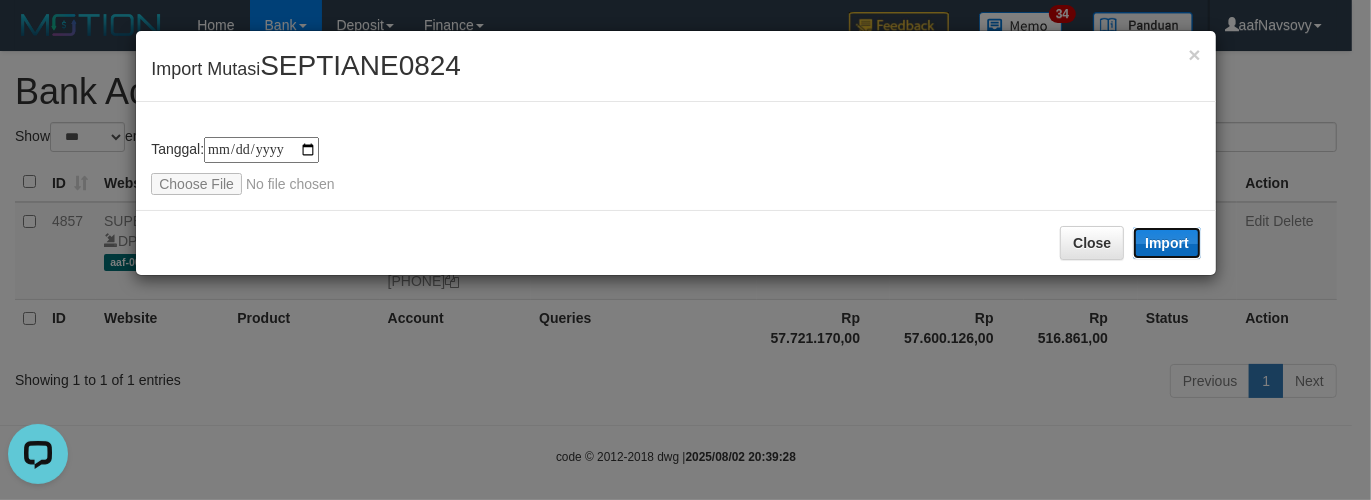click on "Import" at bounding box center [1167, 243] 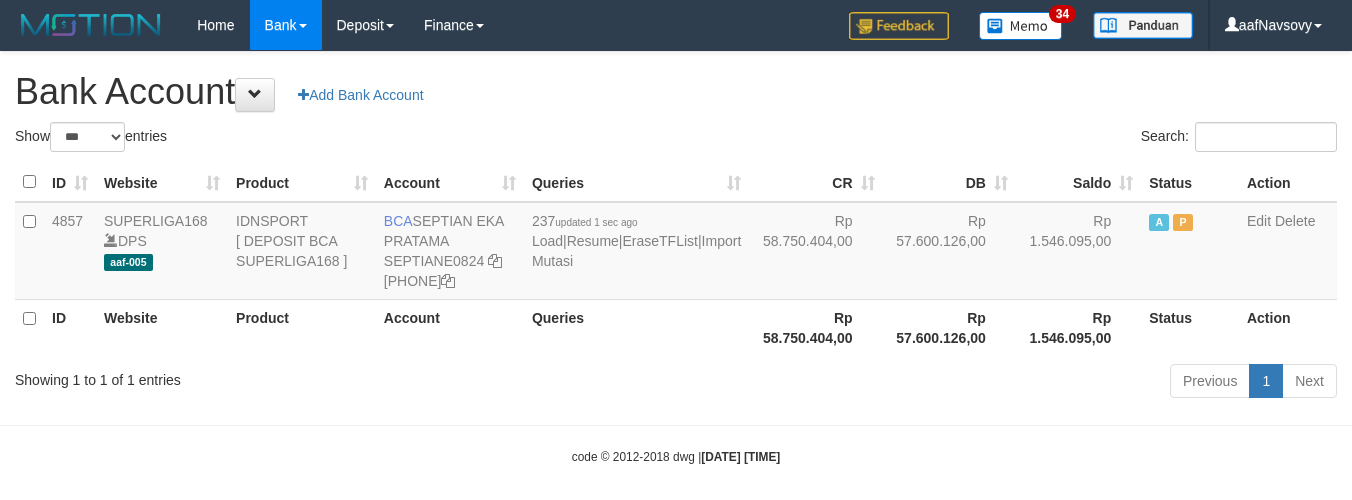 select on "***" 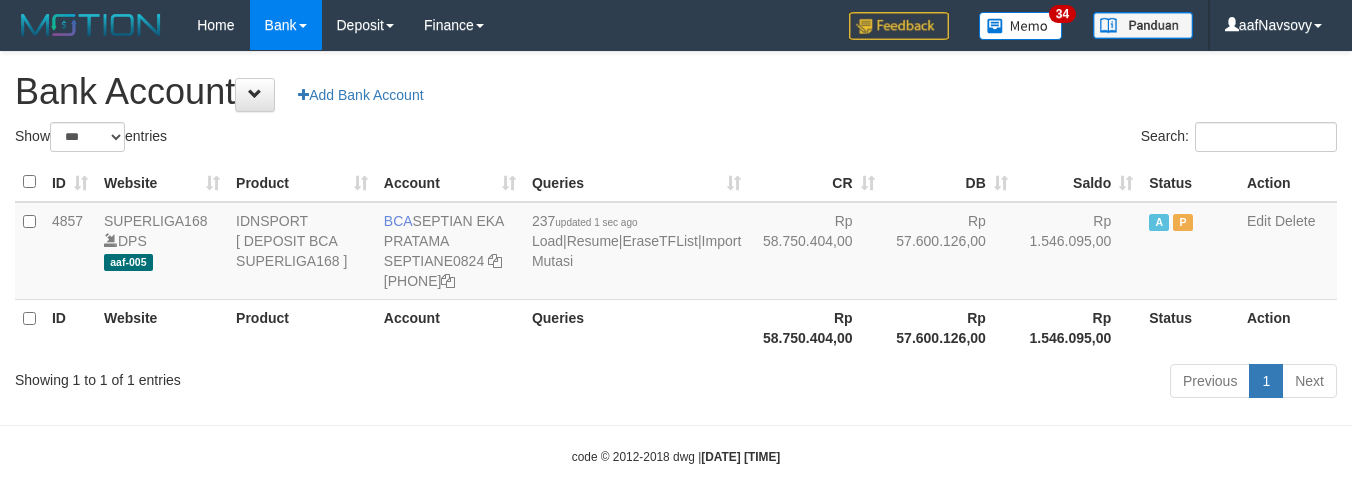 scroll, scrollTop: 0, scrollLeft: 0, axis: both 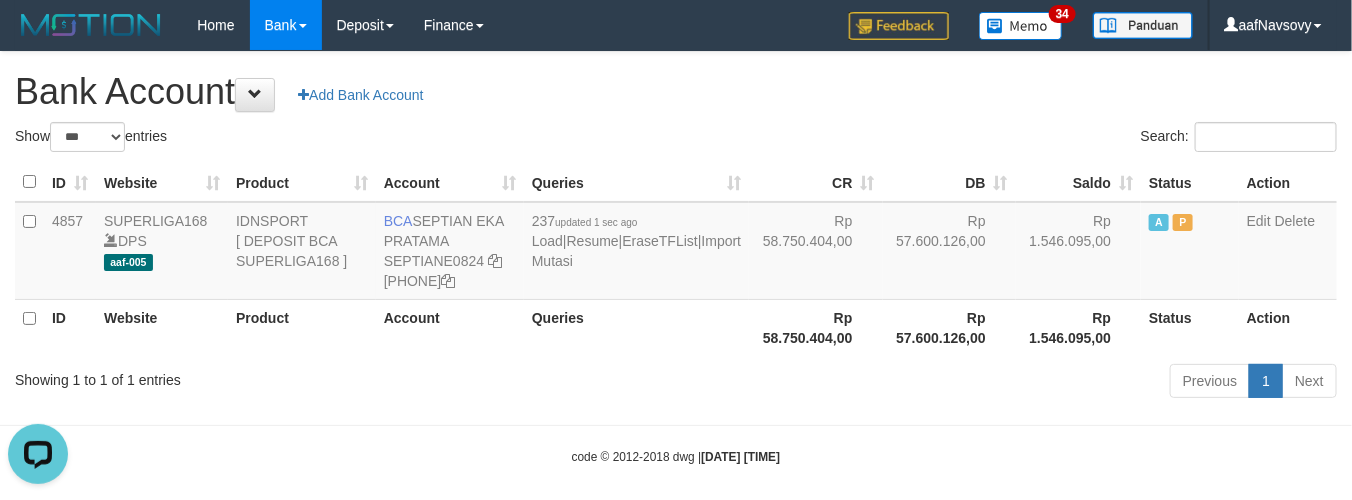 click on "Showing 1 to 1 of 1 entries Previous 1 Next" at bounding box center (676, 383) 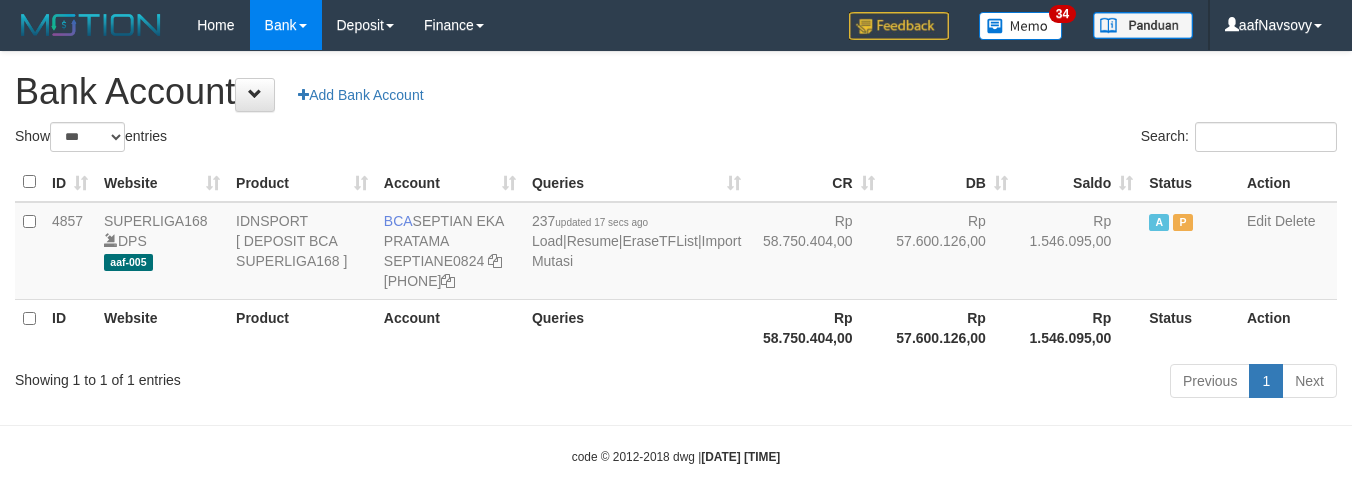 select on "***" 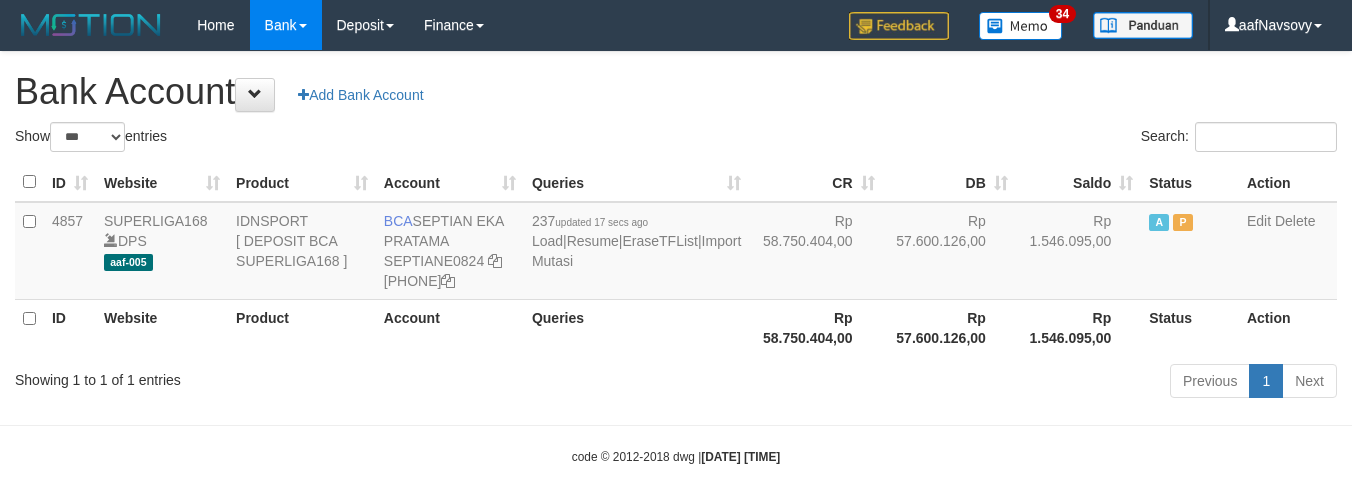 scroll, scrollTop: 0, scrollLeft: 0, axis: both 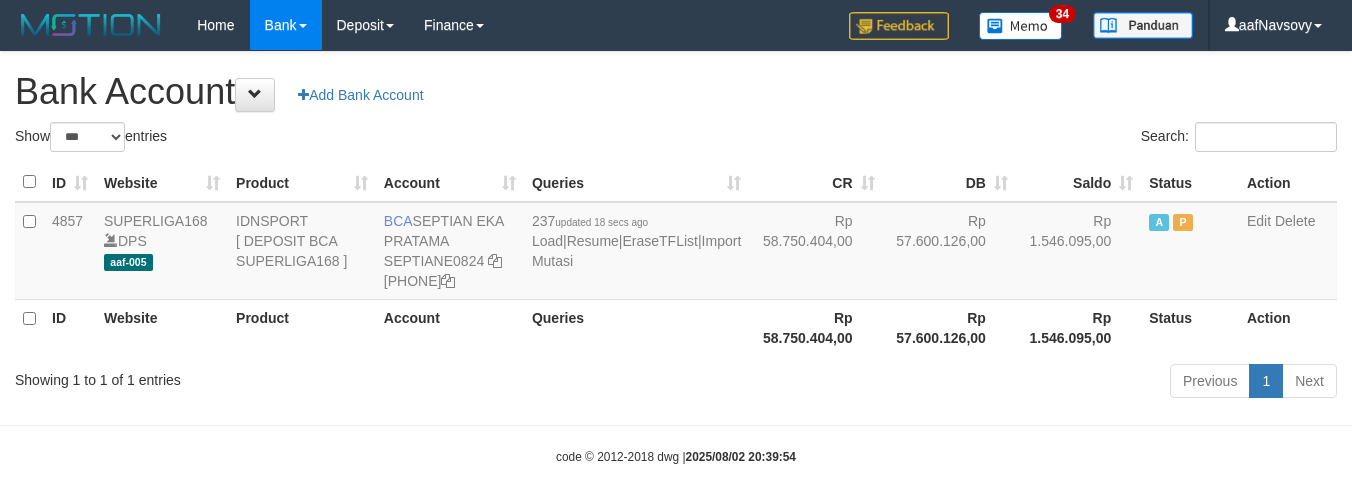 select on "***" 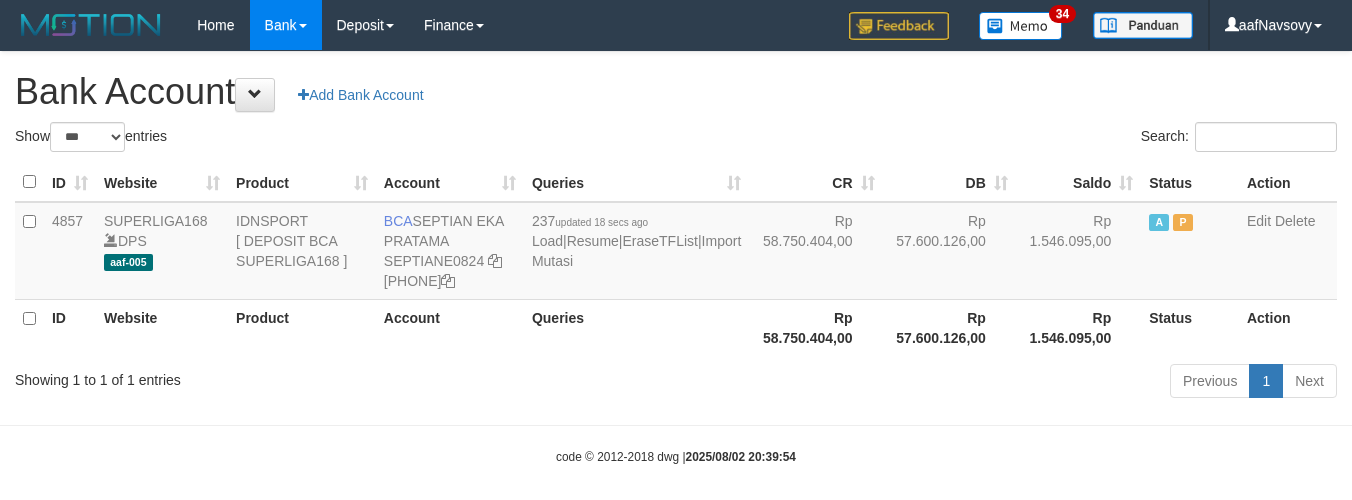 scroll, scrollTop: 0, scrollLeft: 0, axis: both 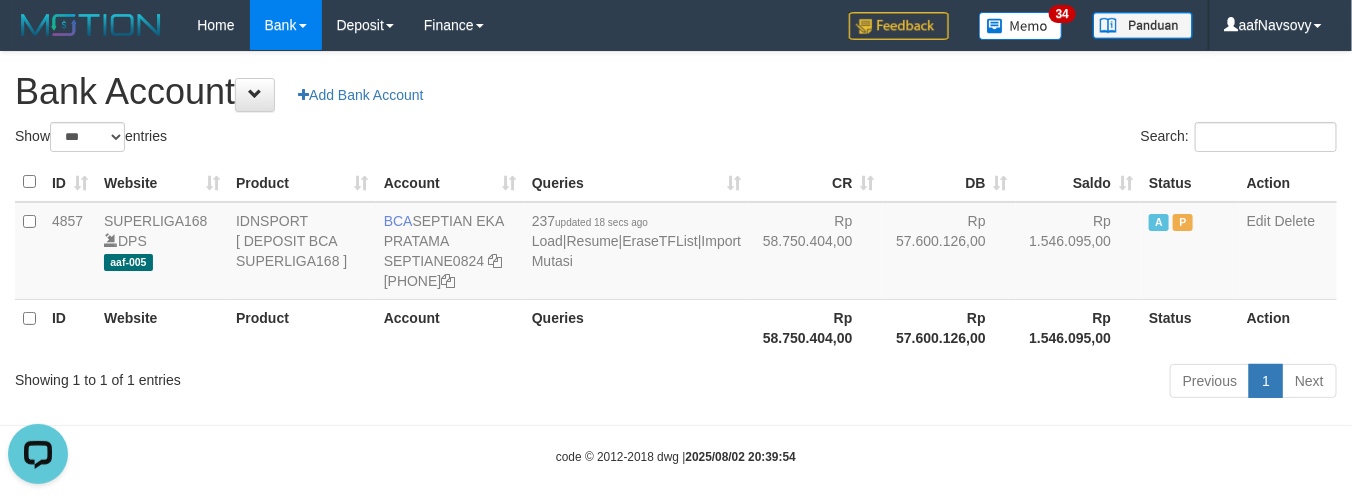 click on "Account" at bounding box center [450, 327] 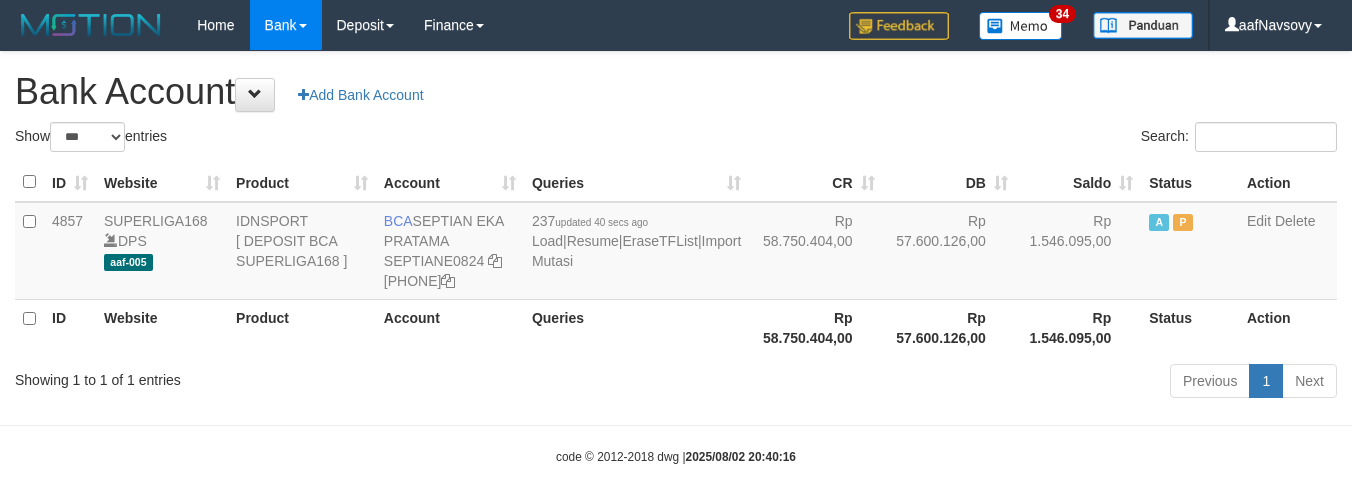 select on "***" 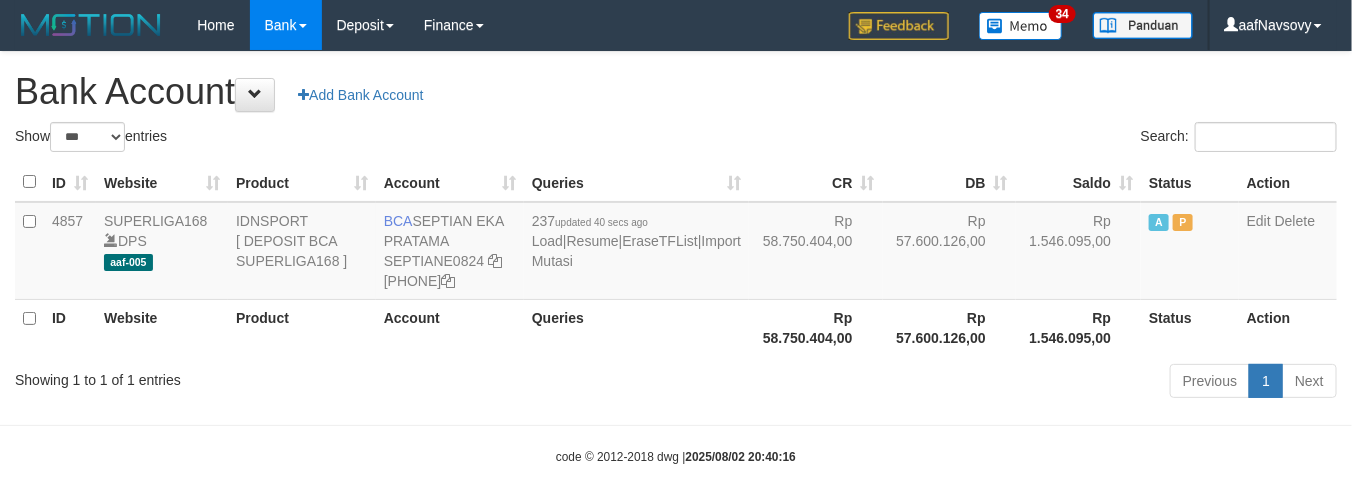 click on "ID Website Product Account Queries CR DB Saldo Status Action
4857
SUPERLIGA168
DPS
aaf-005
IDNSPORT
[ DEPOSIT BCA SUPERLIGA168 ]
BCA
SEPTIAN EKA PRATAMA
SEPTIANE0824
028-041-6517
237  updated 40 secs ago
Load
|
Resume
|
EraseTFList
|
Import Mutasi
Rp 58.750.404,00
Rp 57.600.126,00
Rp 1.546.095,00
A
P
Edit
Delete
ID Website Product Account Queries Rp 58.750.404,00 Rp 57.600.126,00 Status" at bounding box center (676, 259) 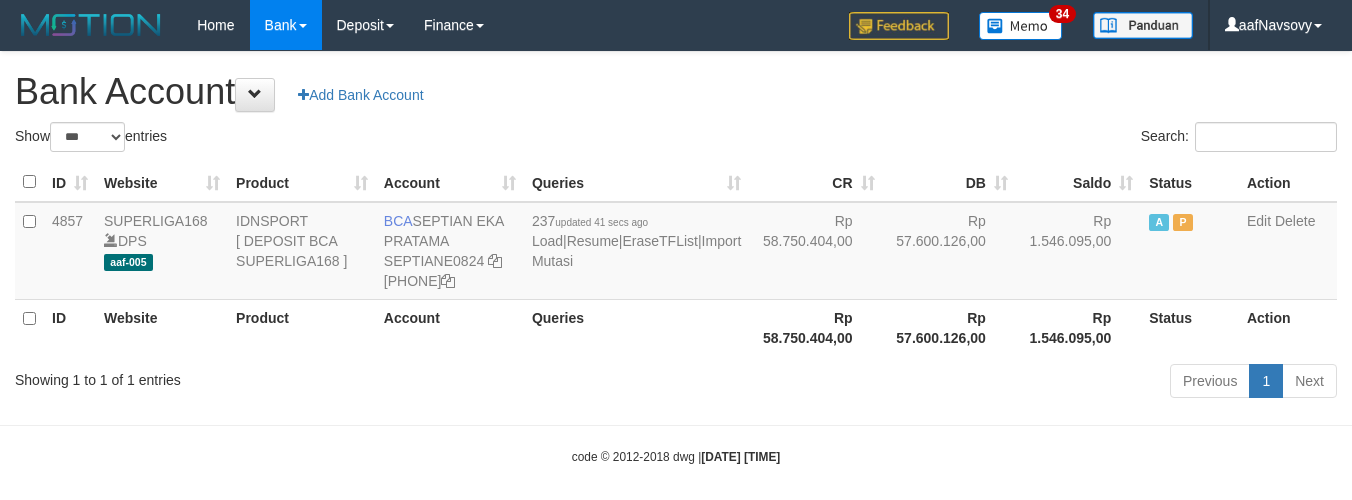 select on "***" 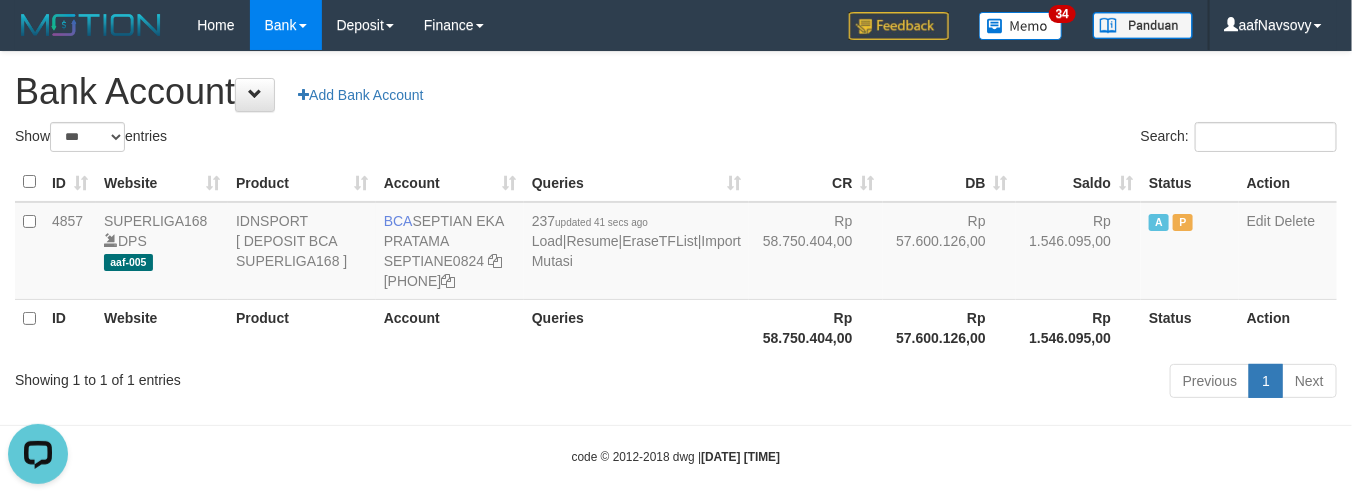 scroll, scrollTop: 0, scrollLeft: 0, axis: both 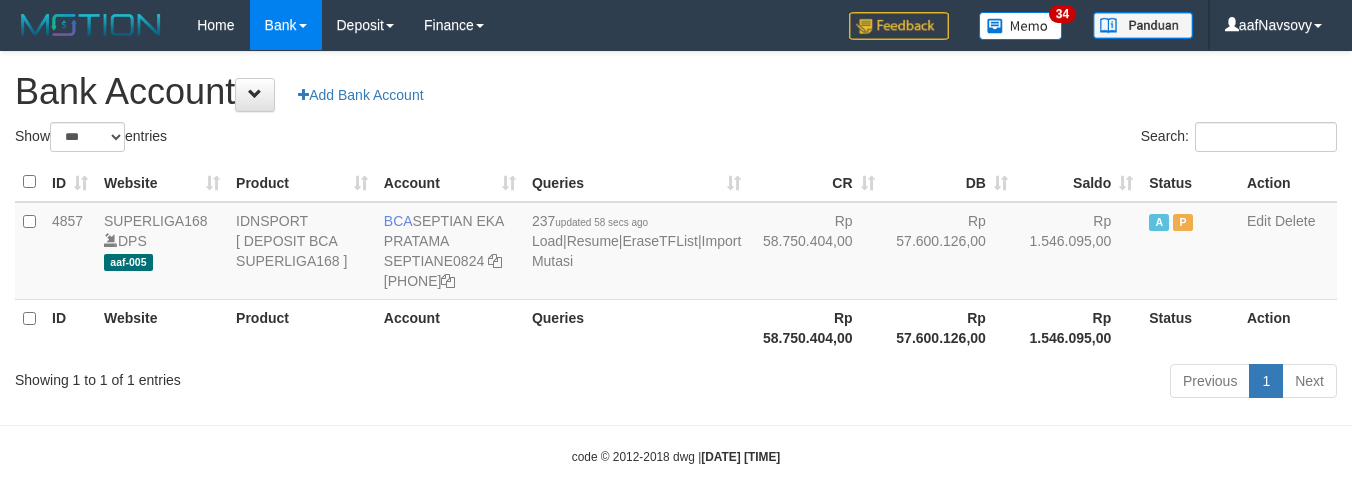 select on "***" 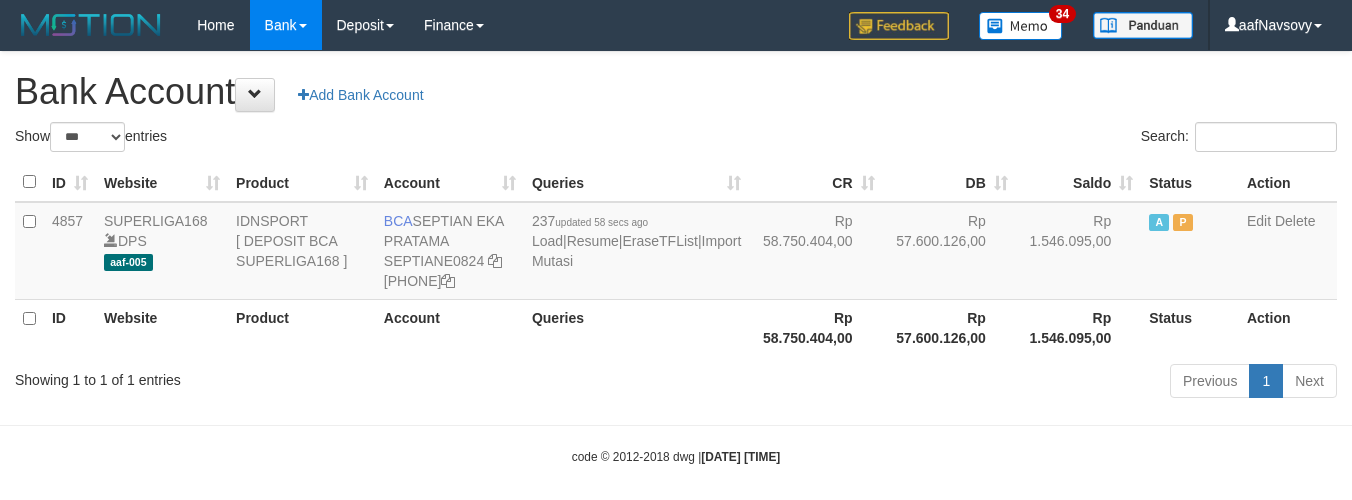 scroll, scrollTop: 0, scrollLeft: 0, axis: both 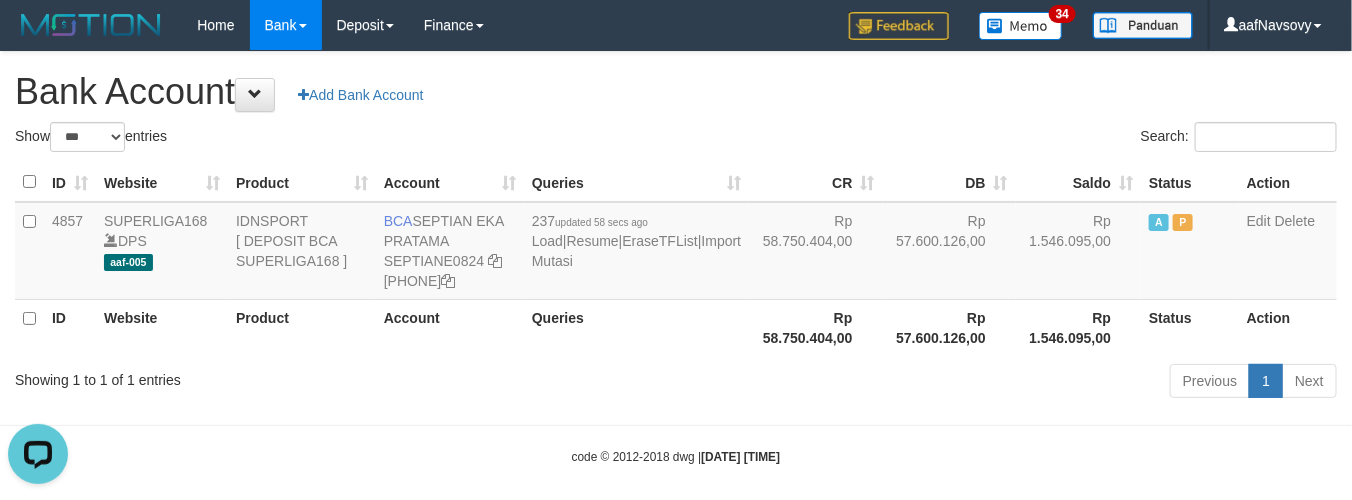 click on "Account" at bounding box center [450, 327] 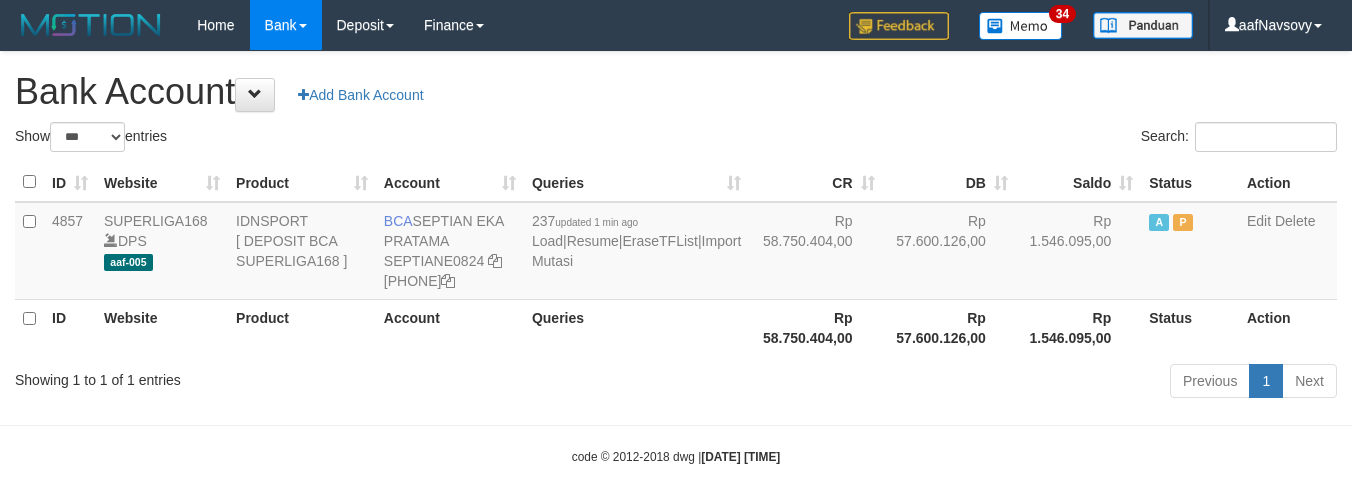 select on "***" 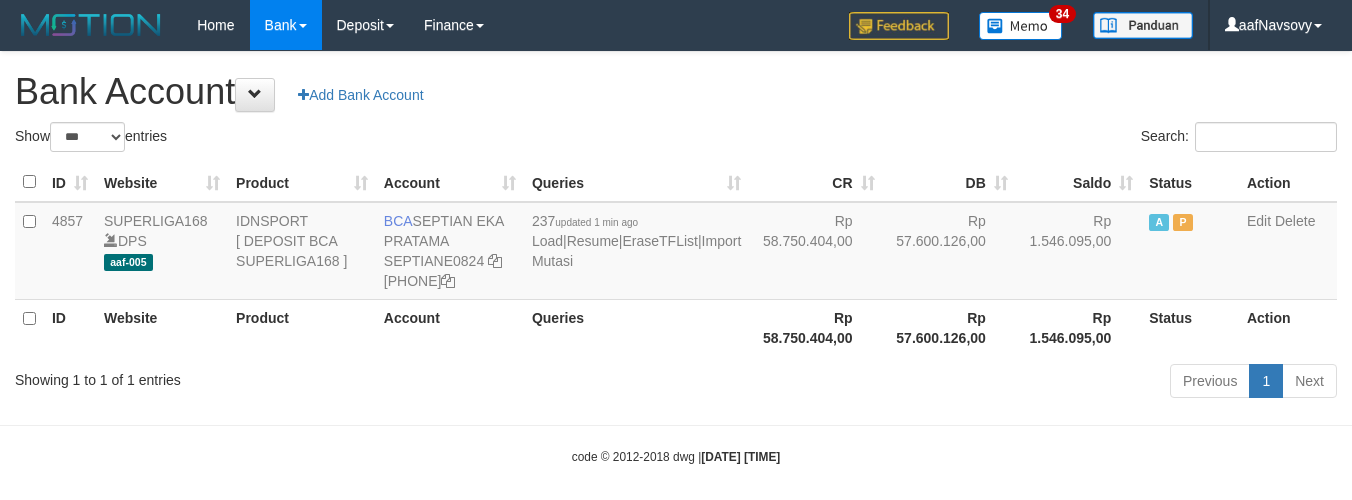 scroll, scrollTop: 0, scrollLeft: 0, axis: both 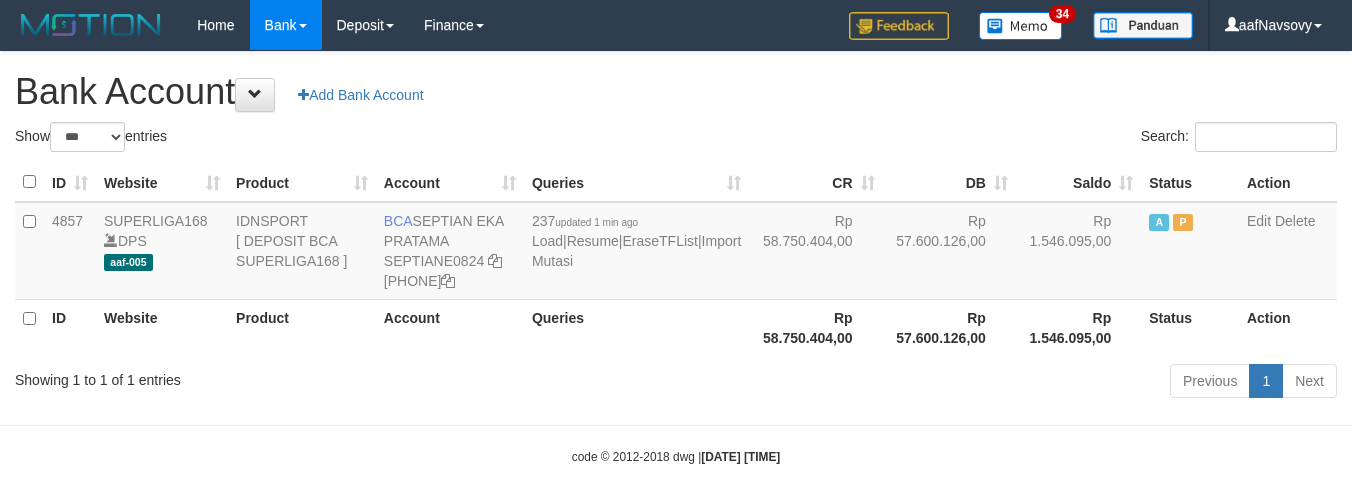 select on "***" 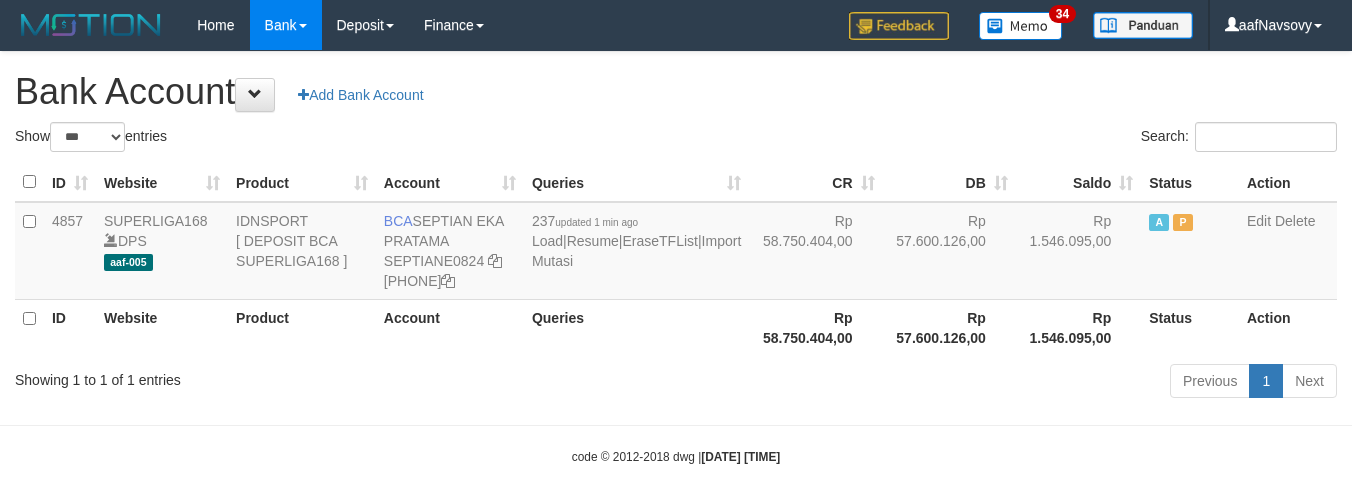 scroll, scrollTop: 0, scrollLeft: 0, axis: both 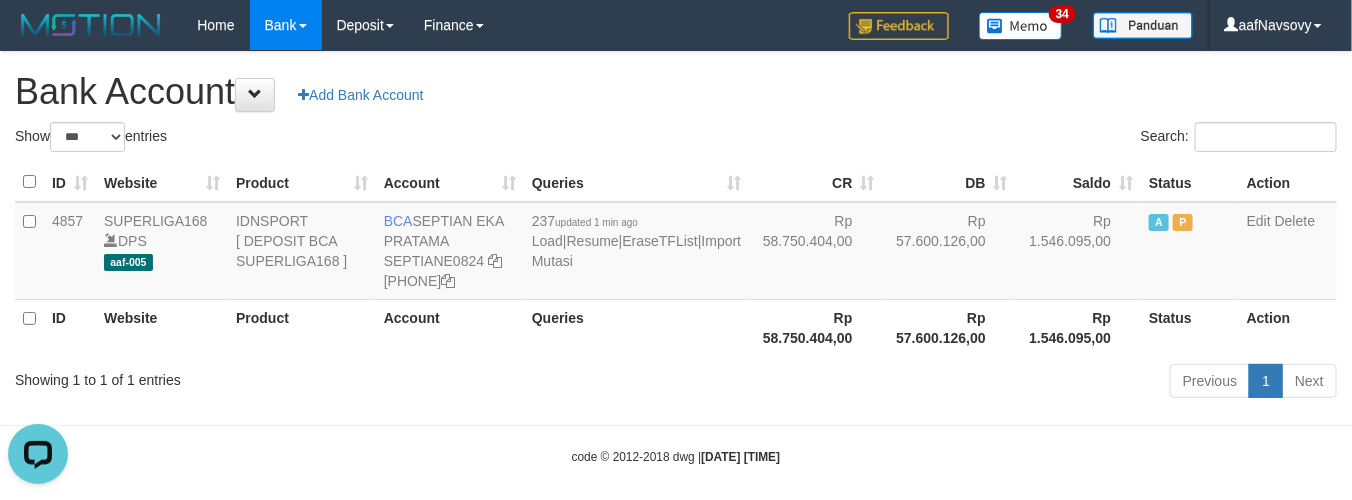 click on "ID Website Product Account Queries CR DB Saldo Status Action
4857
SUPERLIGA168
DPS
aaf-005
IDNSPORT
[ DEPOSIT BCA SUPERLIGA168 ]
BCA
SEPTIAN EKA PRATAMA
SEPTIANE0824
028-041-6517
237  updated 1 min ago
Load
|
Resume
|
EraseTFList
|
Import Mutasi
Rp 58.750.404,00
Rp 57.600.126,00
Rp 1.546.095,00
A
P
Edit
Delete
ID Website Product Account Queries Rp 58.750.404,00 Rp 57.600.126,00 Status" at bounding box center [676, 259] 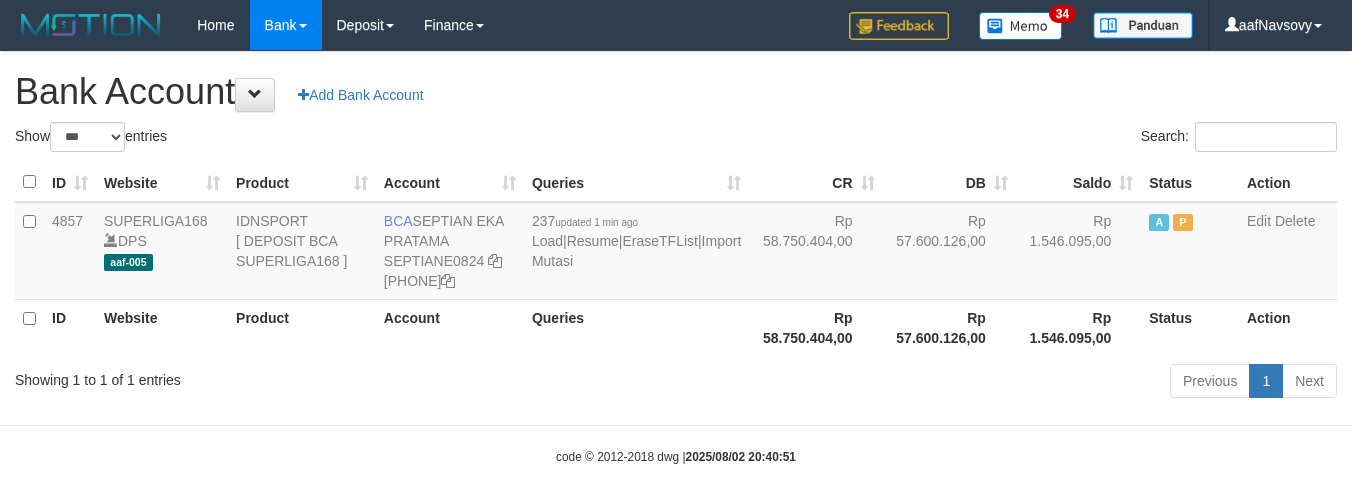select on "***" 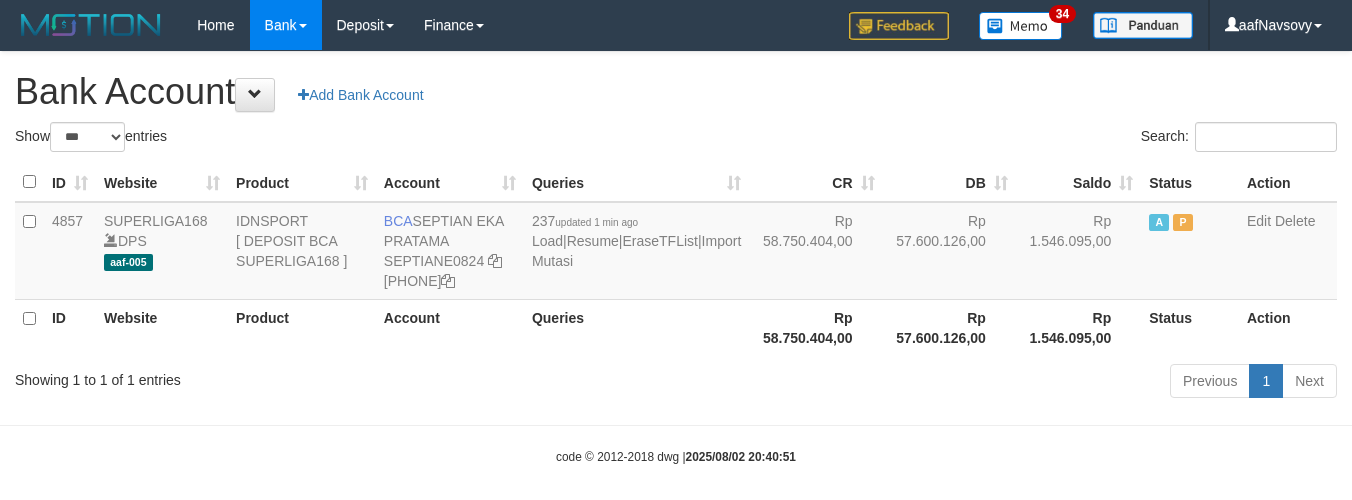scroll, scrollTop: 0, scrollLeft: 0, axis: both 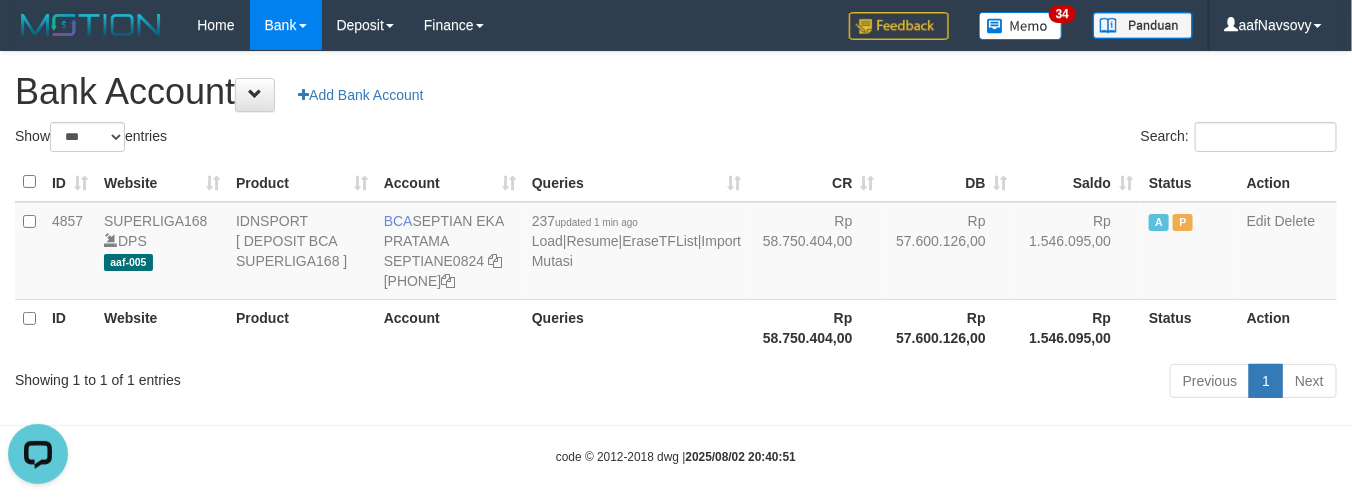 click on "Previous 1 Next" at bounding box center (957, 383) 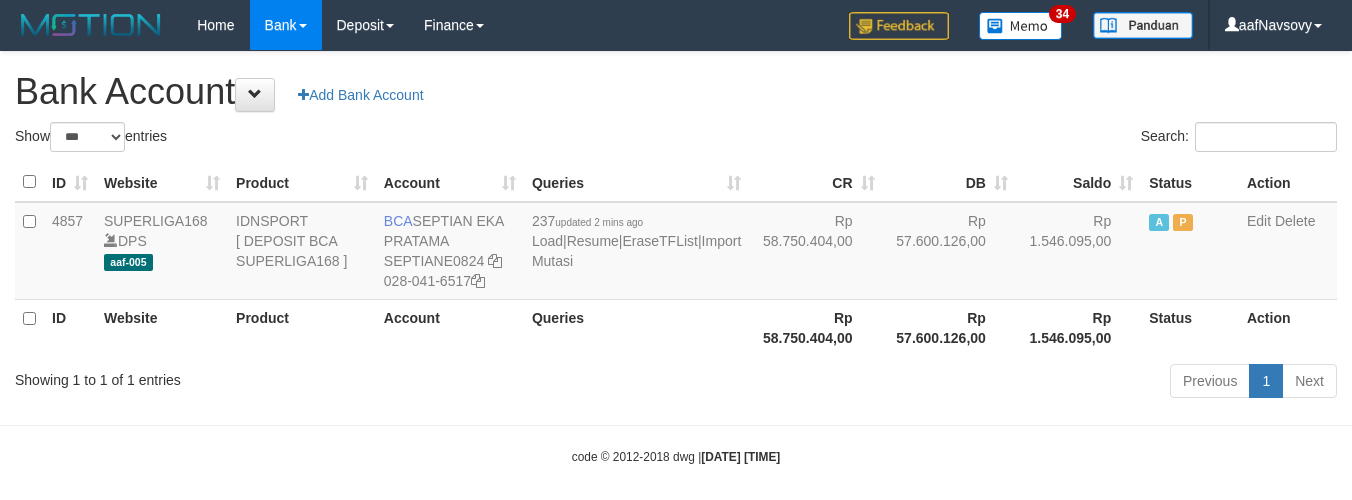 select on "***" 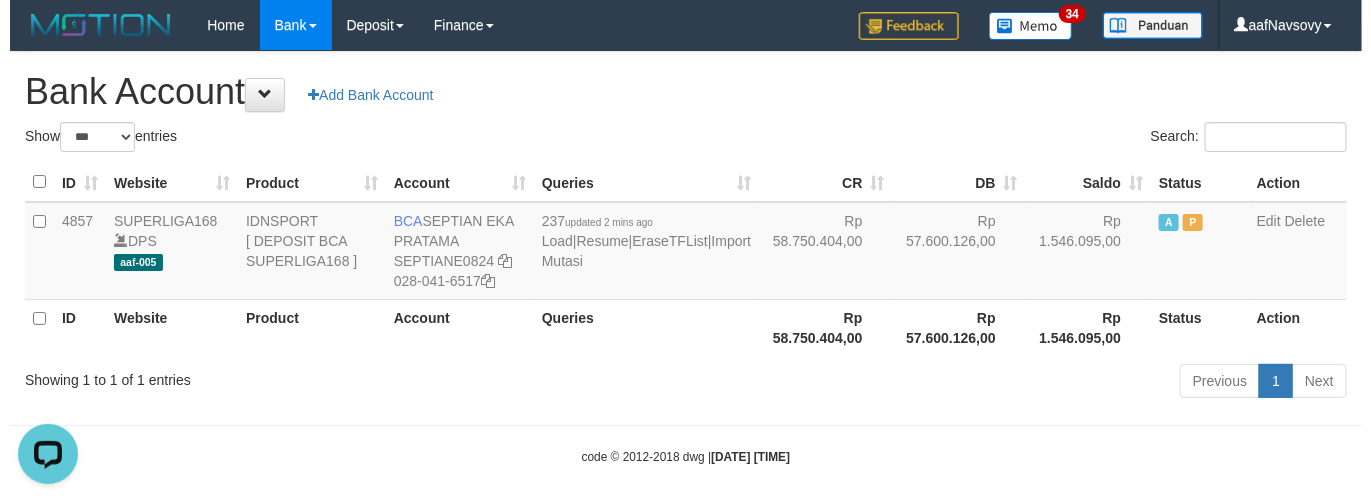scroll, scrollTop: 0, scrollLeft: 0, axis: both 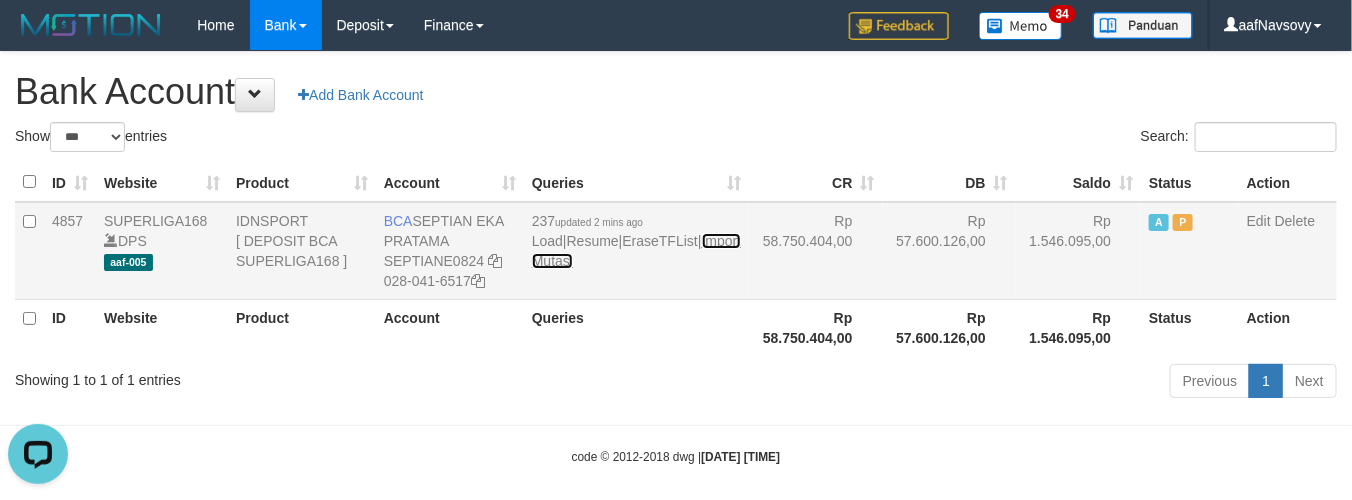 click on "Import Mutasi" at bounding box center (636, 251) 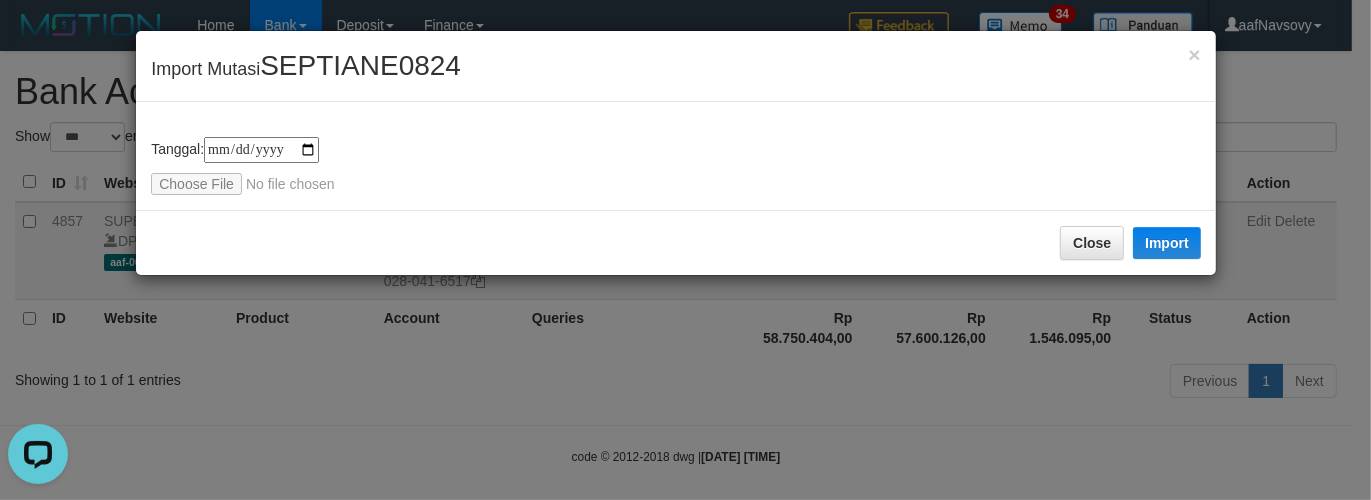type on "**********" 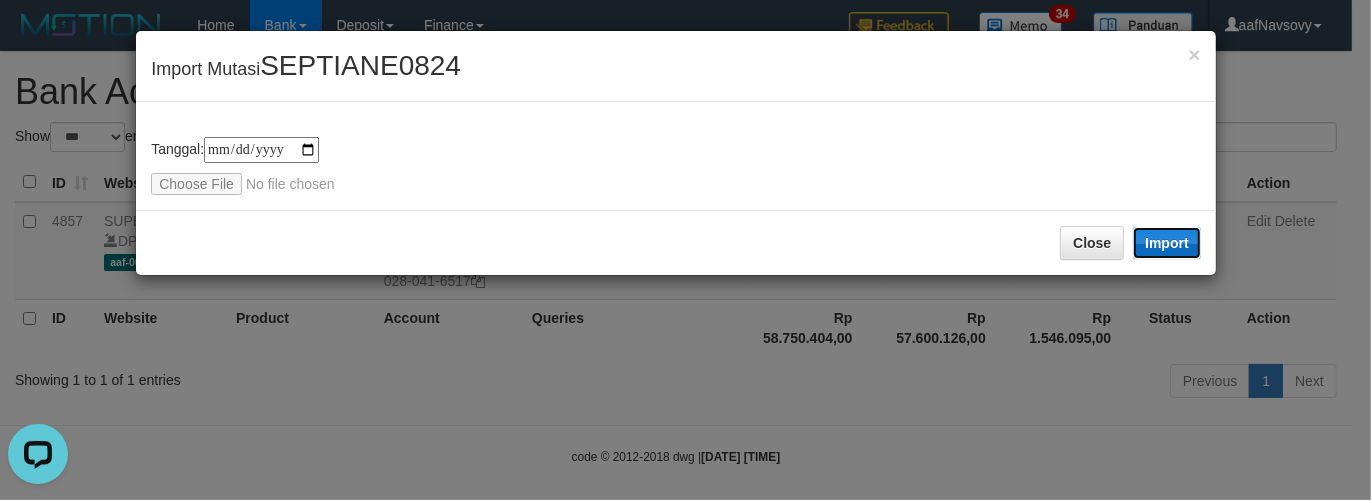 click on "Import" at bounding box center (1167, 243) 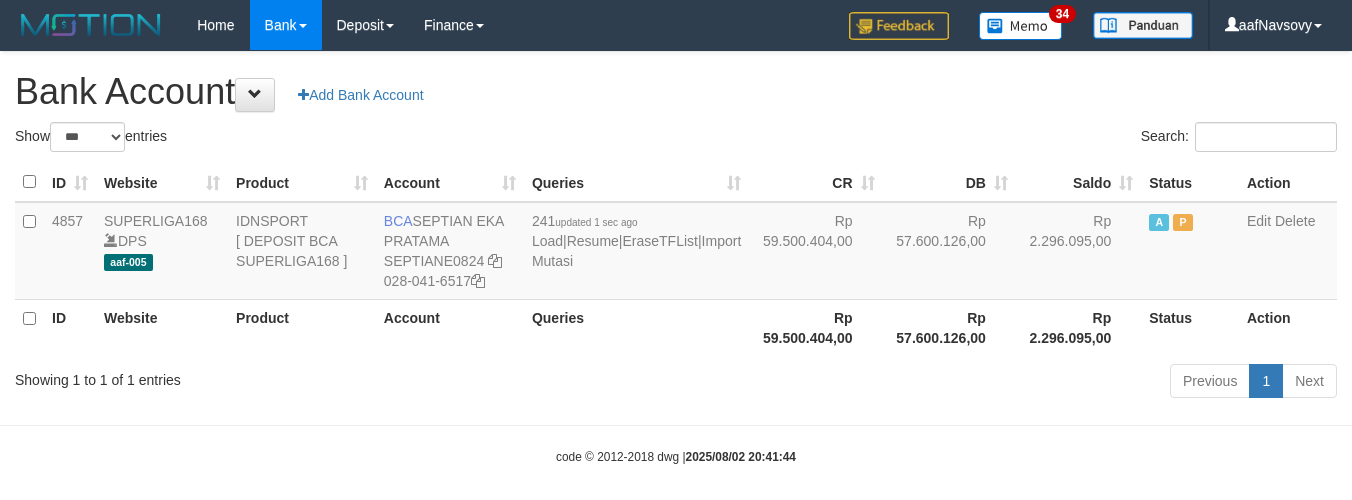 select on "***" 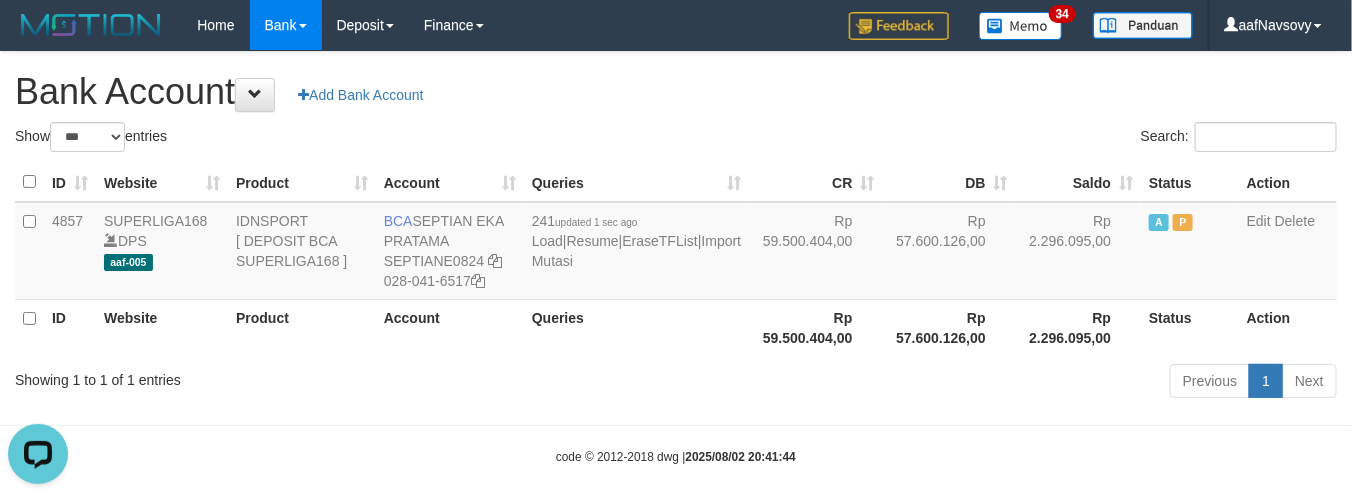 scroll, scrollTop: 0, scrollLeft: 0, axis: both 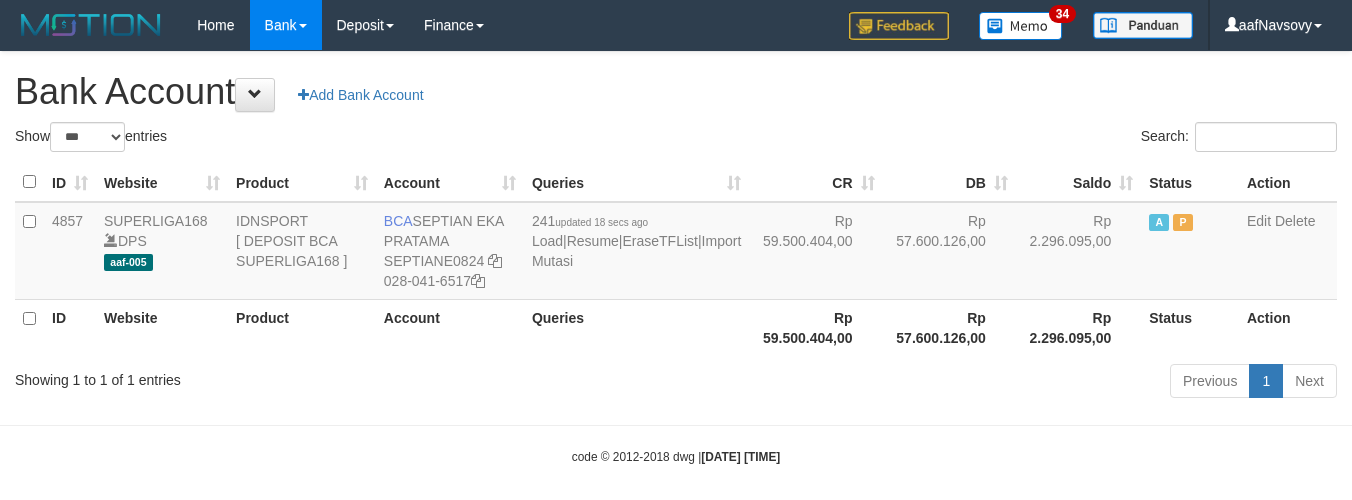 select on "***" 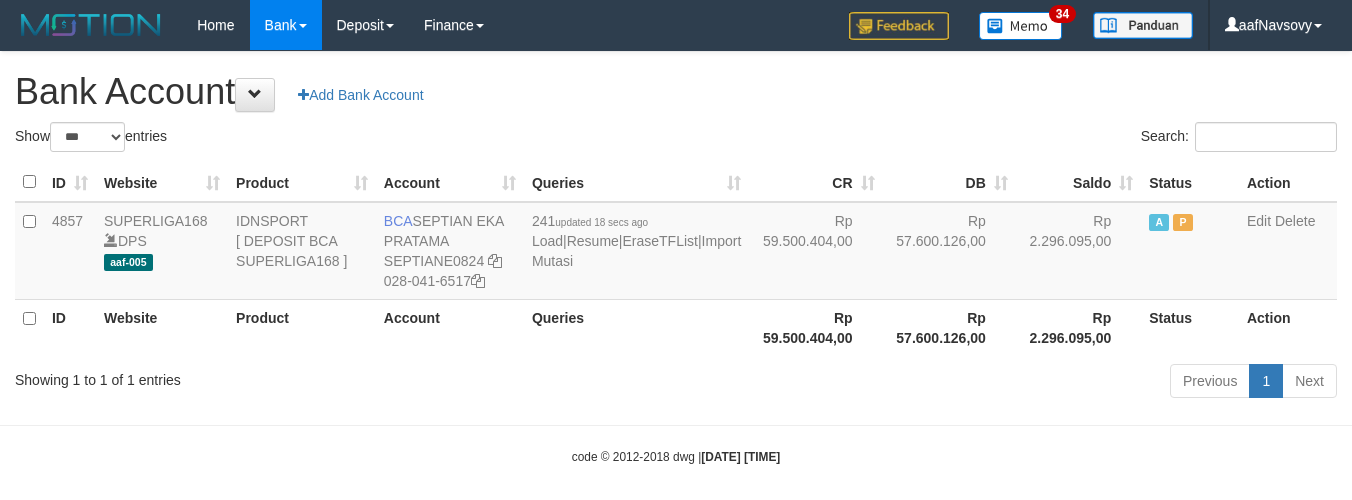 scroll, scrollTop: 0, scrollLeft: 0, axis: both 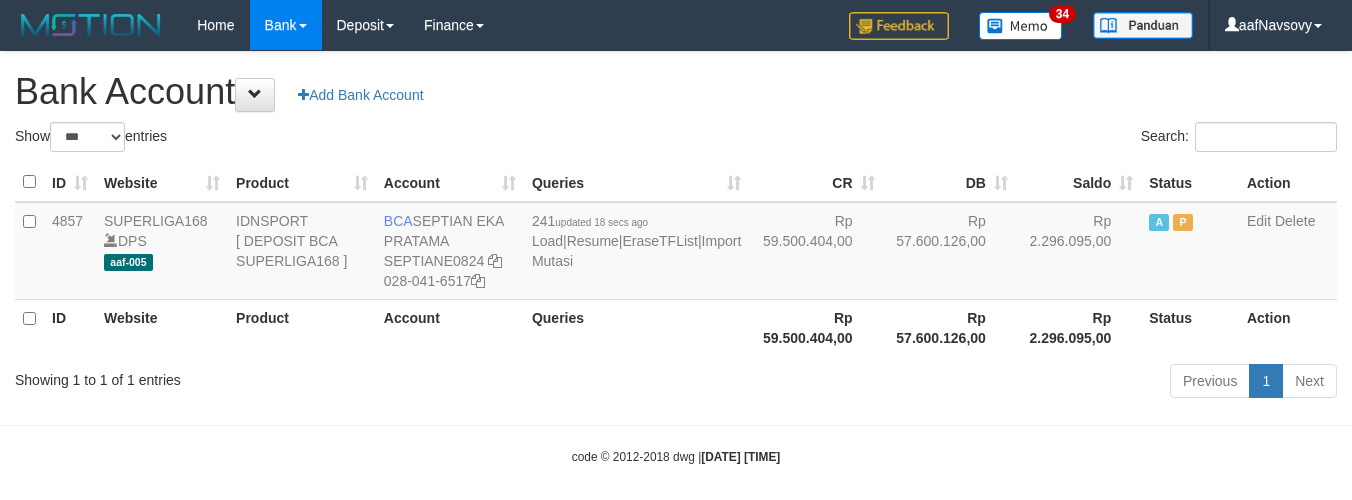 select on "***" 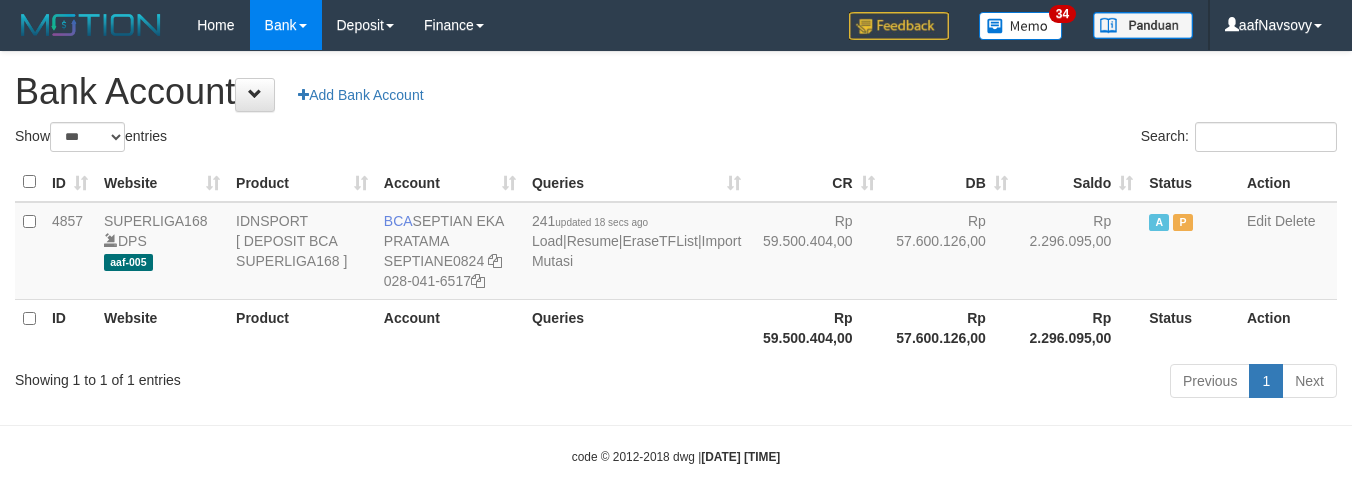 scroll, scrollTop: 0, scrollLeft: 0, axis: both 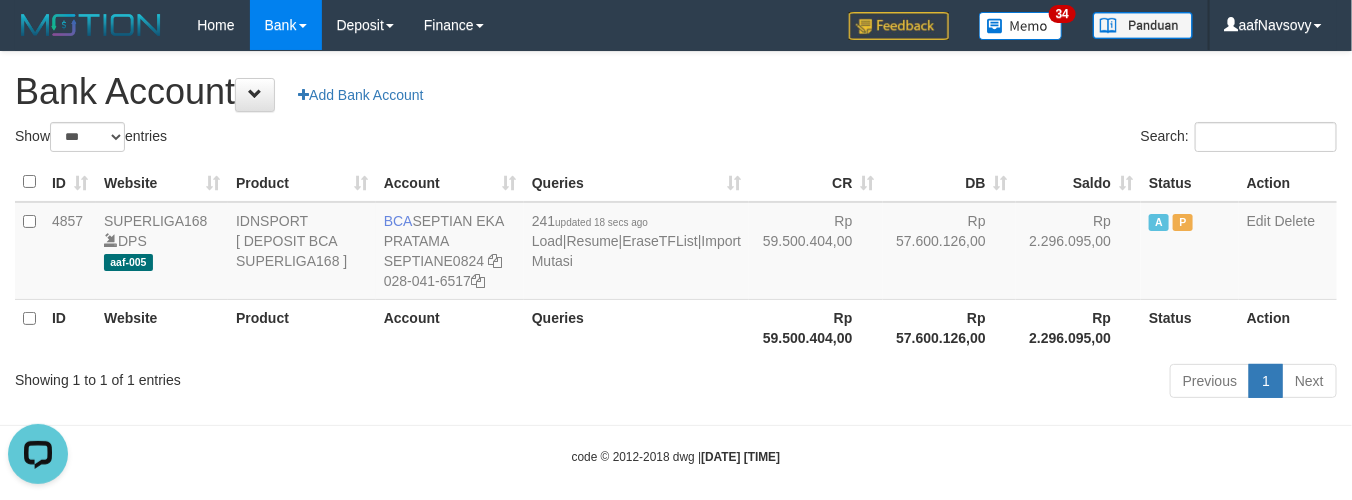 click on "Showing 1 to 1 of 1 entries Previous 1 Next" at bounding box center [676, 383] 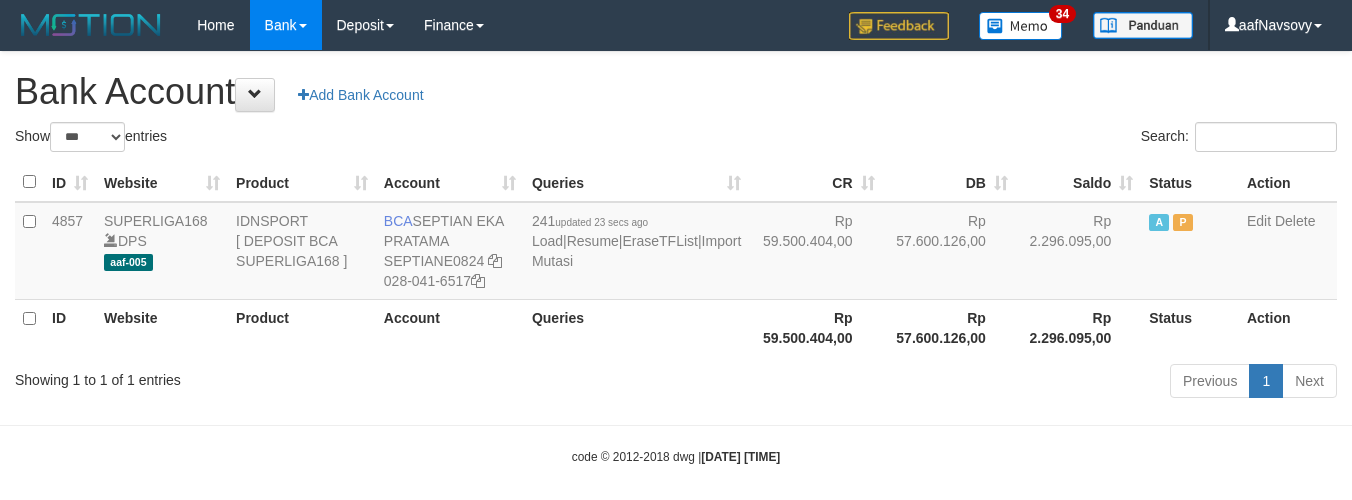 select on "***" 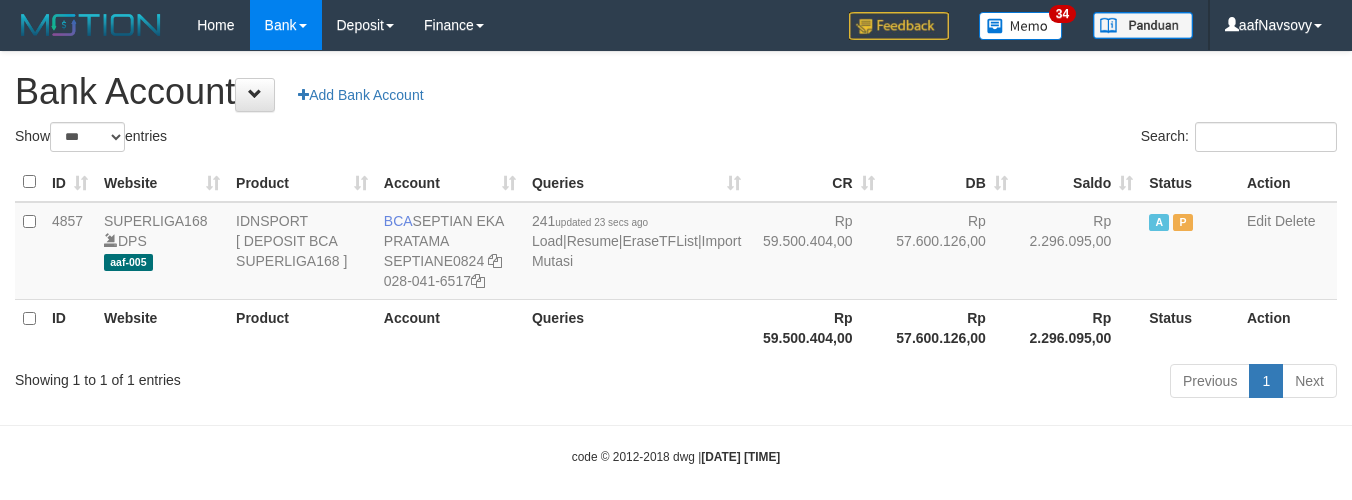 scroll, scrollTop: 0, scrollLeft: 0, axis: both 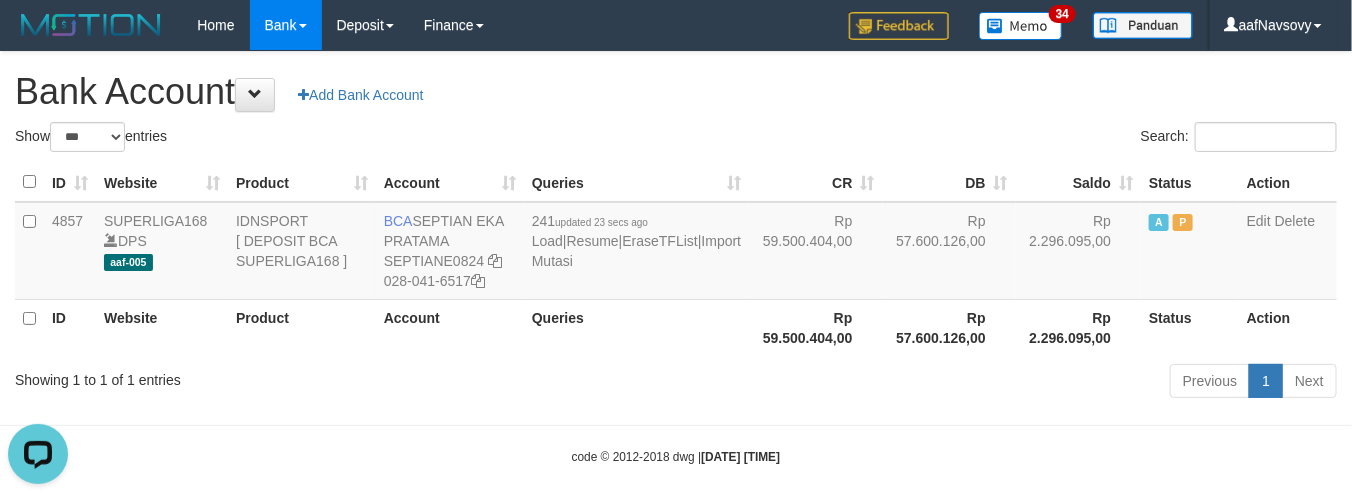 click on "Showing 1 to 1 of 1 entries" at bounding box center (281, 376) 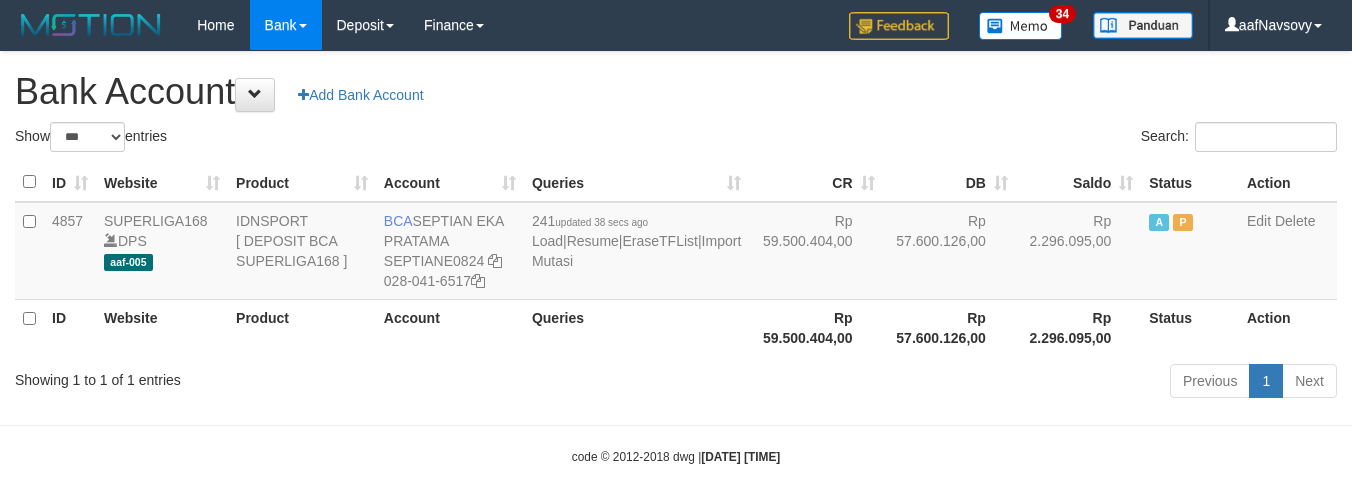 select on "***" 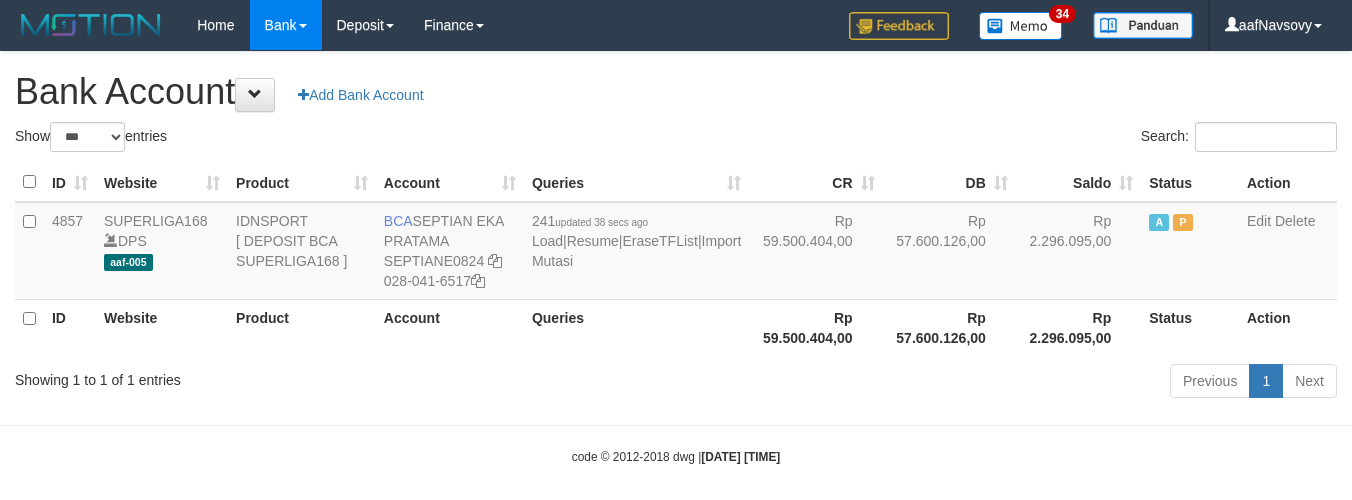 scroll, scrollTop: 0, scrollLeft: 0, axis: both 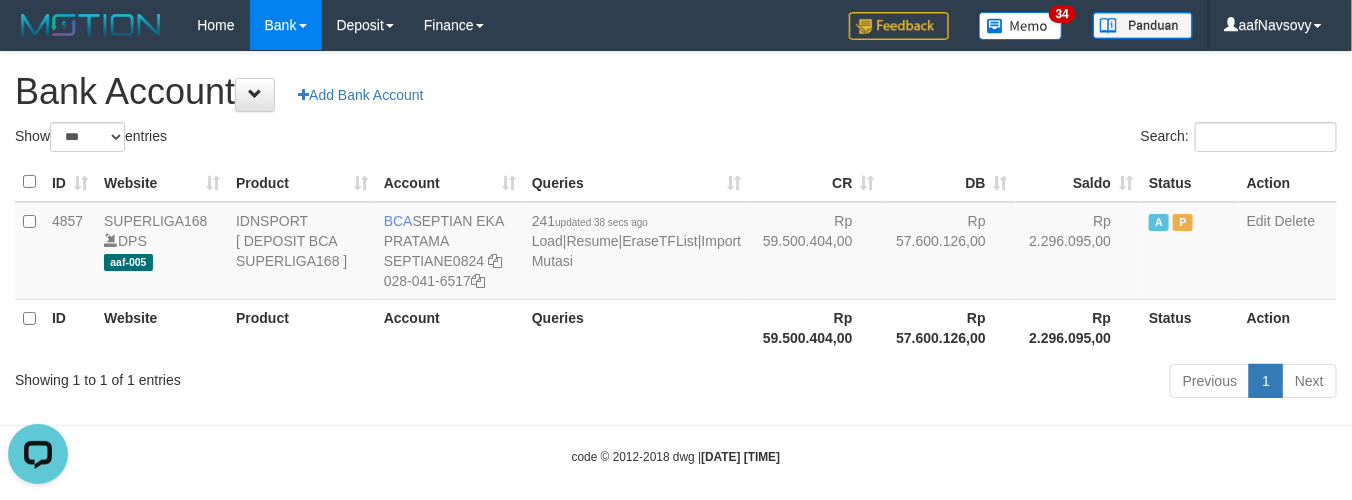 click on "Showing 1 to 1 of 1 entries Previous 1 Next" at bounding box center (676, 383) 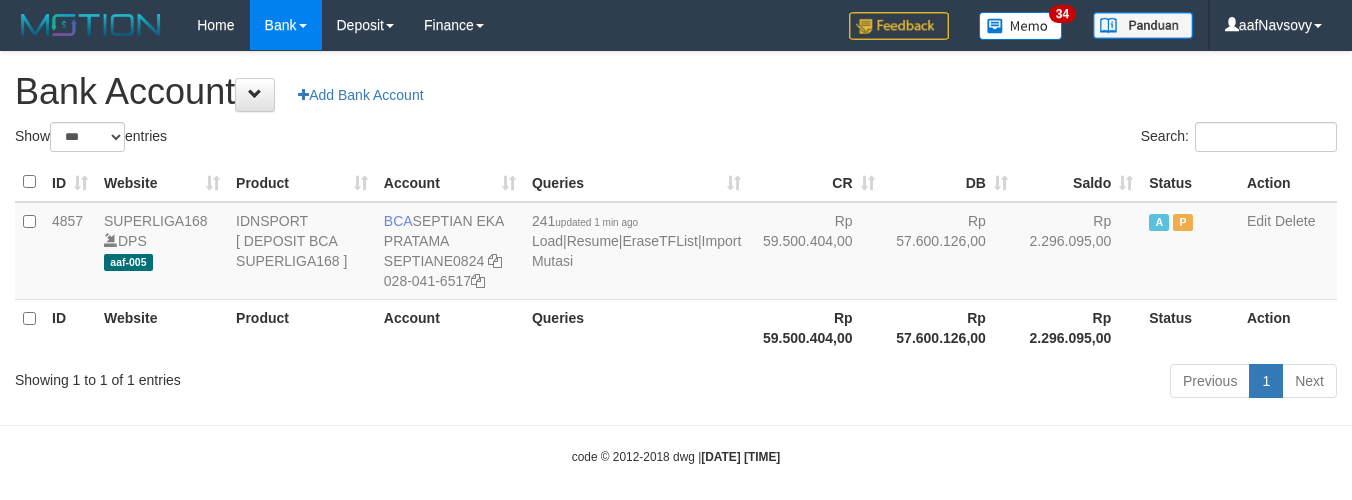 select on "***" 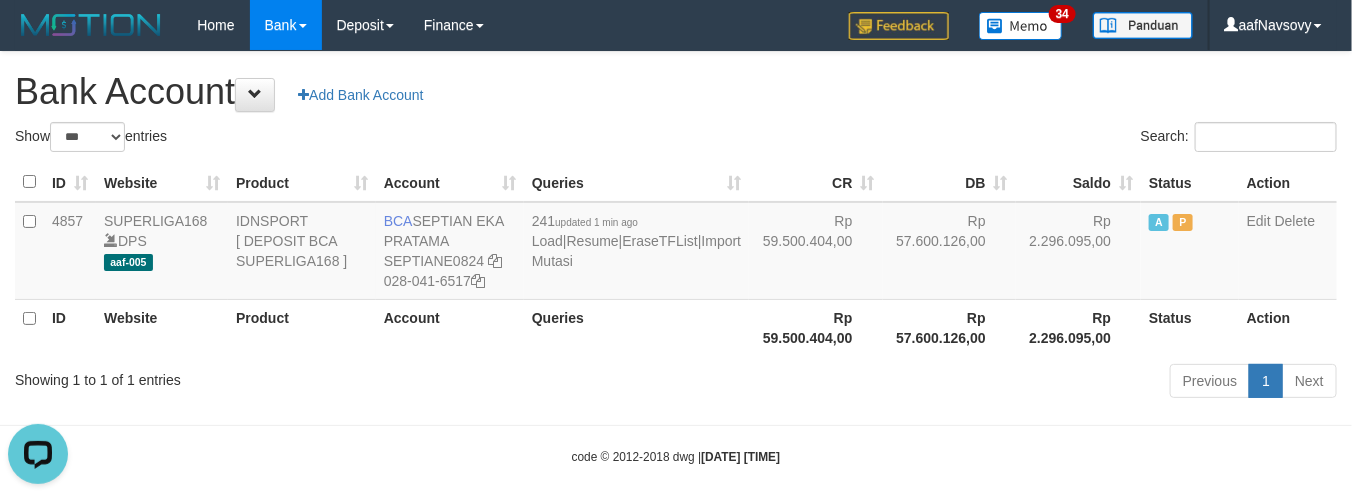 scroll, scrollTop: 0, scrollLeft: 0, axis: both 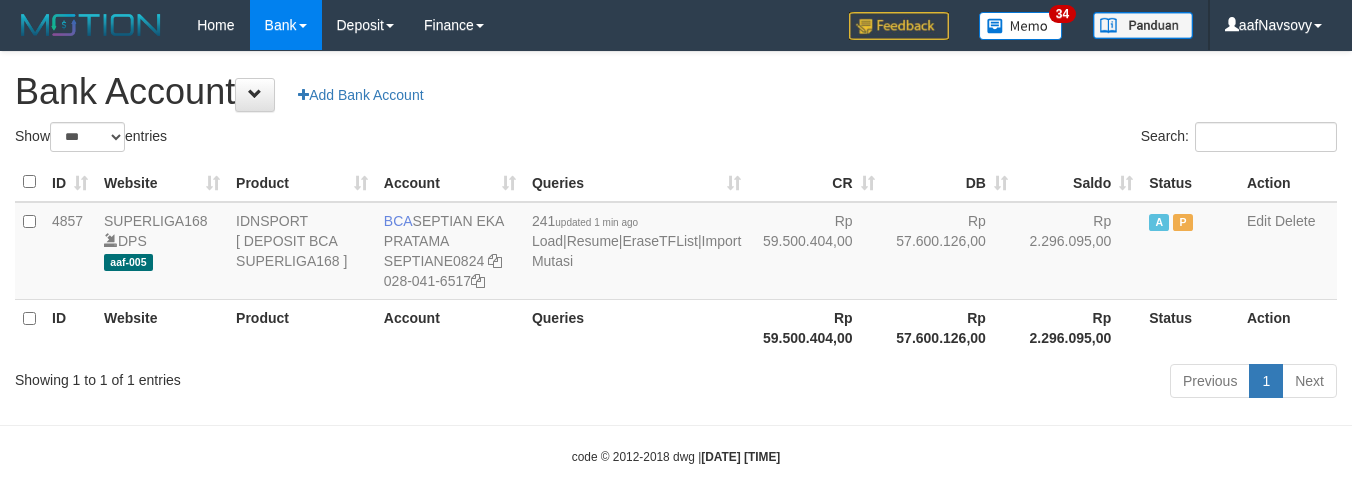 select on "***" 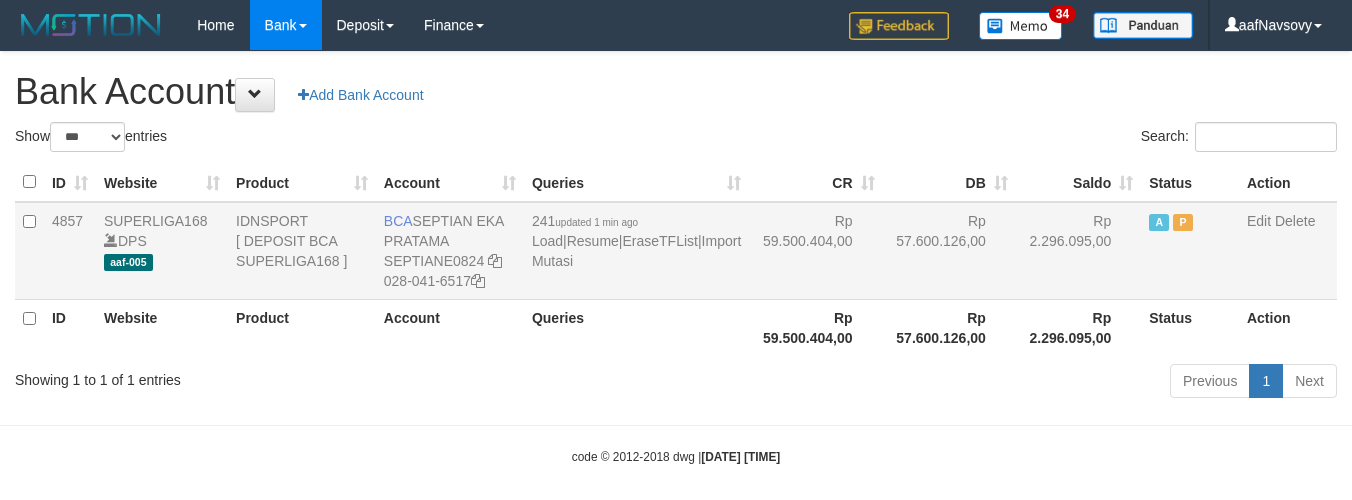 scroll, scrollTop: 0, scrollLeft: 0, axis: both 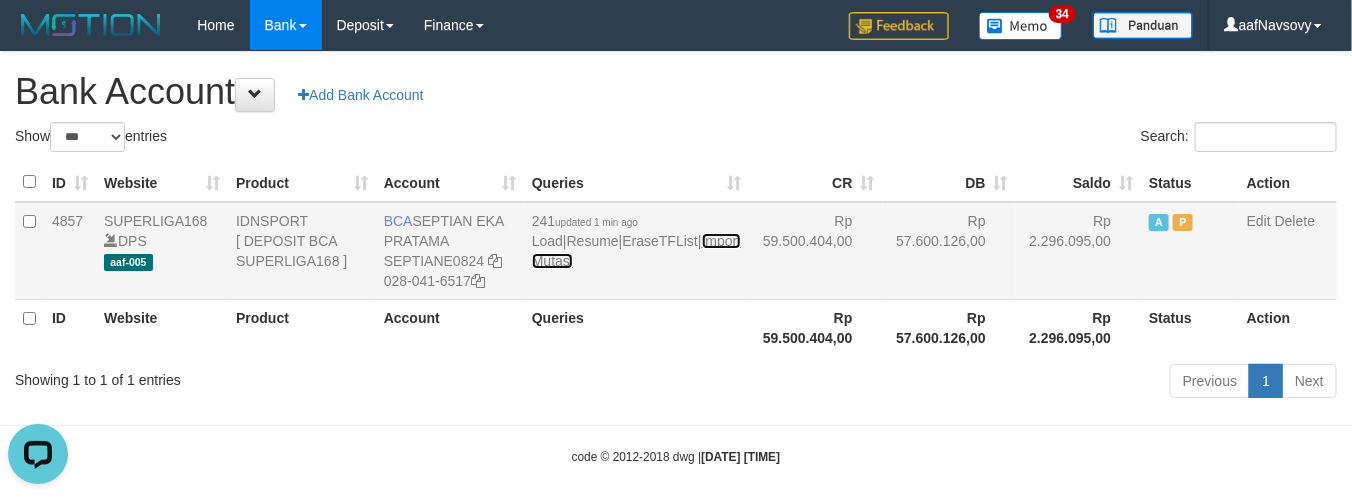 click on "Import Mutasi" at bounding box center [636, 251] 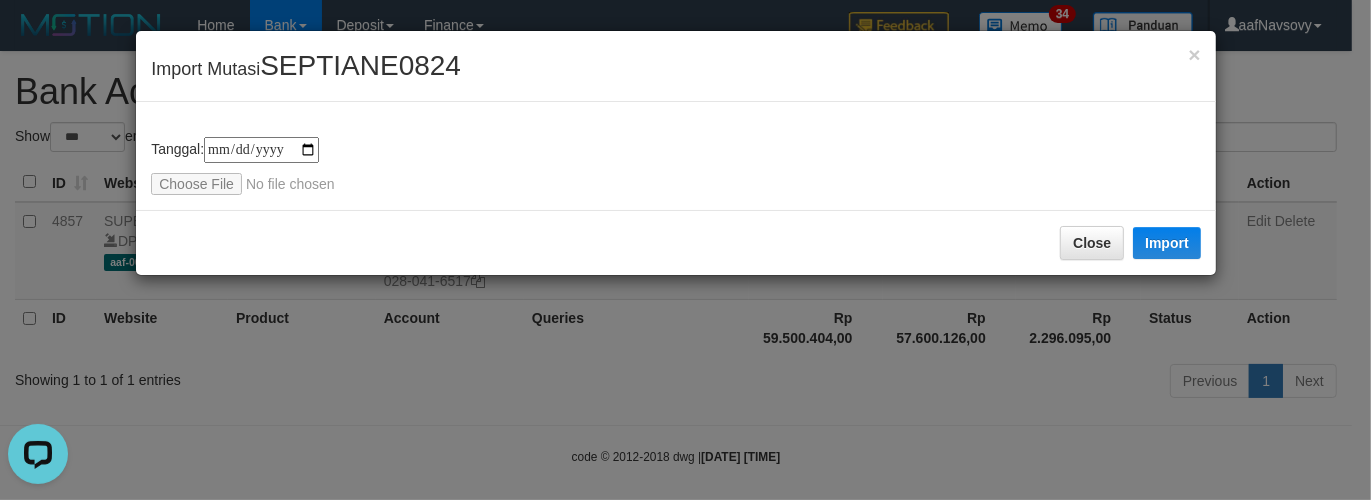 type on "**********" 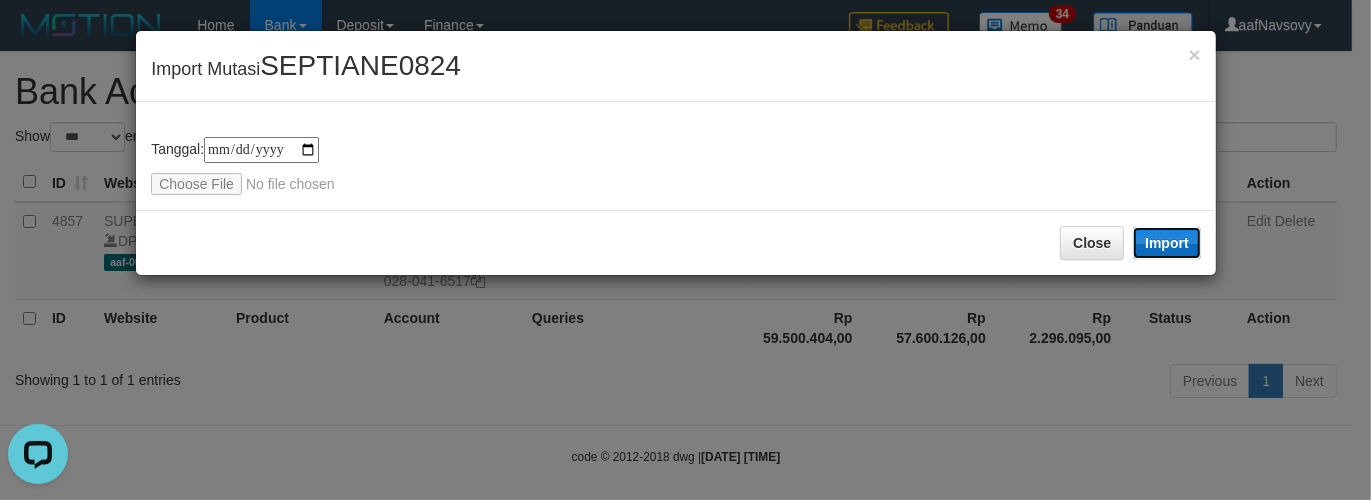 click on "Import" at bounding box center [1167, 243] 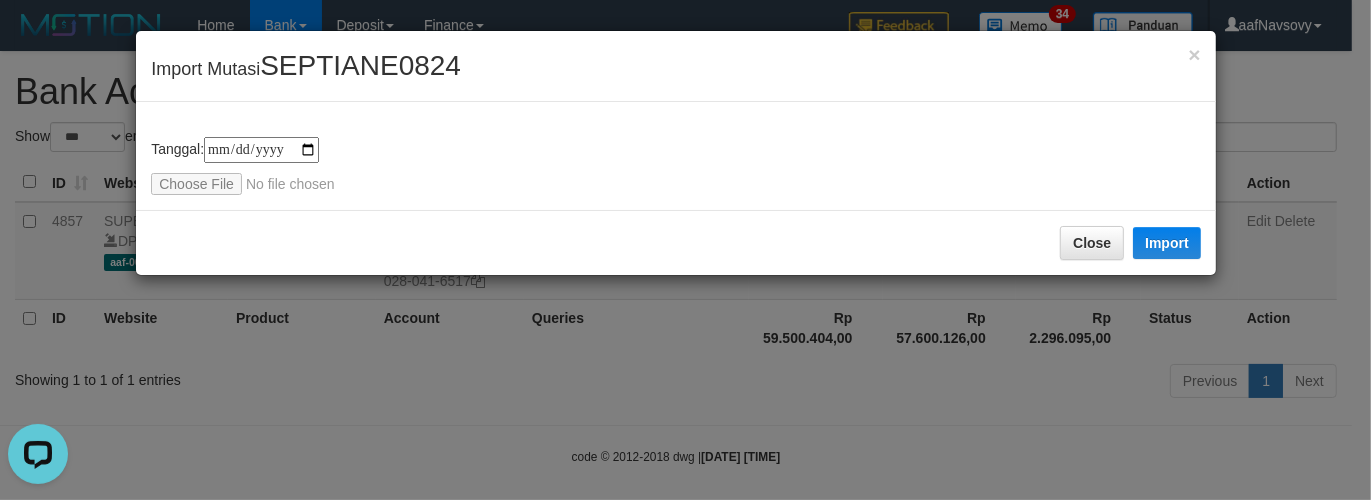 click on "**********" at bounding box center [685, 250] 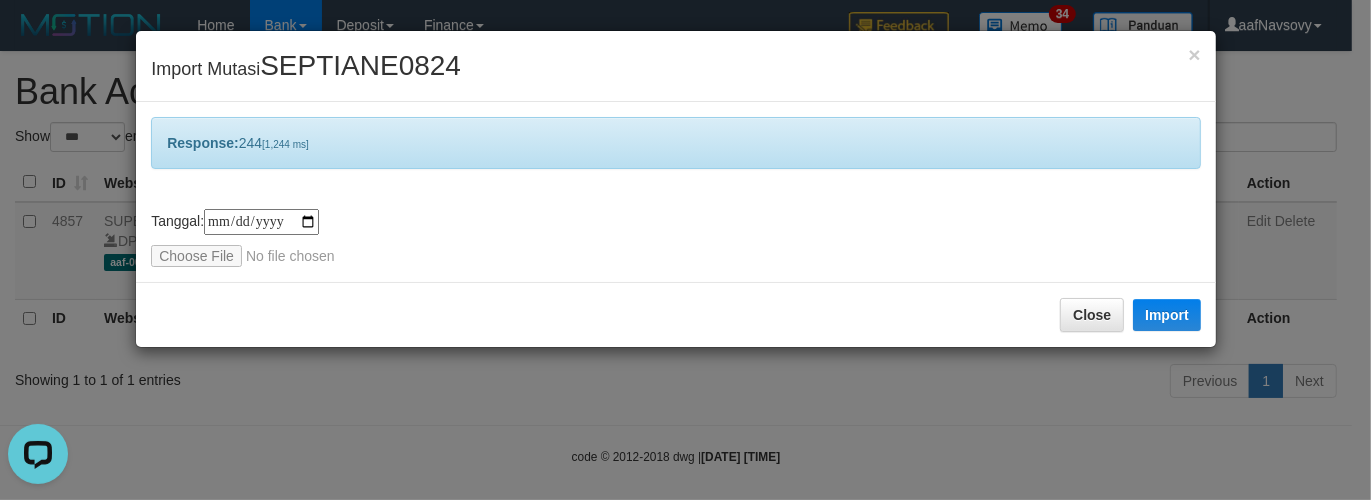 click on "**********" at bounding box center (685, 250) 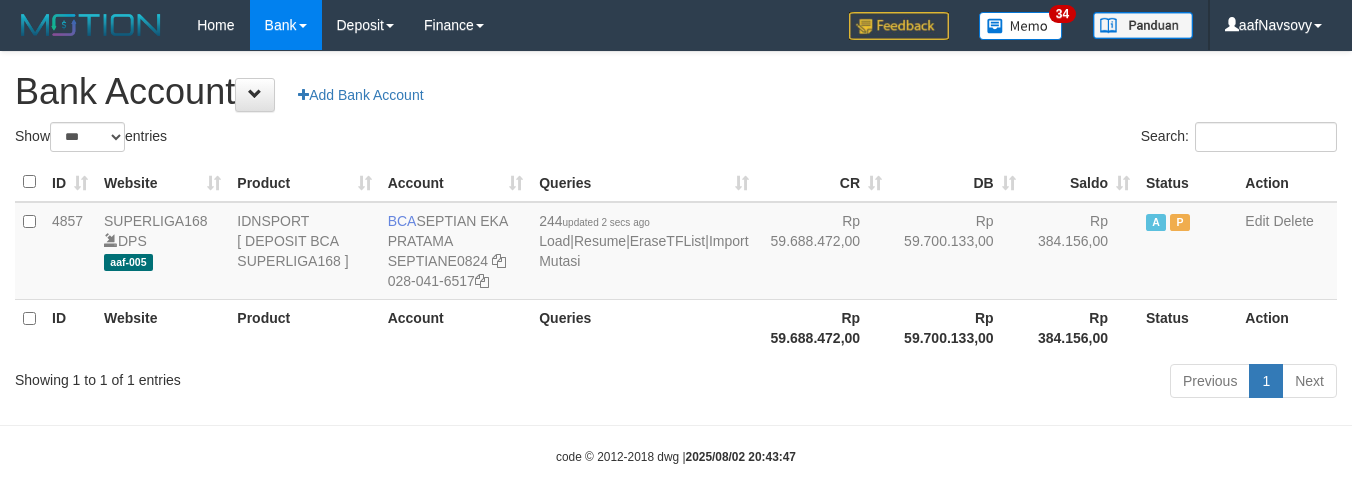 select on "***" 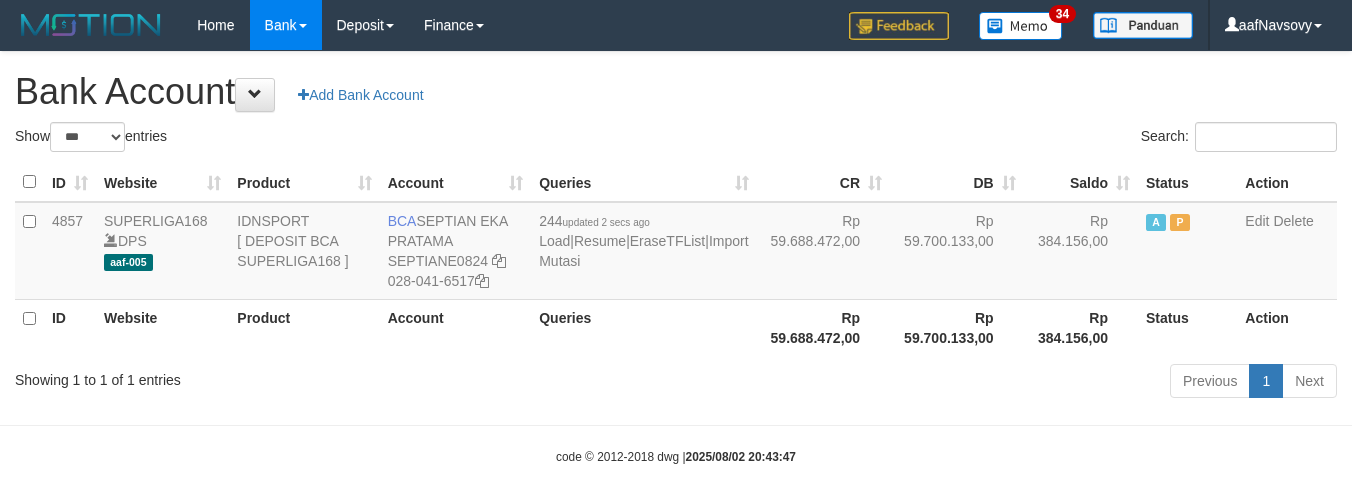 scroll, scrollTop: 0, scrollLeft: 0, axis: both 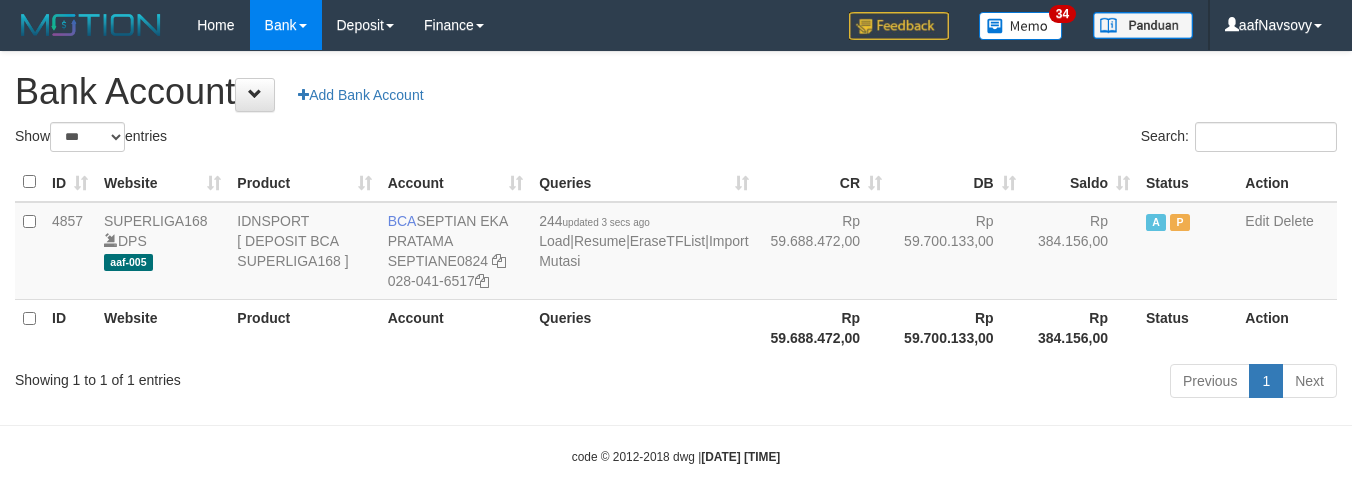 select on "***" 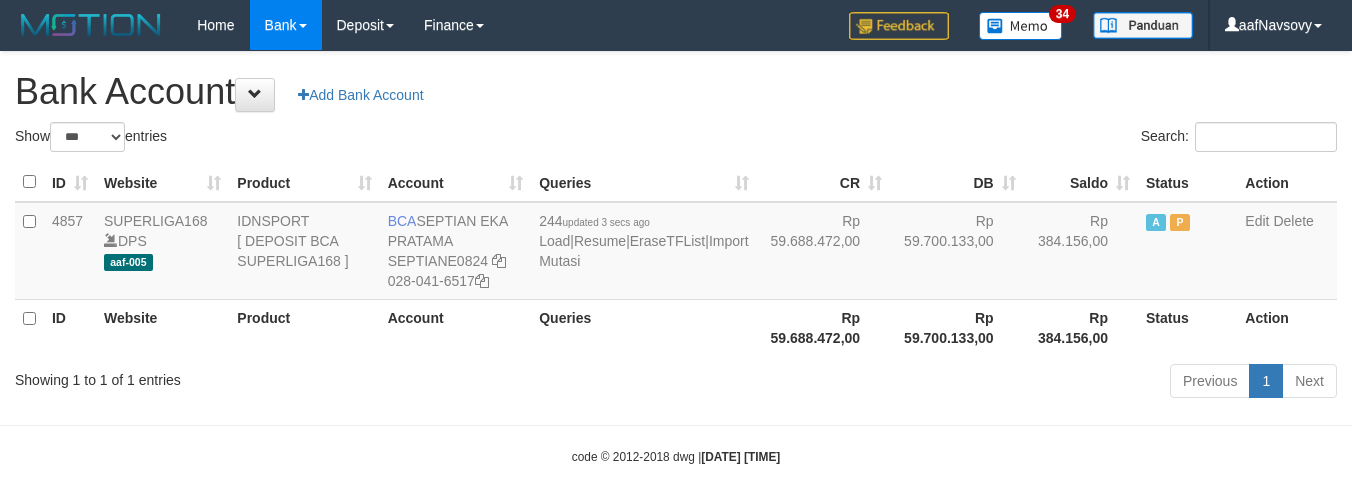 scroll, scrollTop: 0, scrollLeft: 0, axis: both 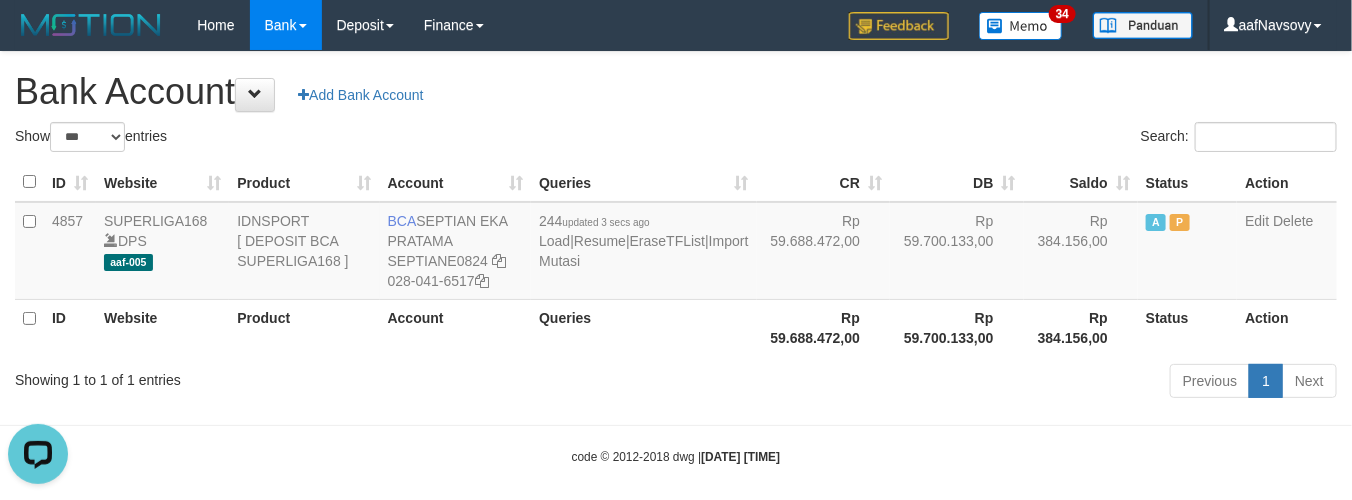 click on "Previous 1 Next" at bounding box center [957, 383] 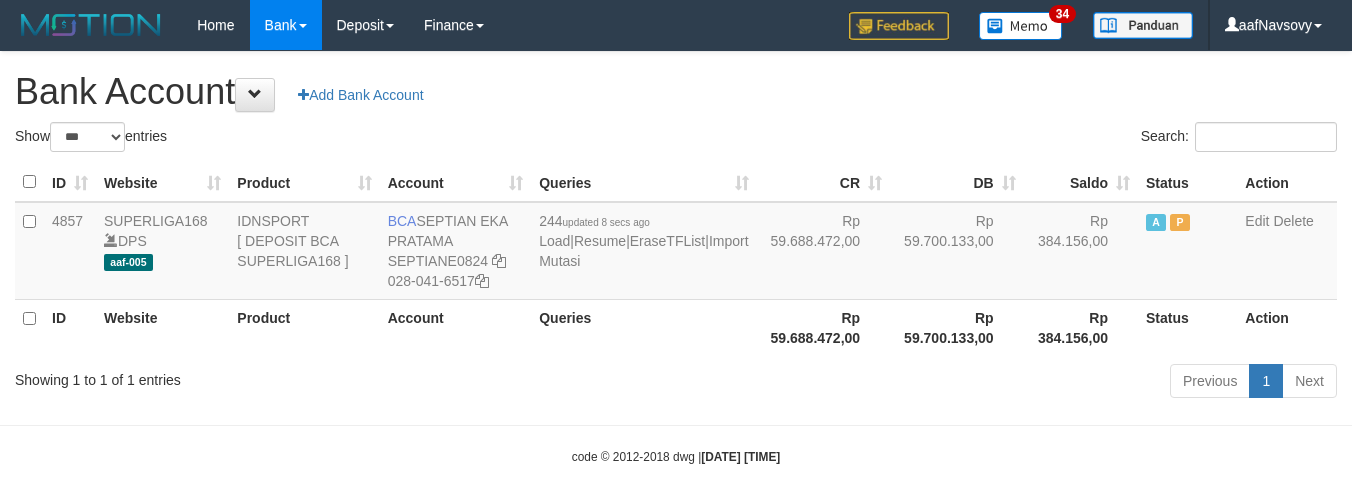 select on "***" 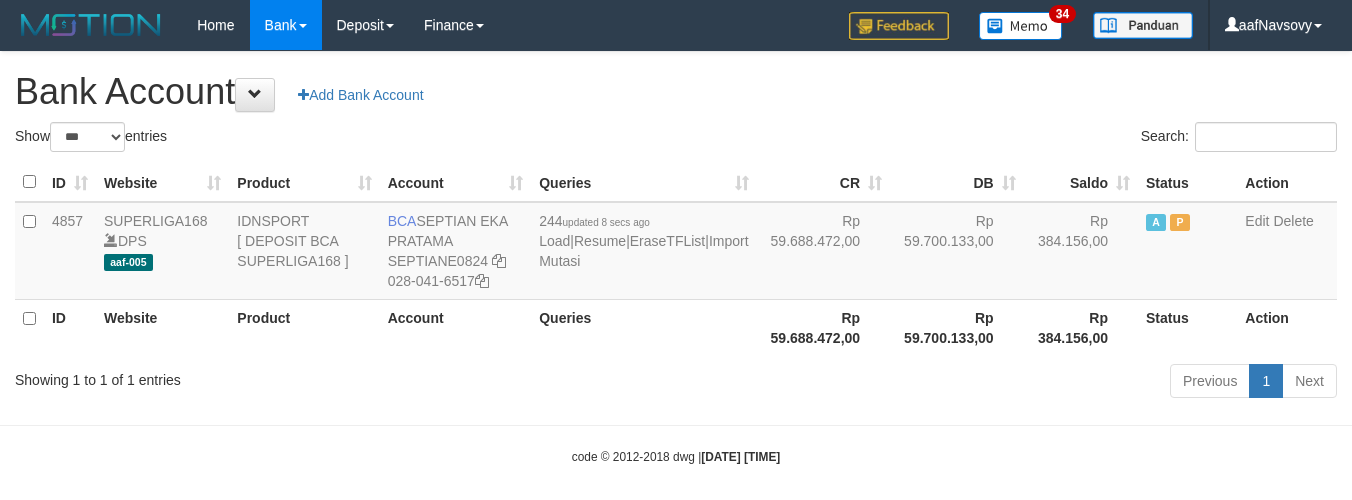 scroll, scrollTop: 0, scrollLeft: 0, axis: both 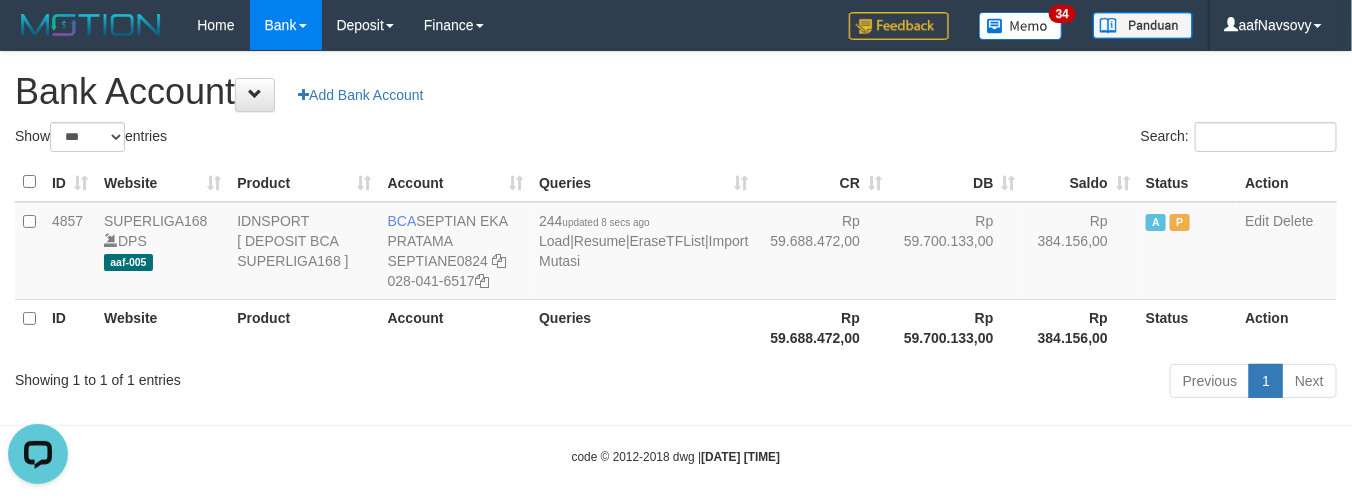 click on "Previous 1 Next" at bounding box center [957, 383] 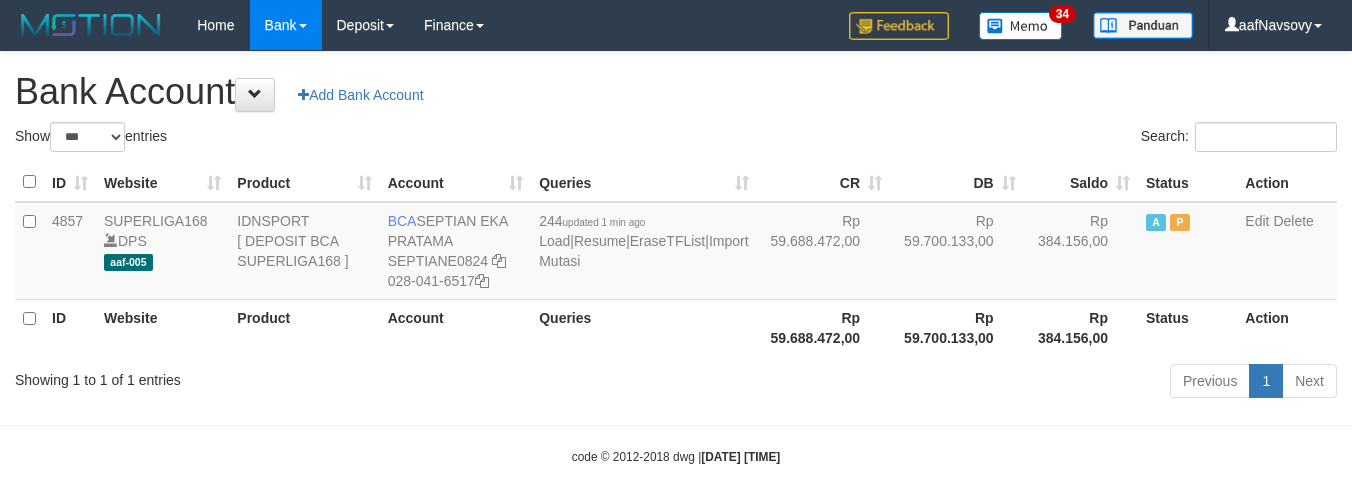 select on "***" 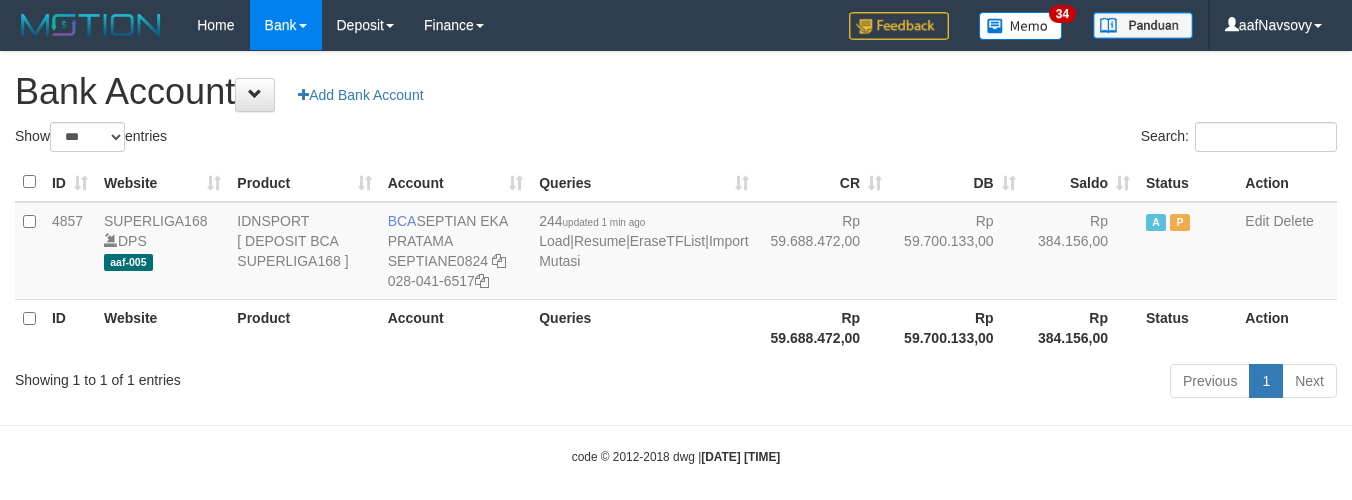 scroll, scrollTop: 0, scrollLeft: 0, axis: both 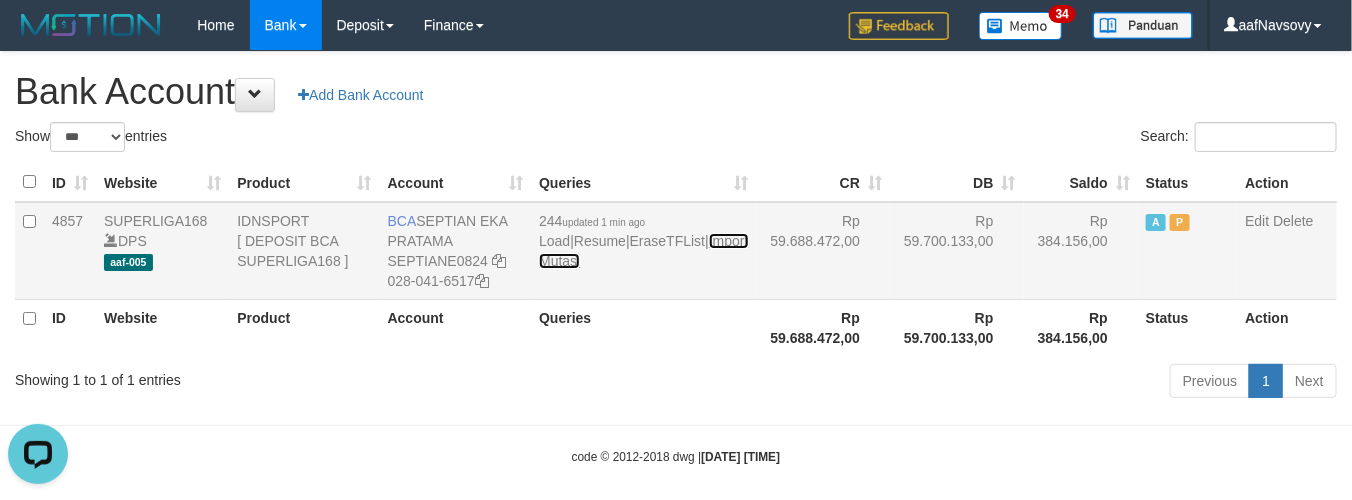click on "Import Mutasi" at bounding box center [643, 251] 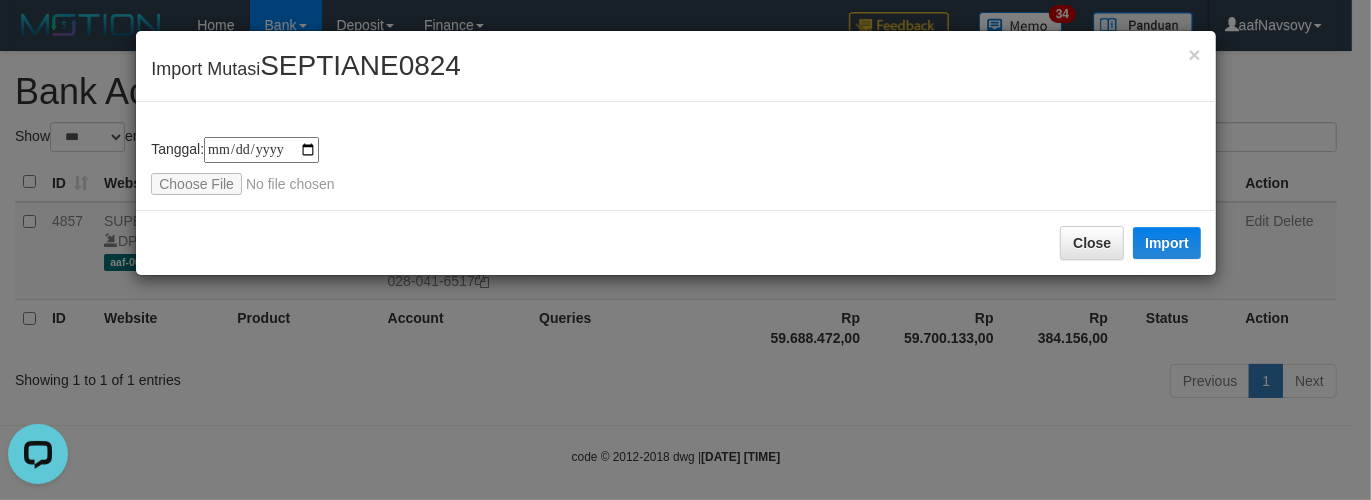 type on "**********" 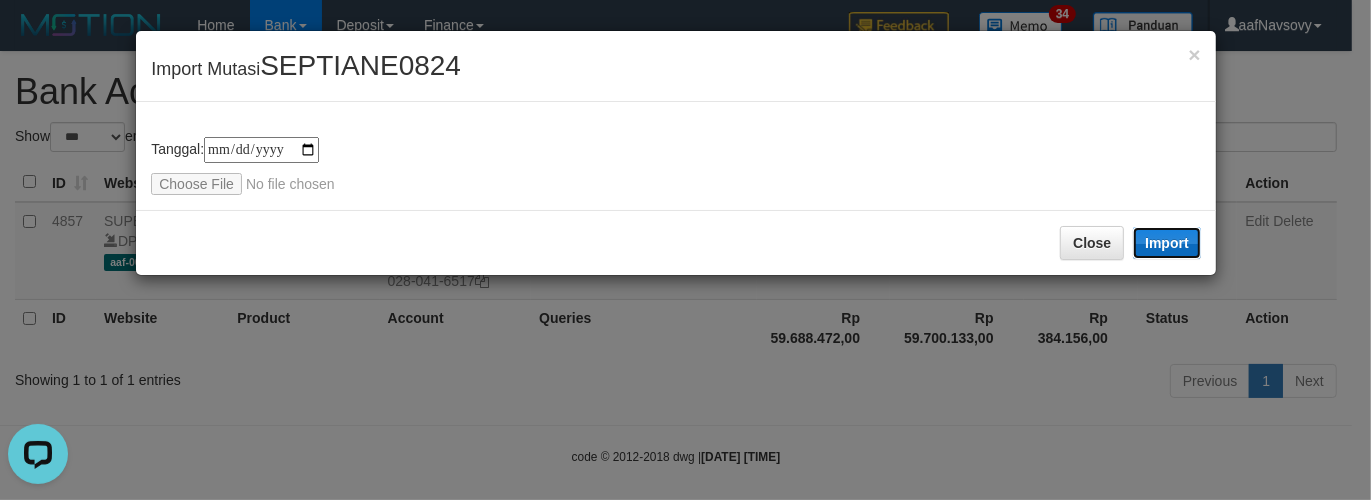 click on "Import" at bounding box center (1167, 243) 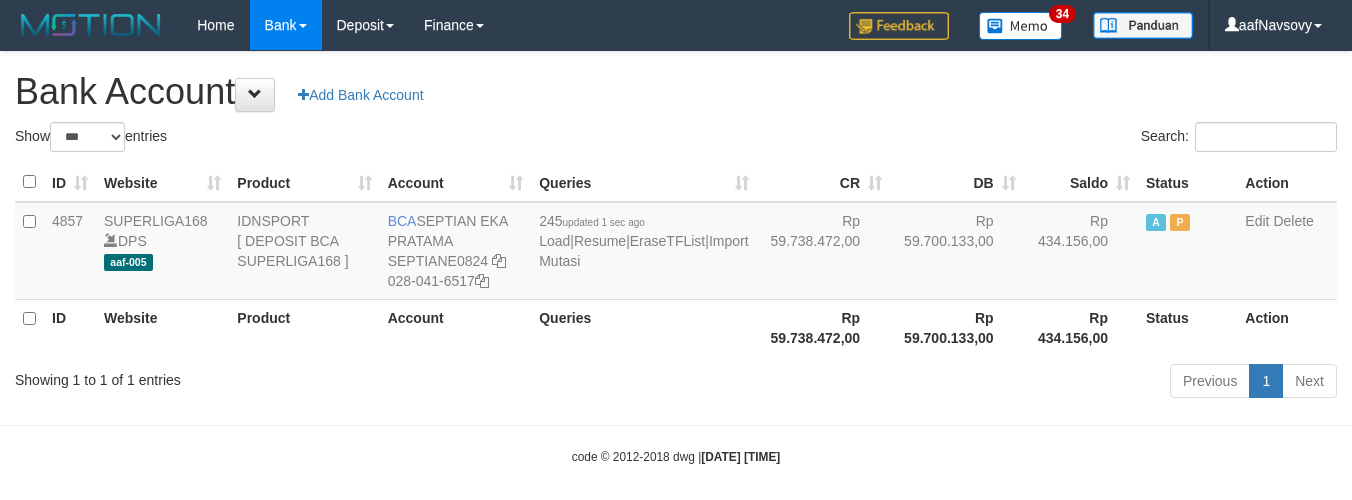 select on "***" 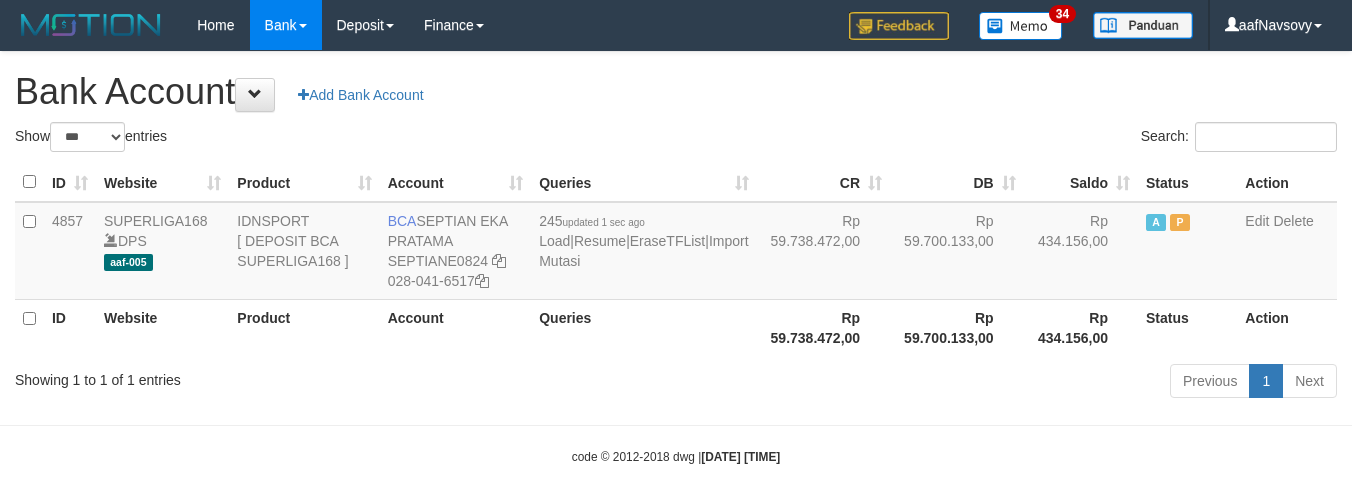 scroll, scrollTop: 0, scrollLeft: 0, axis: both 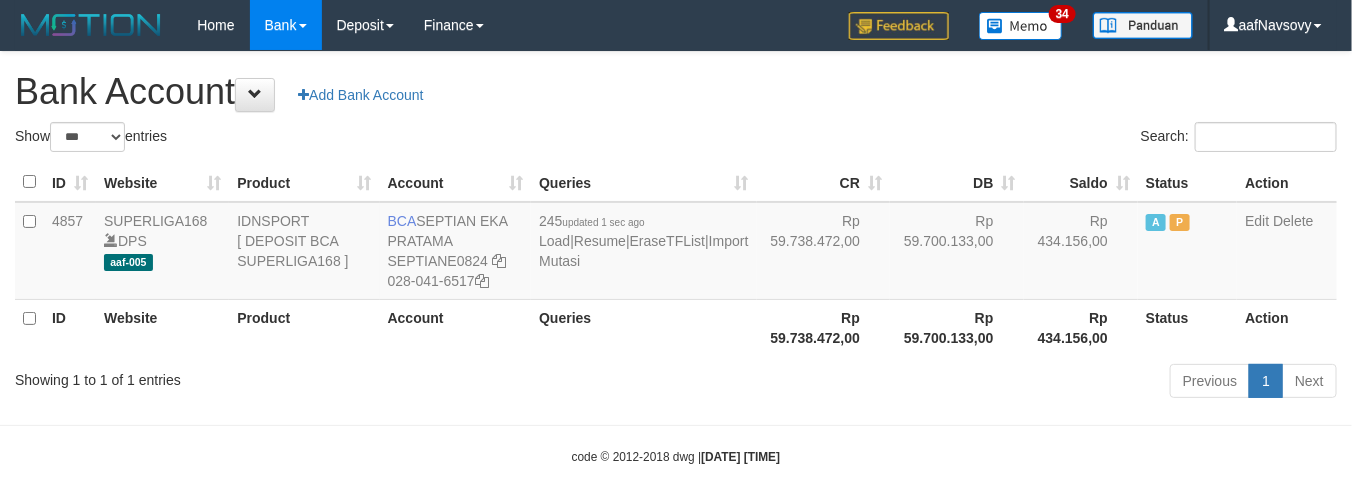 click on "Queries" at bounding box center (643, 327) 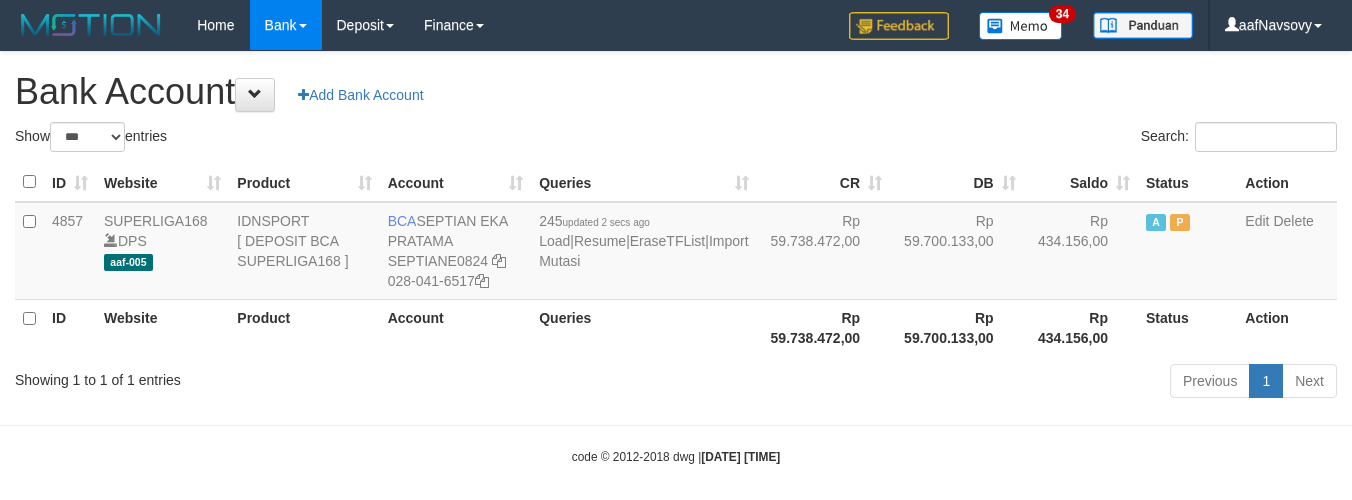 select on "***" 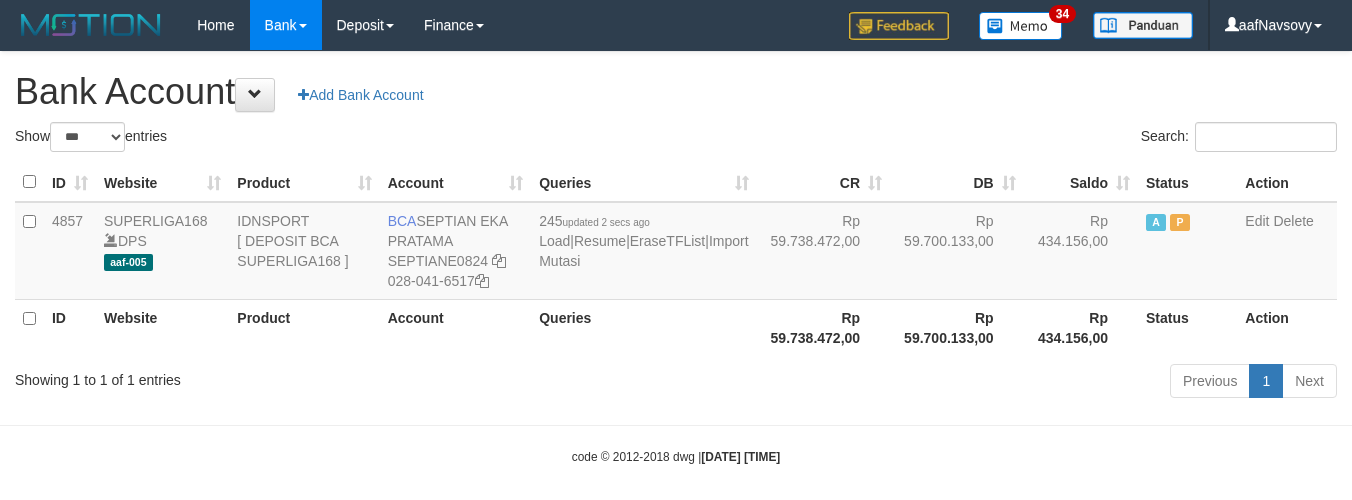 scroll, scrollTop: 0, scrollLeft: 0, axis: both 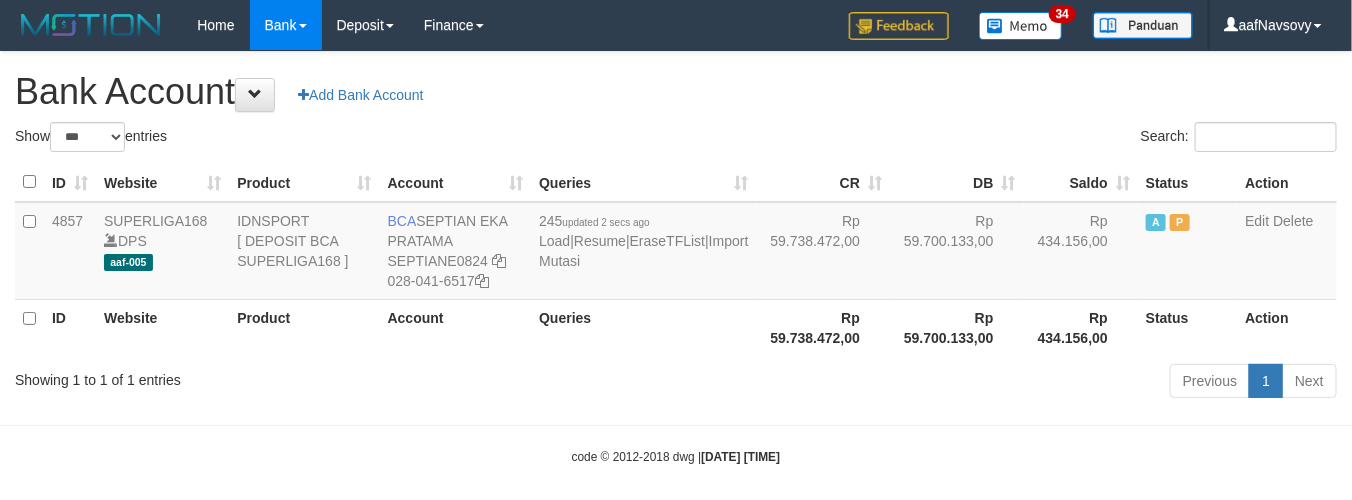 click on "Previous 1 Next" at bounding box center (957, 383) 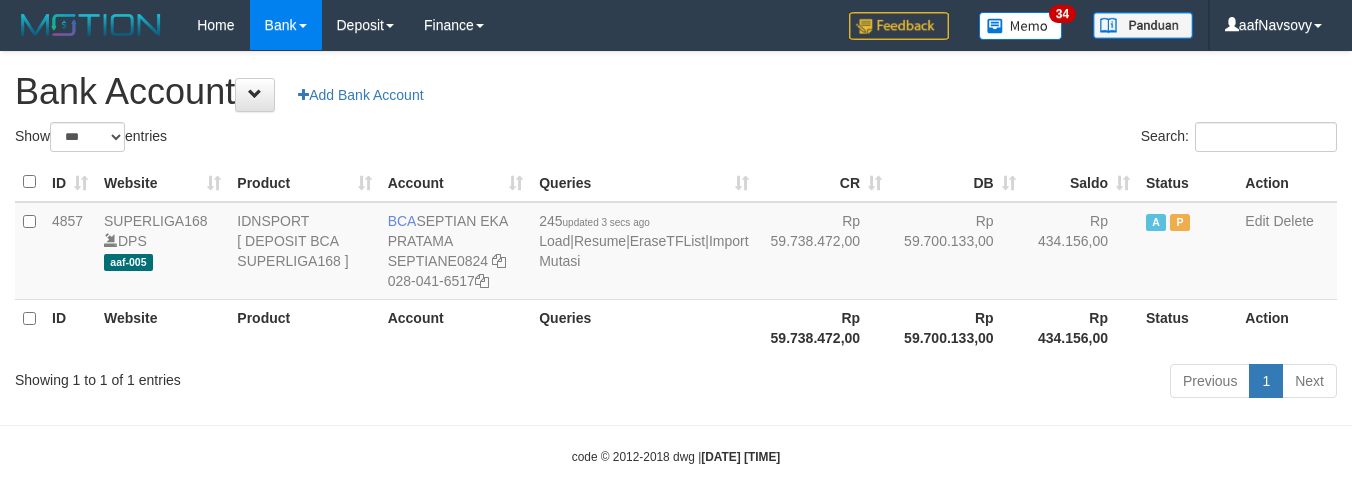 select on "***" 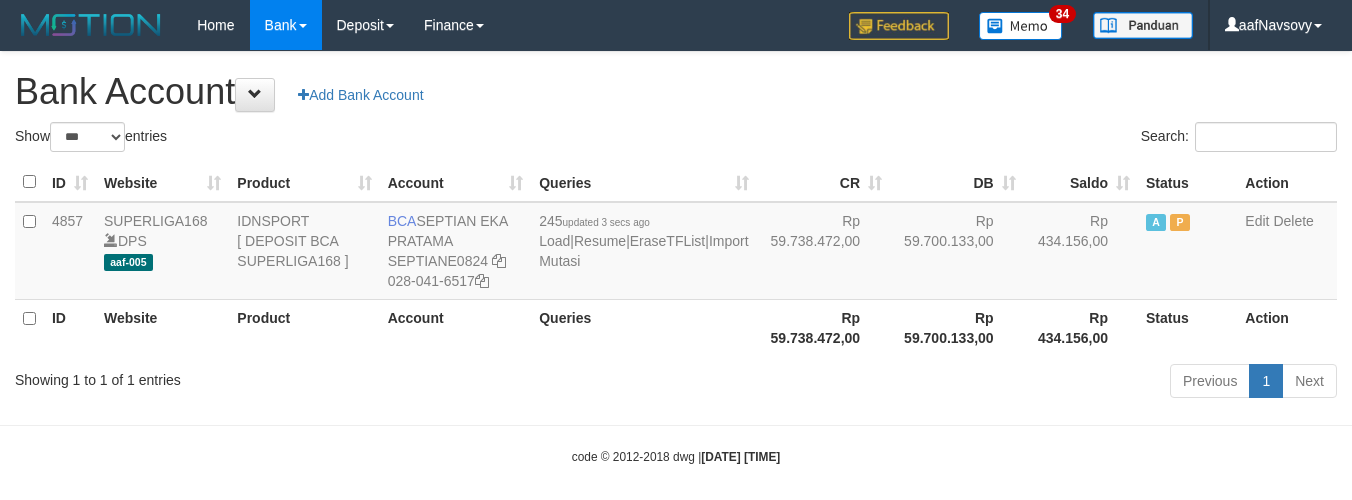 scroll, scrollTop: 0, scrollLeft: 0, axis: both 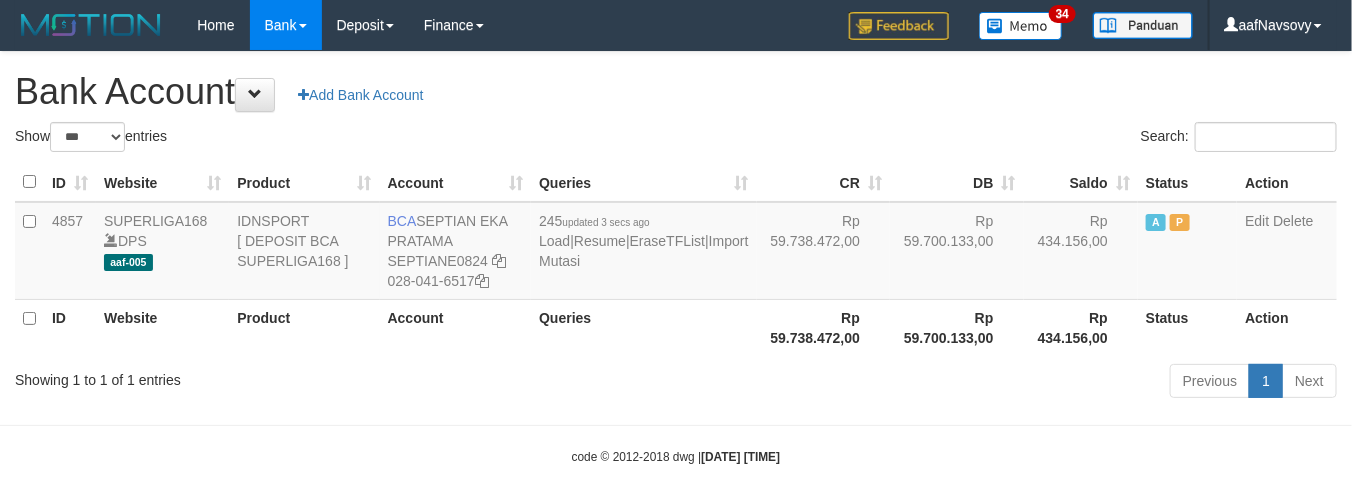 click on "Previous 1 Next" at bounding box center (957, 383) 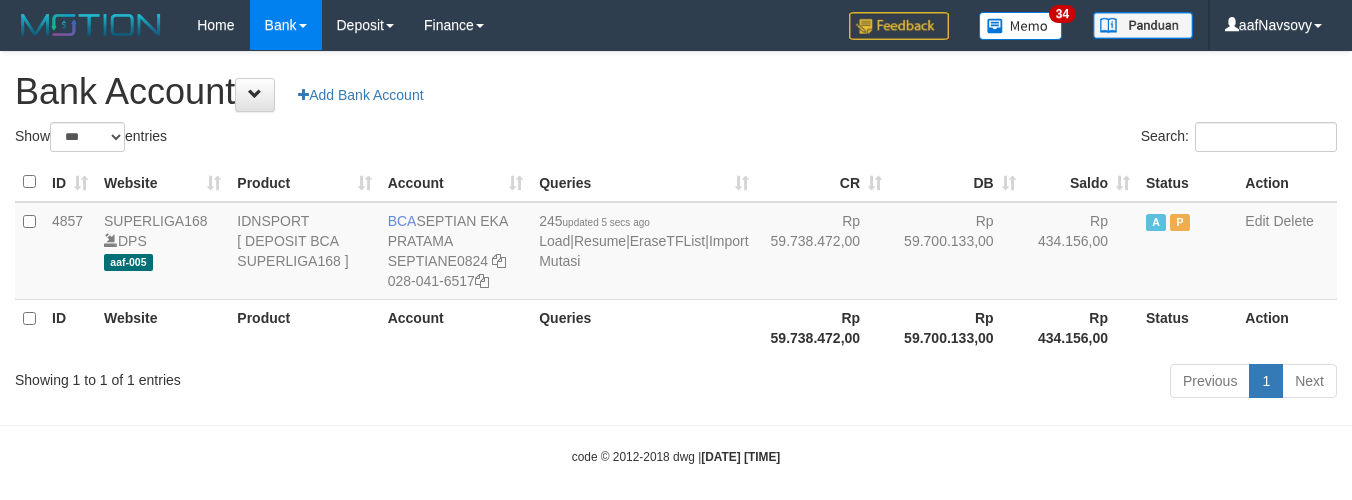 select on "***" 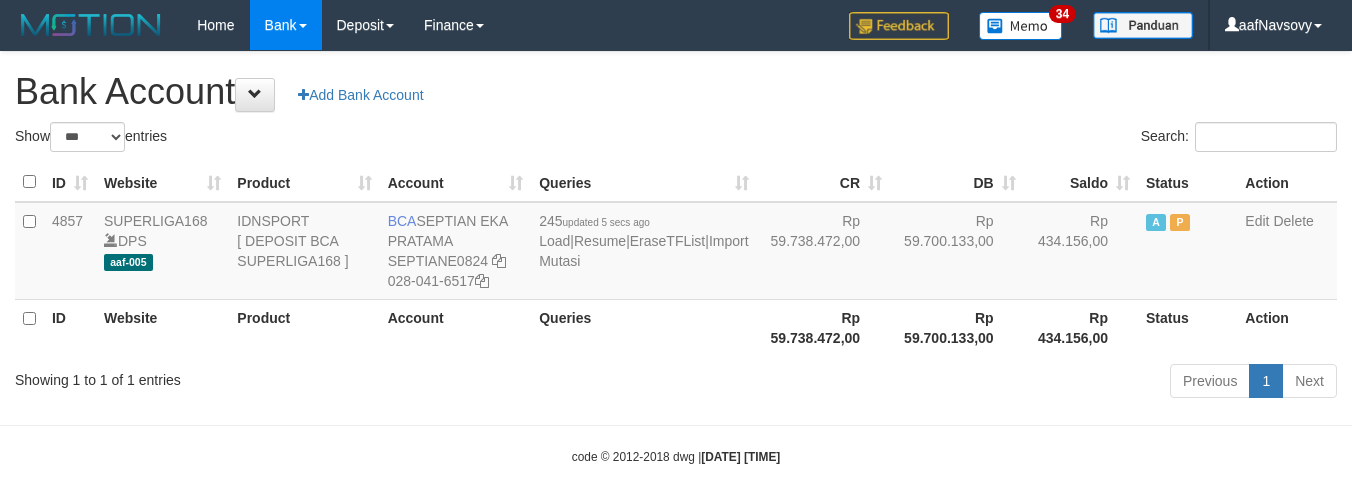 scroll, scrollTop: 0, scrollLeft: 0, axis: both 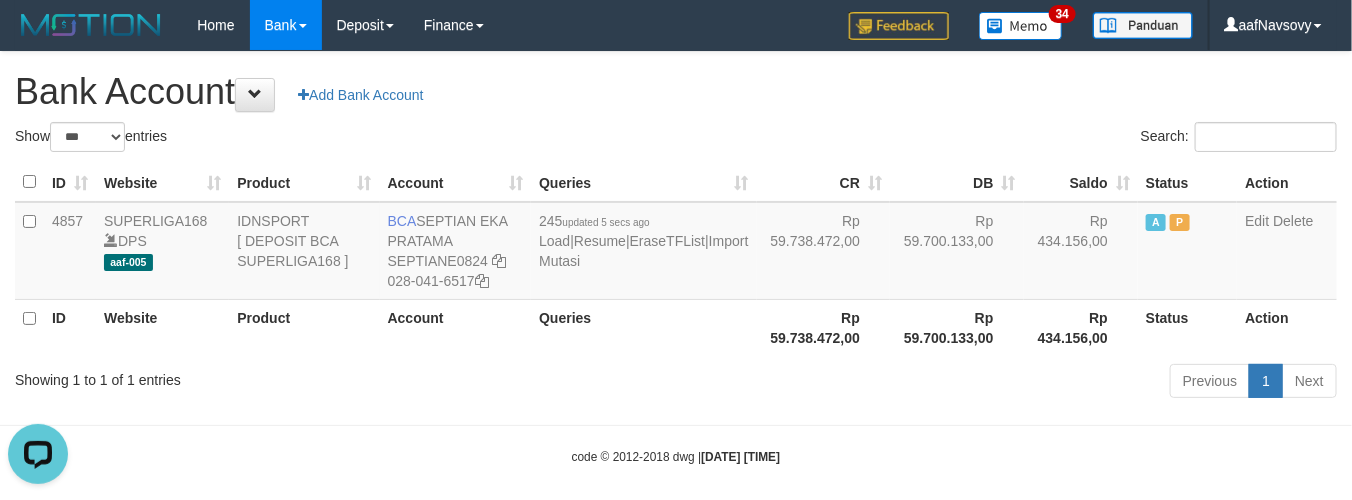 click on "Previous 1 Next" at bounding box center (957, 383) 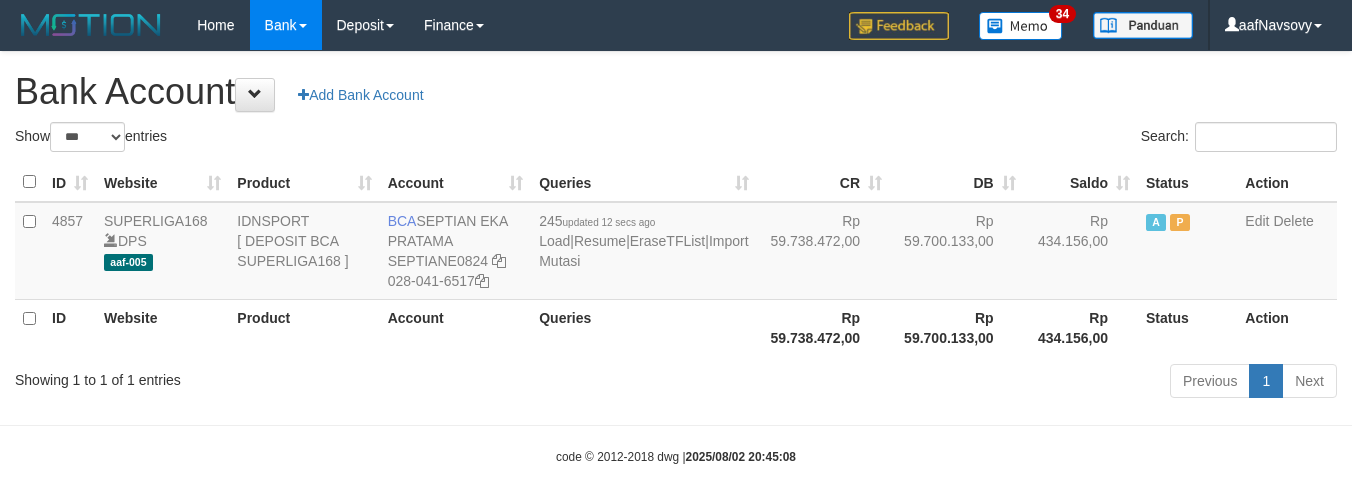 select on "***" 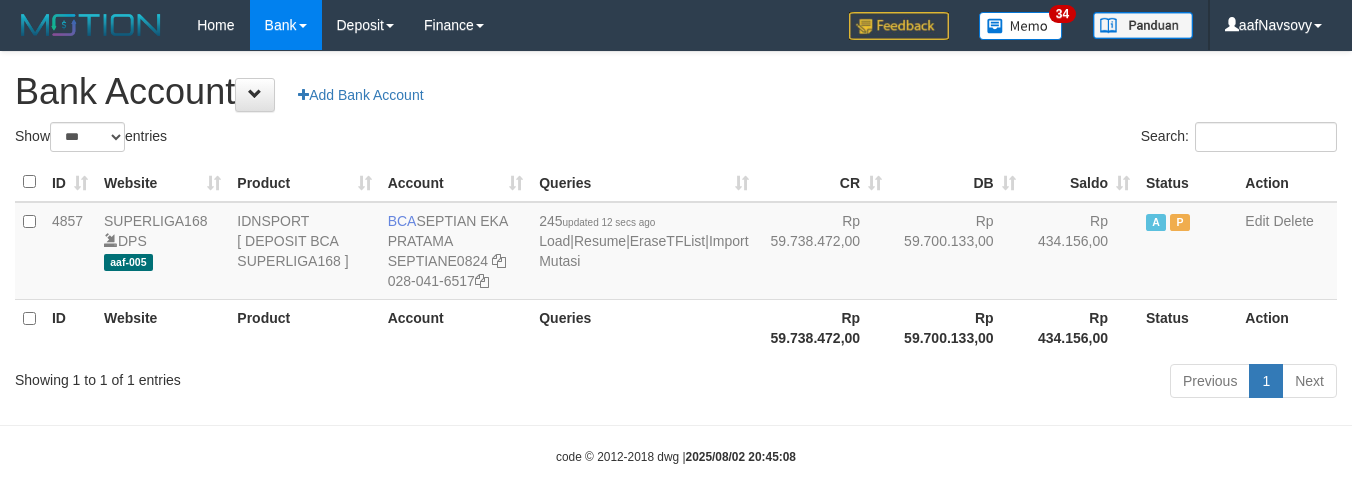 scroll, scrollTop: 0, scrollLeft: 0, axis: both 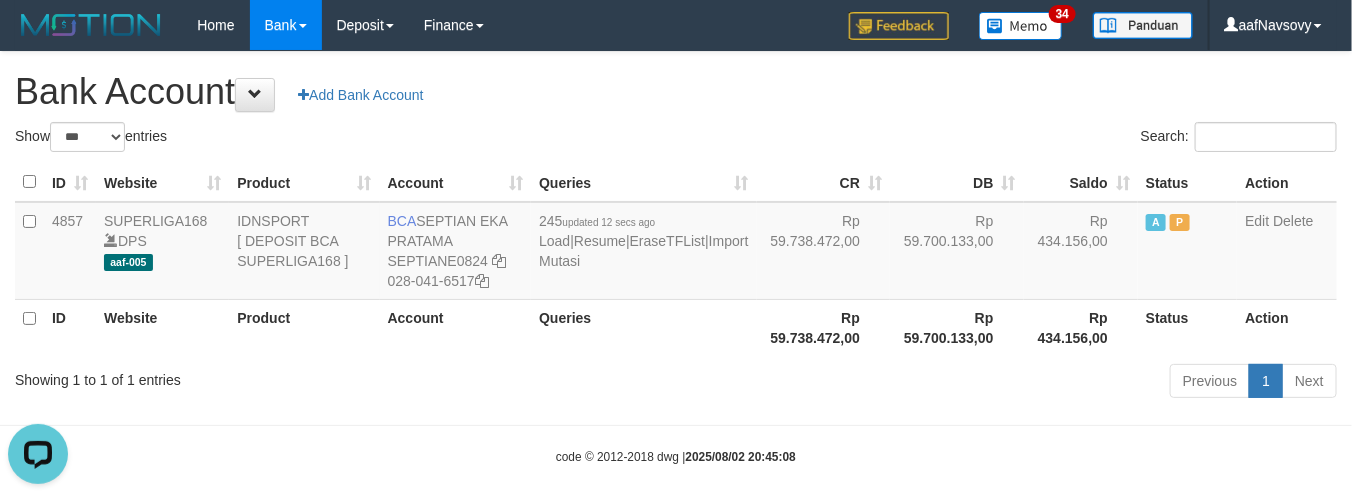 drag, startPoint x: 515, startPoint y: 415, endPoint x: 515, endPoint y: 426, distance: 11 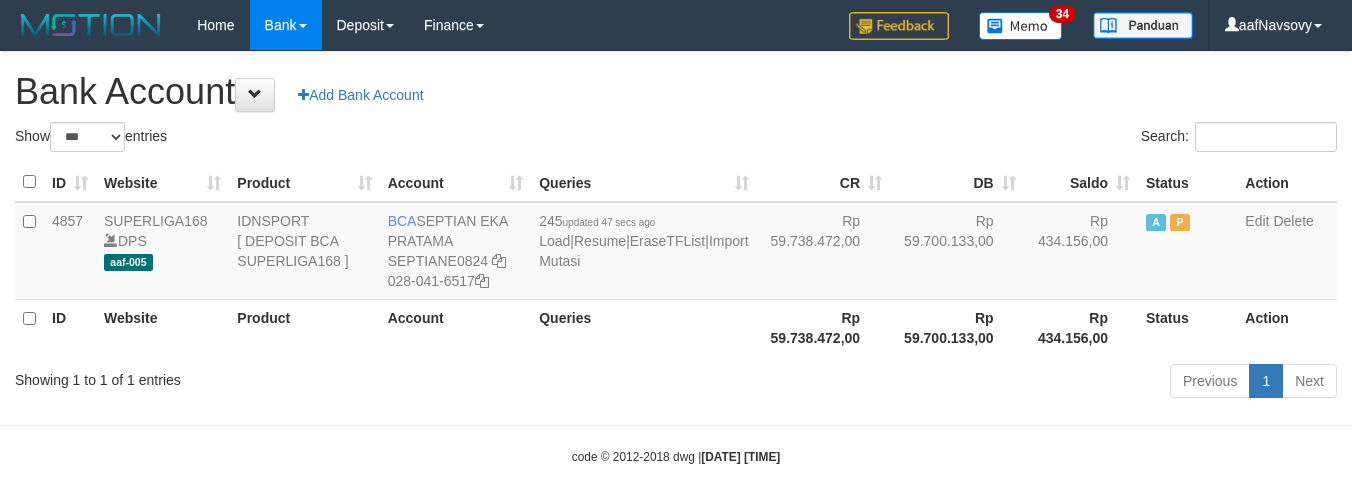 select on "***" 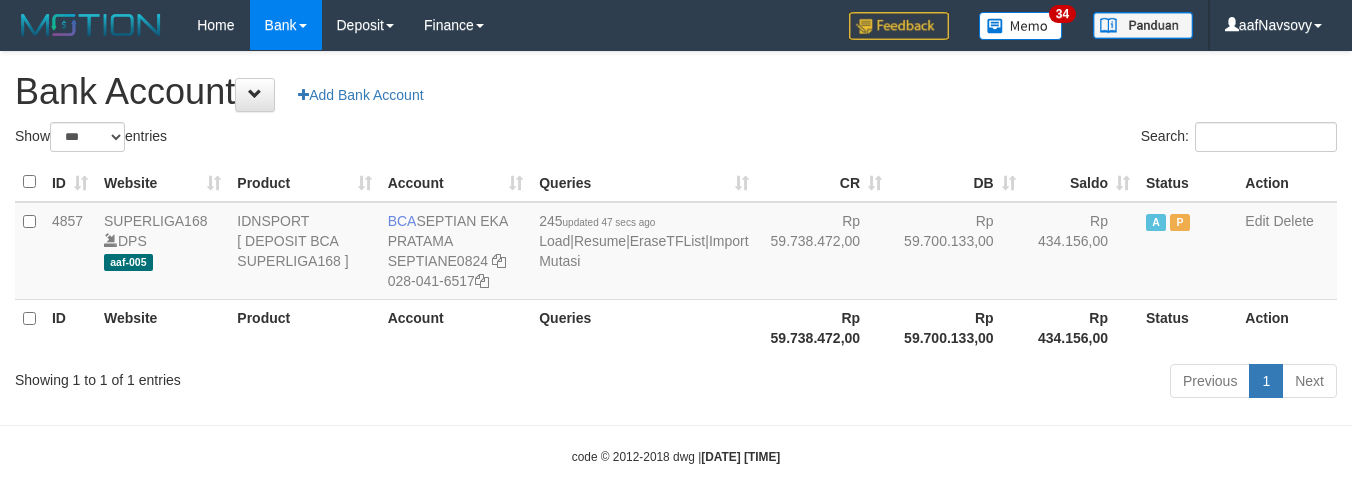 scroll, scrollTop: 0, scrollLeft: 0, axis: both 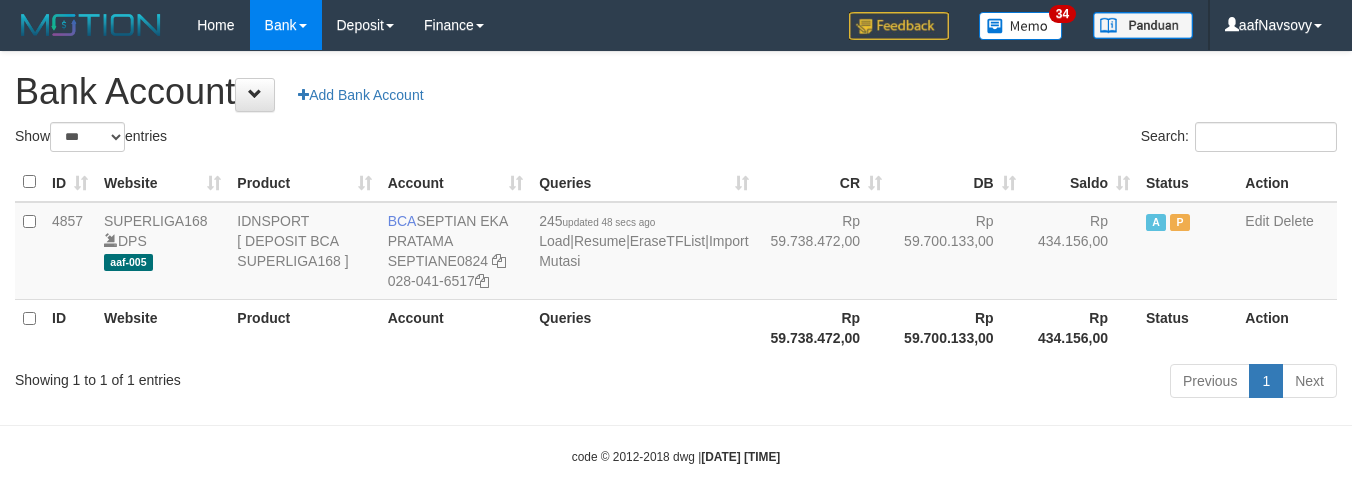 select on "***" 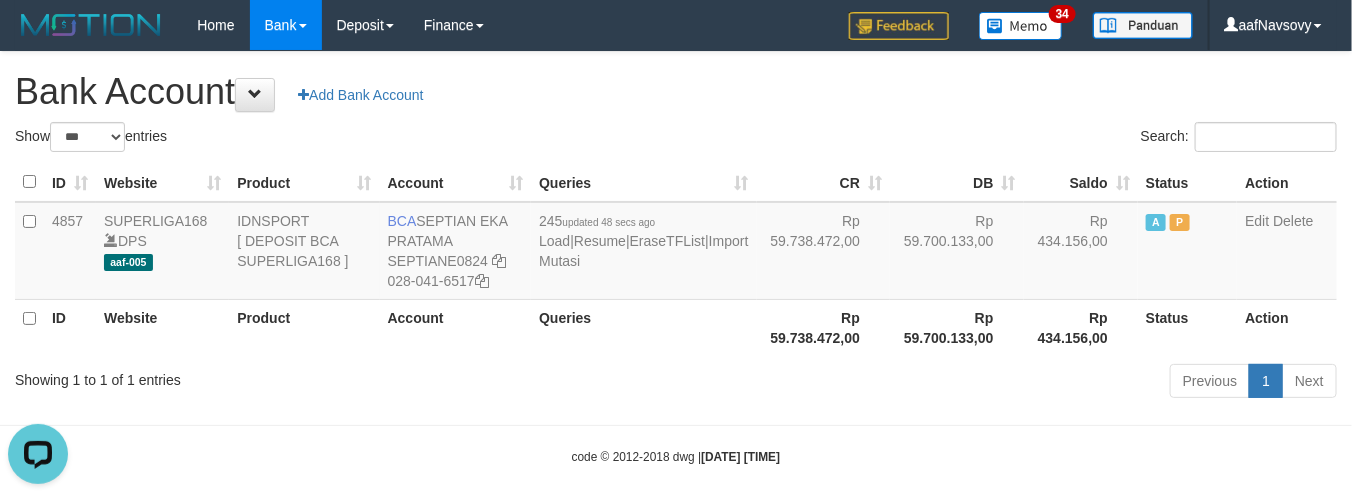 scroll, scrollTop: 0, scrollLeft: 0, axis: both 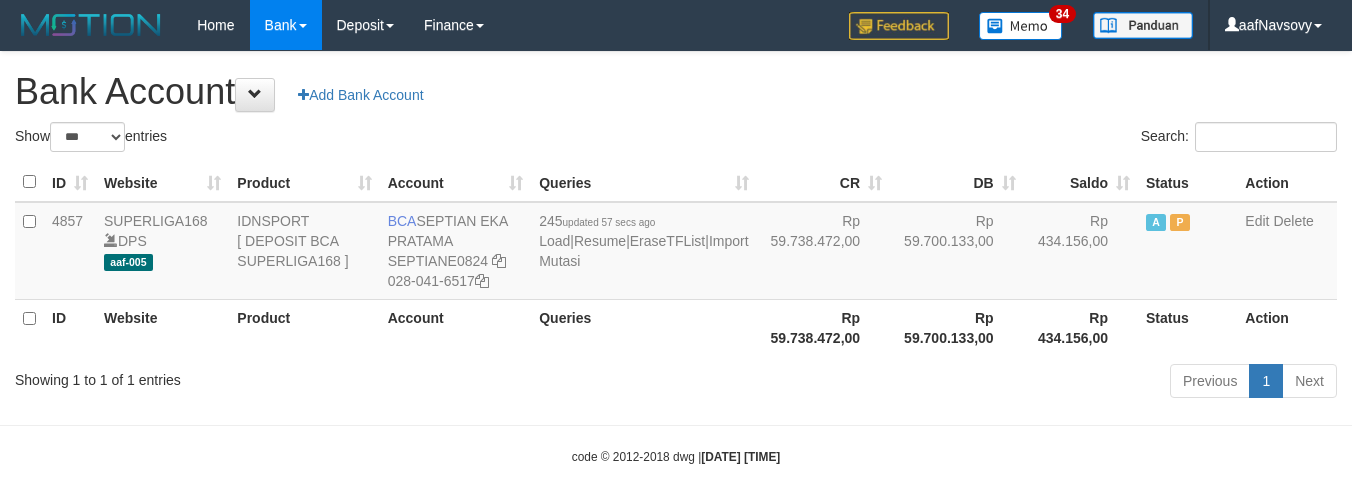 select on "***" 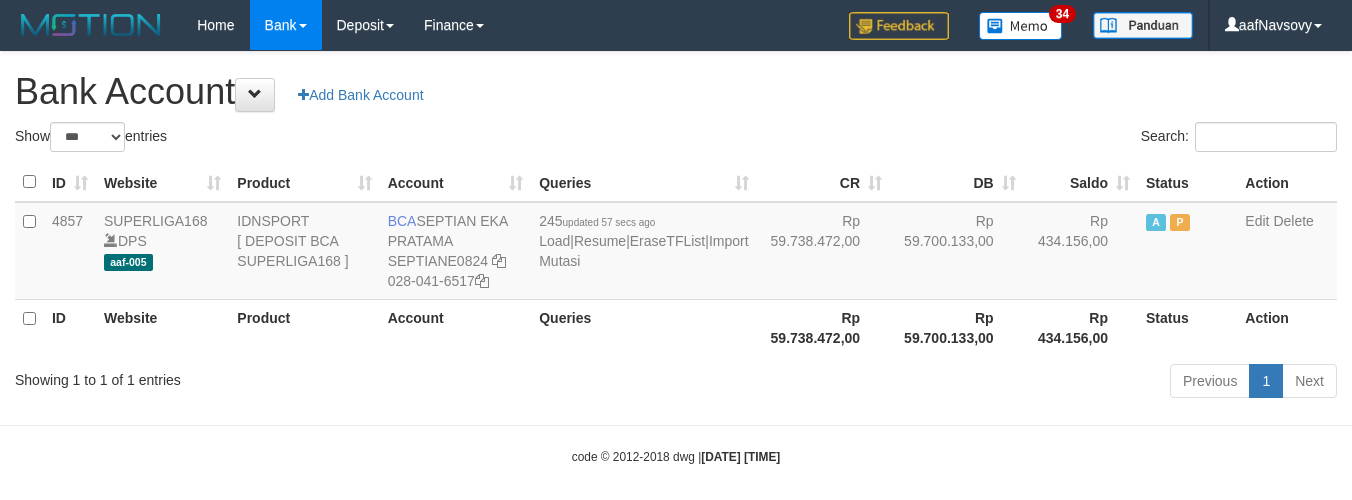 scroll, scrollTop: 0, scrollLeft: 0, axis: both 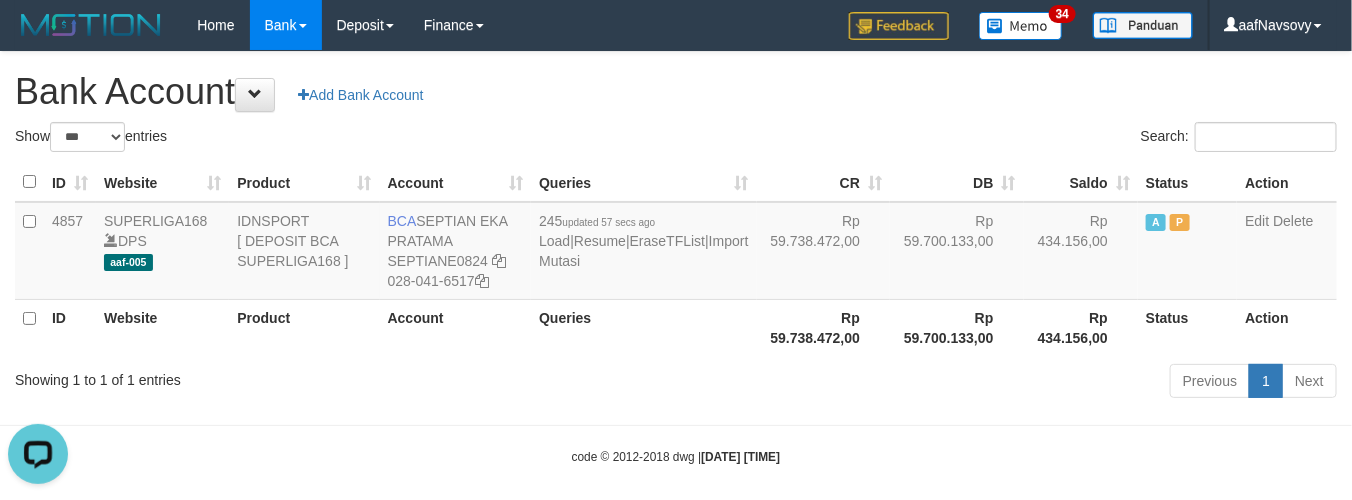 click on "Previous 1 Next" at bounding box center (957, 383) 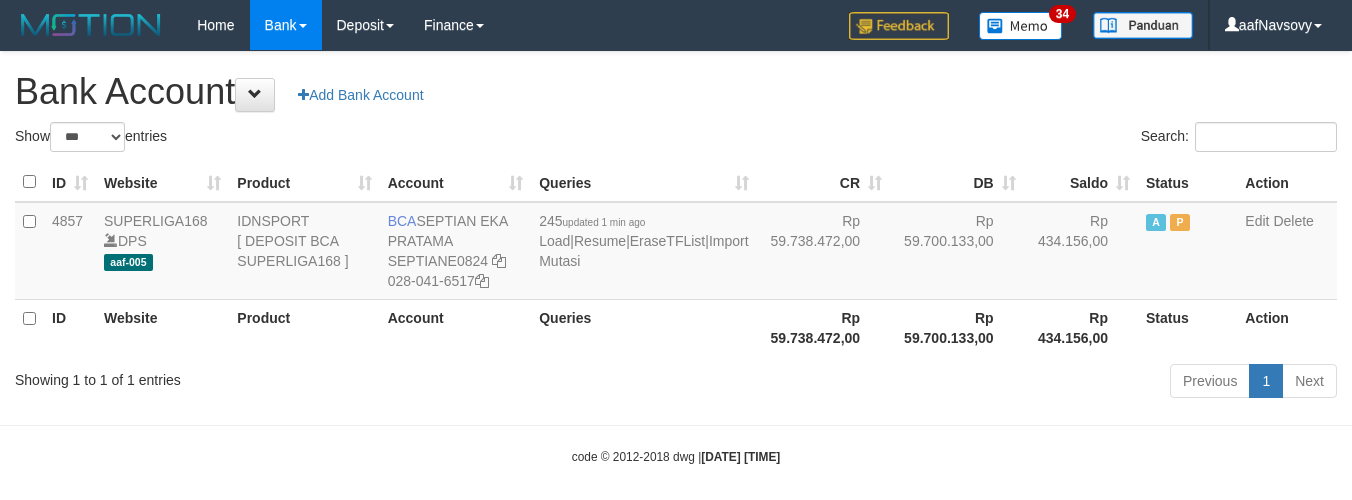 select on "***" 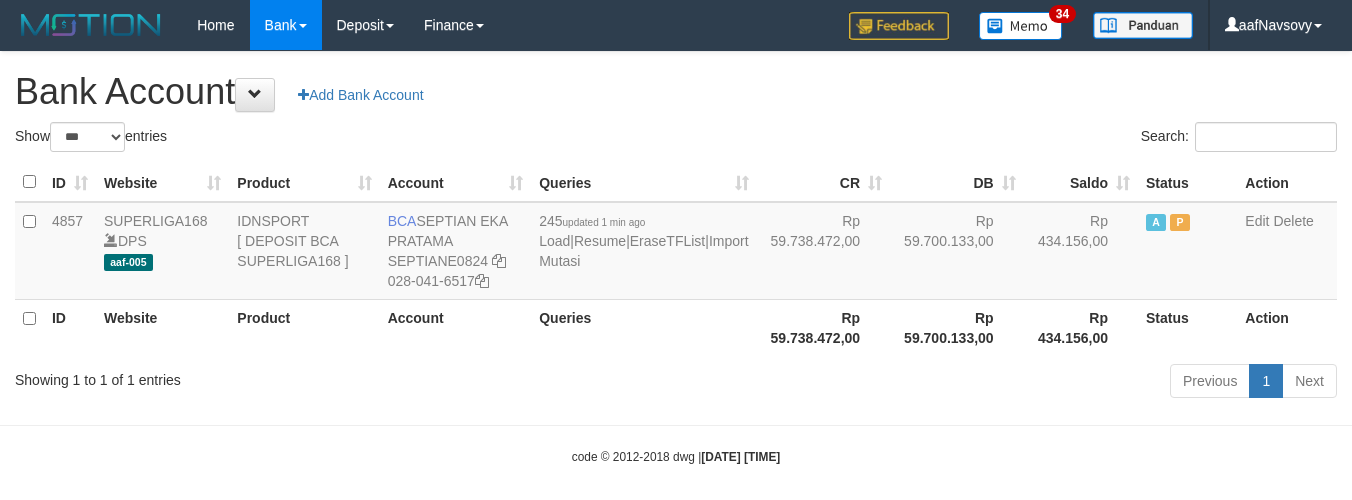 scroll, scrollTop: 0, scrollLeft: 0, axis: both 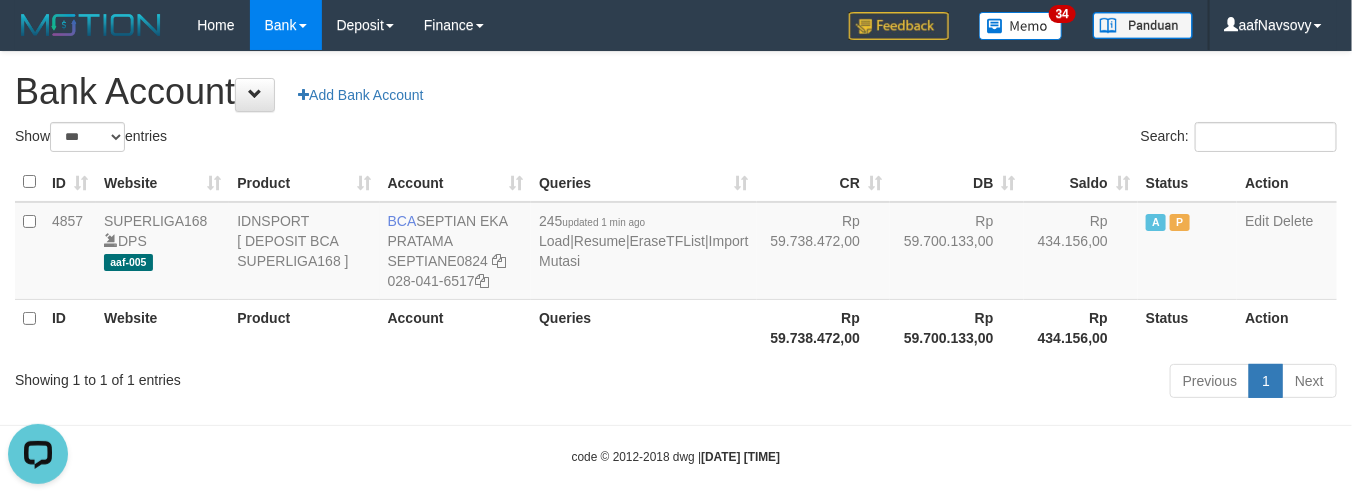 click on "Previous 1 Next" at bounding box center [957, 383] 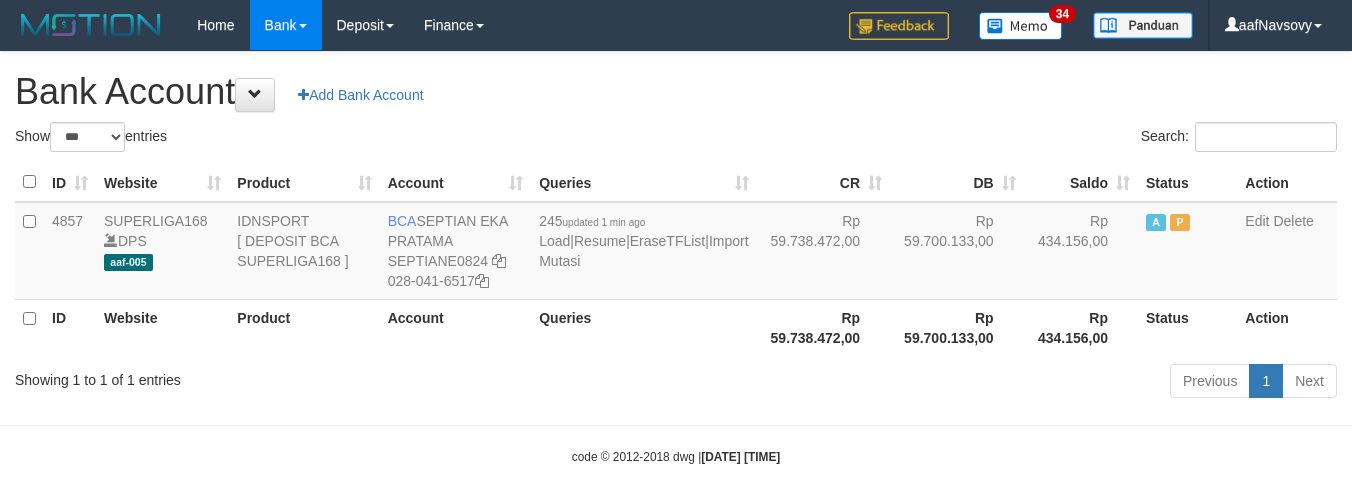 select on "***" 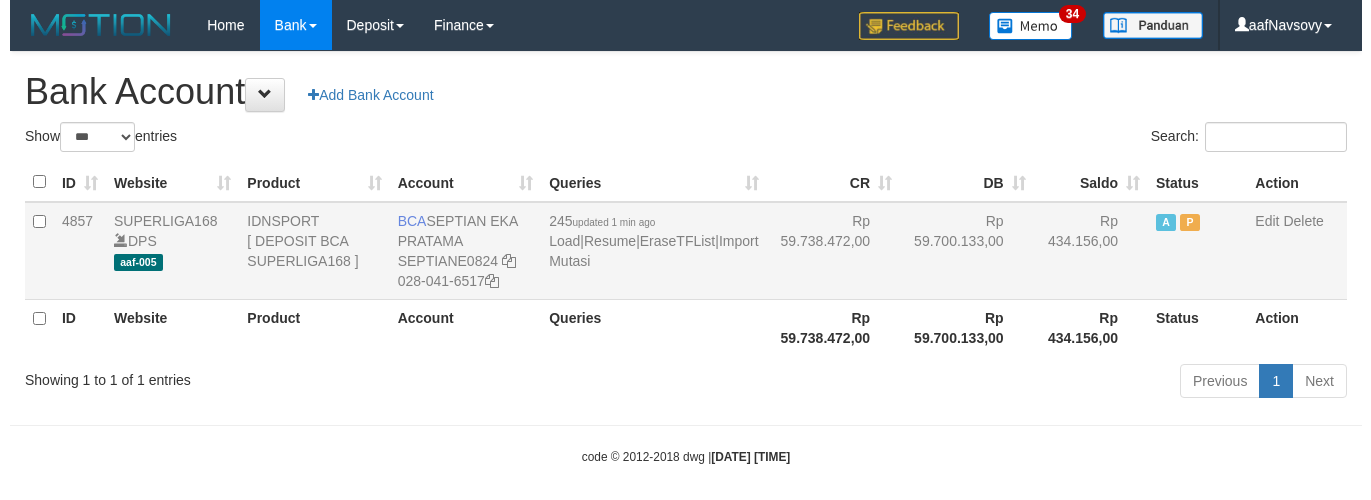 scroll, scrollTop: 0, scrollLeft: 0, axis: both 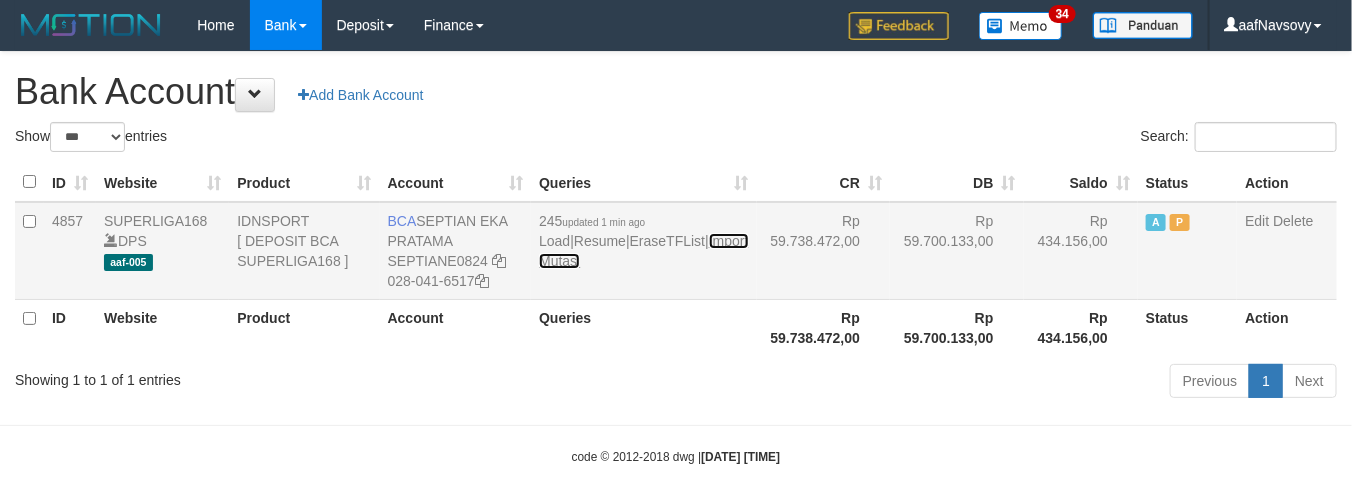 click on "Import Mutasi" at bounding box center (643, 251) 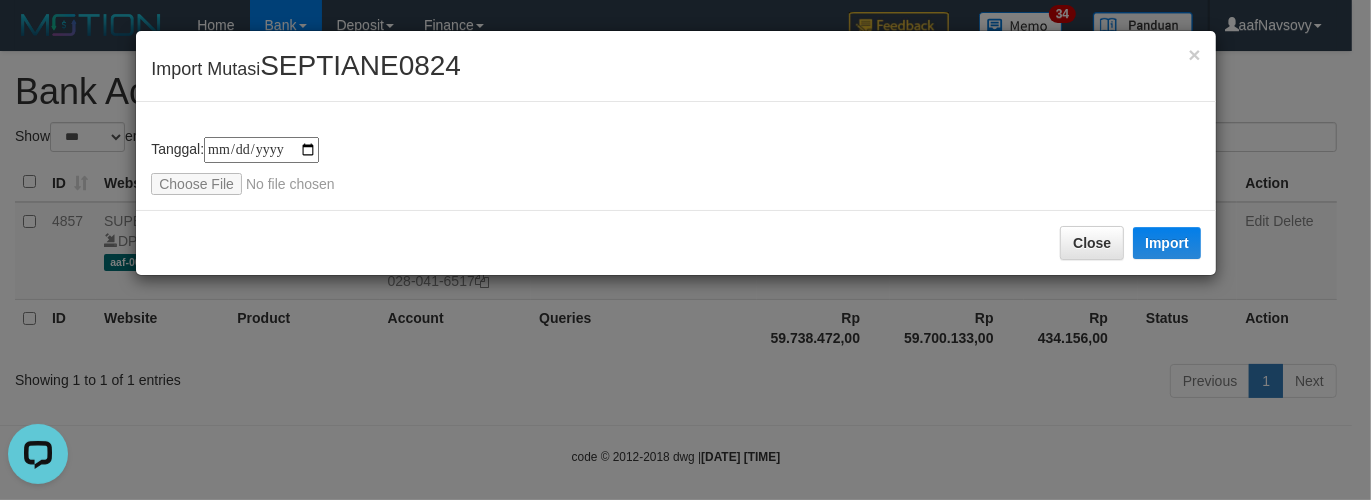 scroll, scrollTop: 0, scrollLeft: 0, axis: both 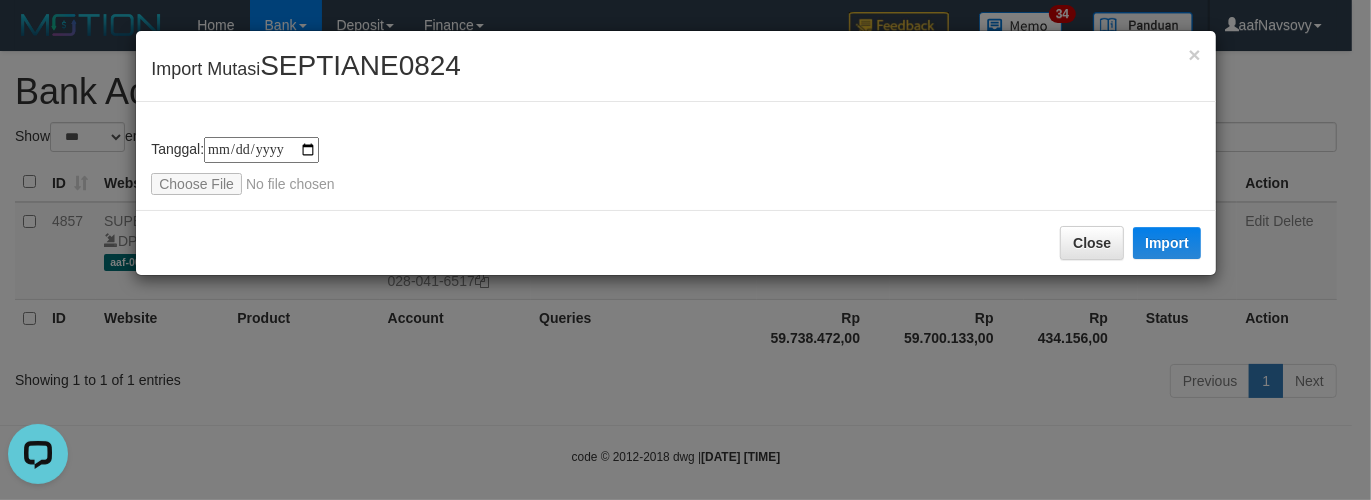 type on "**********" 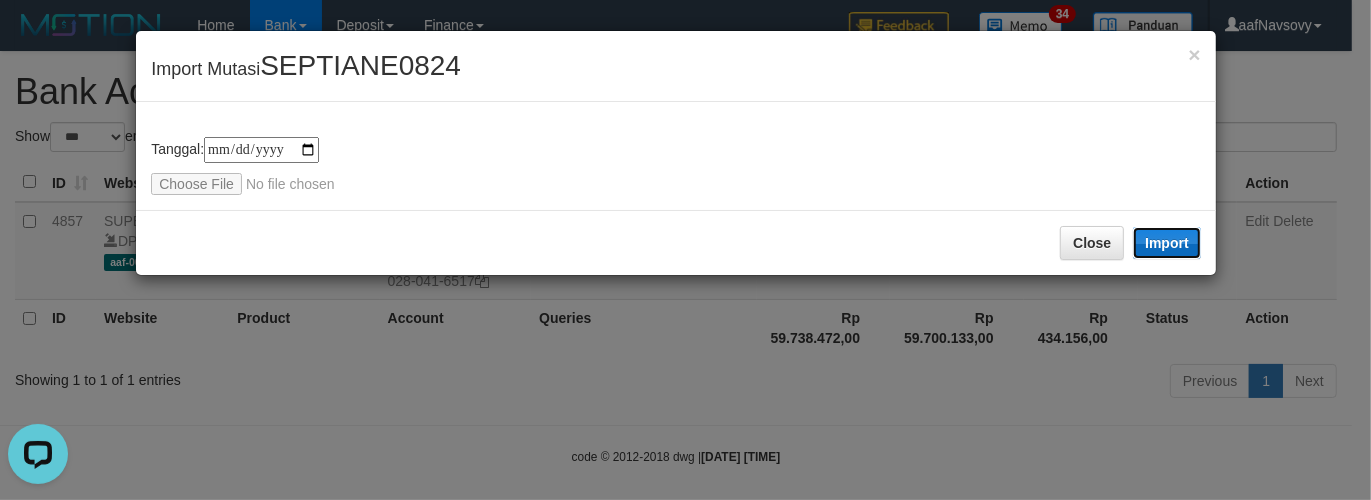click on "Import" at bounding box center [1167, 243] 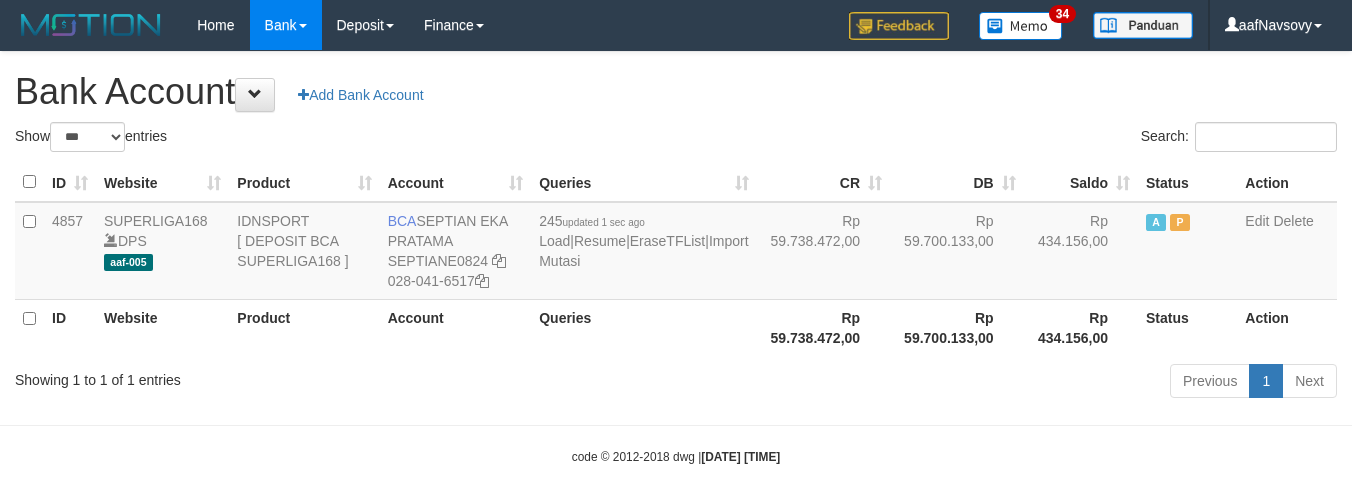 select on "***" 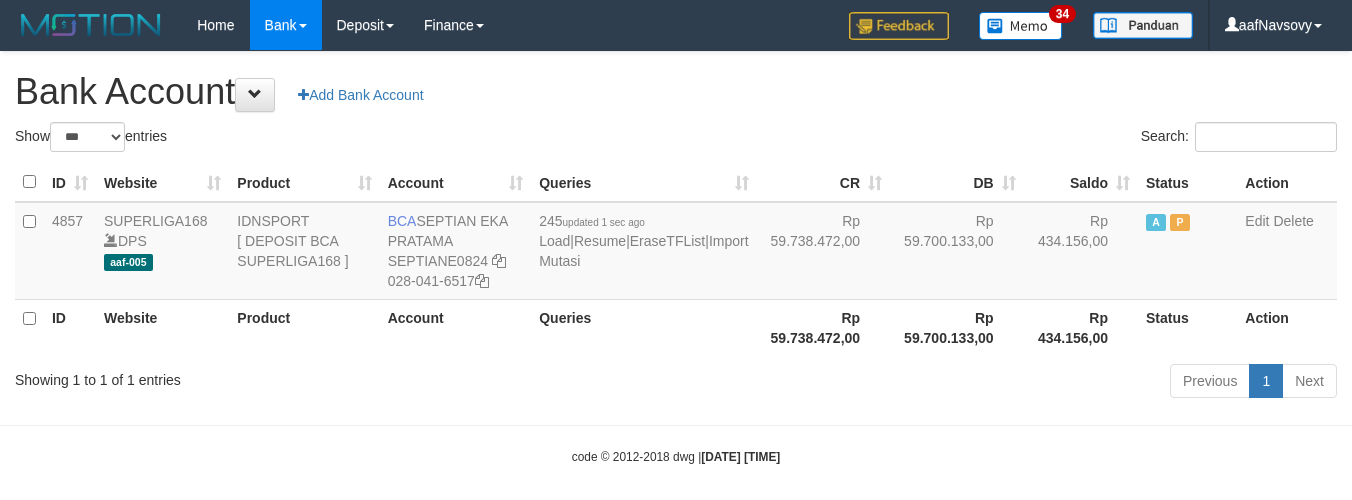scroll, scrollTop: 0, scrollLeft: 0, axis: both 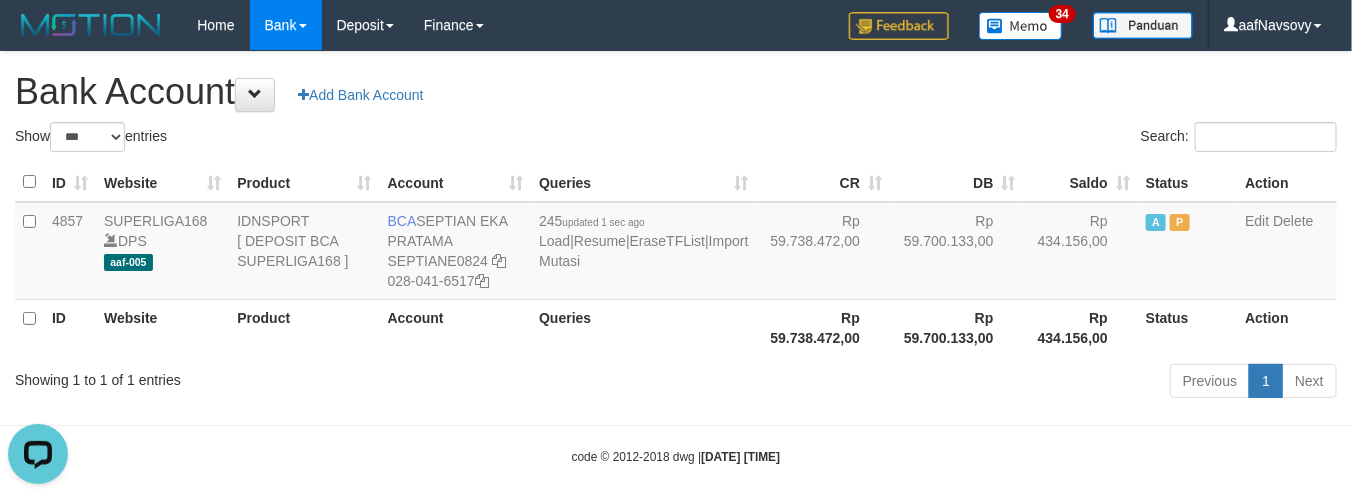 click on "Showing 1 to 1 of 1 entries" at bounding box center [281, 376] 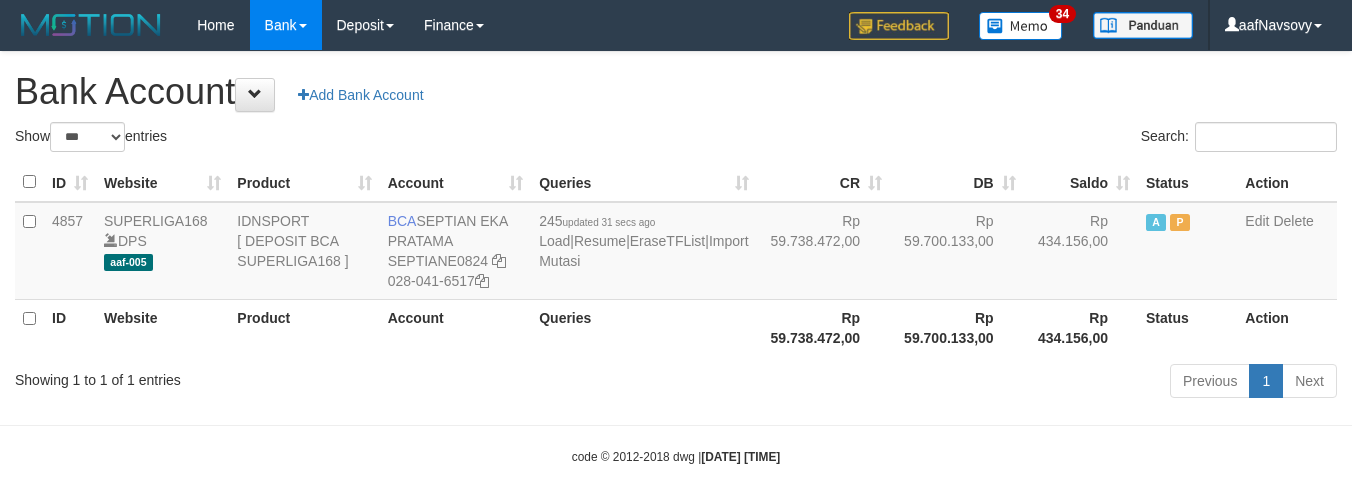 select on "***" 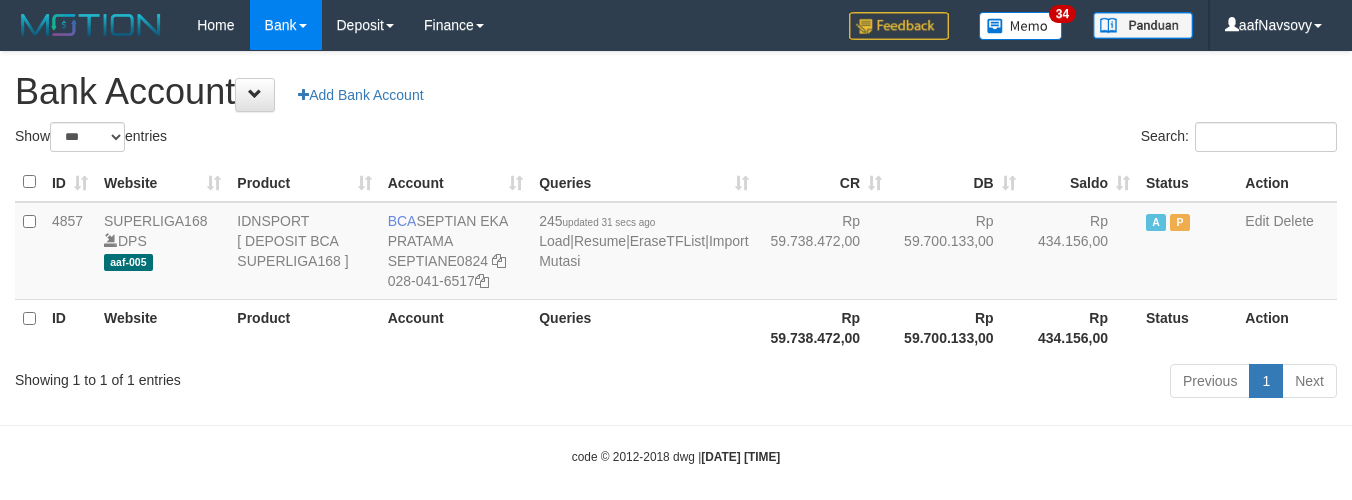scroll, scrollTop: 0, scrollLeft: 0, axis: both 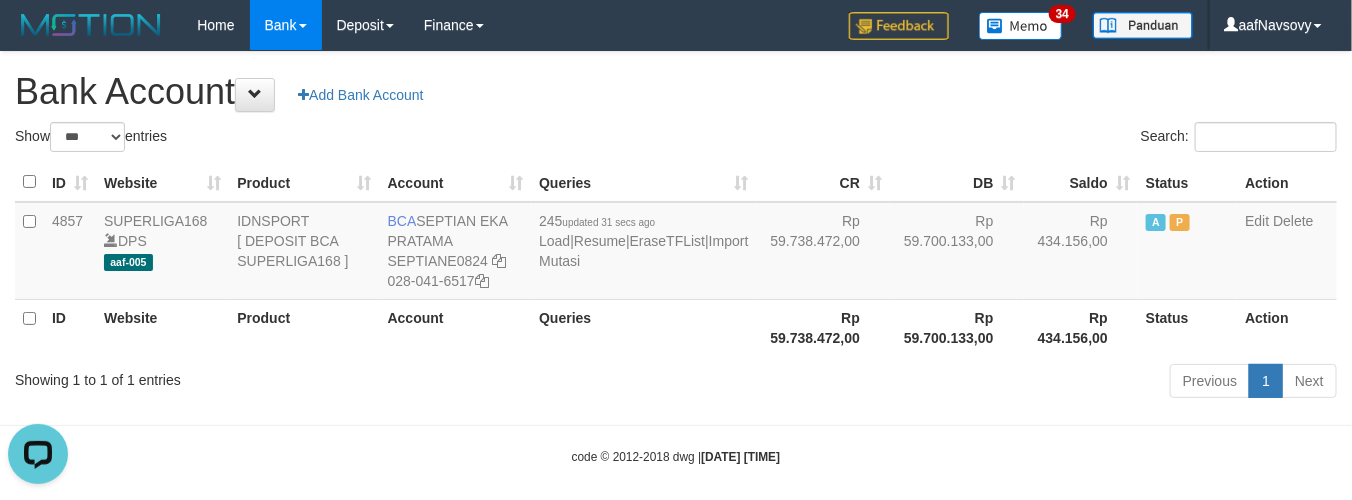 click on "Showing 1 to 1 of 1 entries" at bounding box center [281, 376] 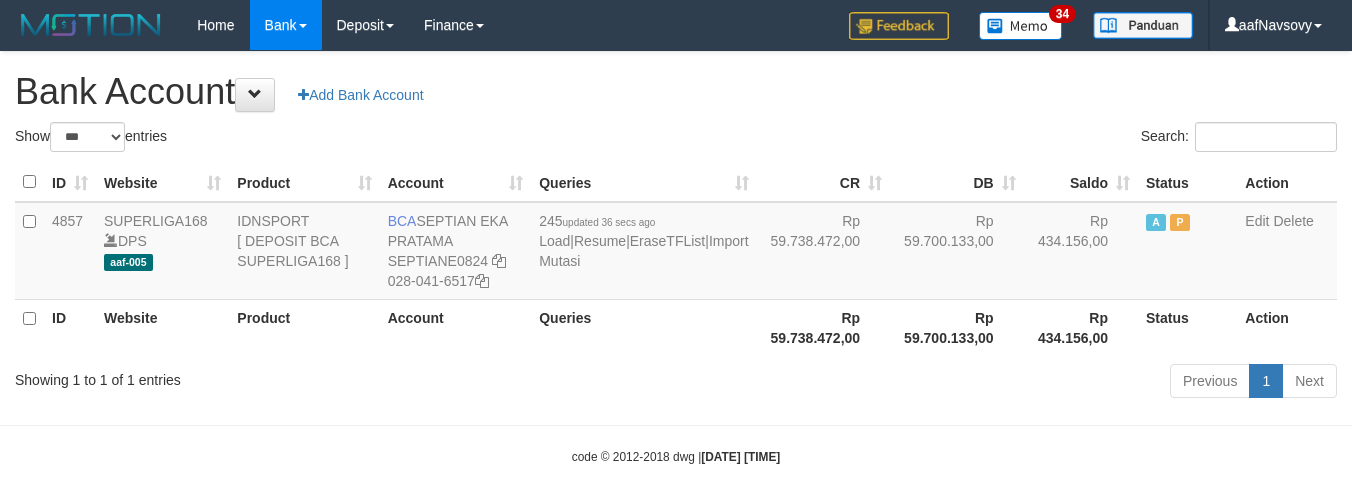 select on "***" 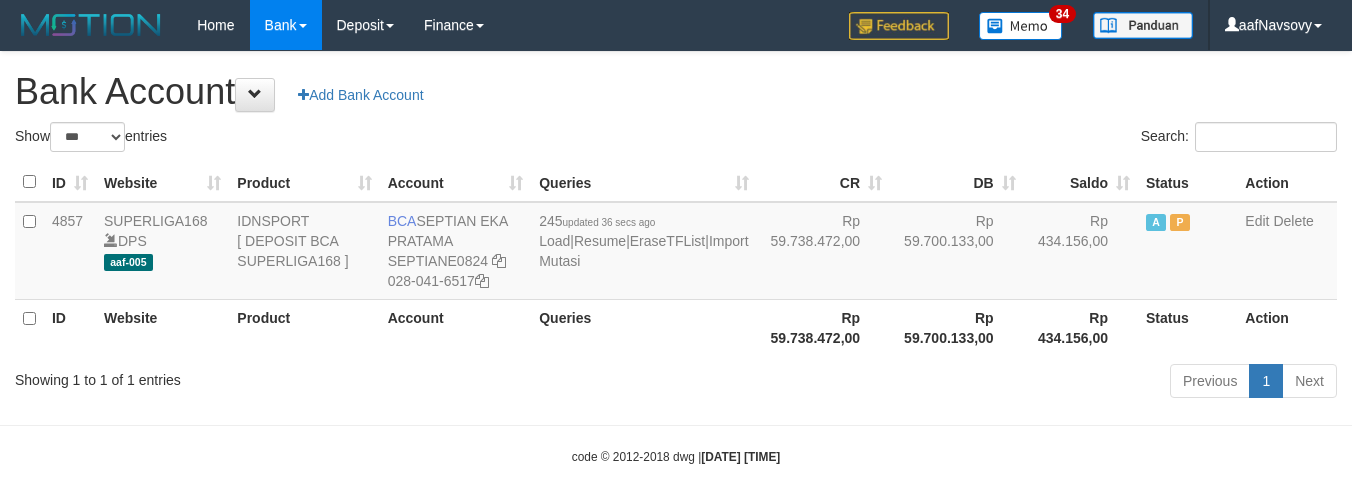 scroll, scrollTop: 0, scrollLeft: 0, axis: both 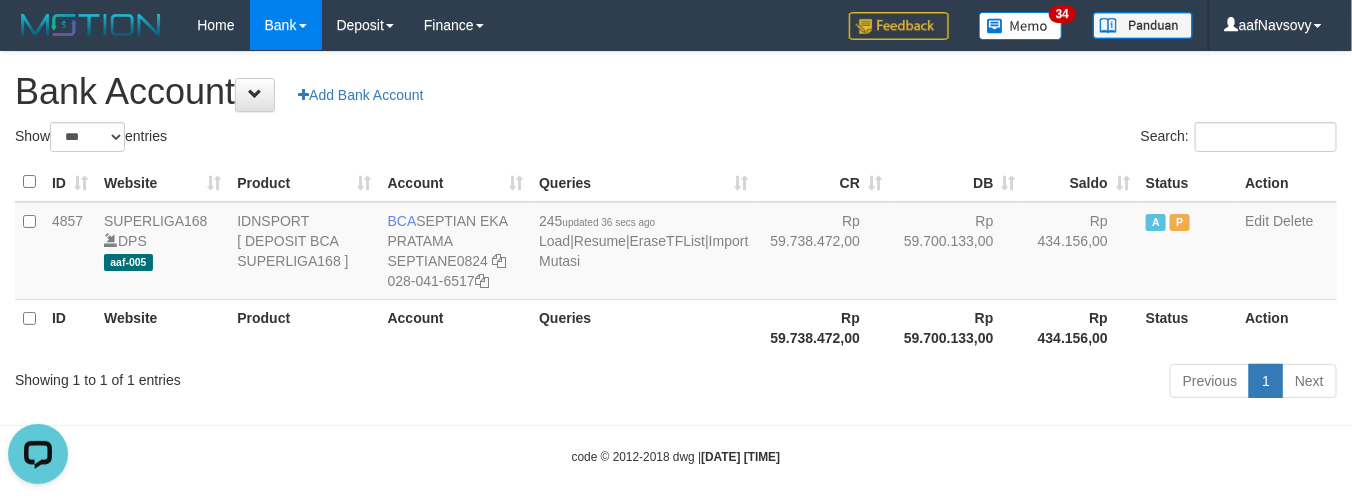click on "Showing 1 to 1 of 1 entries" at bounding box center (281, 376) 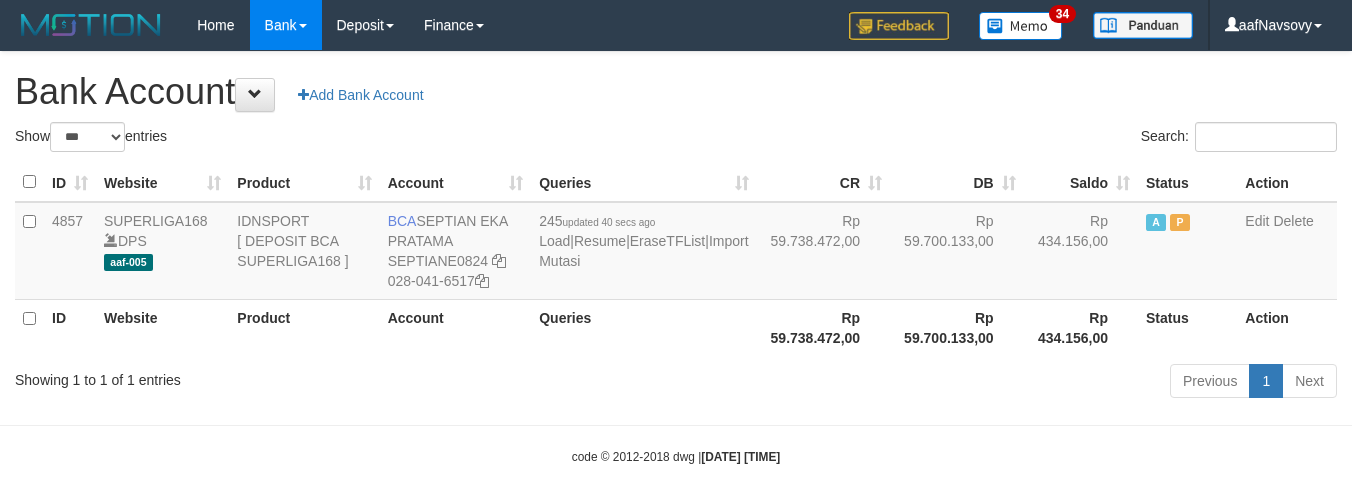 select on "***" 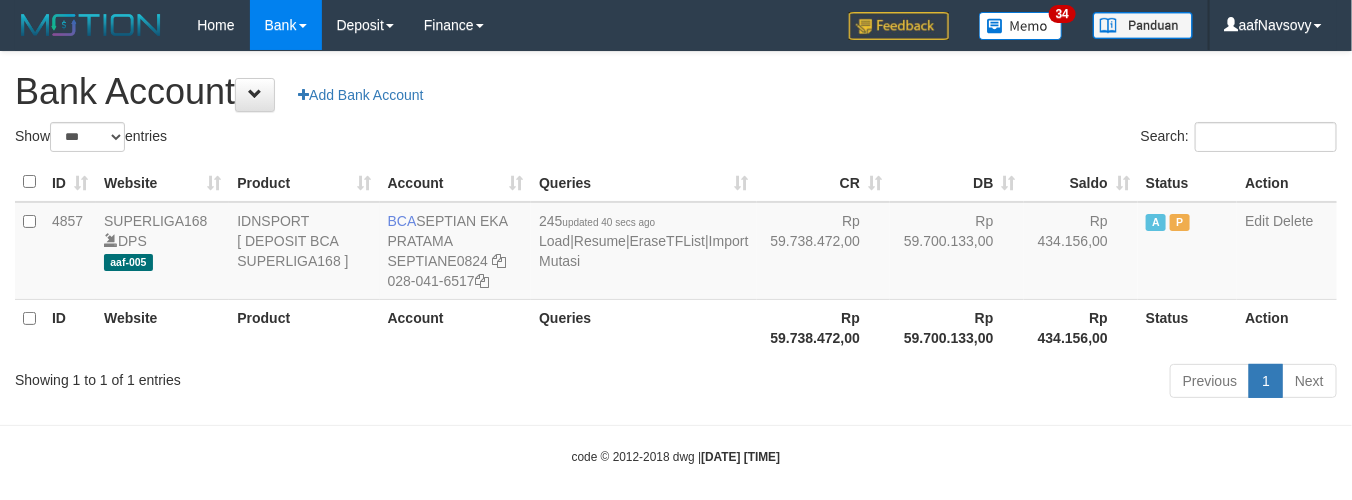 click on "Toggle navigation
Home
Bank
Account List
Load
By Website
Group
[ISPORT]													SUPERLIGA168
By Load Group (DPS)
34" at bounding box center (676, 258) 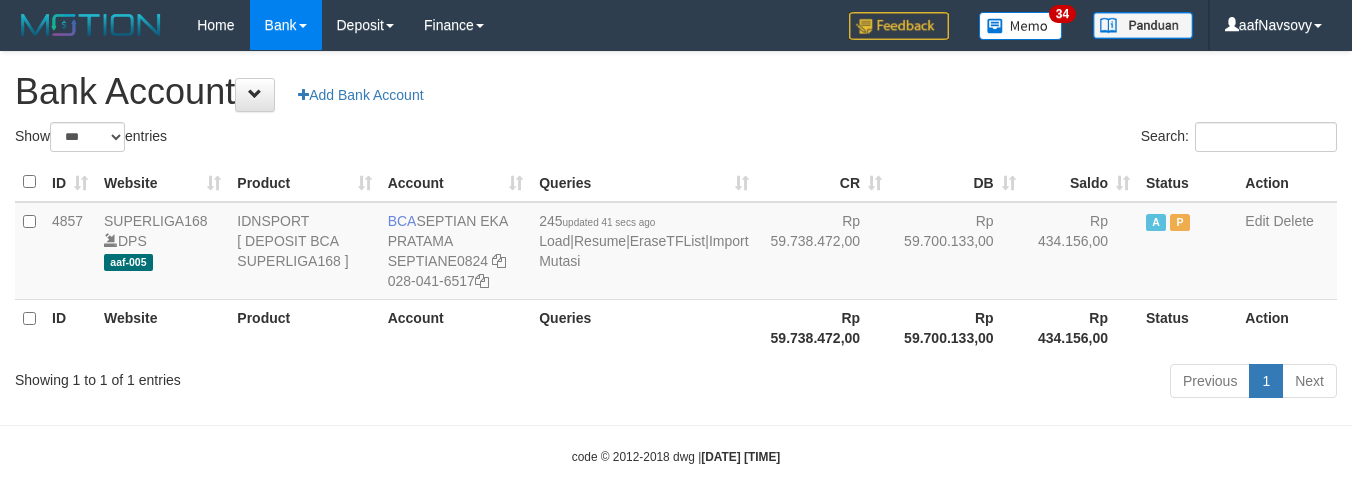 select on "***" 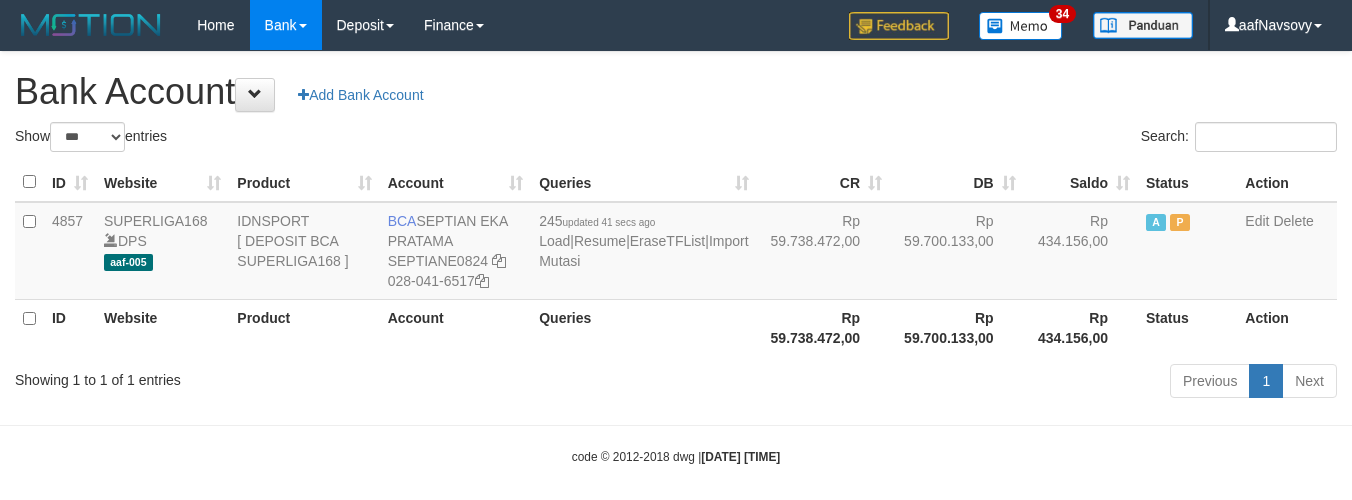 scroll, scrollTop: 0, scrollLeft: 0, axis: both 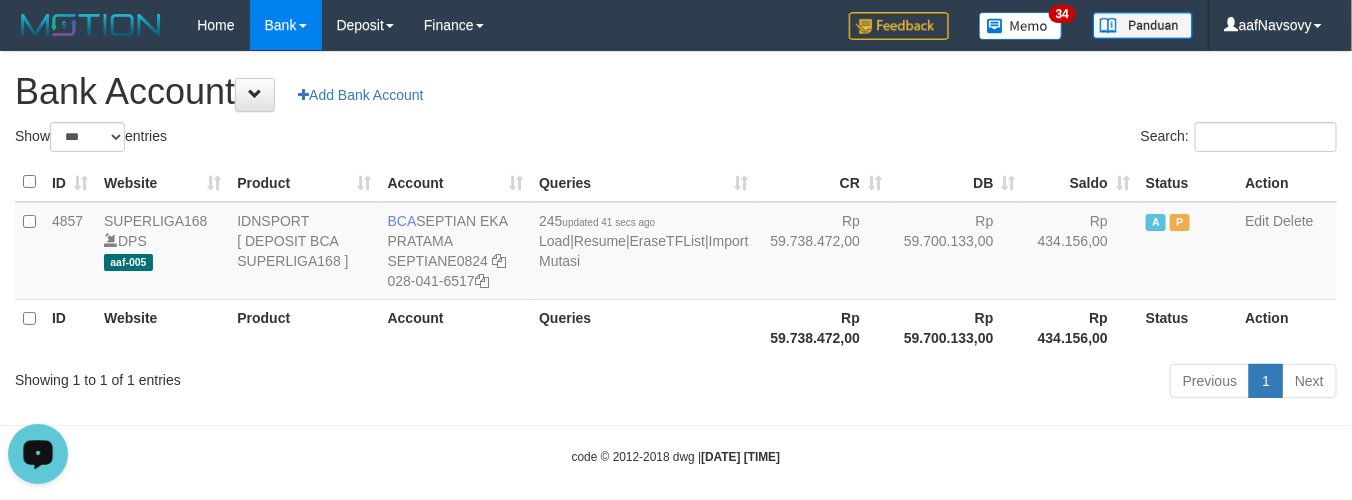 click on "Showing 1 to 1 of 1 entries" at bounding box center (281, 376) 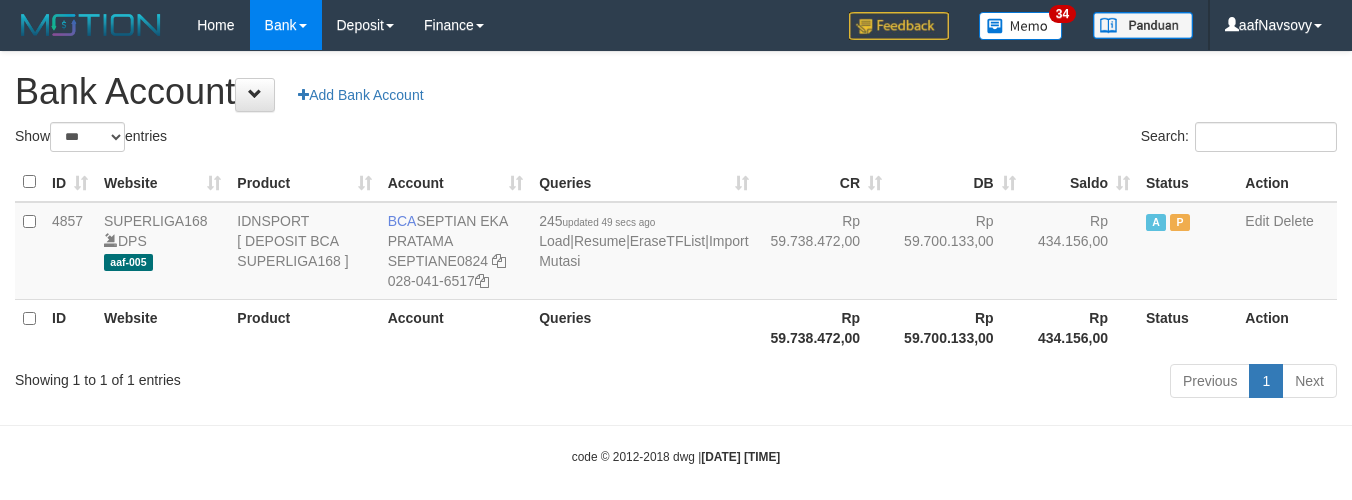 select on "***" 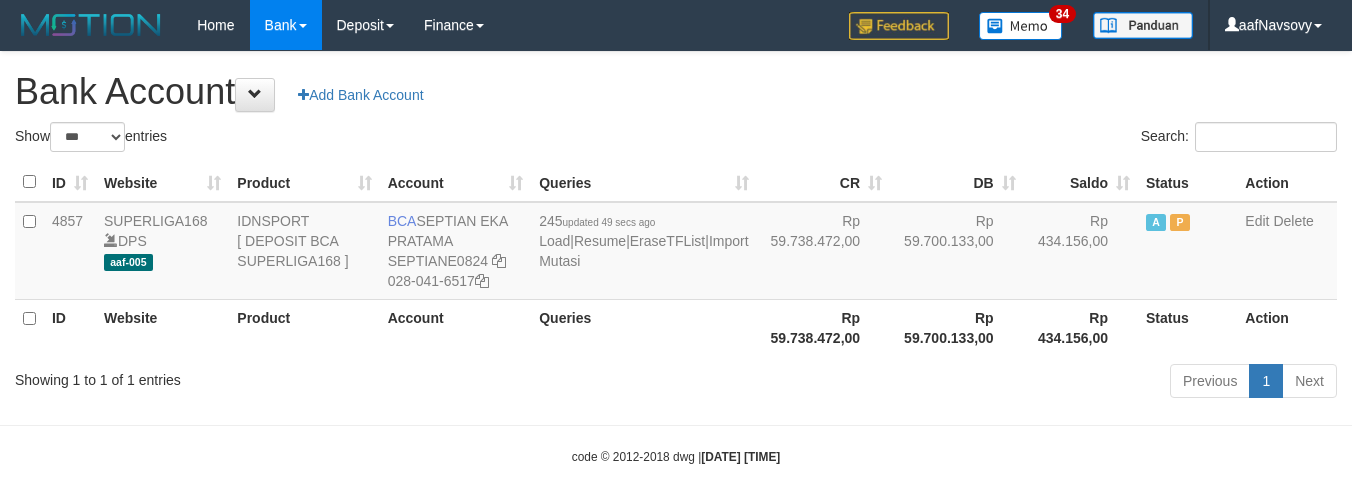 scroll, scrollTop: 0, scrollLeft: 0, axis: both 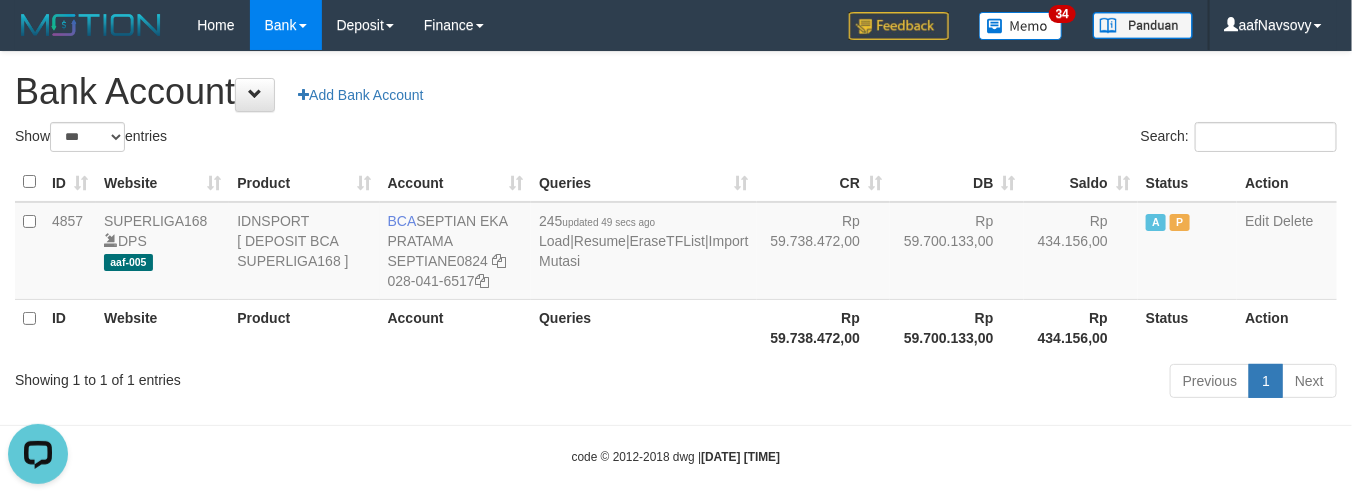 drag, startPoint x: 615, startPoint y: 396, endPoint x: 605, endPoint y: 397, distance: 10.049875 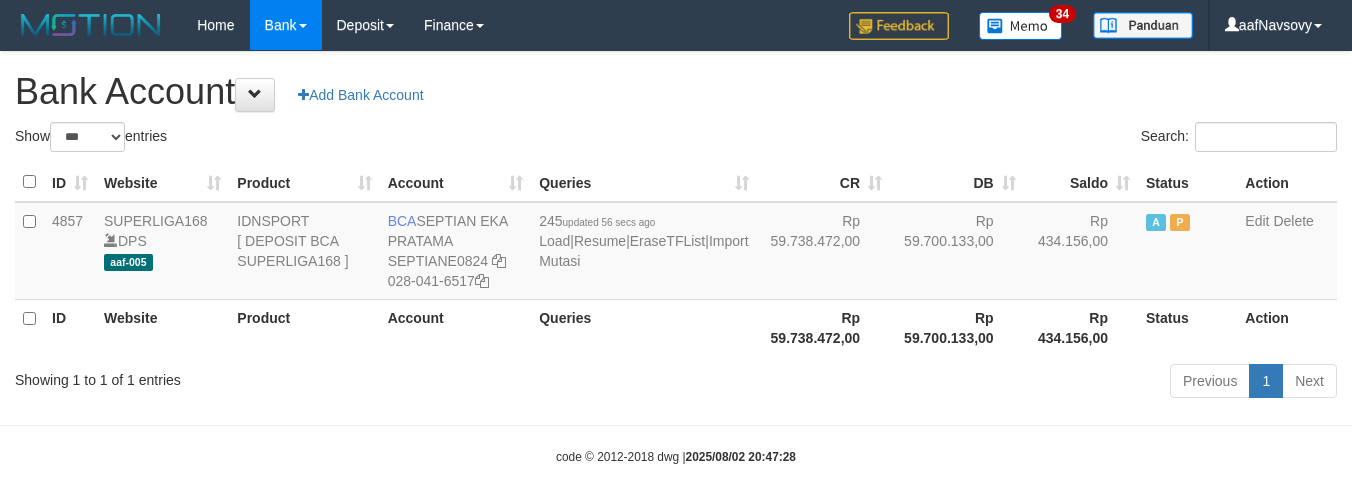 select on "***" 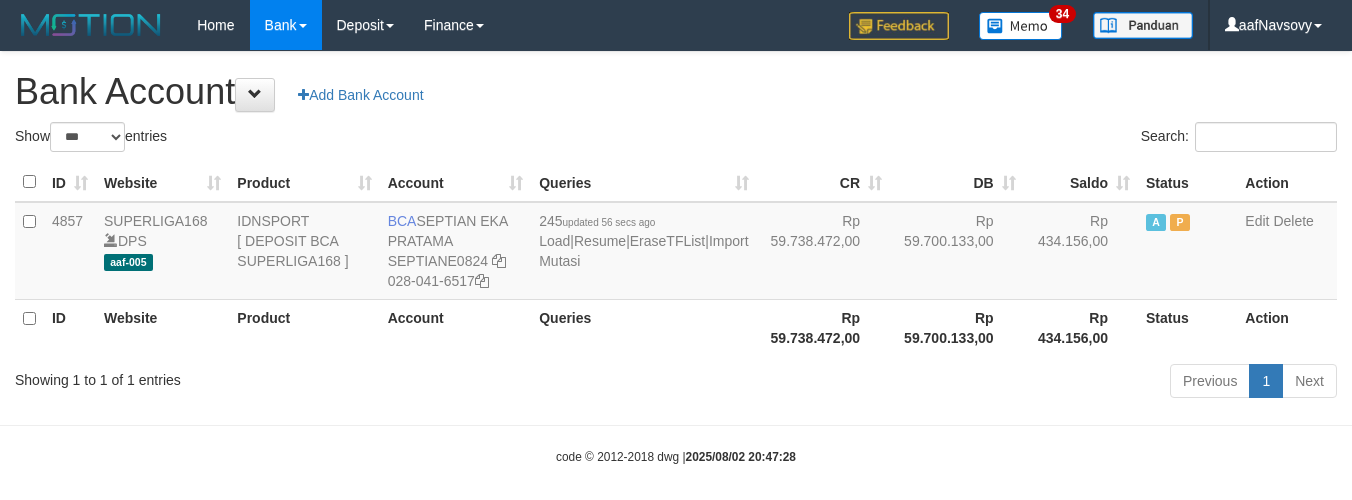 scroll, scrollTop: 0, scrollLeft: 0, axis: both 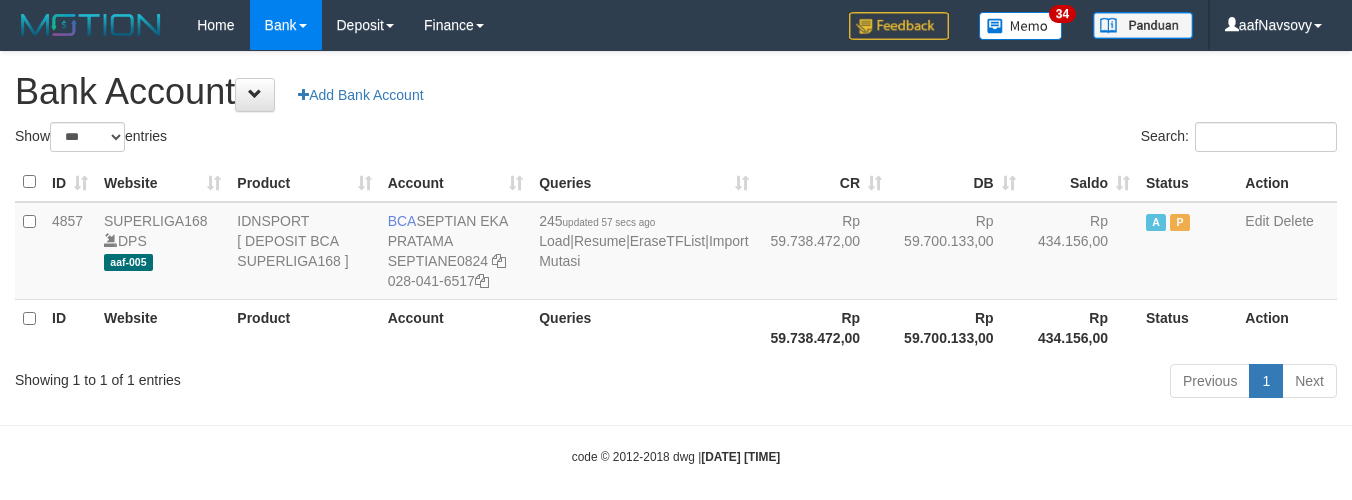 select on "***" 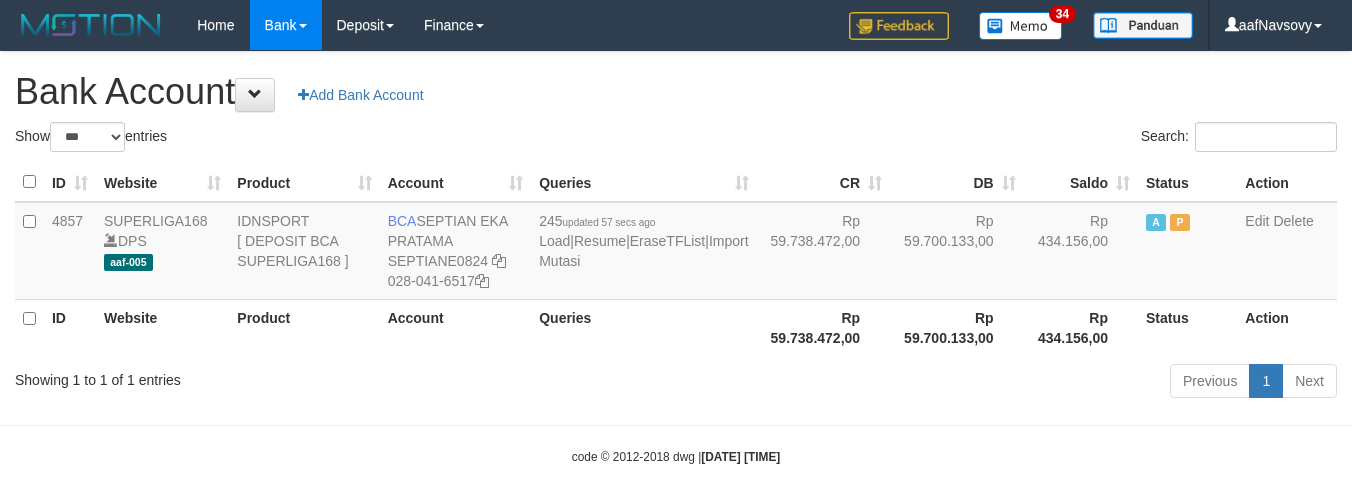 scroll, scrollTop: 0, scrollLeft: 0, axis: both 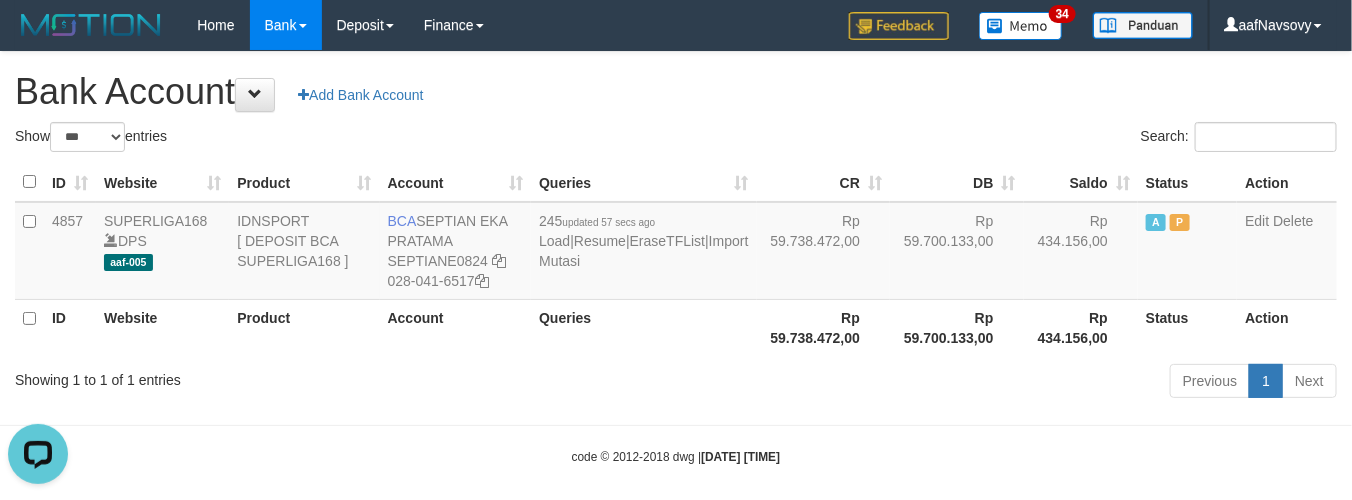 click on "Previous 1 Next" at bounding box center [957, 383] 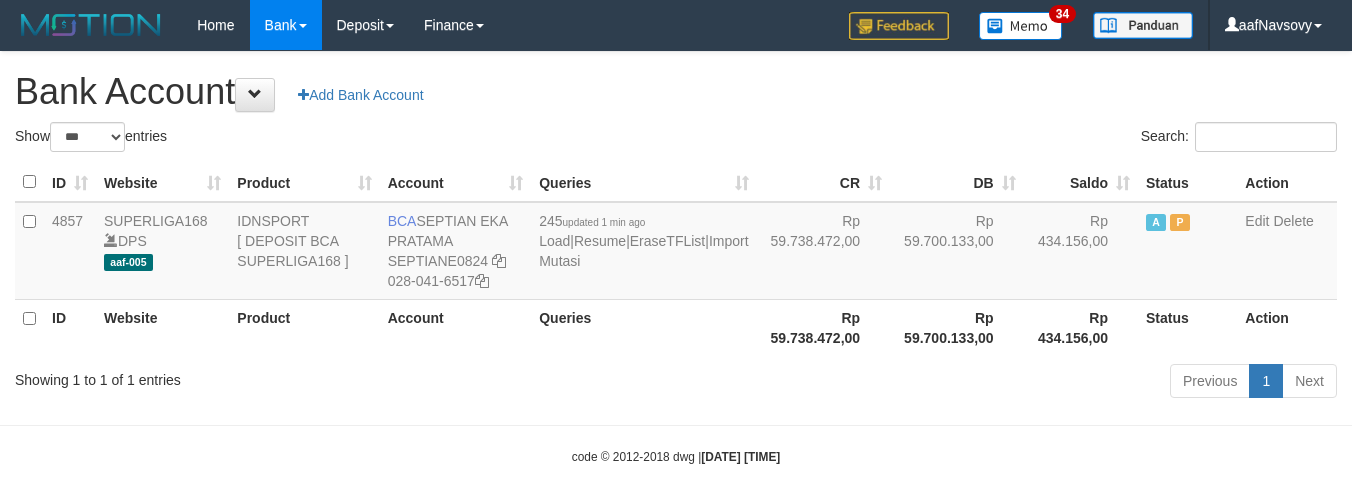 select on "***" 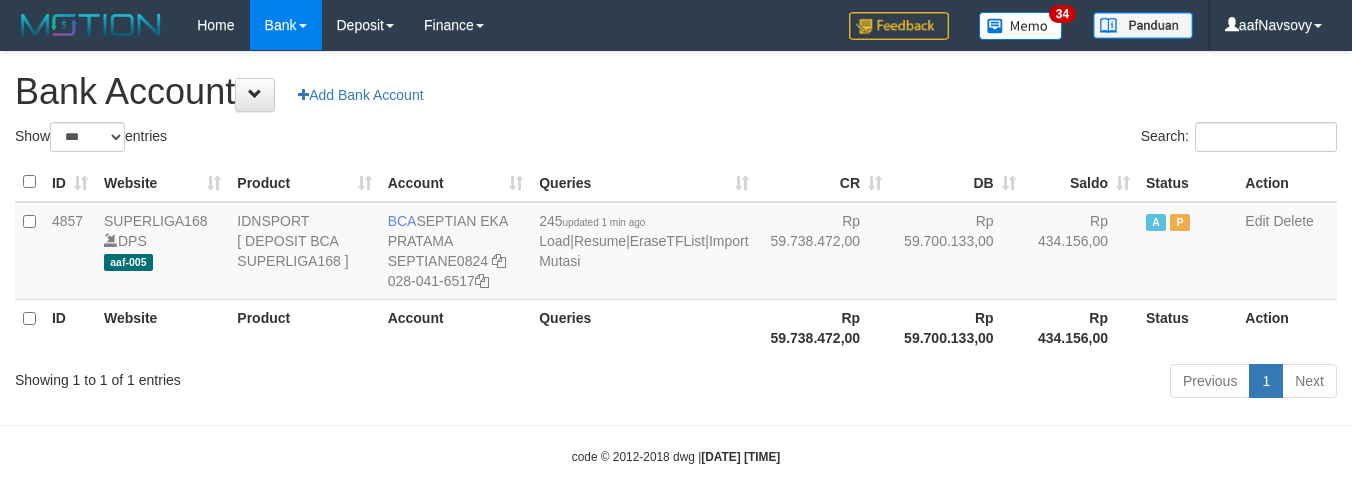 scroll, scrollTop: 0, scrollLeft: 0, axis: both 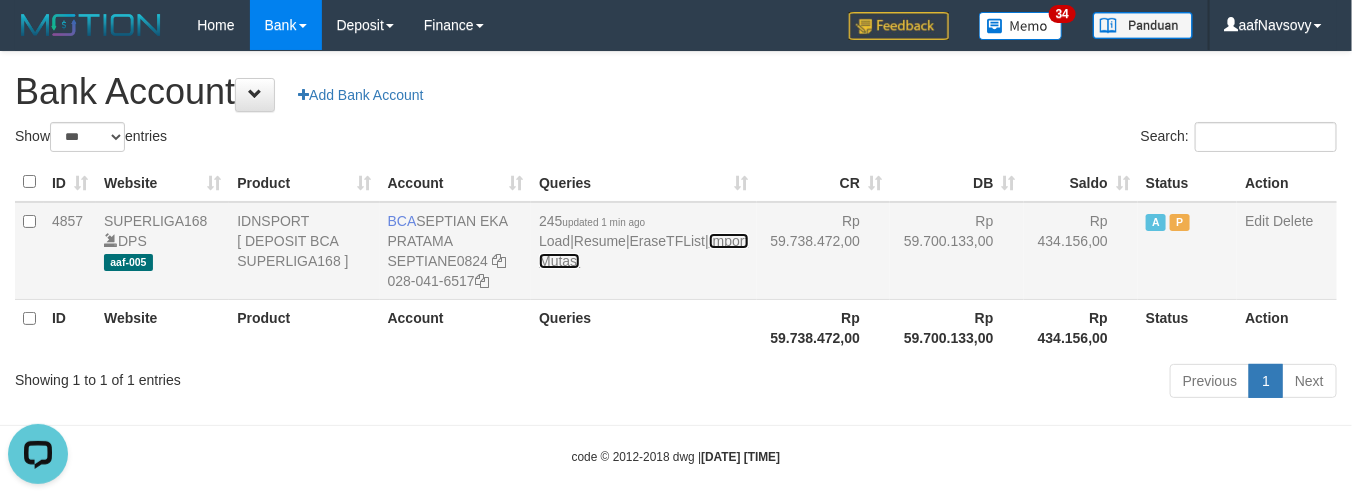click on "Import Mutasi" at bounding box center [643, 251] 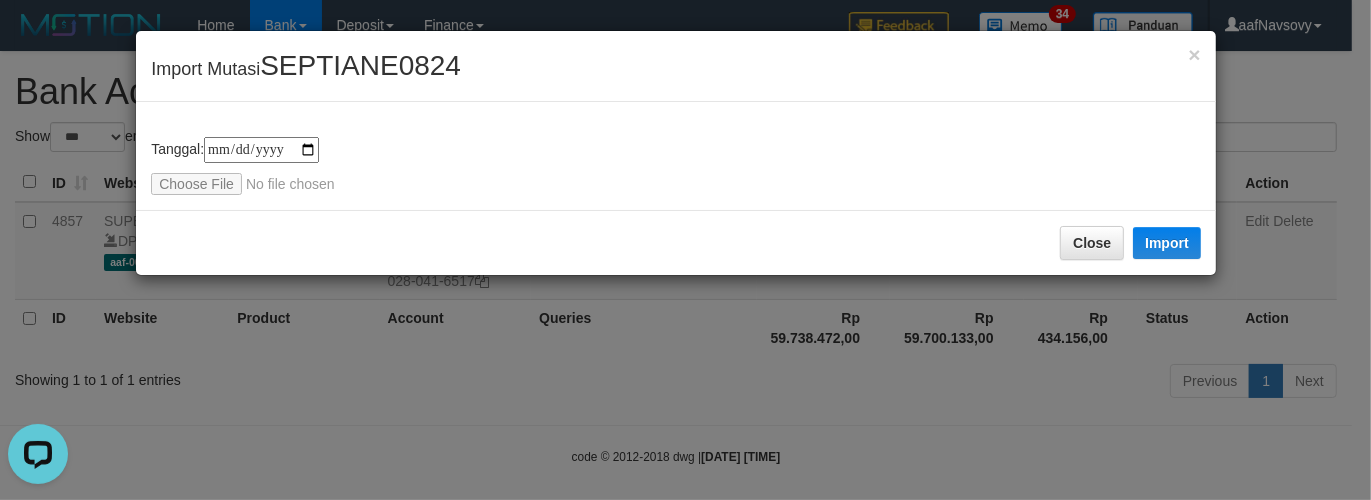 type on "**********" 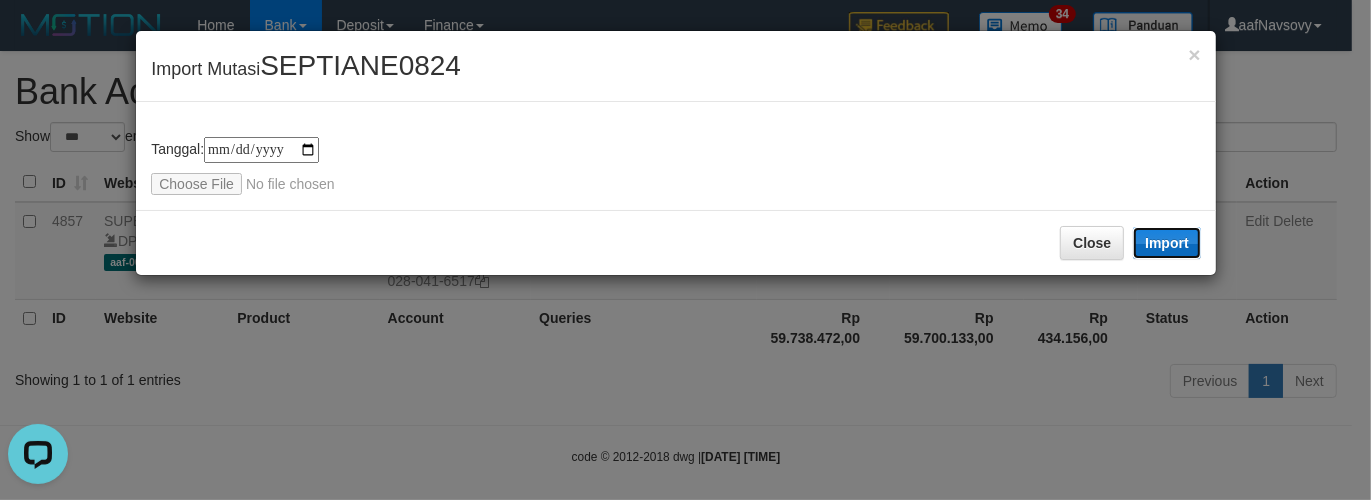 drag, startPoint x: 1162, startPoint y: 227, endPoint x: 478, endPoint y: 420, distance: 710.7074 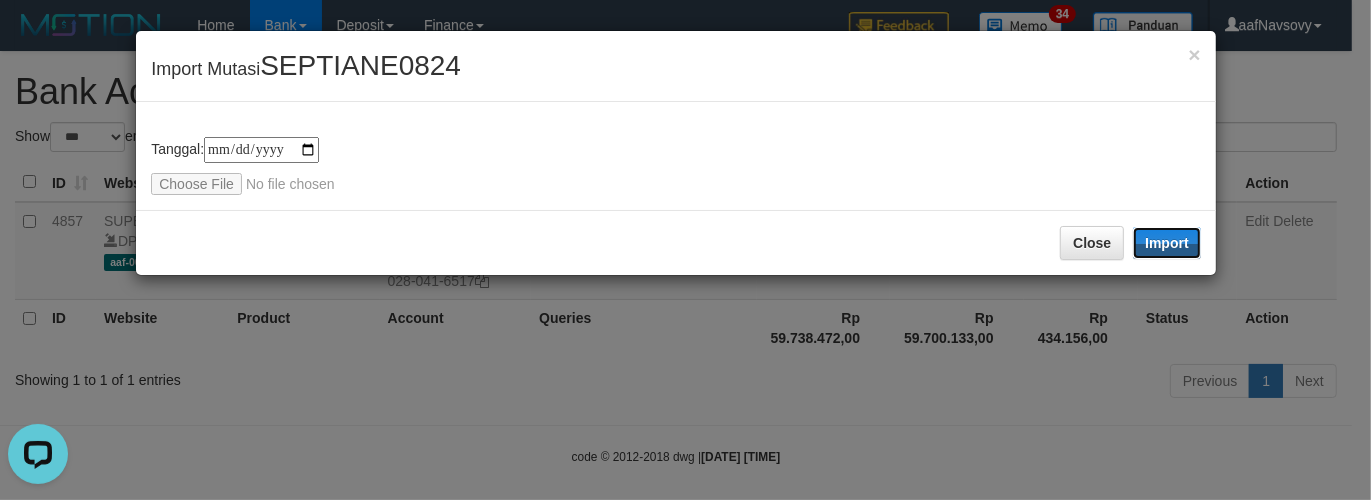 click on "Import" at bounding box center (1167, 243) 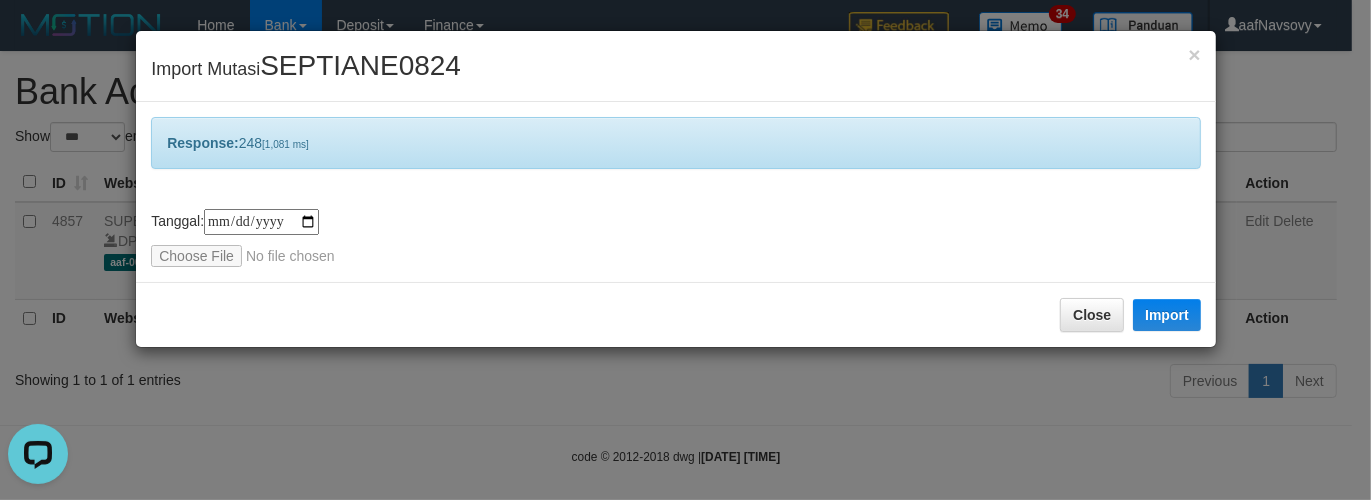 click on "**********" at bounding box center (685, 250) 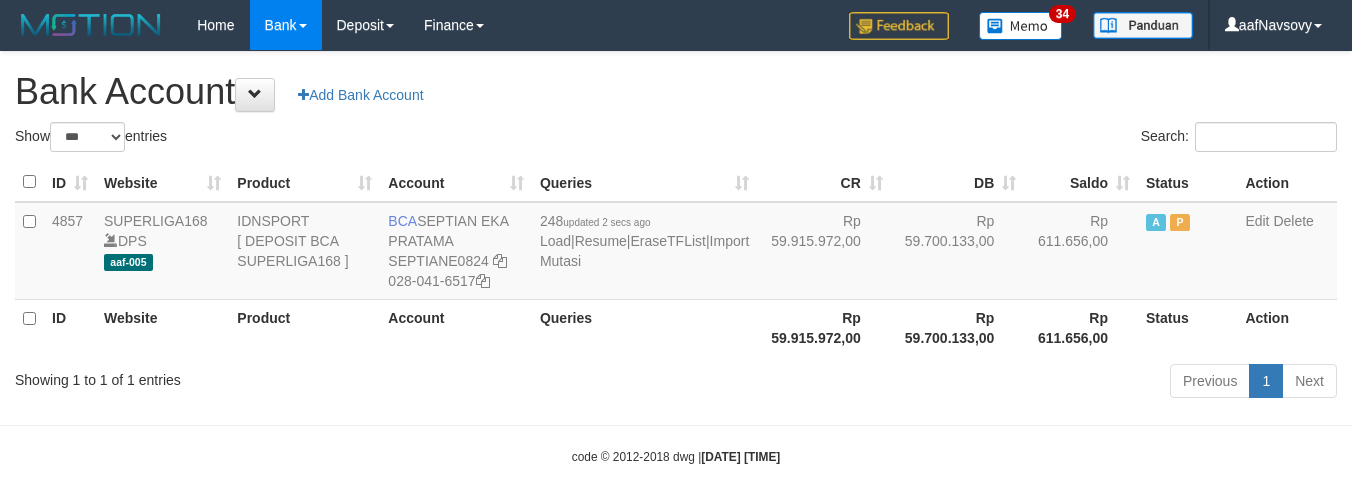 select on "***" 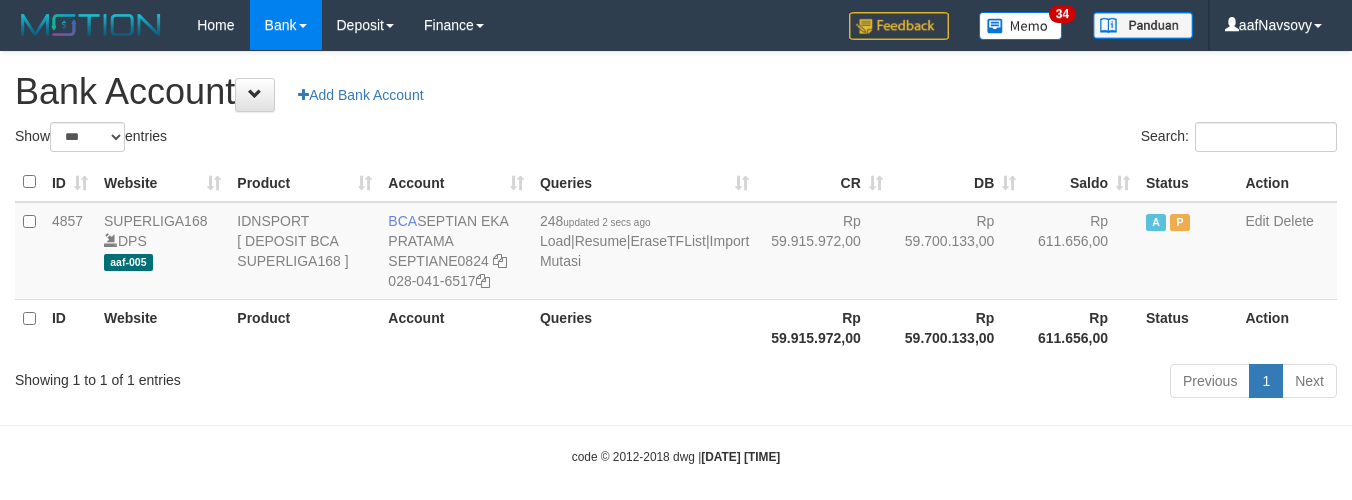 scroll, scrollTop: 0, scrollLeft: 0, axis: both 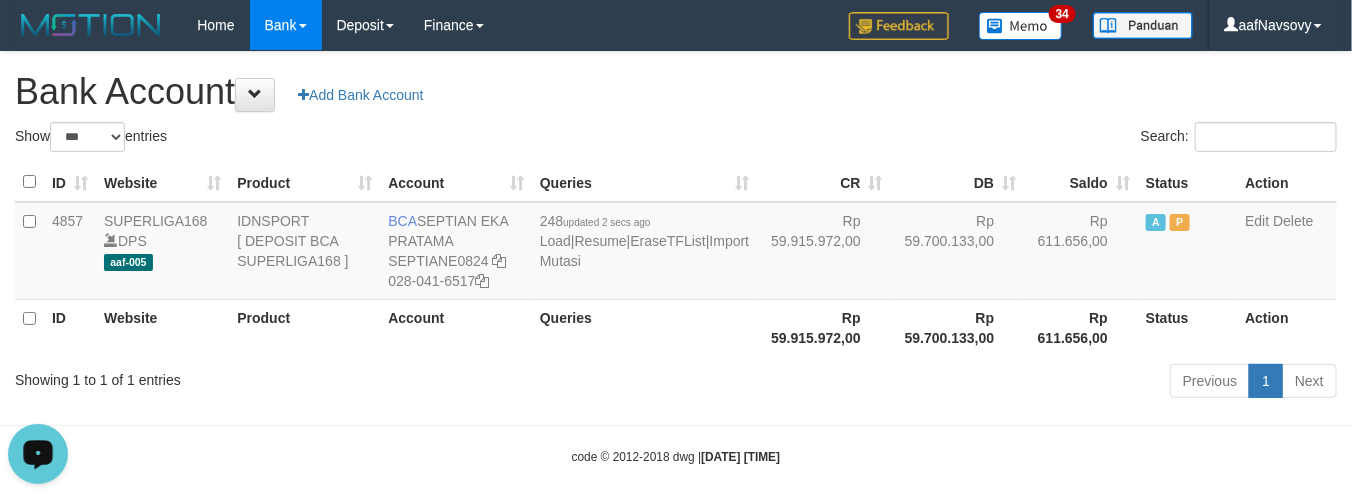 click on "Toggle navigation
Home
Bank
Account List
Load
By Website
Group
[ISPORT]													SUPERLIGA168
By Load Group (DPS)
34" at bounding box center [676, 258] 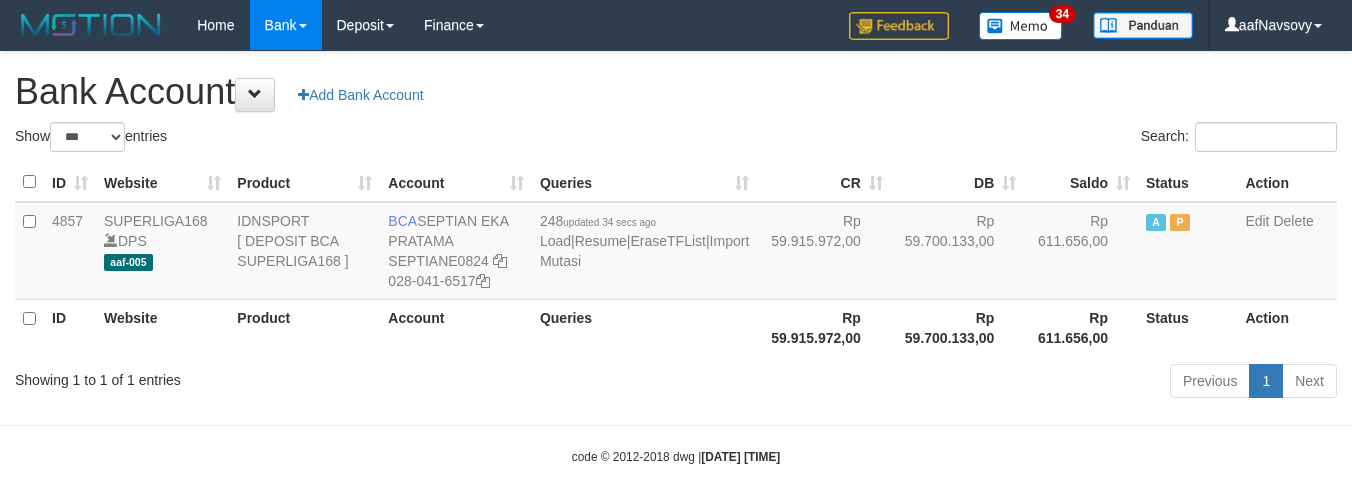 select on "***" 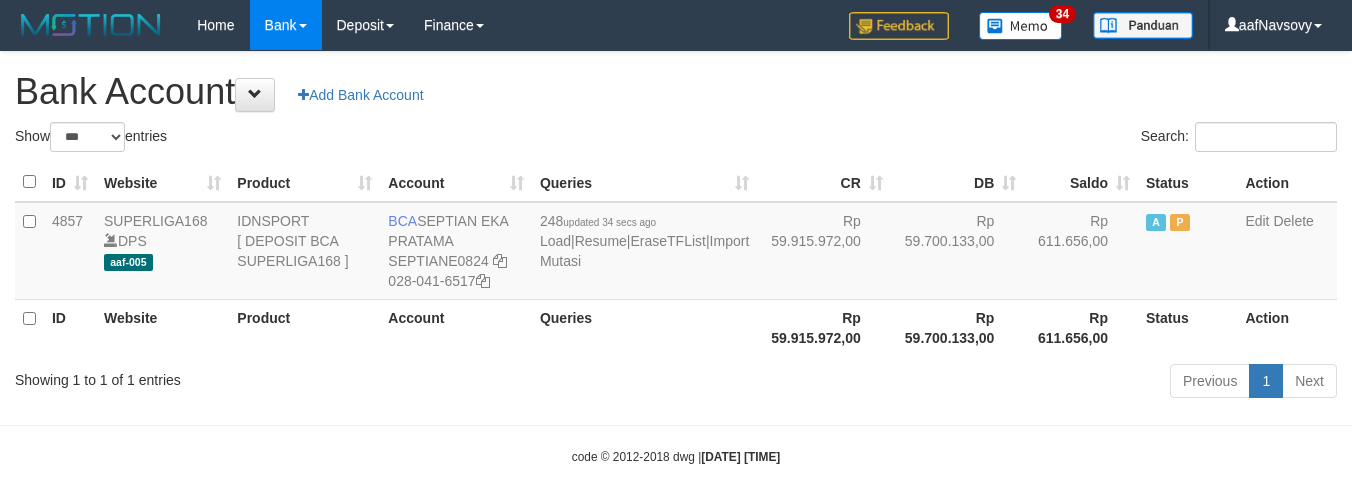 scroll, scrollTop: 0, scrollLeft: 0, axis: both 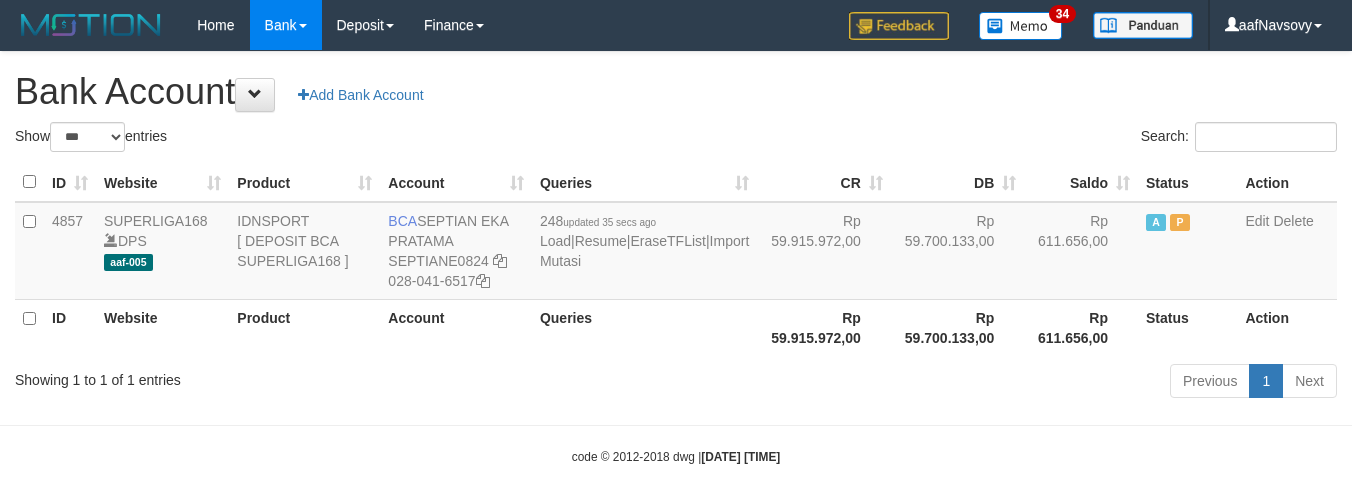 select on "***" 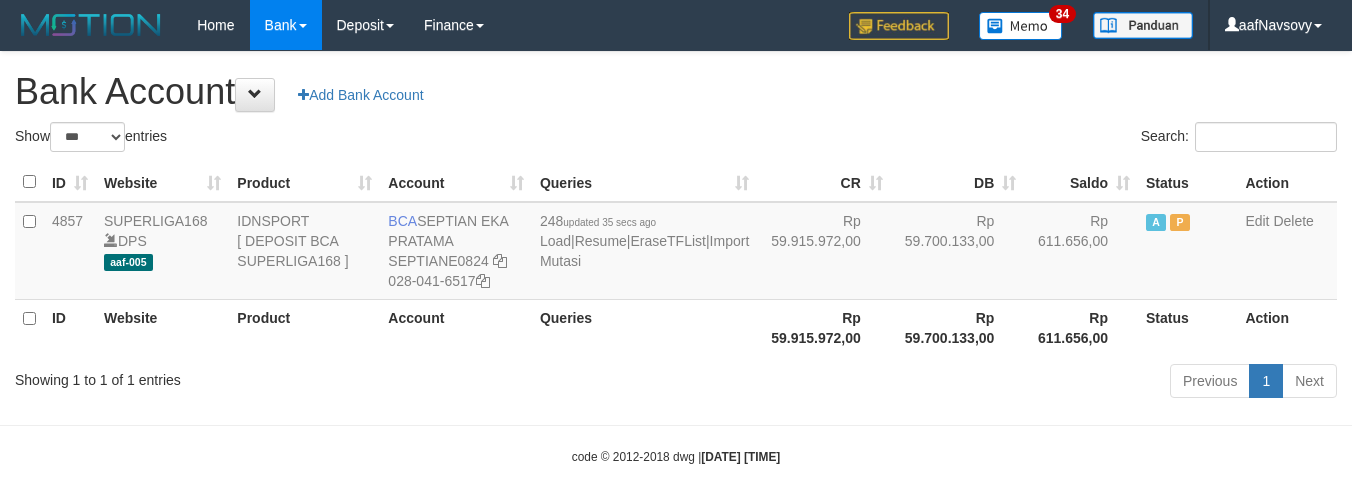 scroll, scrollTop: 0, scrollLeft: 0, axis: both 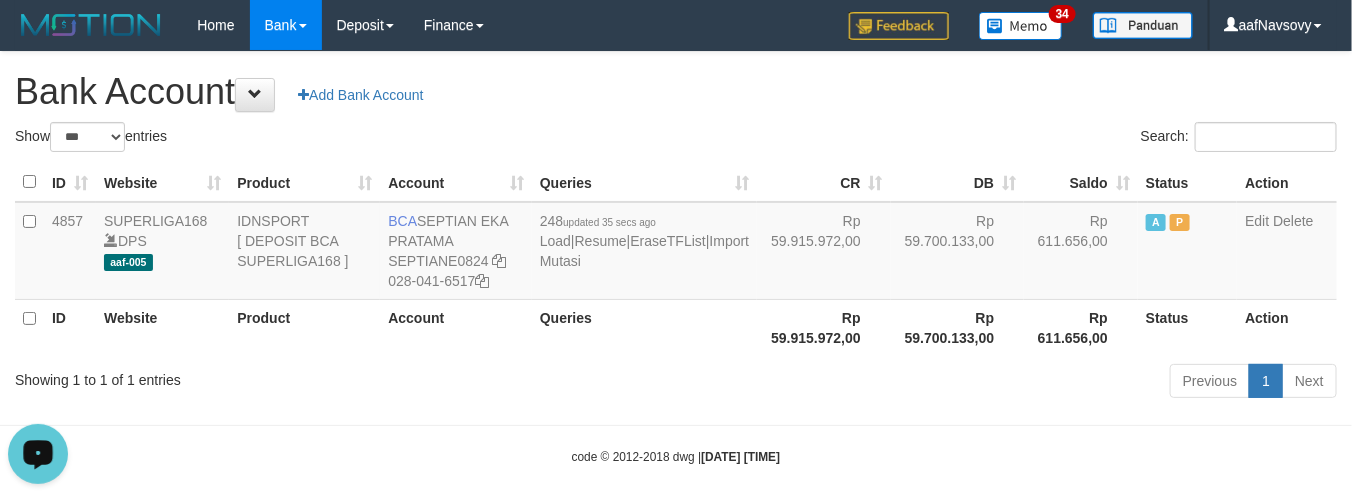 click on "Showing 1 to 1 of 1 entries" at bounding box center (281, 376) 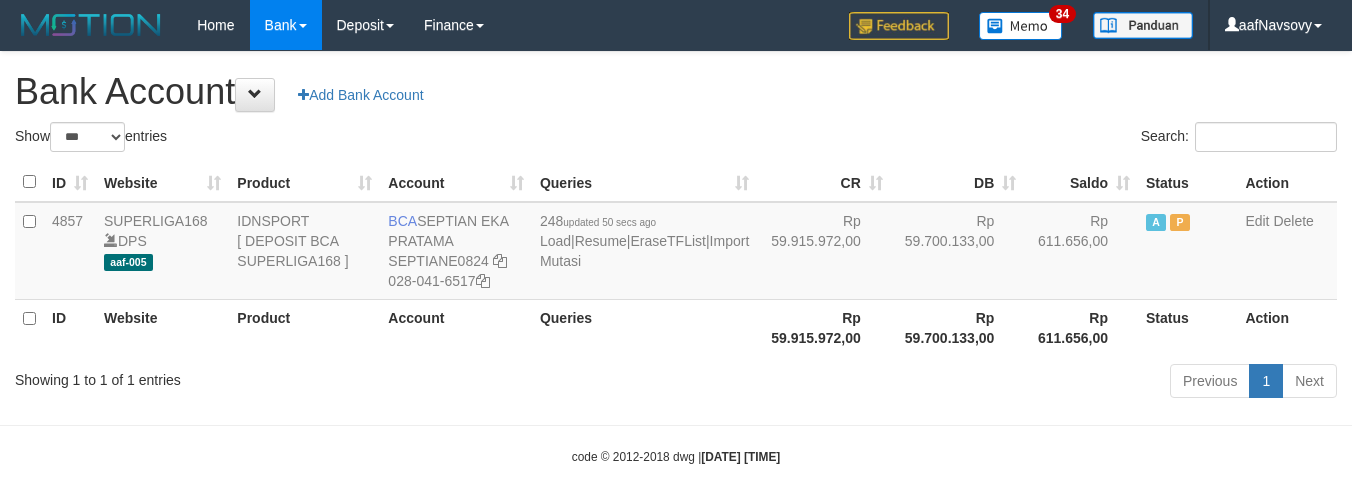 select on "***" 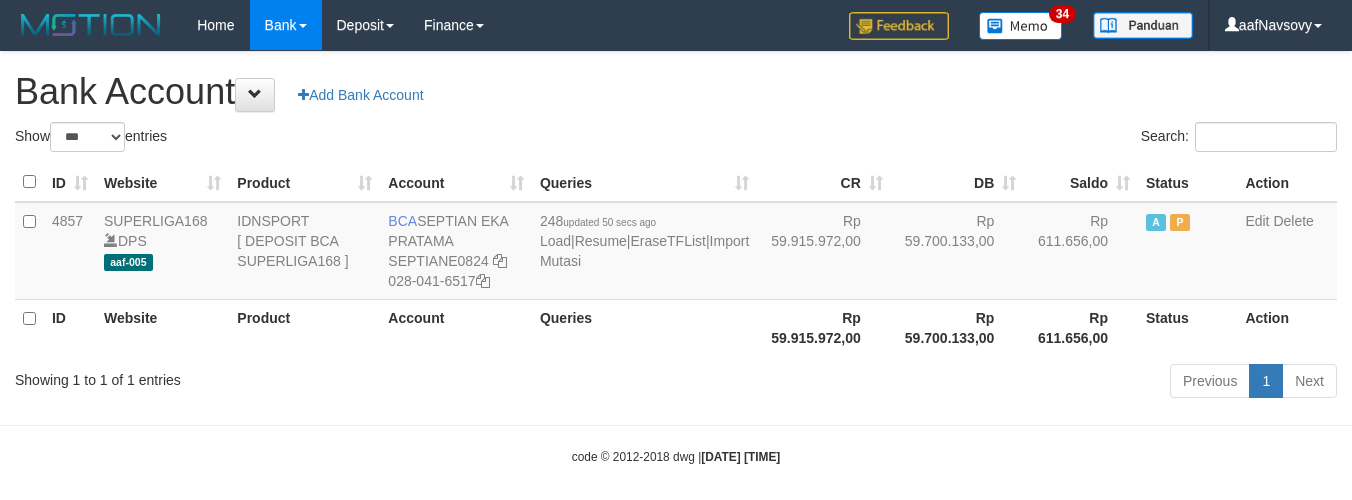 scroll, scrollTop: 0, scrollLeft: 0, axis: both 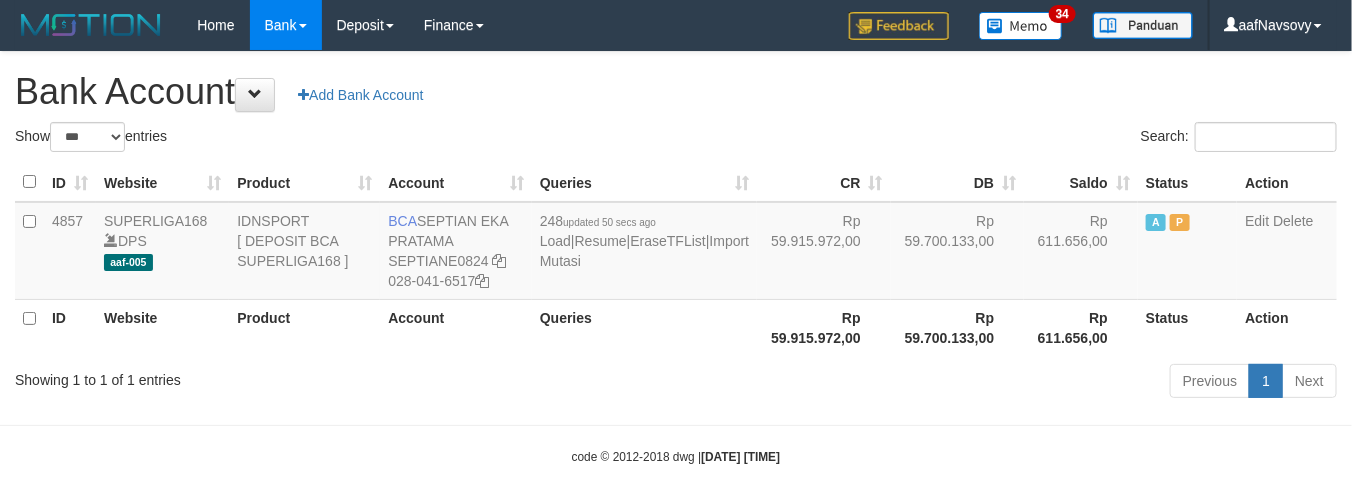click on "Showing 1 to 1 of 1 entries" at bounding box center (281, 376) 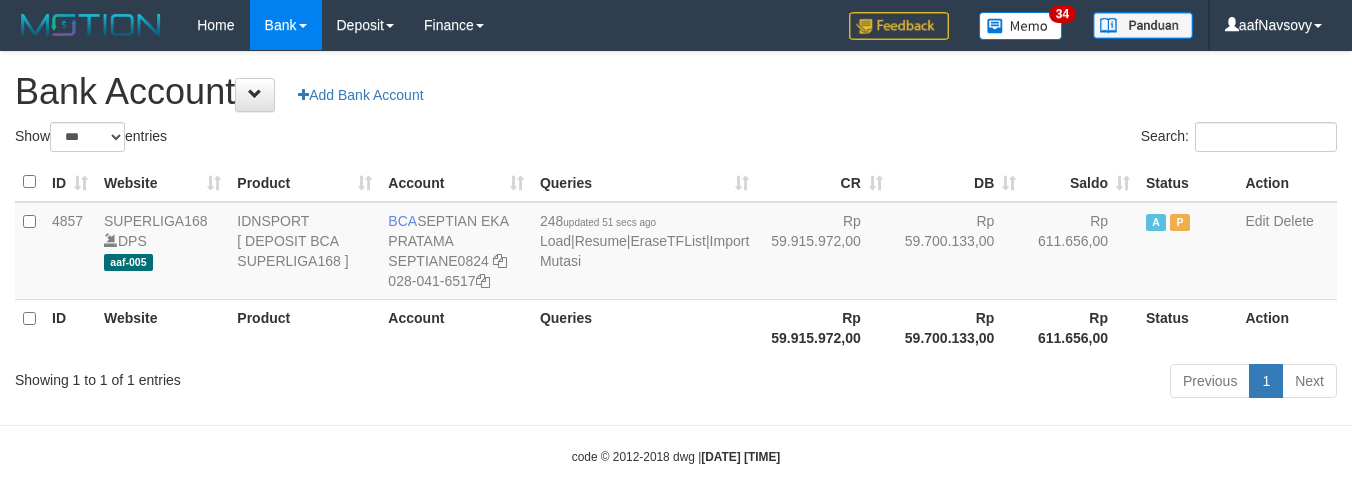 select on "***" 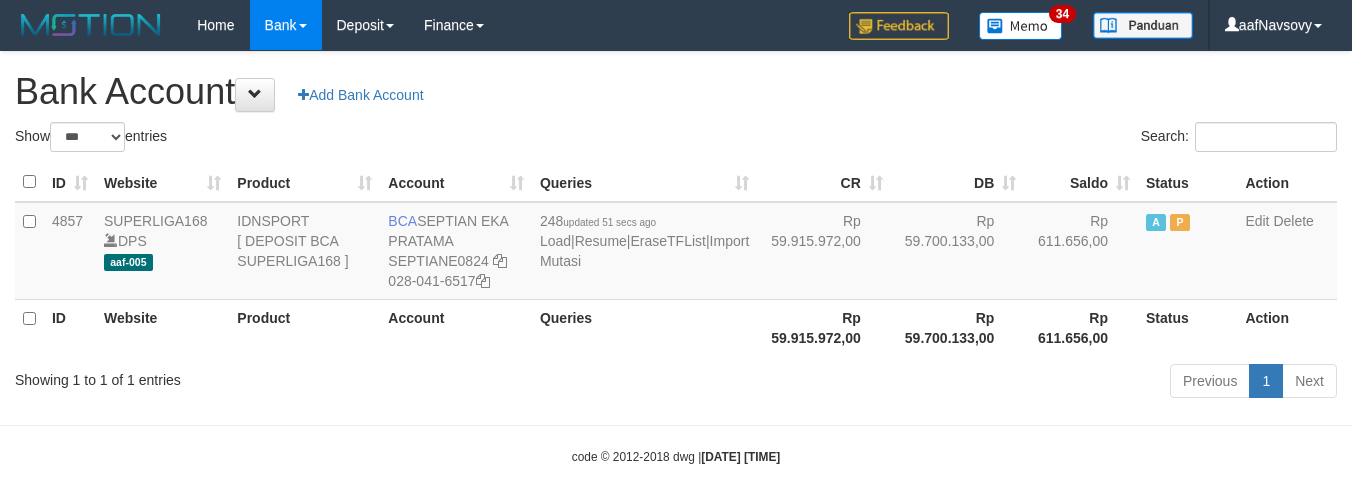 scroll, scrollTop: 0, scrollLeft: 0, axis: both 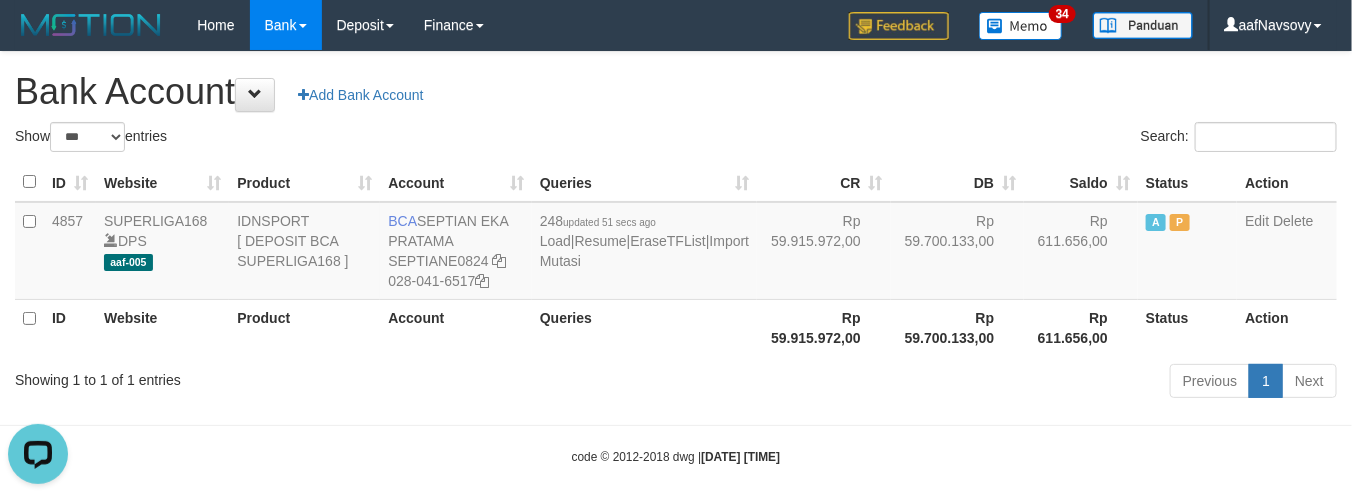 click on "Showing 1 to 1 of 1 entries Previous 1 Next" at bounding box center (676, 383) 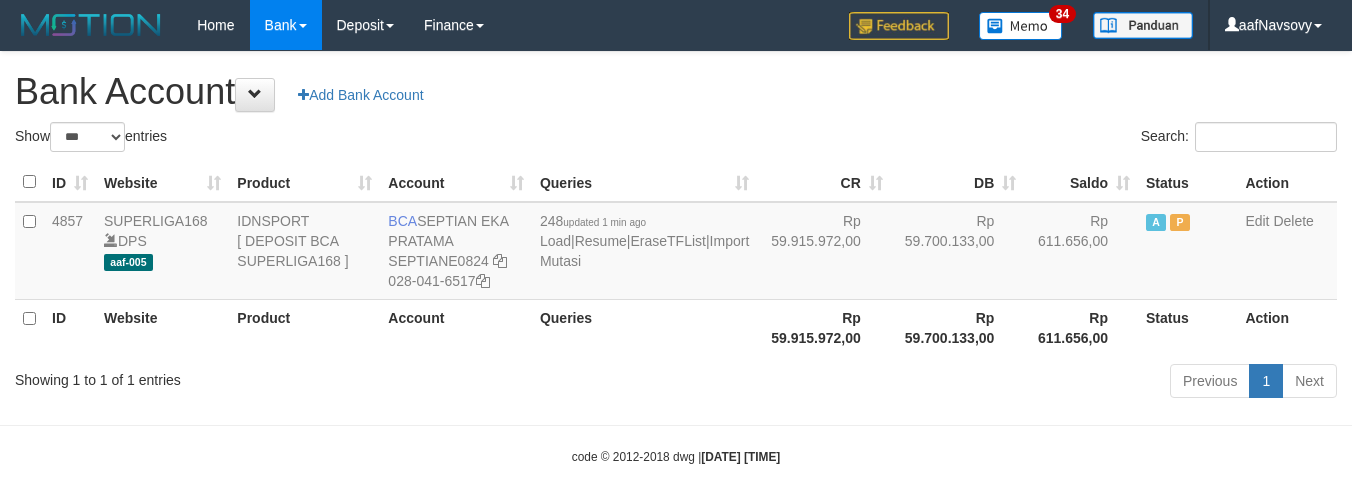 select on "***" 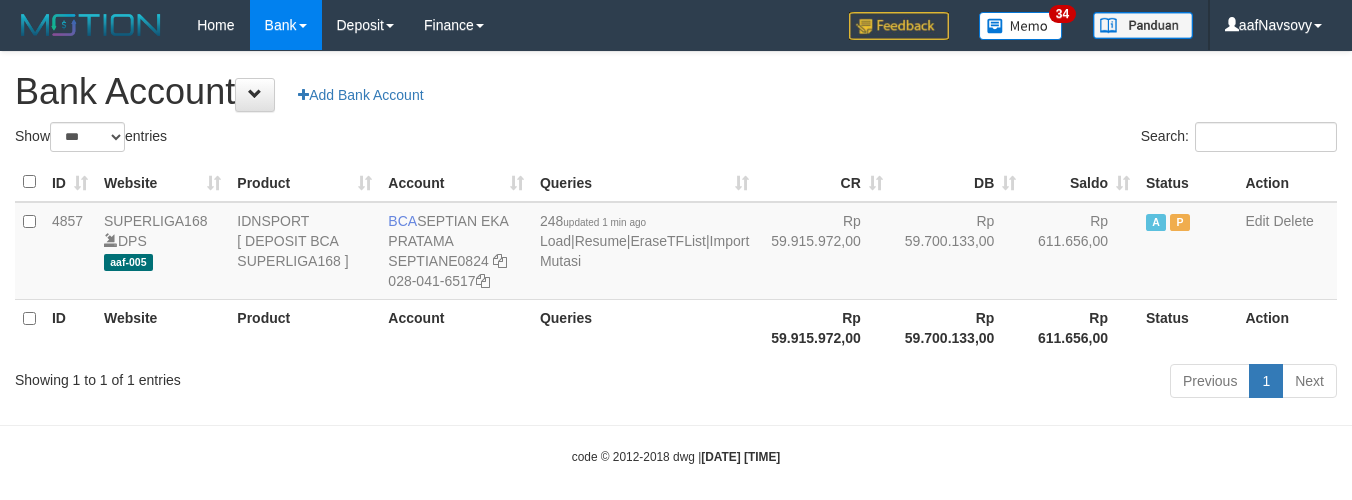 scroll, scrollTop: 0, scrollLeft: 0, axis: both 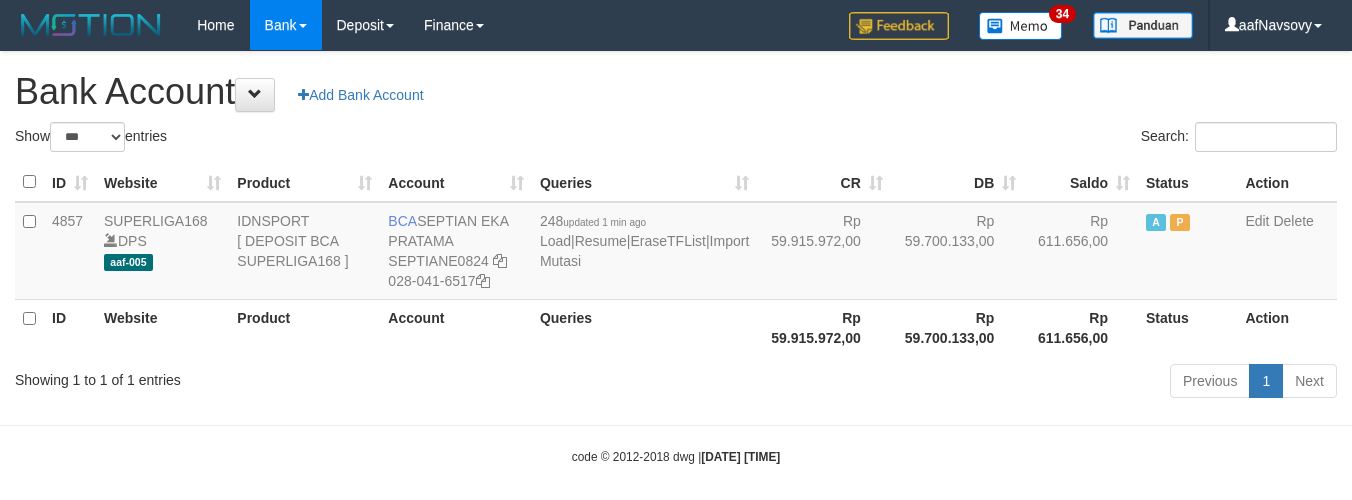 select on "***" 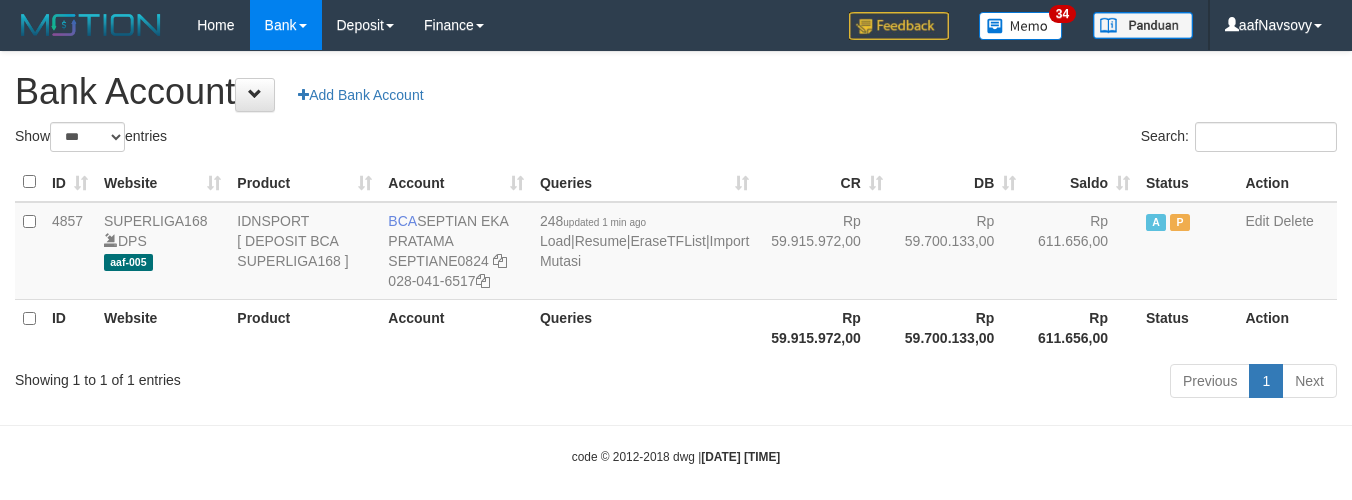 scroll, scrollTop: 0, scrollLeft: 0, axis: both 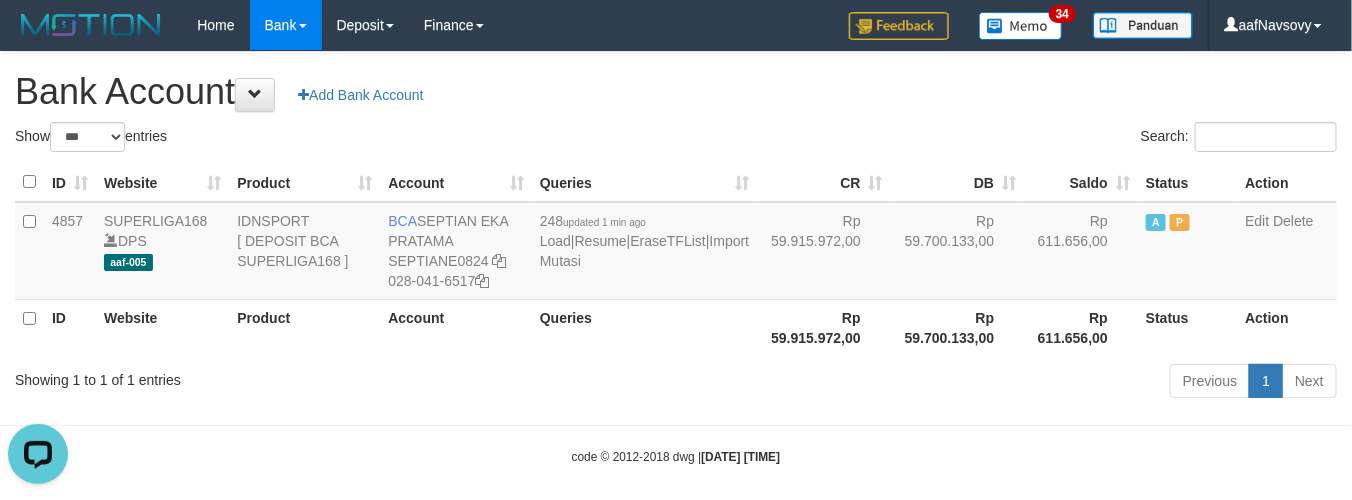 click on "Previous 1 Next" at bounding box center [957, 383] 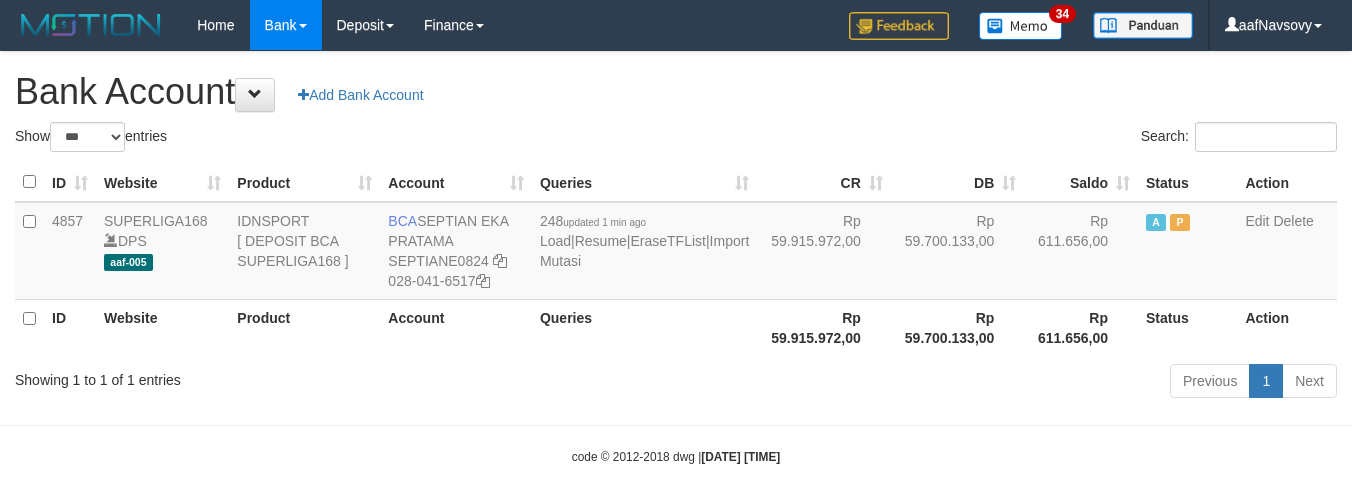 select on "***" 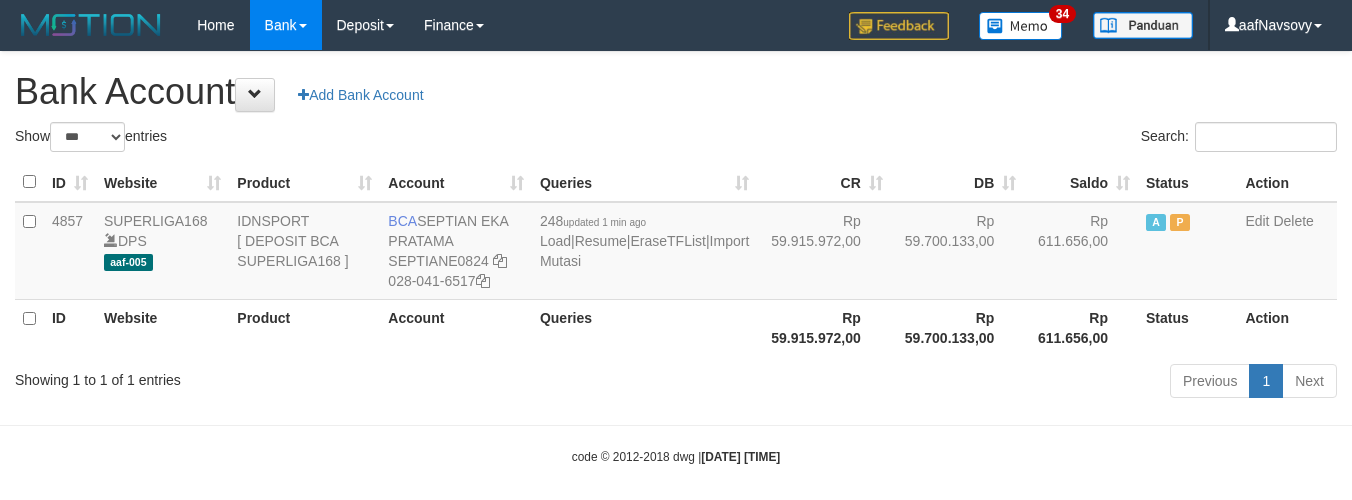 scroll, scrollTop: 0, scrollLeft: 0, axis: both 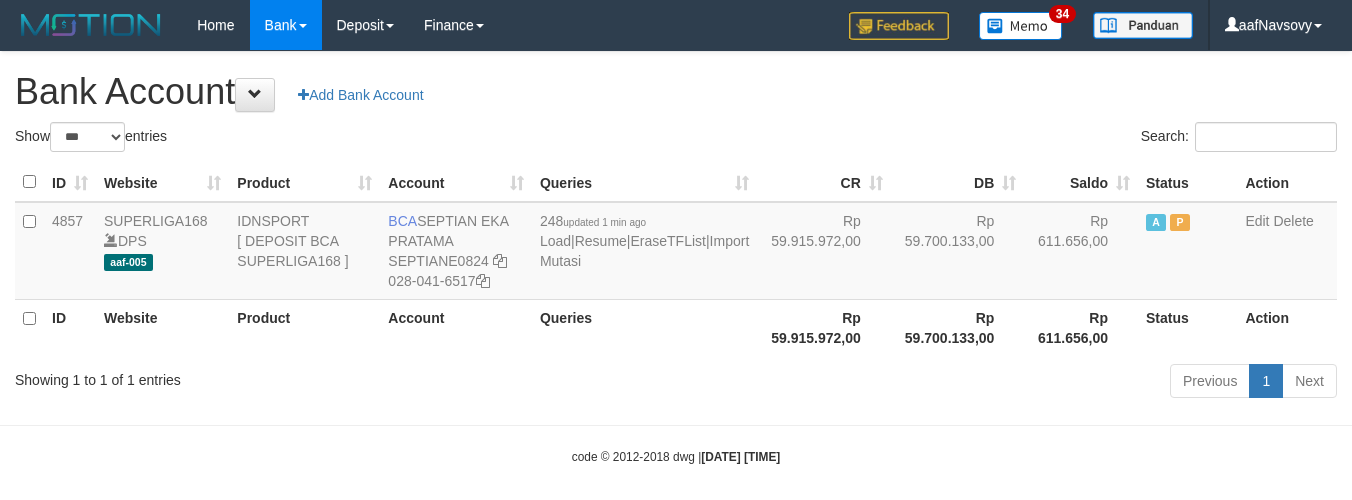 select on "***" 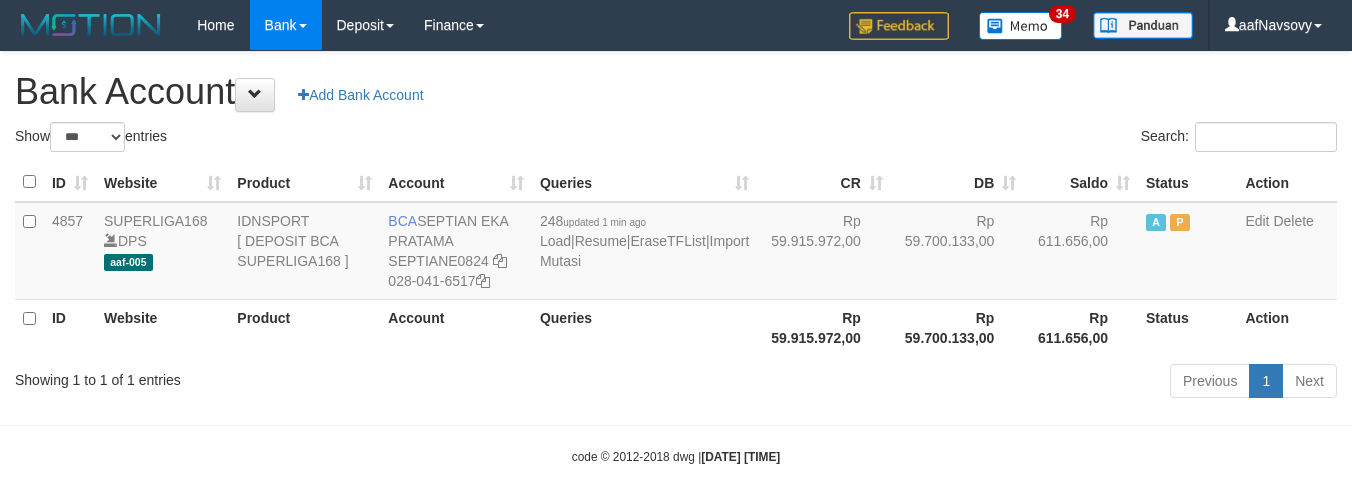 scroll, scrollTop: 0, scrollLeft: 0, axis: both 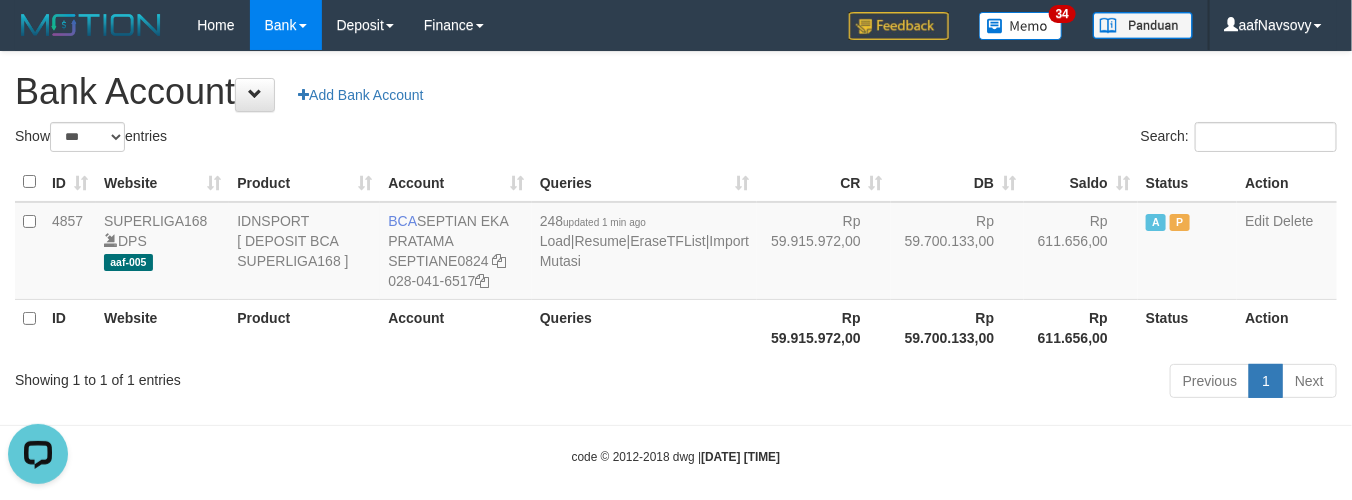 click on "Previous 1 Next" at bounding box center [957, 383] 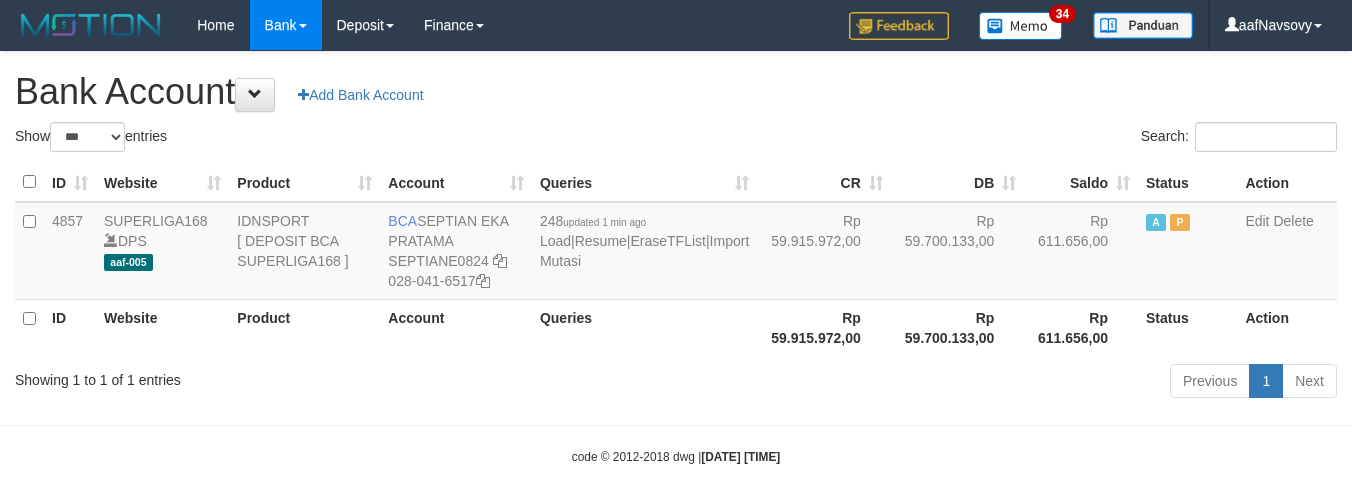 select on "***" 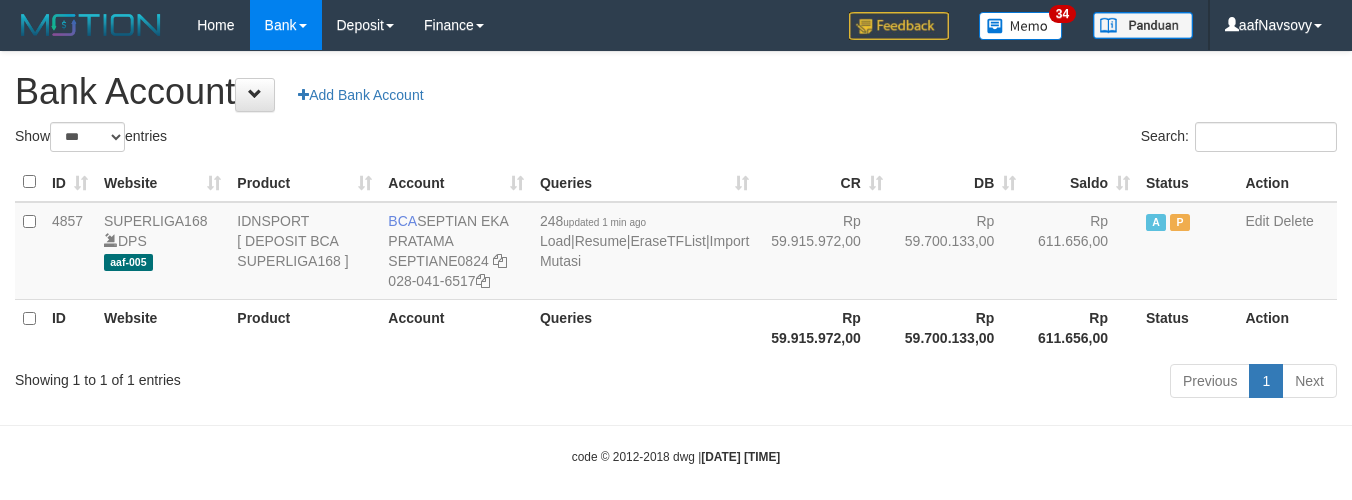 scroll, scrollTop: 0, scrollLeft: 0, axis: both 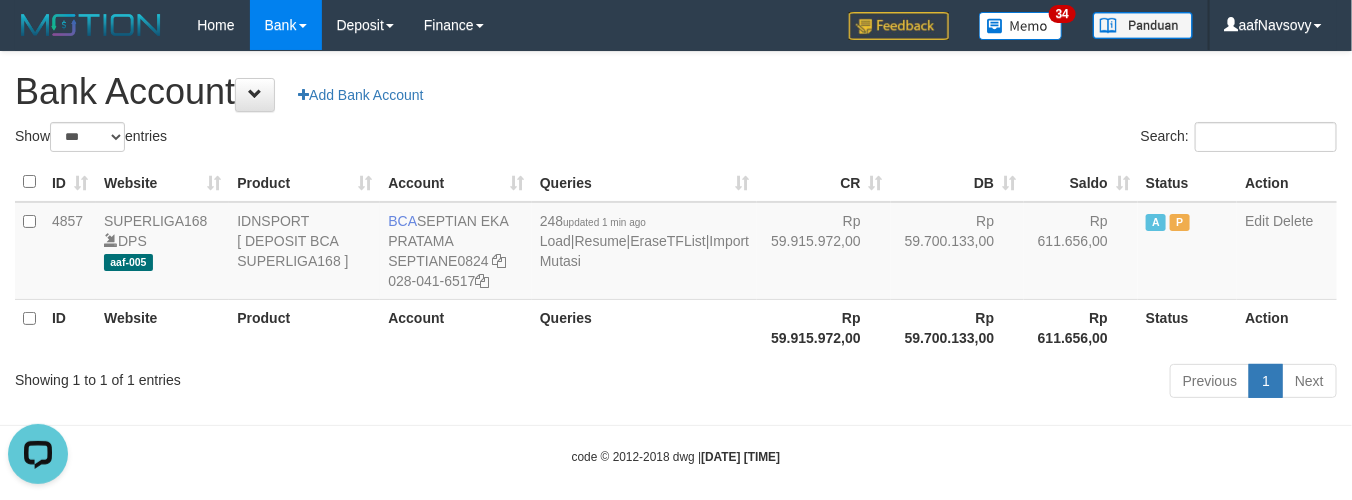 click on "Queries" at bounding box center (644, 327) 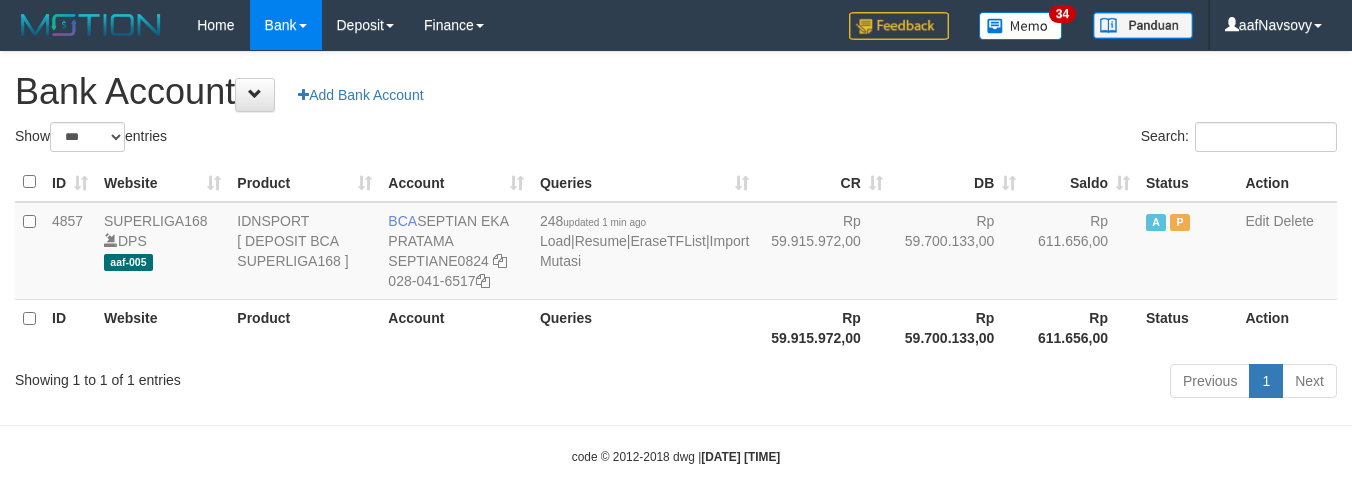 select on "***" 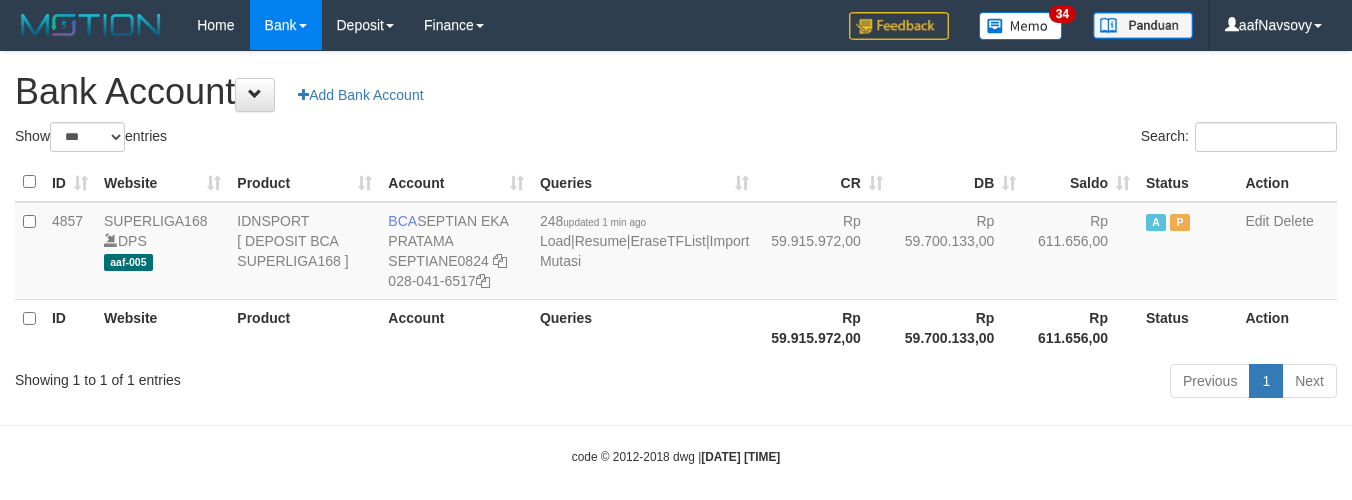 scroll, scrollTop: 0, scrollLeft: 0, axis: both 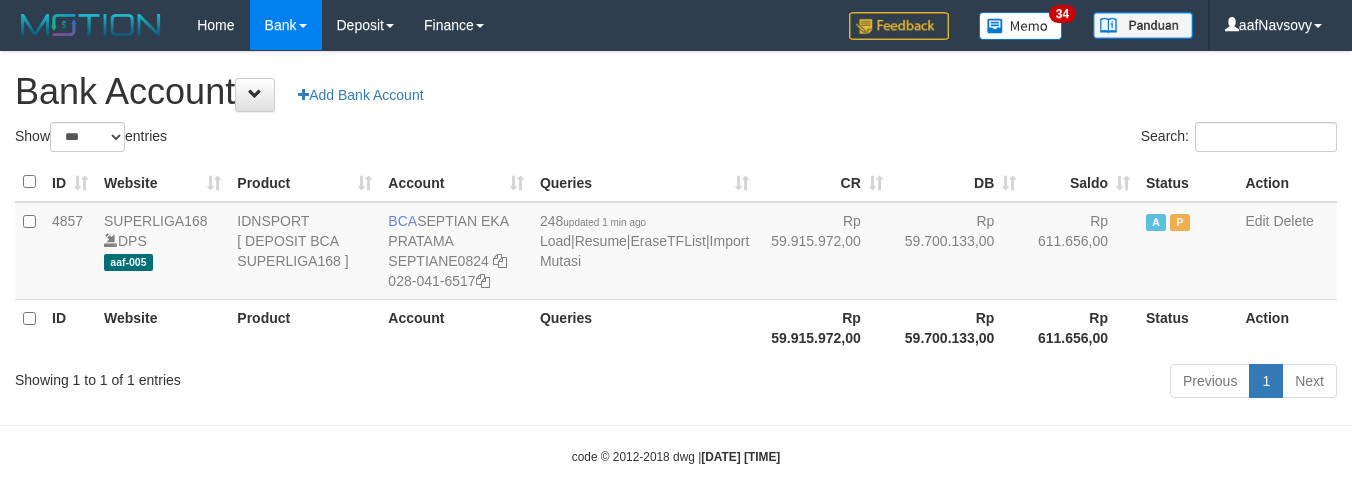 select on "***" 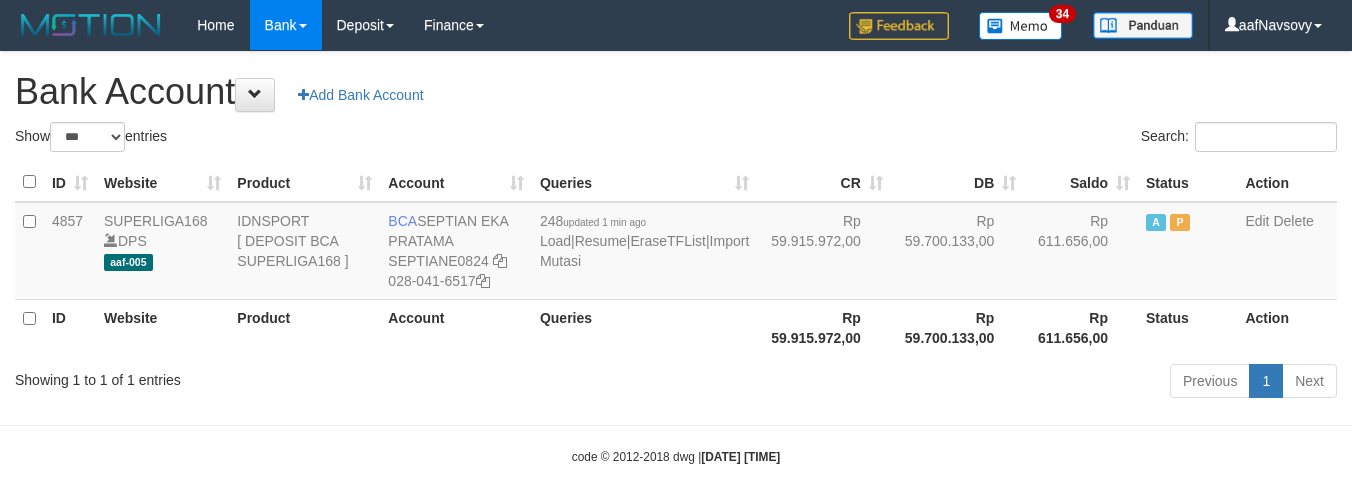 scroll, scrollTop: 0, scrollLeft: 0, axis: both 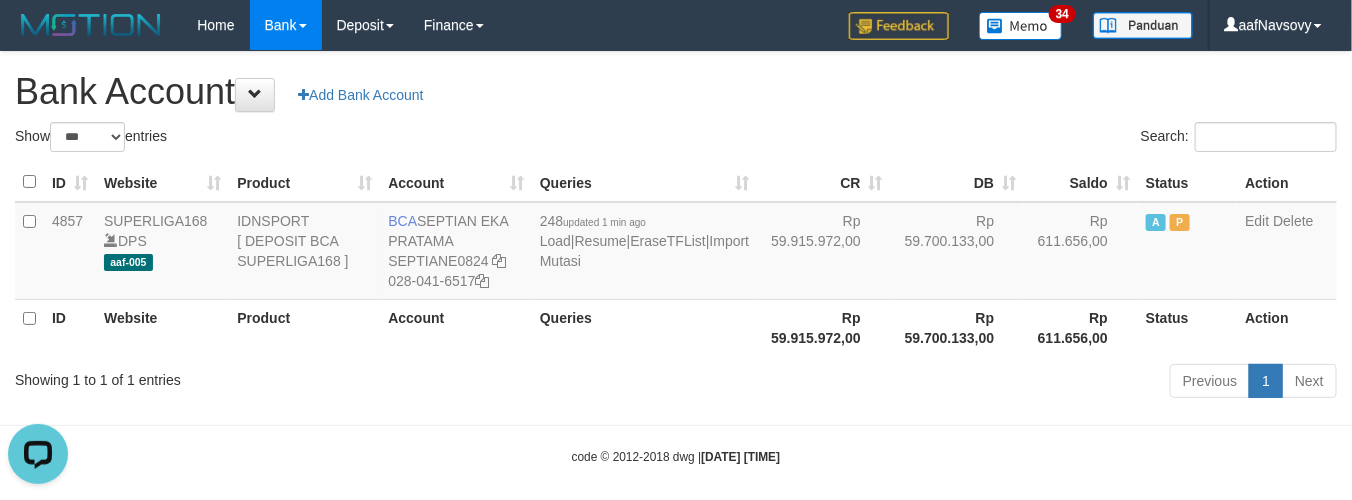 click on "Account" at bounding box center [456, 327] 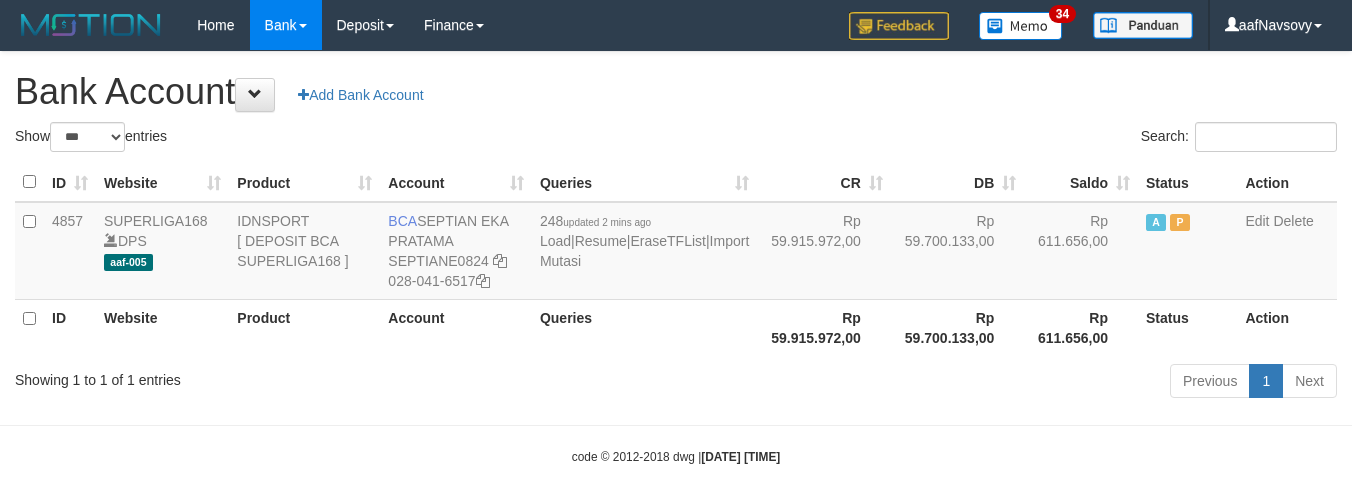 select on "***" 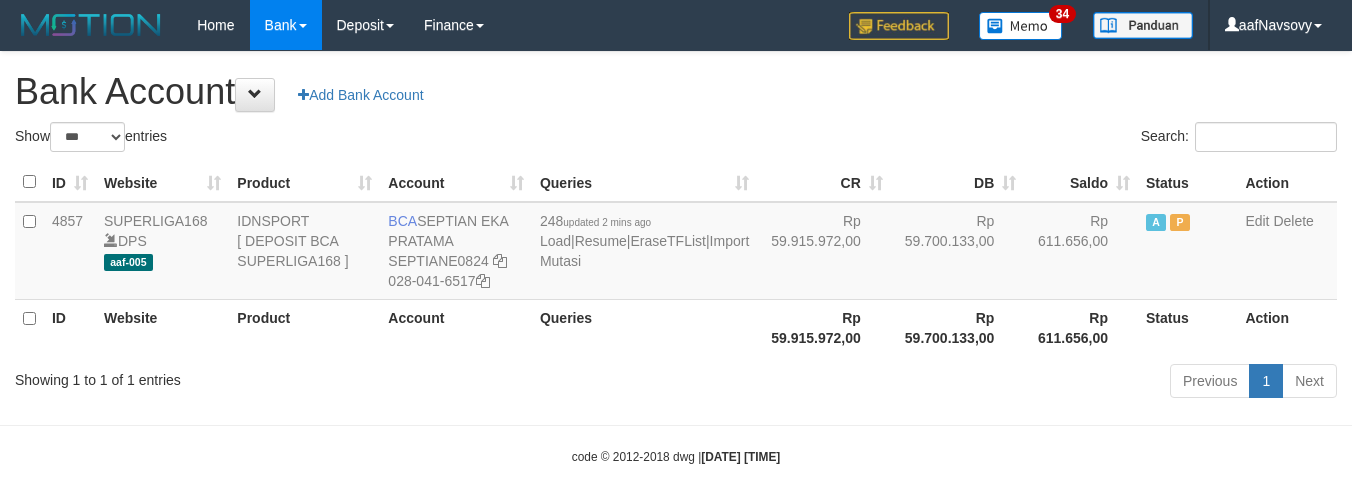 scroll, scrollTop: 0, scrollLeft: 0, axis: both 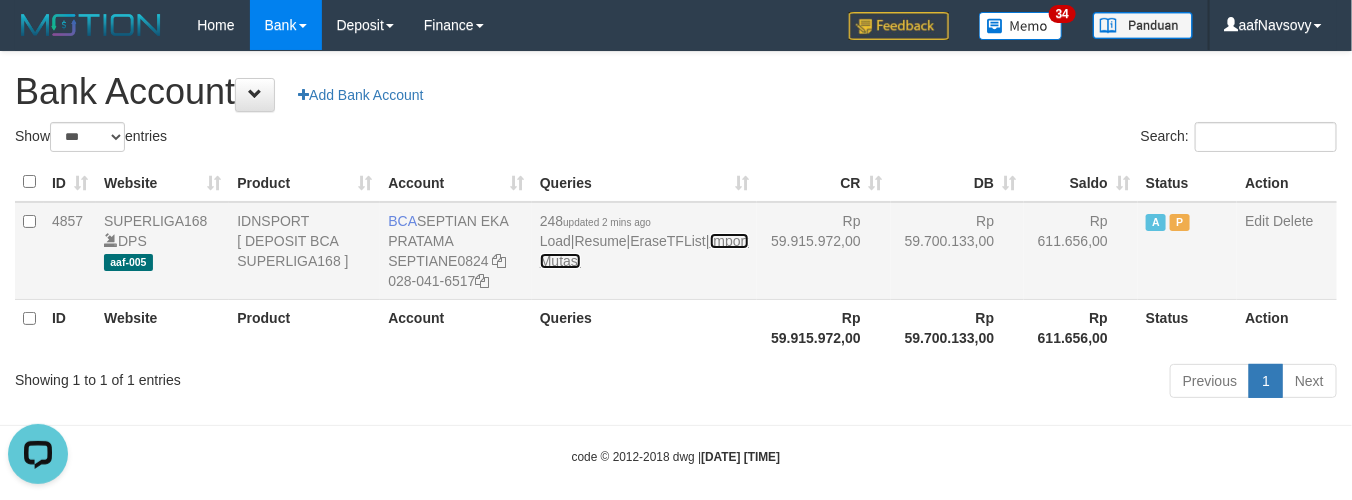 click on "Import Mutasi" at bounding box center (644, 251) 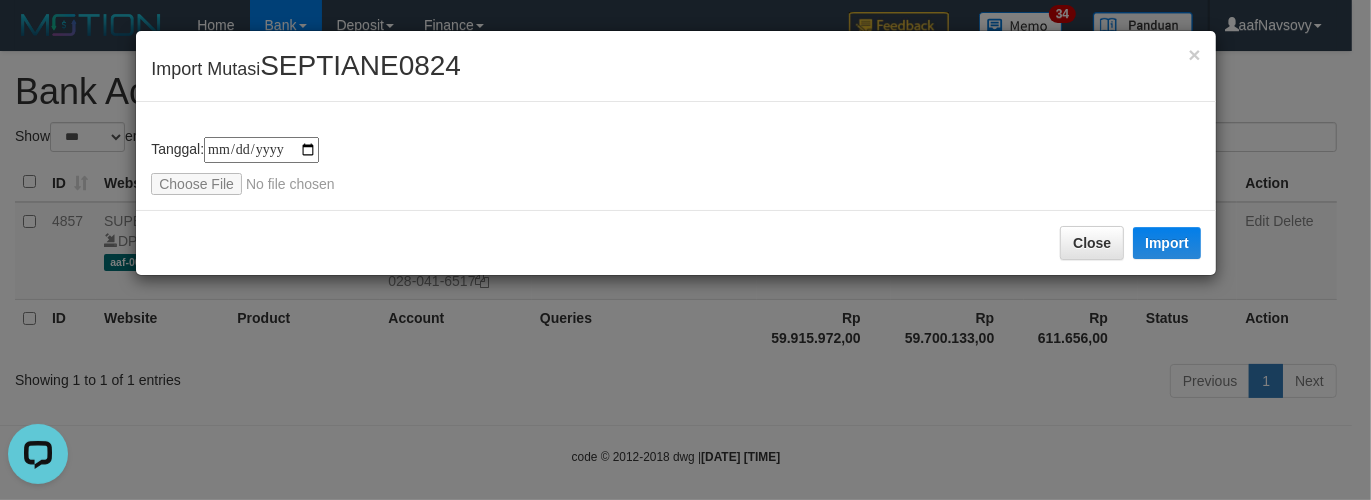 type on "**********" 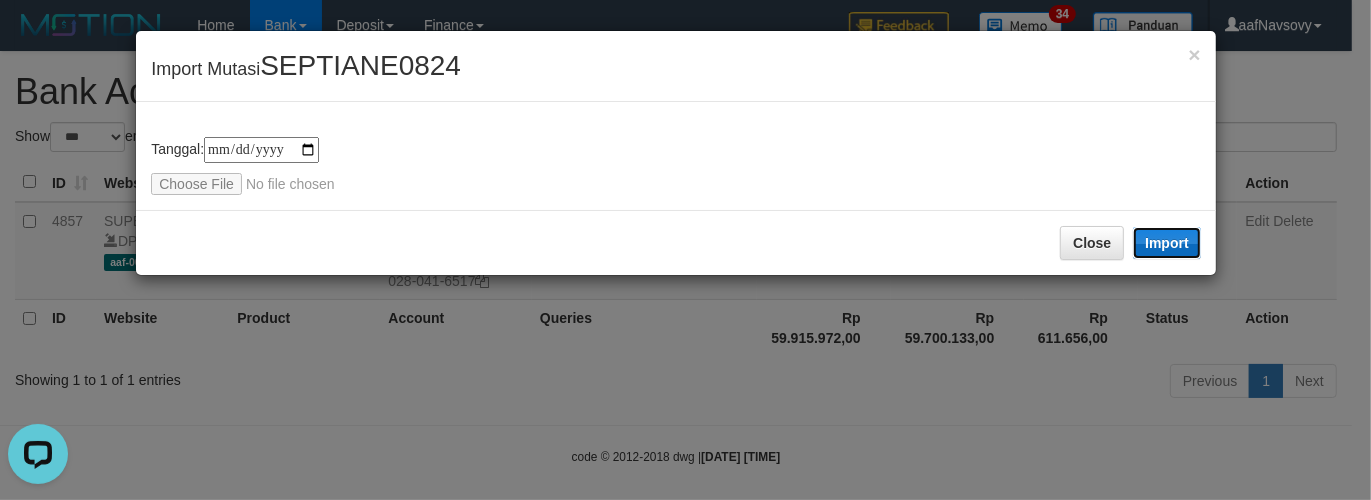 click on "Import" at bounding box center (1167, 243) 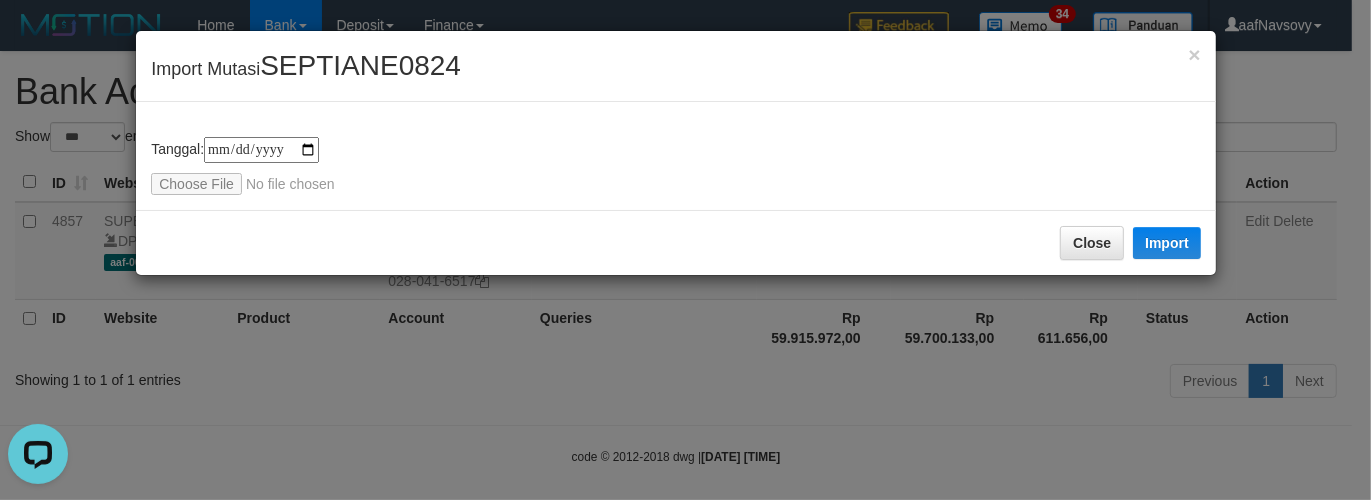 click on "**********" at bounding box center [685, 250] 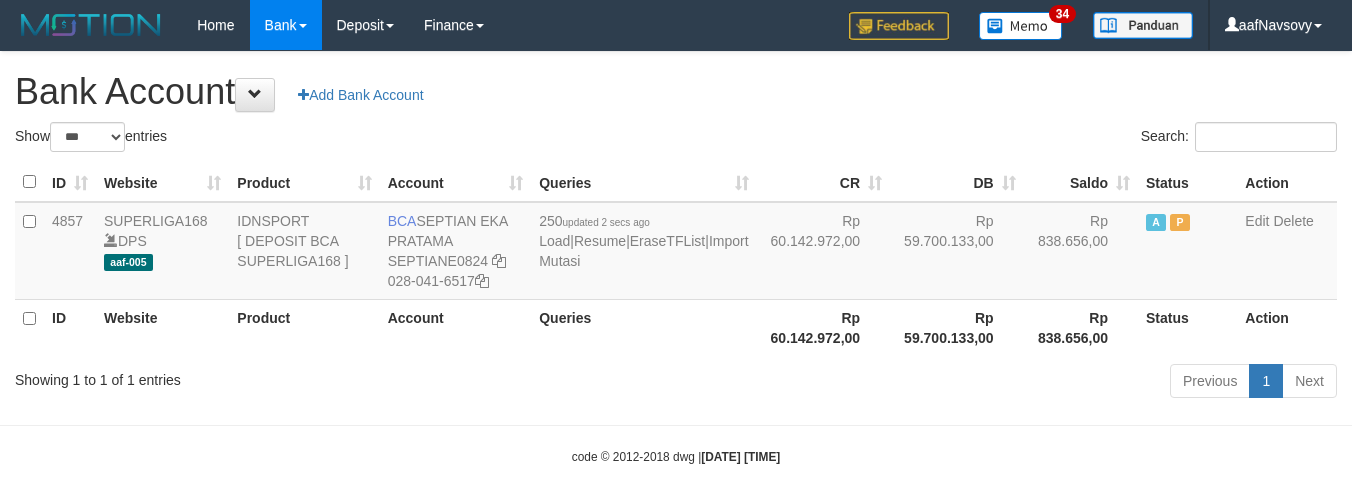 select on "***" 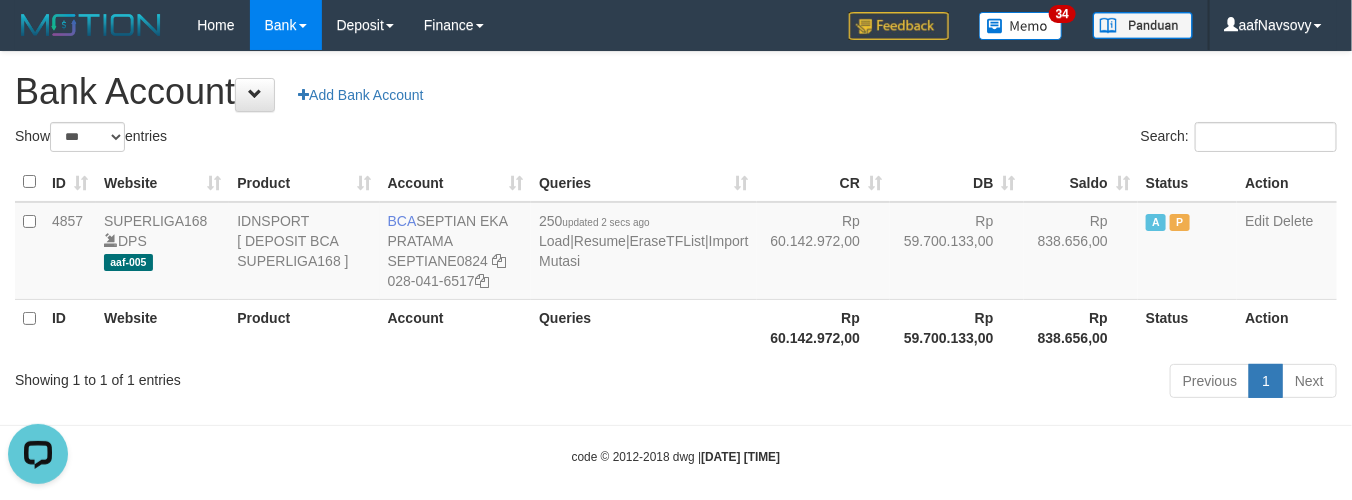 scroll, scrollTop: 0, scrollLeft: 0, axis: both 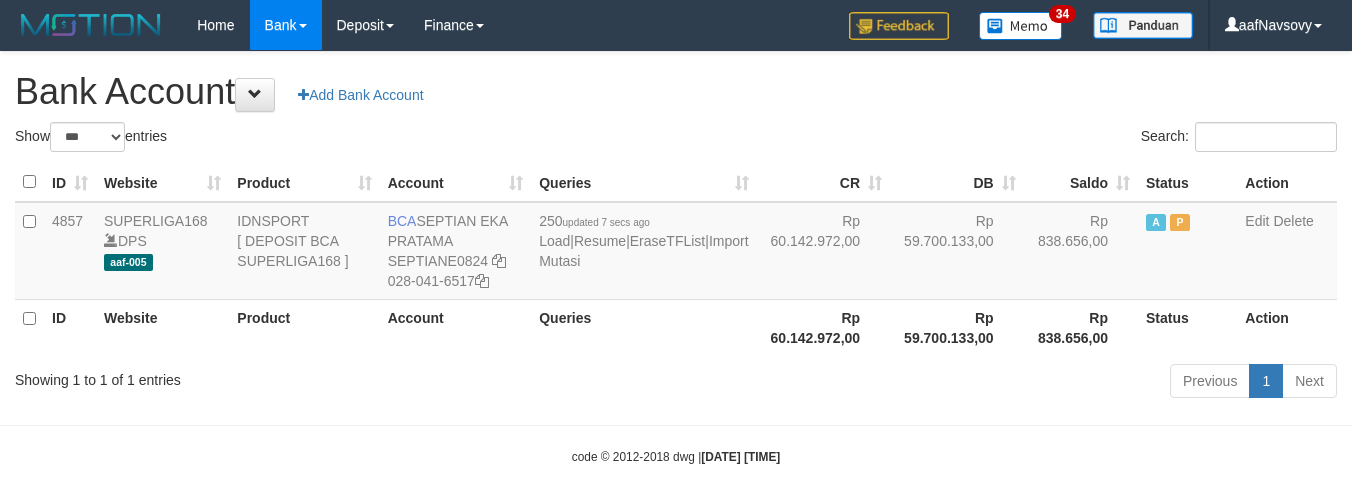 select on "***" 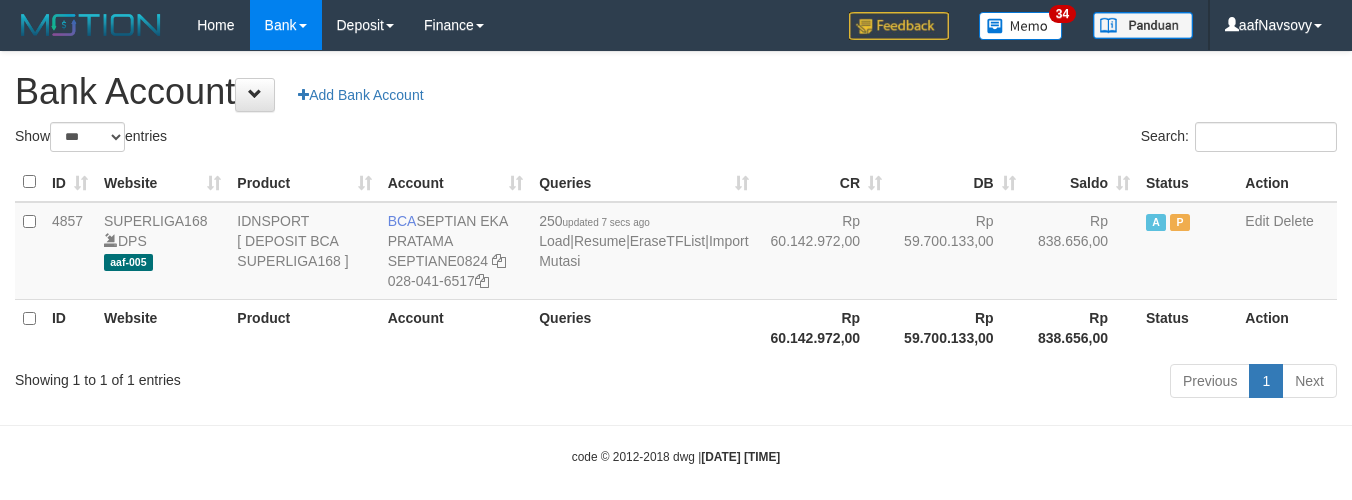 scroll, scrollTop: 0, scrollLeft: 0, axis: both 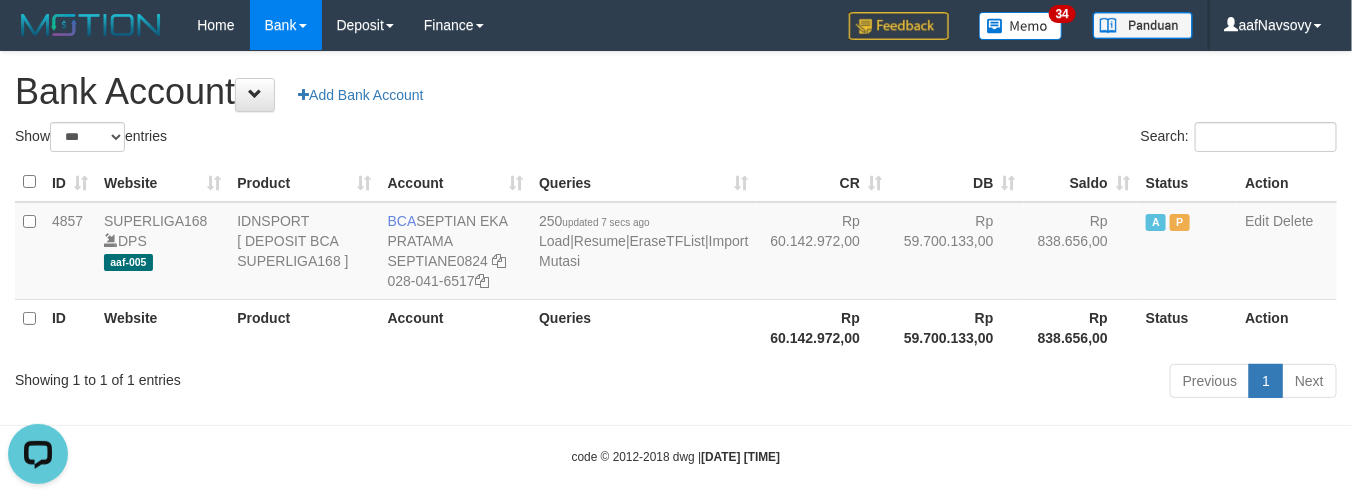 click on "code © 2012-2018 dwg |  2025/08/02 20:49:43" at bounding box center (676, 456) 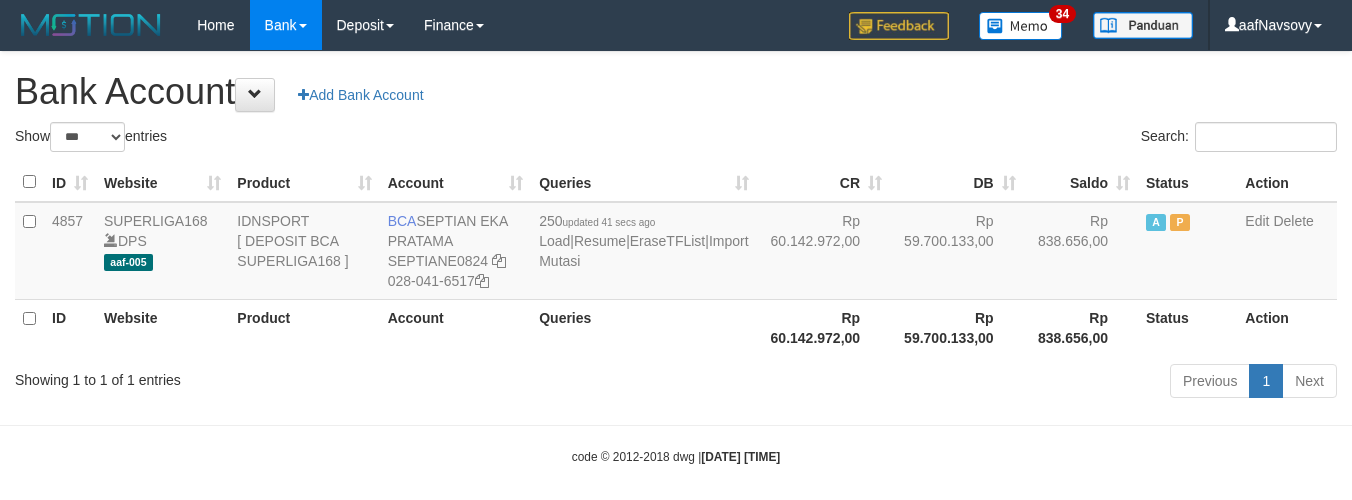 select on "***" 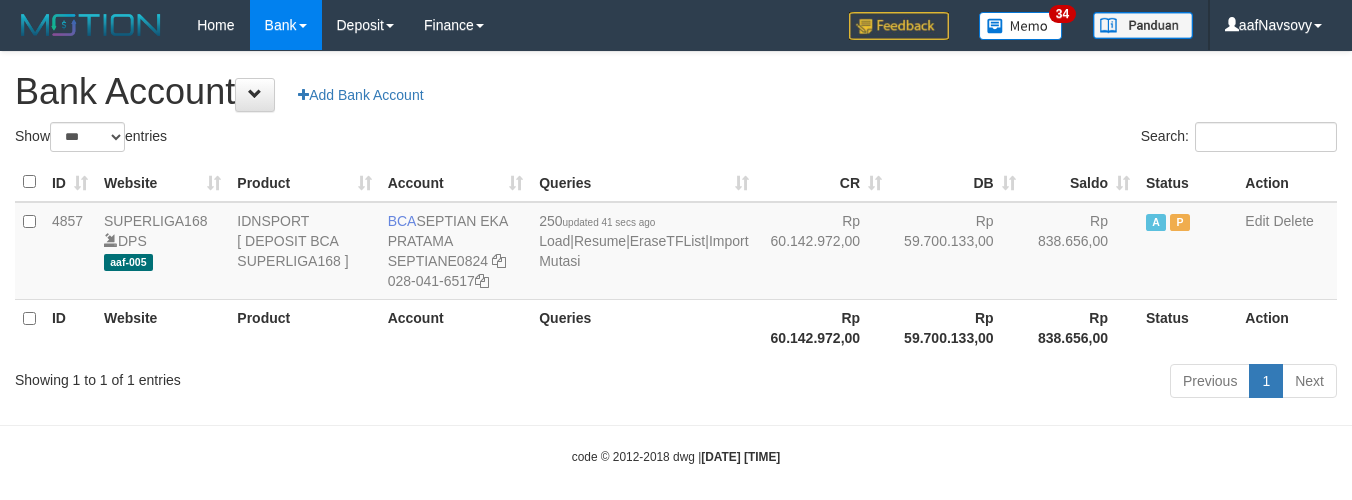 scroll, scrollTop: 0, scrollLeft: 0, axis: both 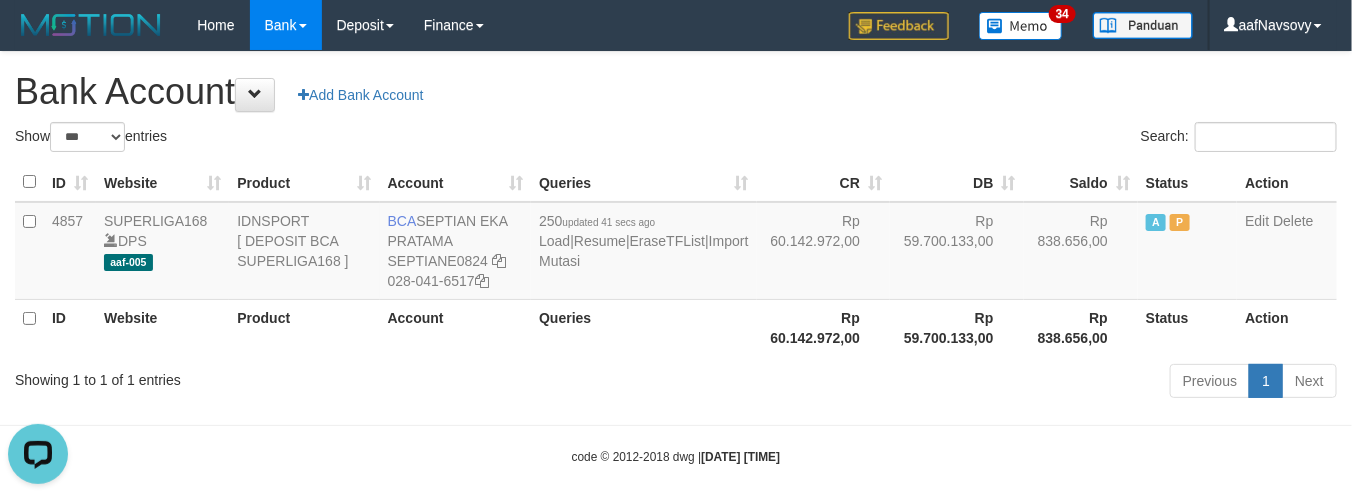 click on "Previous 1 Next" at bounding box center [957, 383] 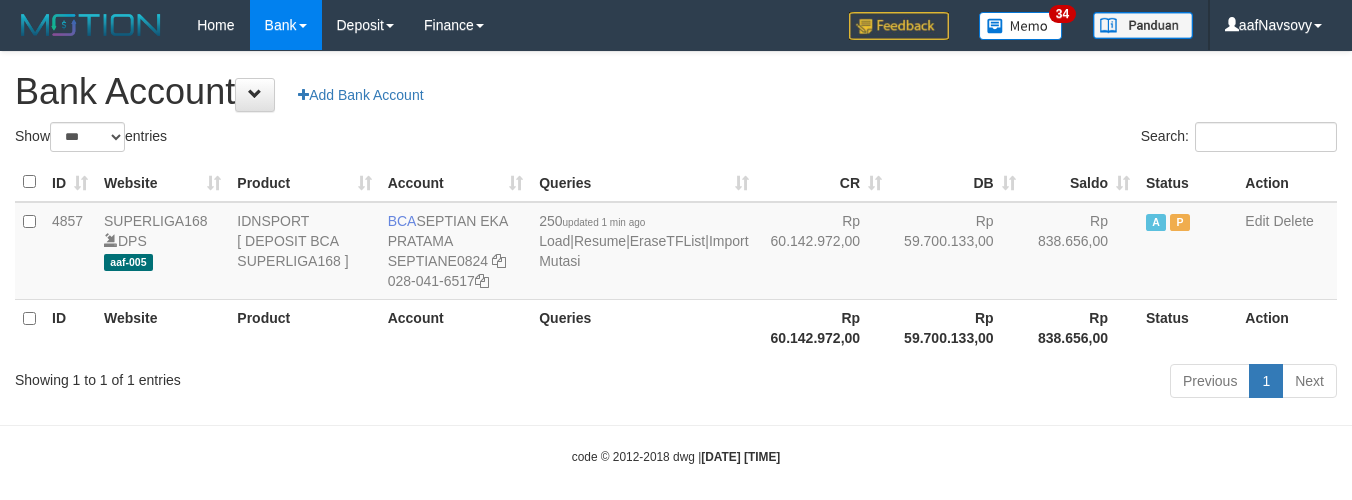 select on "***" 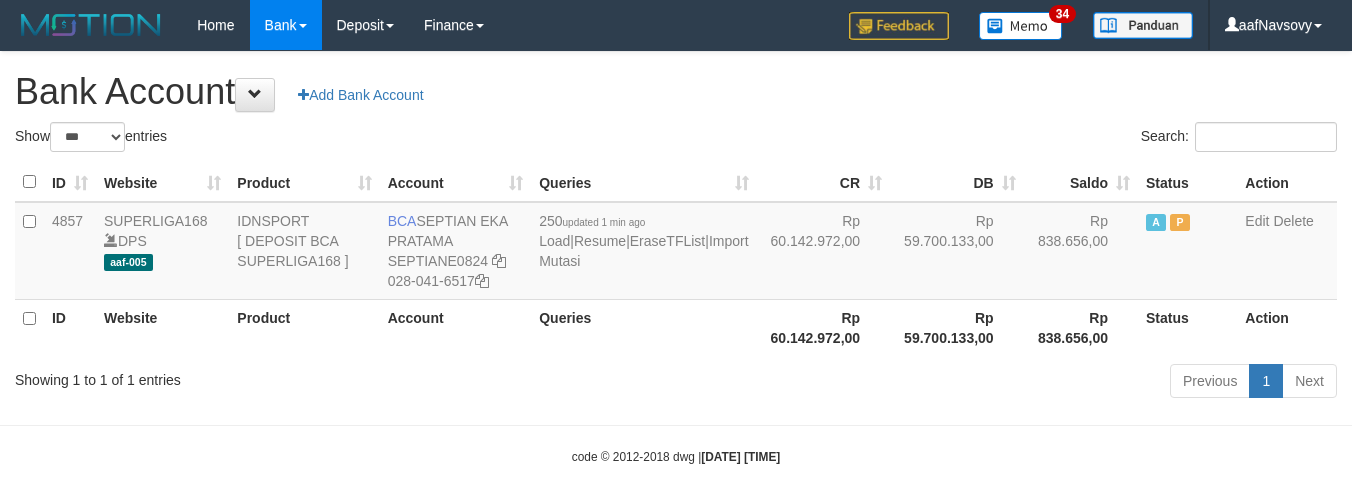scroll, scrollTop: 0, scrollLeft: 0, axis: both 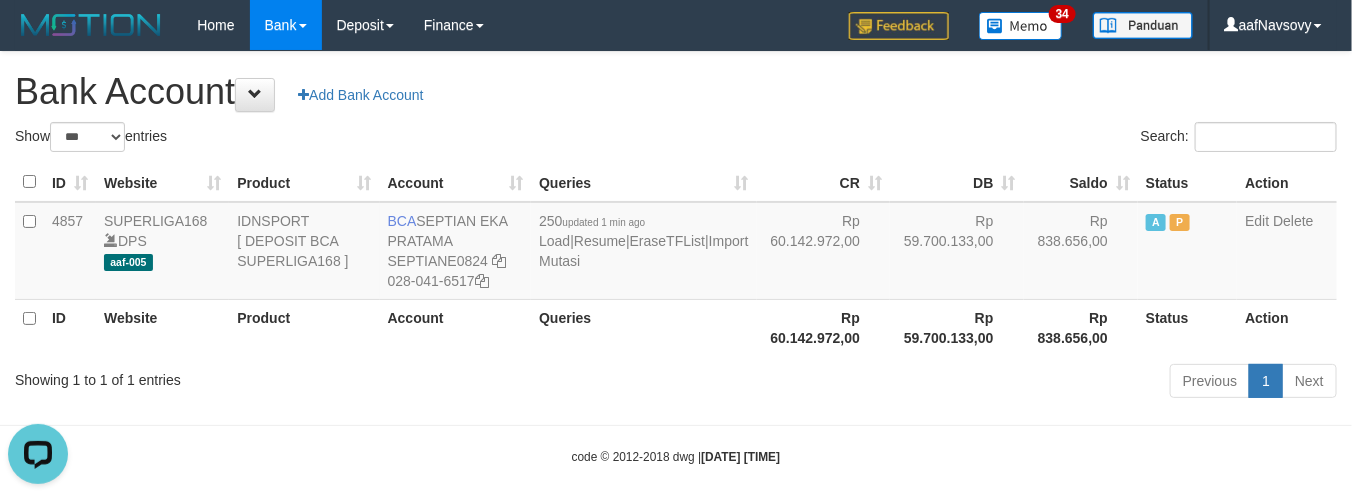 click on "Showing 1 to 1 of 1 entries" at bounding box center (281, 376) 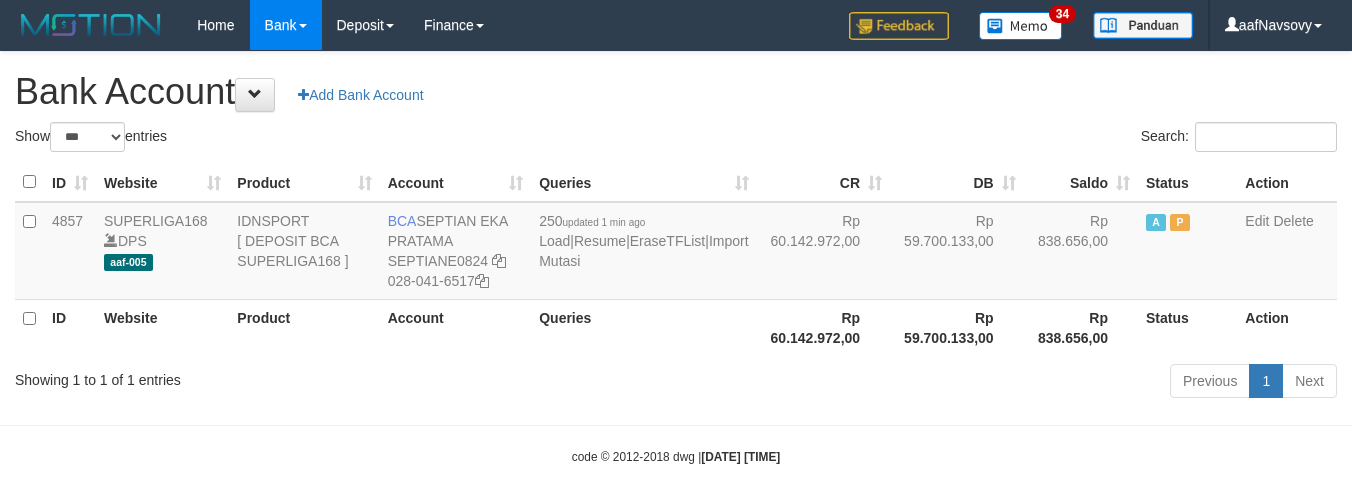 select on "***" 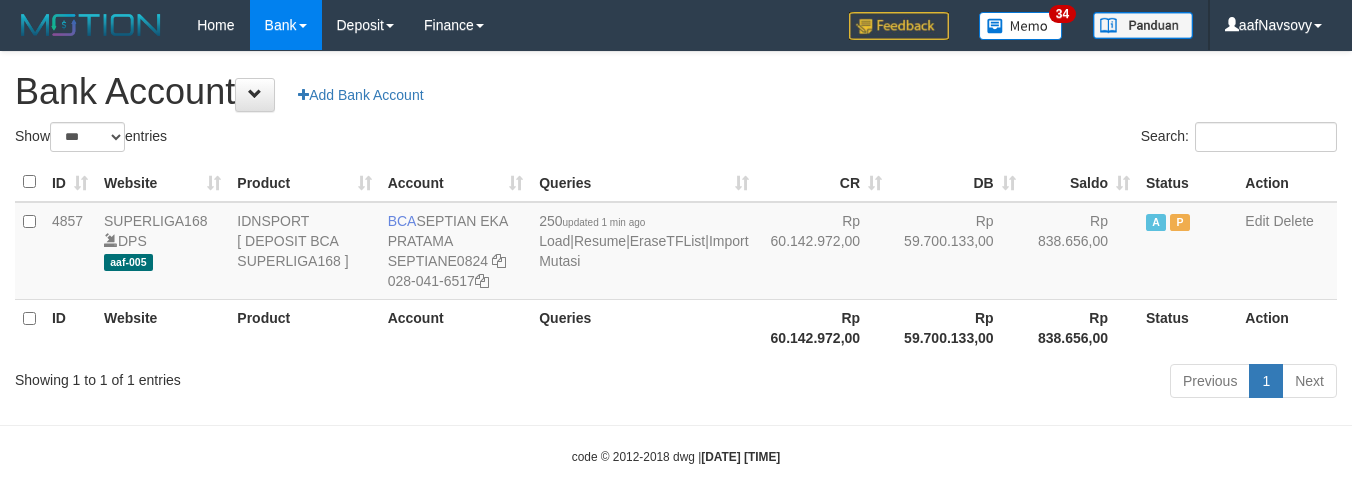 scroll, scrollTop: 0, scrollLeft: 0, axis: both 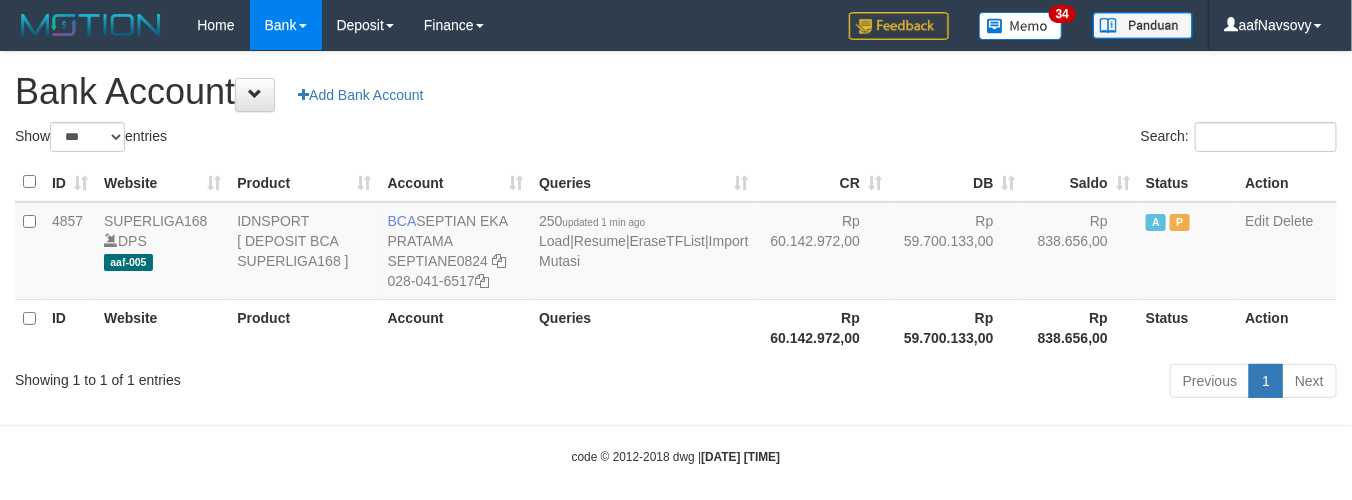 click on "Toggle navigation
Home
Bank
Account List
Load
By Website
Group
[ISPORT]													SUPERLIGA168
By Load Group (DPS)
34" at bounding box center [676, 258] 